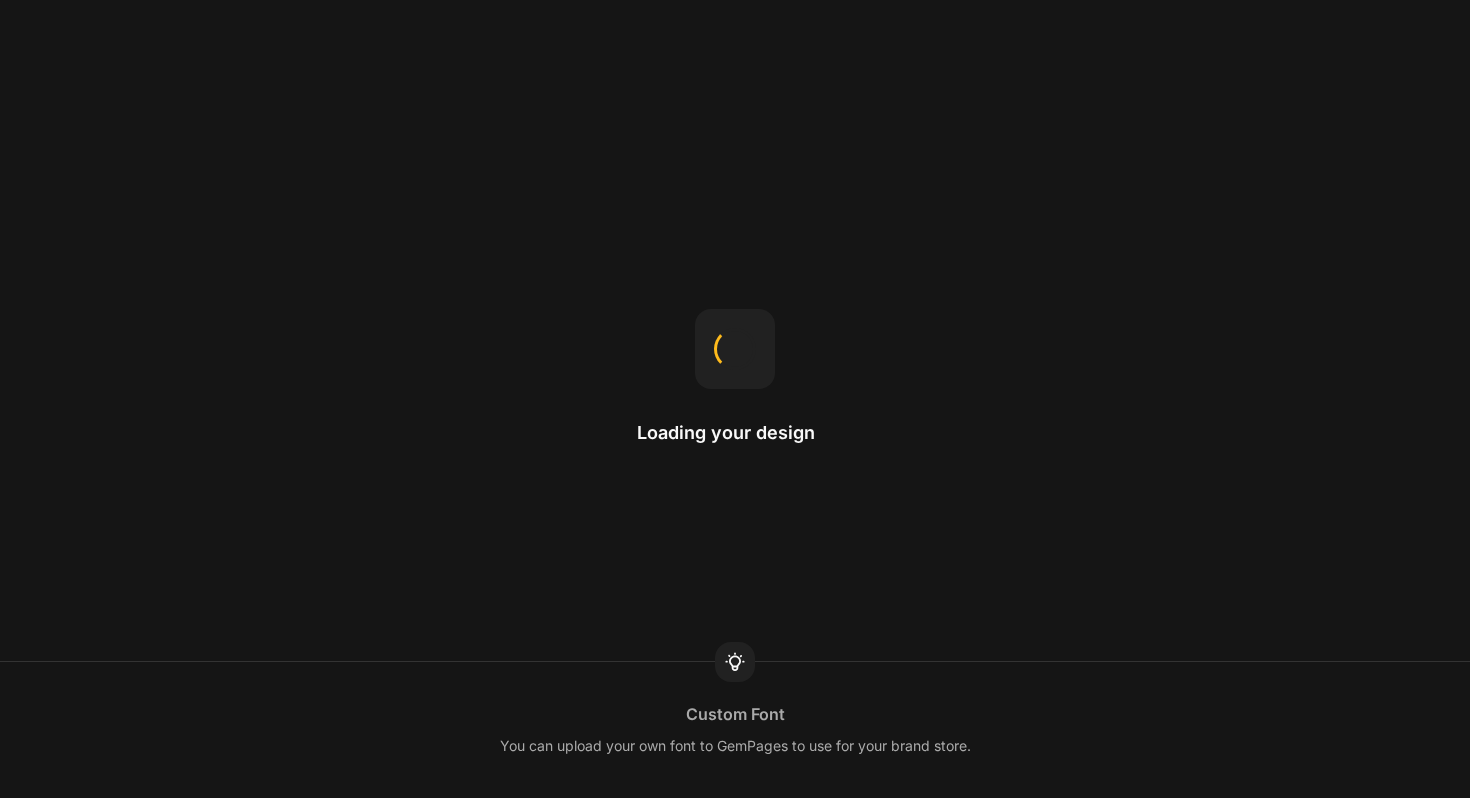 scroll, scrollTop: 0, scrollLeft: 0, axis: both 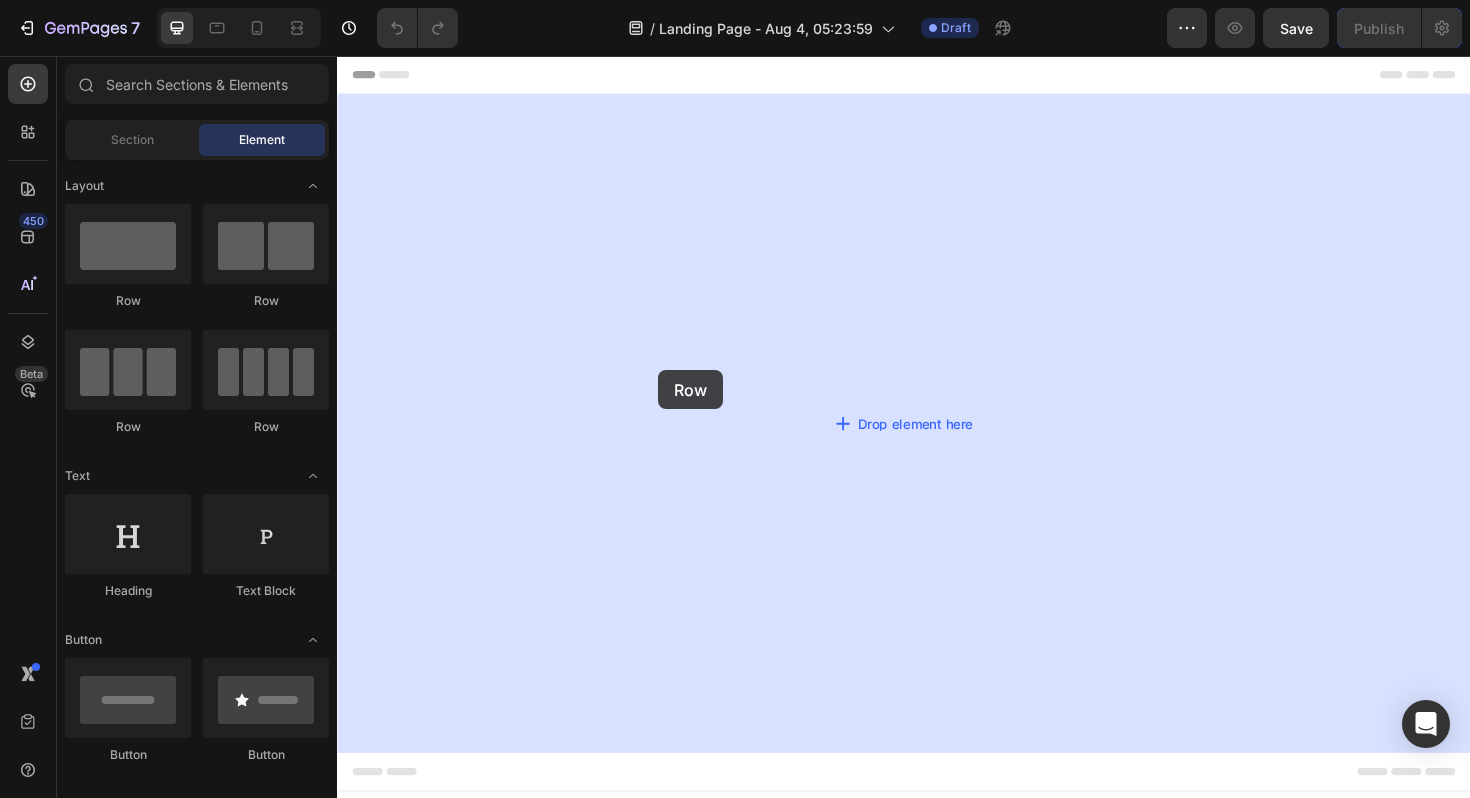 drag, startPoint x: 463, startPoint y: 316, endPoint x: 691, endPoint y: 388, distance: 239.09831 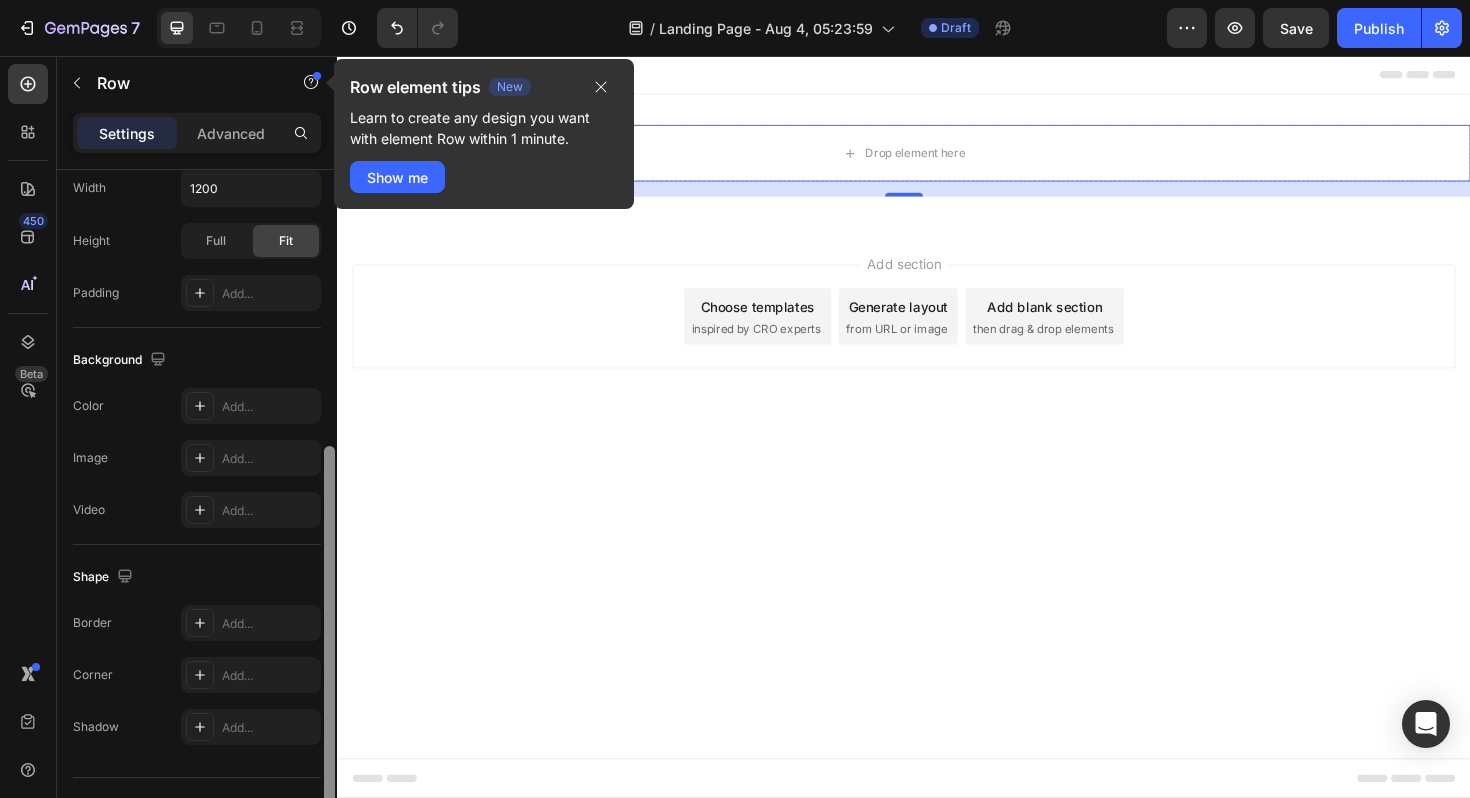 scroll, scrollTop: 510, scrollLeft: 0, axis: vertical 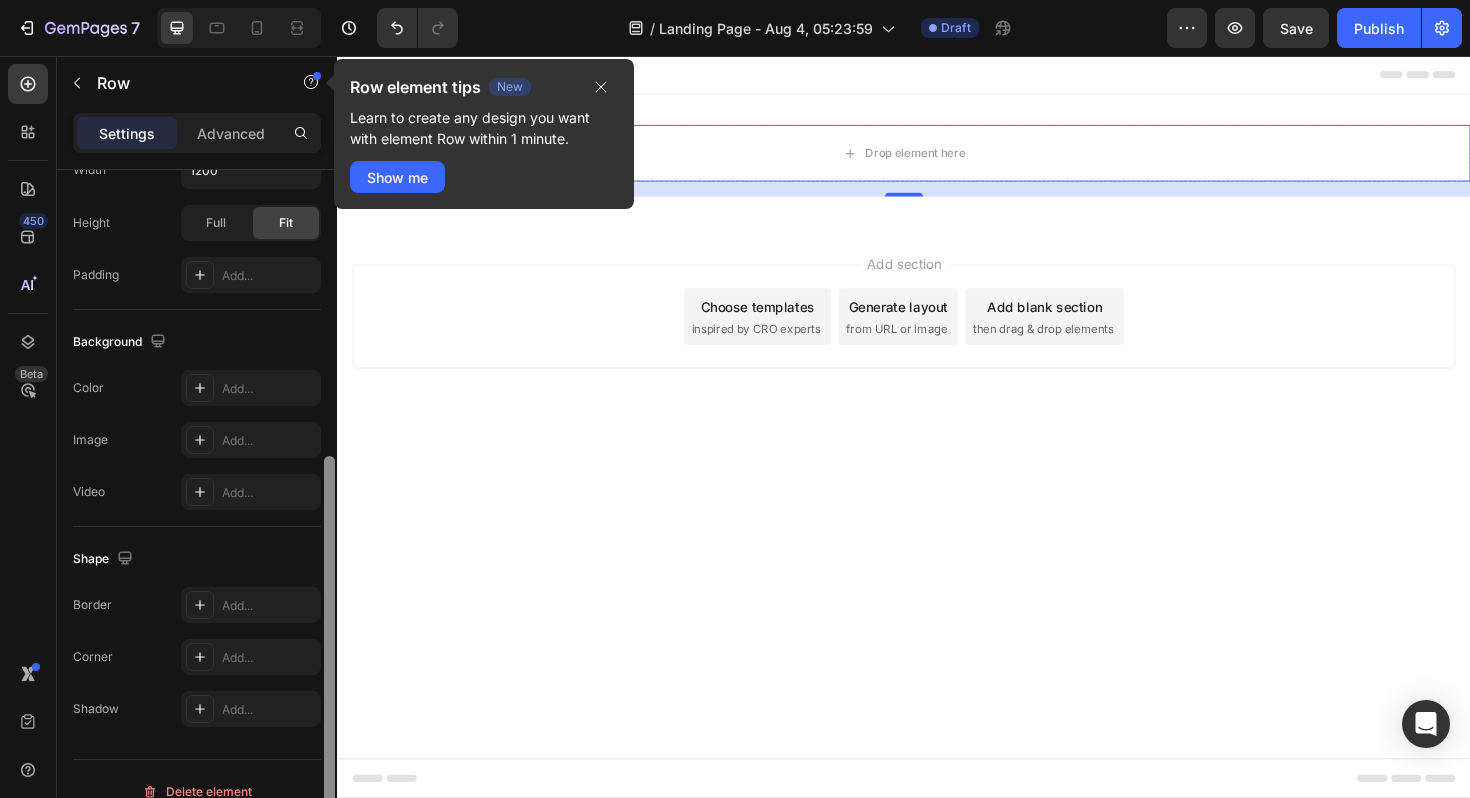 drag, startPoint x: 664, startPoint y: 432, endPoint x: 348, endPoint y: 388, distance: 319.04858 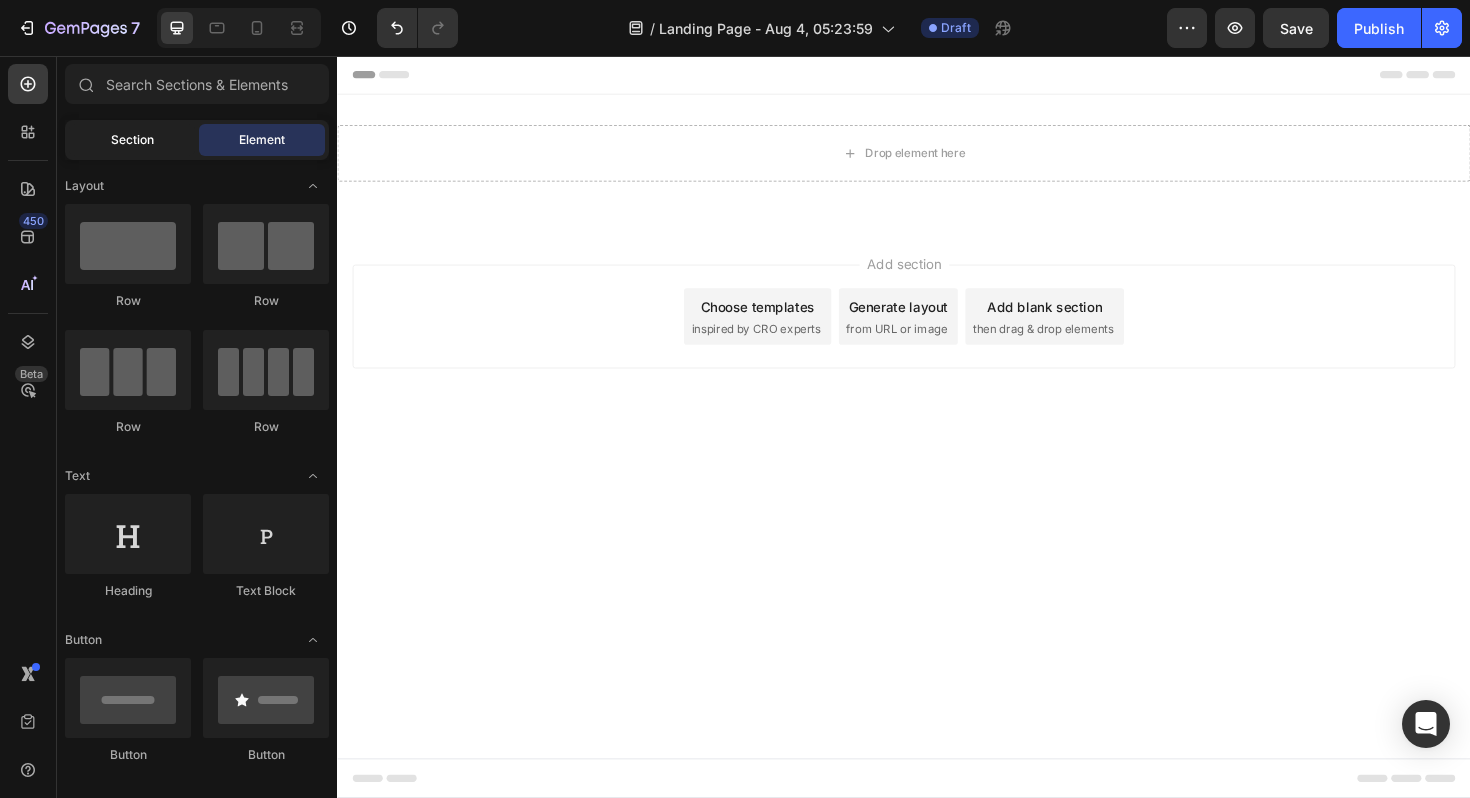 click on "Section" at bounding box center (132, 140) 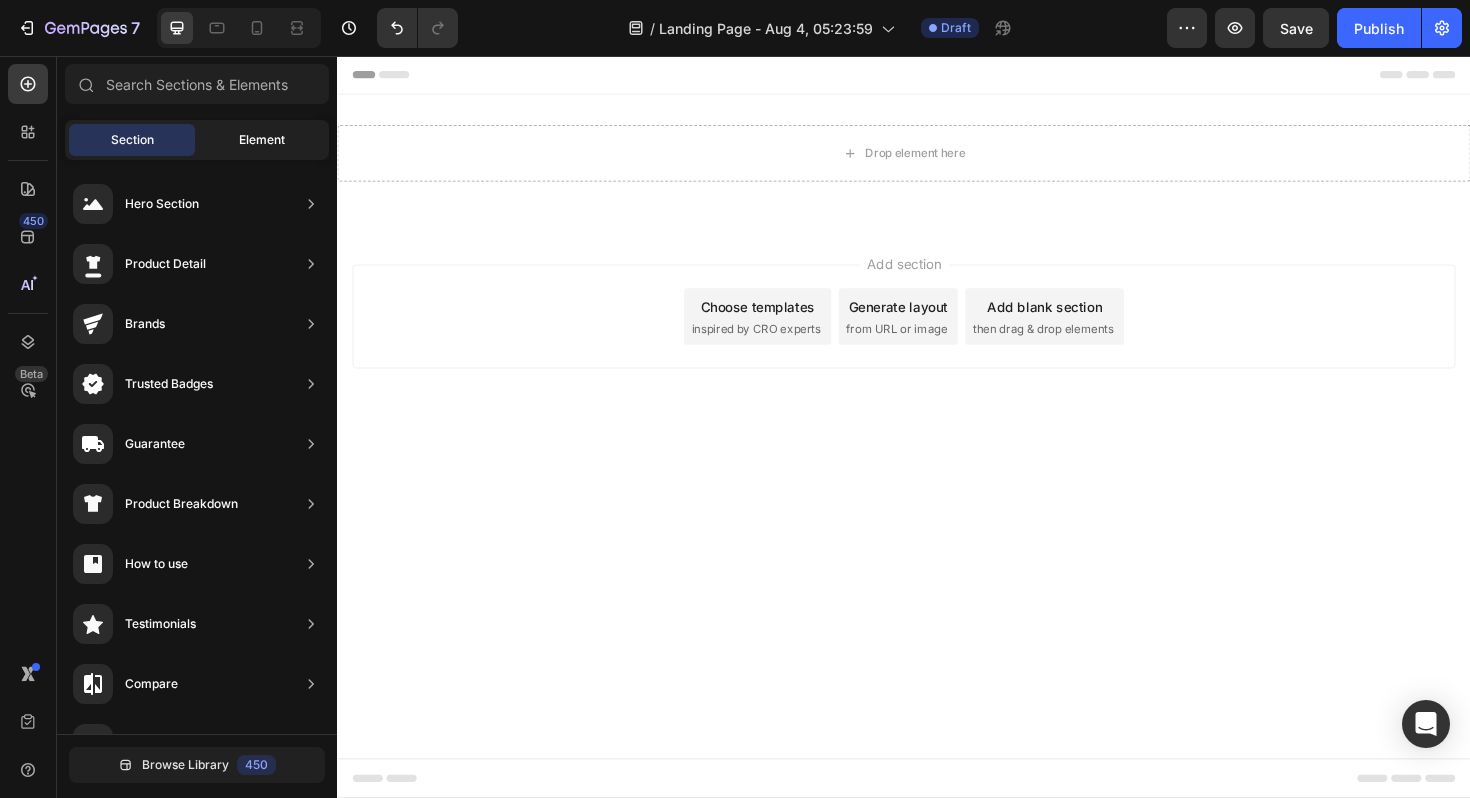 click on "Element" at bounding box center (262, 140) 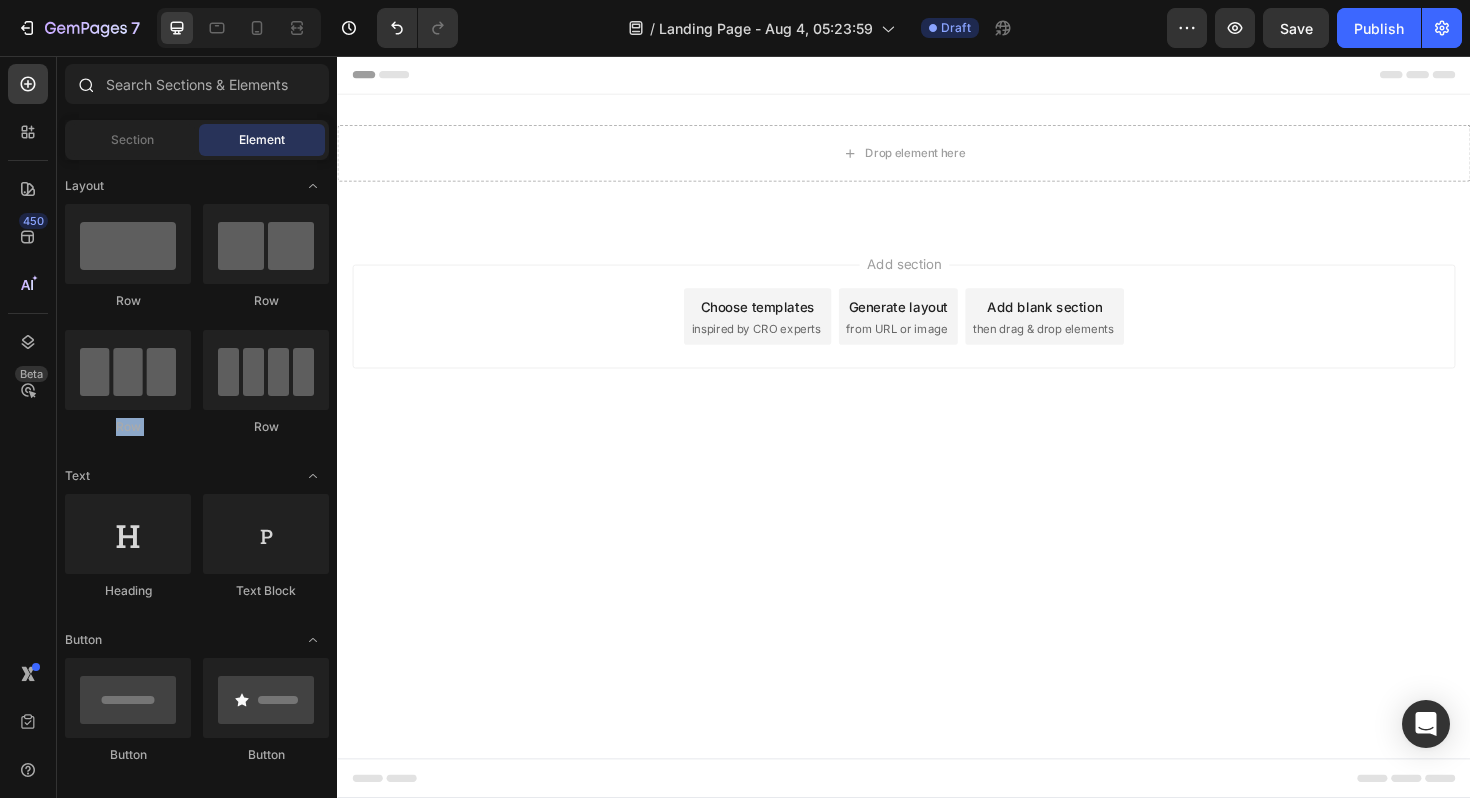 drag, startPoint x: 329, startPoint y: 311, endPoint x: 291, endPoint y: 104, distance: 210.45901 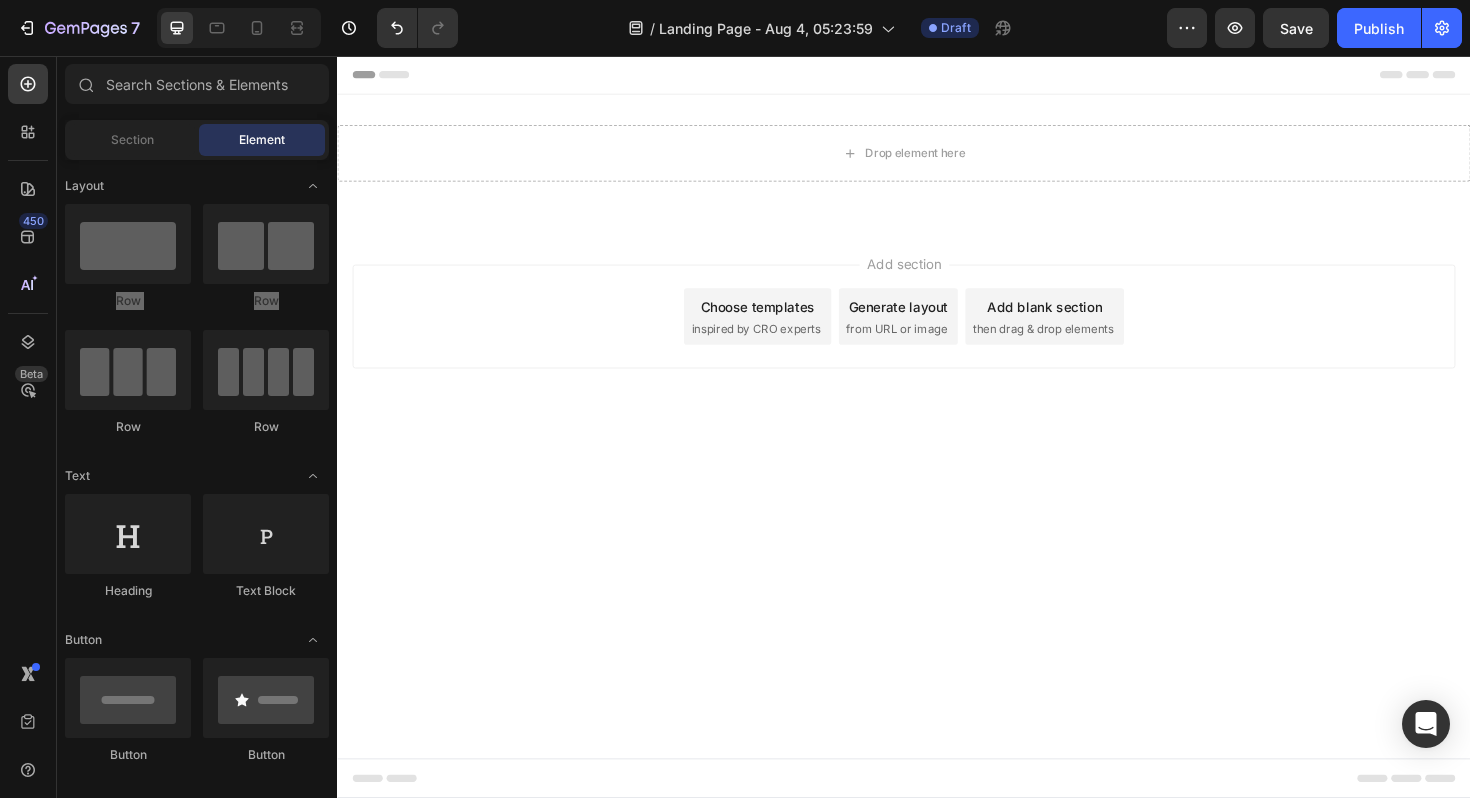 click on "Header
Drop element here Row Section 1 Root Start with Sections from sidebar Add sections Add elements Start with Generating from URL or image Add section Choose templates inspired by CRO experts Generate layout from URL or image Add blank section then drag & drop elements Footer" at bounding box center [937, 449] 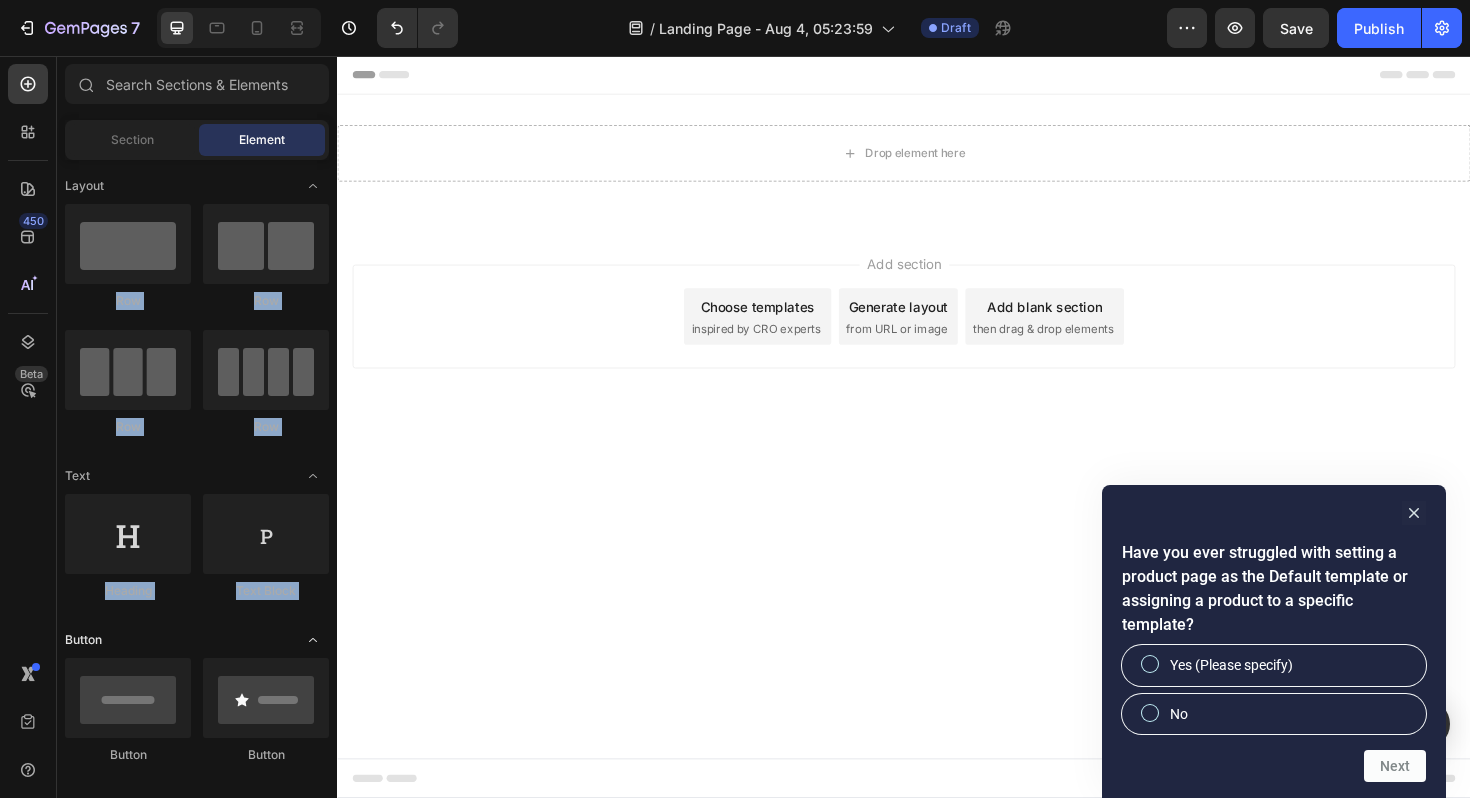 drag, startPoint x: 319, startPoint y: 165, endPoint x: 282, endPoint y: 648, distance: 484.4151 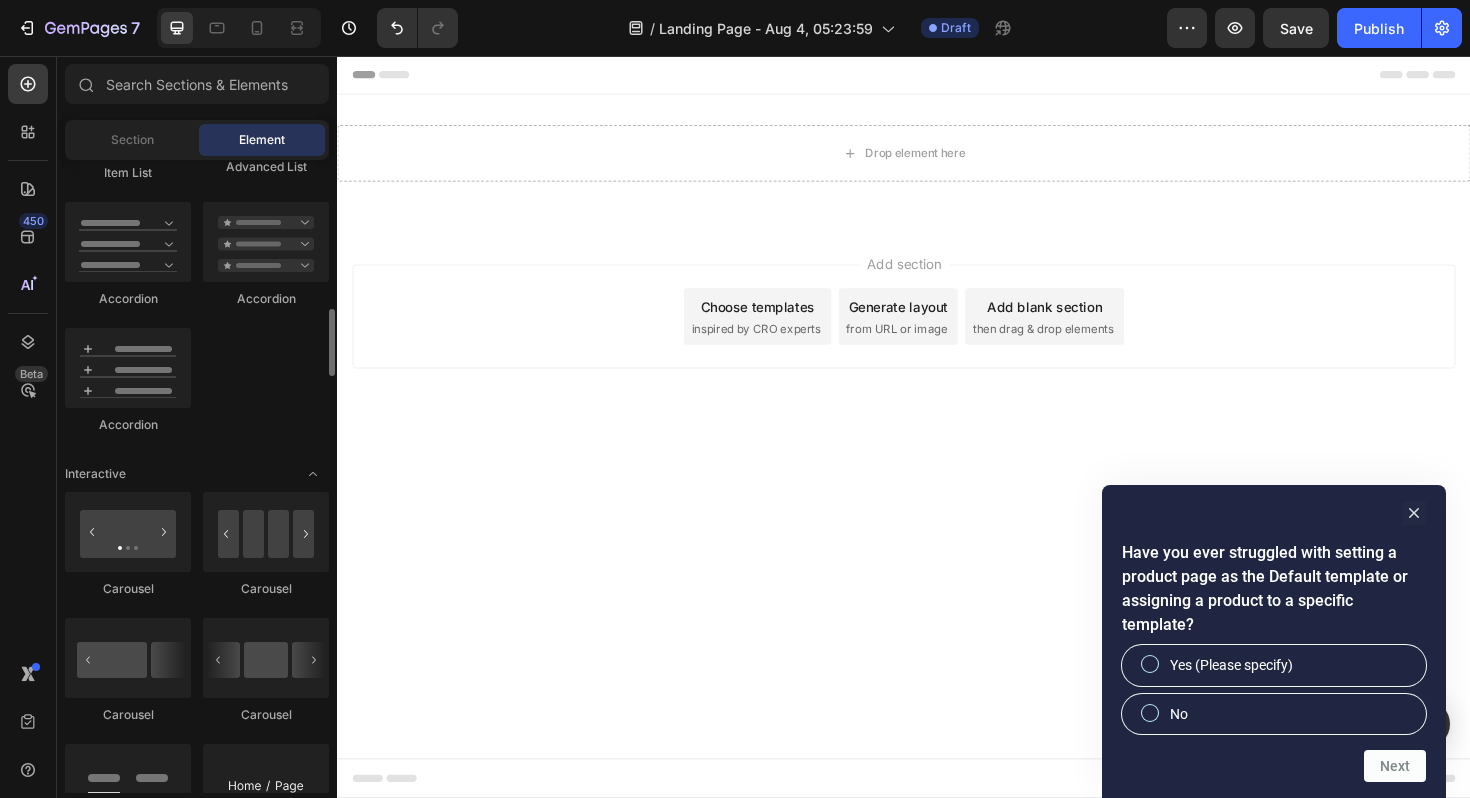 scroll, scrollTop: 1740, scrollLeft: 0, axis: vertical 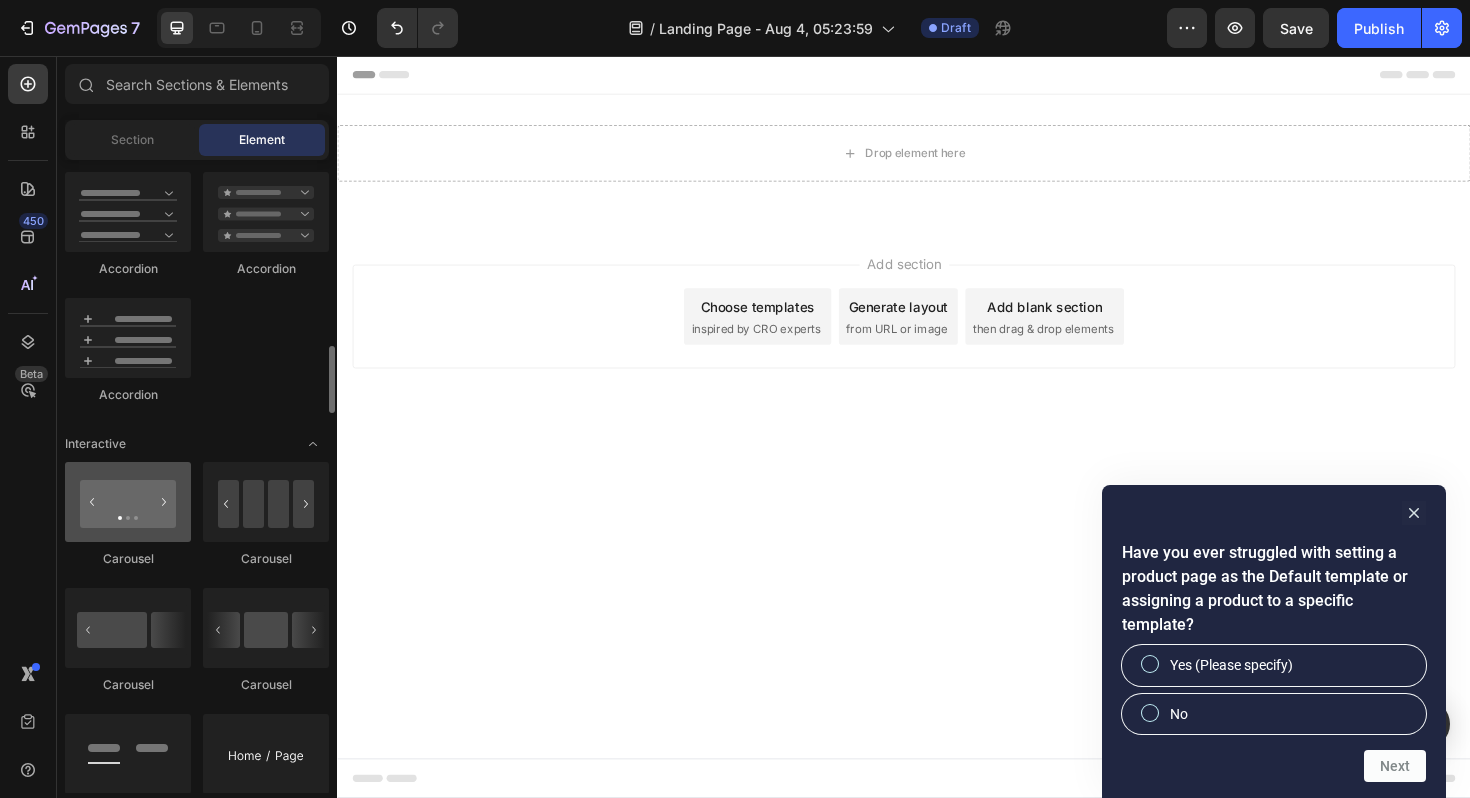 click at bounding box center (128, 502) 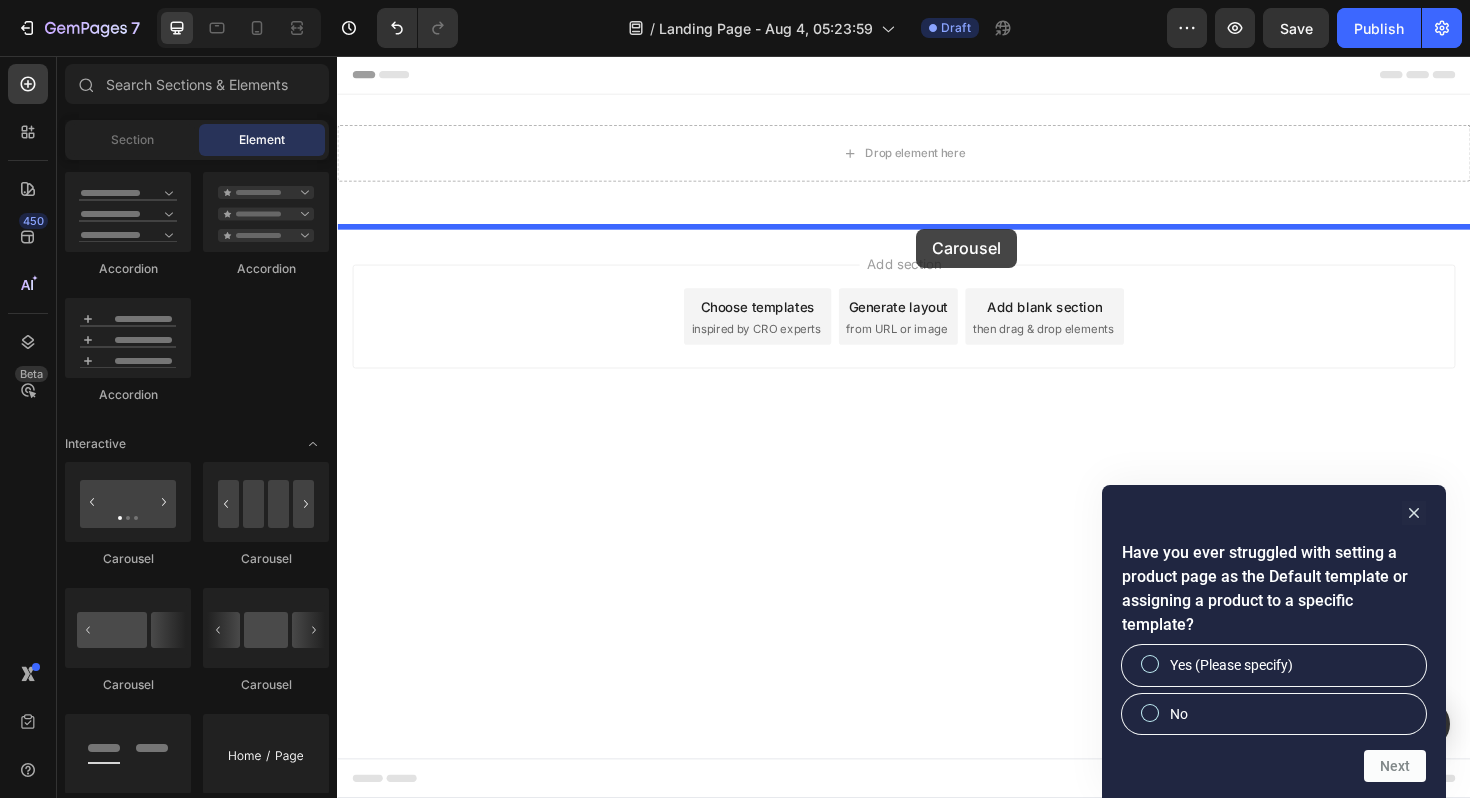 drag, startPoint x: 459, startPoint y: 571, endPoint x: 949, endPoint y: 232, distance: 595.83636 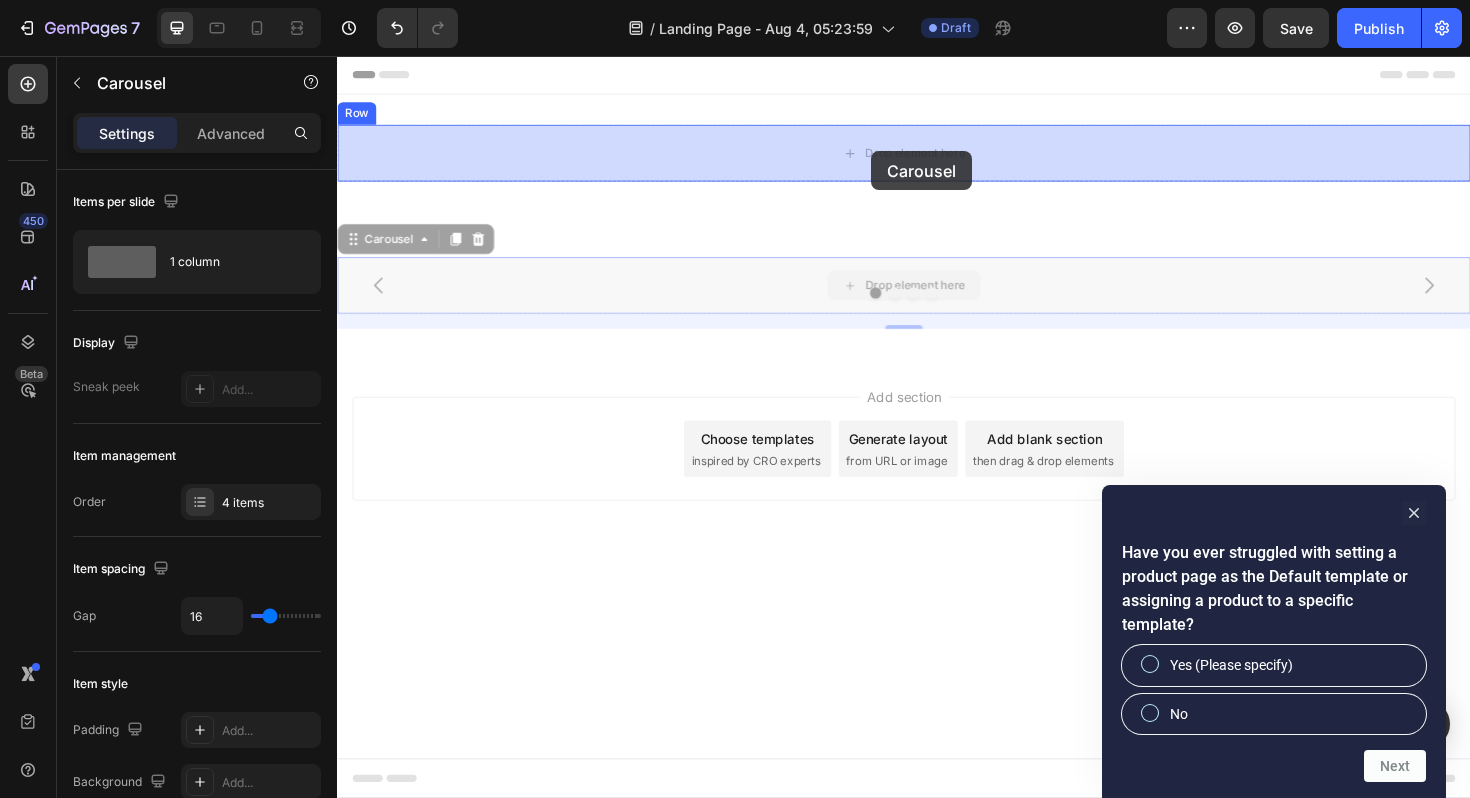 drag, startPoint x: 923, startPoint y: 277, endPoint x: 907, endPoint y: 135, distance: 142.89856 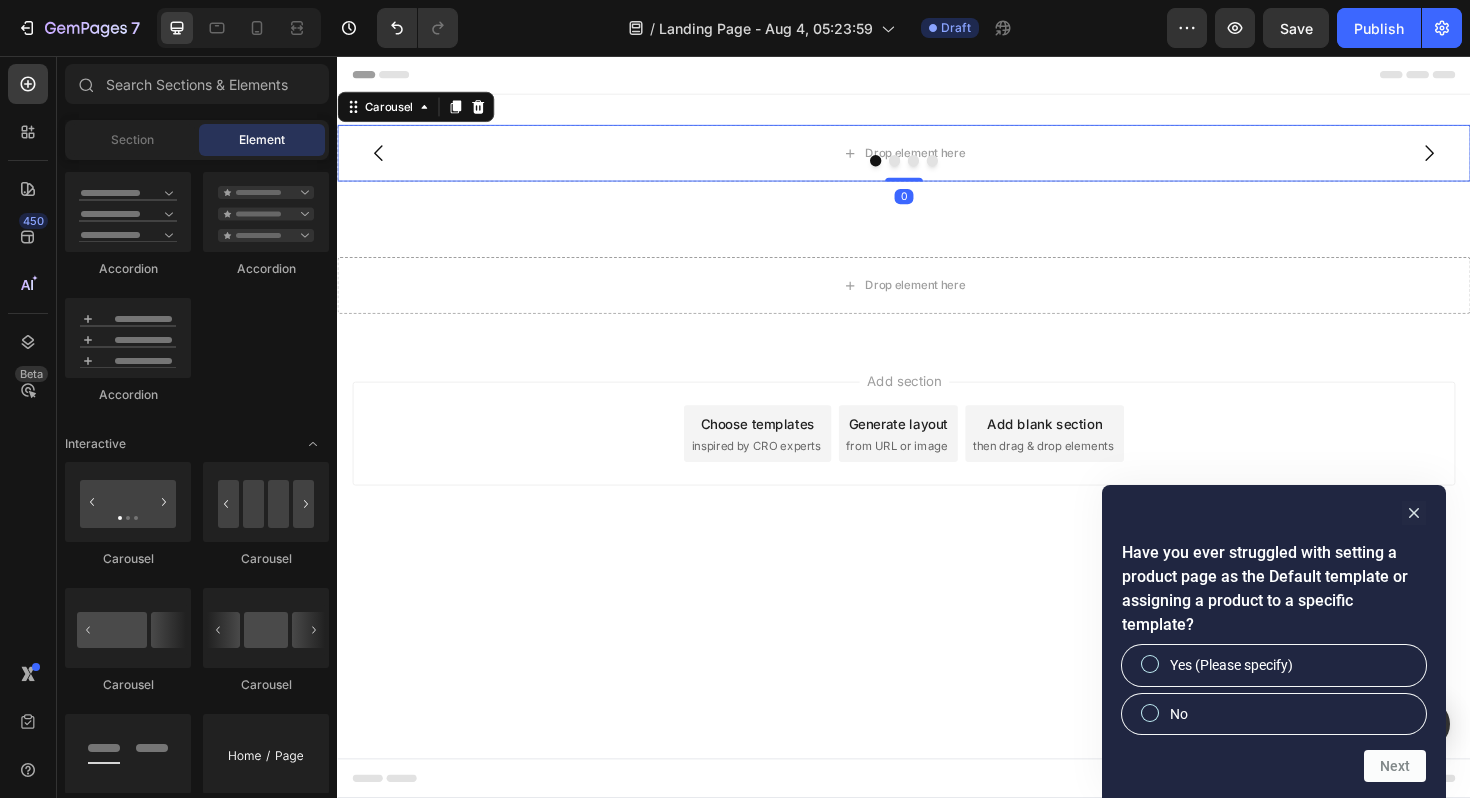 click on "Add section Choose templates inspired by CRO experts Generate layout from URL or image Add blank section then drag & drop elements" at bounding box center (937, 484) 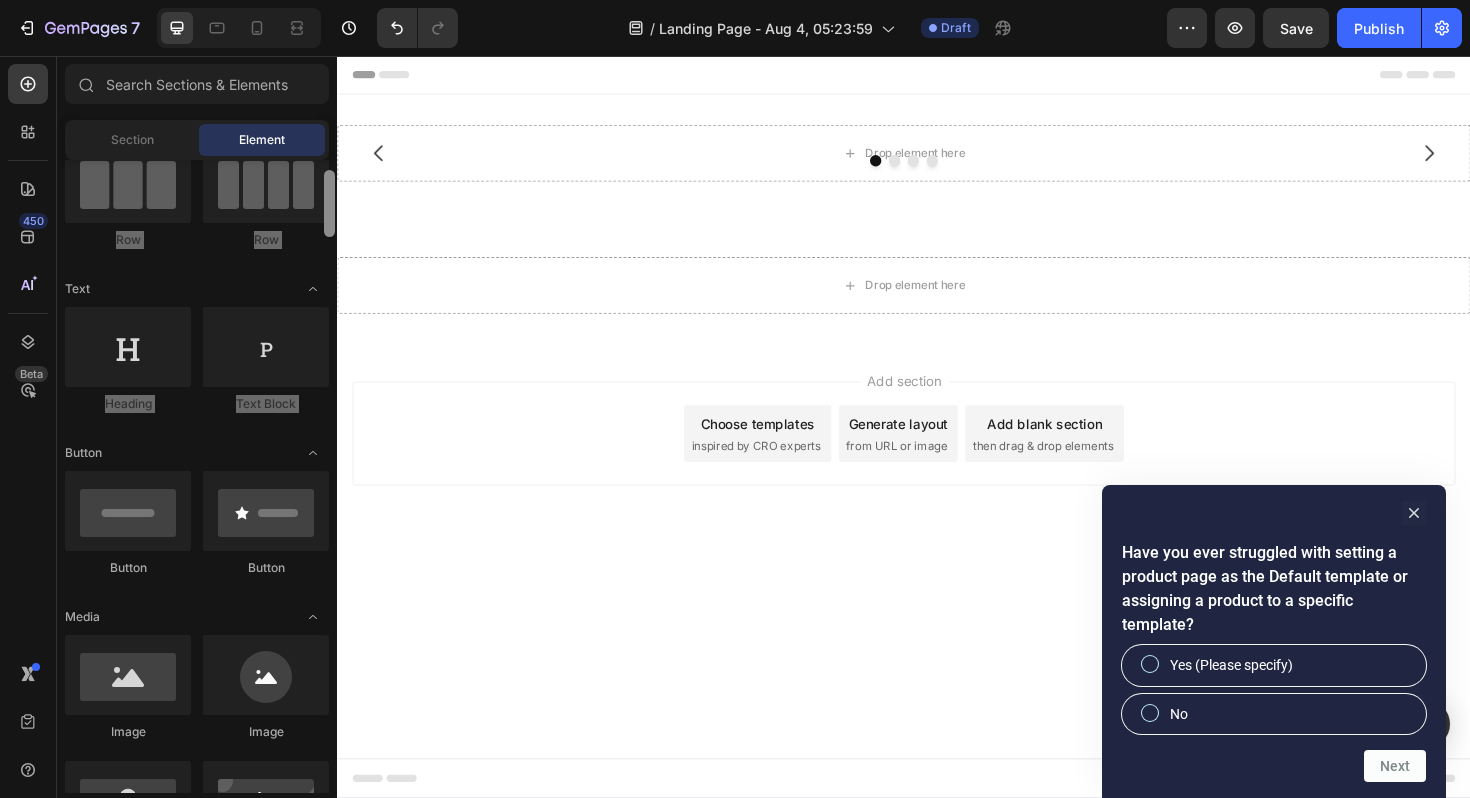 drag, startPoint x: 328, startPoint y: 398, endPoint x: 328, endPoint y: 231, distance: 167 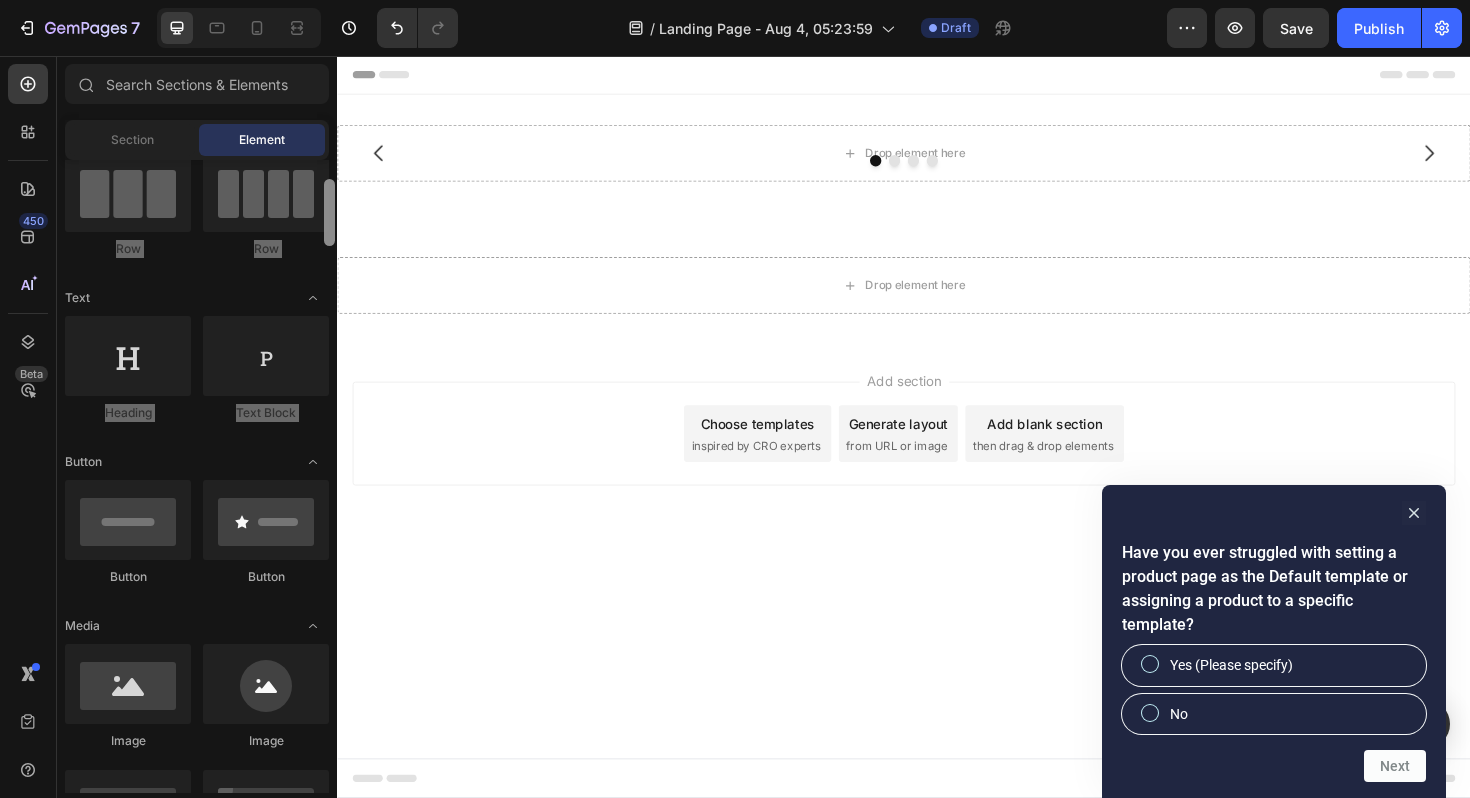 scroll, scrollTop: 0, scrollLeft: 0, axis: both 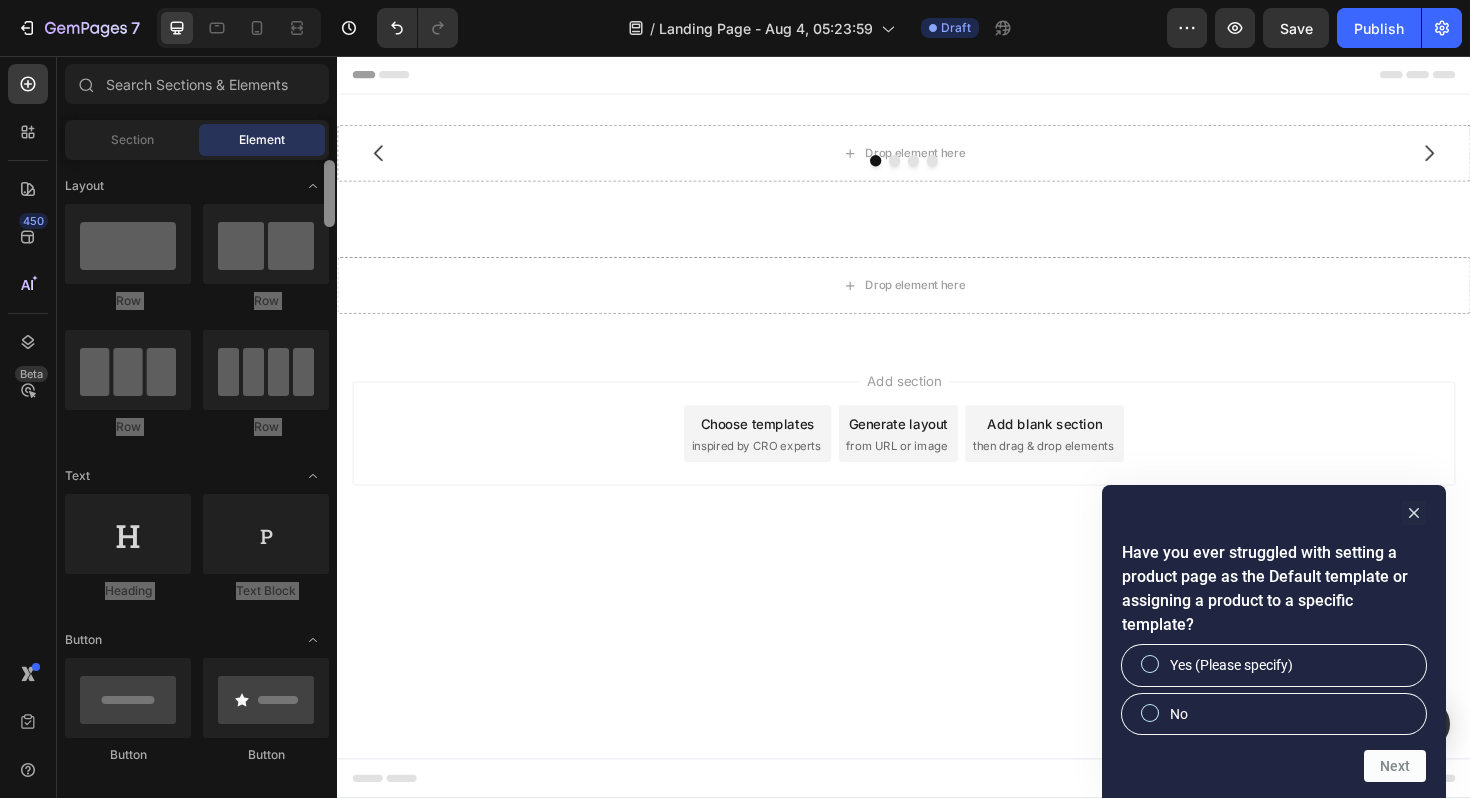 drag, startPoint x: 328, startPoint y: 231, endPoint x: 328, endPoint y: 138, distance: 93 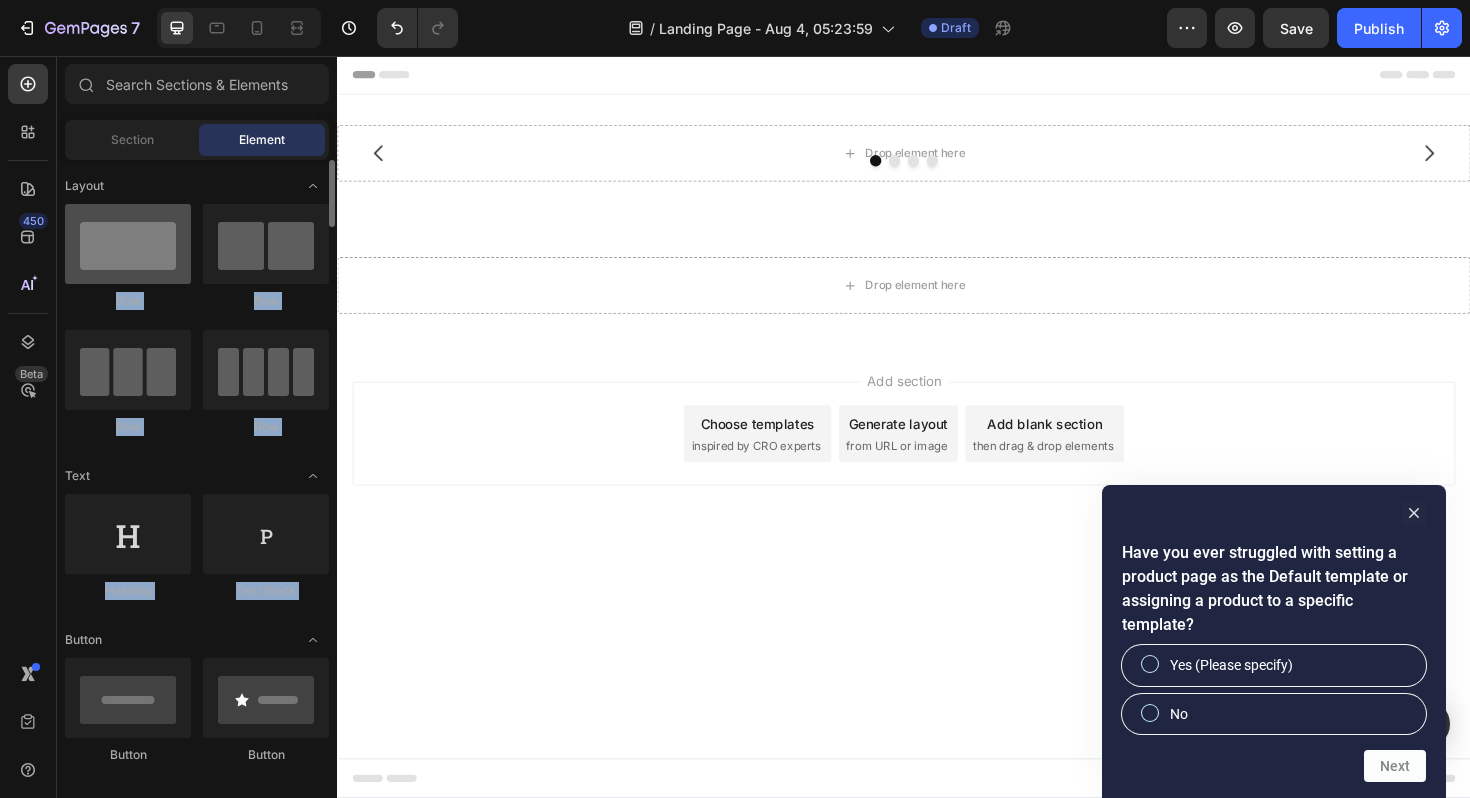 click at bounding box center (128, 244) 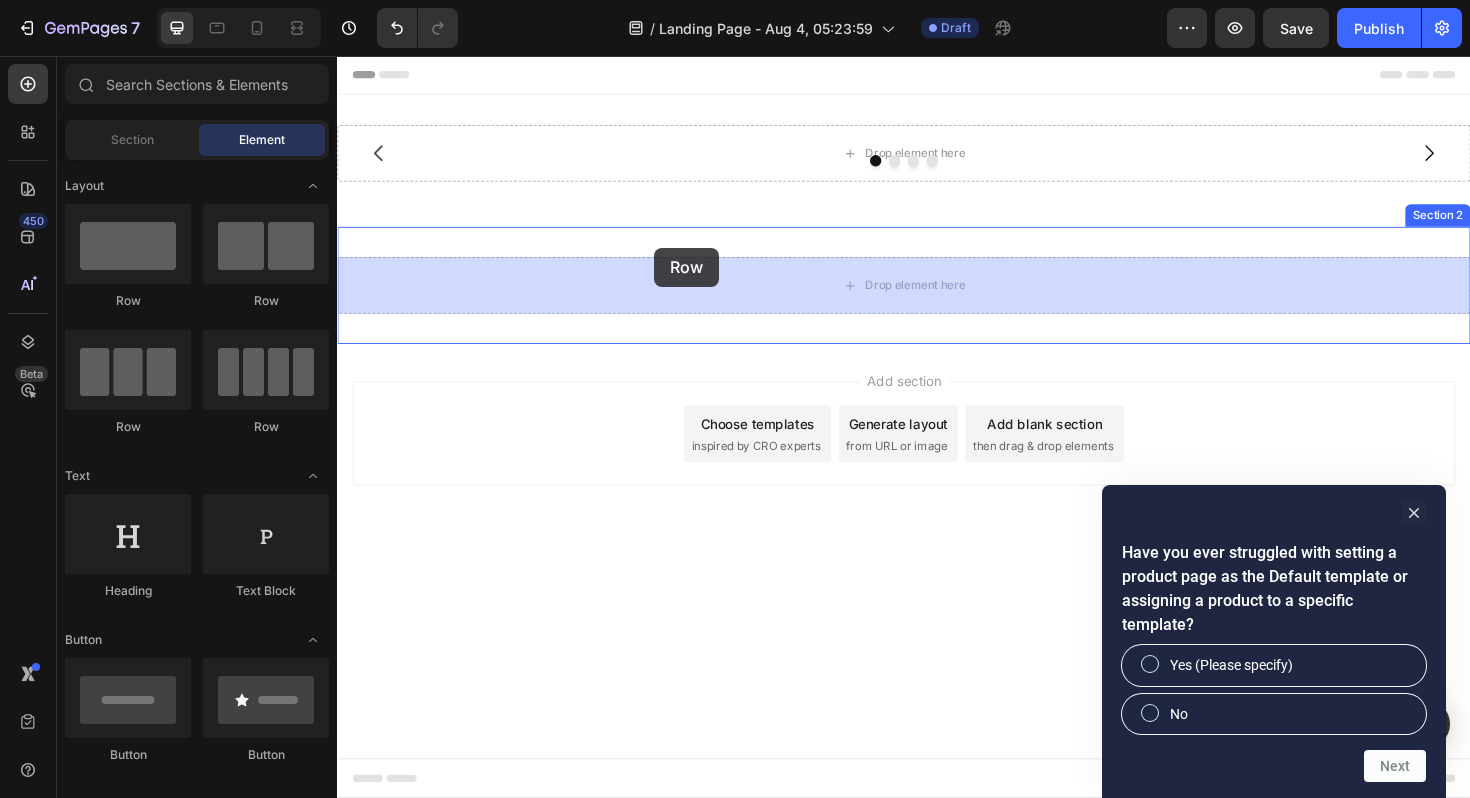 drag, startPoint x: 486, startPoint y: 284, endPoint x: 674, endPoint y: 282, distance: 188.01064 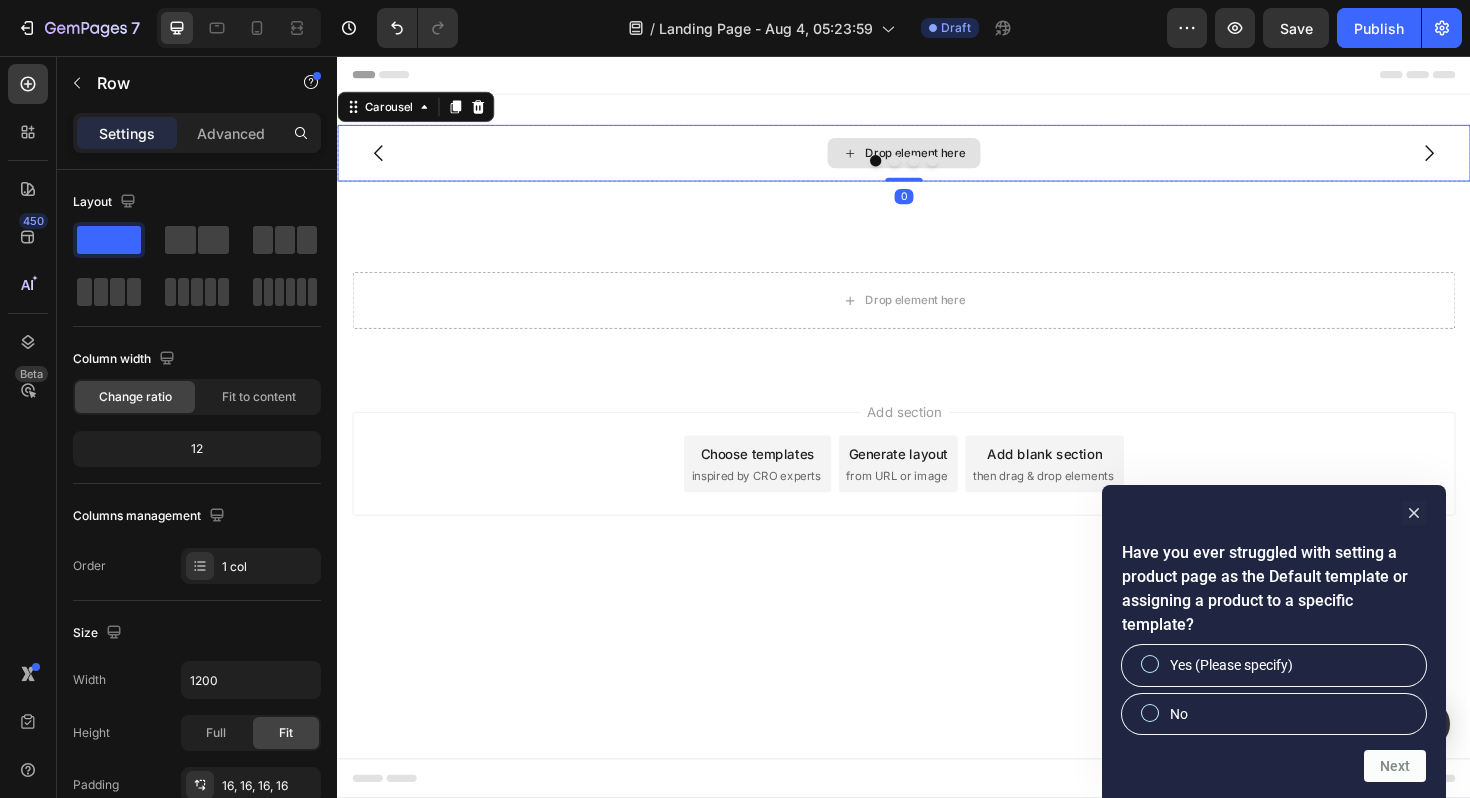 click on "Drop element here" at bounding box center (937, 159) 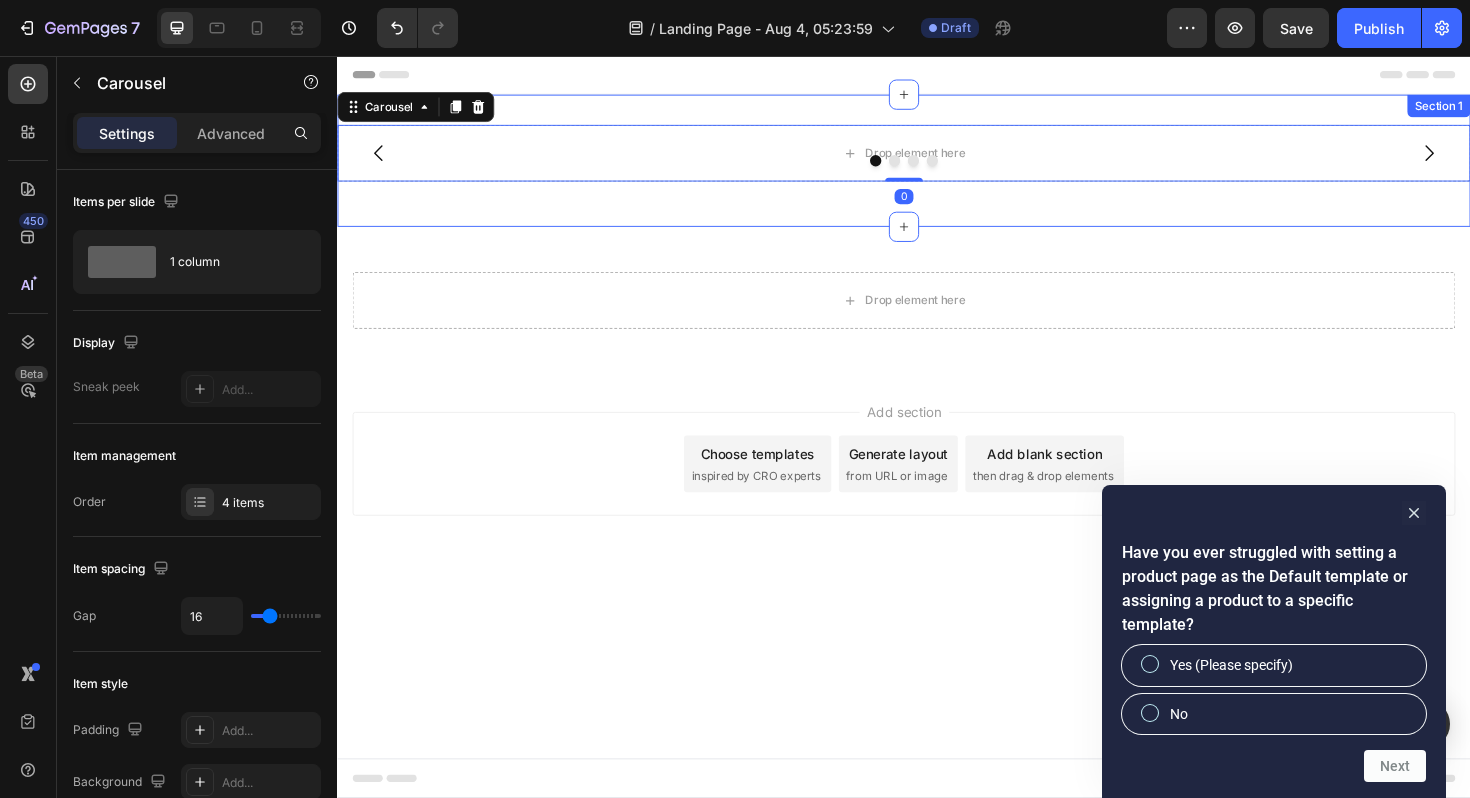 click on "Drop element here
Drop element here
Drop element here
Drop element here
Carousel   0 Row Section 1" at bounding box center (937, 167) 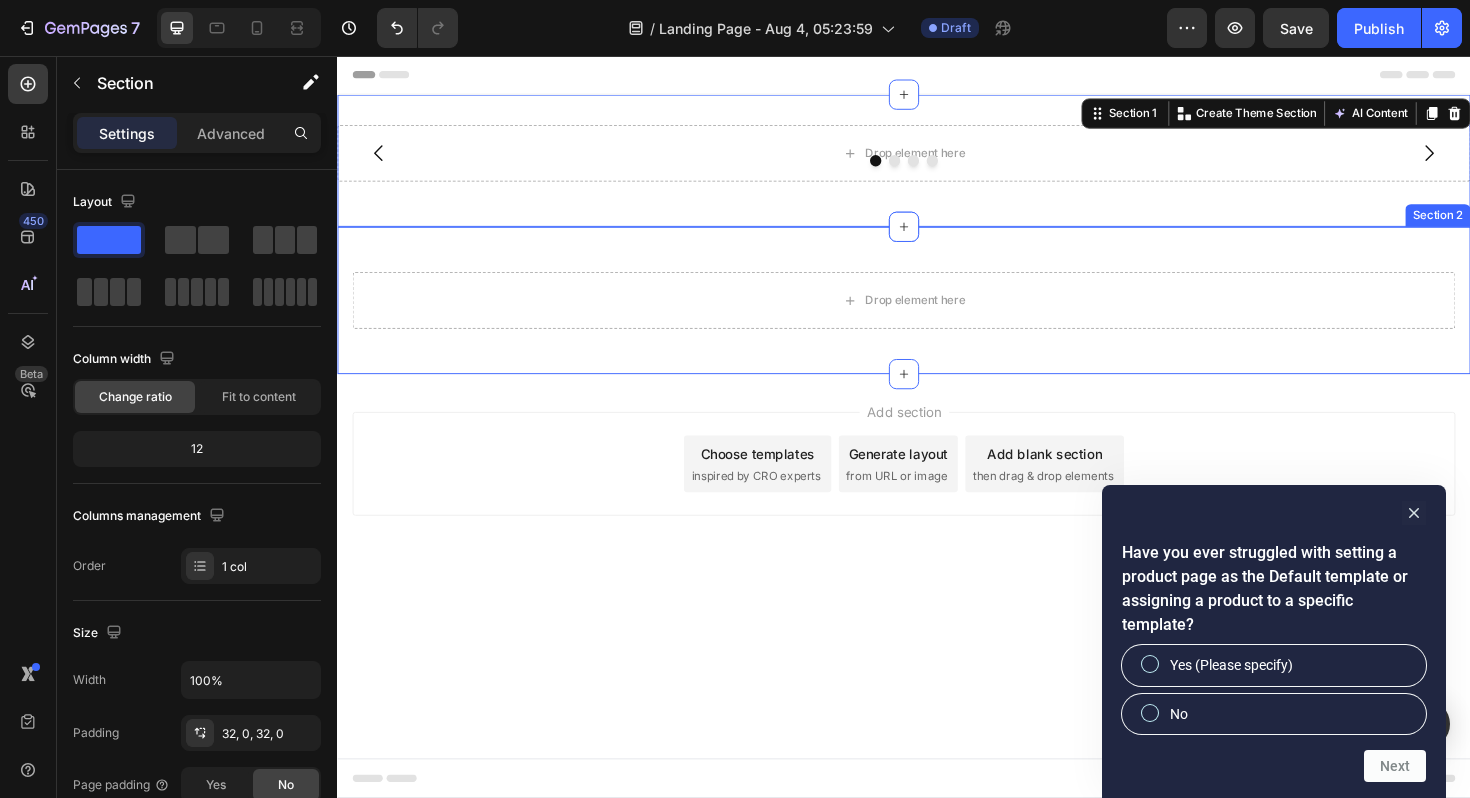 click on "Drop element here Row Section 2" at bounding box center (937, 315) 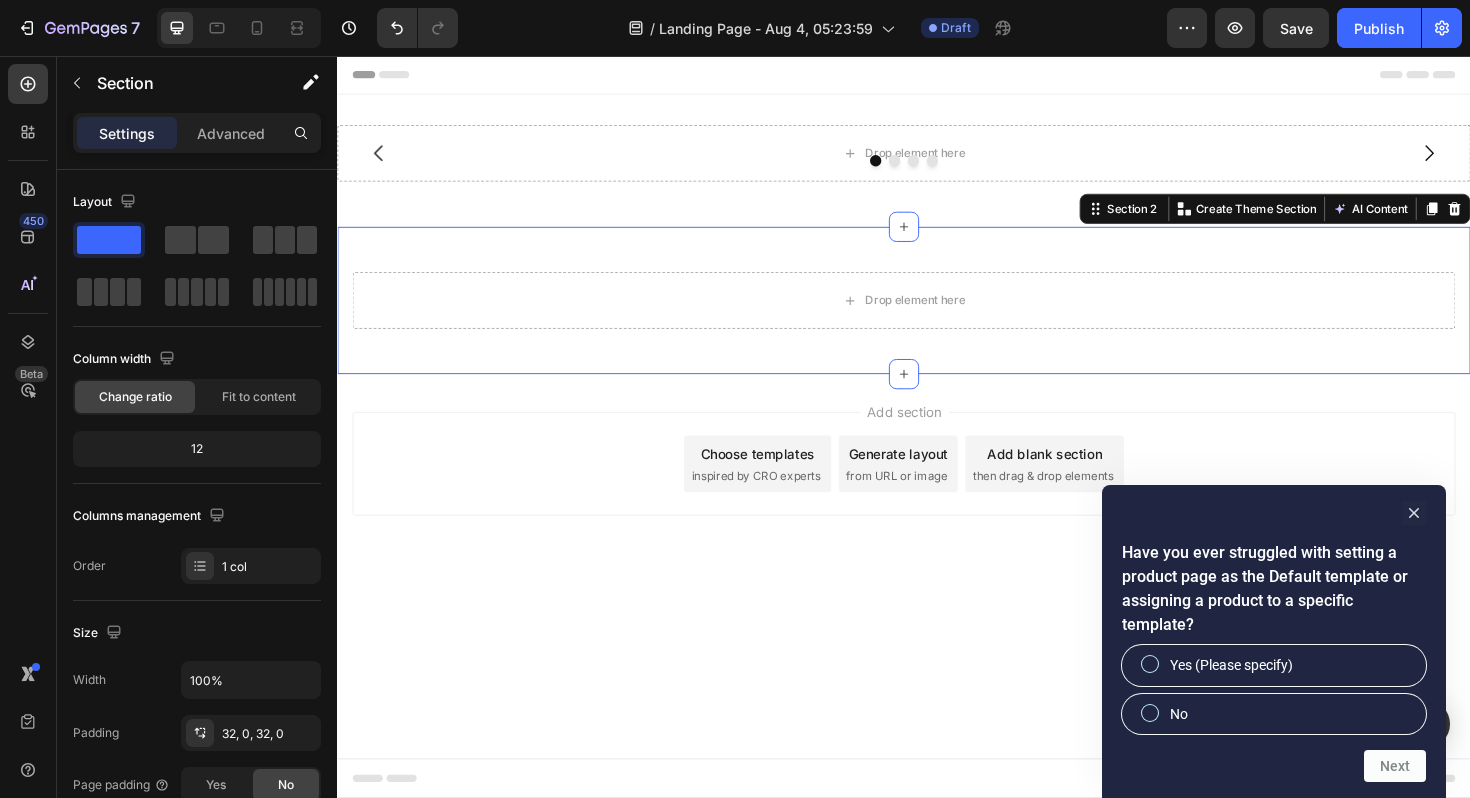 scroll, scrollTop: 510, scrollLeft: 0, axis: vertical 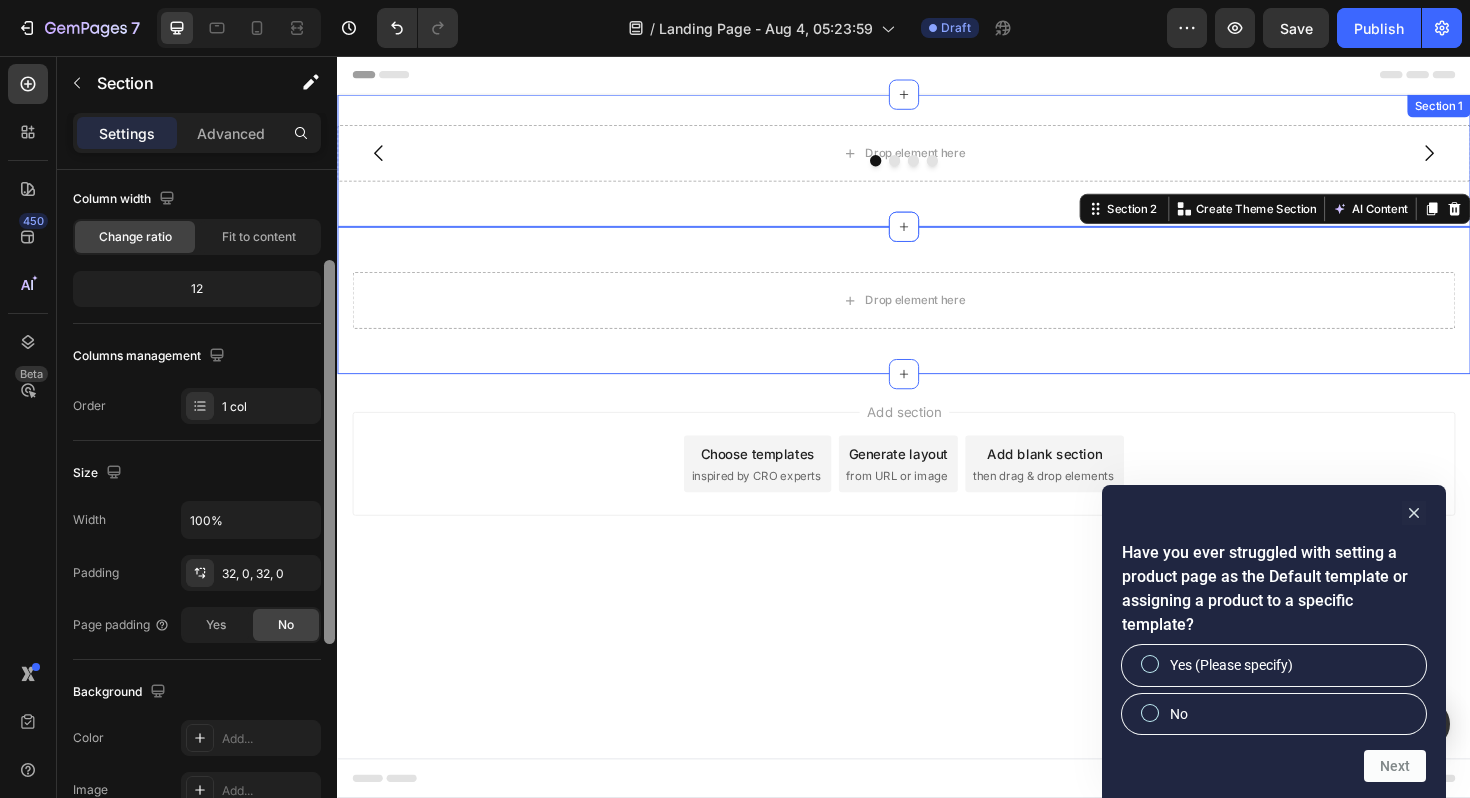 drag, startPoint x: 669, startPoint y: 548, endPoint x: 345, endPoint y: 211, distance: 467.48798 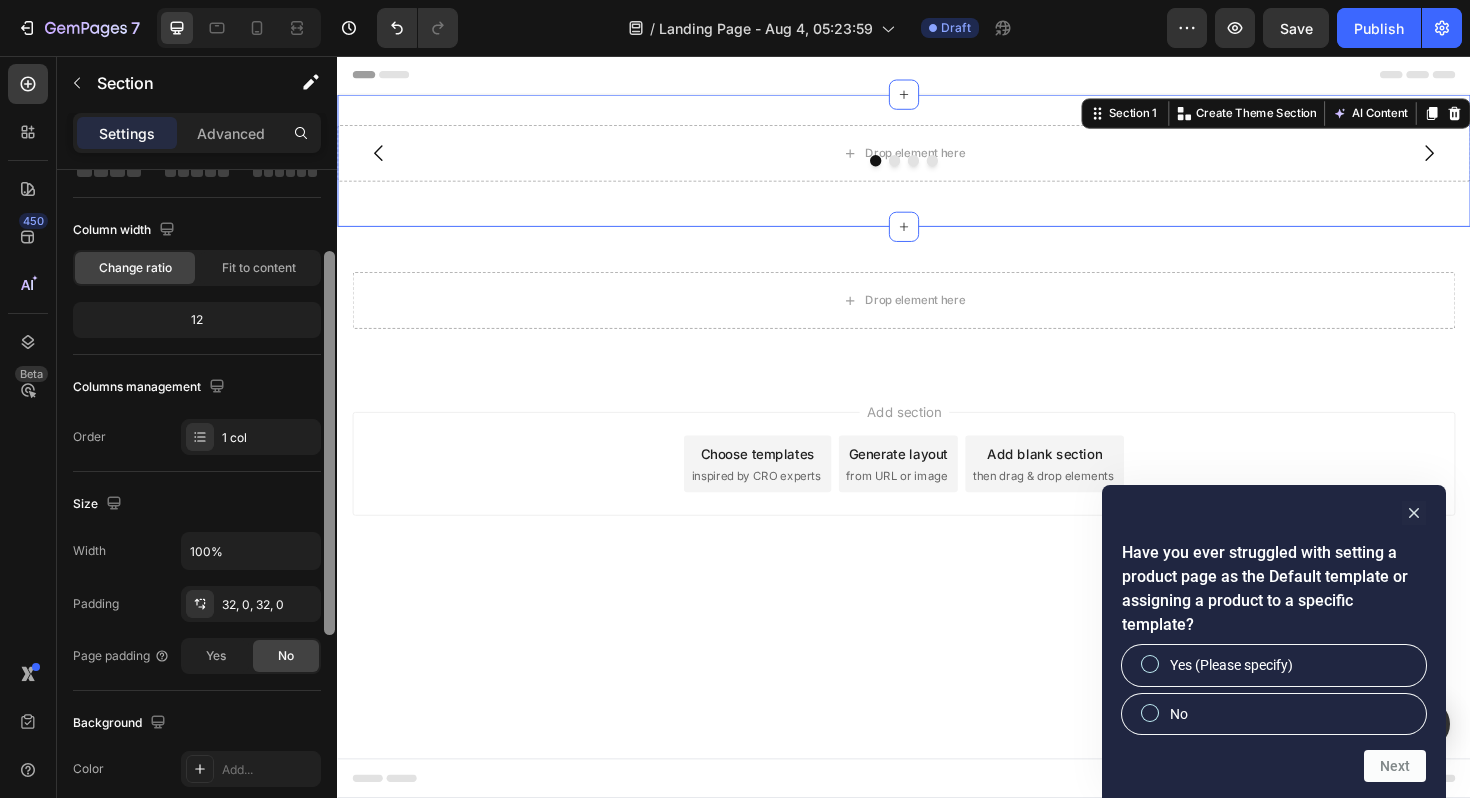 scroll, scrollTop: 140, scrollLeft: 0, axis: vertical 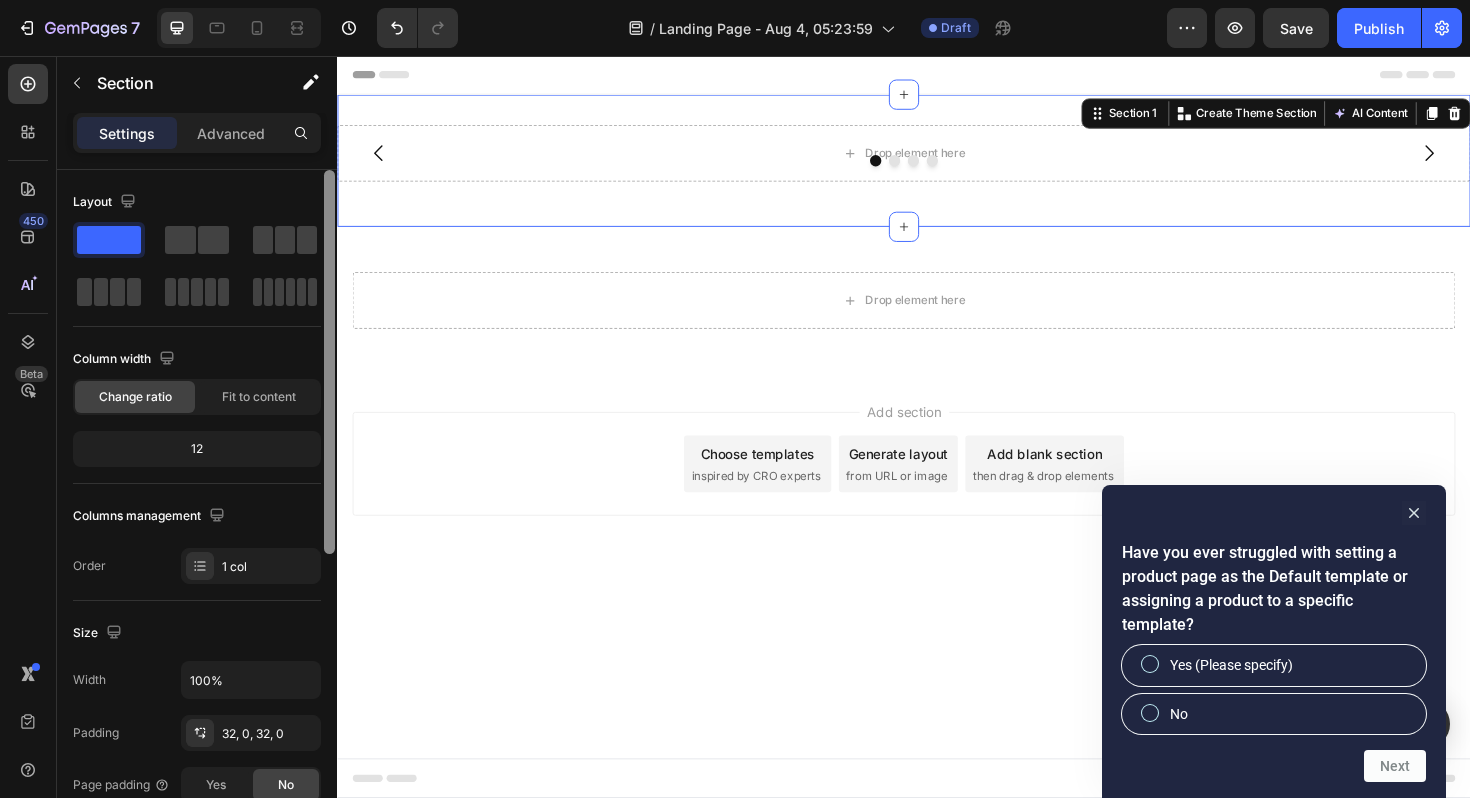 drag, startPoint x: 330, startPoint y: 284, endPoint x: 331, endPoint y: 152, distance: 132.00378 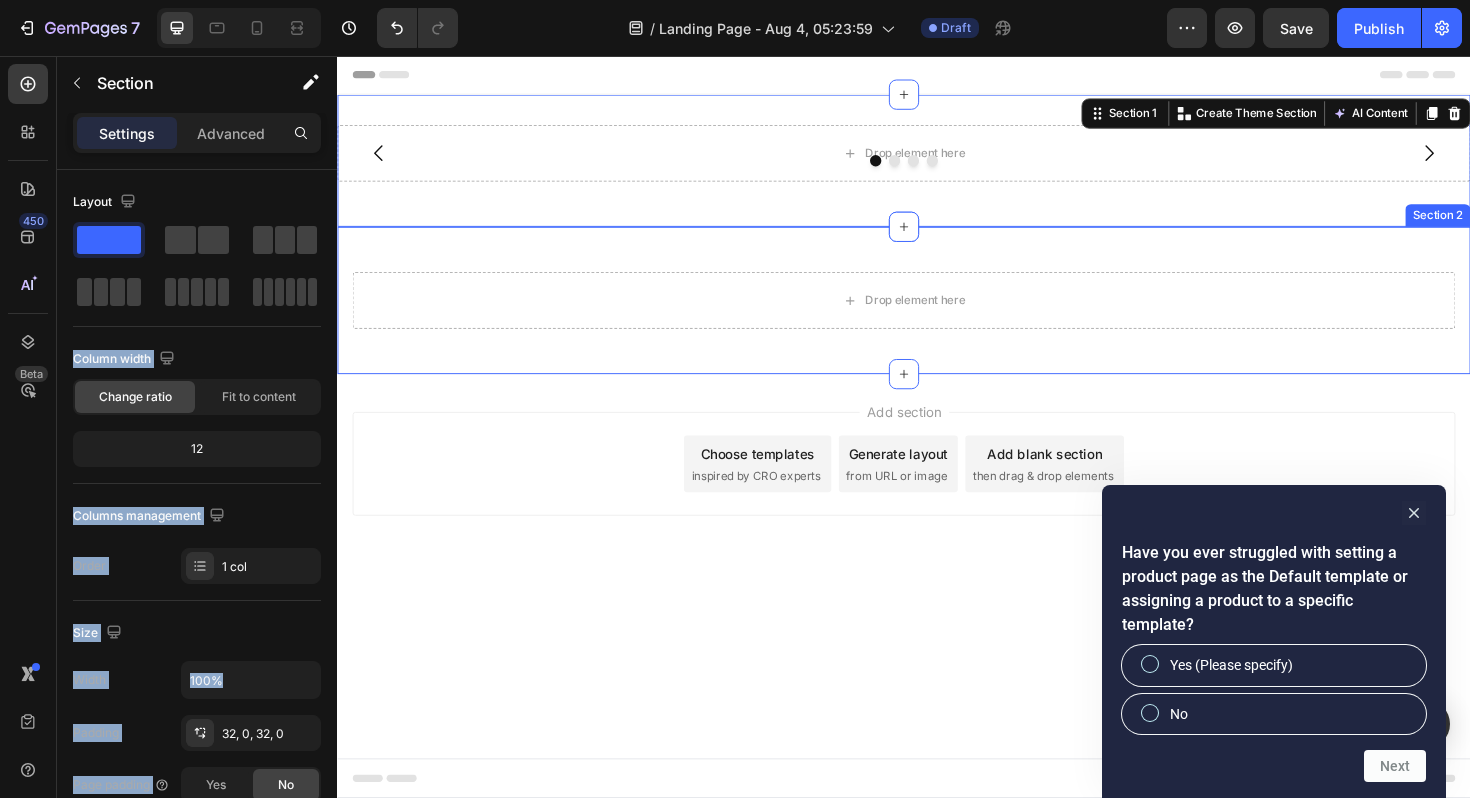 drag, startPoint x: 446, startPoint y: 304, endPoint x: 658, endPoint y: 386, distance: 227.30595 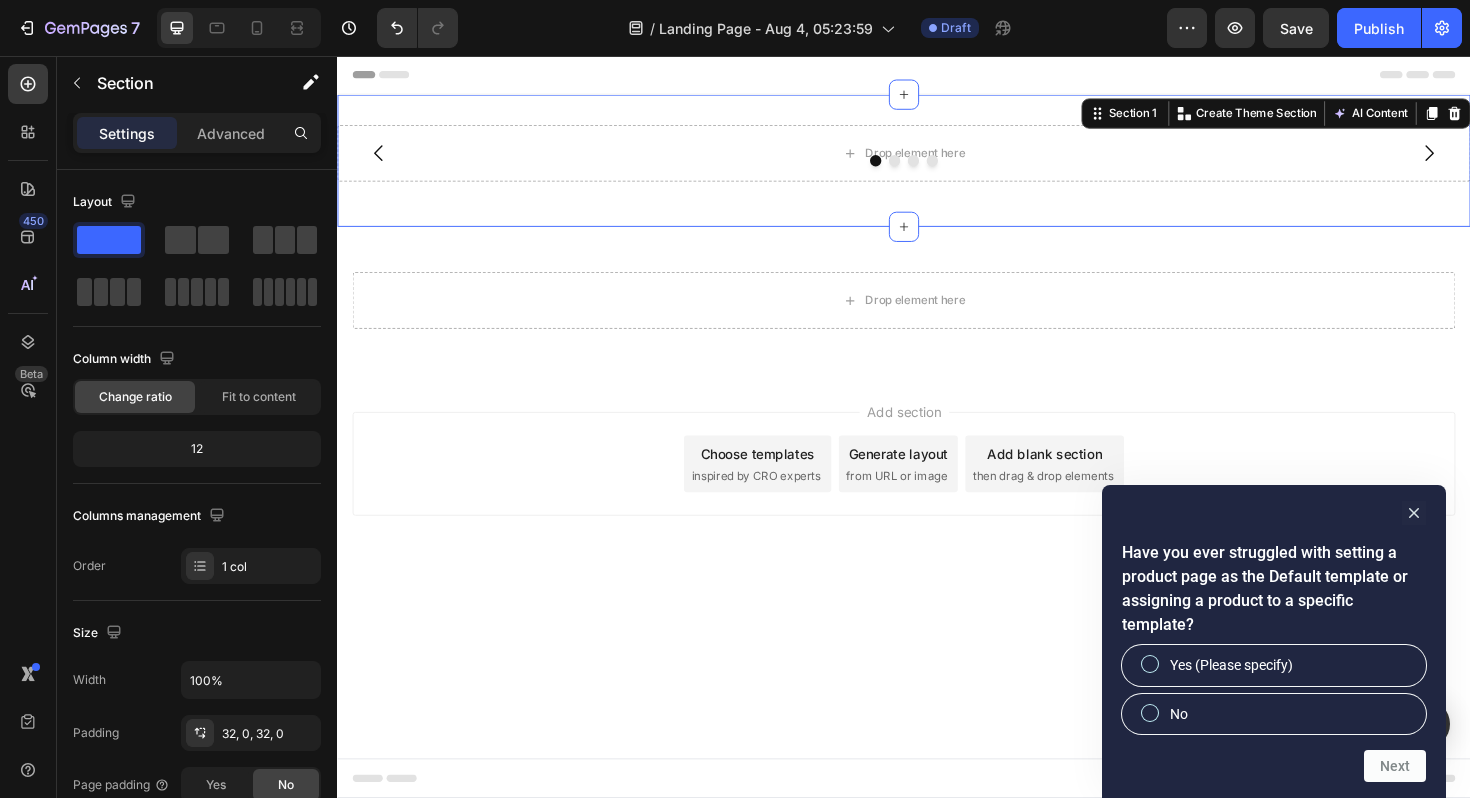 drag, startPoint x: 448, startPoint y: 292, endPoint x: 576, endPoint y: 470, distance: 219.24416 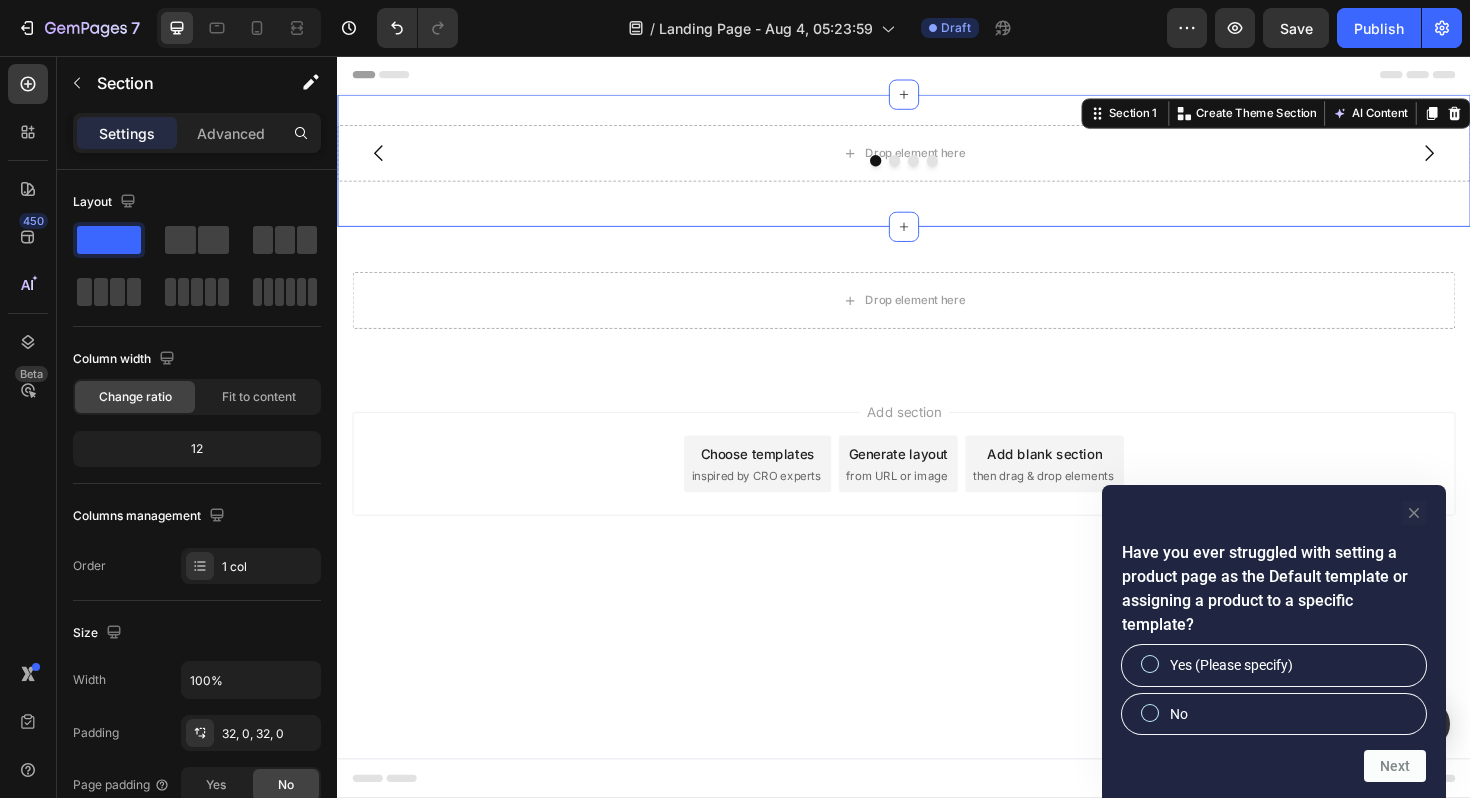 click 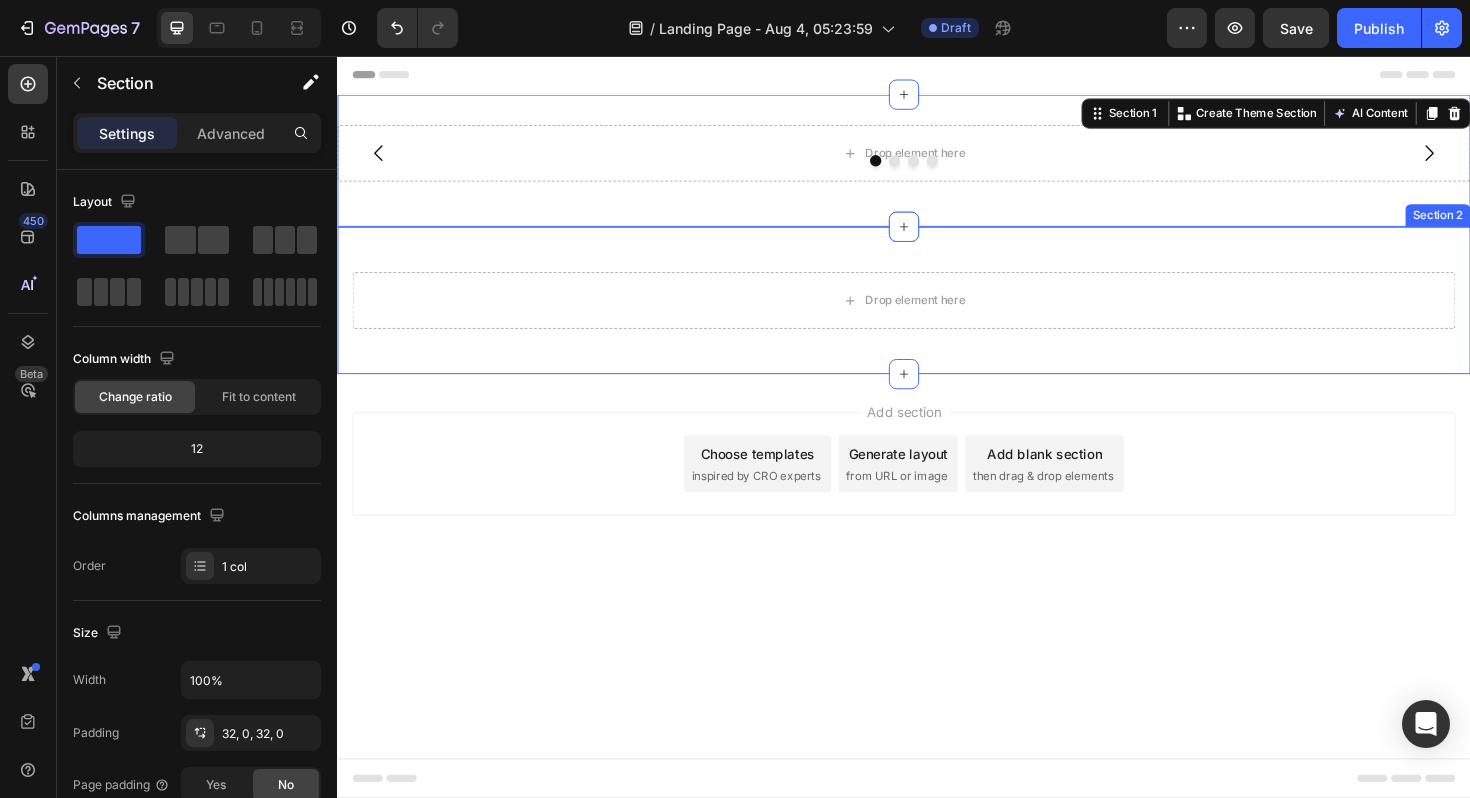 click on "Drop element here Row Section 2" at bounding box center (937, 315) 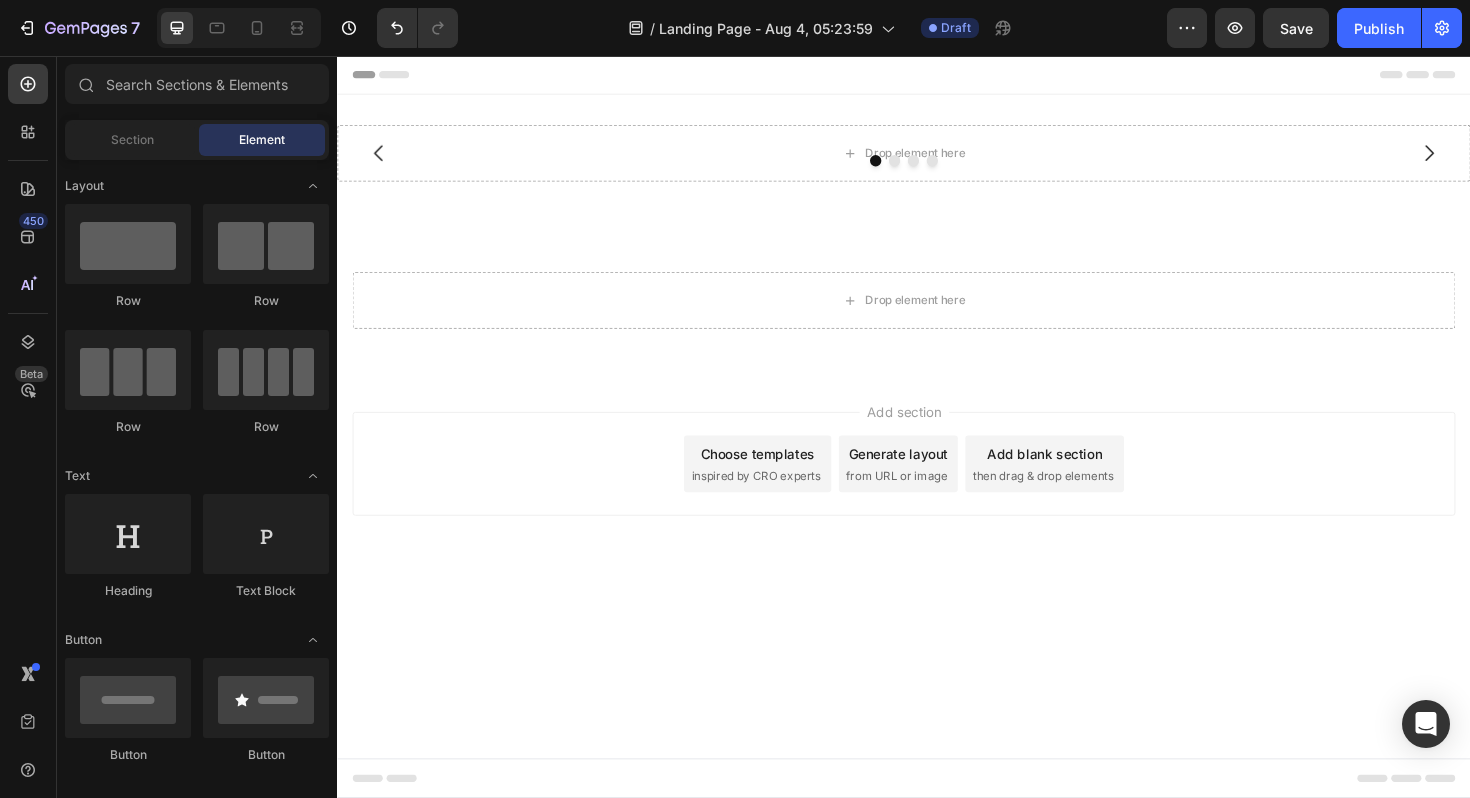 click on "Add section Choose templates inspired by CRO experts Generate layout from URL or image Add blank section then drag & drop elements" at bounding box center (937, 516) 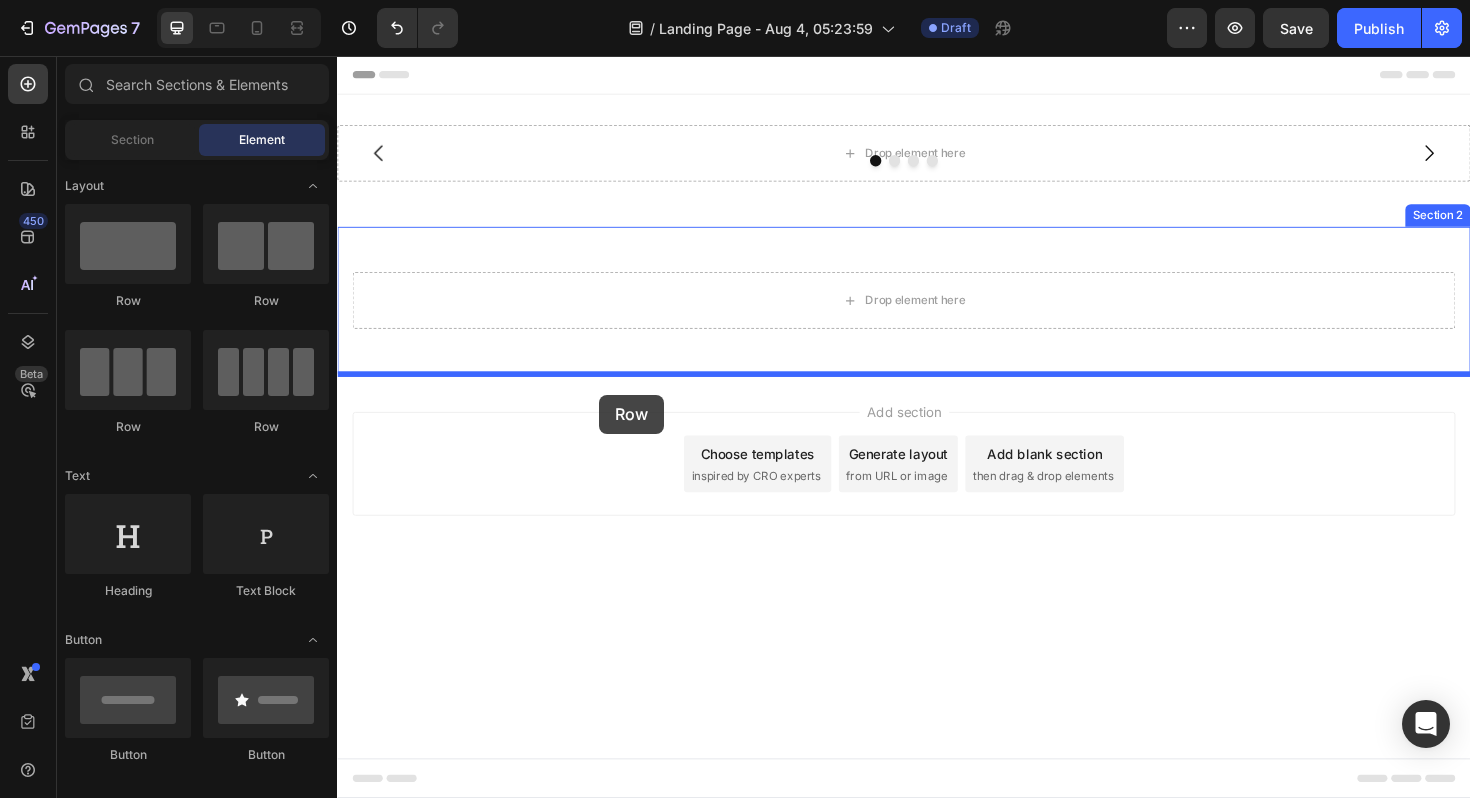 drag, startPoint x: 490, startPoint y: 276, endPoint x: 612, endPoint y: 415, distance: 184.94594 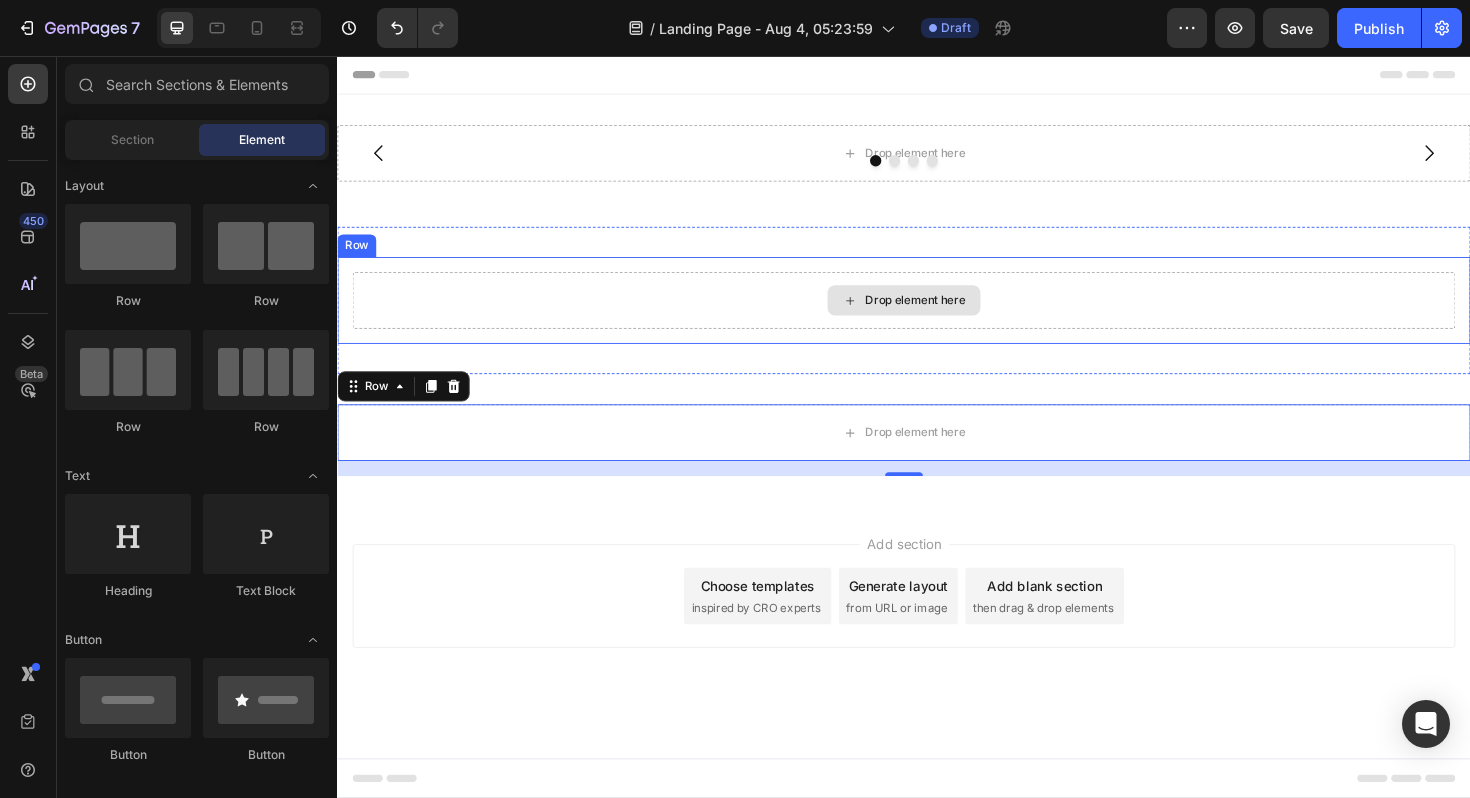 click on "Drop element here" at bounding box center (949, 315) 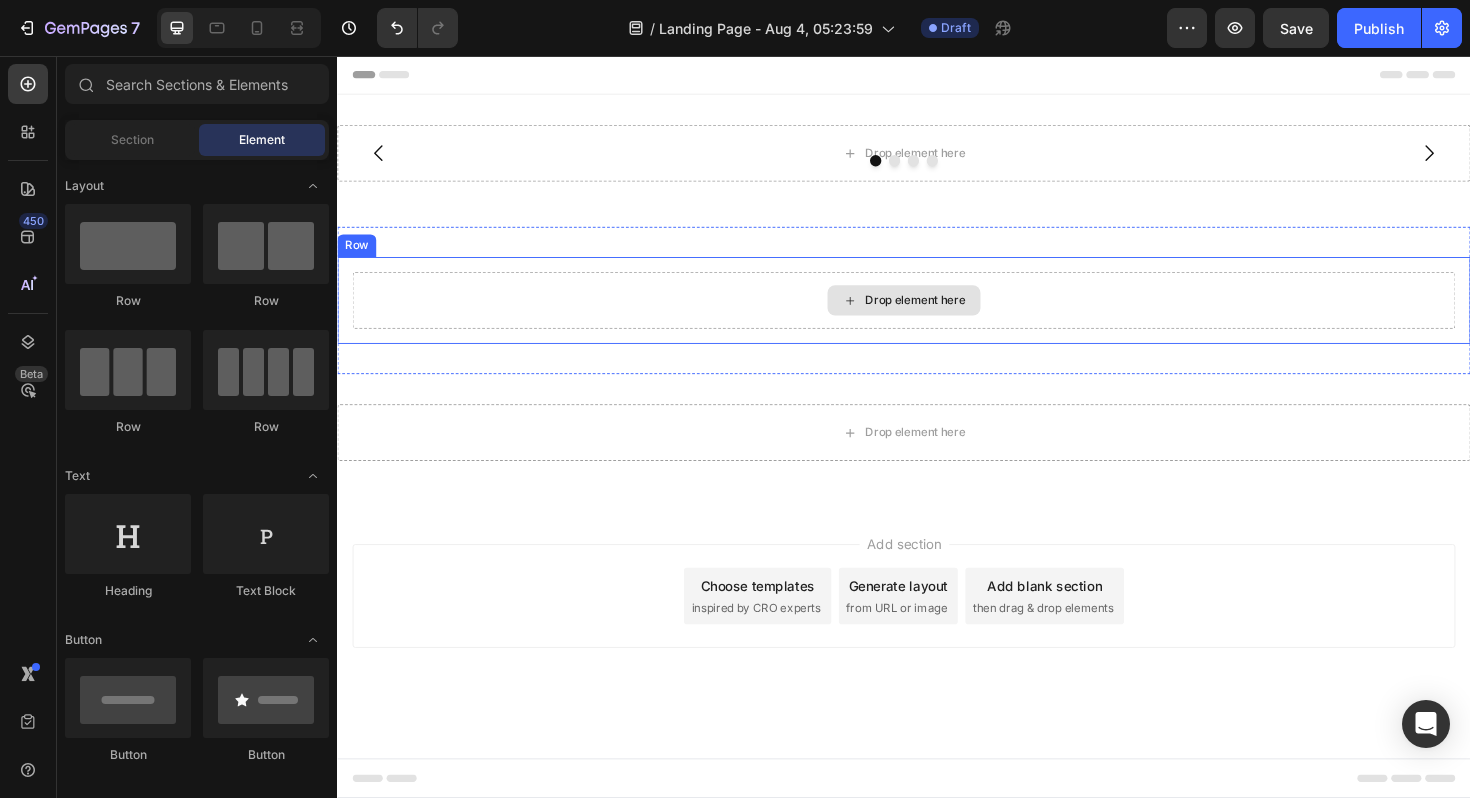click on "Drop element here" at bounding box center (949, 315) 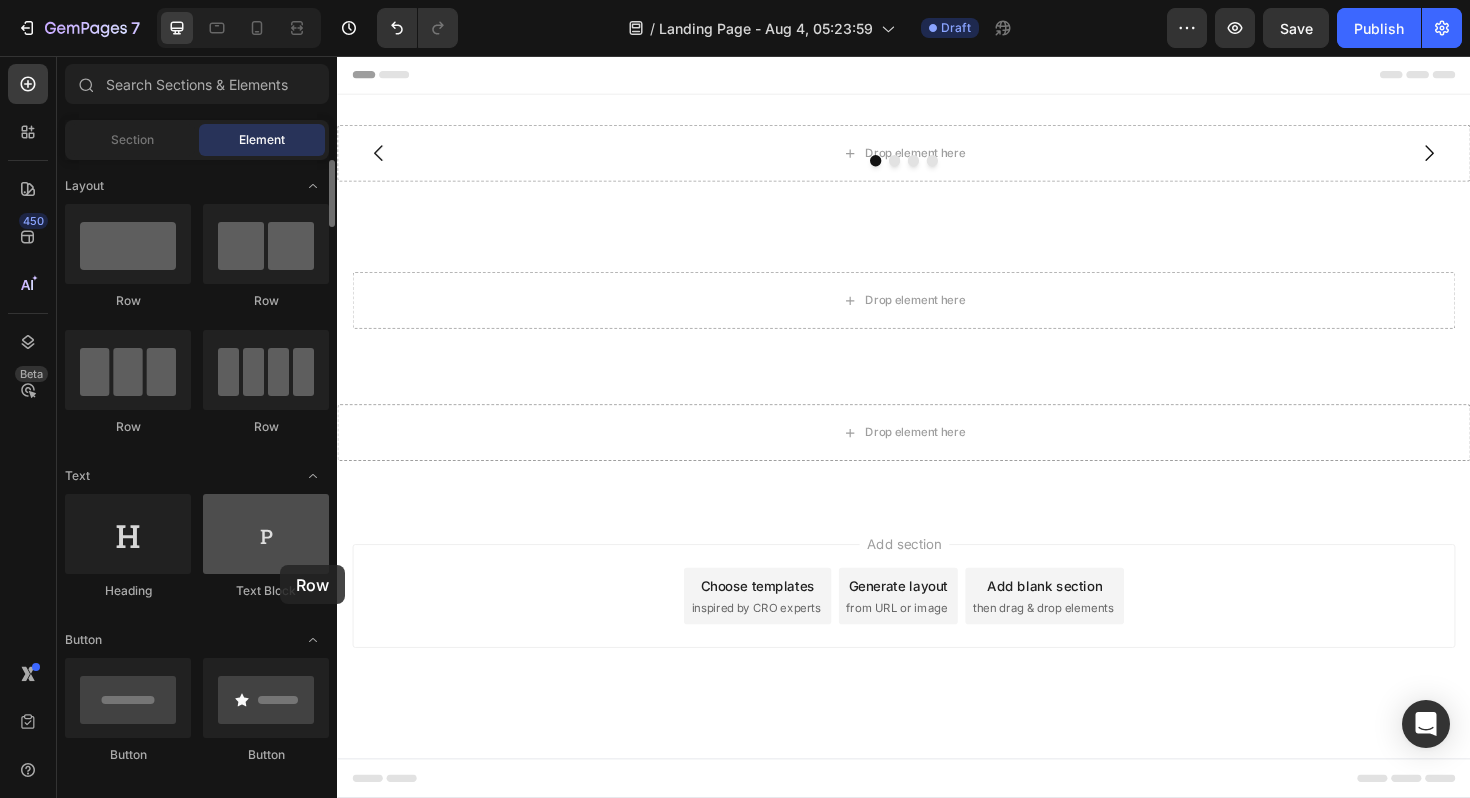 drag, startPoint x: 321, startPoint y: 434, endPoint x: 276, endPoint y: 536, distance: 111.48543 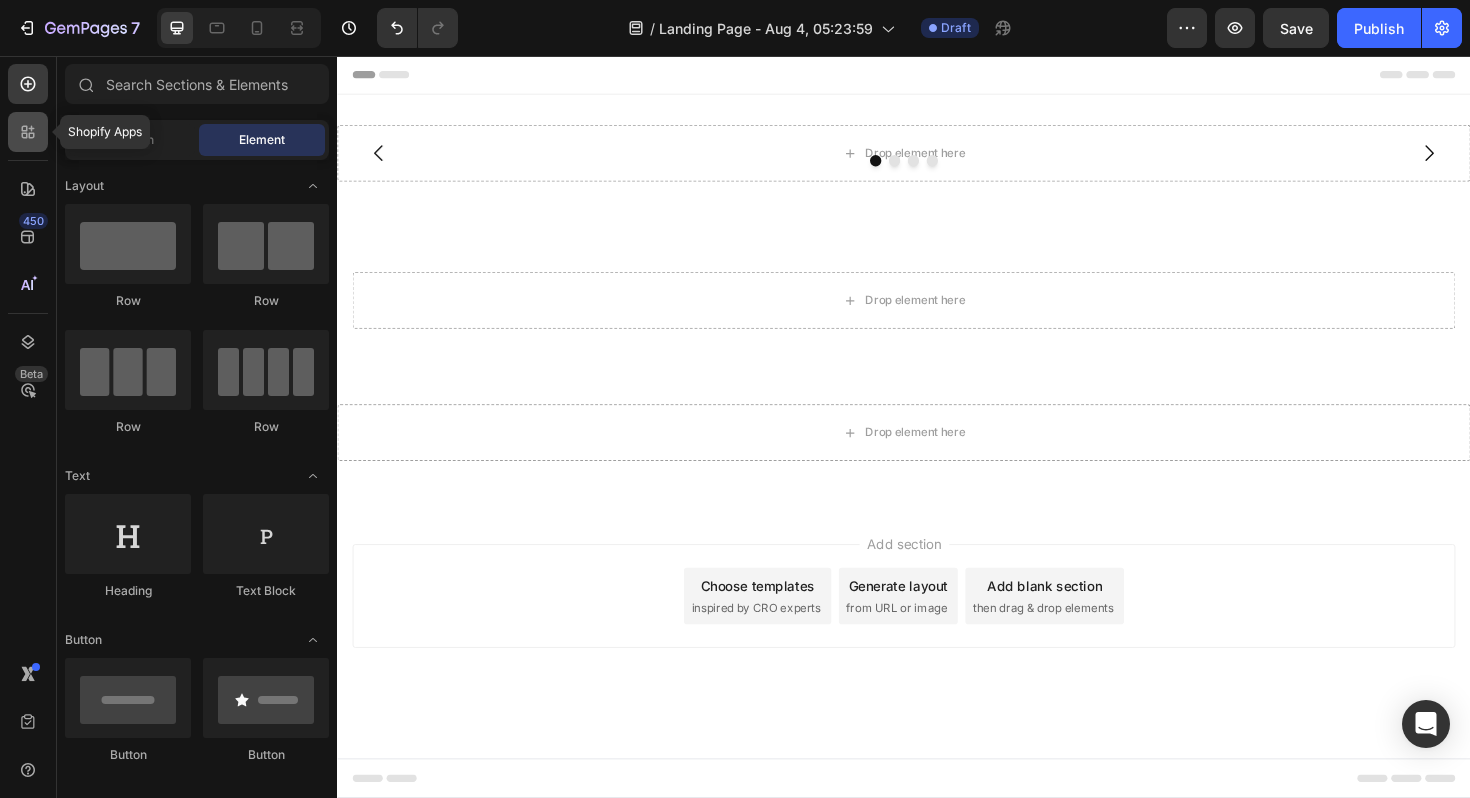 click 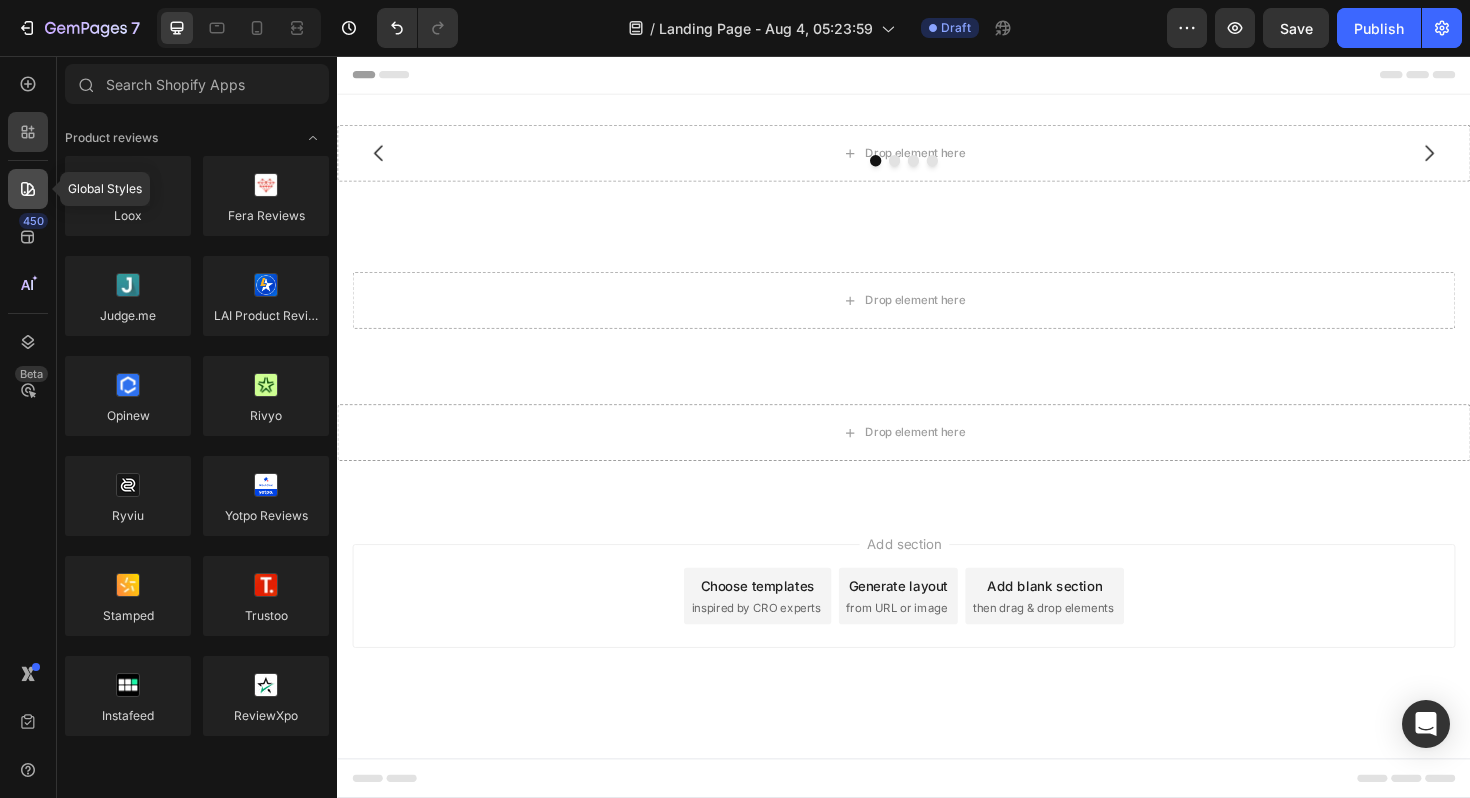 click 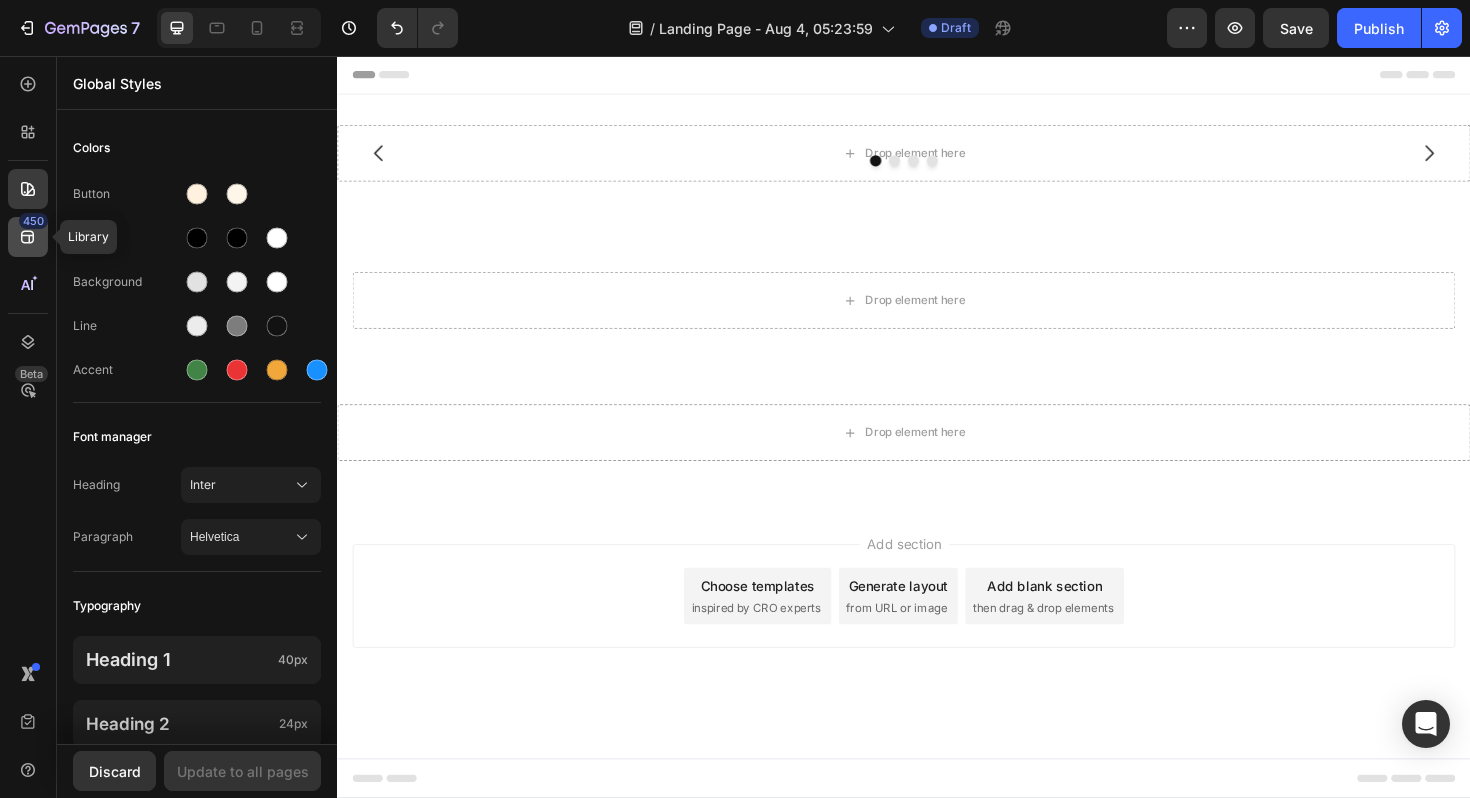 click 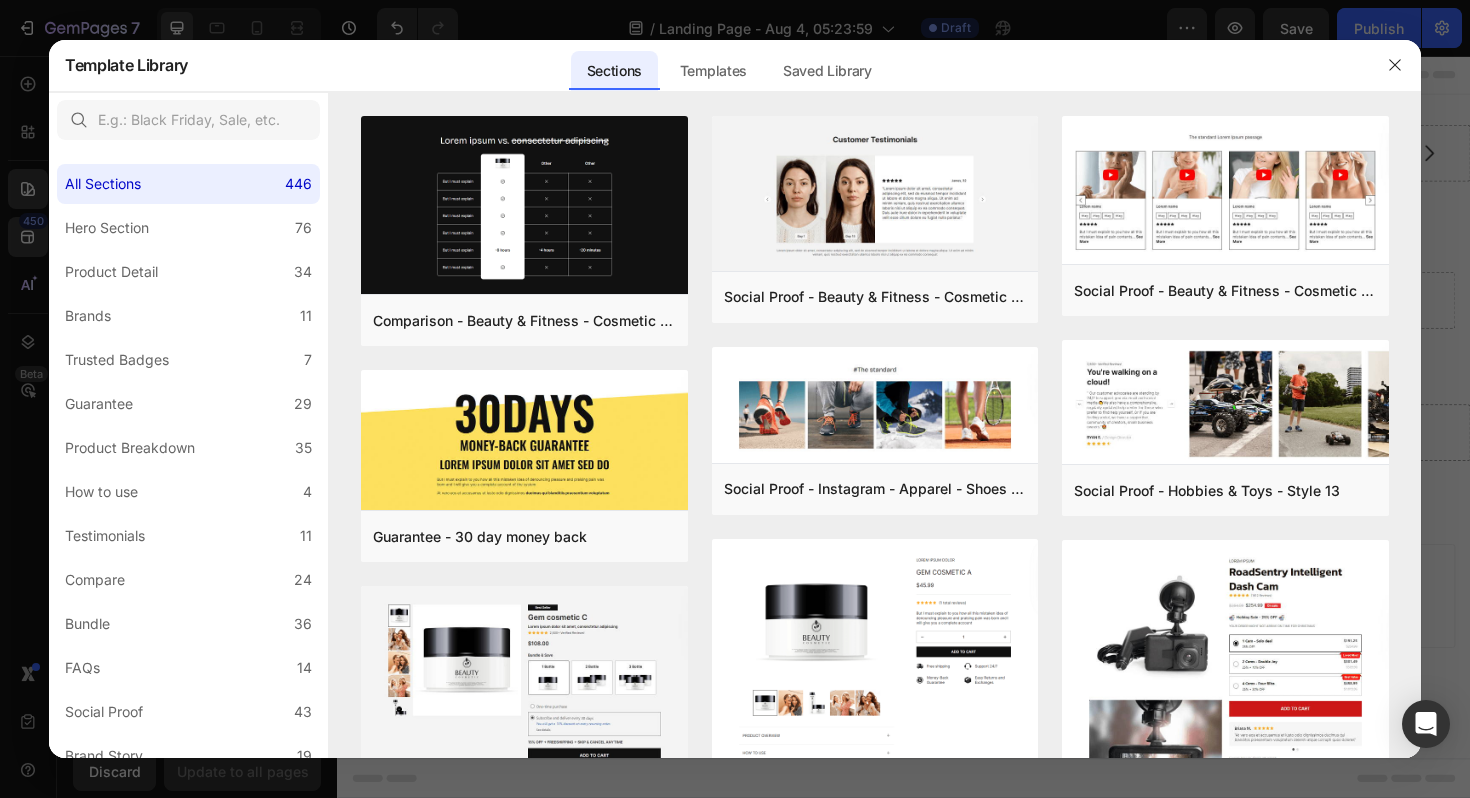 click at bounding box center (735, 399) 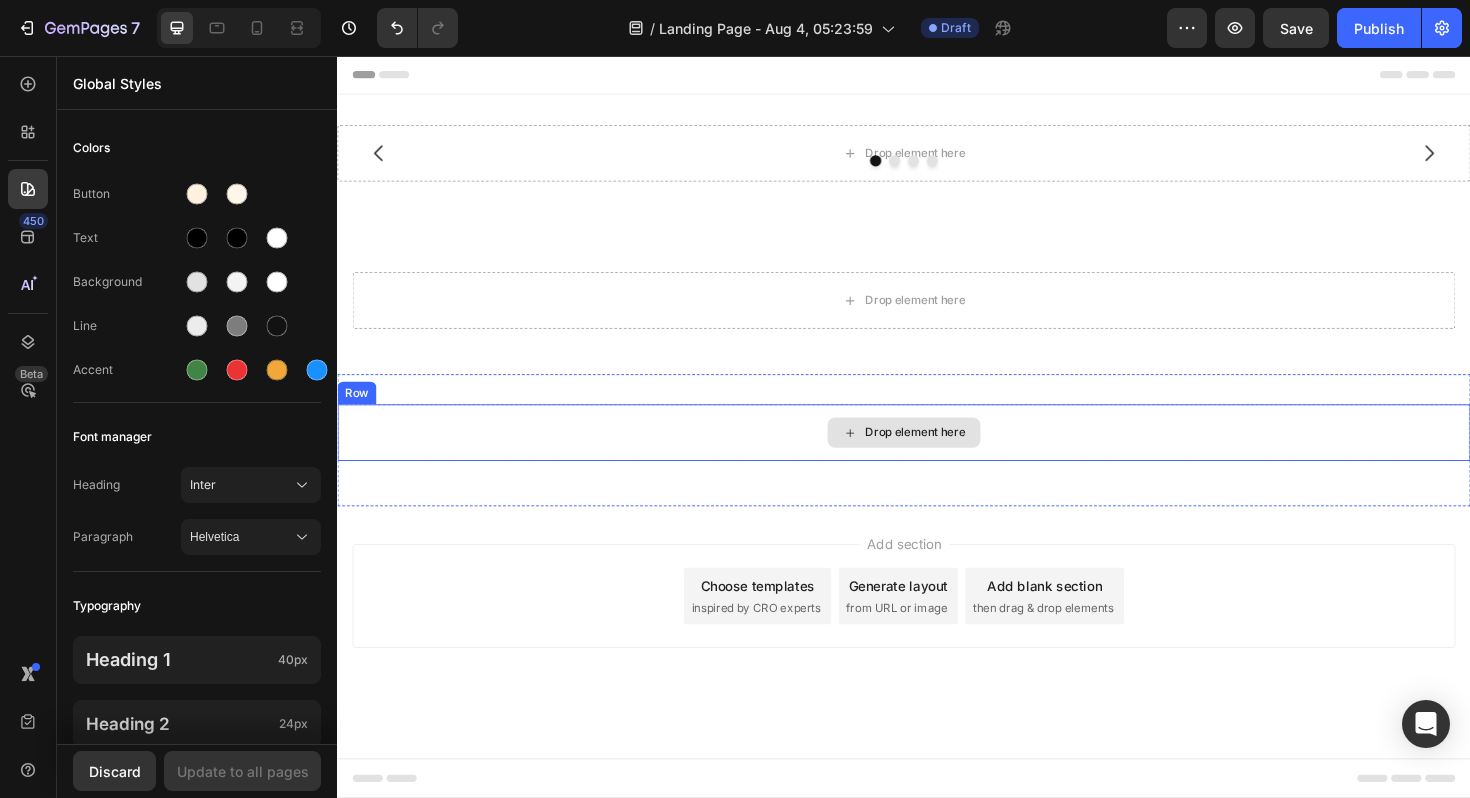 click on "Drop element here" at bounding box center [949, 455] 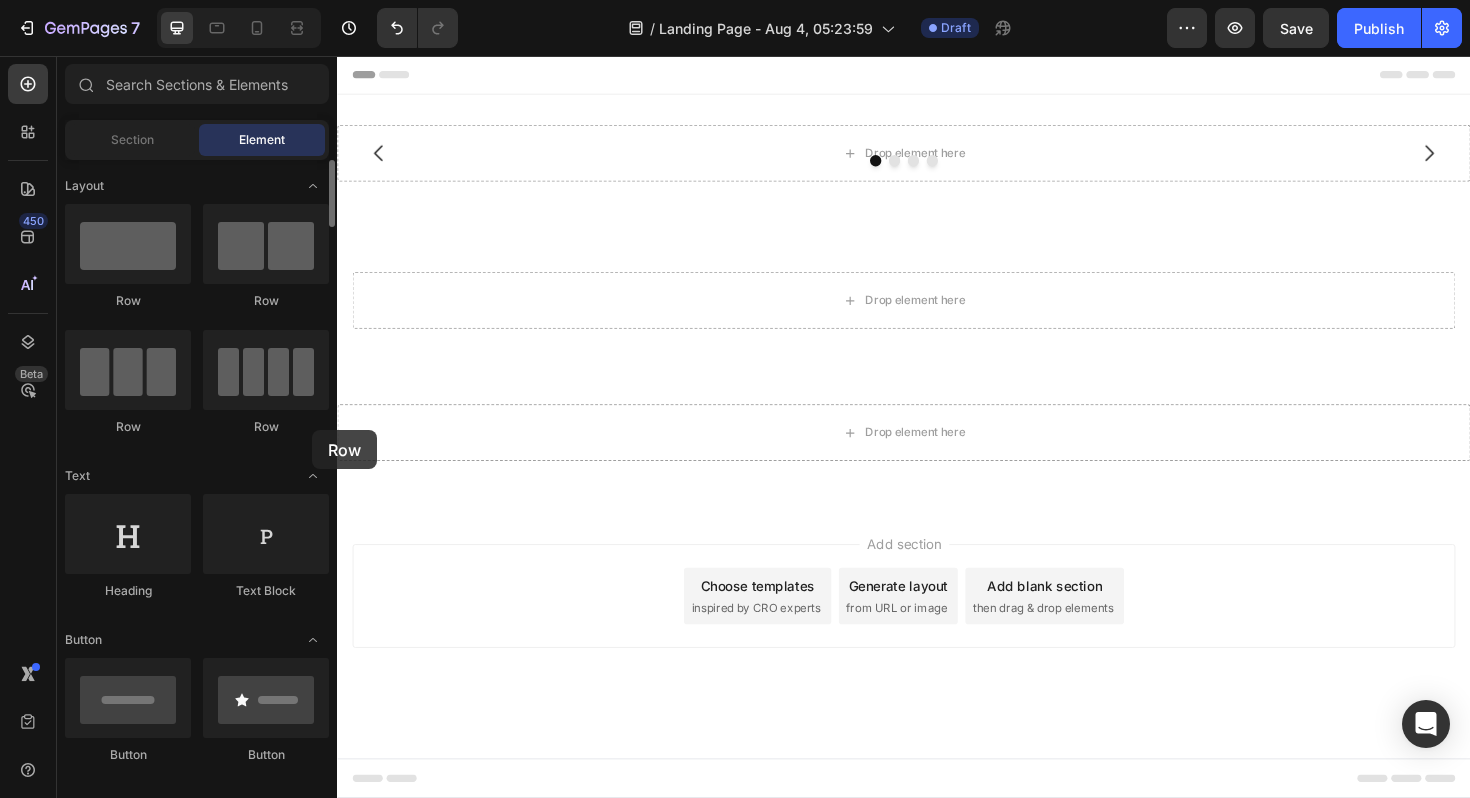 click on "Row" 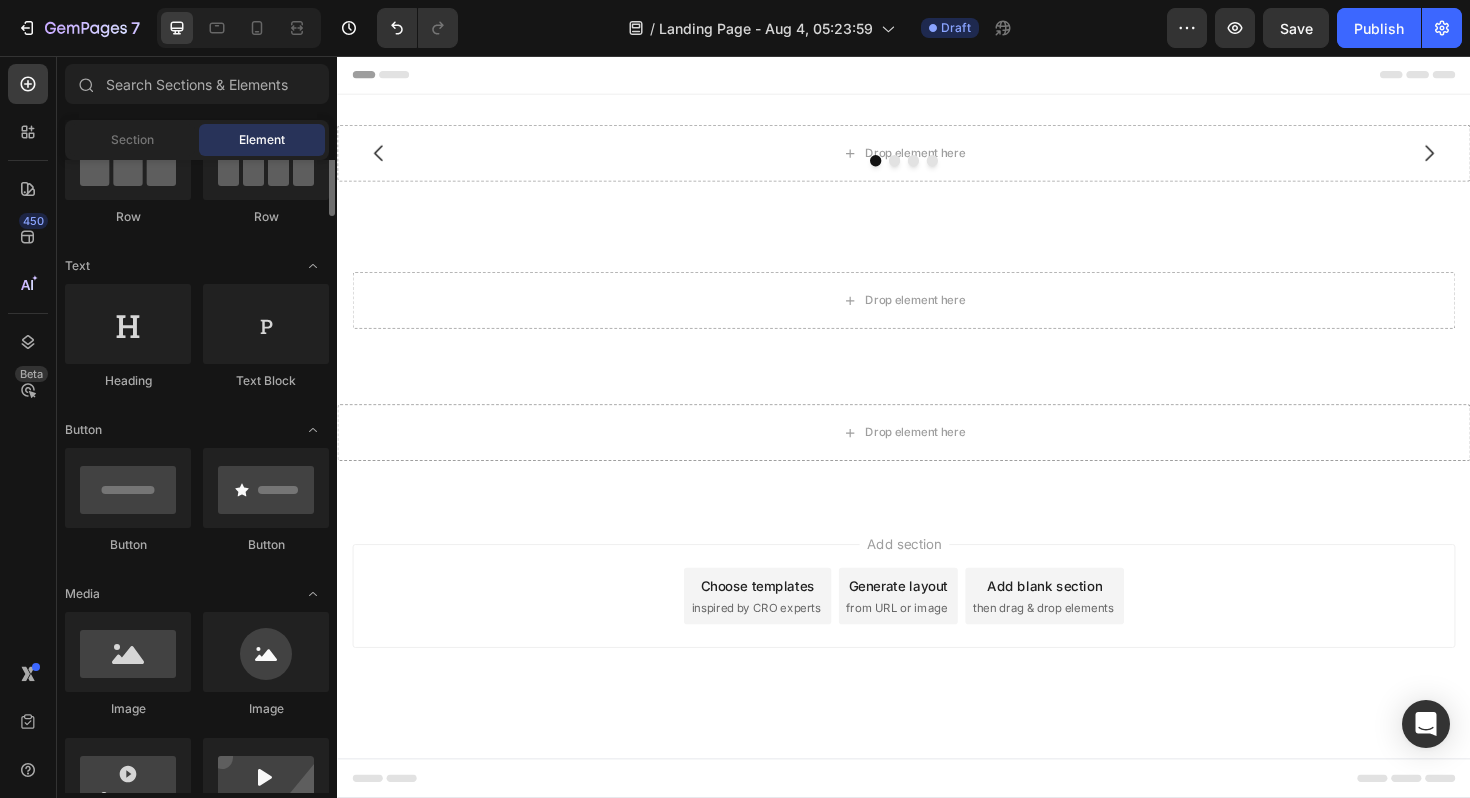 scroll, scrollTop: 240, scrollLeft: 0, axis: vertical 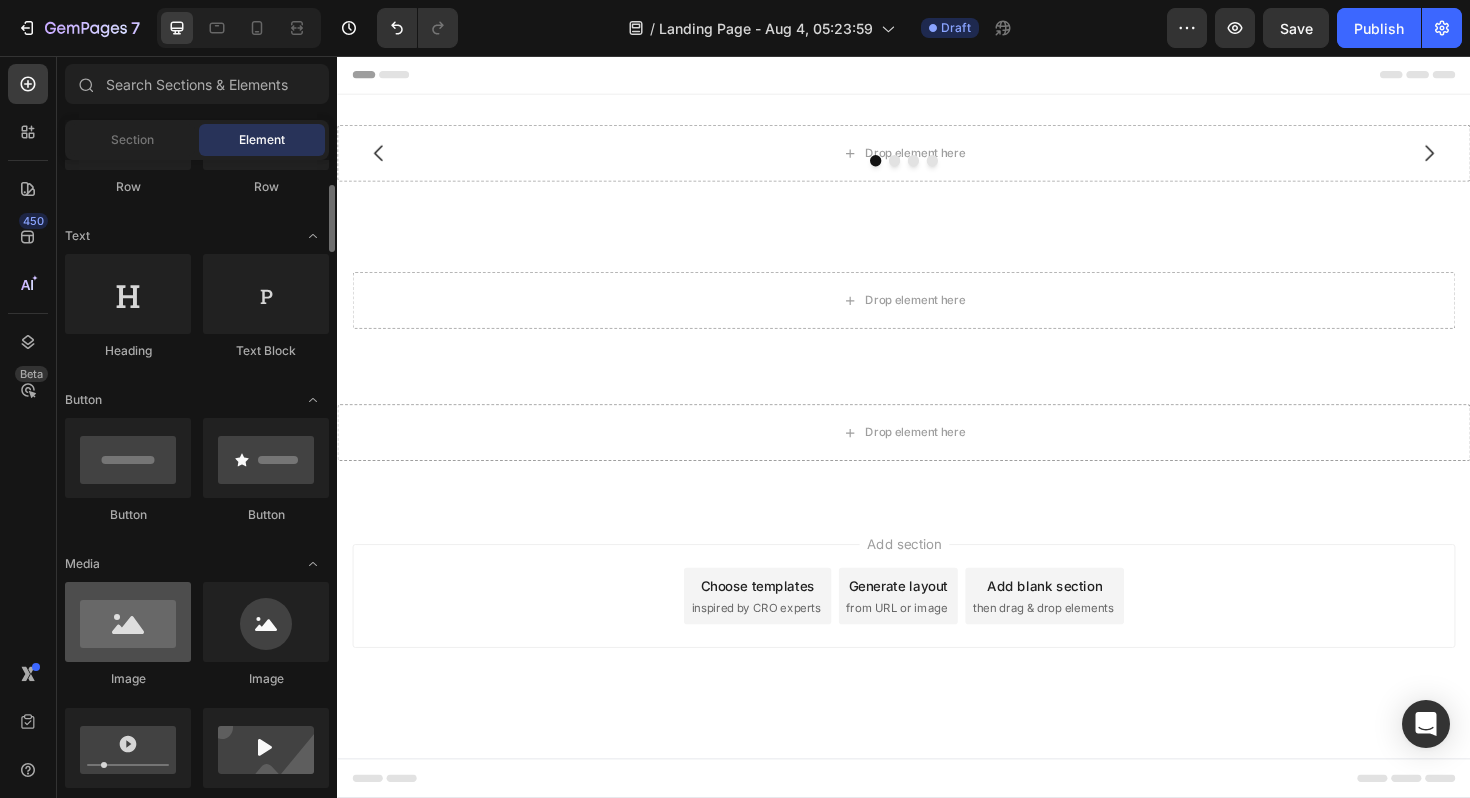 click at bounding box center [128, 622] 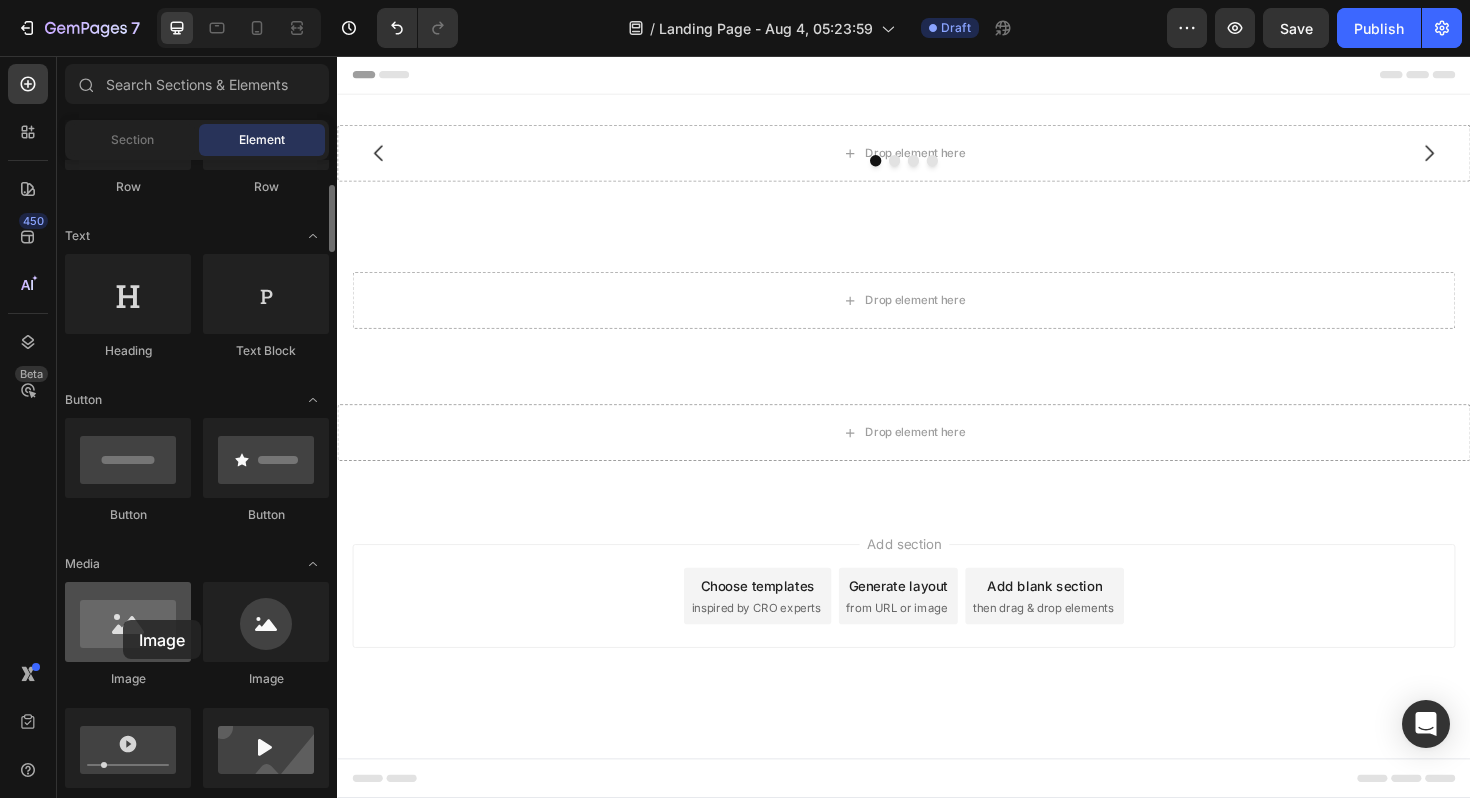 click at bounding box center [128, 622] 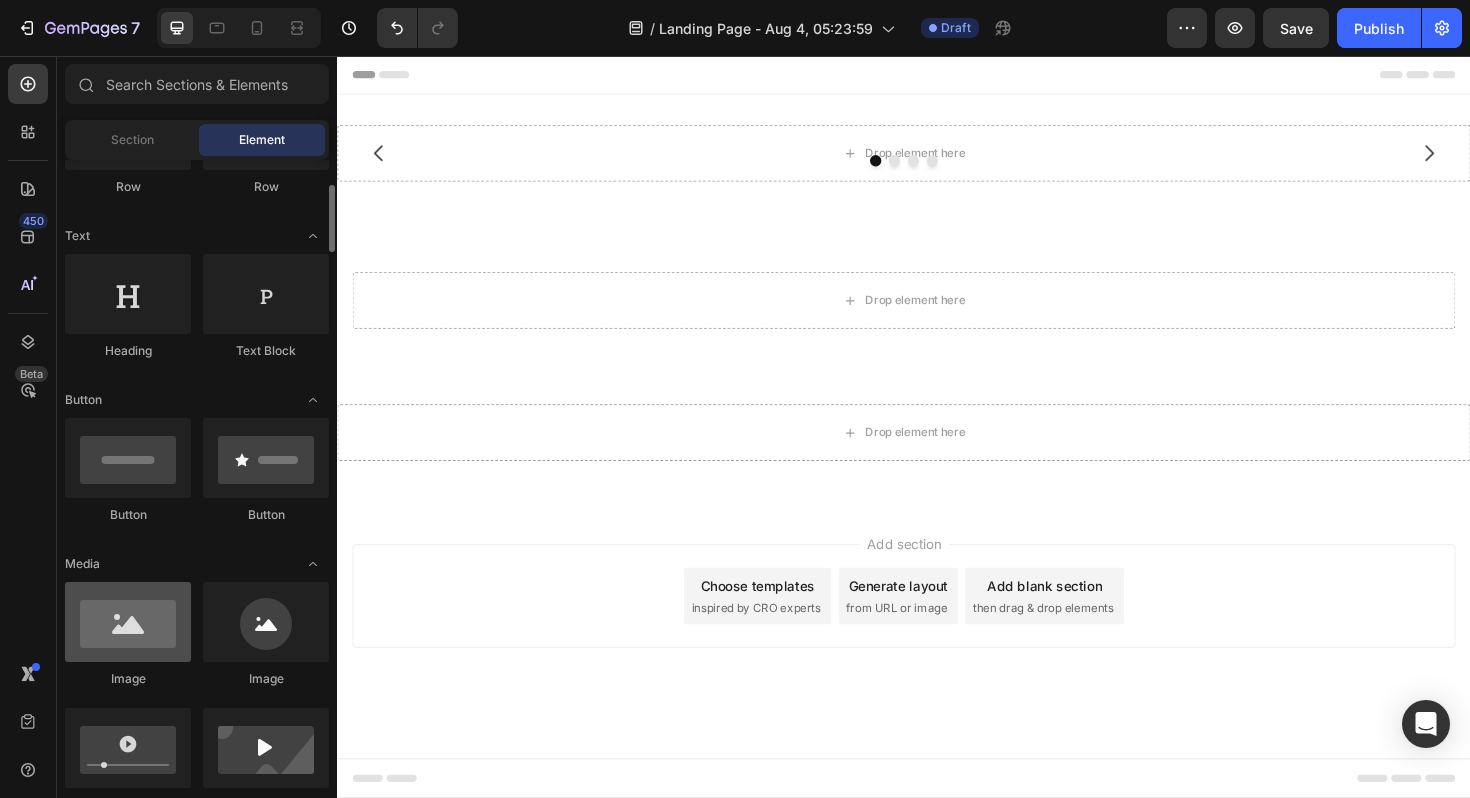 click at bounding box center (128, 622) 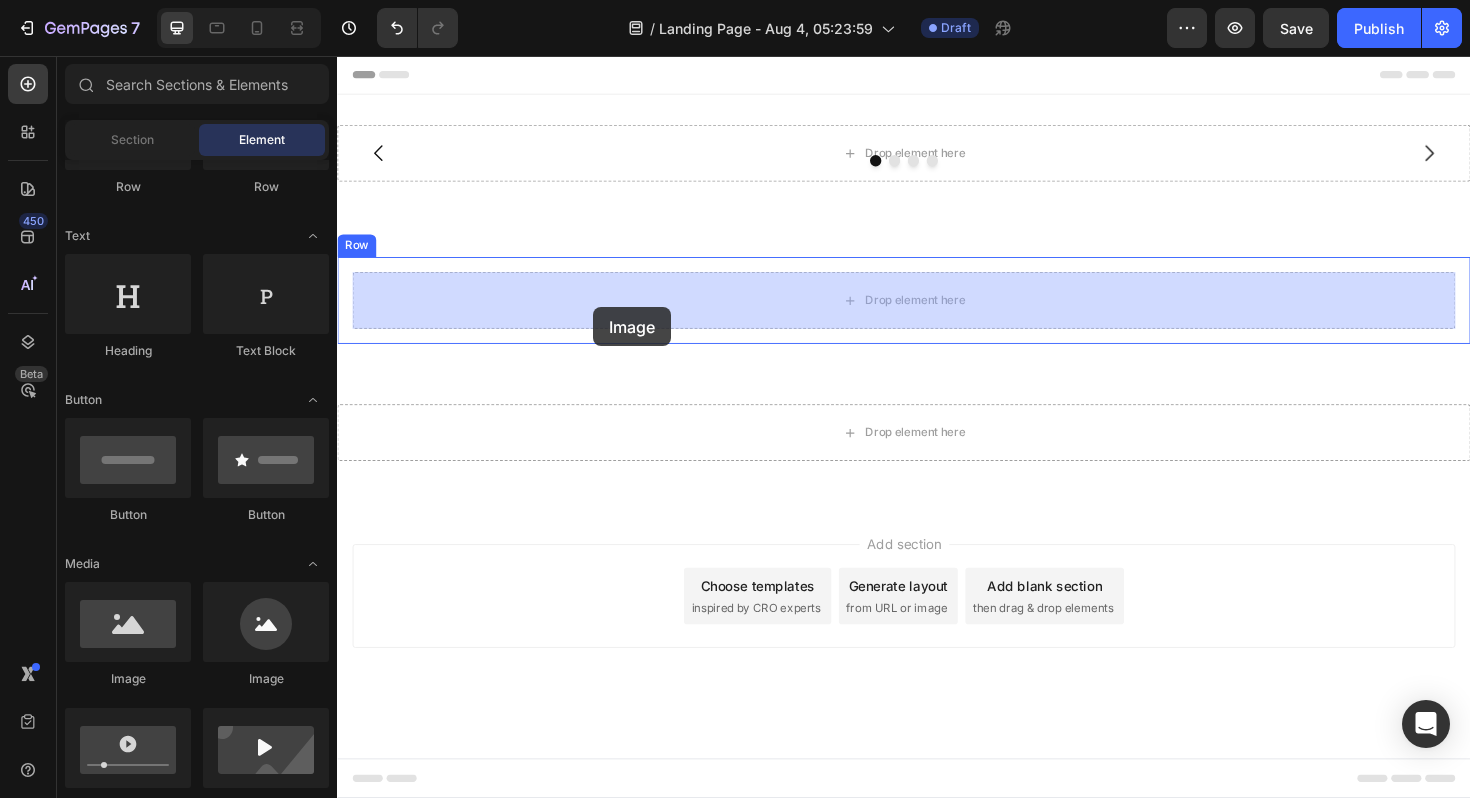 drag, startPoint x: 460, startPoint y: 676, endPoint x: 606, endPoint y: 342, distance: 364.5161 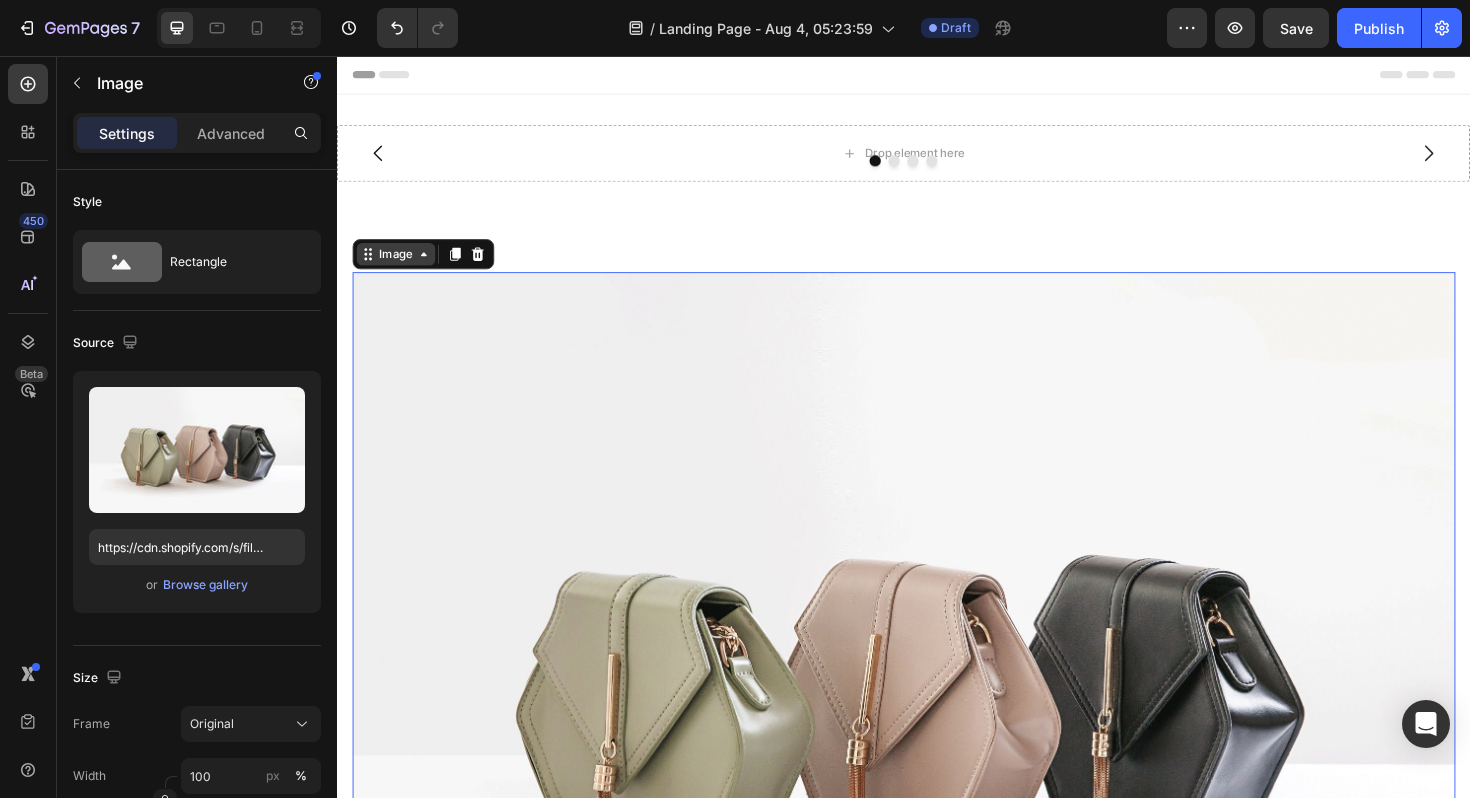 click 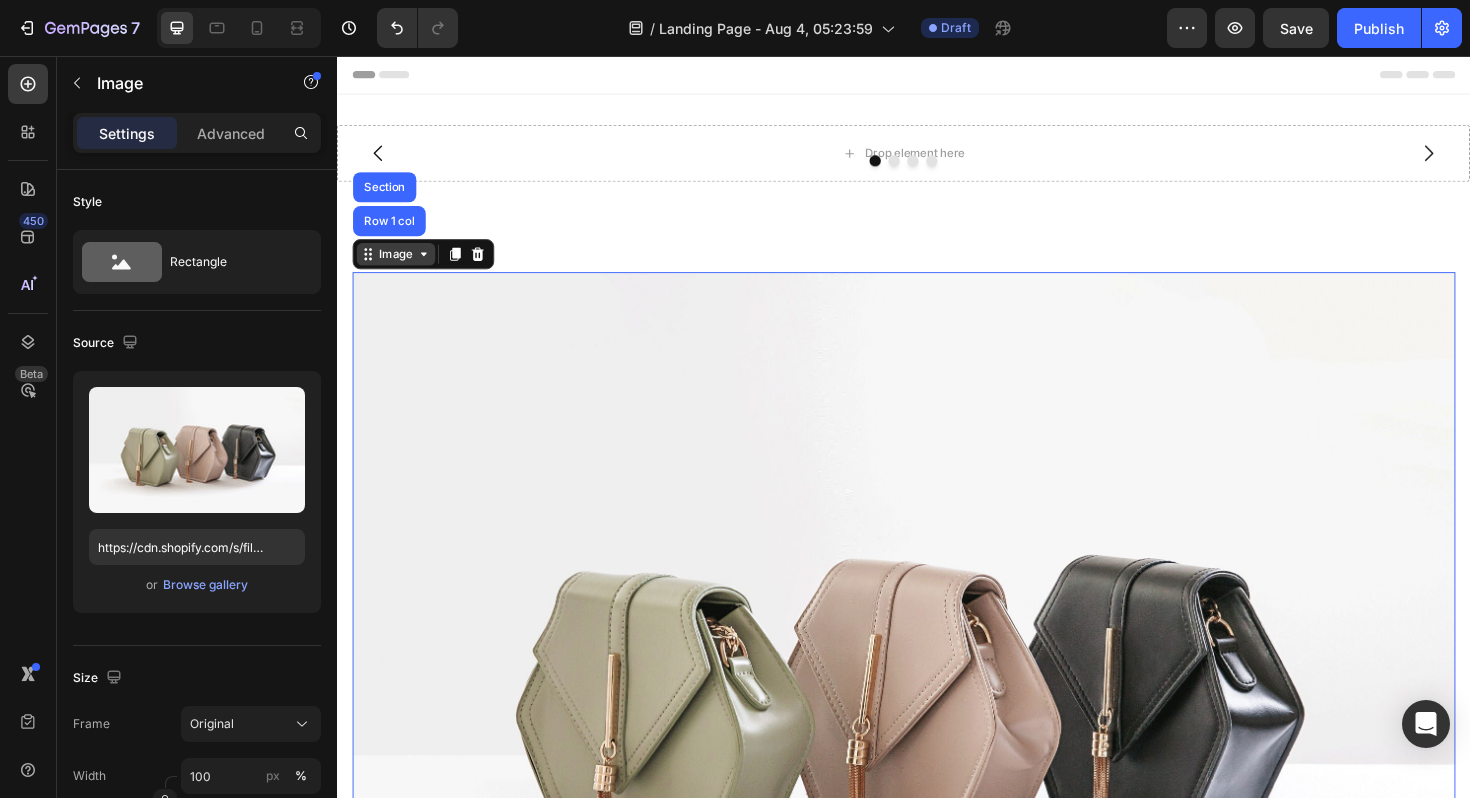 click 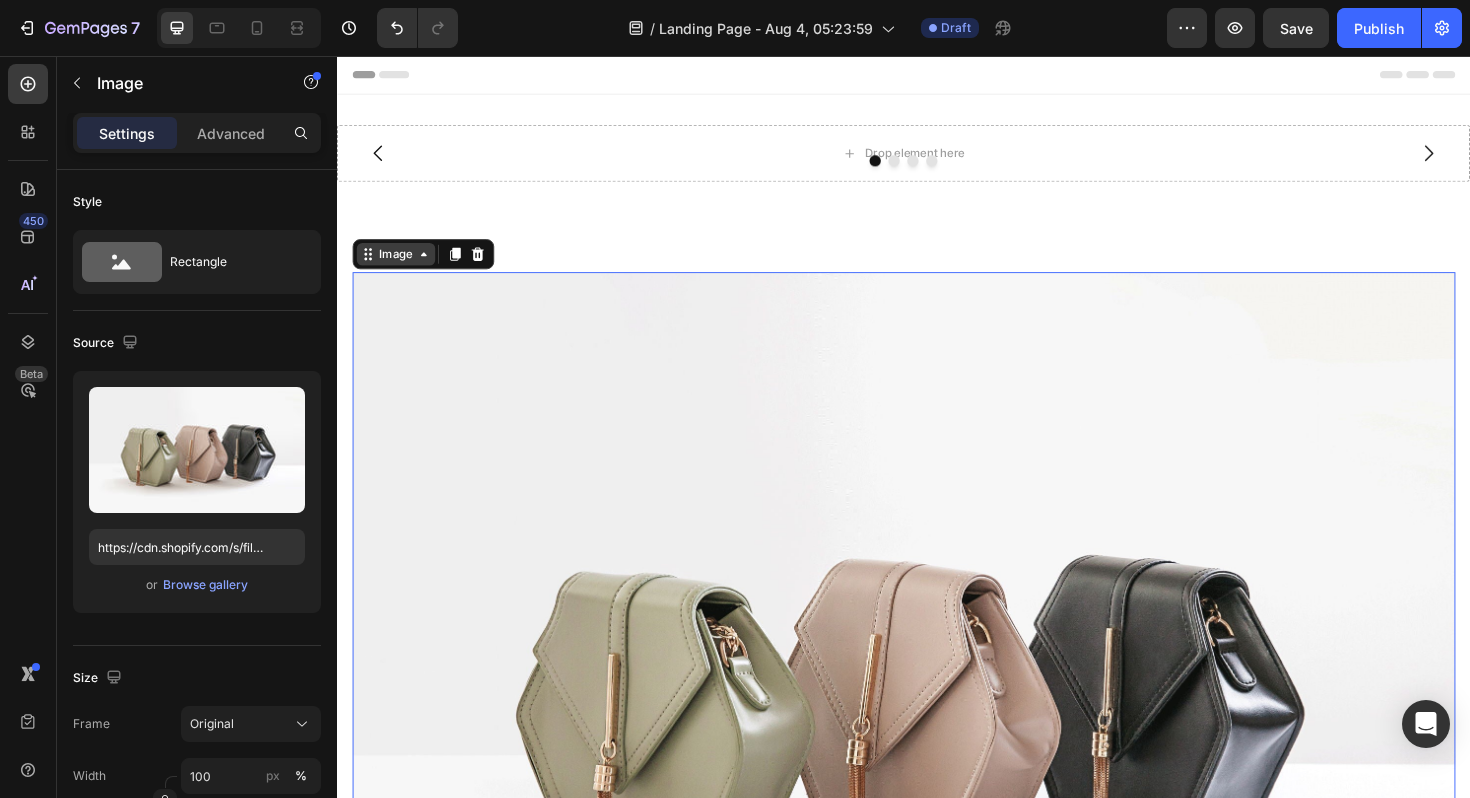 click on "Image" at bounding box center (399, 266) 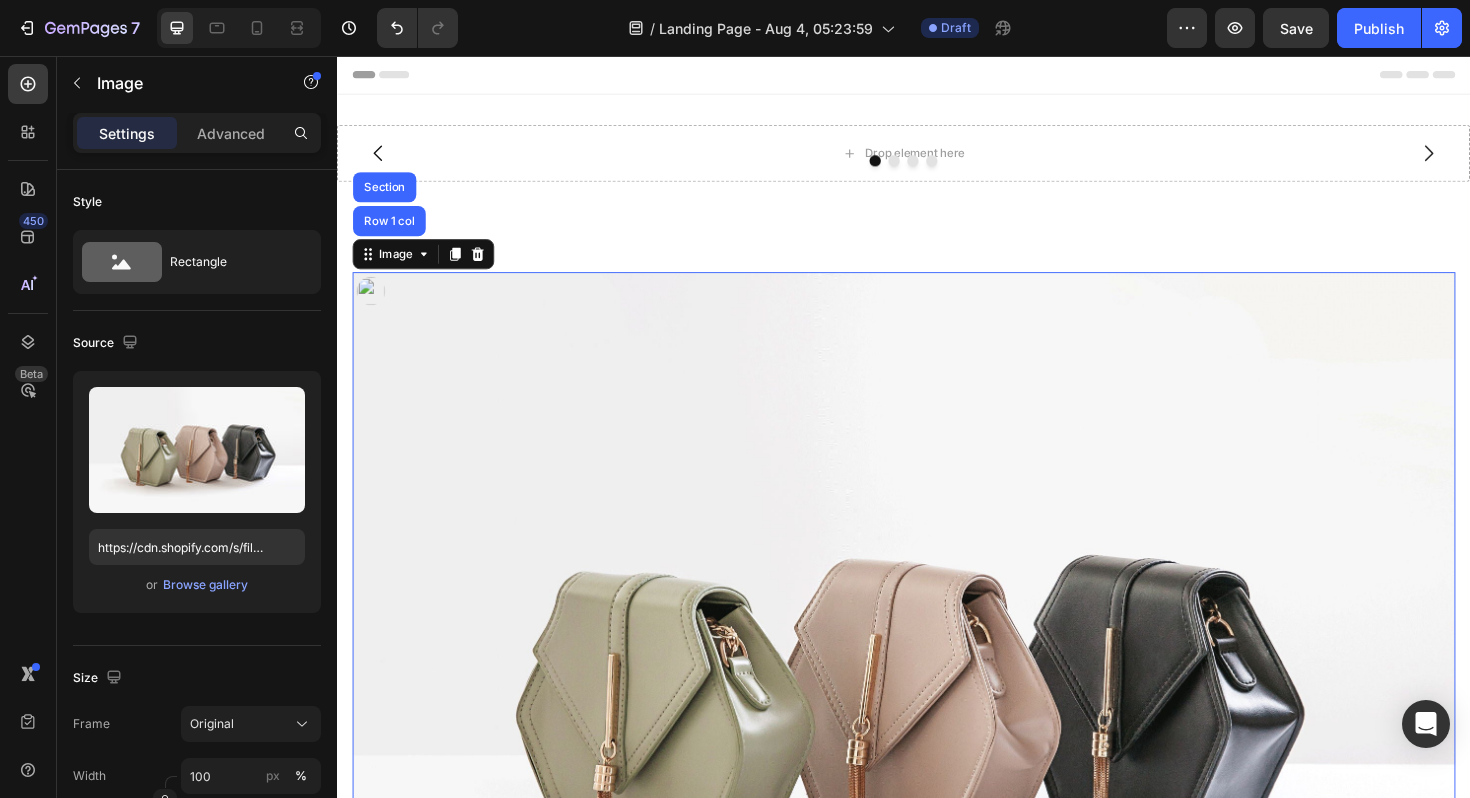 click at bounding box center (937, 723) 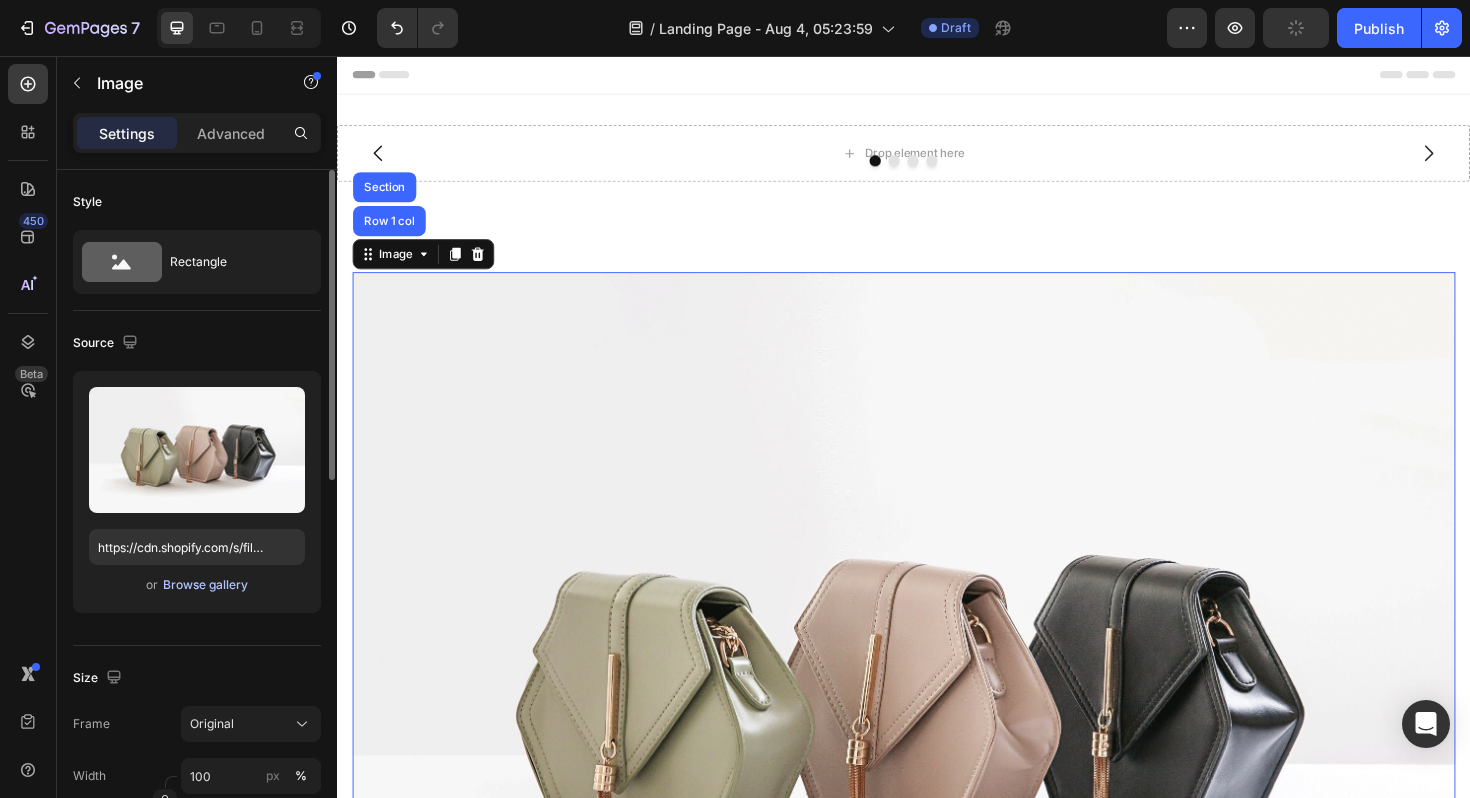 click on "Browse gallery" at bounding box center (205, 585) 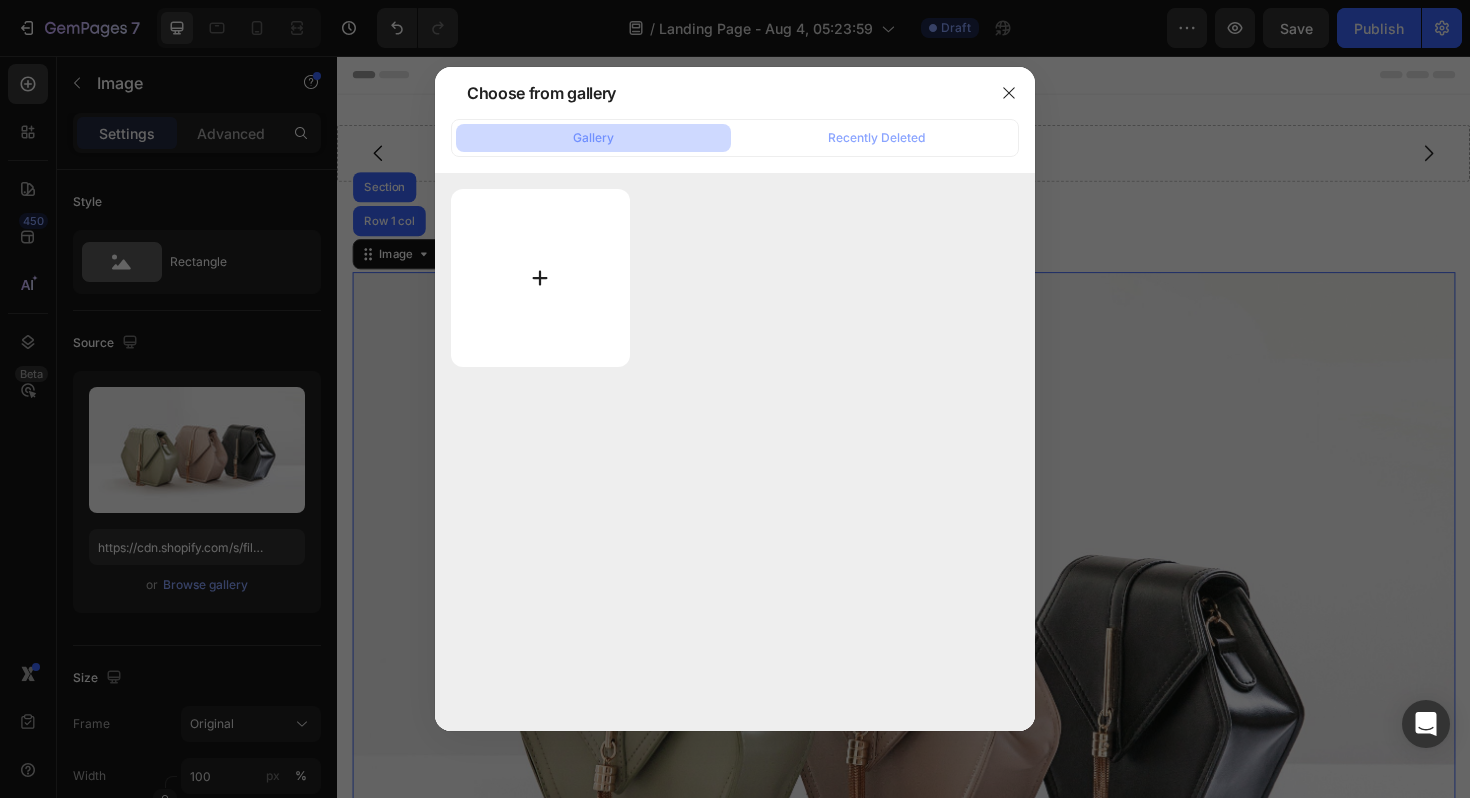 click at bounding box center (540, 278) 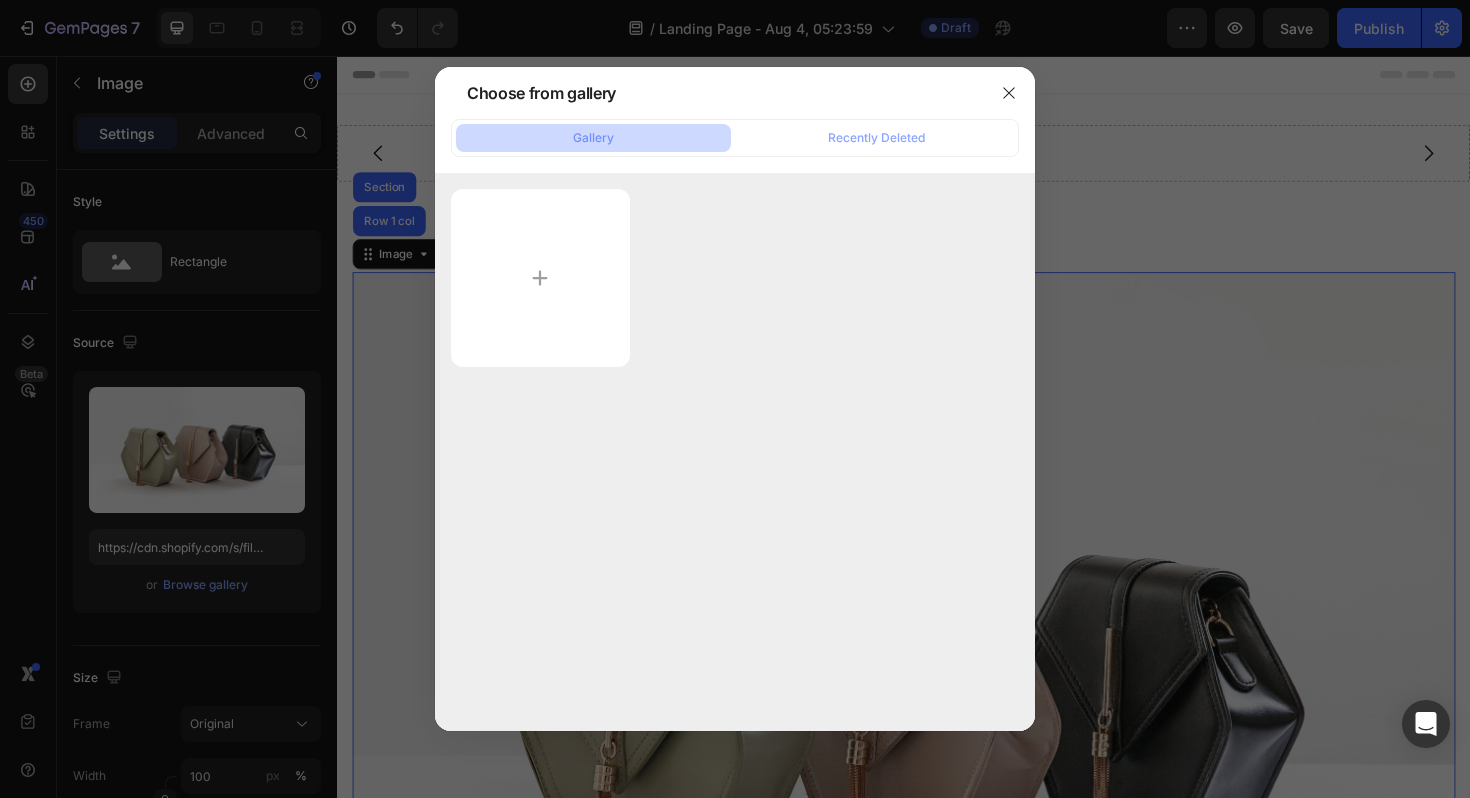 type on "C:\fakepath\1.png" 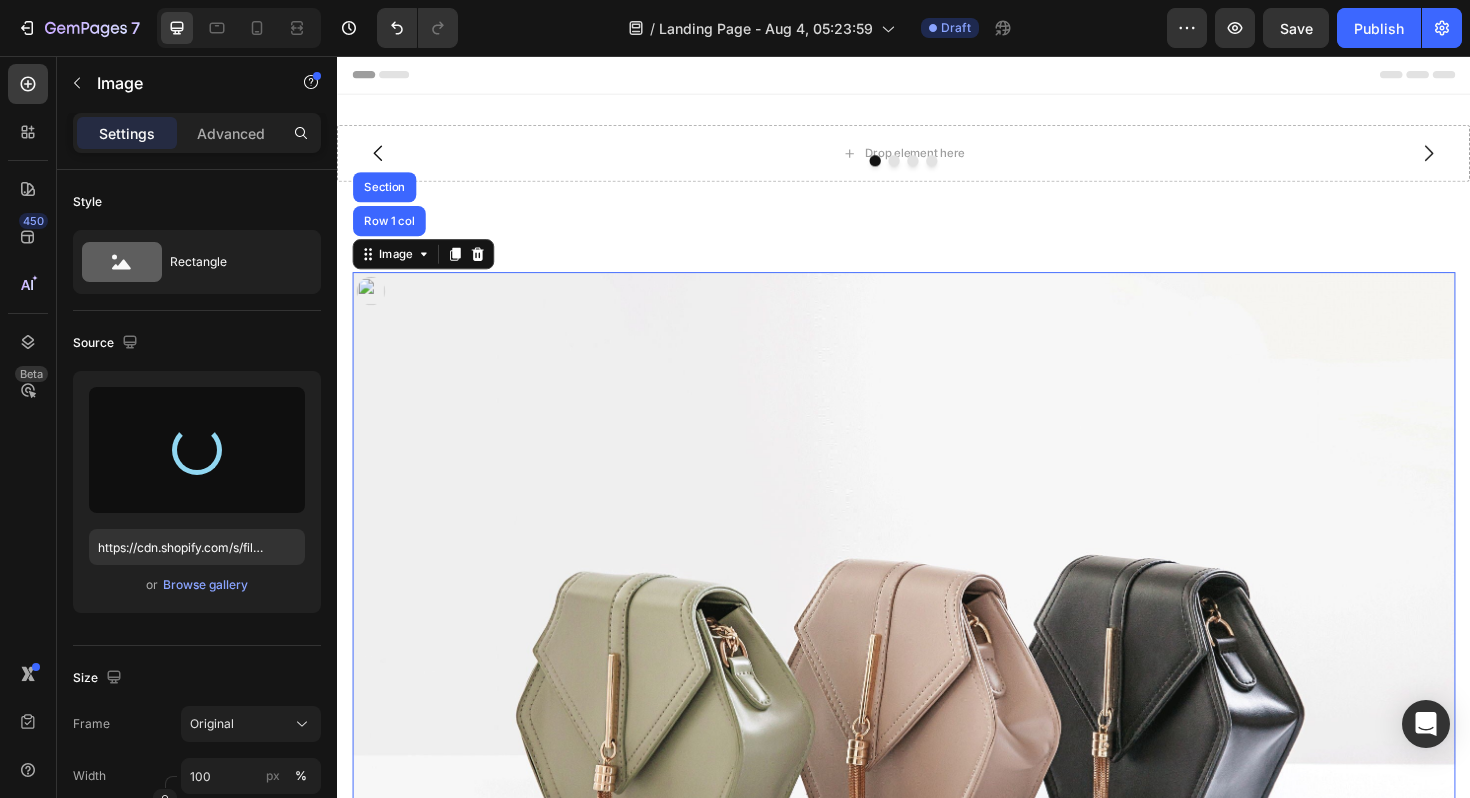 type on "https://cdn.shopify.com/s/files/1/0767/7765/2440/files/gempages_576760000408453986-3d37d220-060b-4d20-824e-e11005e9b499.png" 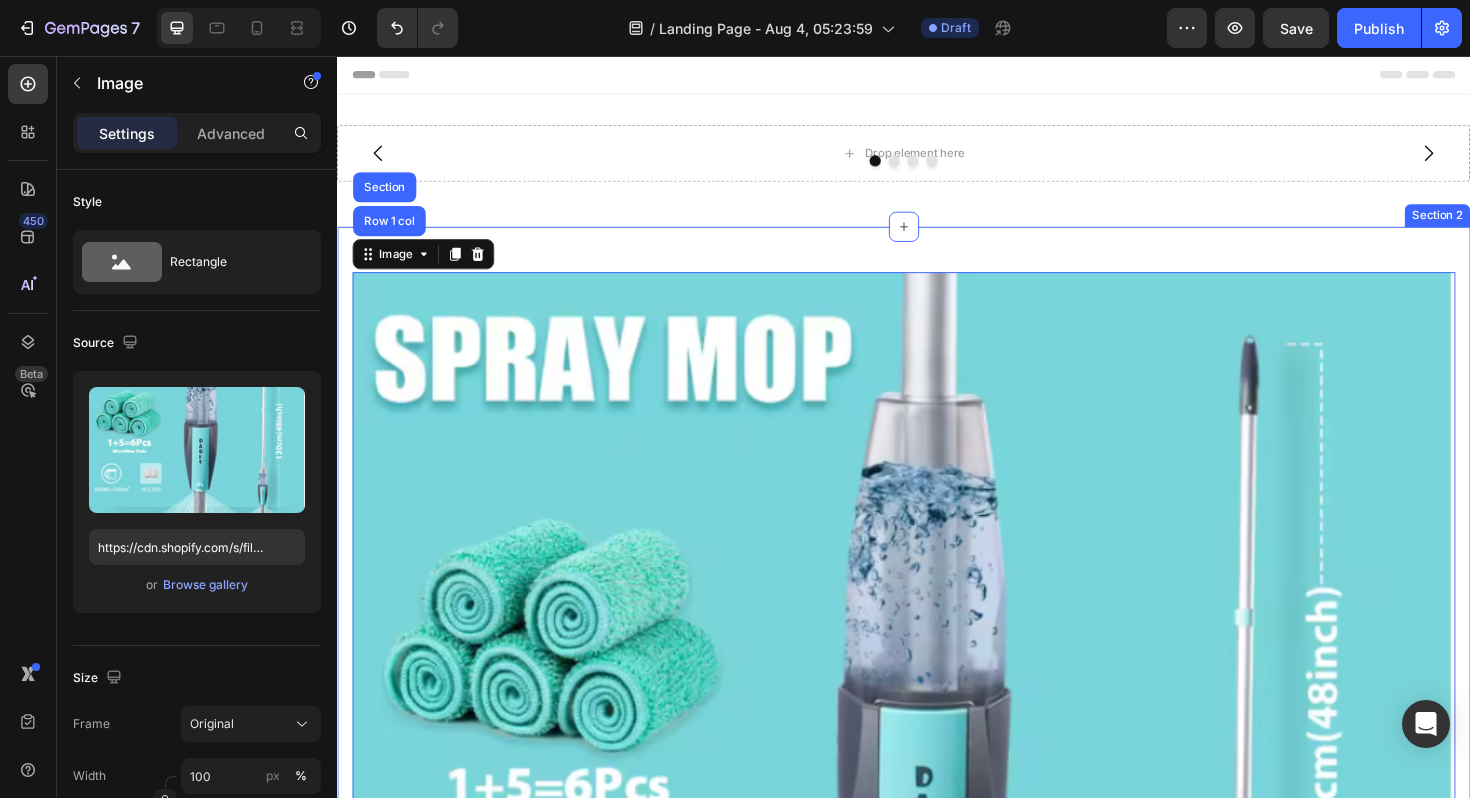 click on "Image Row 1 col Section   0 Row Section 2" at bounding box center [937, 869] 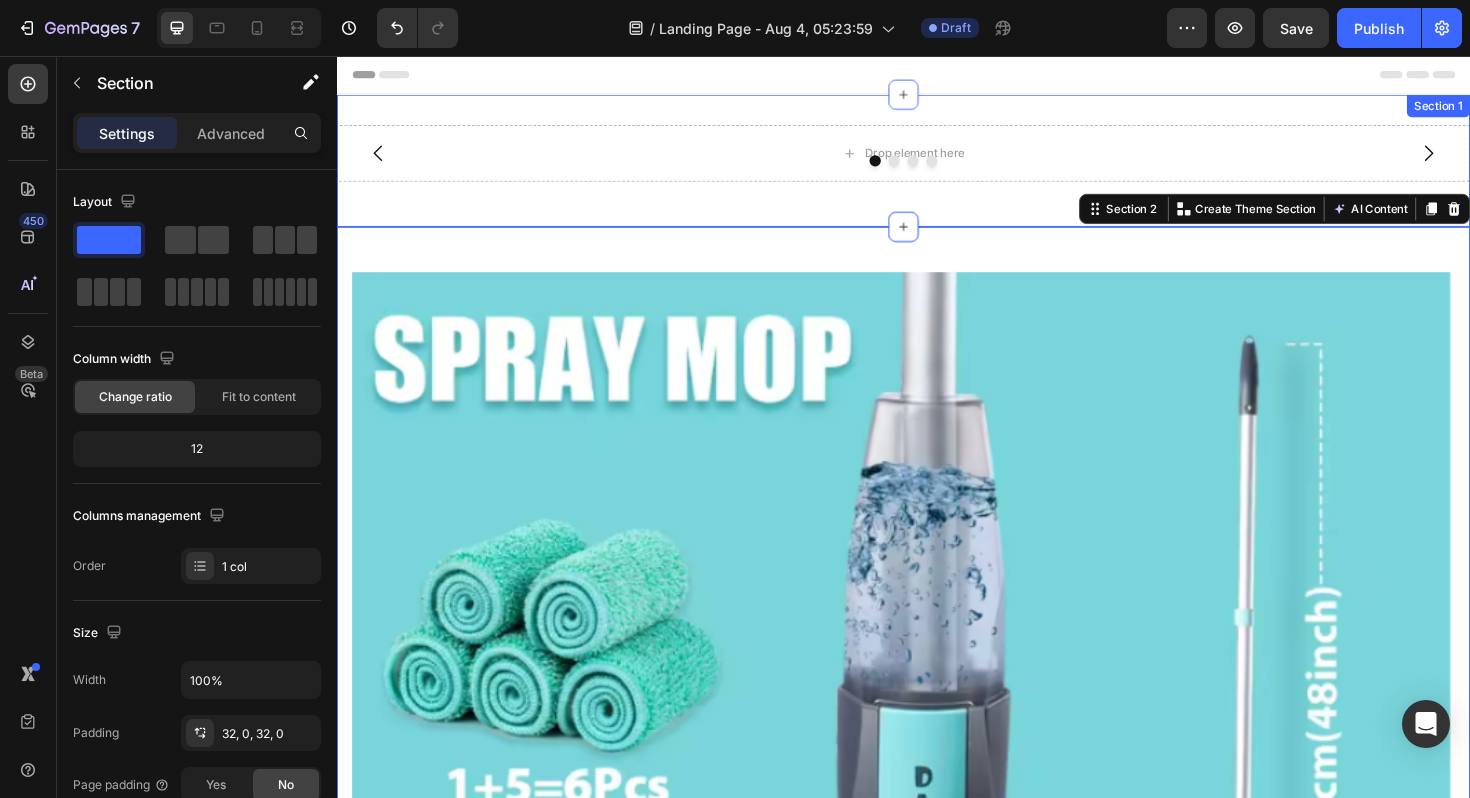 click on "Drop element here
Drop element here
Drop element here
Drop element here
Carousel Row Section 1" at bounding box center [937, 167] 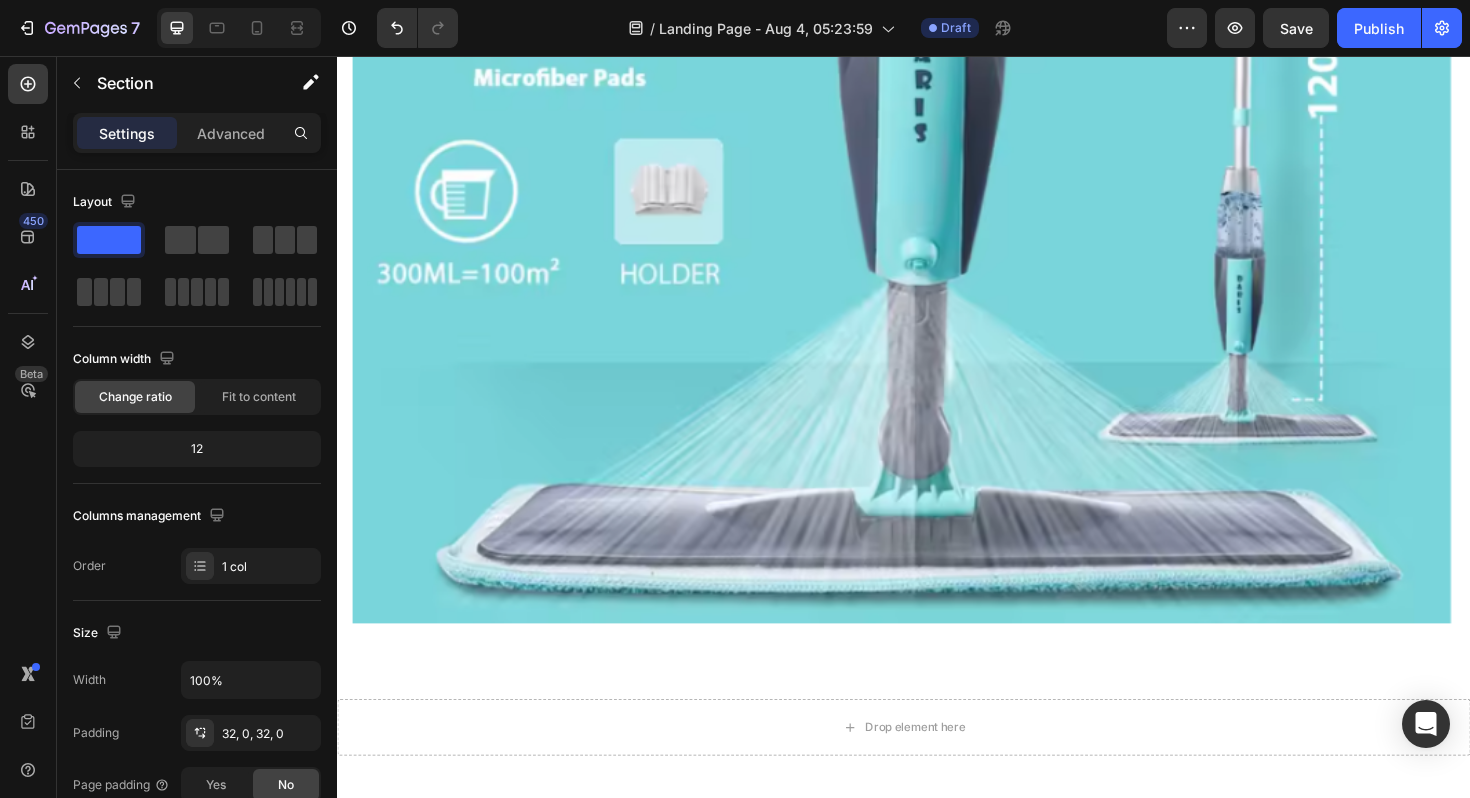 scroll, scrollTop: 800, scrollLeft: 0, axis: vertical 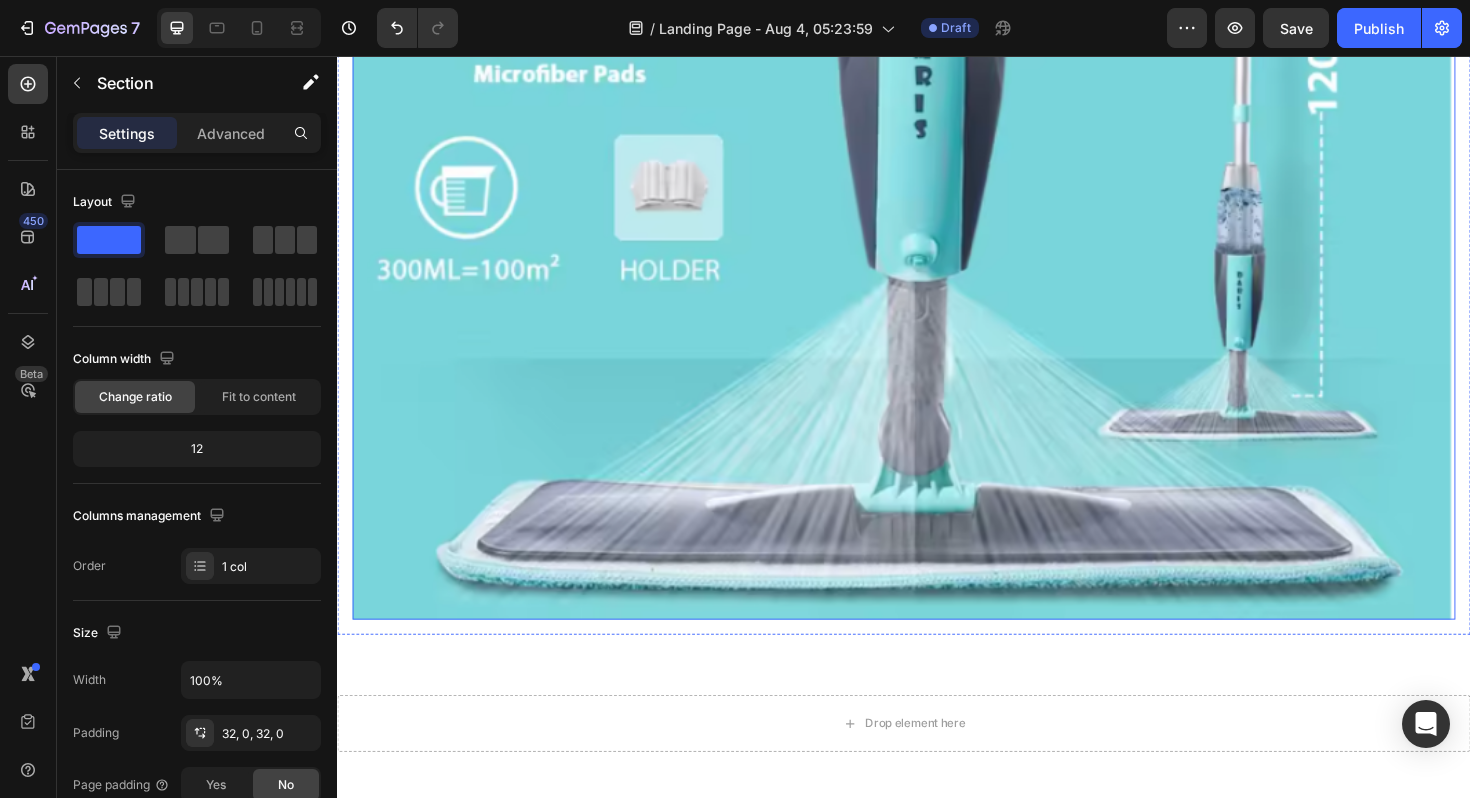 click at bounding box center [937, 69] 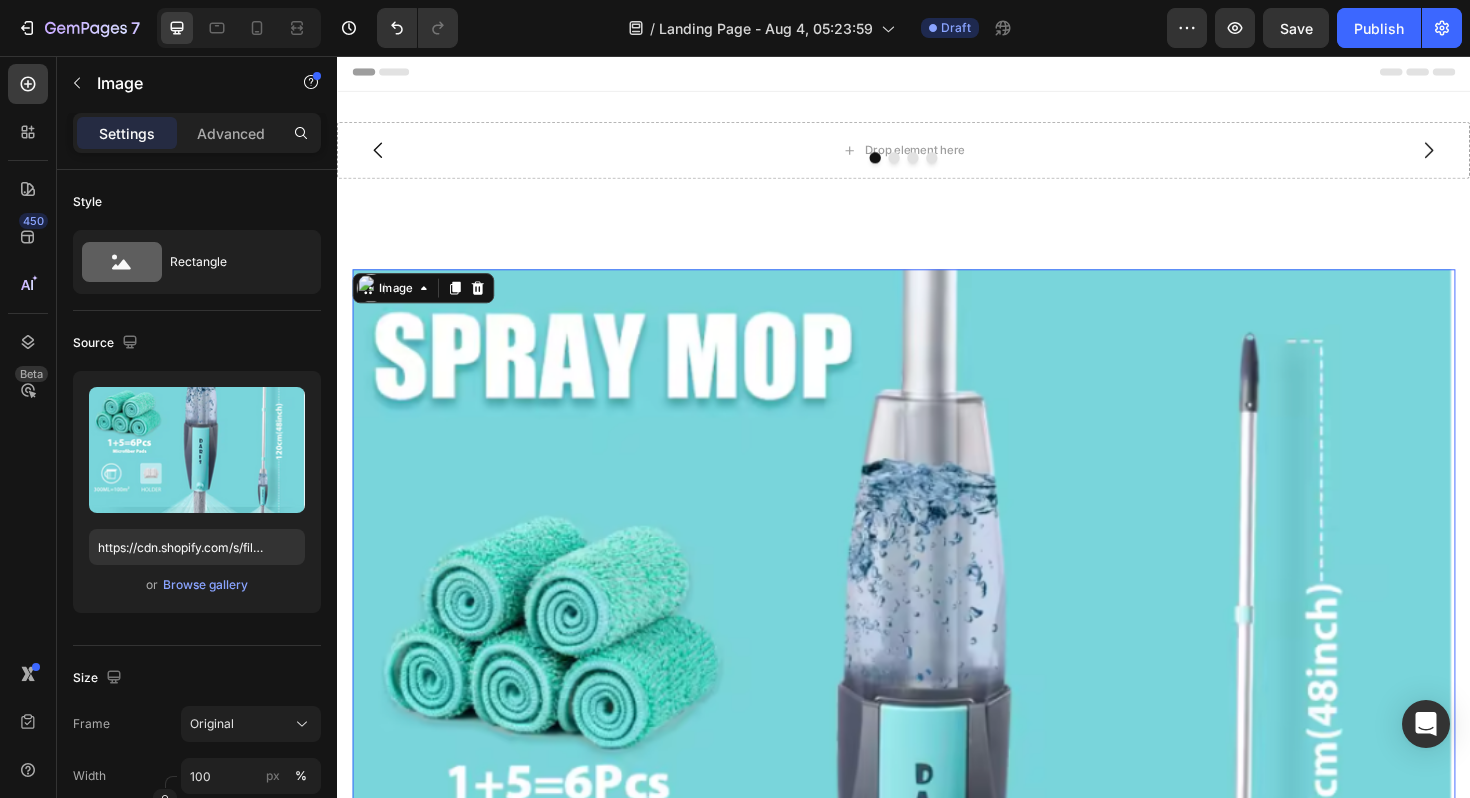 scroll, scrollTop: 0, scrollLeft: 0, axis: both 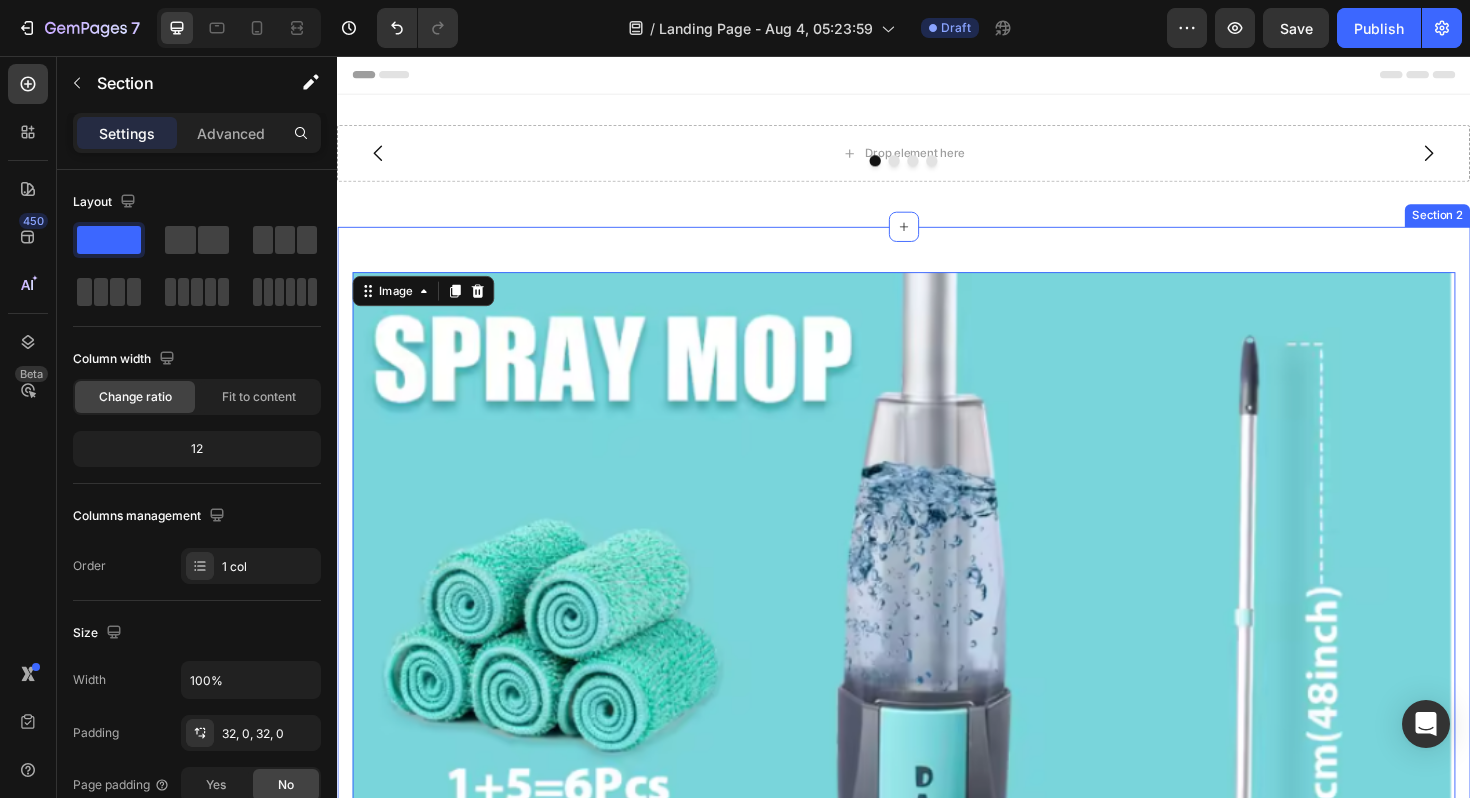 click on "Drop element here
Drop element here
Drop element here
Drop element here
Carousel Row Section 1" at bounding box center [937, 167] 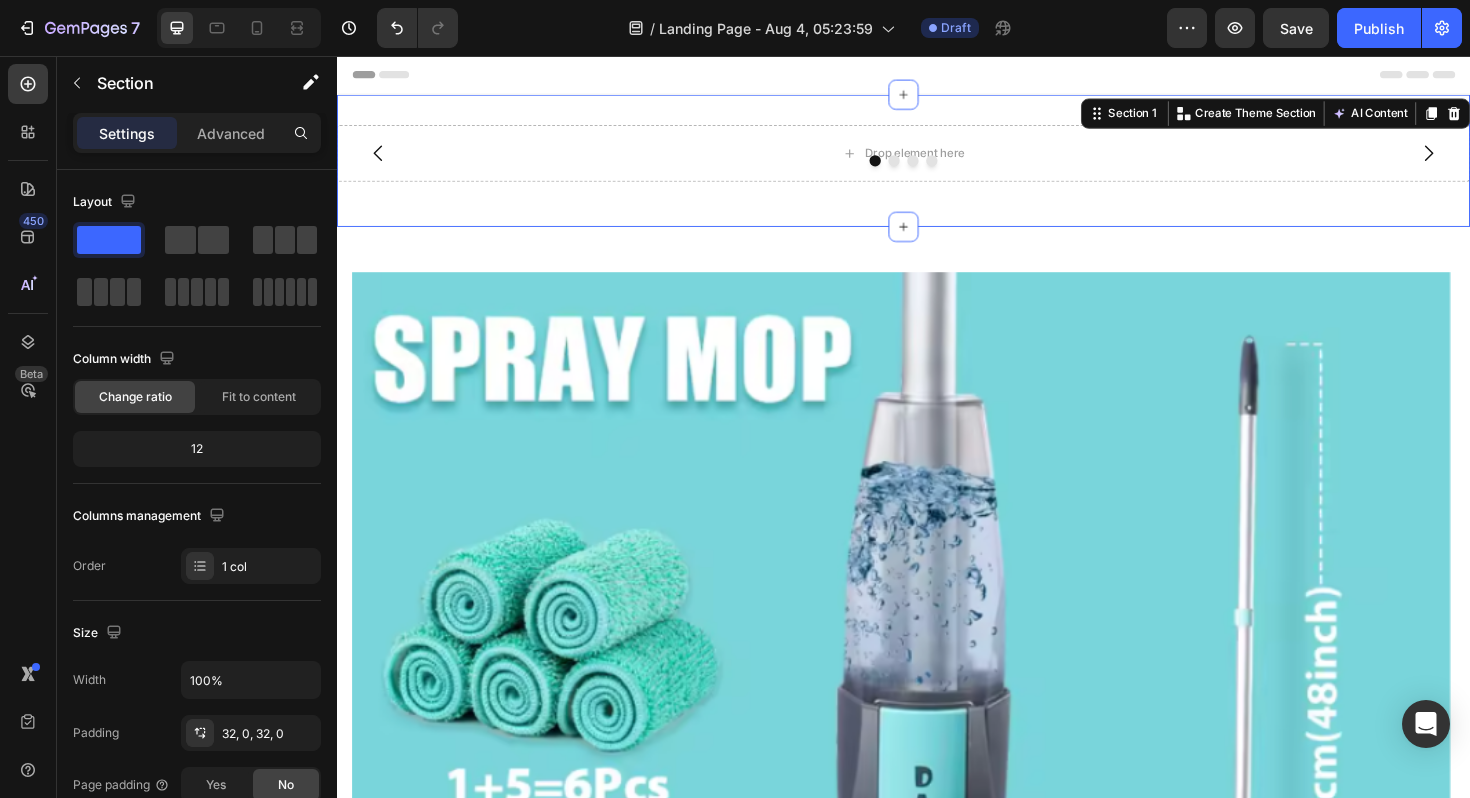 click on "Drop element here
Drop element here
Drop element here
Drop element here
Carousel Row Section 1   You can create reusable sections Create Theme Section AI Content Write with GemAI What would you like to describe here? Tone and Voice Persuasive Product Camisa Show more Generate" at bounding box center [937, 167] 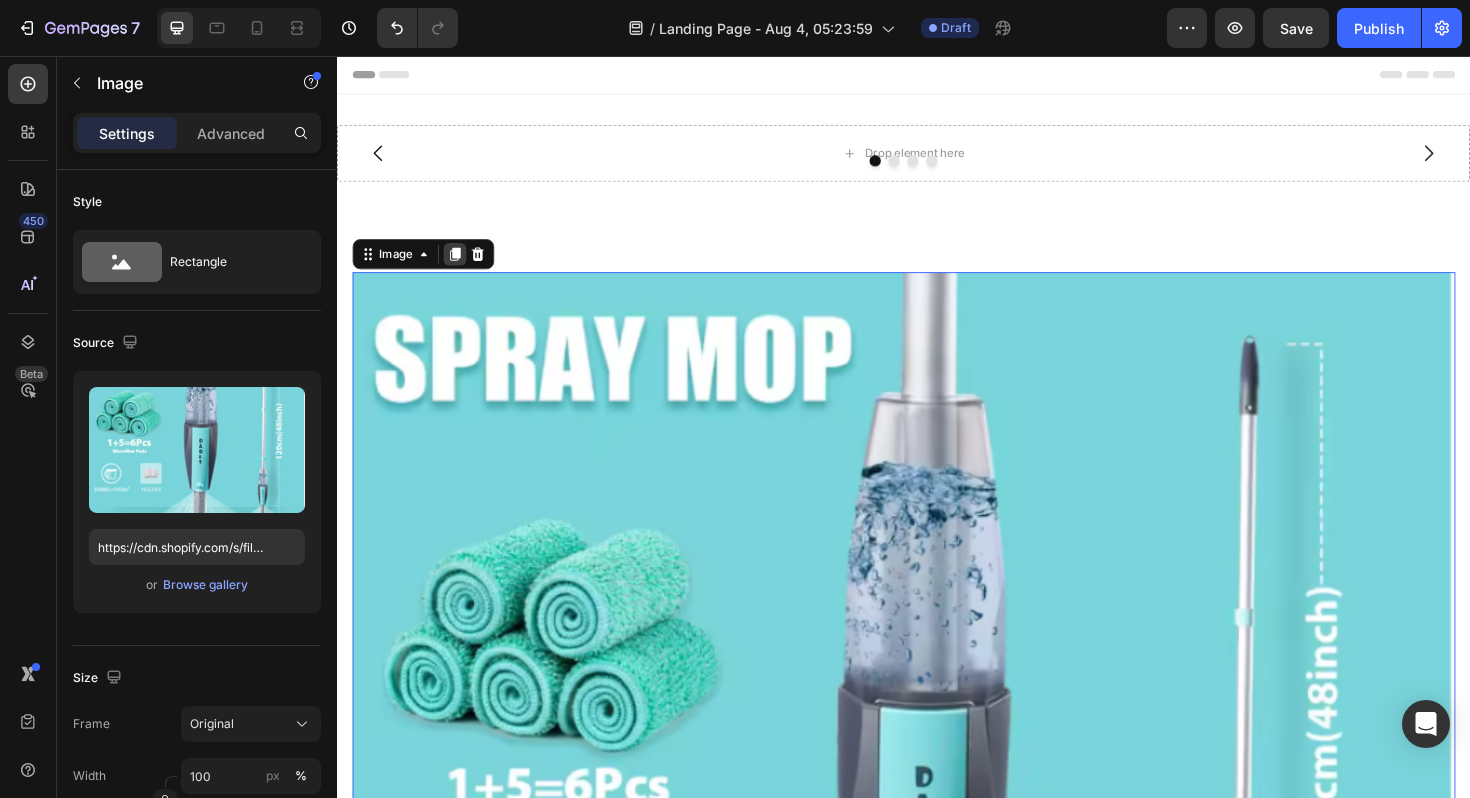 click 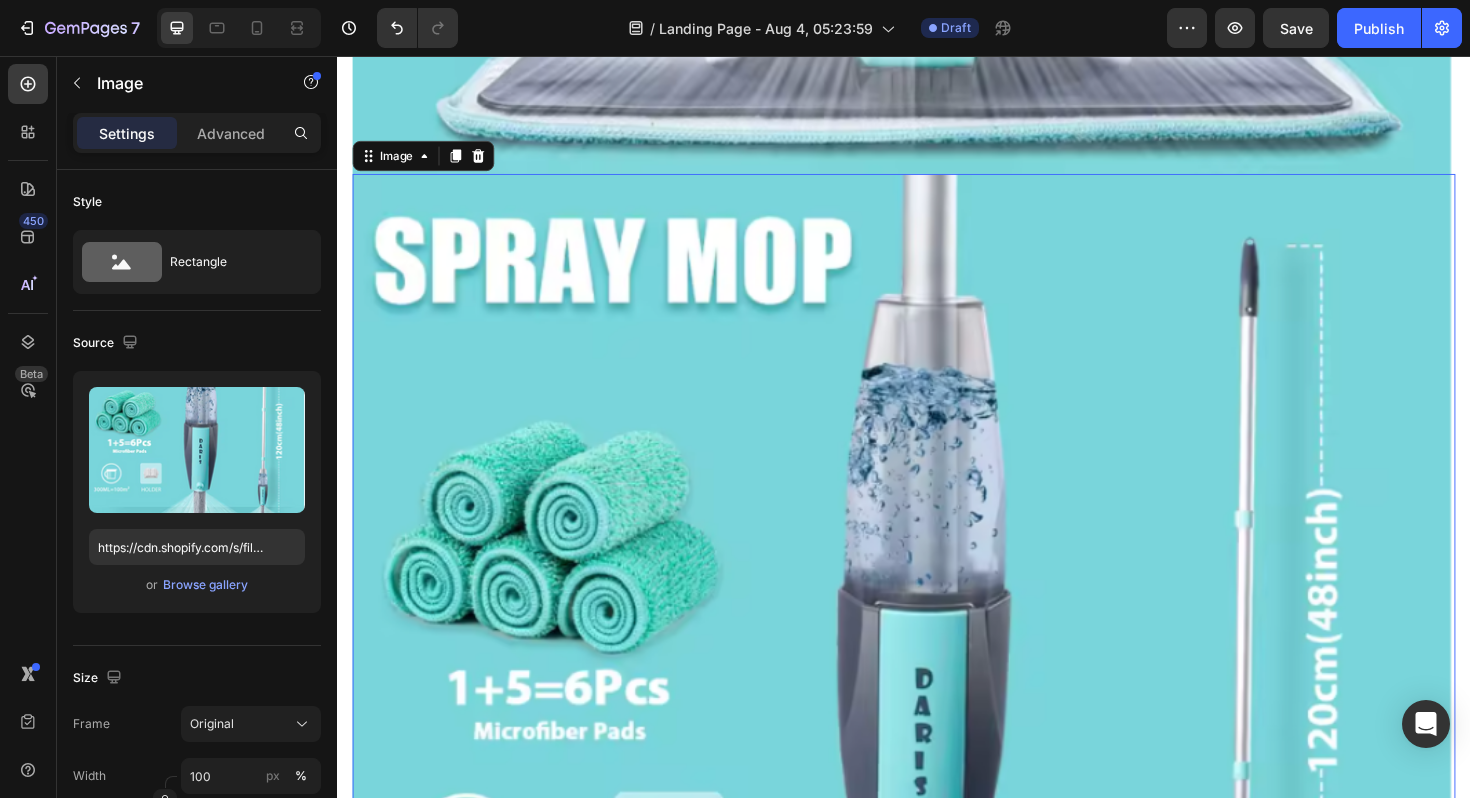 scroll, scrollTop: 1327, scrollLeft: 0, axis: vertical 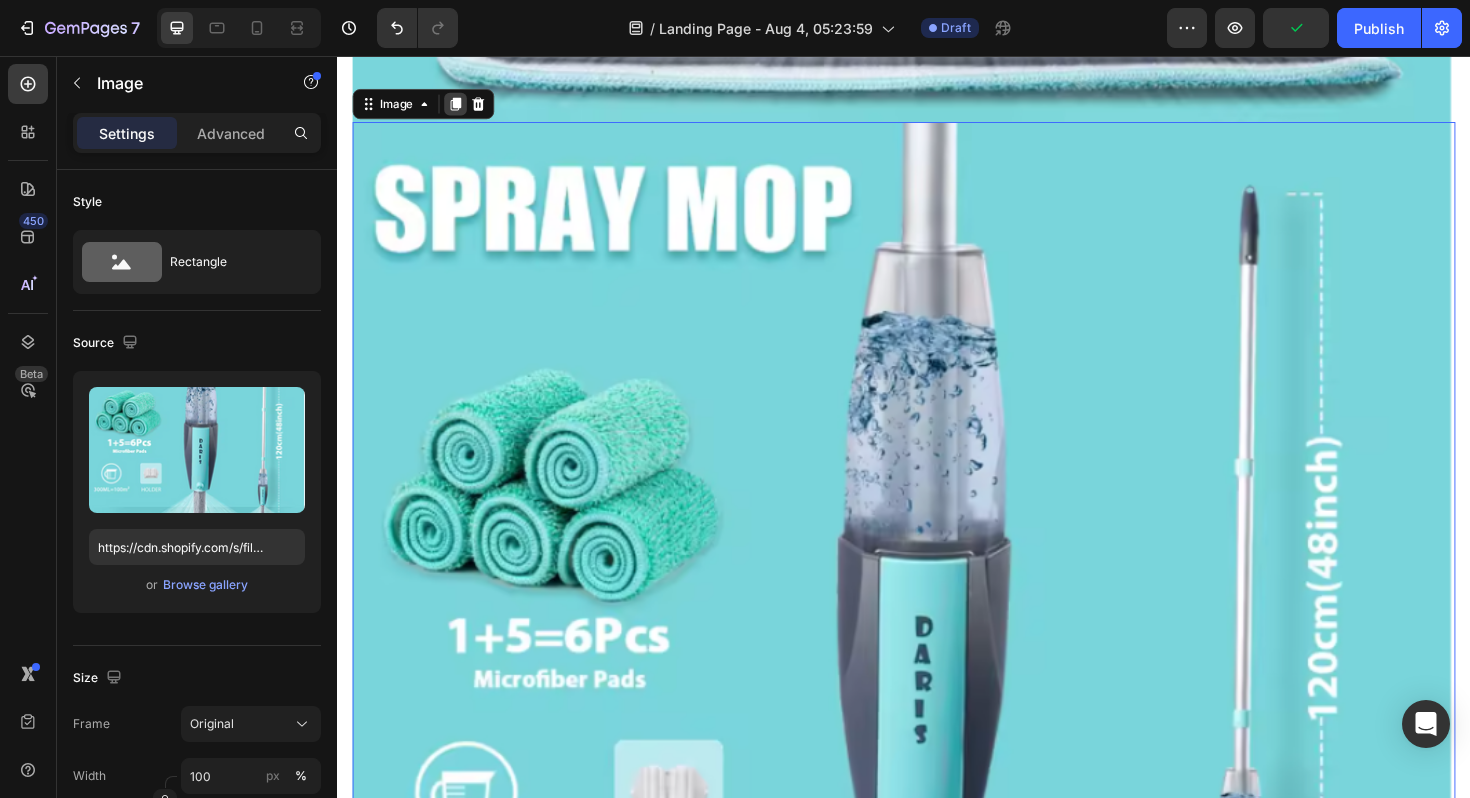 click 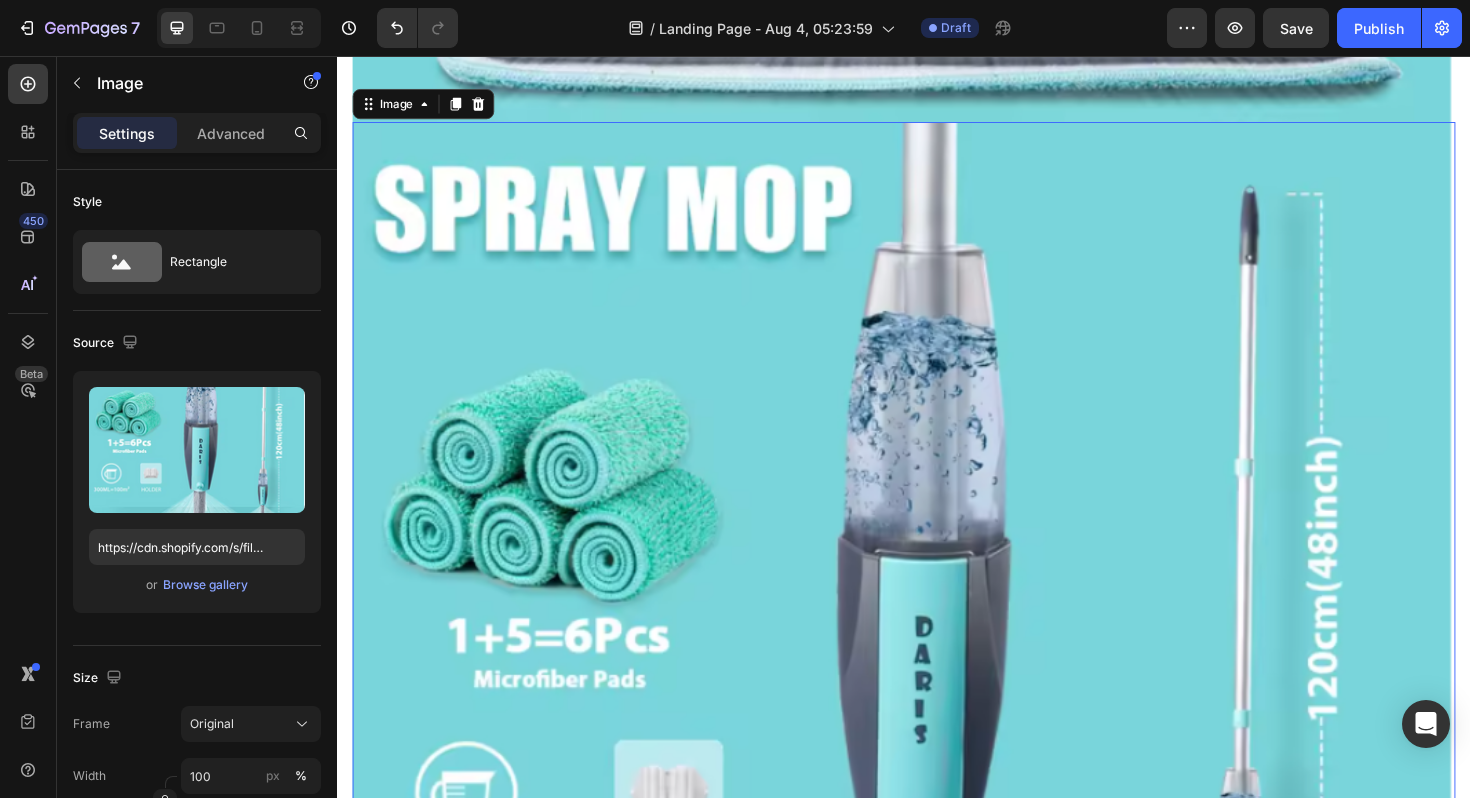 click 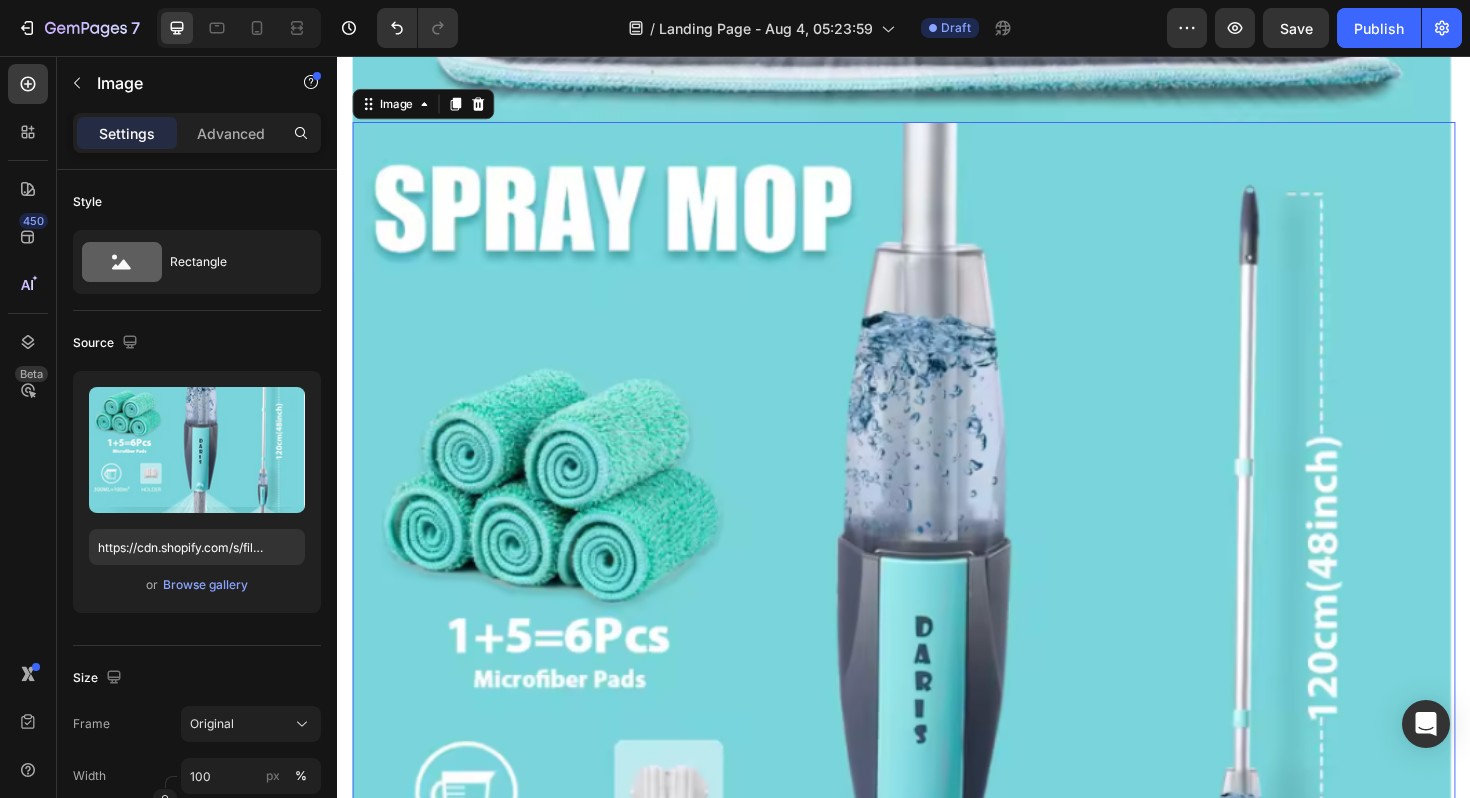 click 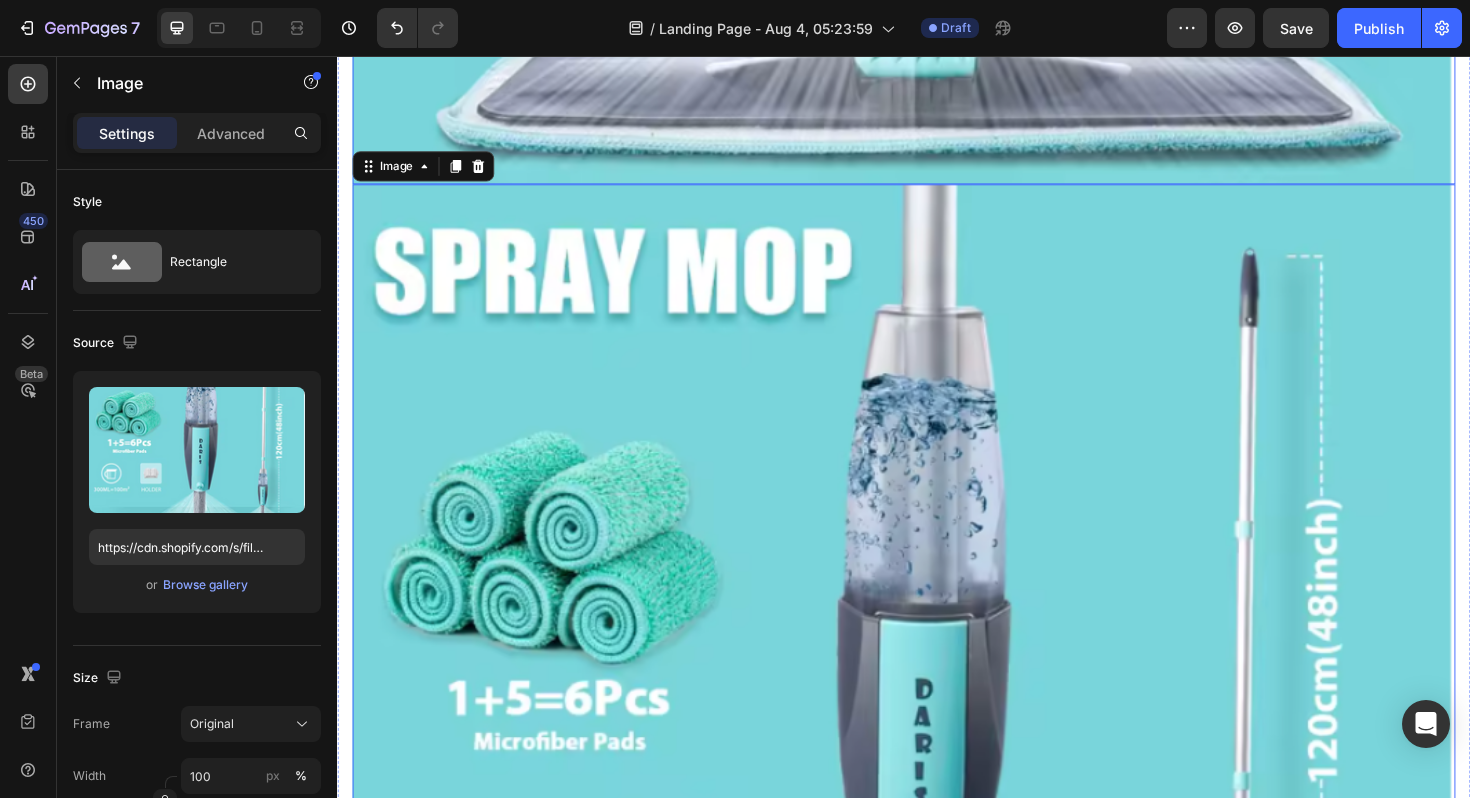 scroll, scrollTop: 5999, scrollLeft: 0, axis: vertical 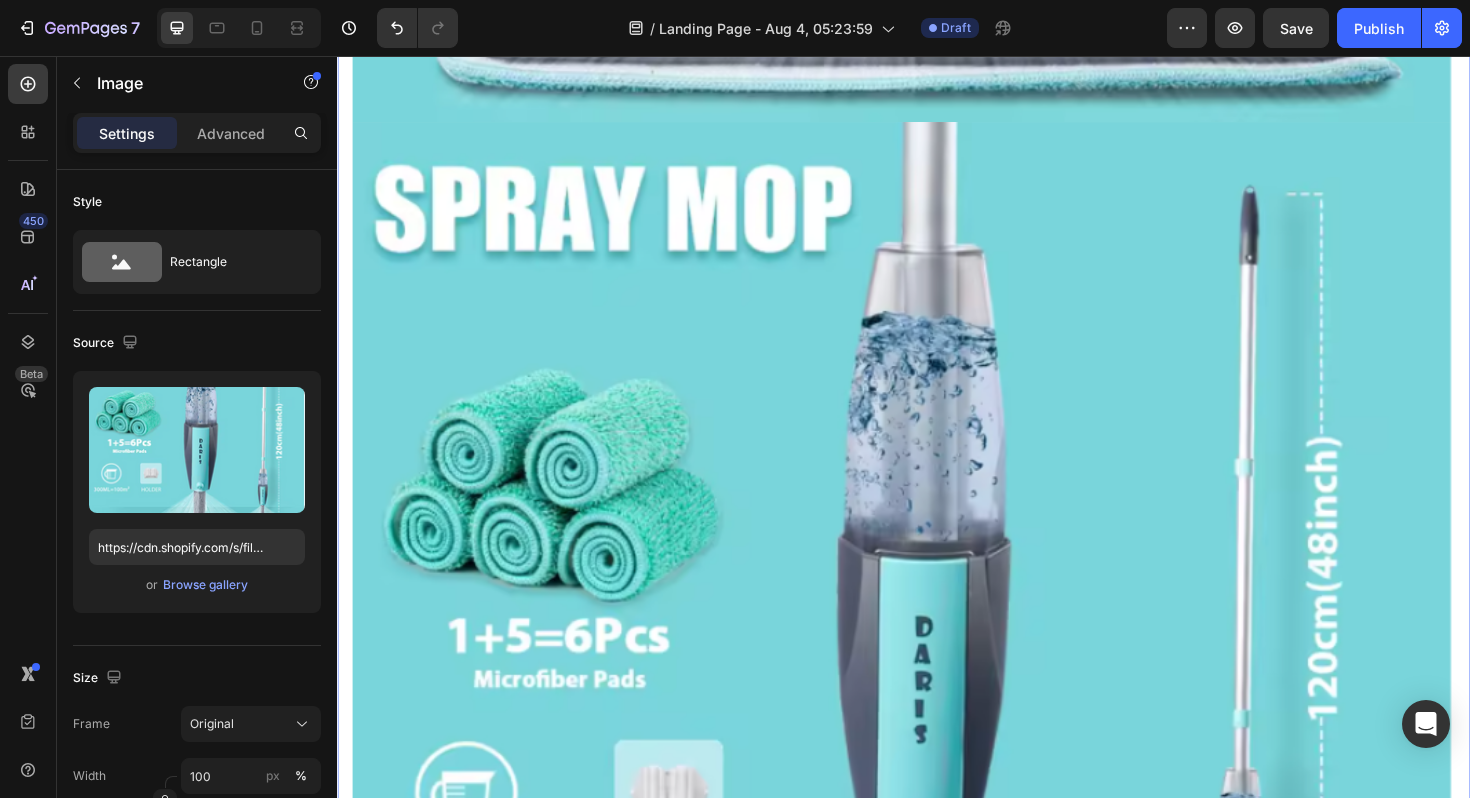 click on "Image Image Image Image Image Image Row   0" at bounding box center [937, -2210] 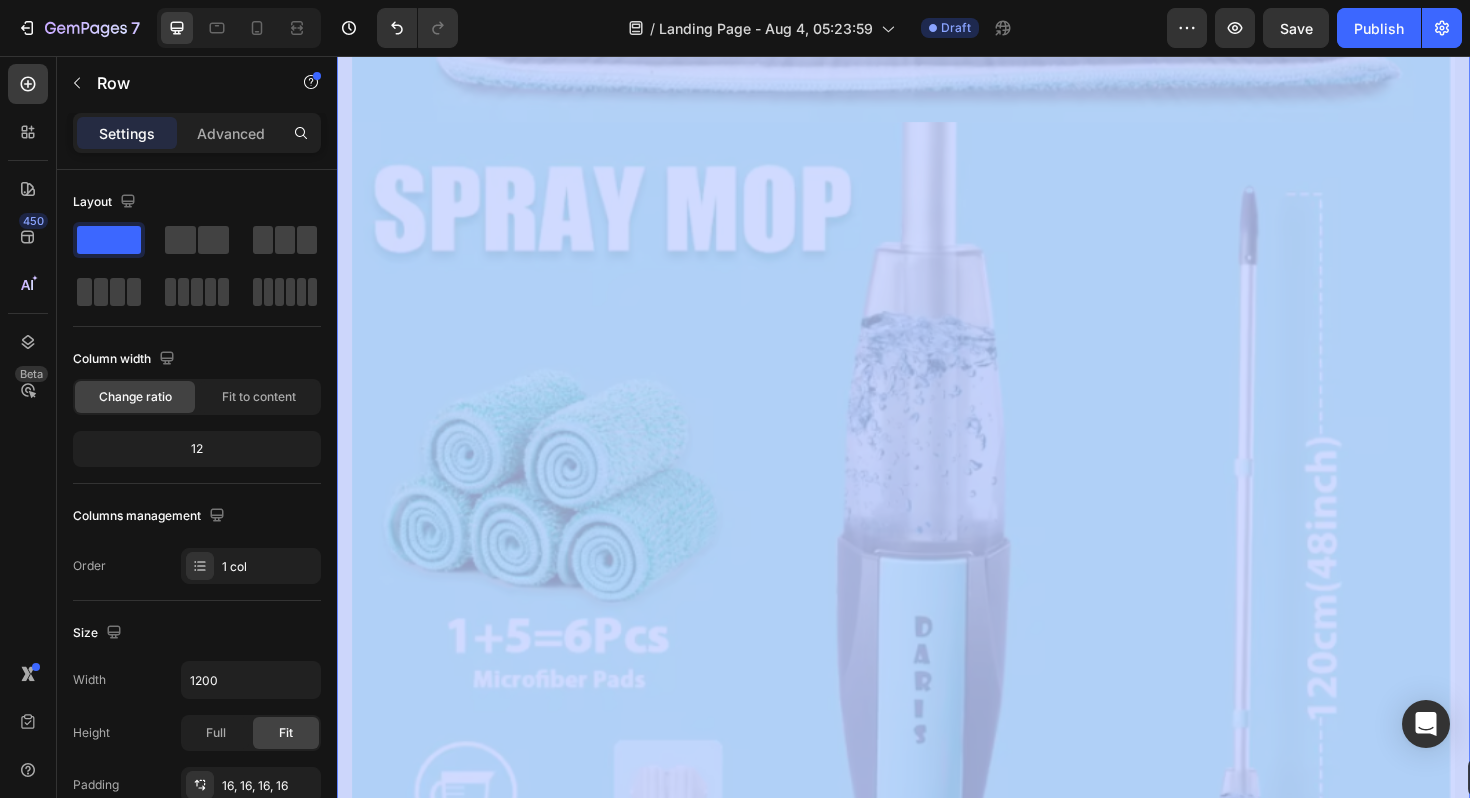 drag, startPoint x: 1535, startPoint y: 709, endPoint x: 1535, endPoint y: 799, distance: 90 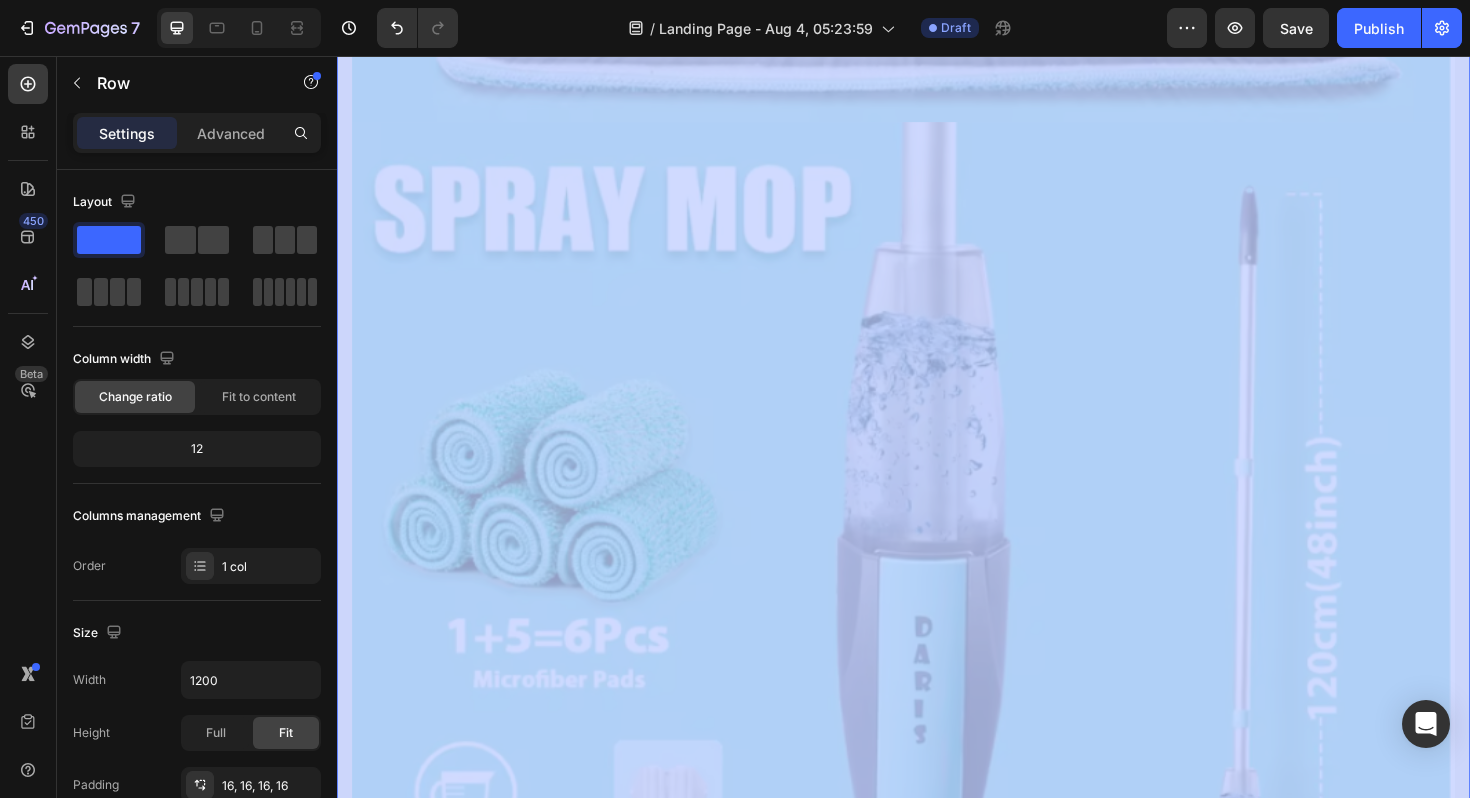 scroll, scrollTop: 6039, scrollLeft: 0, axis: vertical 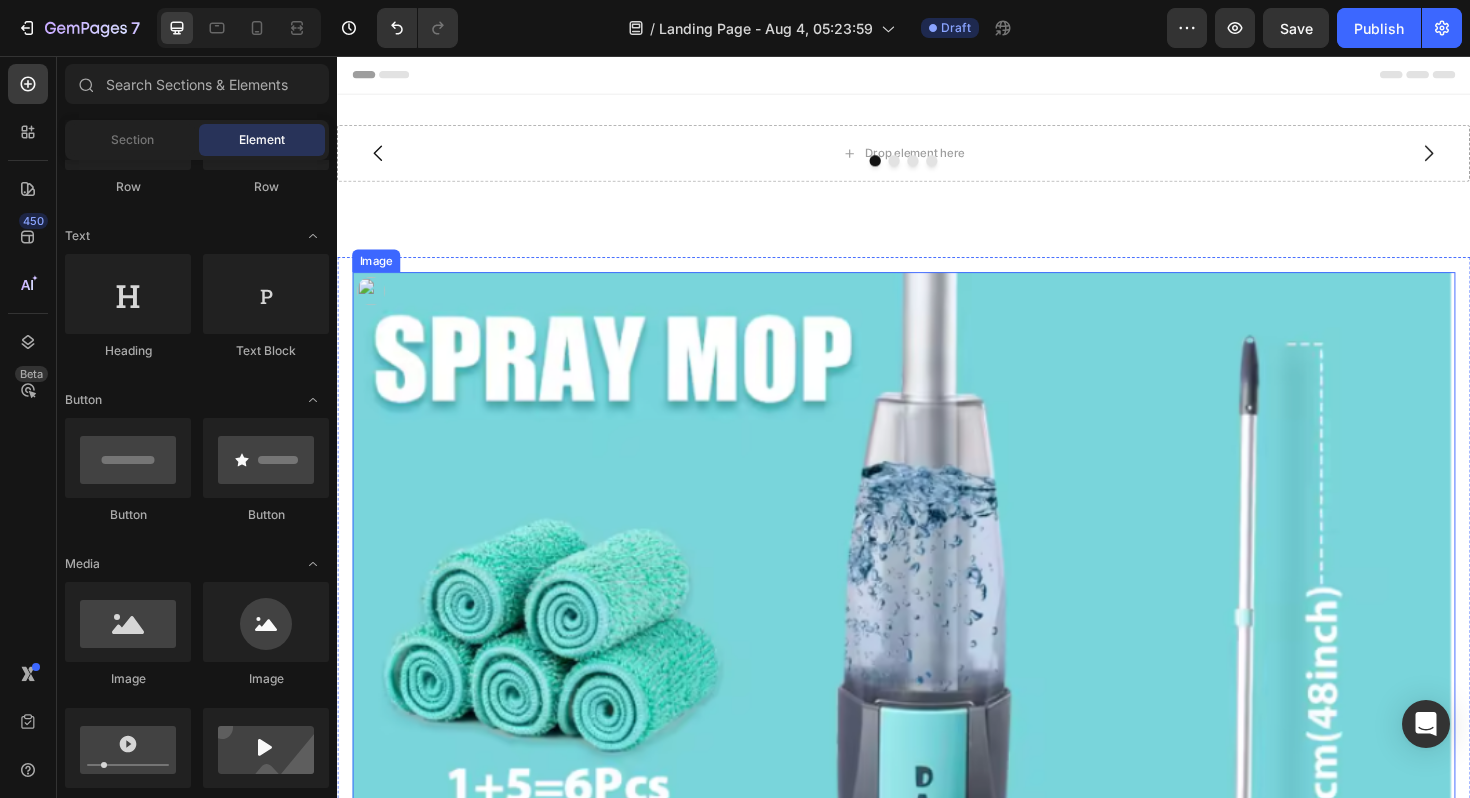 click at bounding box center (937, 869) 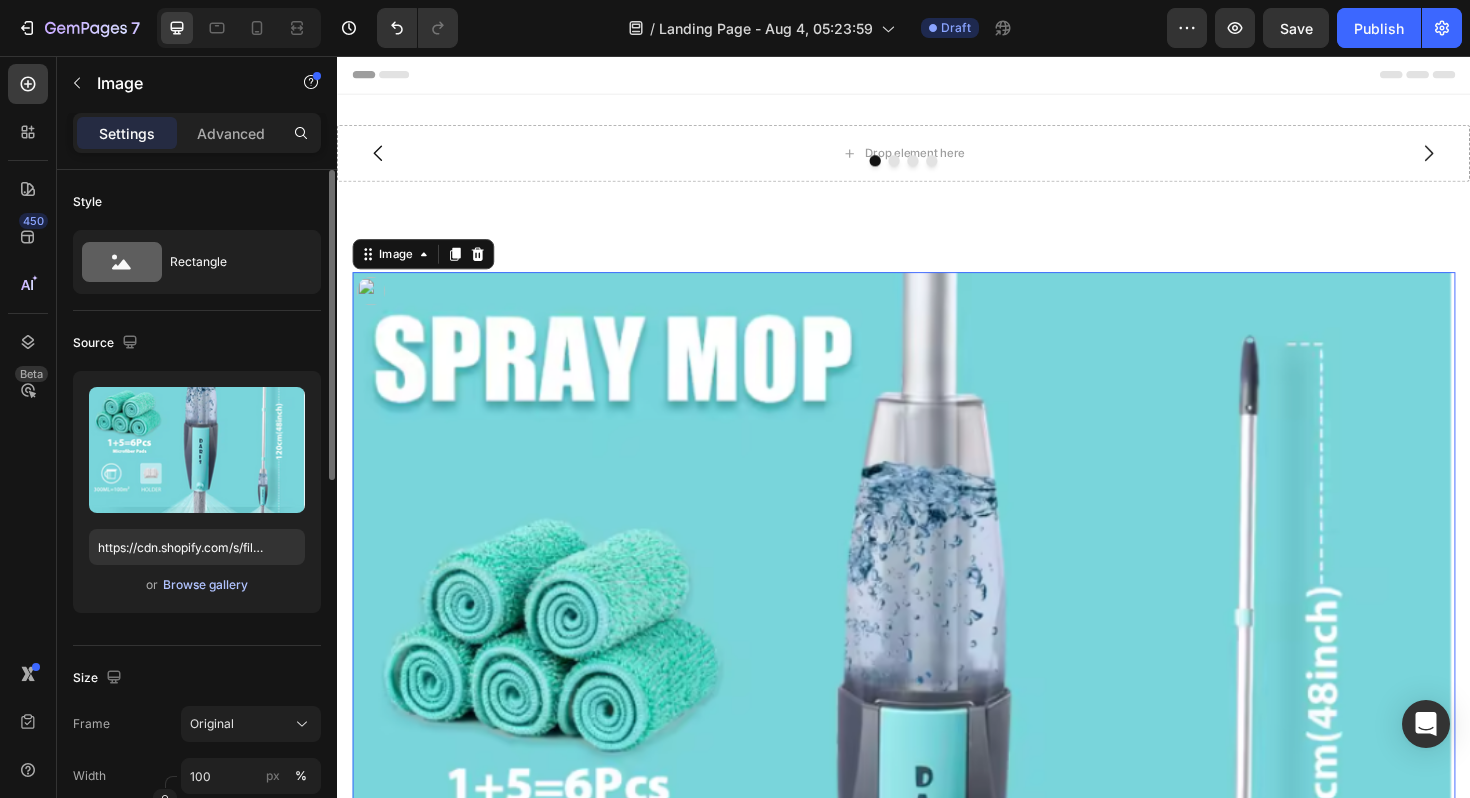 click on "Browse gallery" at bounding box center [205, 585] 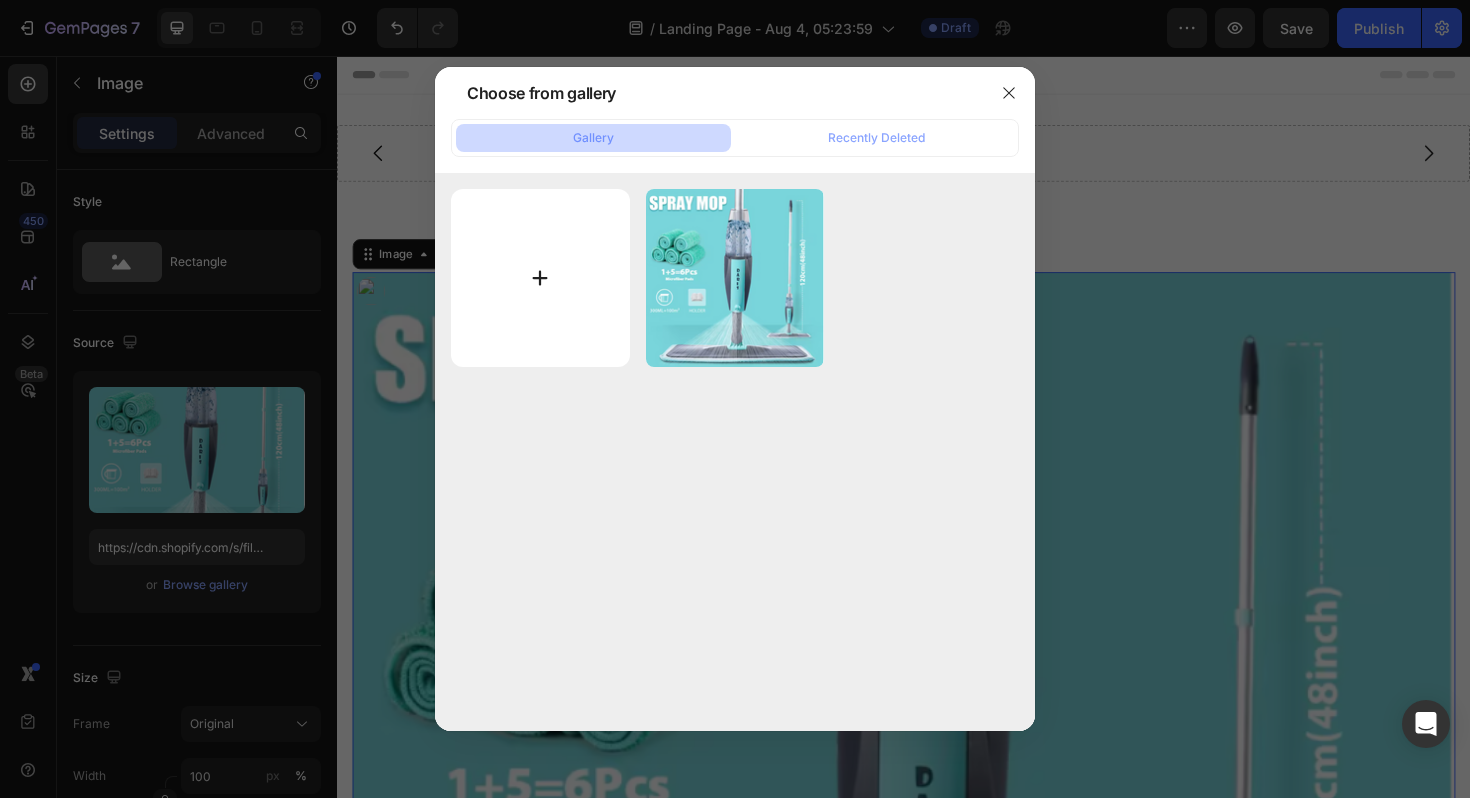 click at bounding box center (540, 278) 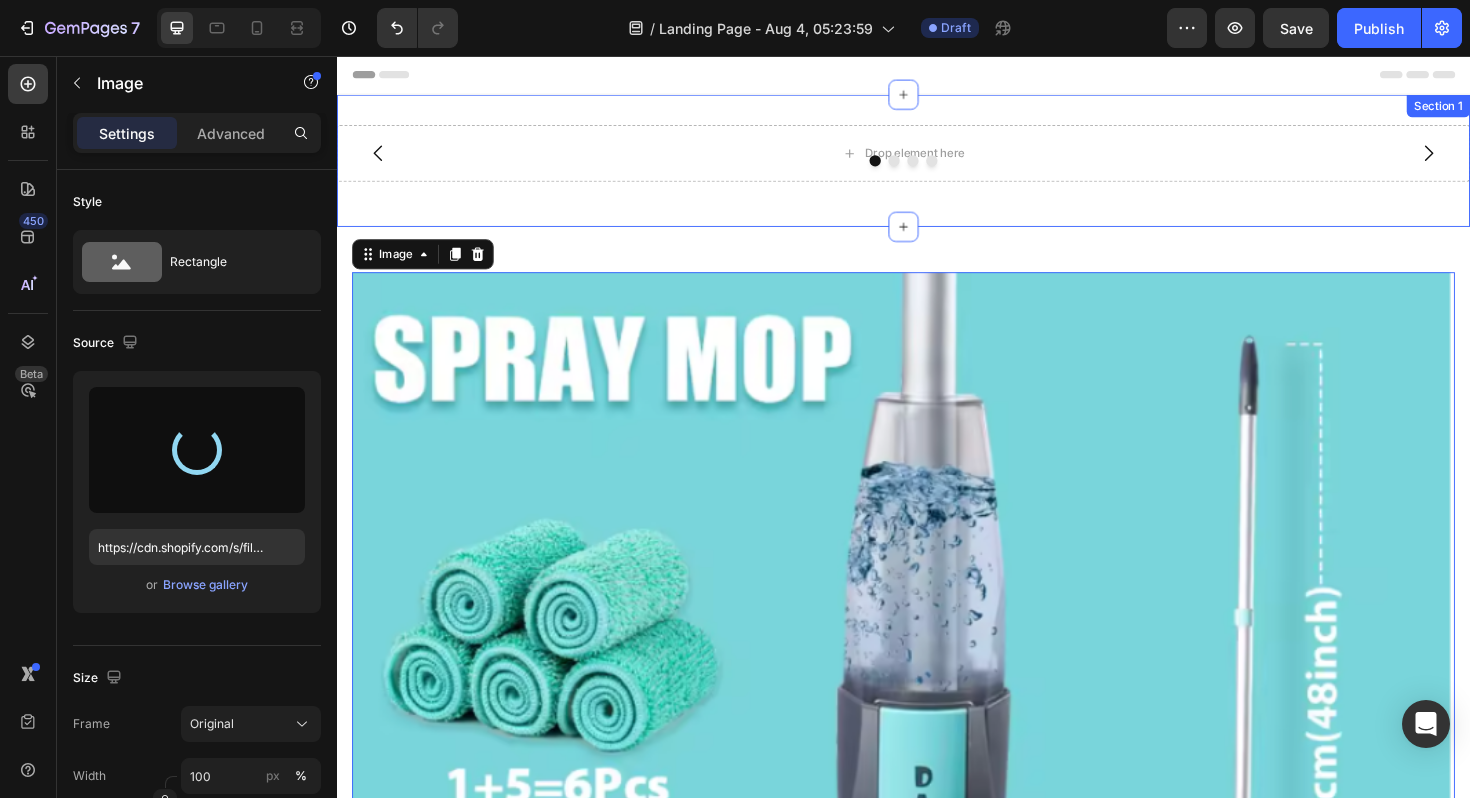 type on "https://cdn.shopify.com/s/files/1/0767/7765/2440/files/gempages_576760000408453986-a06a175b-f4b5-42ec-b5b7-d13907f5bdf4.png" 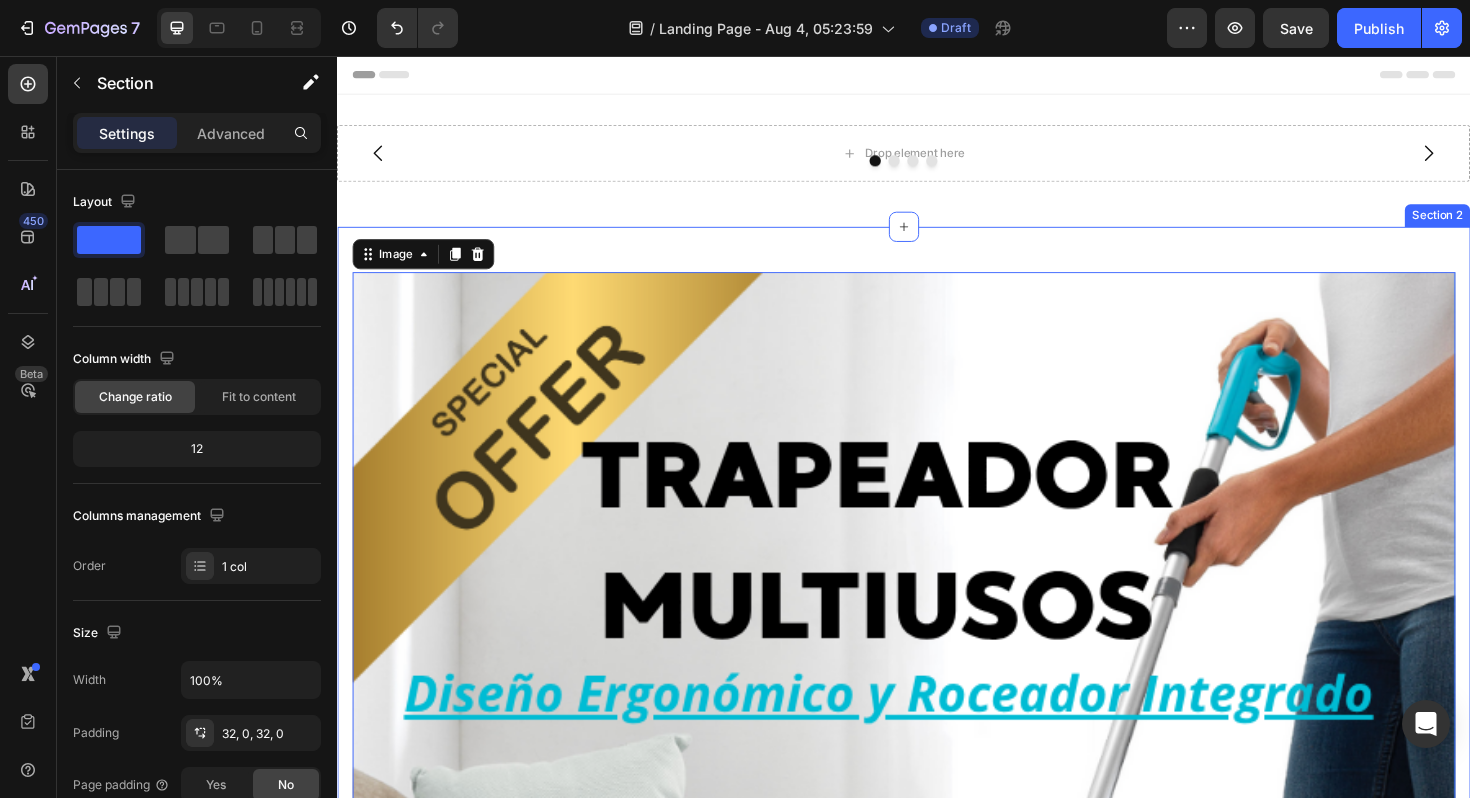 click on "Image   0 Image Image Image Image Image Row Section 2" at bounding box center [937, 3983] 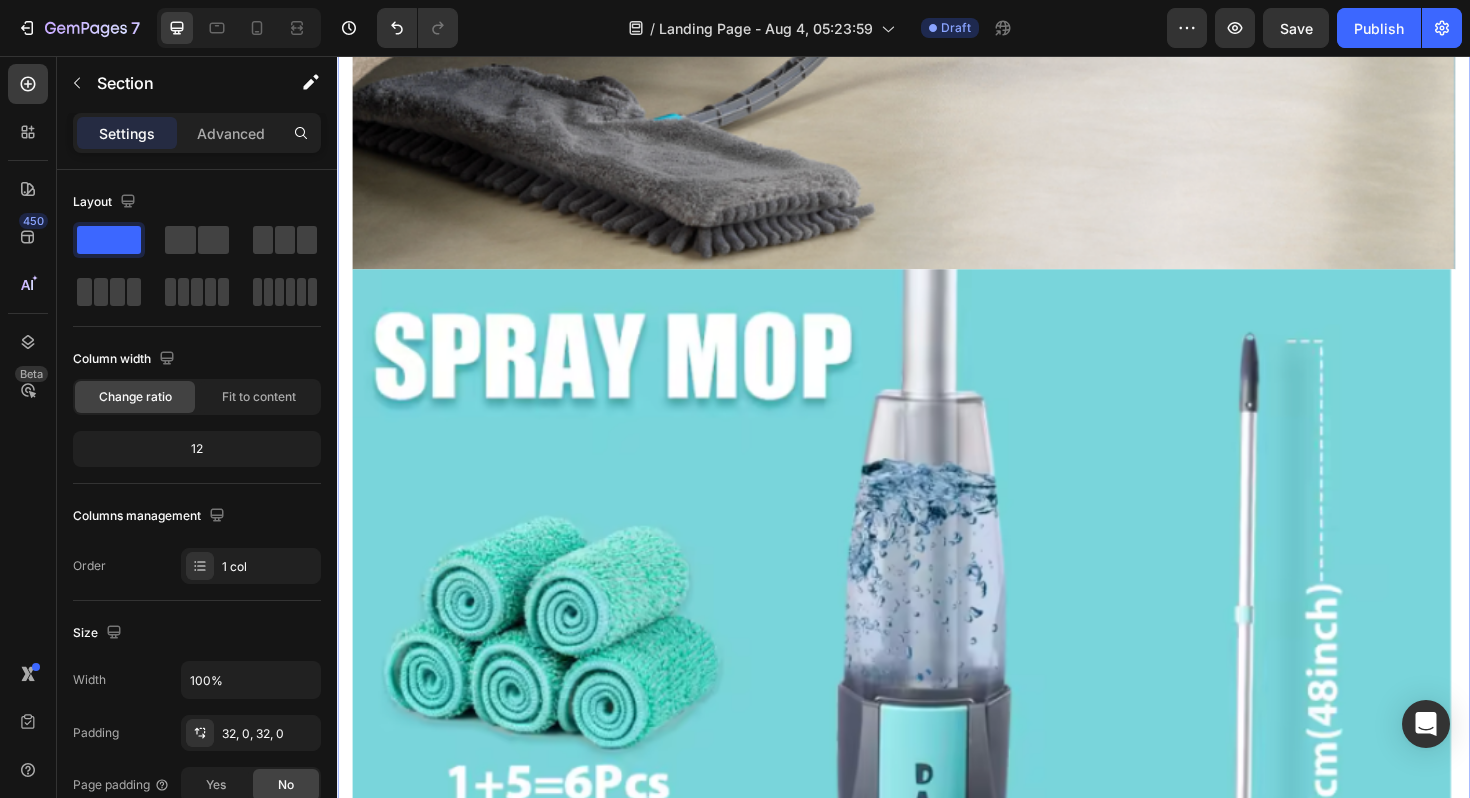 scroll, scrollTop: 1600, scrollLeft: 0, axis: vertical 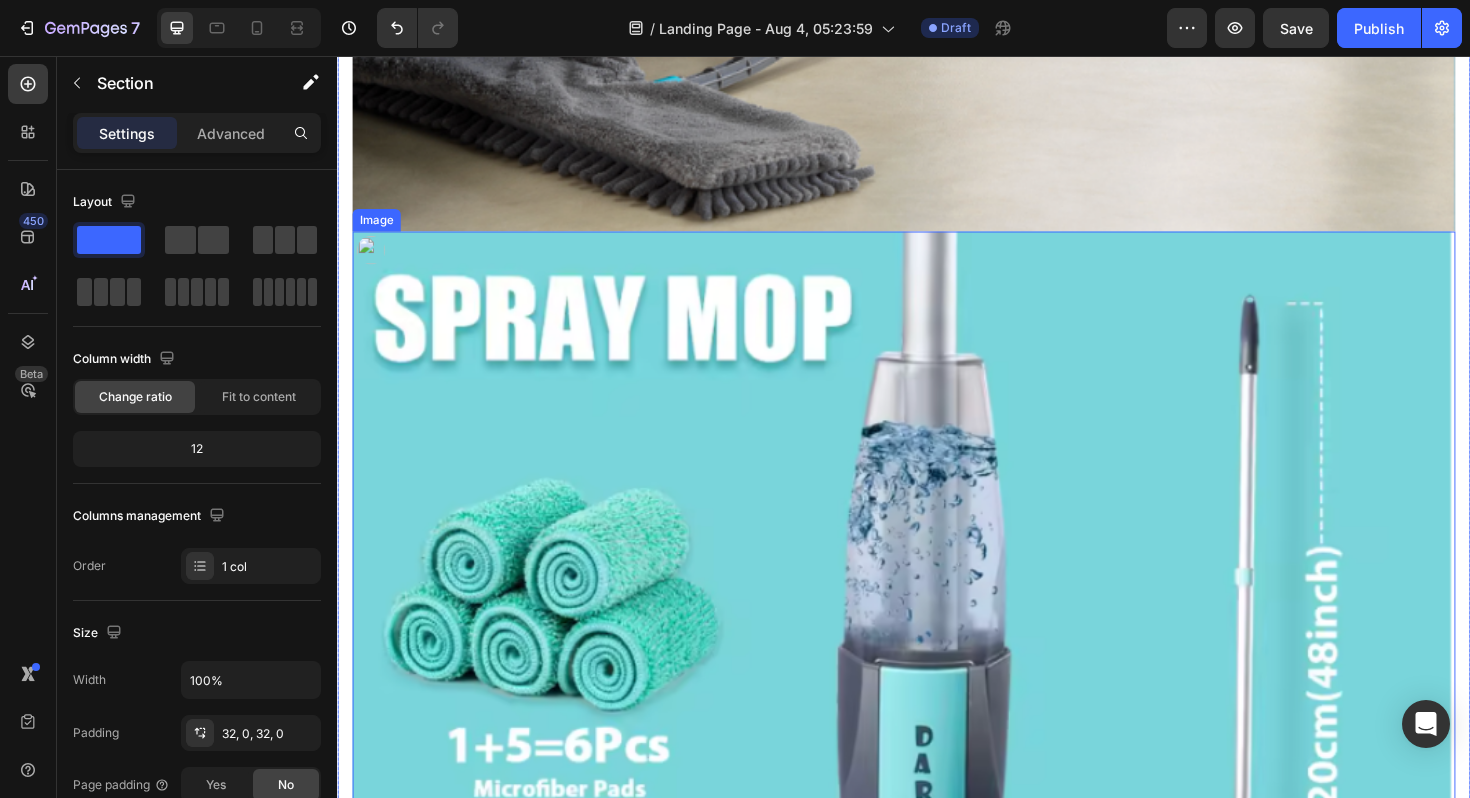 click at bounding box center (937, 826) 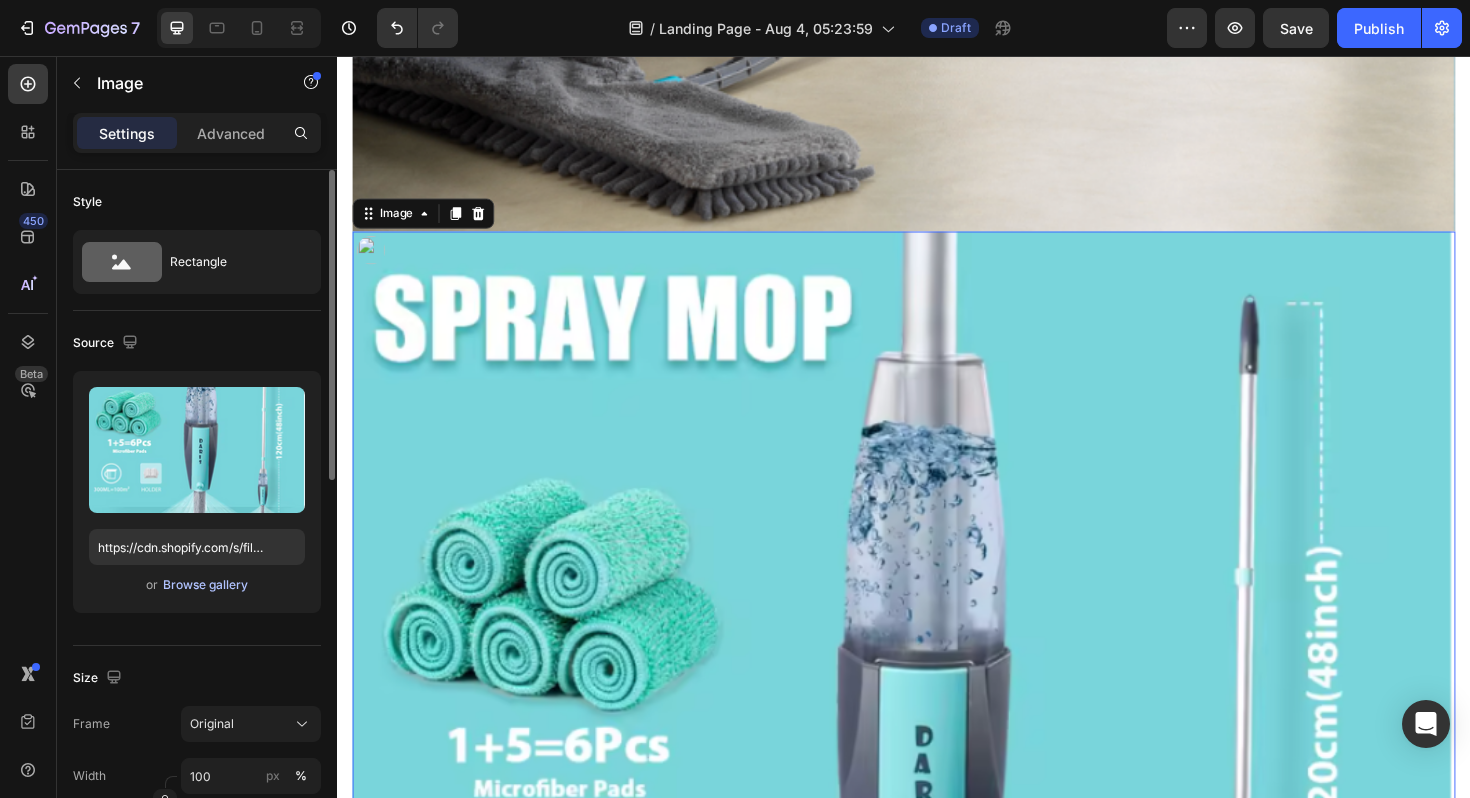 click on "Browse gallery" at bounding box center [205, 585] 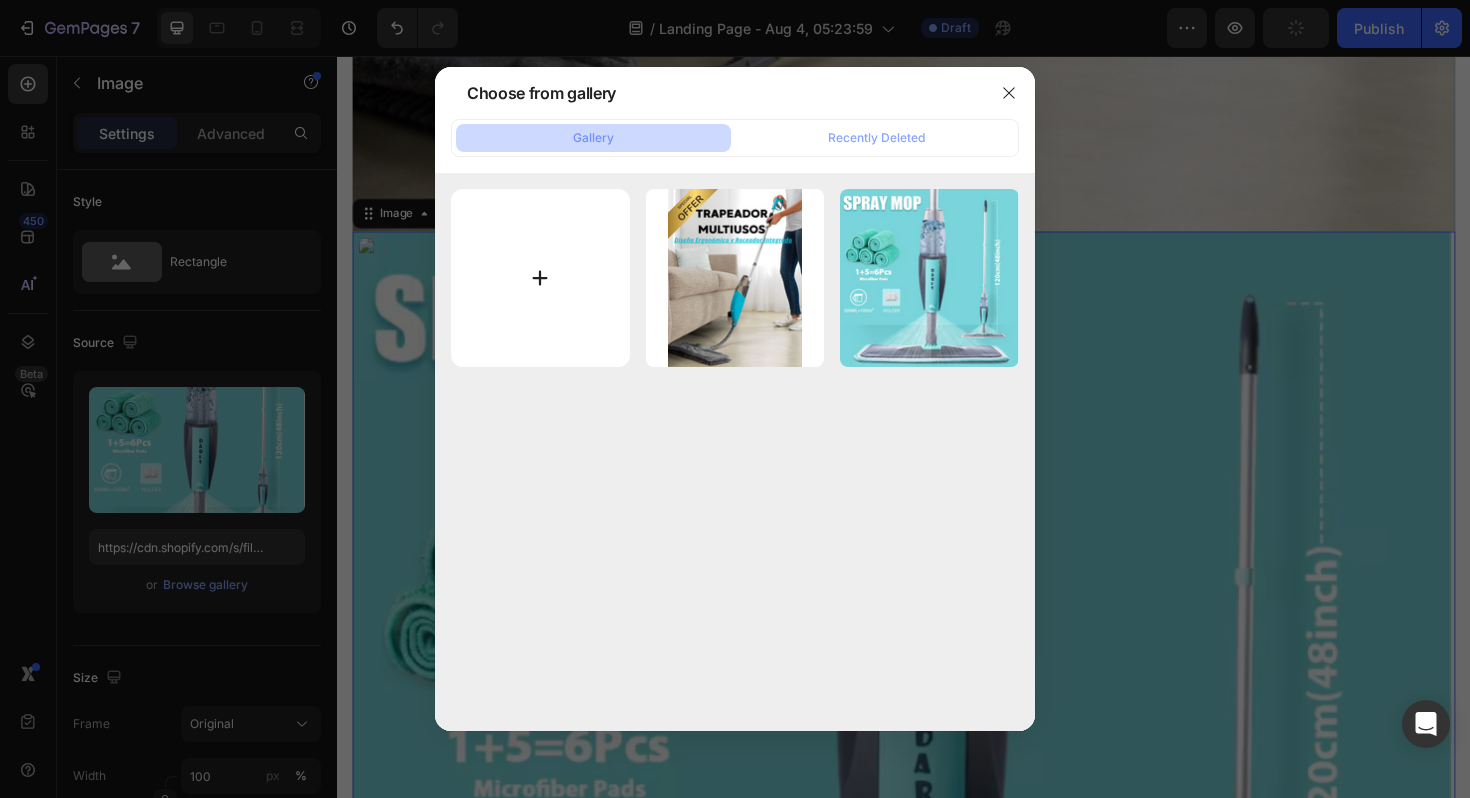 click at bounding box center (540, 278) 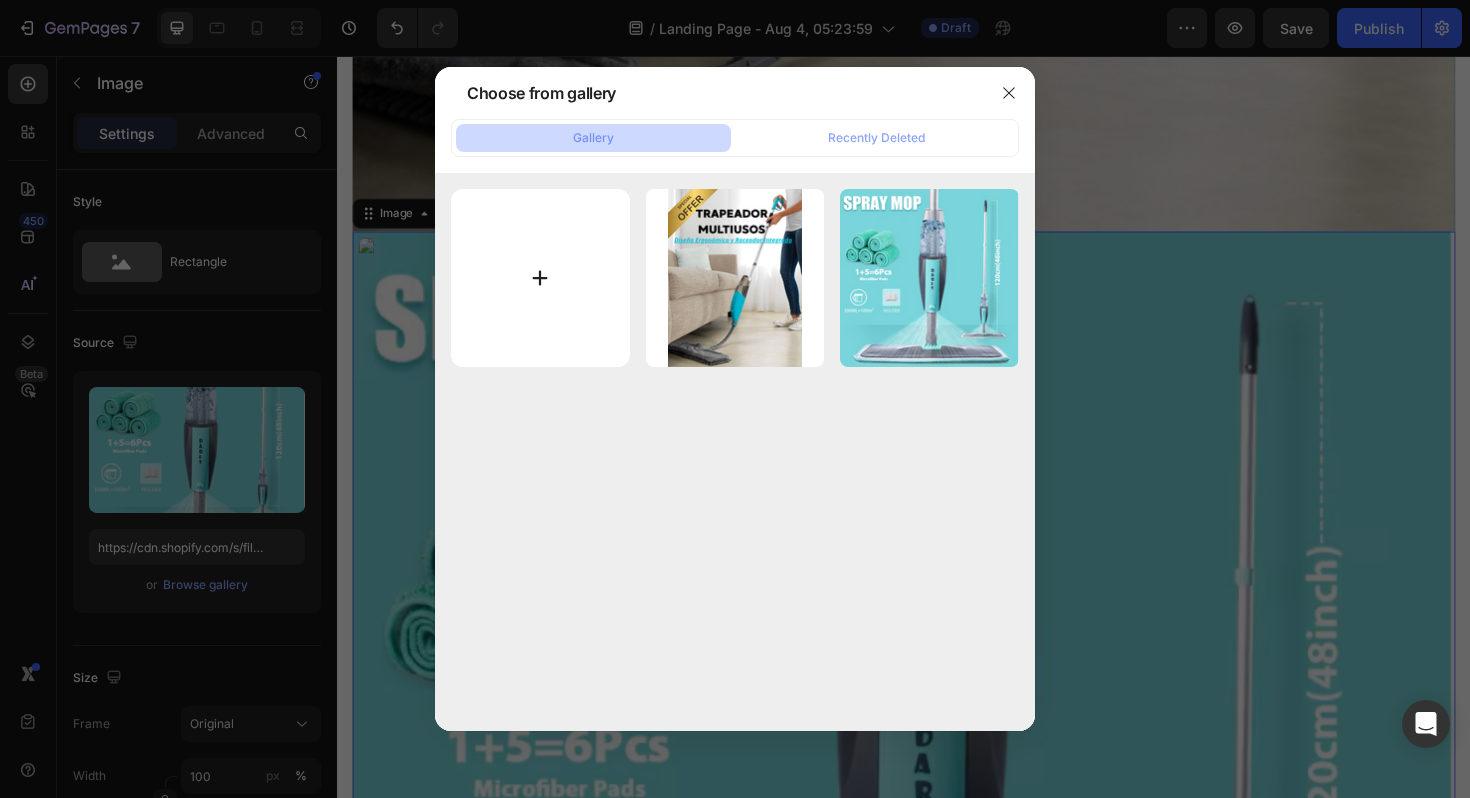 type on "C:\fakepath\2.png" 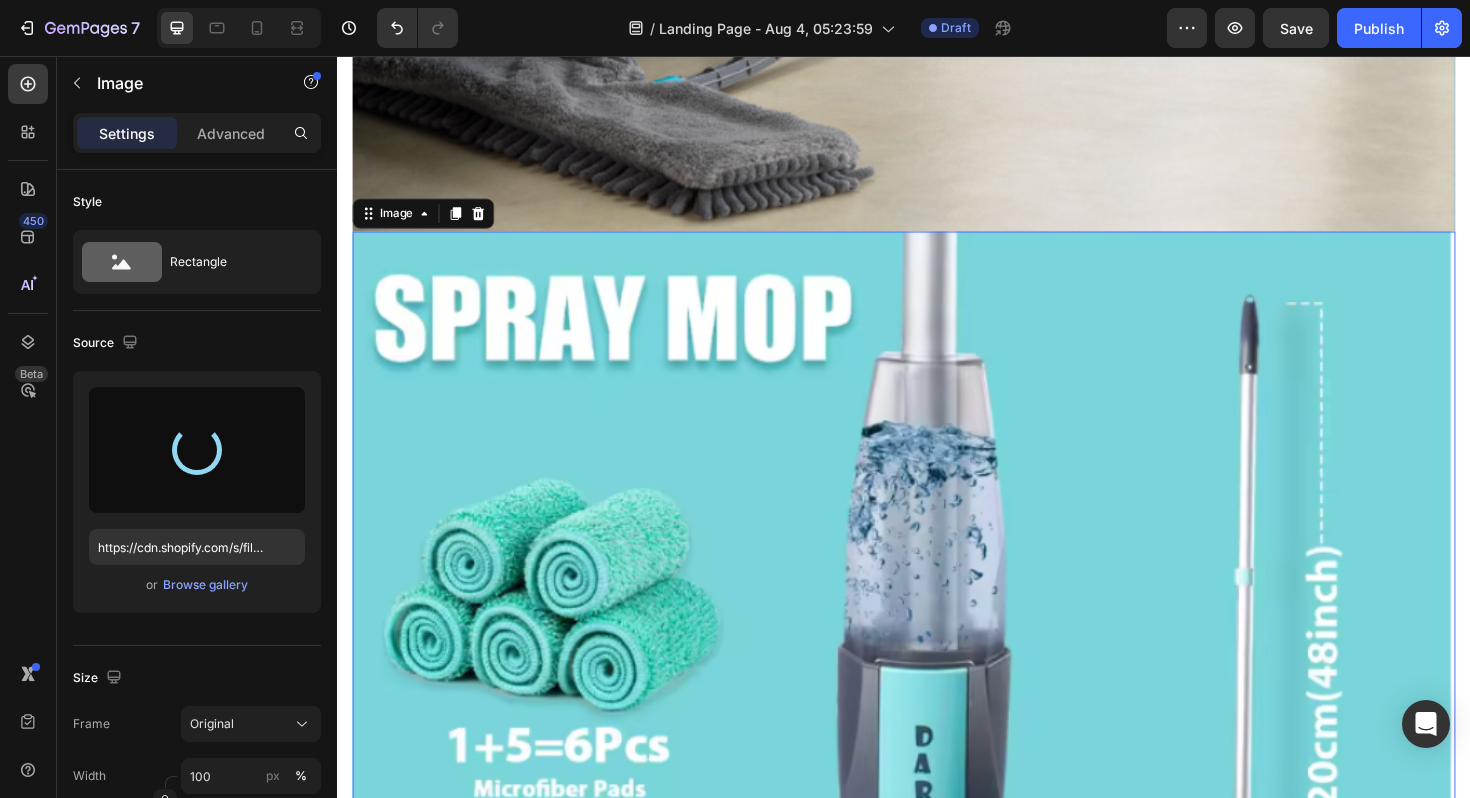 type on "https://cdn.shopify.com/s/files/1/0767/7765/2440/files/gempages_576760000408453986-a364dbbd-cd27-4c1b-b1d1-9c1e784db051.png" 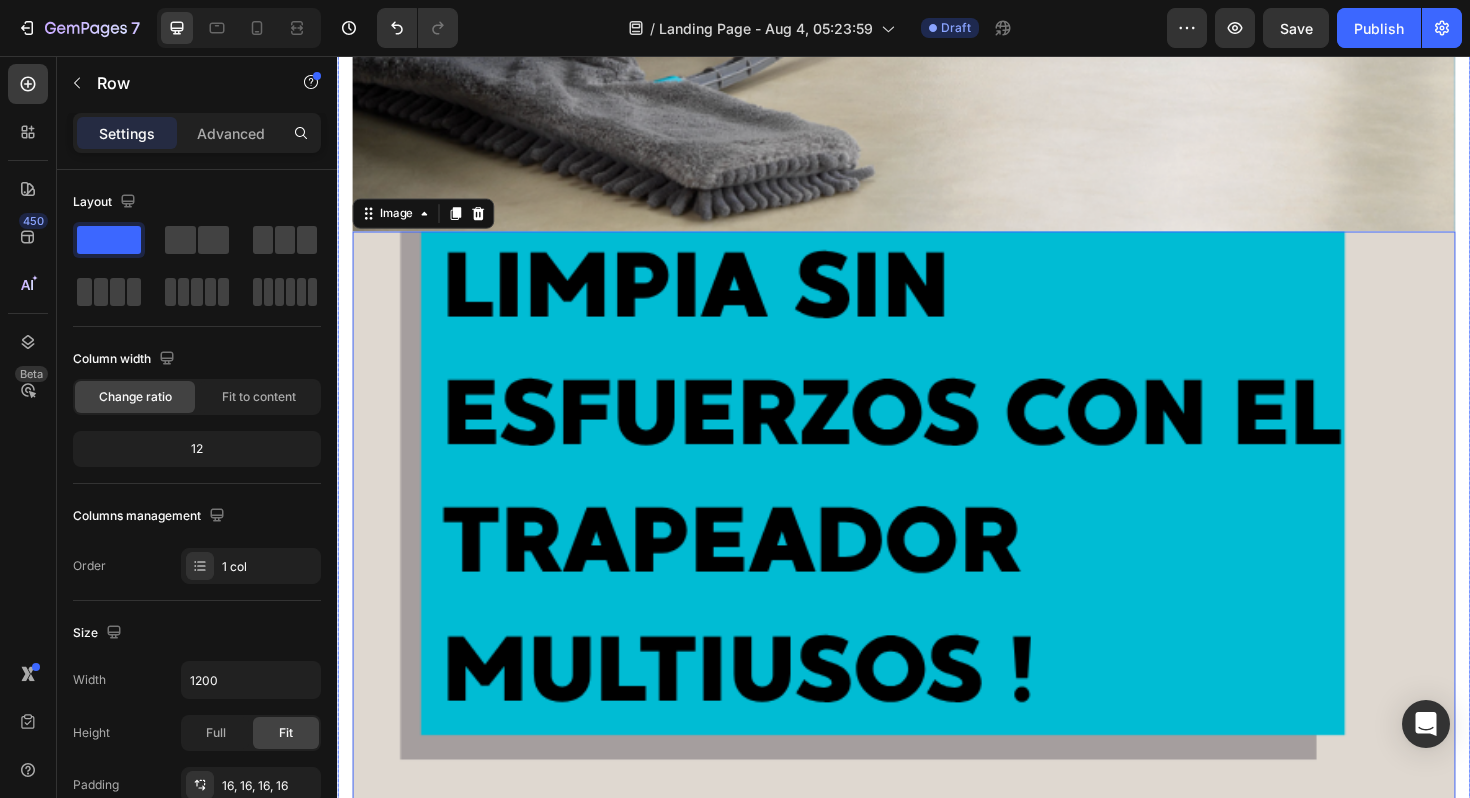 click on "Image Image   0 Image Image Image Image Row" at bounding box center [937, 2578] 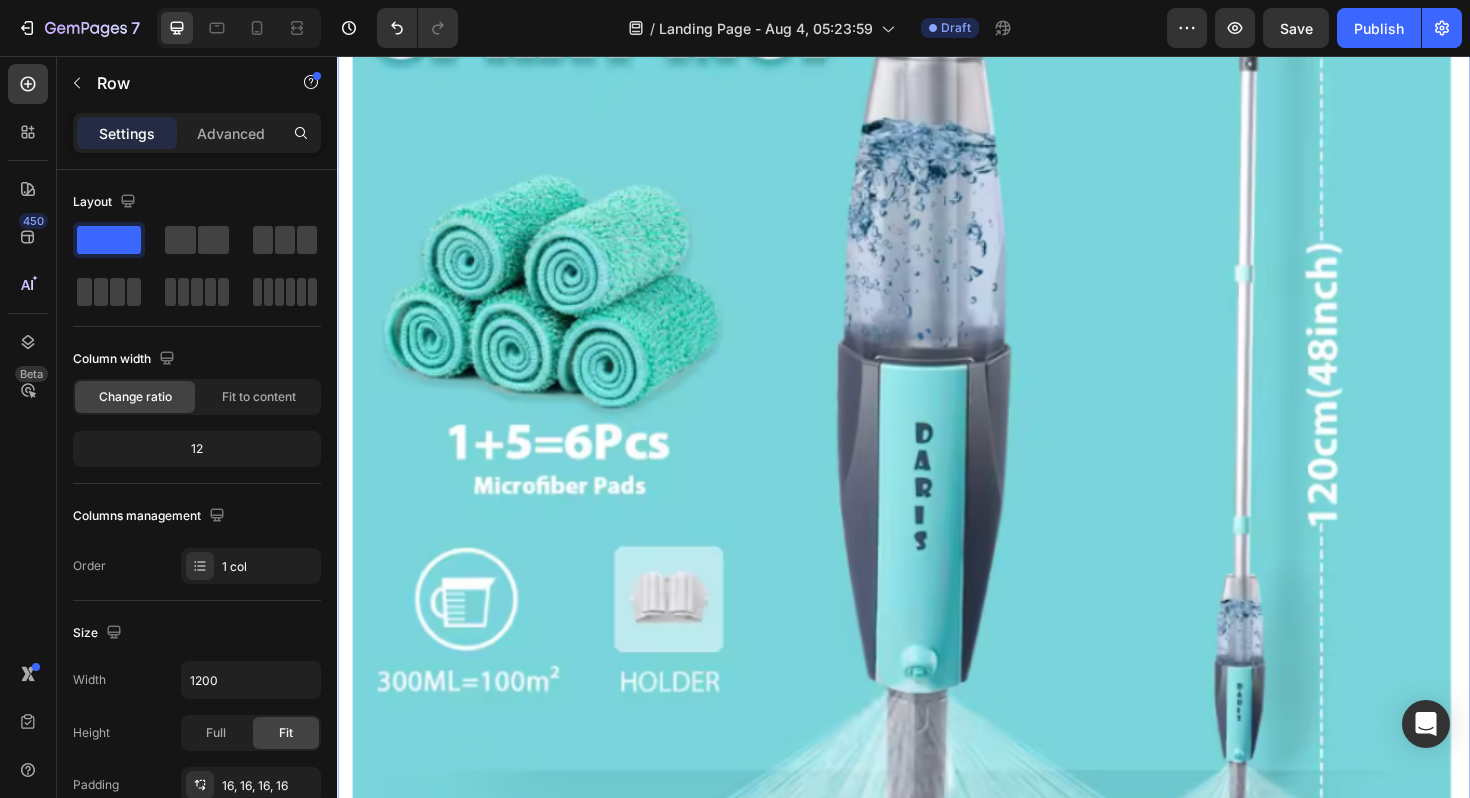 scroll, scrollTop: 3480, scrollLeft: 0, axis: vertical 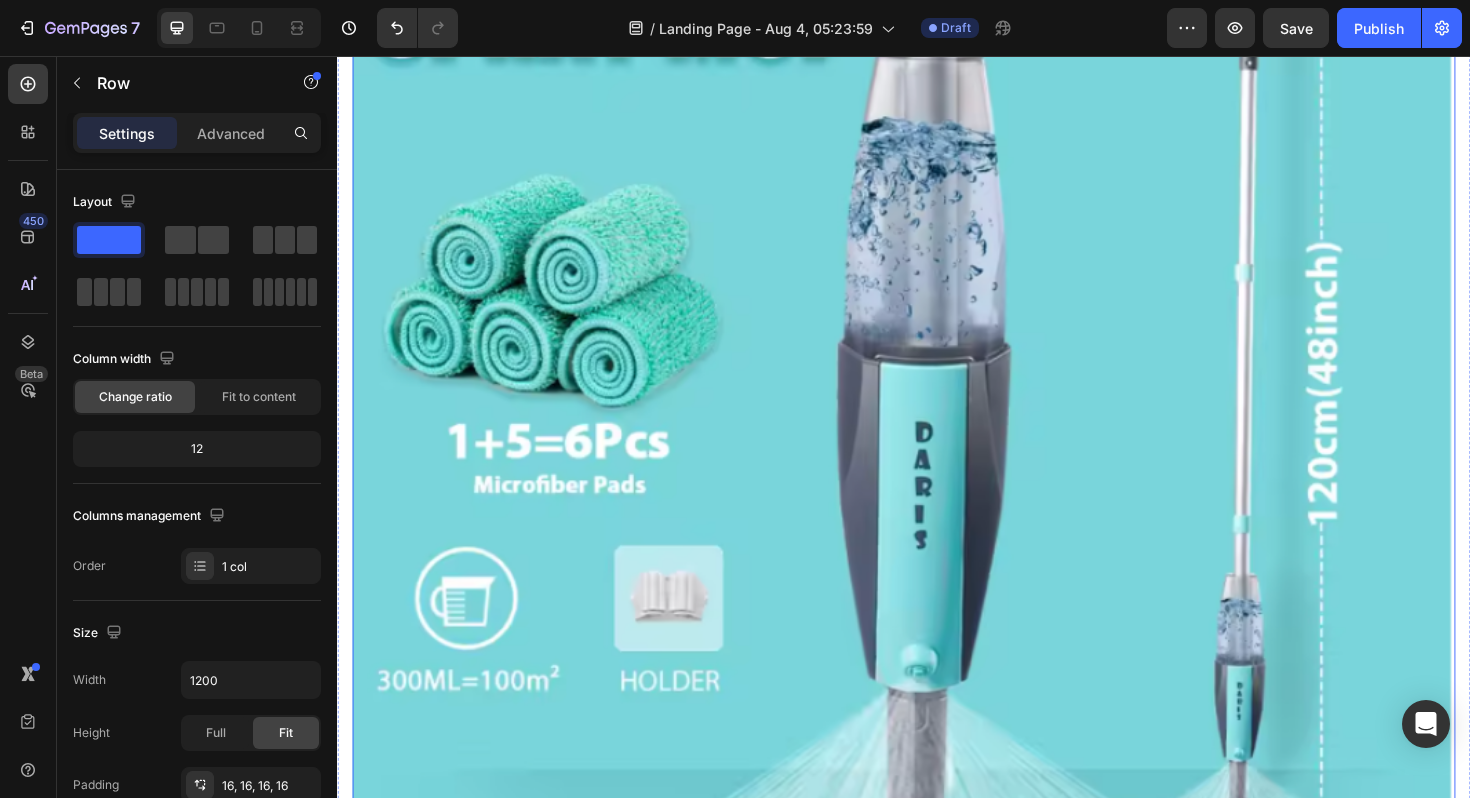 click at bounding box center (937, 504) 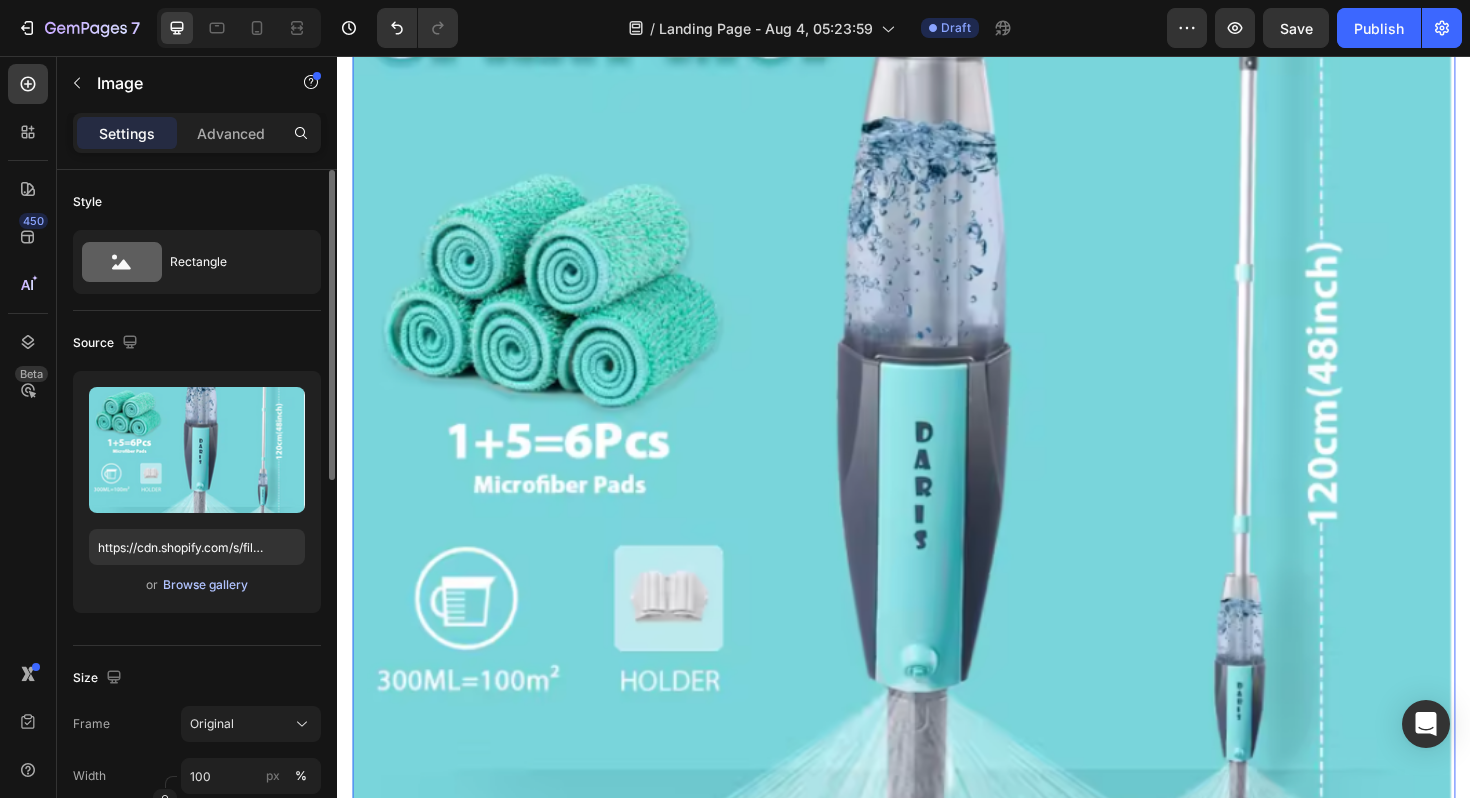 click on "Browse gallery" at bounding box center (205, 585) 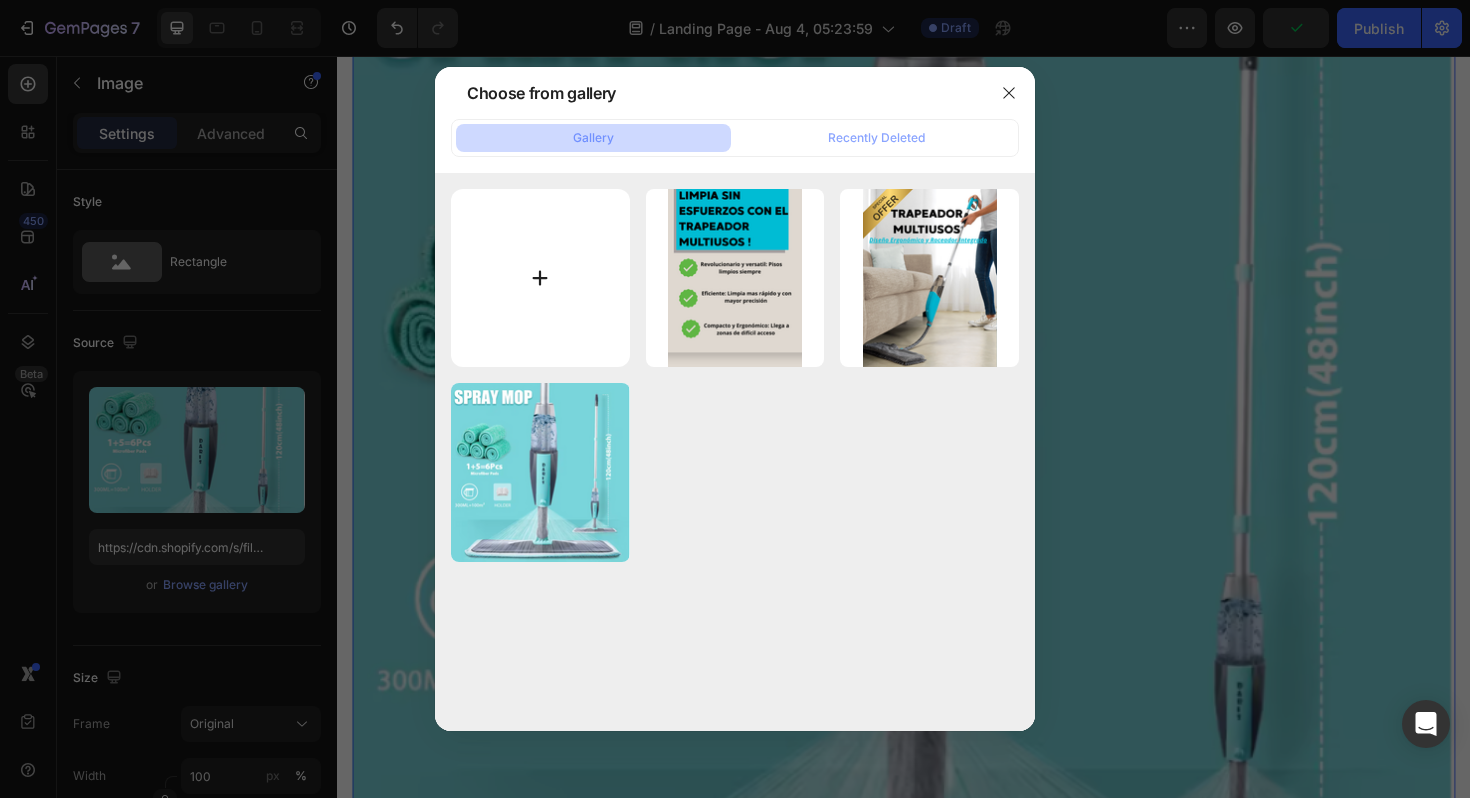 click at bounding box center (540, 278) 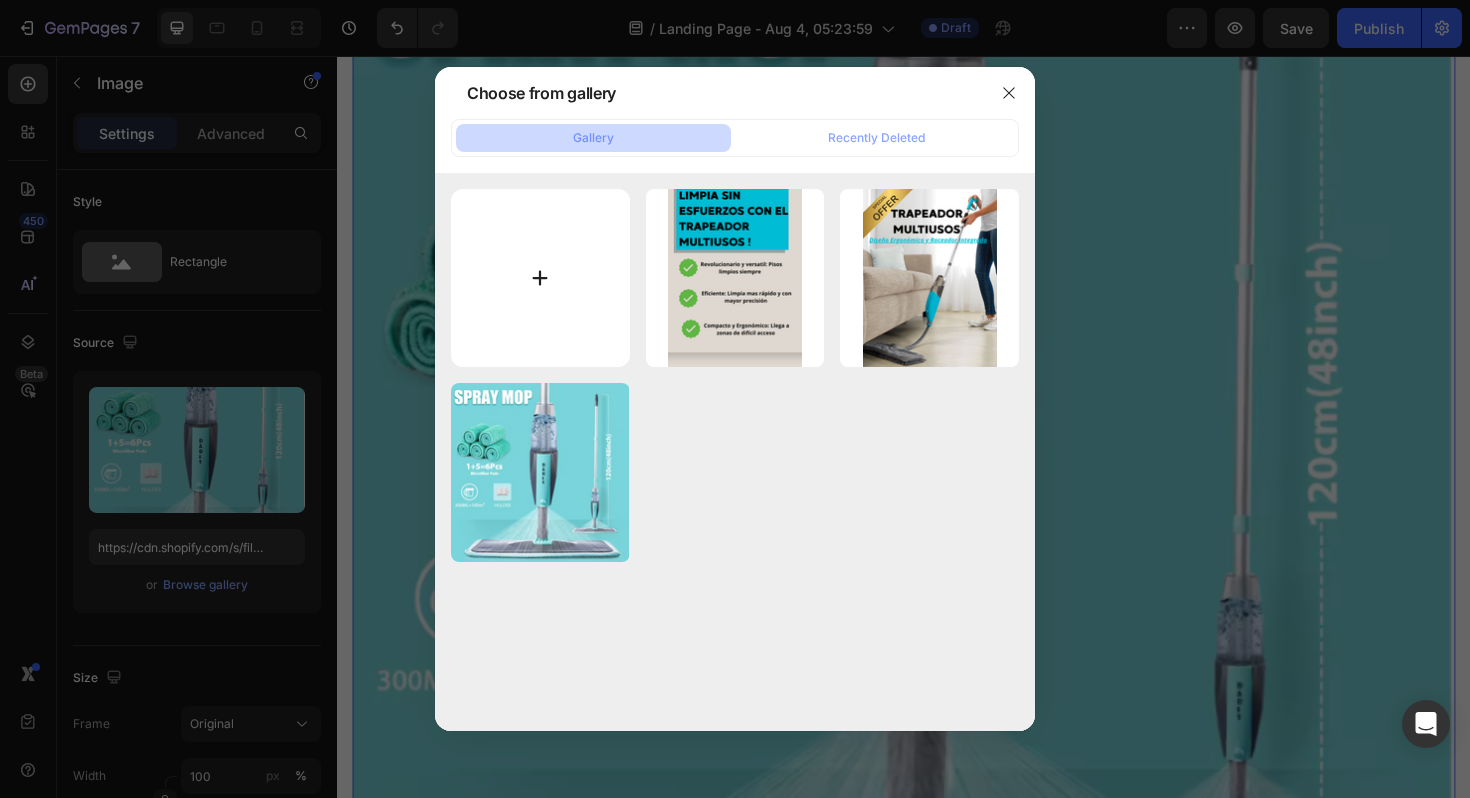 type on "C:\fakepath\3.png" 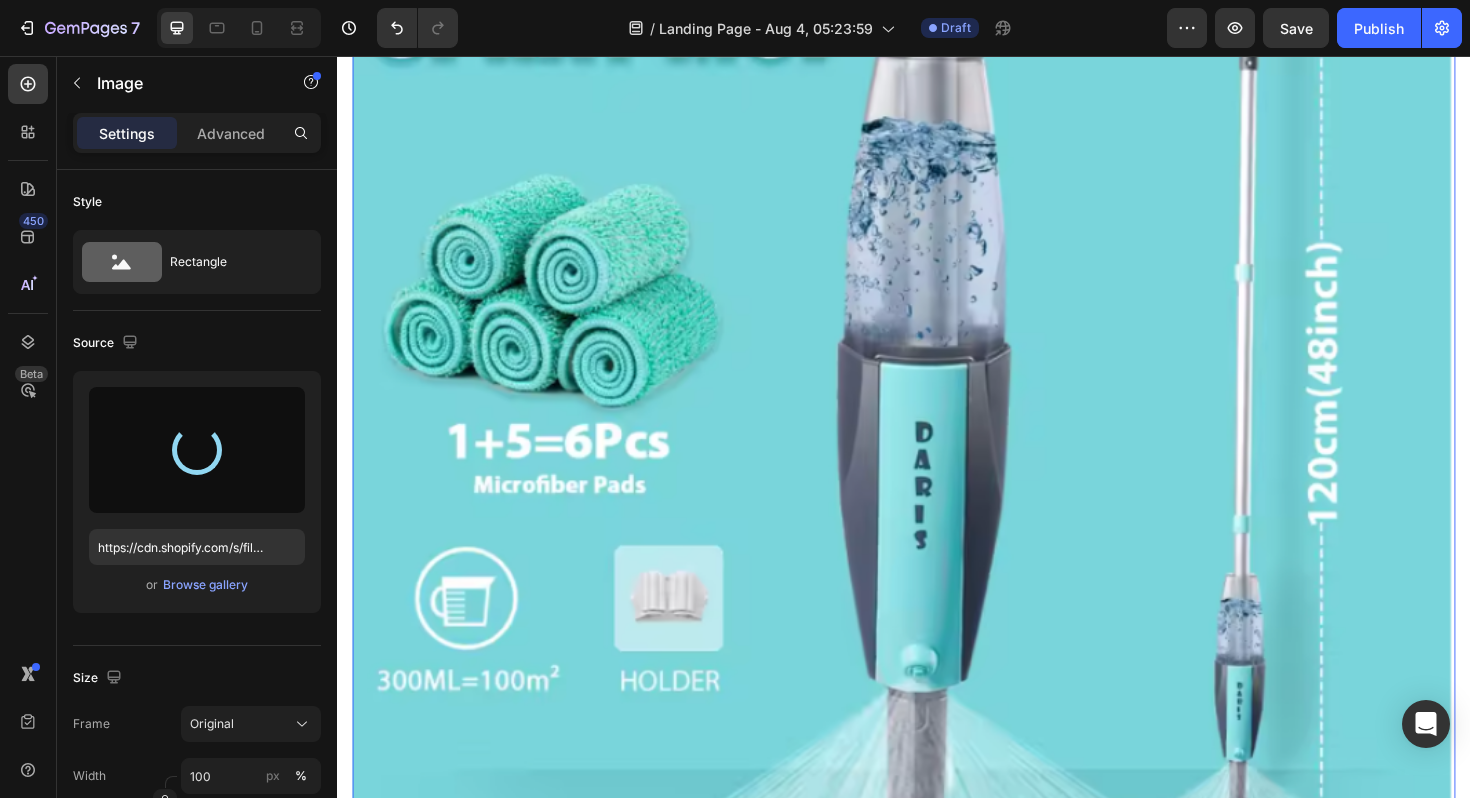 type on "https://cdn.shopify.com/s/files/1/0767/7765/2440/files/gempages_576760000408453986-9bfc25c3-fd64-4c78-ad50-fdccf5f0ea9a.png" 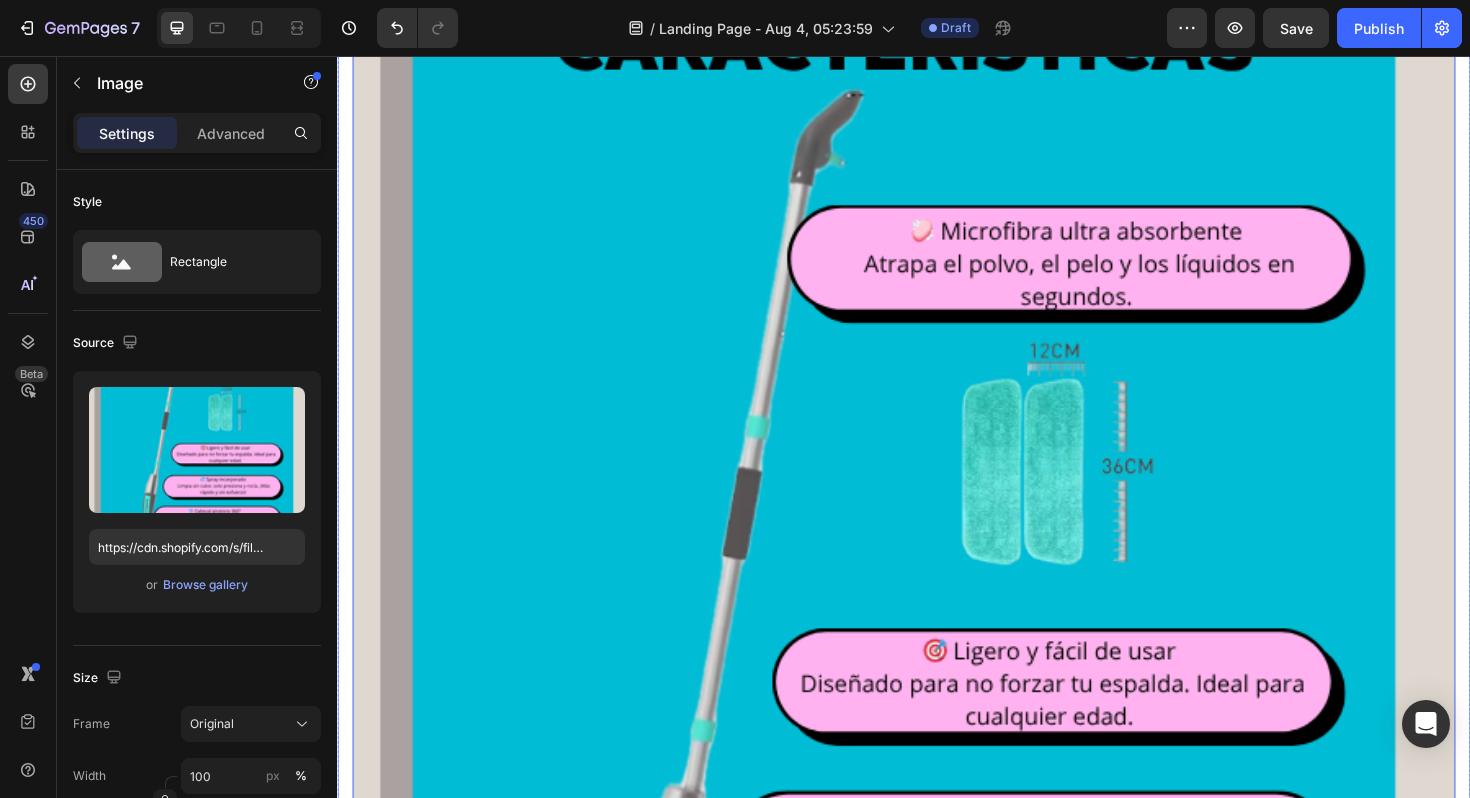 click on "Image Image Image   0 Image Image Image Row" at bounding box center [937, 893] 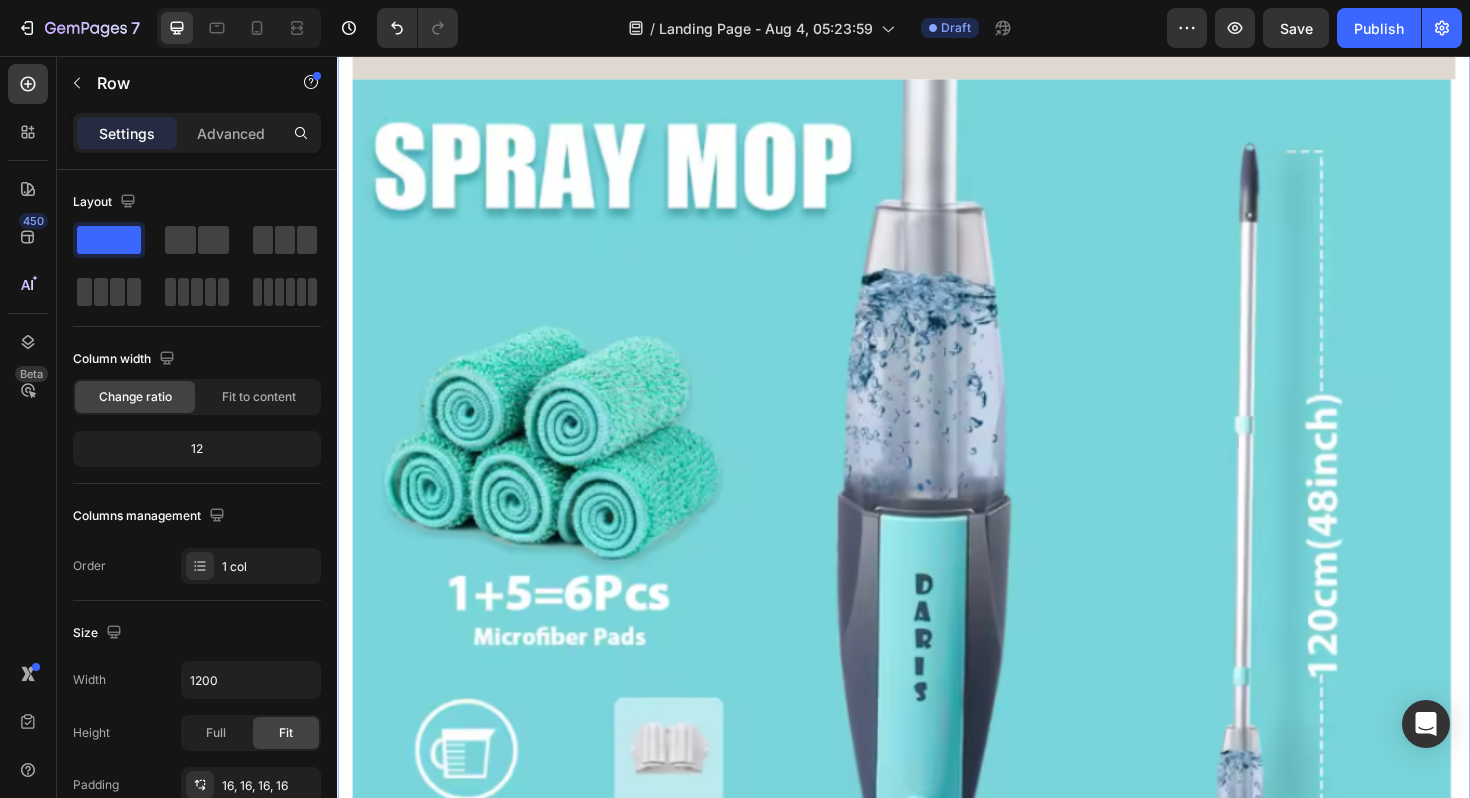 scroll, scrollTop: 4880, scrollLeft: 0, axis: vertical 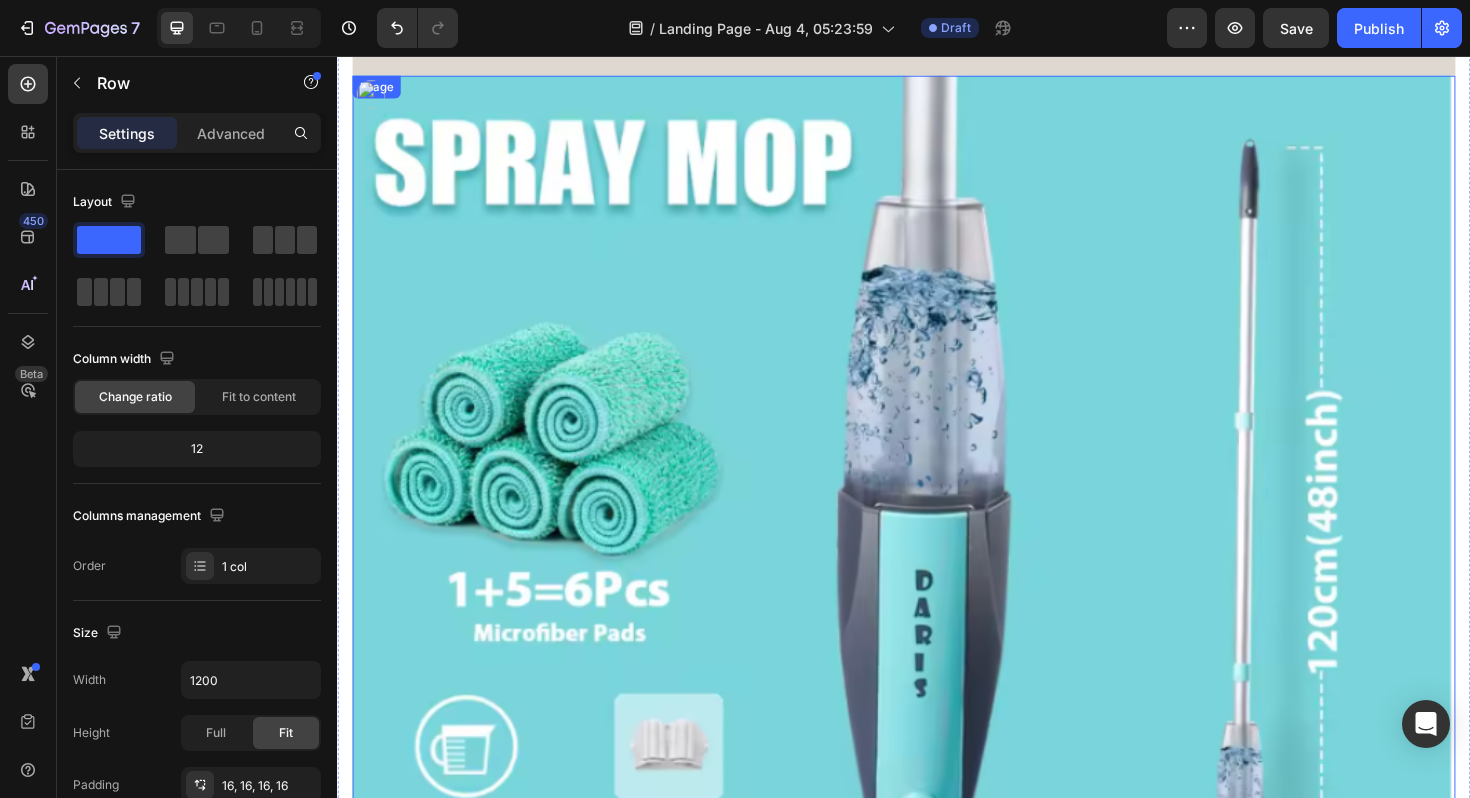 click at bounding box center (937, 661) 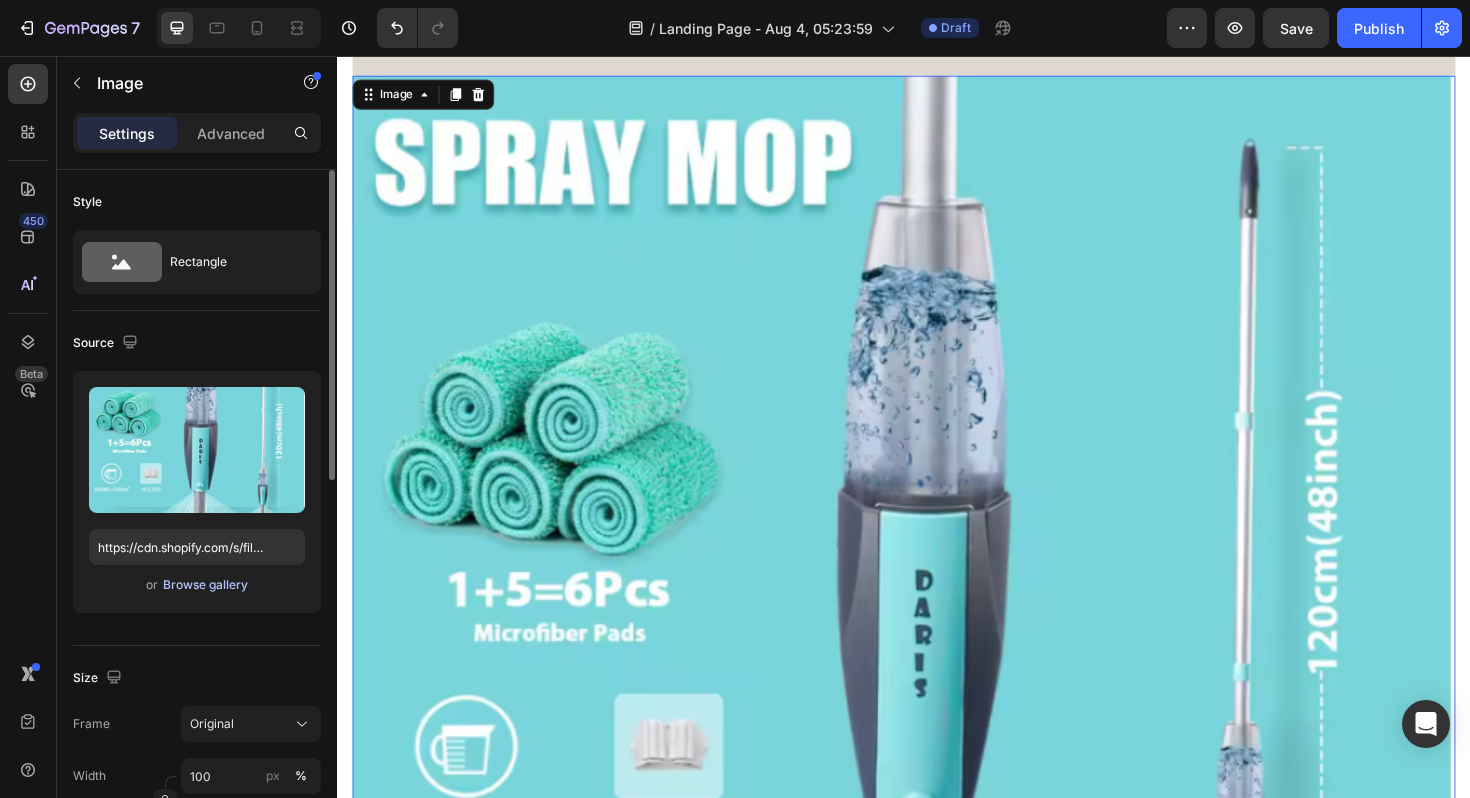 click on "Browse gallery" at bounding box center (205, 585) 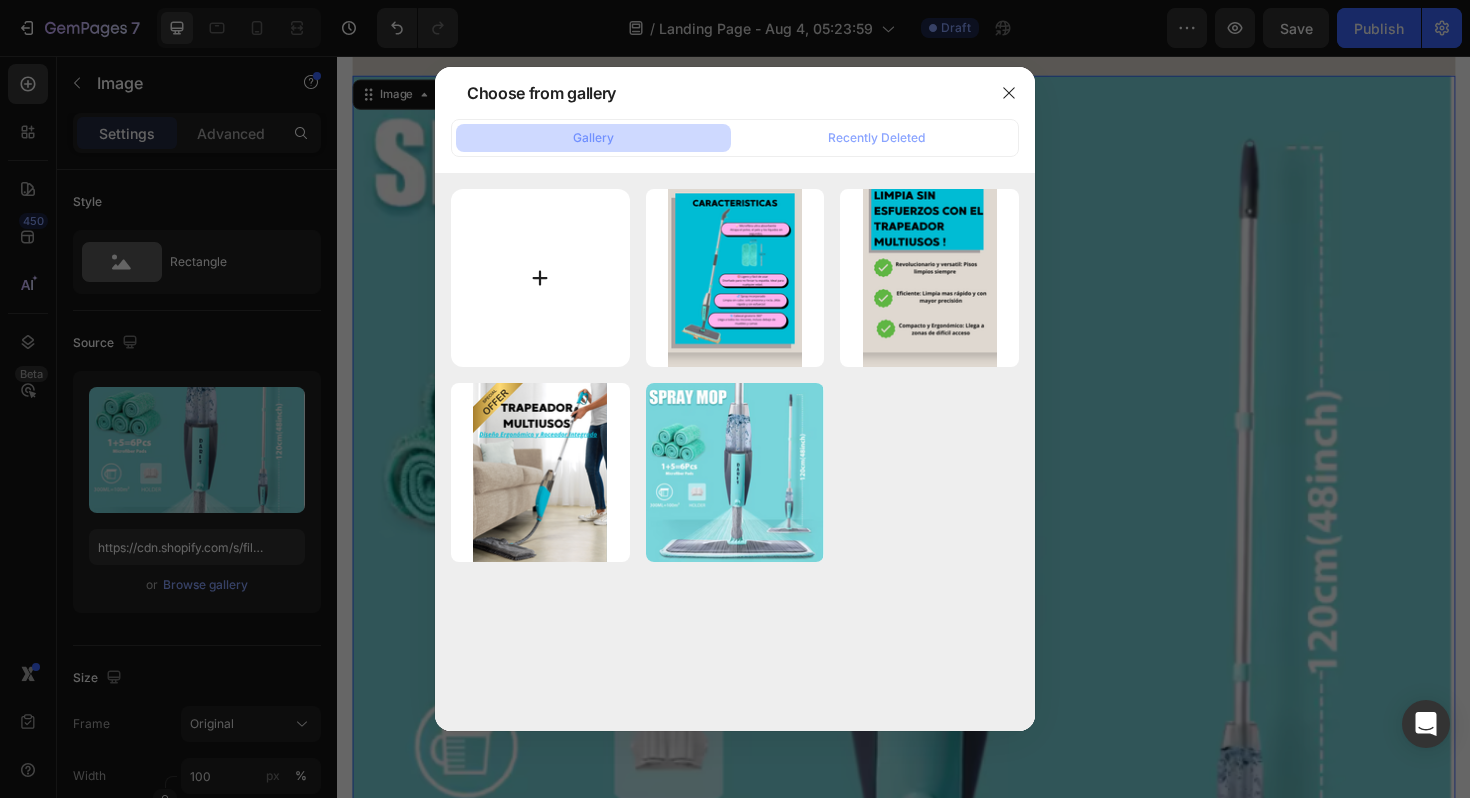 click at bounding box center [540, 278] 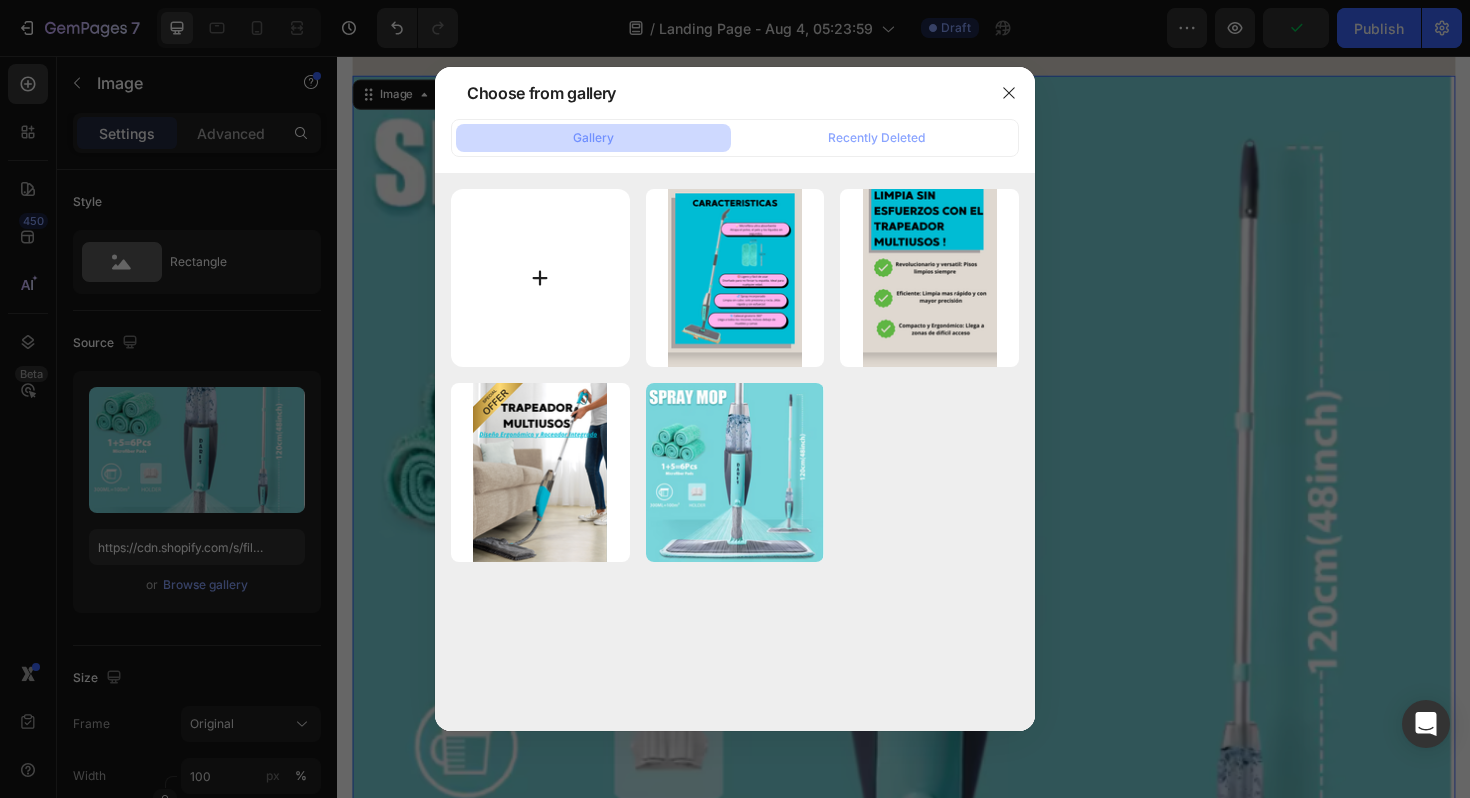 type on "C:\fakepath\4.png" 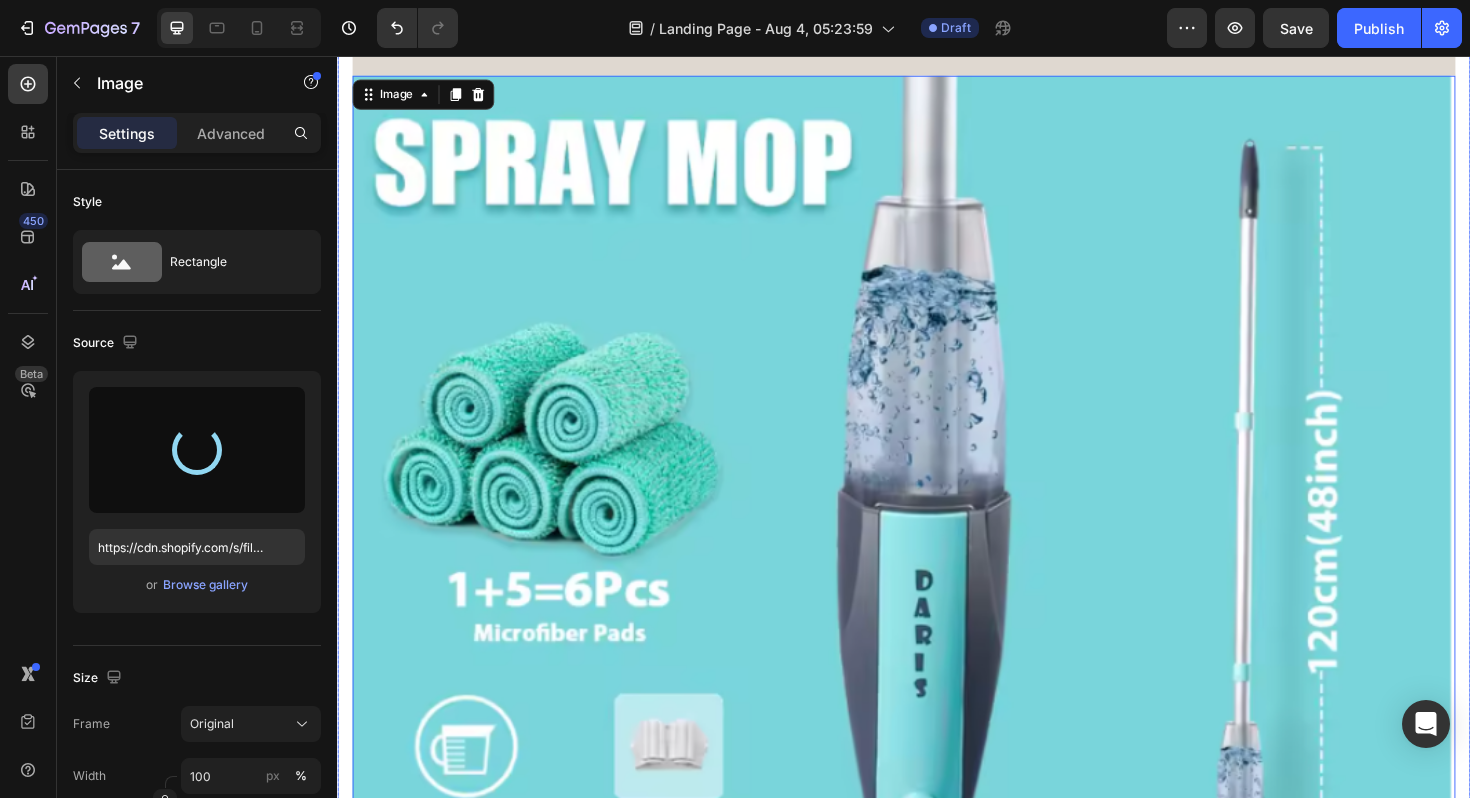 type on "https://cdn.shopify.com/s/files/1/0767/7765/2440/files/gempages_576760000408453986-cce758c3-215d-4a27-a027-8b749d40ddc5.png" 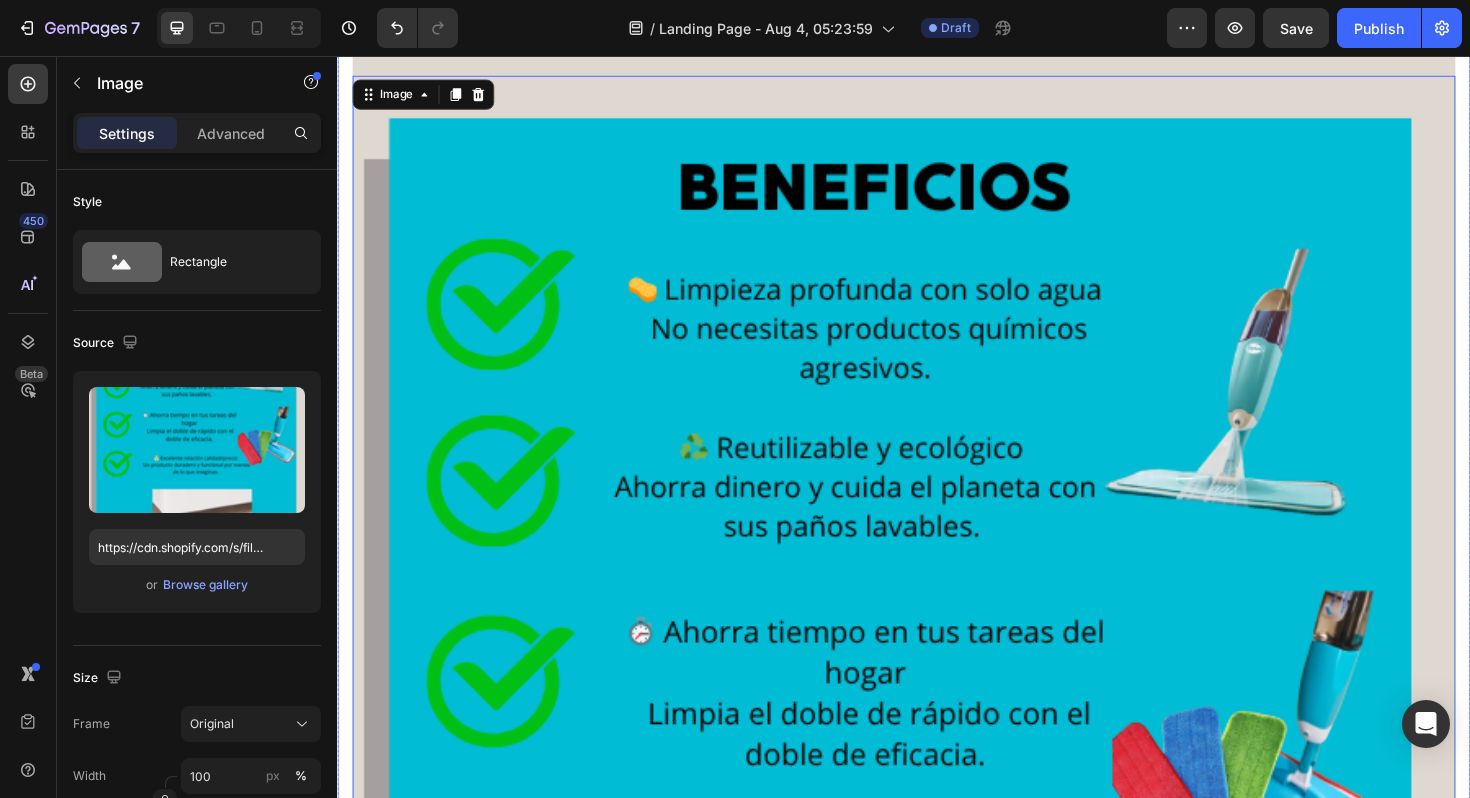 click on "Image Image Image Image   0 Image Image Row" at bounding box center (937, -313) 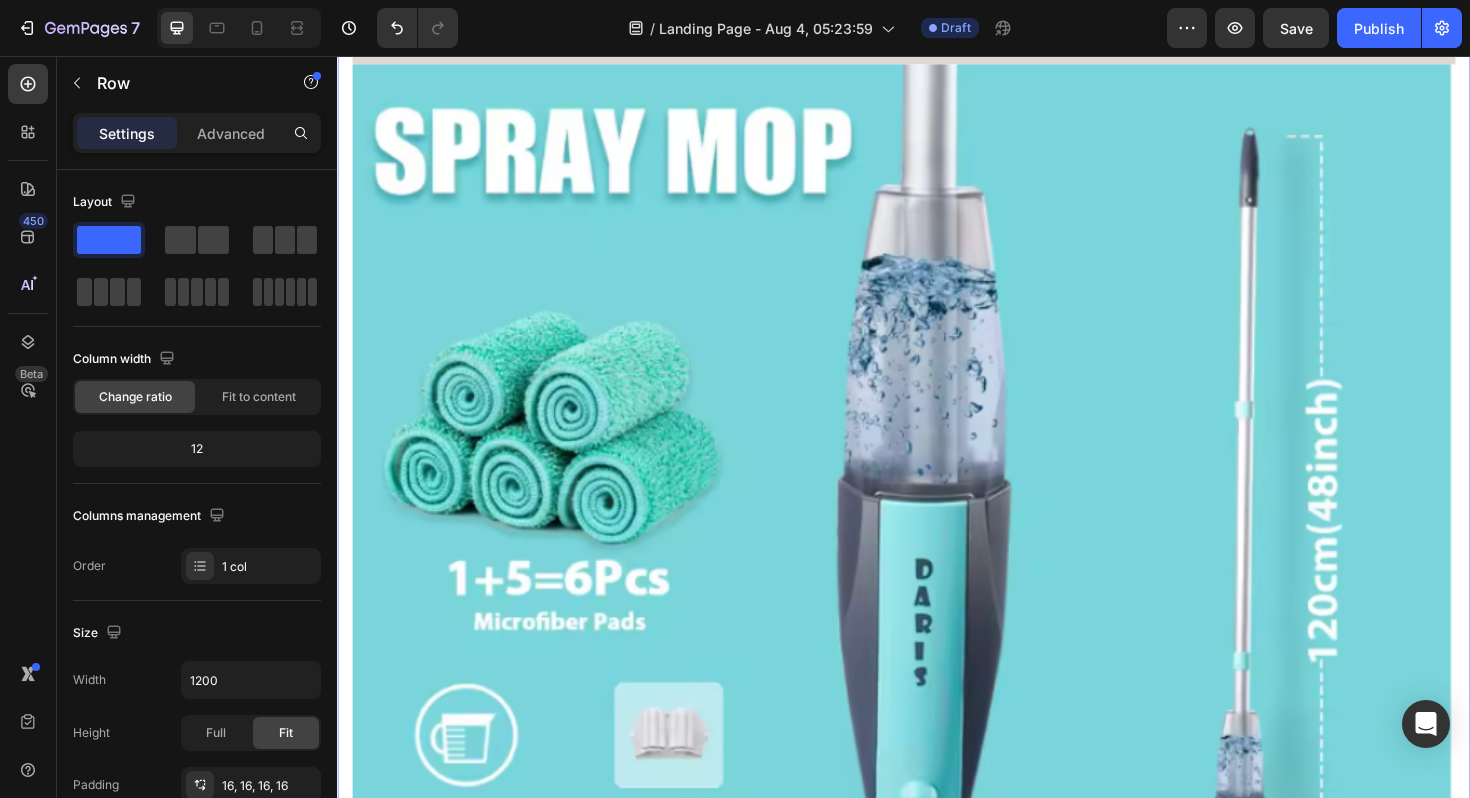 scroll, scrollTop: 6480, scrollLeft: 0, axis: vertical 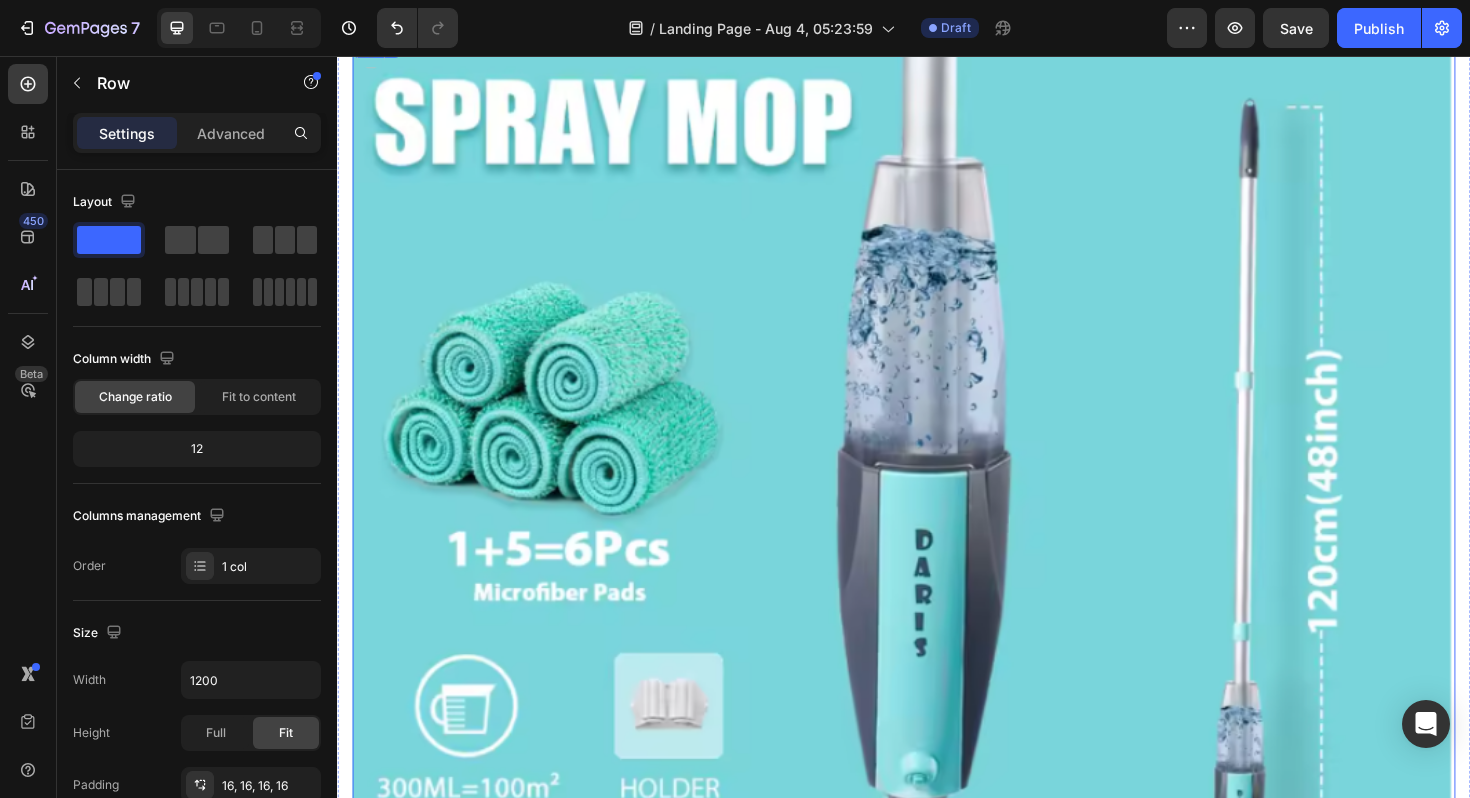 click at bounding box center [937, 618] 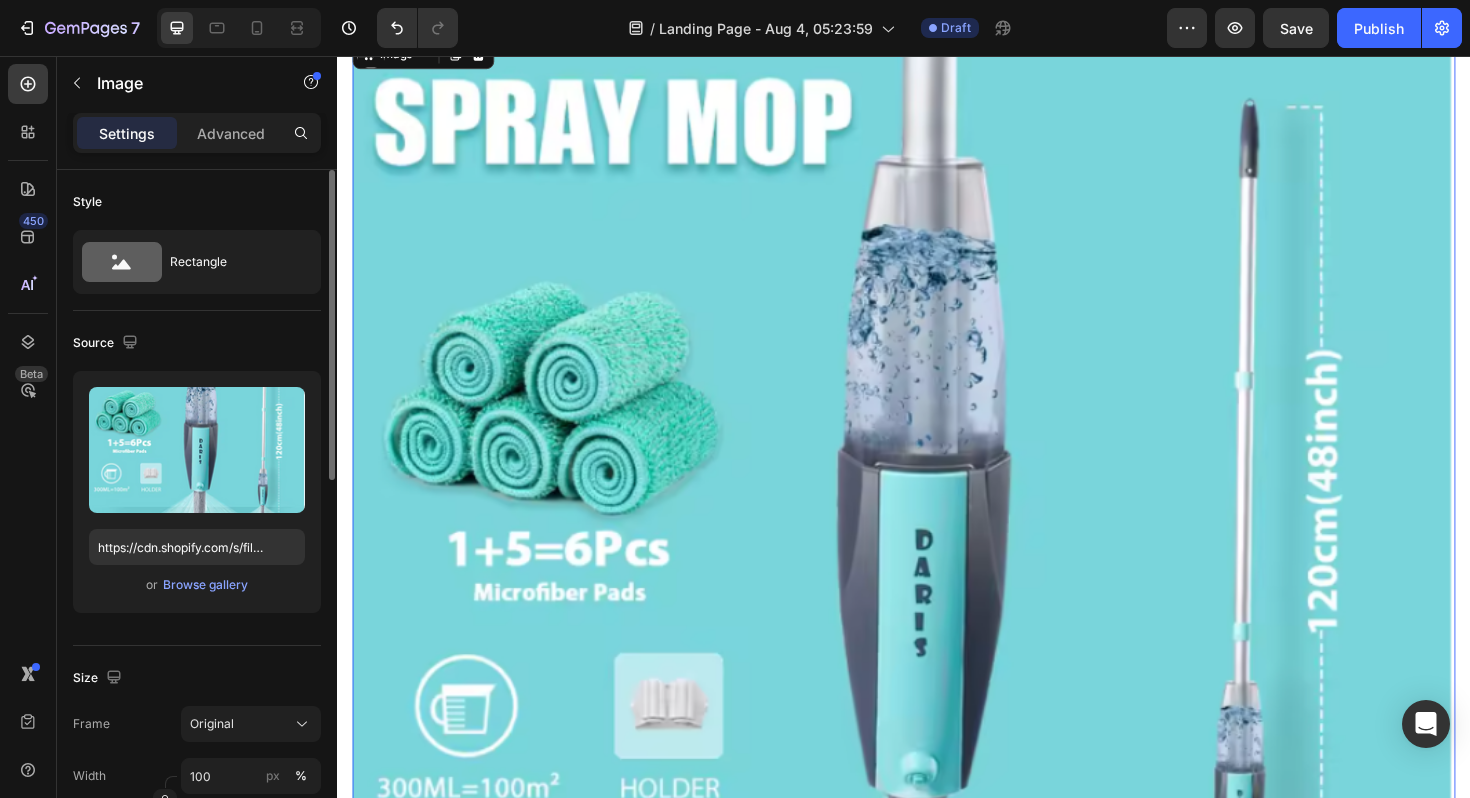 click on "or  Browse gallery" at bounding box center [197, 585] 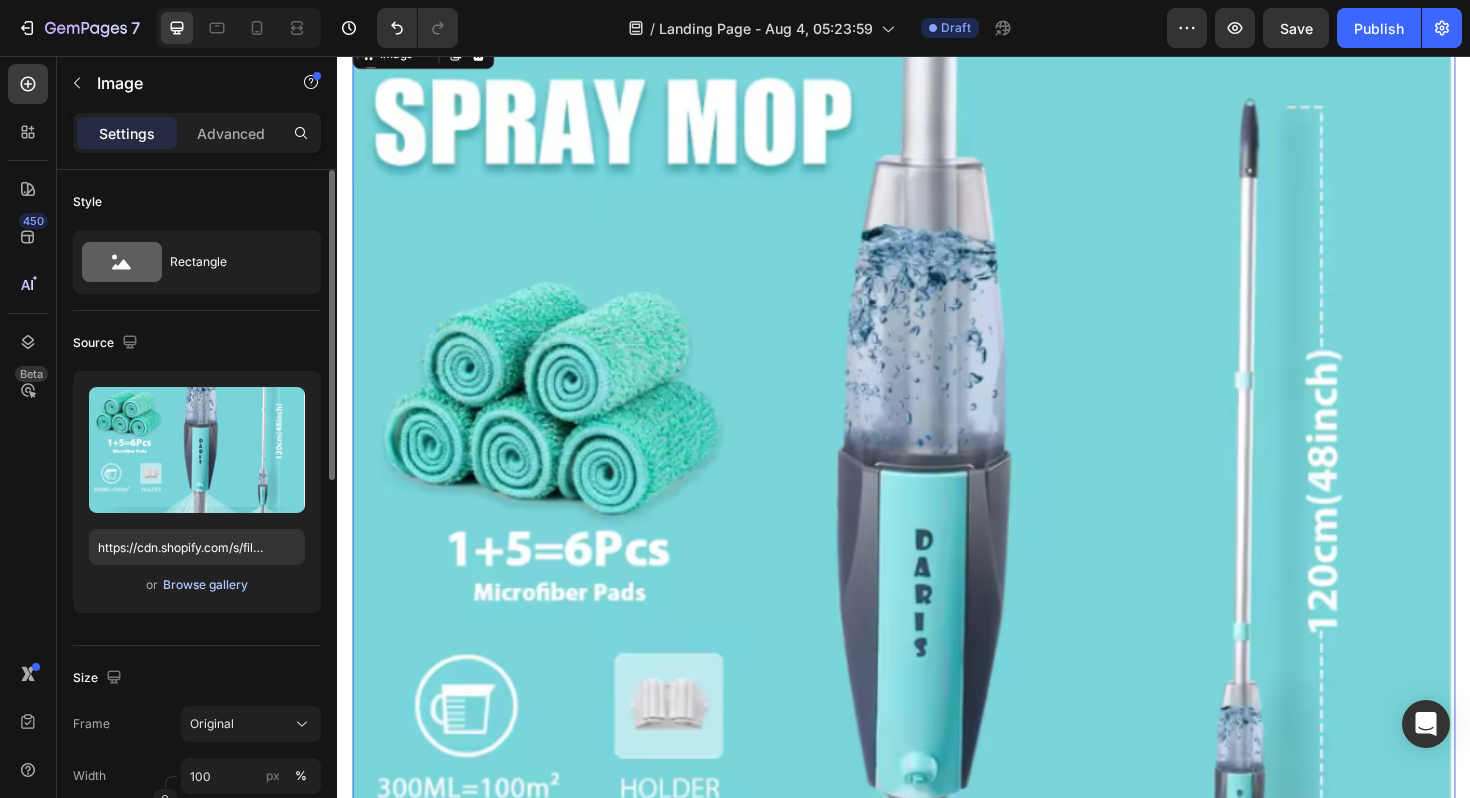 click on "Browse gallery" at bounding box center [205, 585] 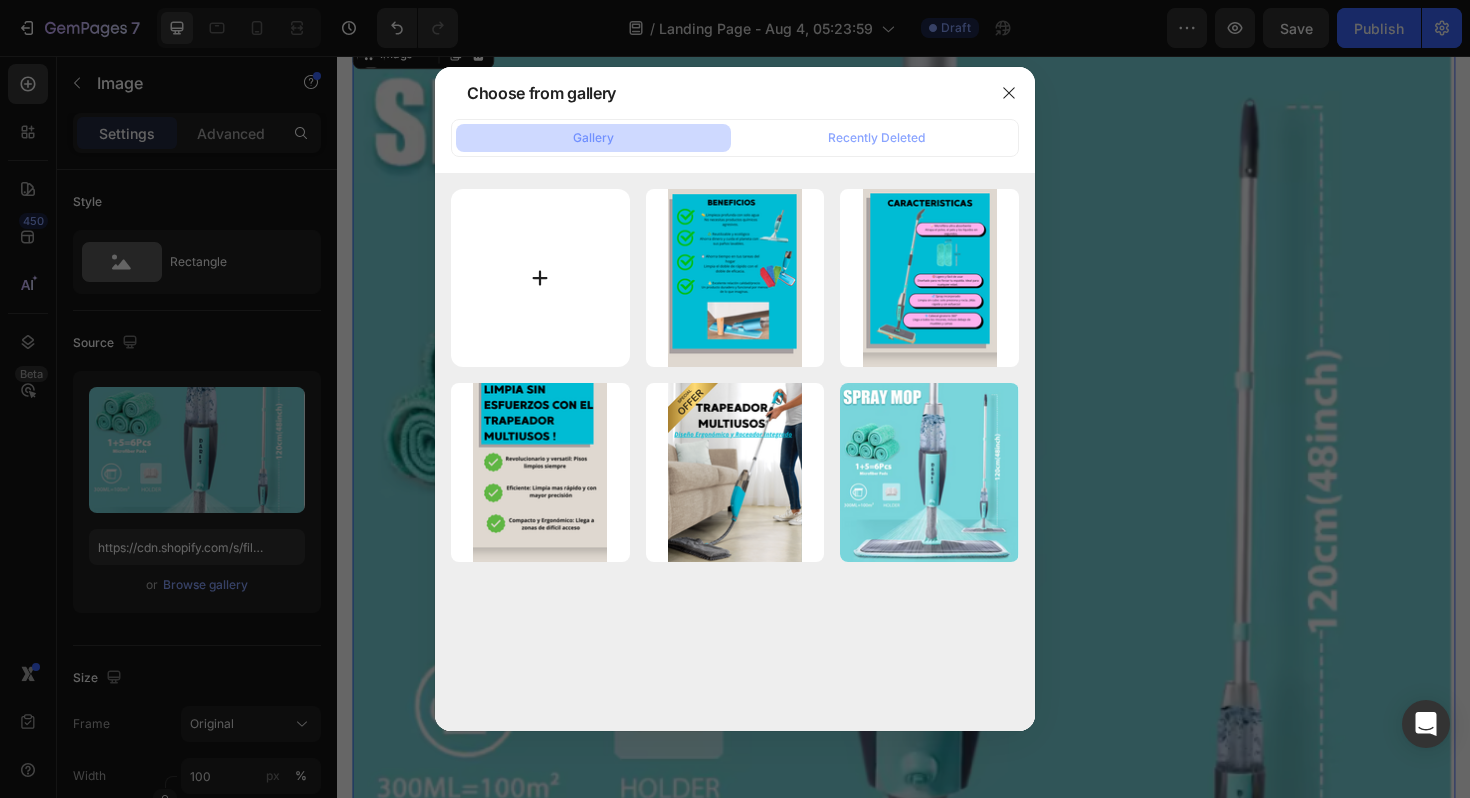 click at bounding box center [540, 278] 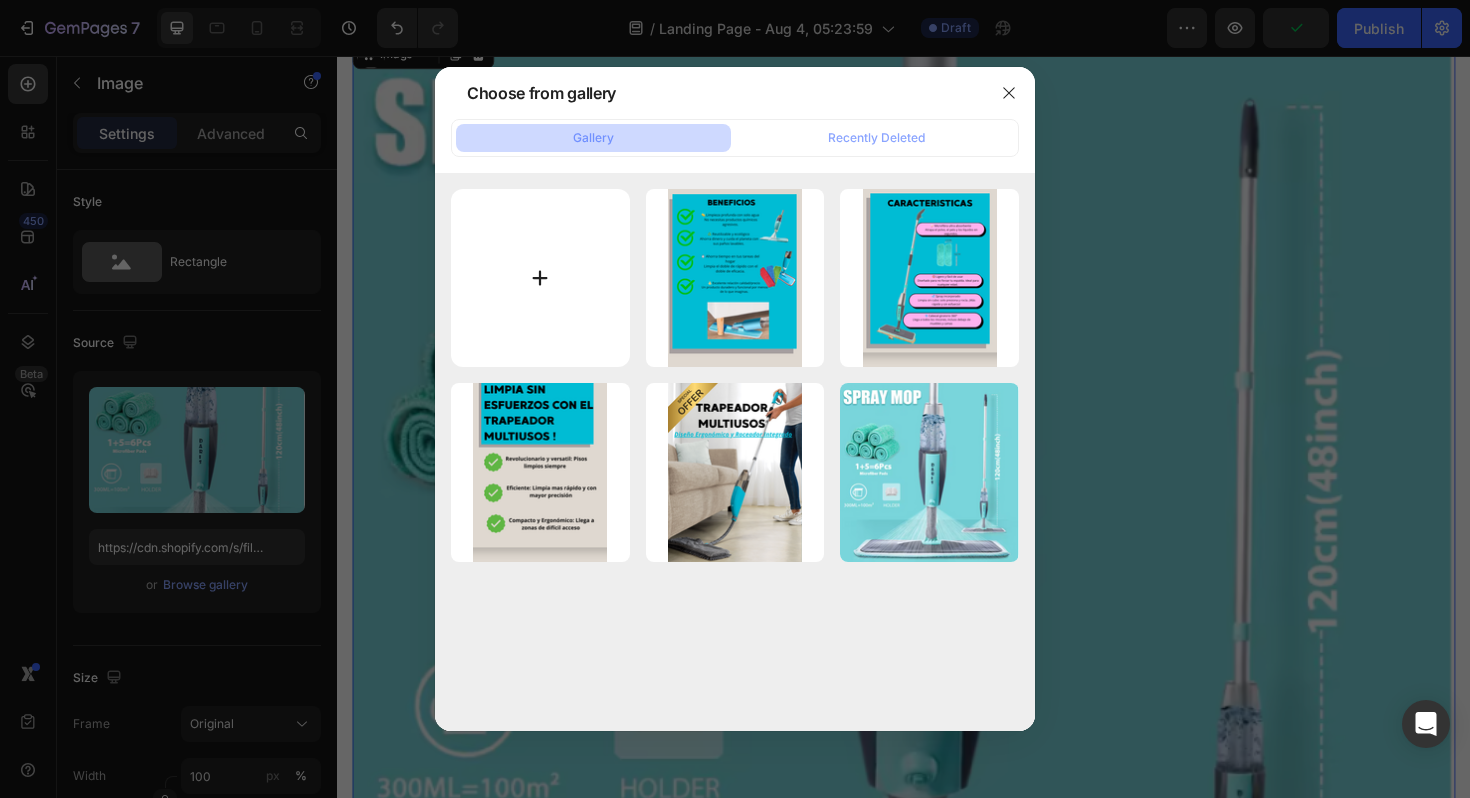 type on "C:\fakepath\5.png" 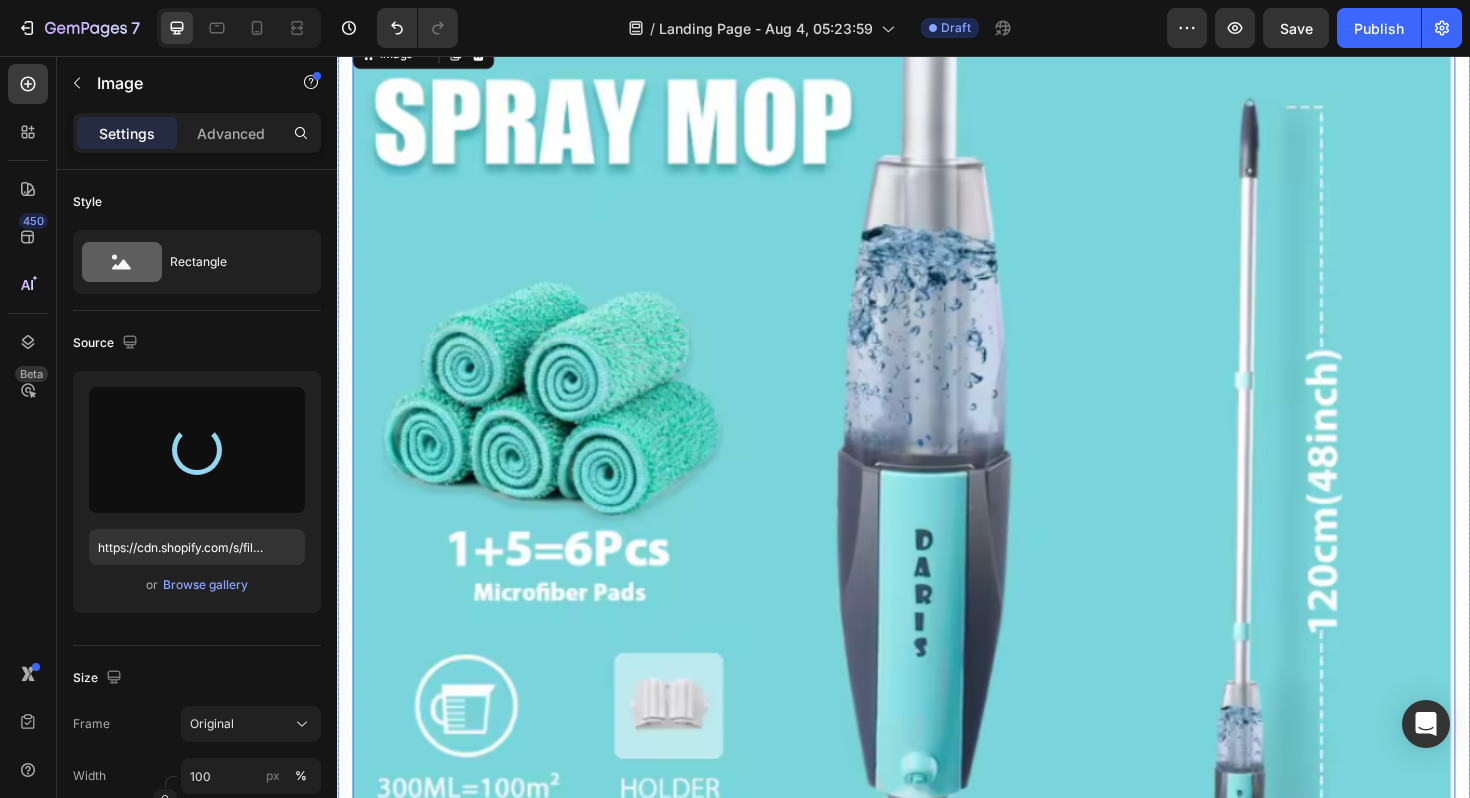 type on "https://cdn.shopify.com/s/files/1/0767/7765/2440/files/gempages_576760000408453986-f80a414f-672e-4141-8cbc-d35b97df4742.png" 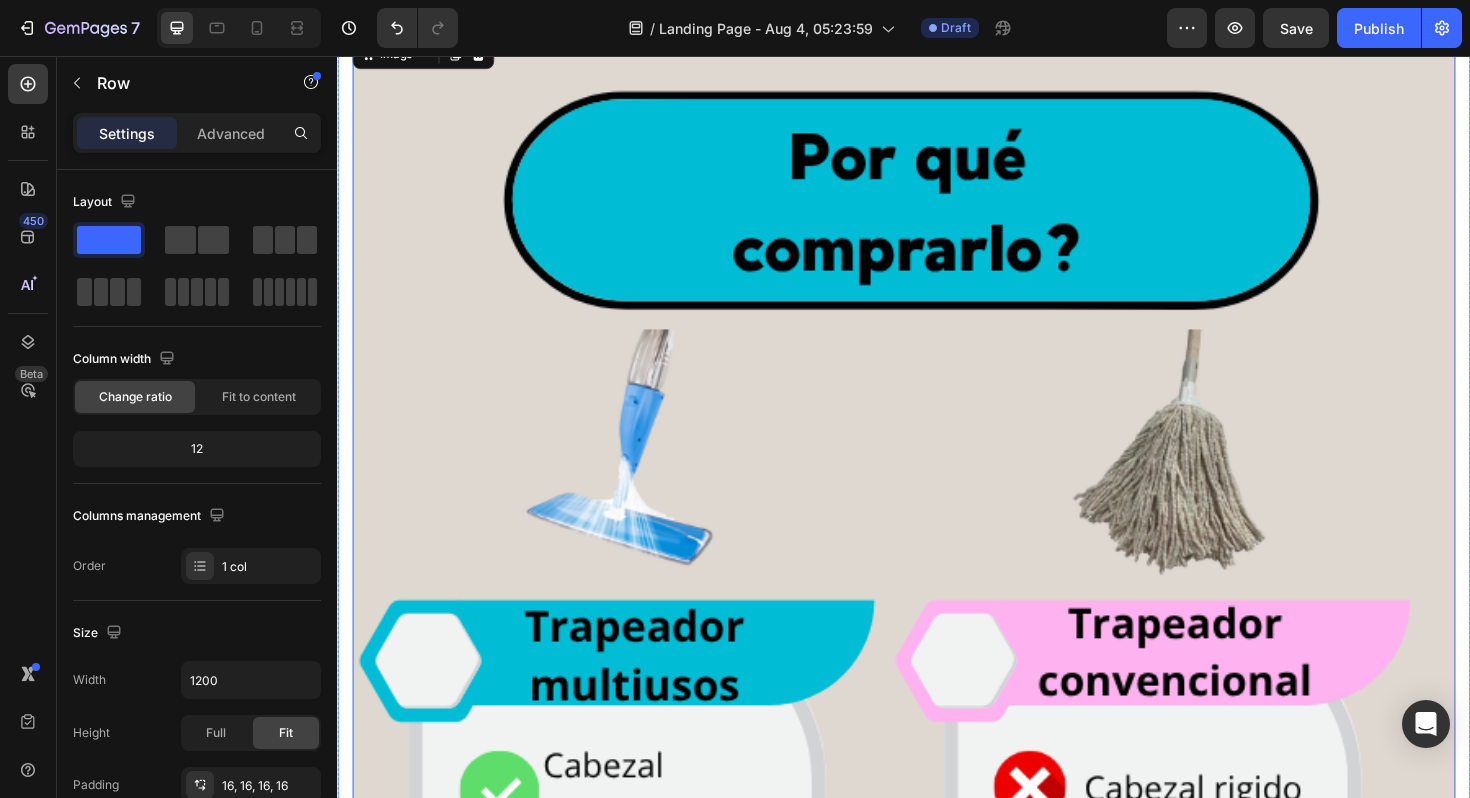 click on "Image Image Image Image Image   0 Image Row" at bounding box center [937, -1718] 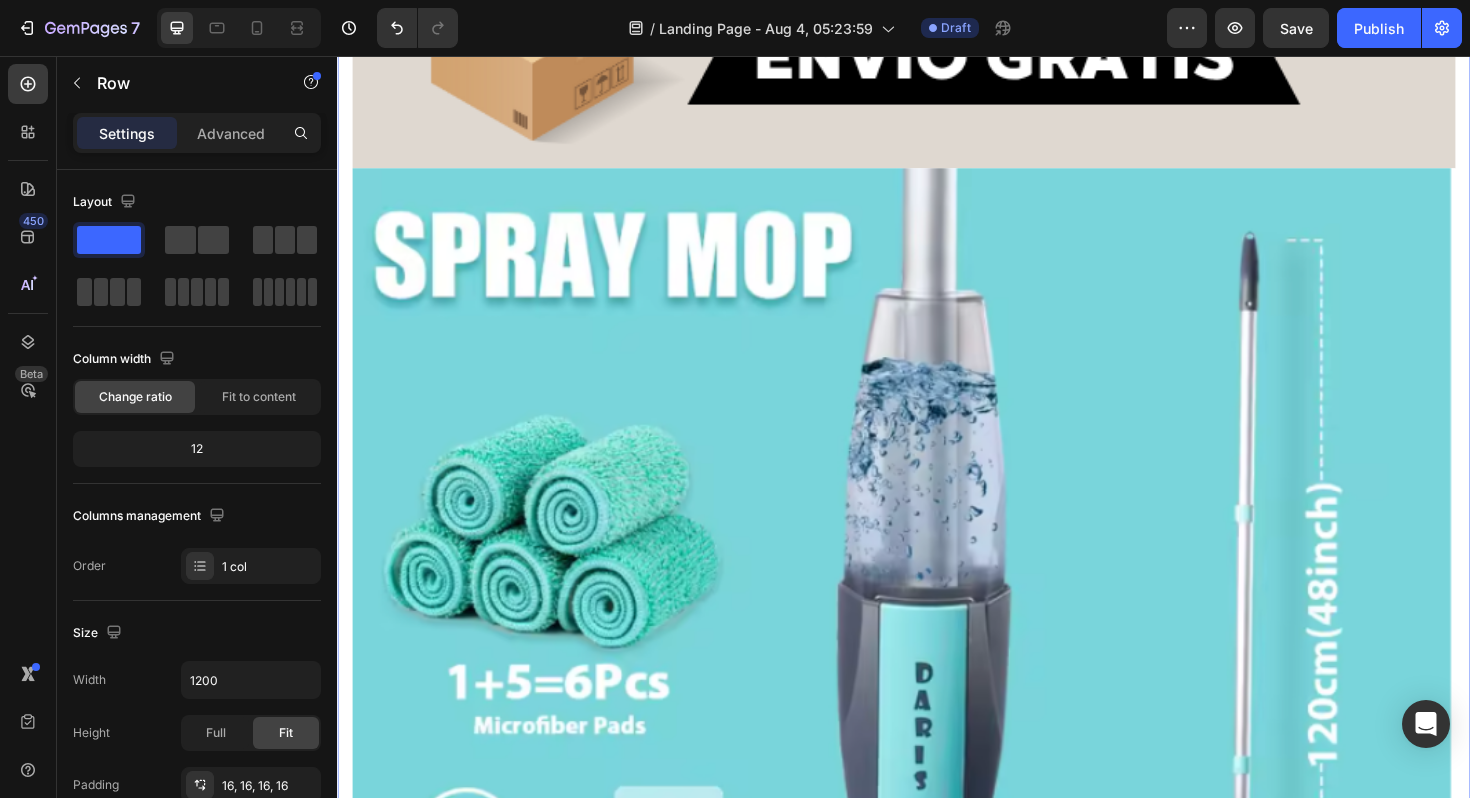scroll, scrollTop: 7920, scrollLeft: 0, axis: vertical 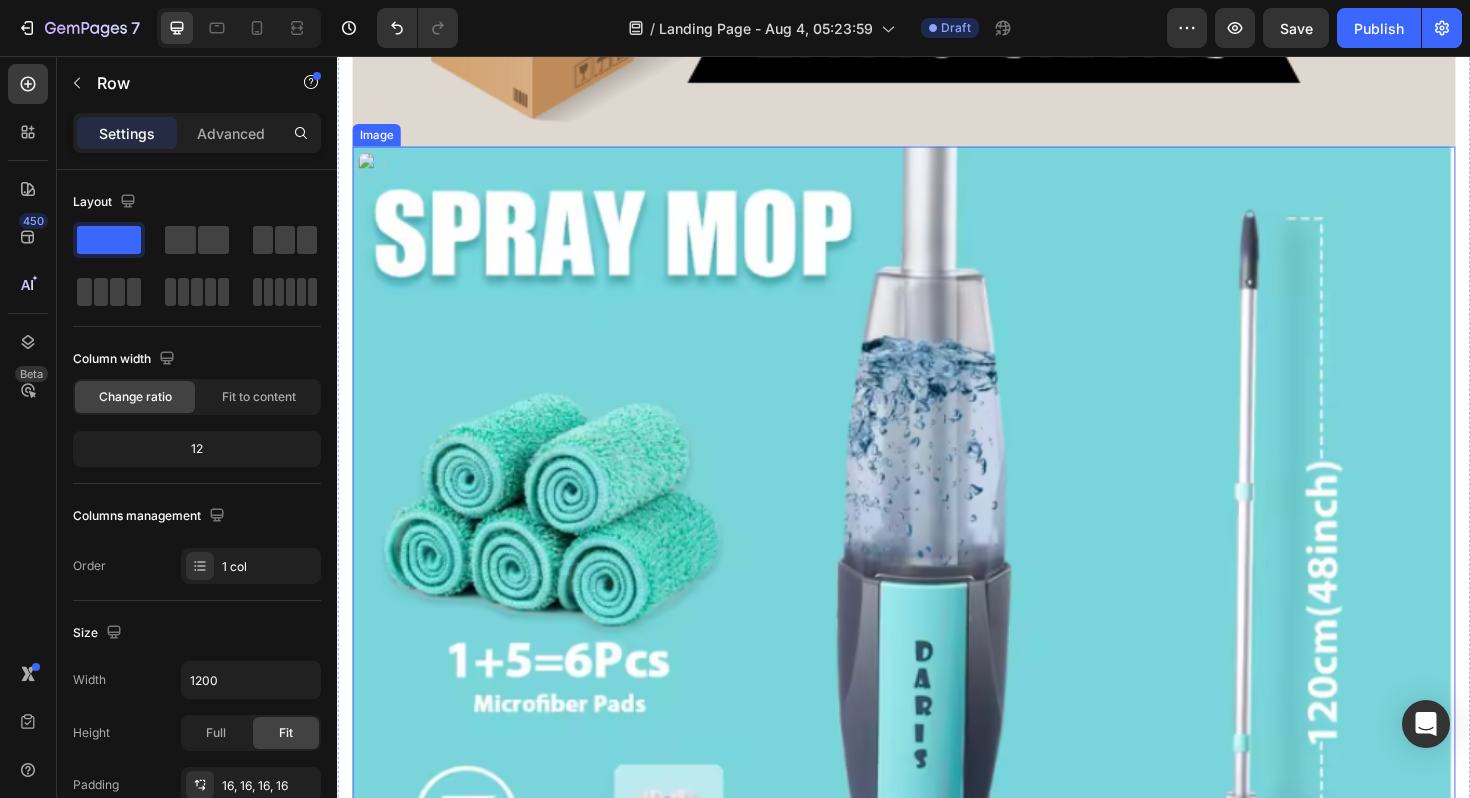 click at bounding box center [937, 736] 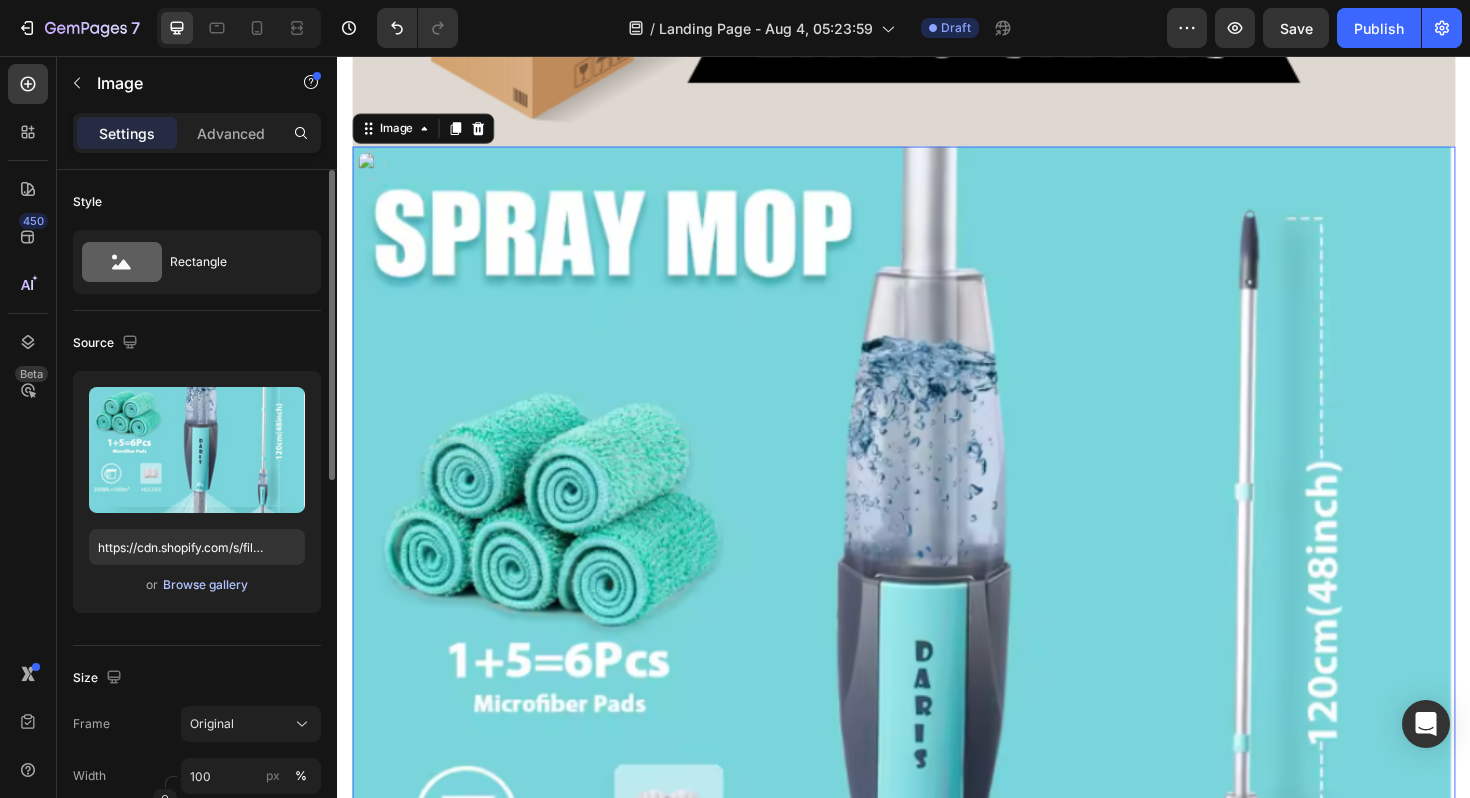 click on "Browse gallery" at bounding box center (205, 585) 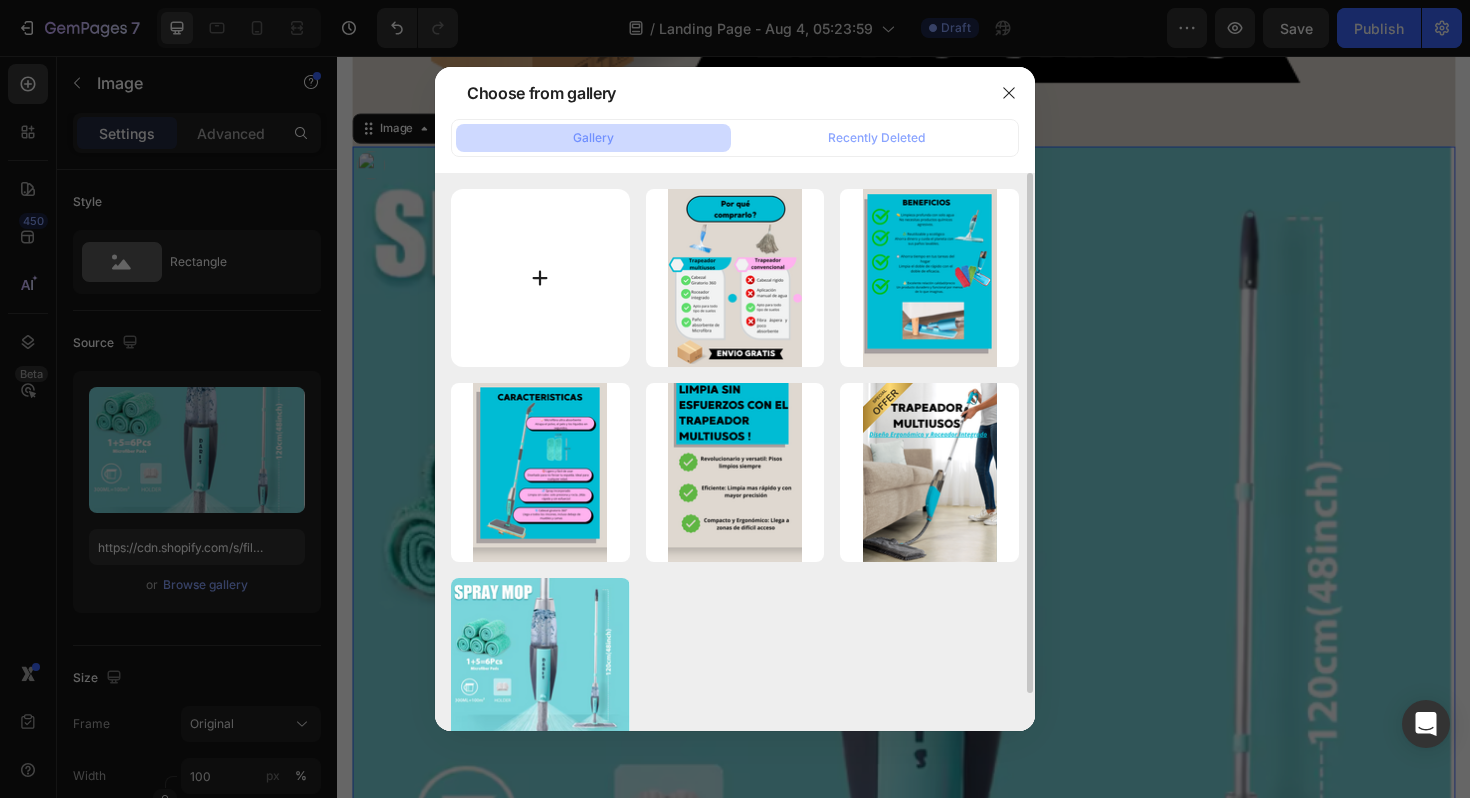 click at bounding box center [540, 278] 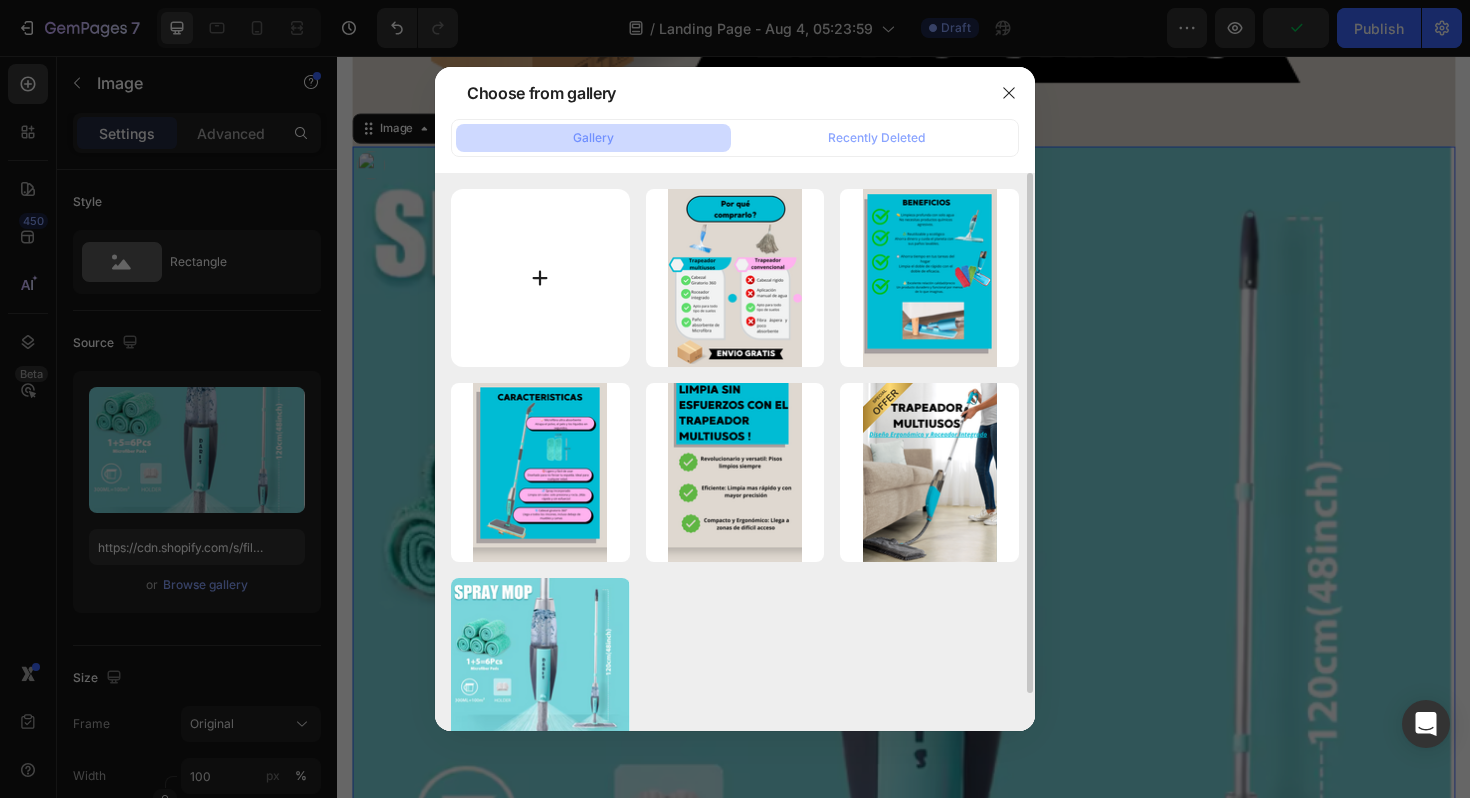 type on "C:\fakepath\6.png" 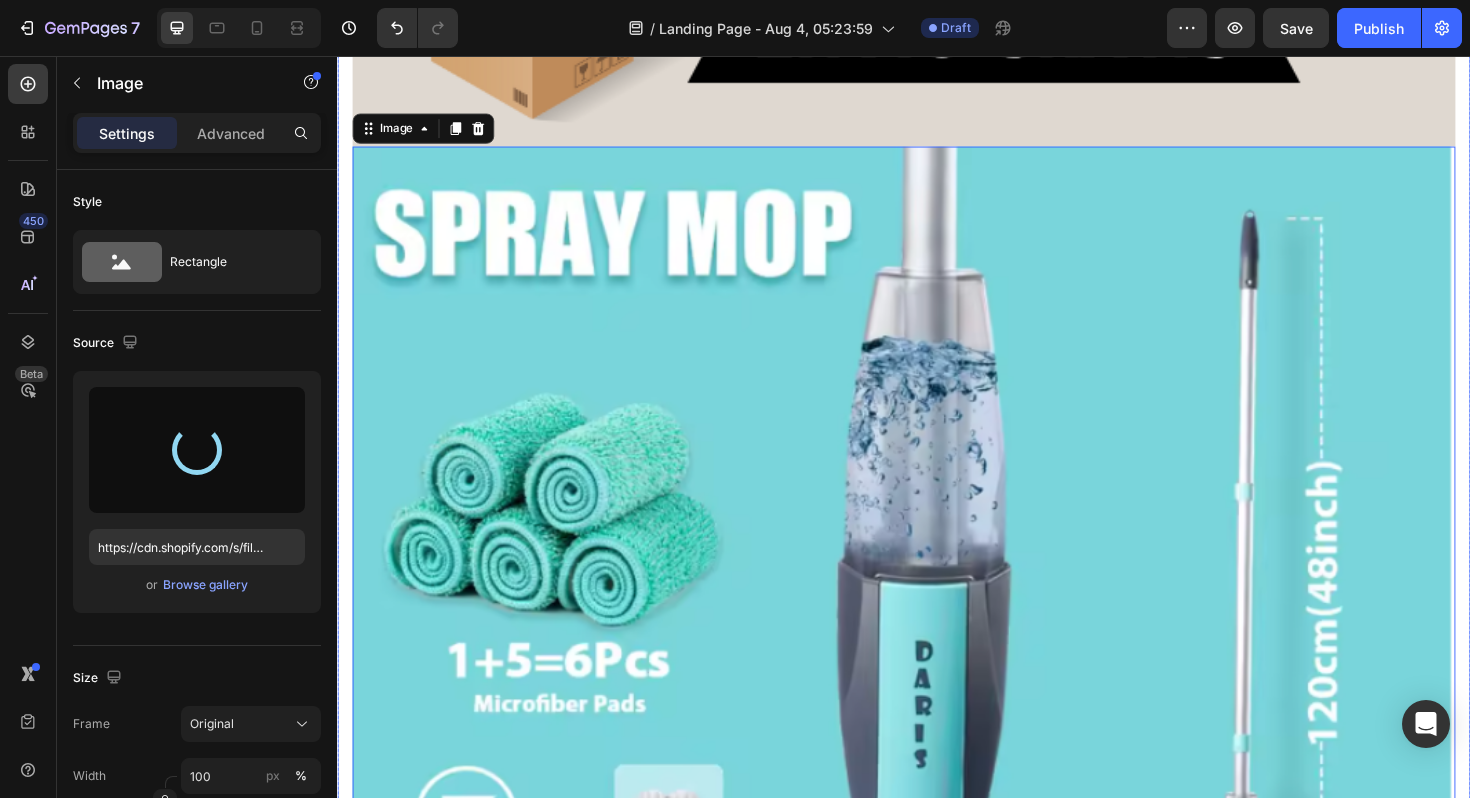 type on "https://cdn.shopify.com/s/files/1/0767/7765/2440/files/gempages_576760000408453986-b4a7c9d2-51a7-41bb-9ed8-e8d393178a66.png" 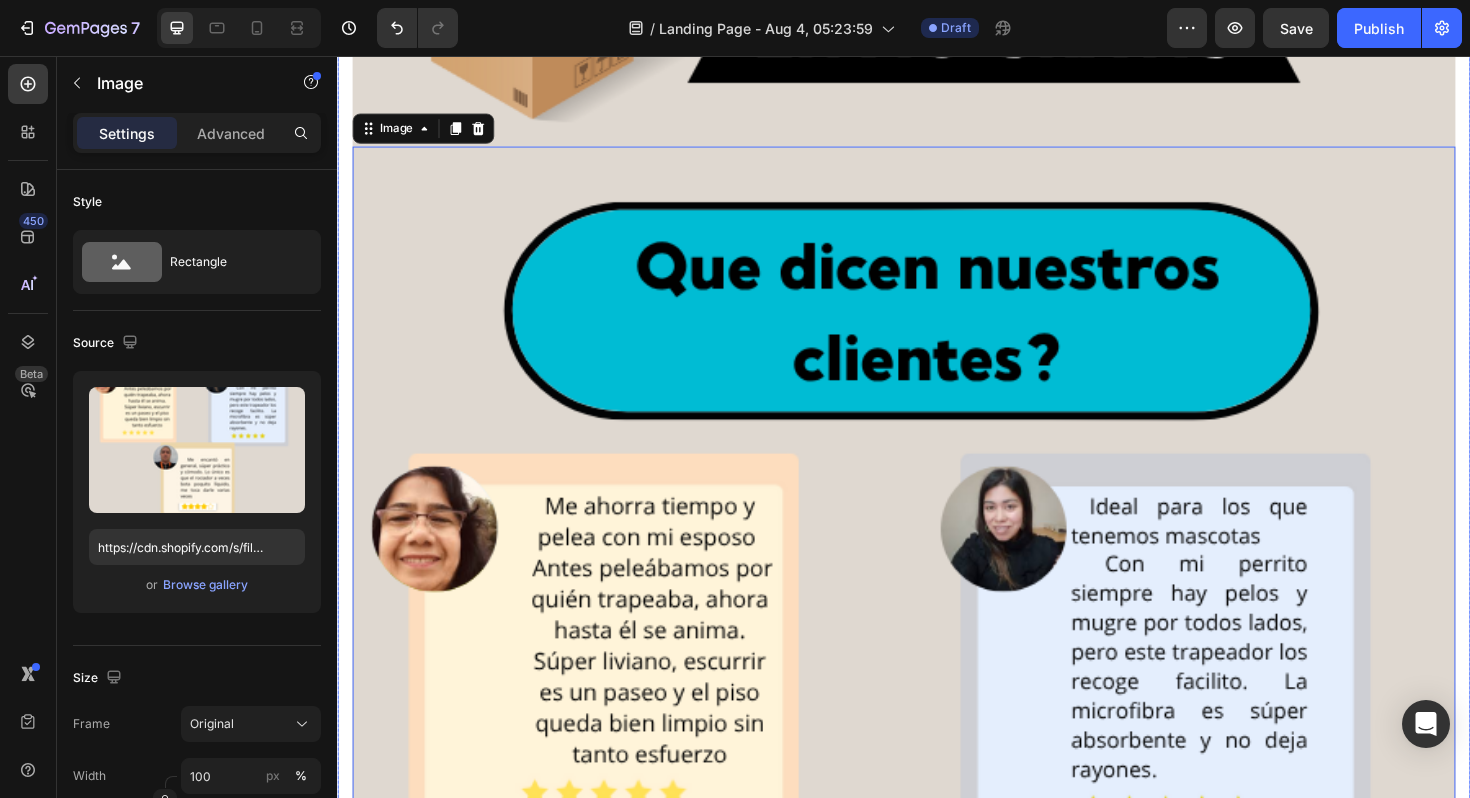 click on "Image Image Image Image Image Image   0 Row" at bounding box center [937, -2963] 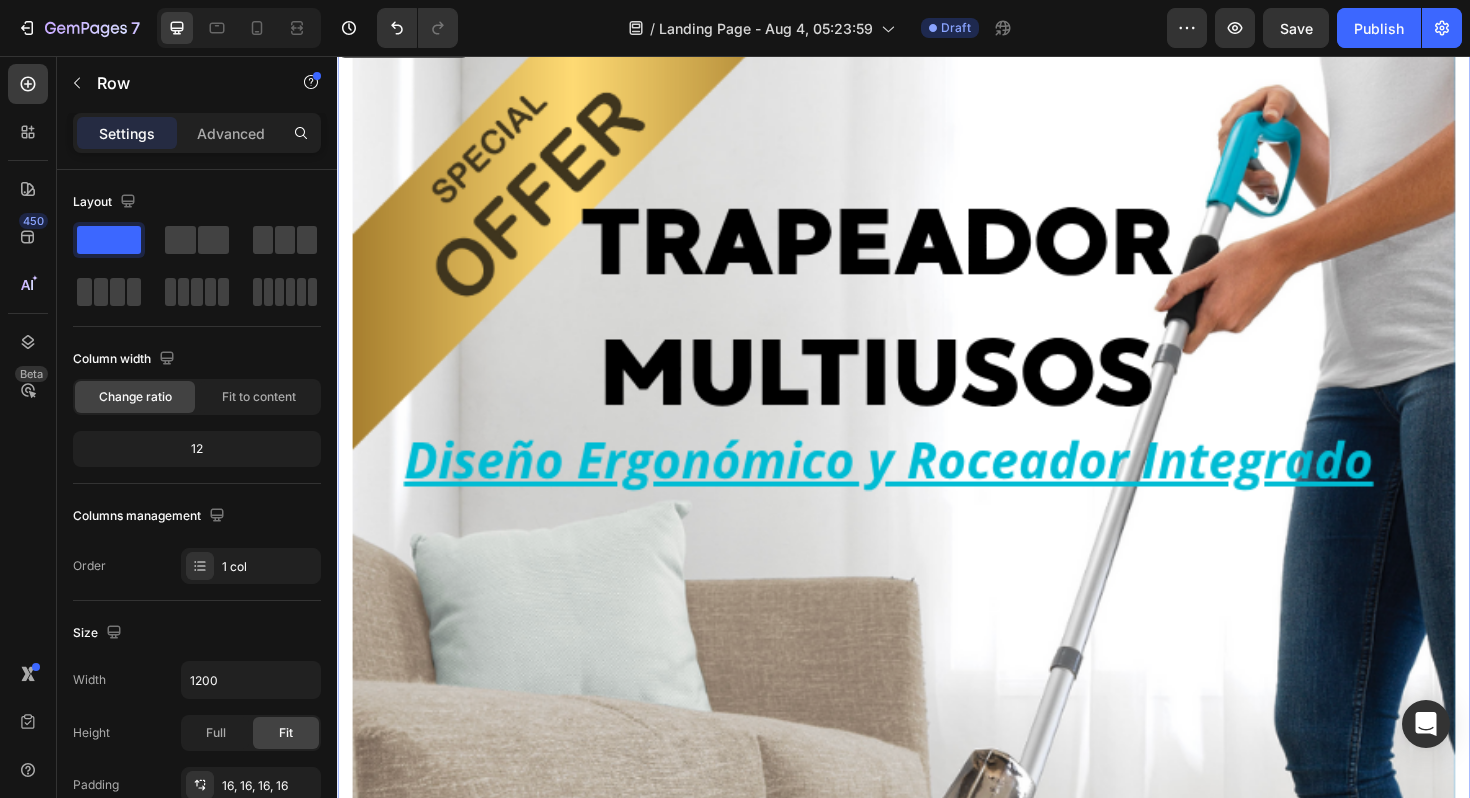 scroll, scrollTop: 240, scrollLeft: 0, axis: vertical 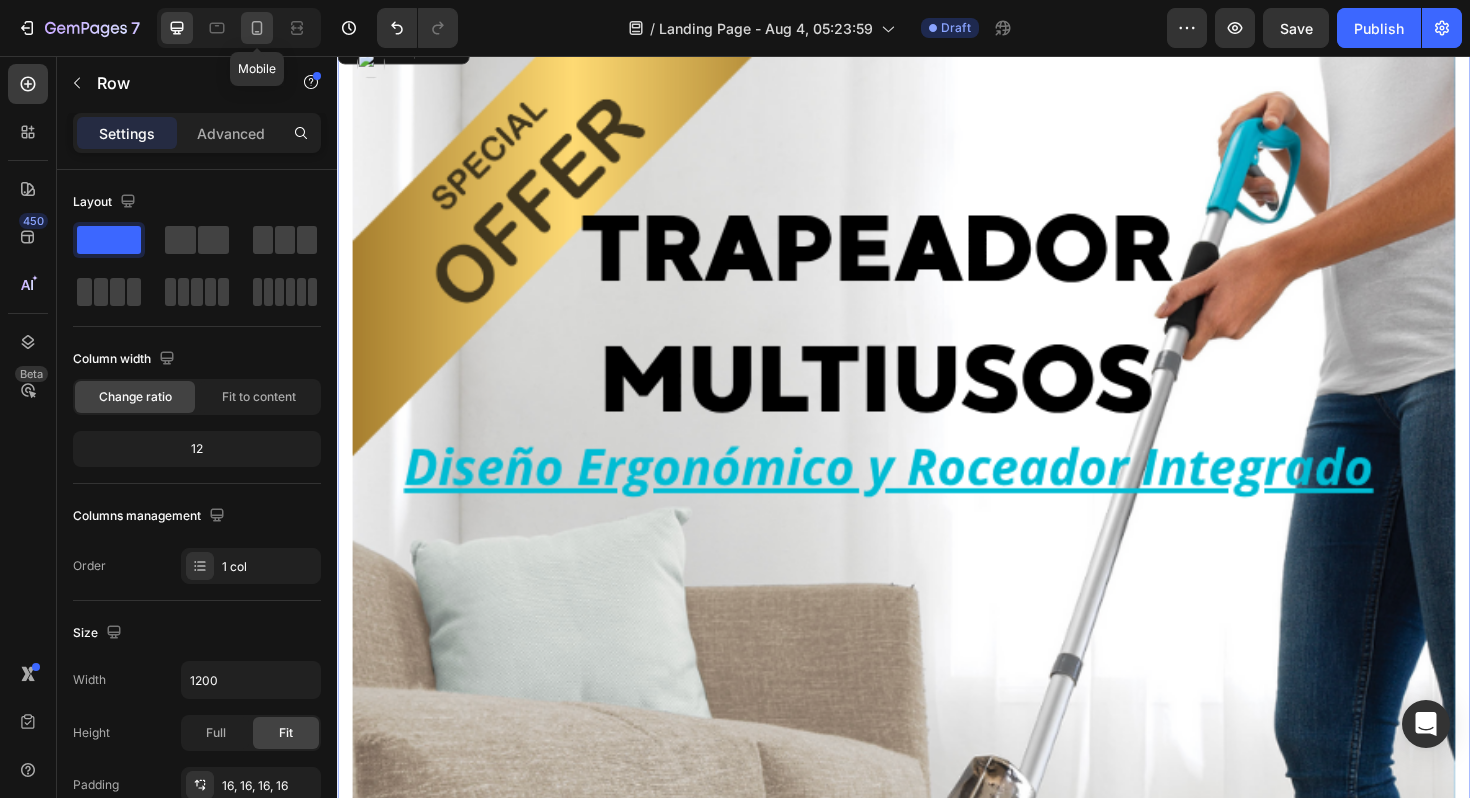 click 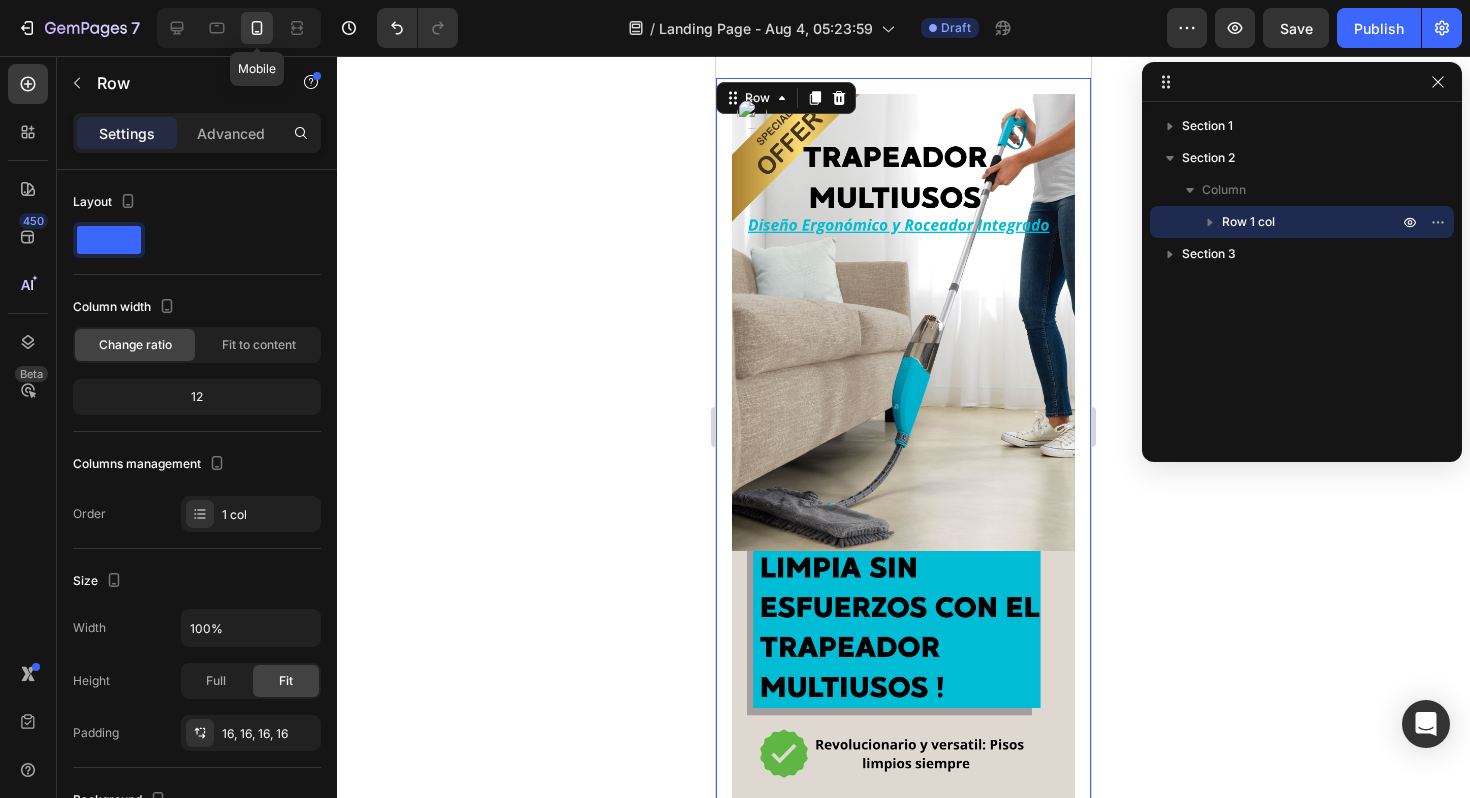 scroll, scrollTop: 143, scrollLeft: 0, axis: vertical 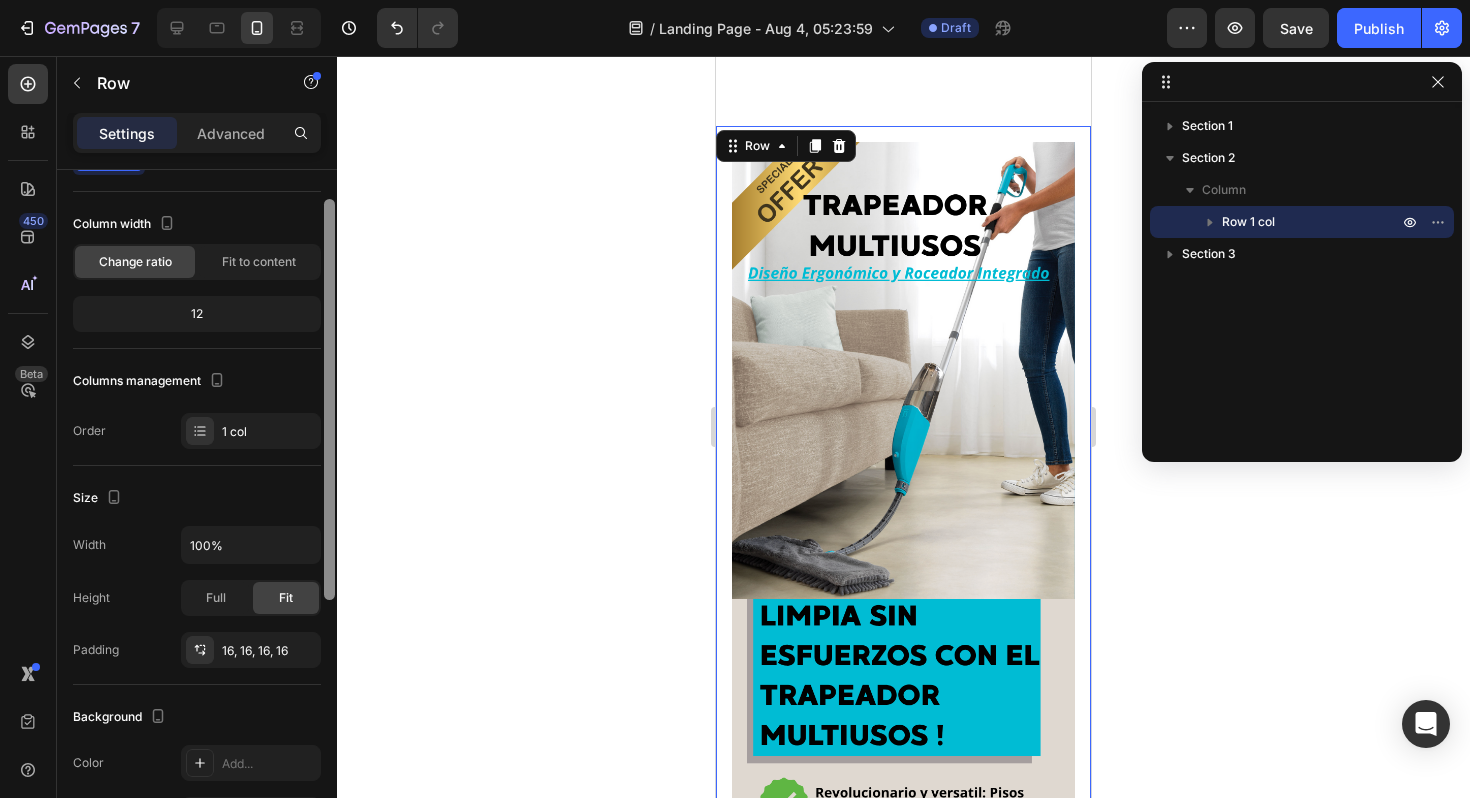 drag, startPoint x: 330, startPoint y: 553, endPoint x: 326, endPoint y: 607, distance: 54.147945 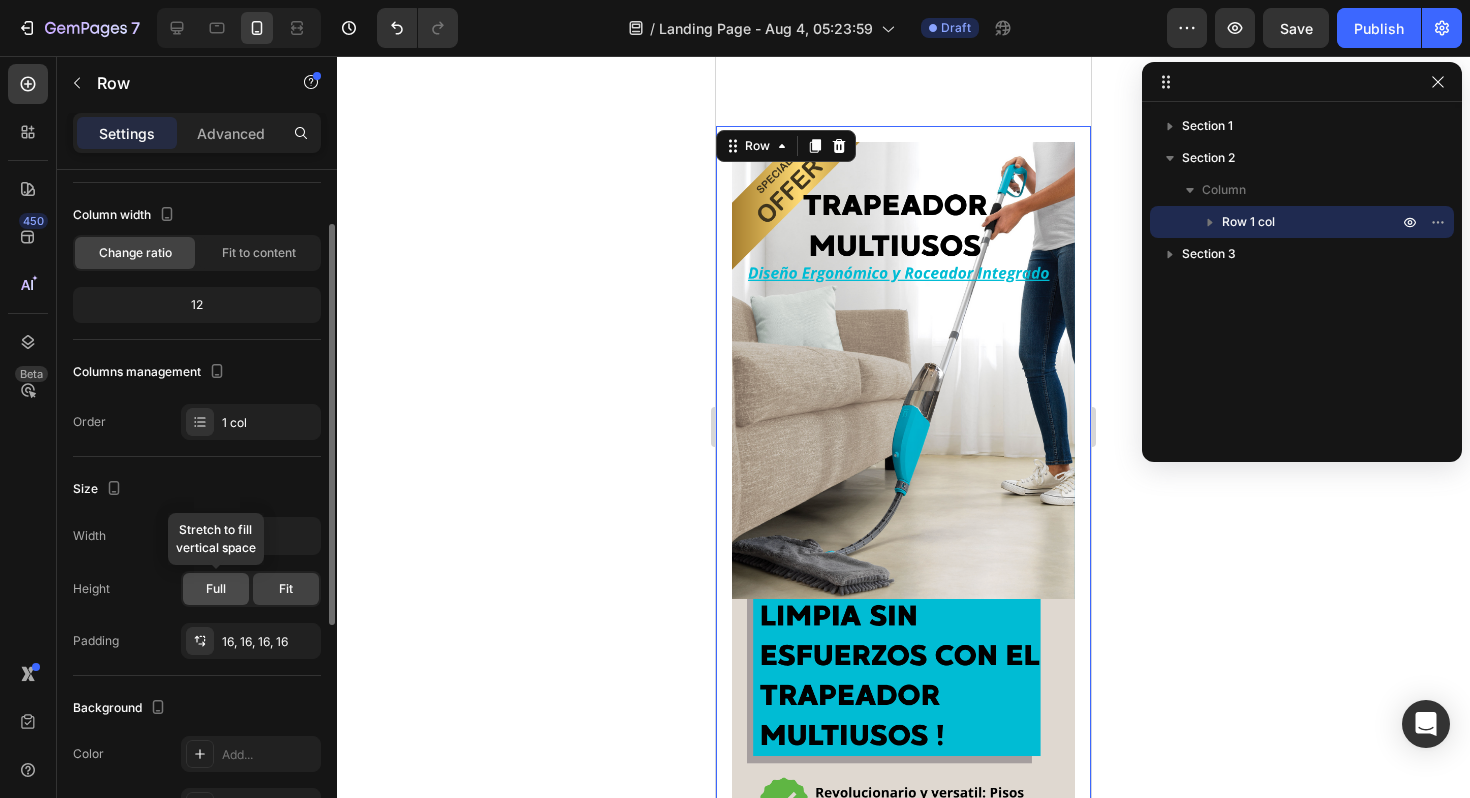 click on "Full" 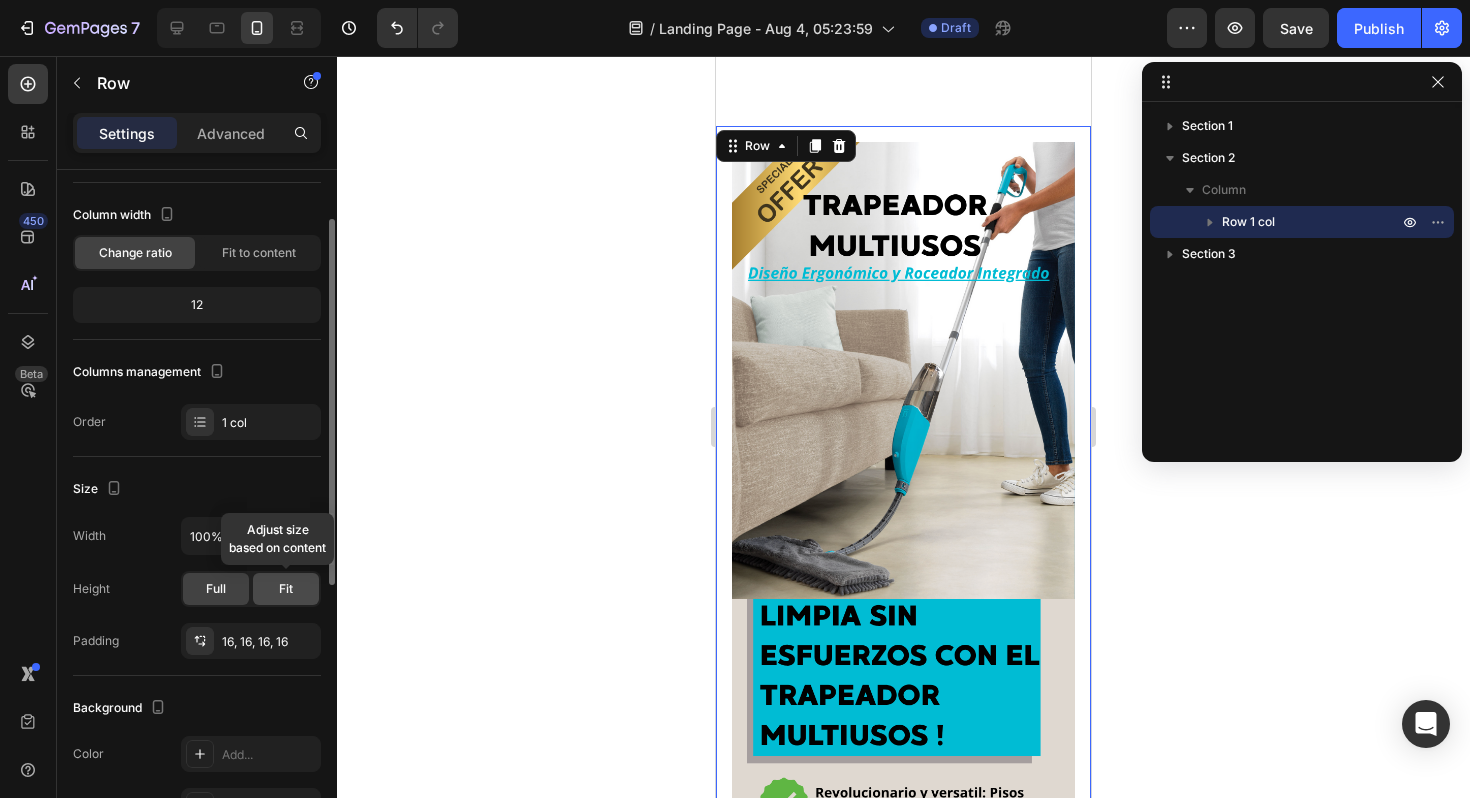 click on "Fit" 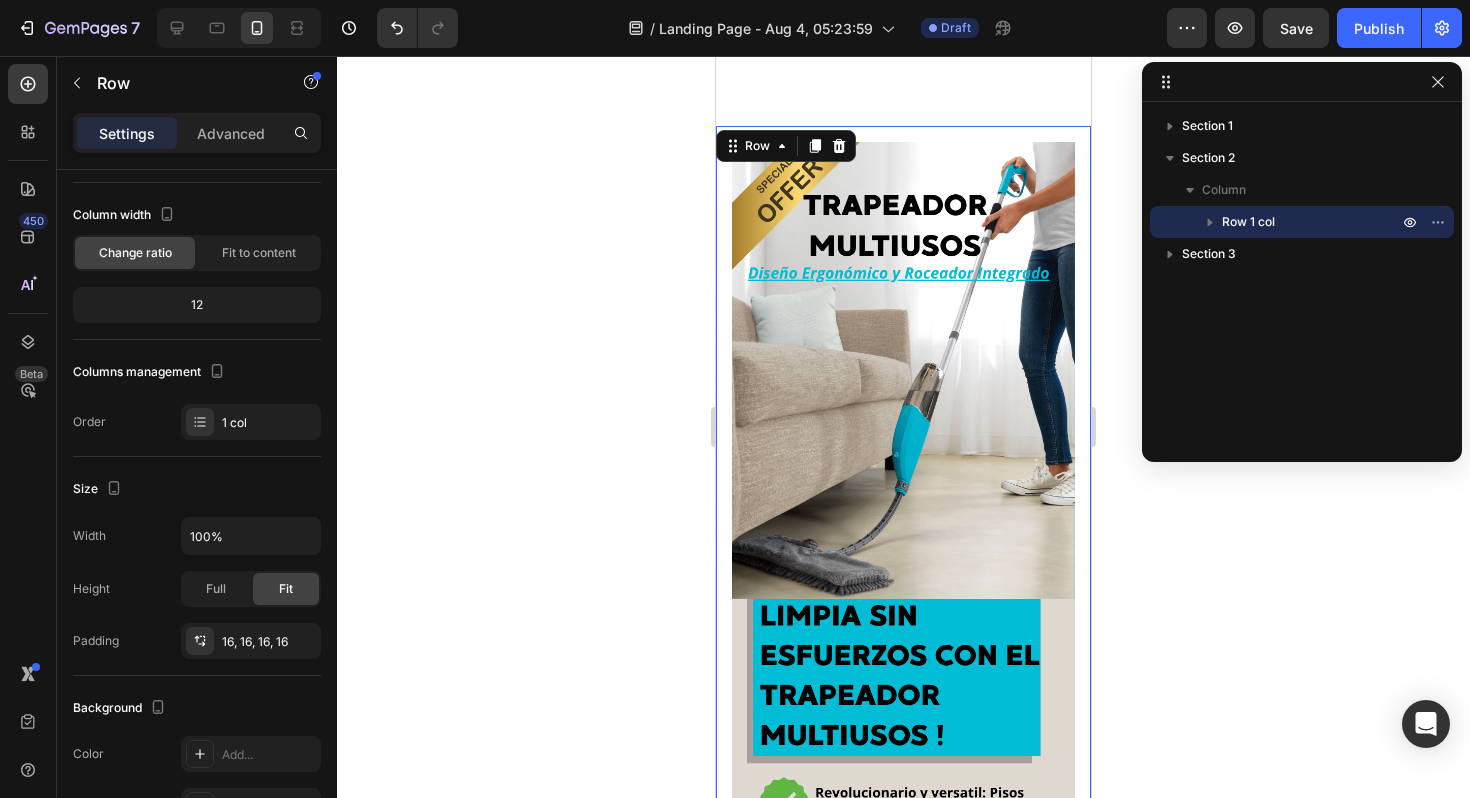 click 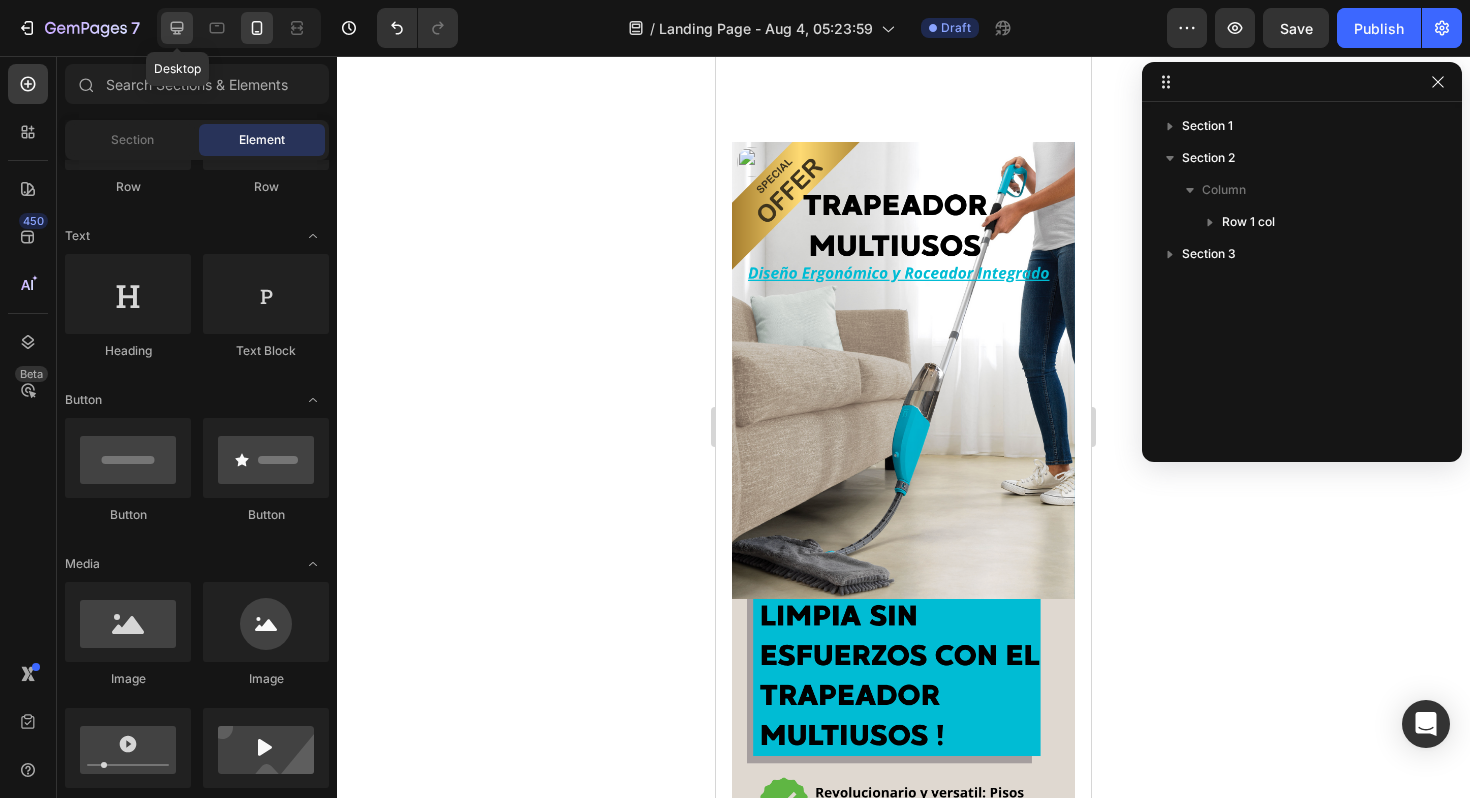 click 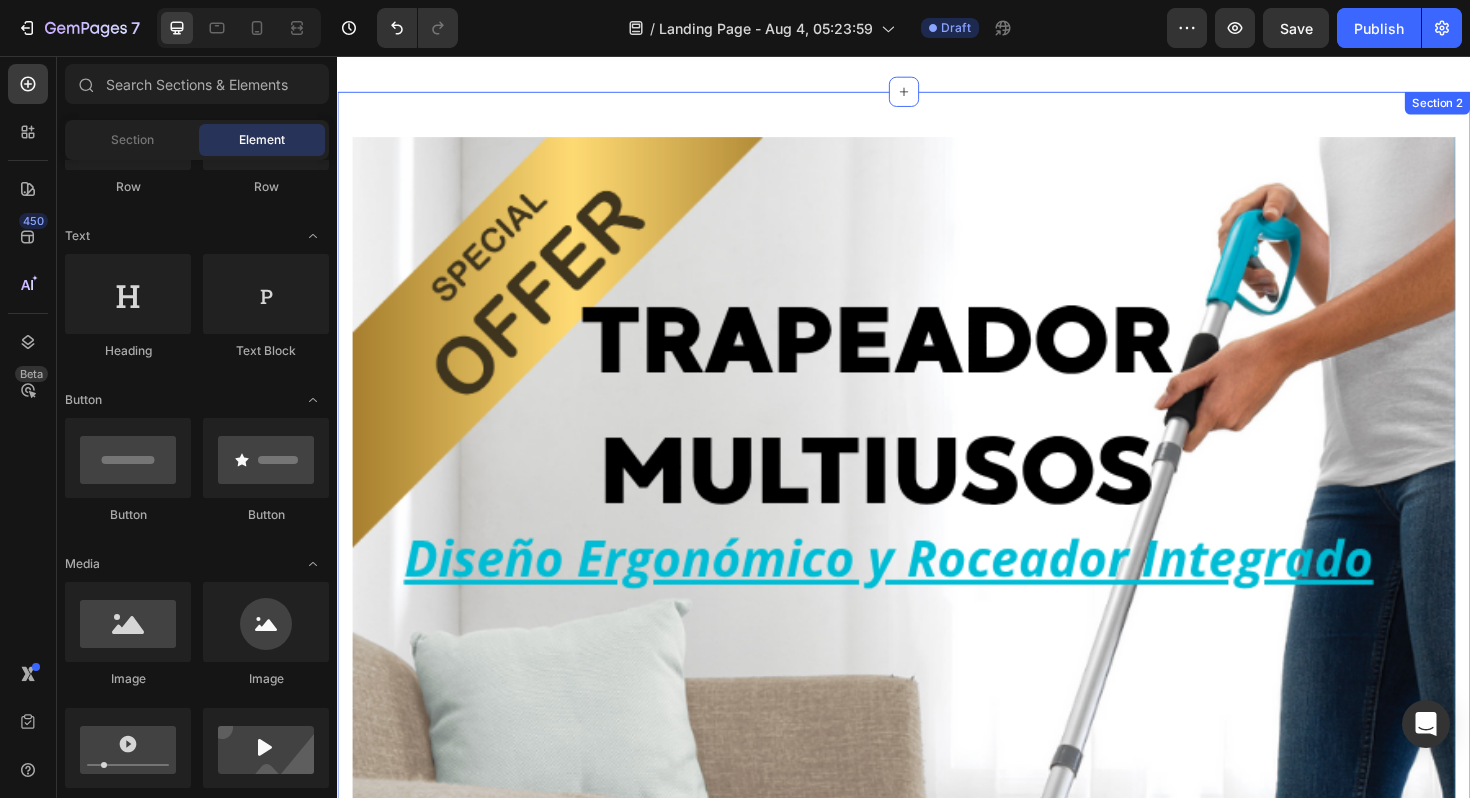 click on "Image Image Image Image Image Image Row Section 2" at bounding box center (937, 4814) 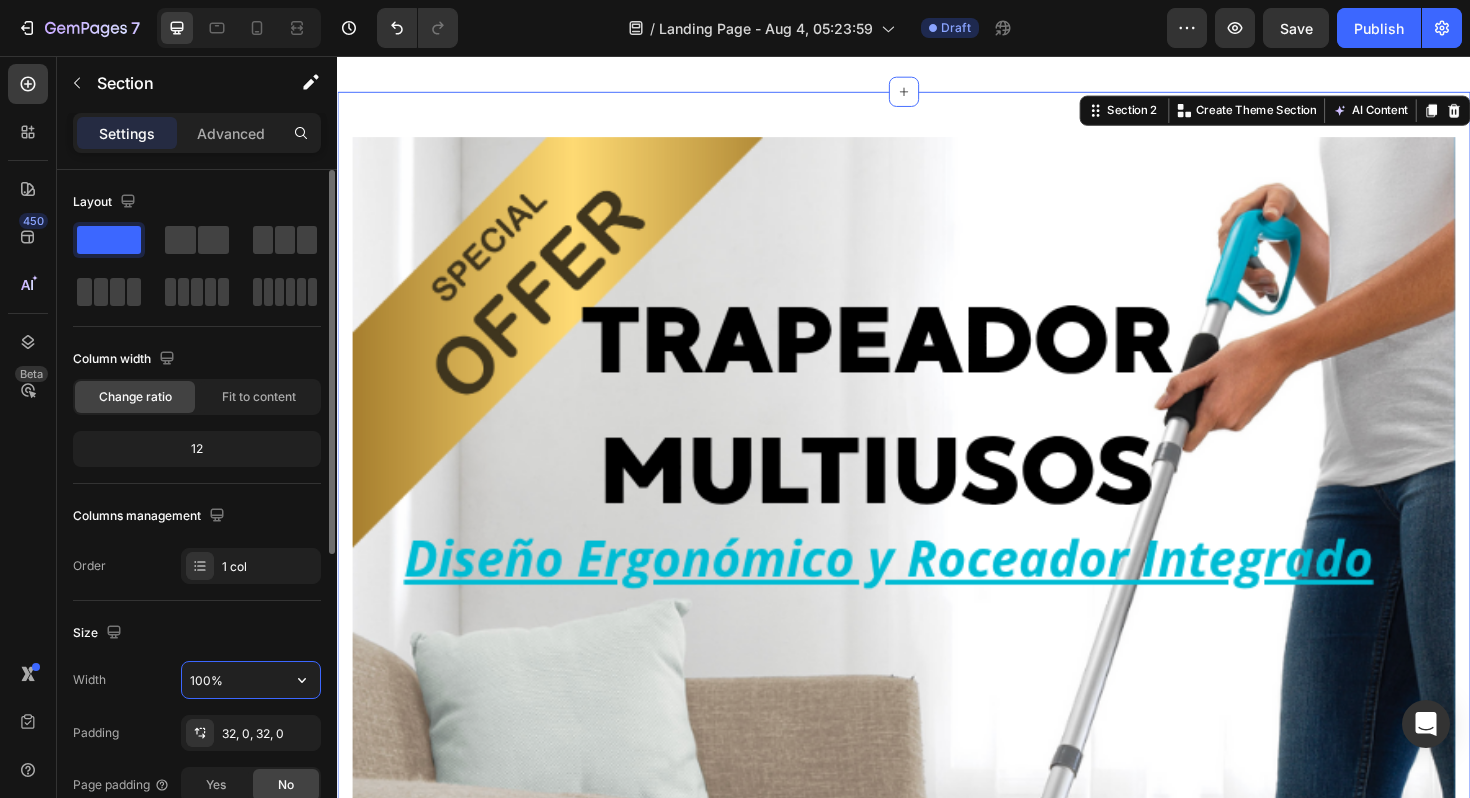 click on "100%" at bounding box center (251, 680) 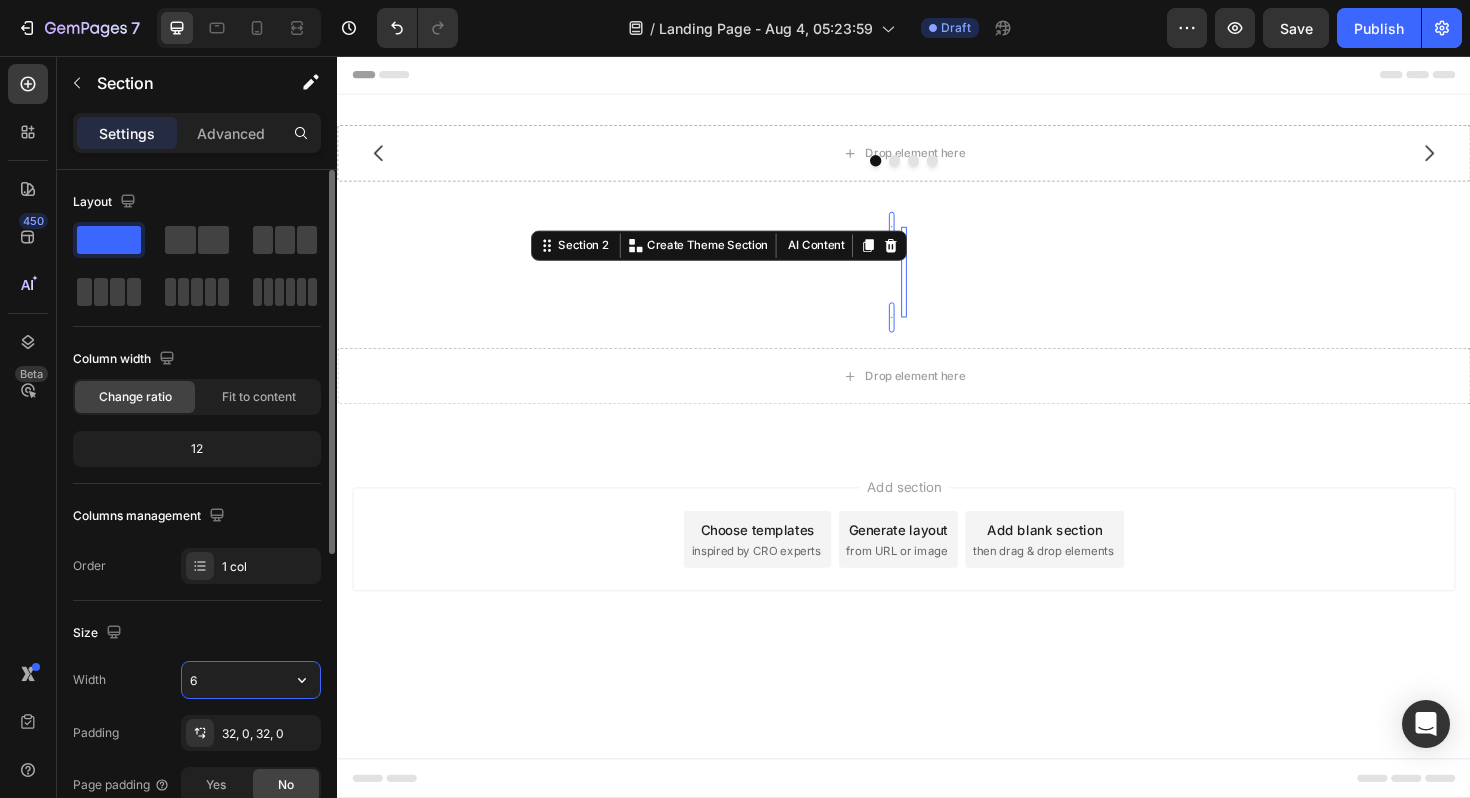 scroll, scrollTop: 0, scrollLeft: 0, axis: both 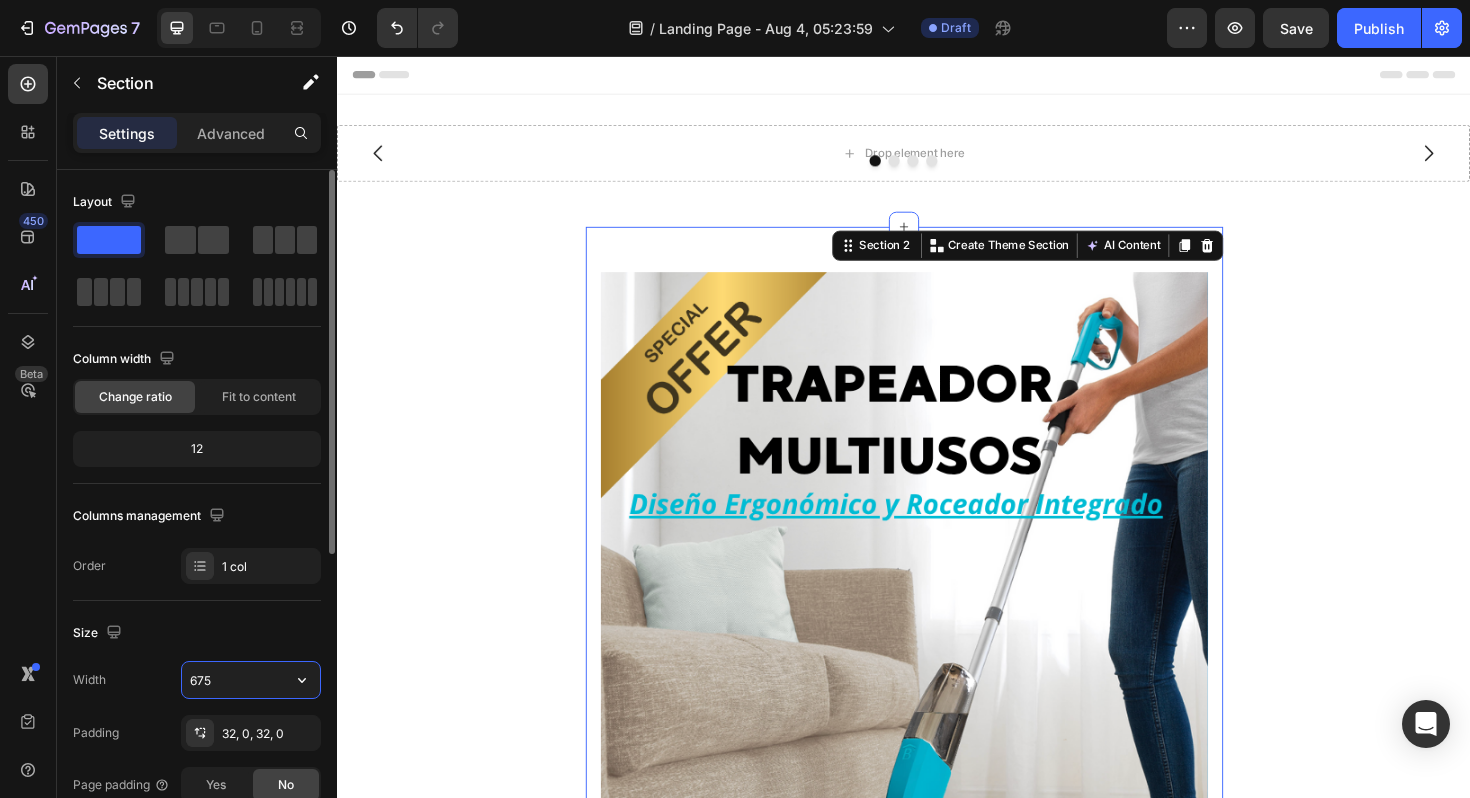 click 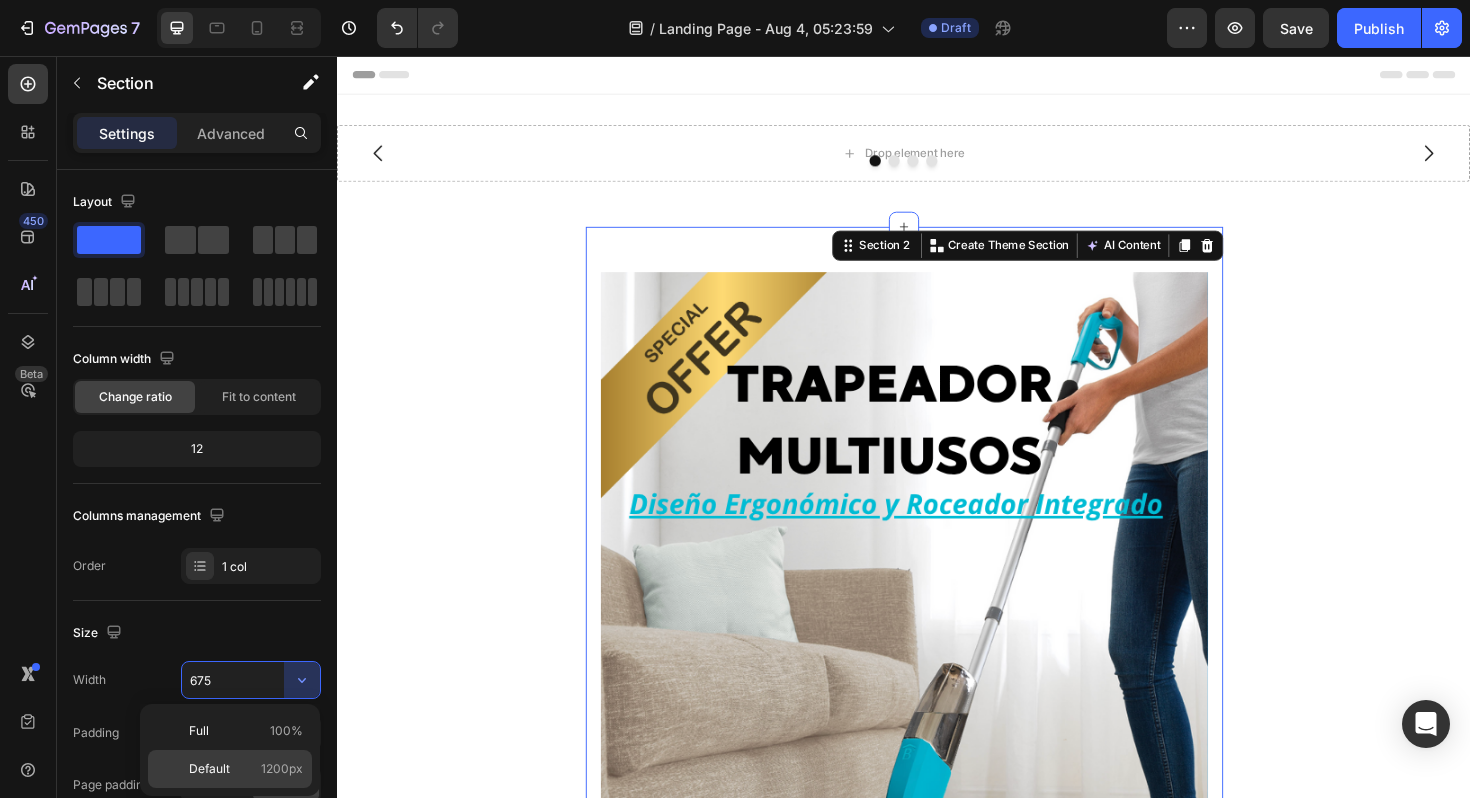 click on "Default 1200px" 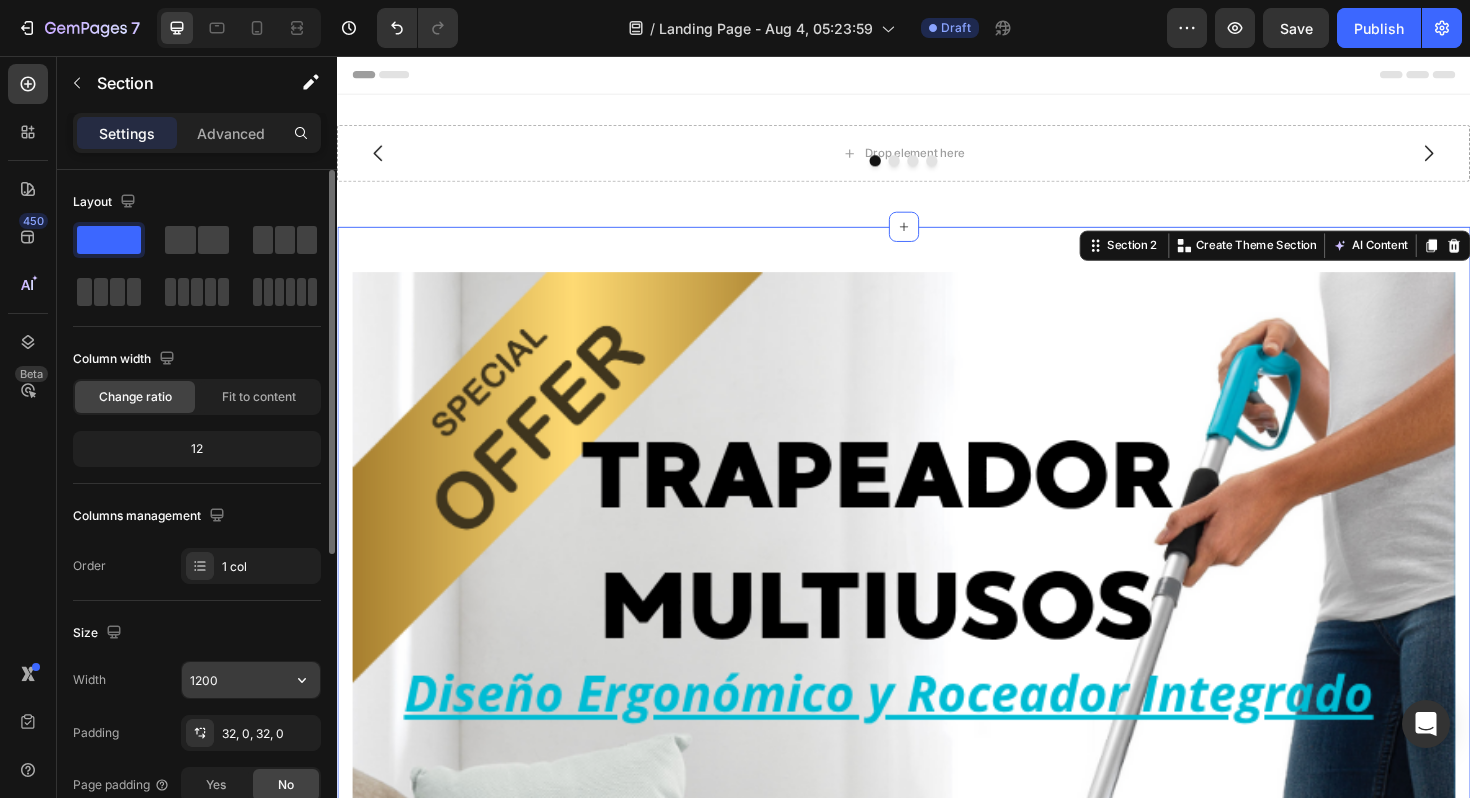 click on "1200" at bounding box center (251, 680) 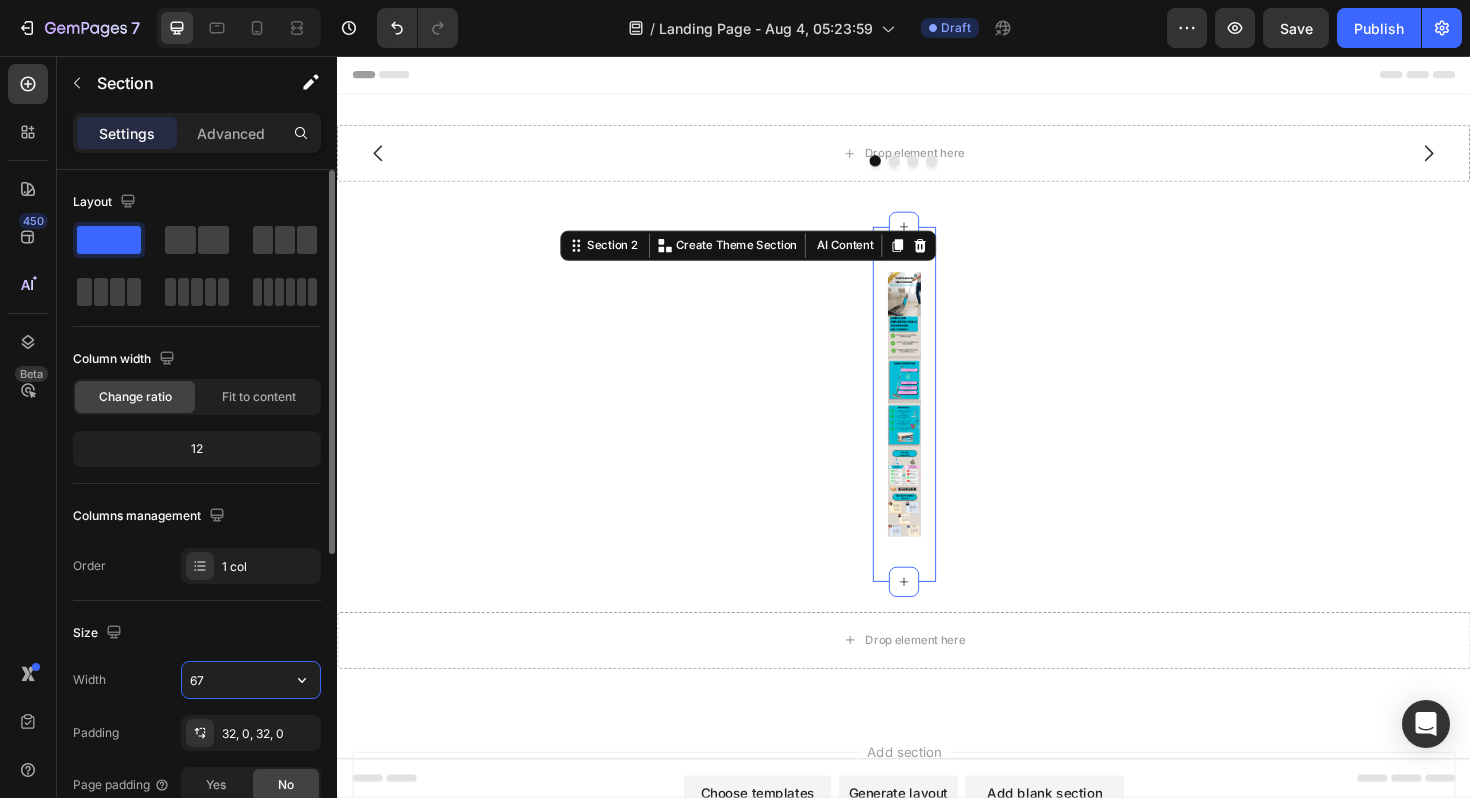 type on "675" 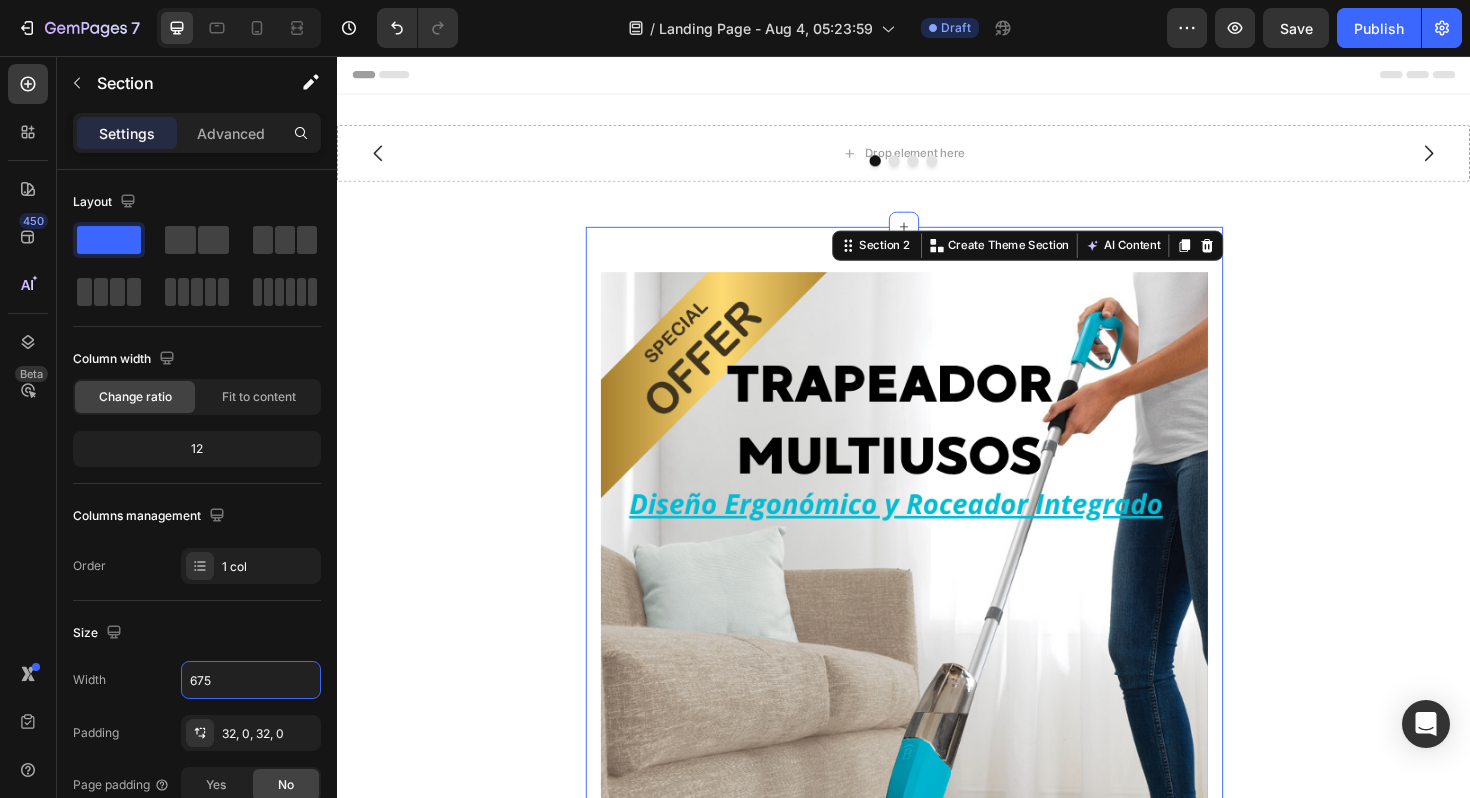 click on "Drop element here
Drop element here
Drop element here
Drop element here
Carousel Row Section 1 Image Image Image Image Image Image Row Section 2   You can create reusable sections Create Theme Section AI Content Write with GemAI What would you like to describe here? Tone and Voice Persuasive Product Camisa Show more Generate
Drop element here Row Section 3 Root" at bounding box center (937, 2857) 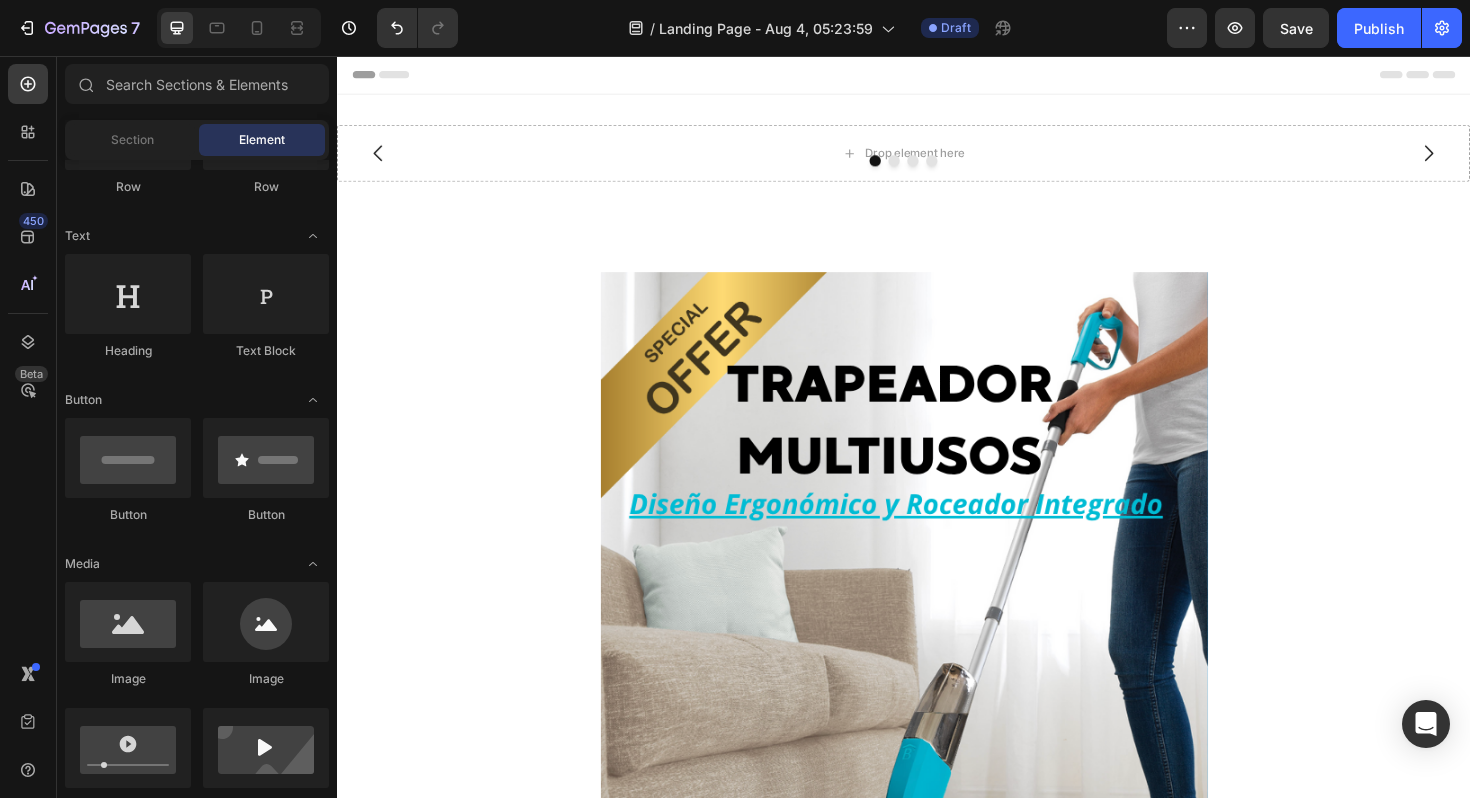 click on "Drop element here
Drop element here
Drop element here
Drop element here
Carousel Row Section 1 Image Image Image Image Image Image Row Section 2
Drop element here Row Section 3 Root" at bounding box center [937, 2857] 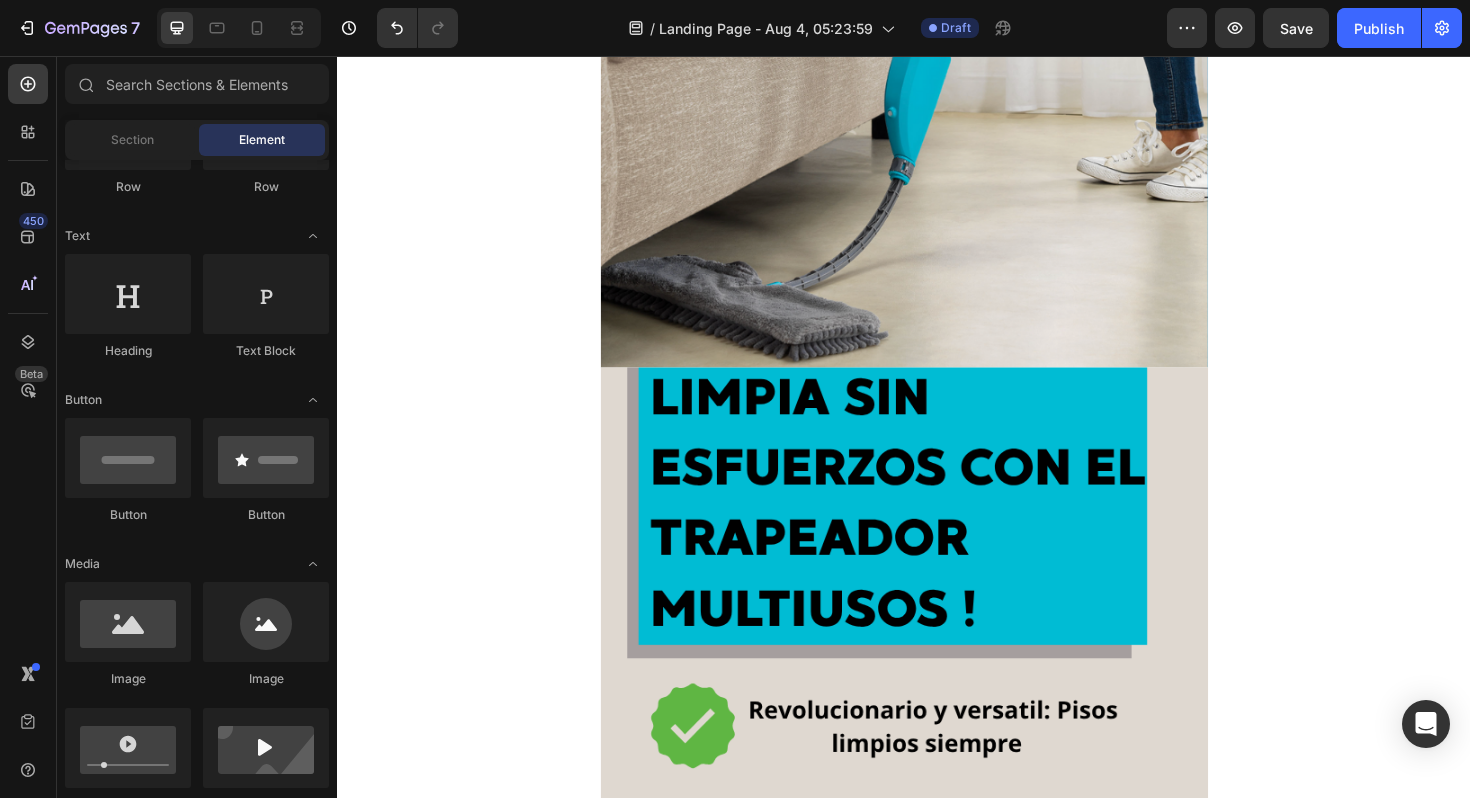 scroll, scrollTop: 760, scrollLeft: 0, axis: vertical 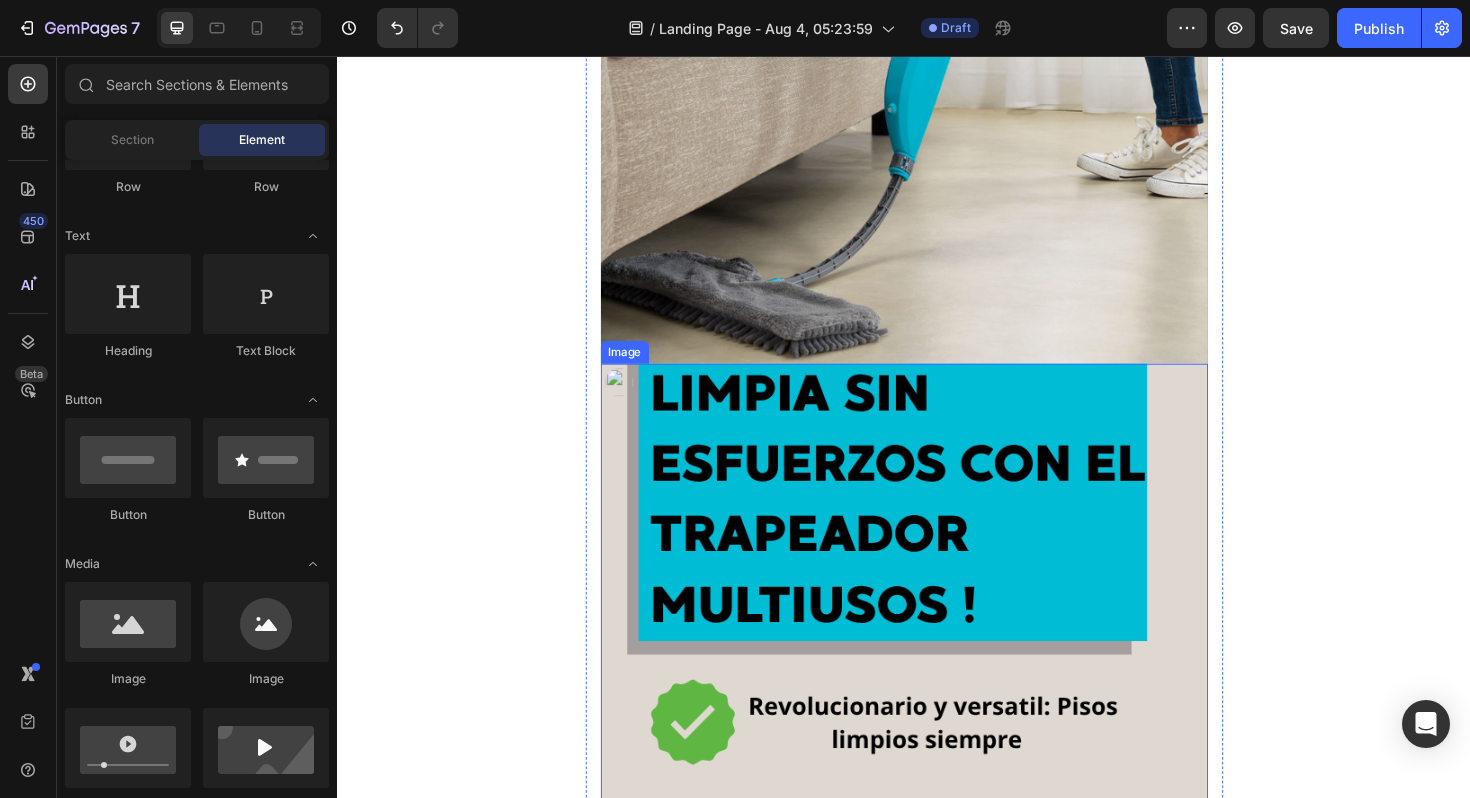 click at bounding box center [937, 810] 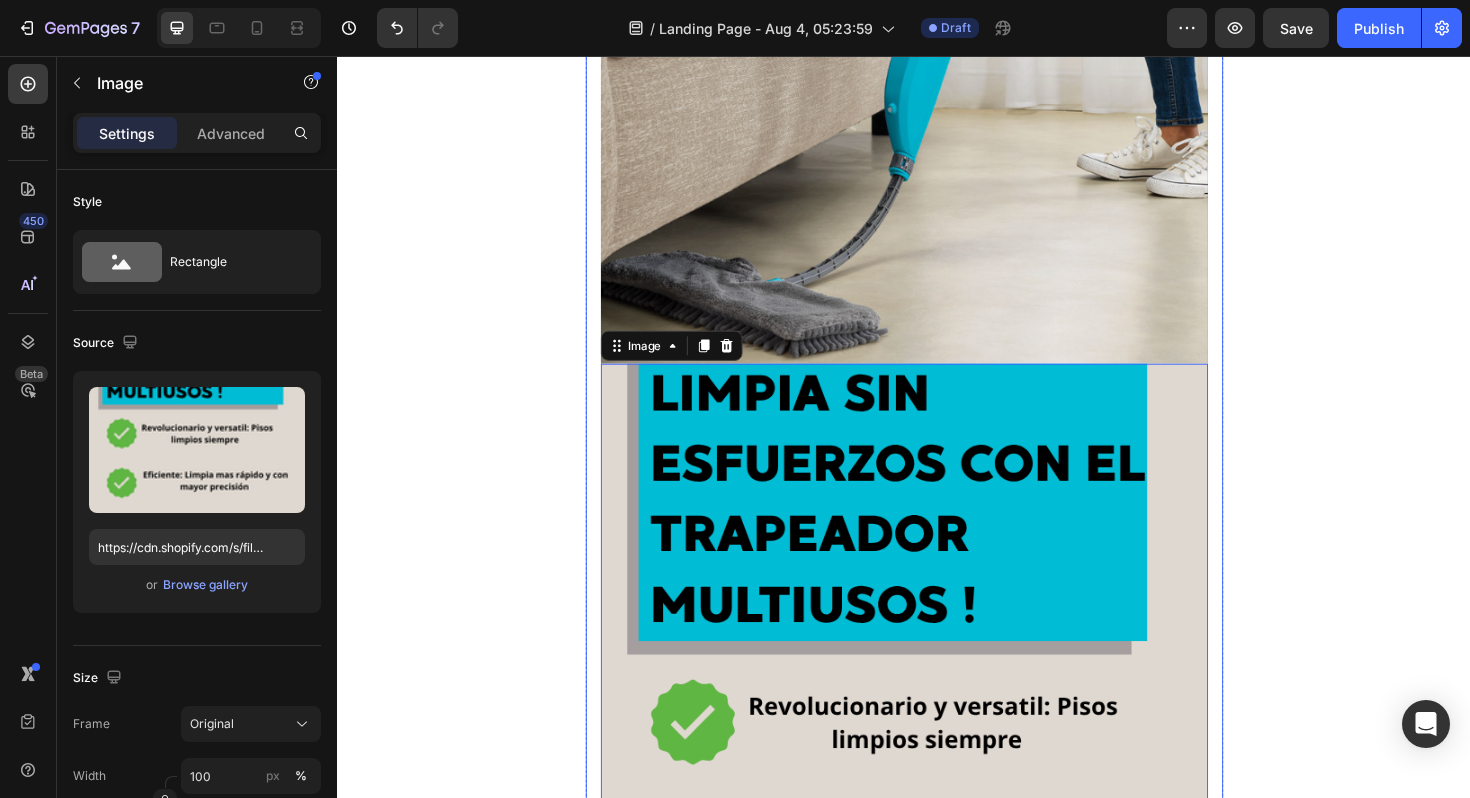 click on "Image Image   0 Image Image Image Image Row Section 2 Root" at bounding box center (937, 2097) 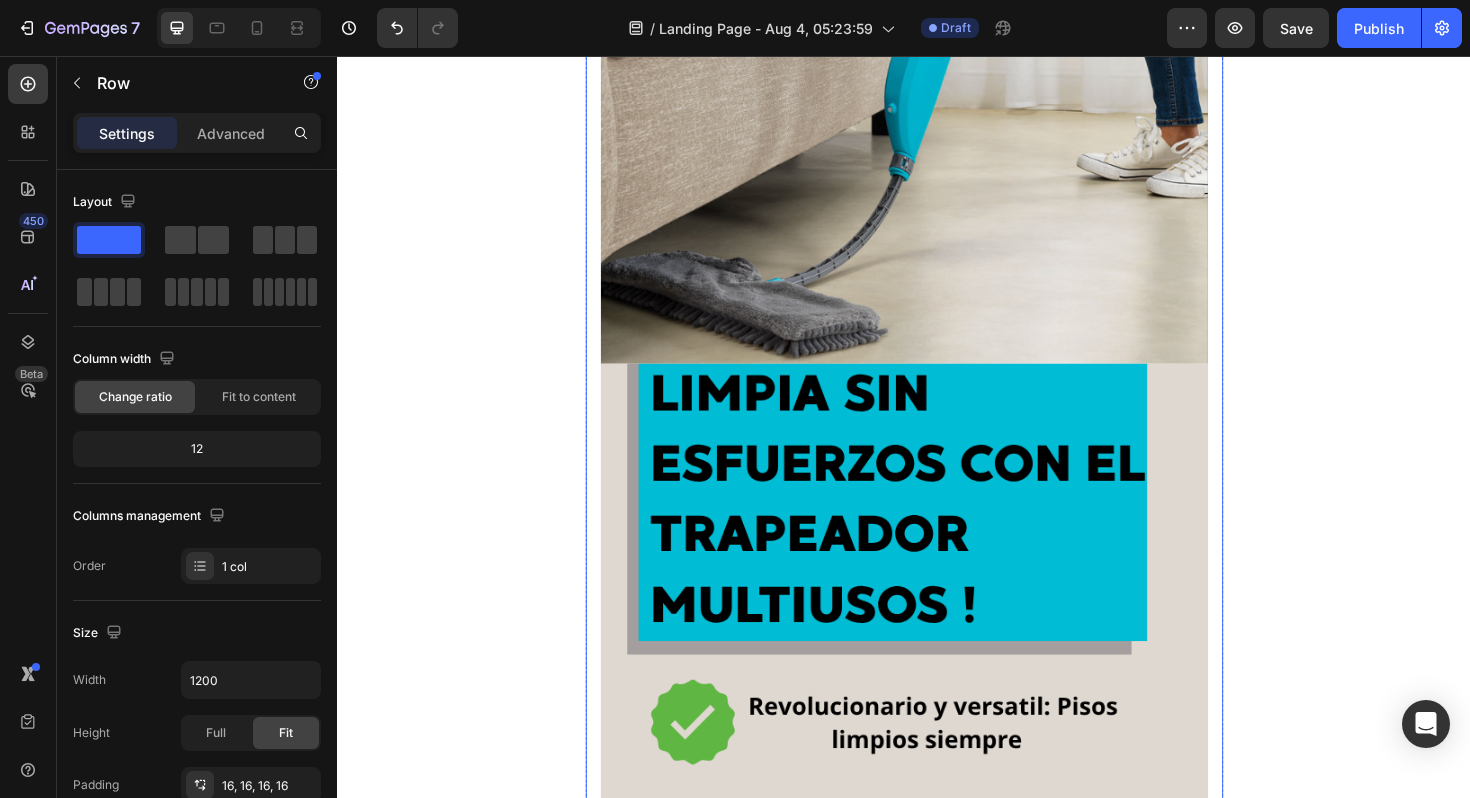 click on "Image Image Image Image Image Image Row" at bounding box center [937, 2097] 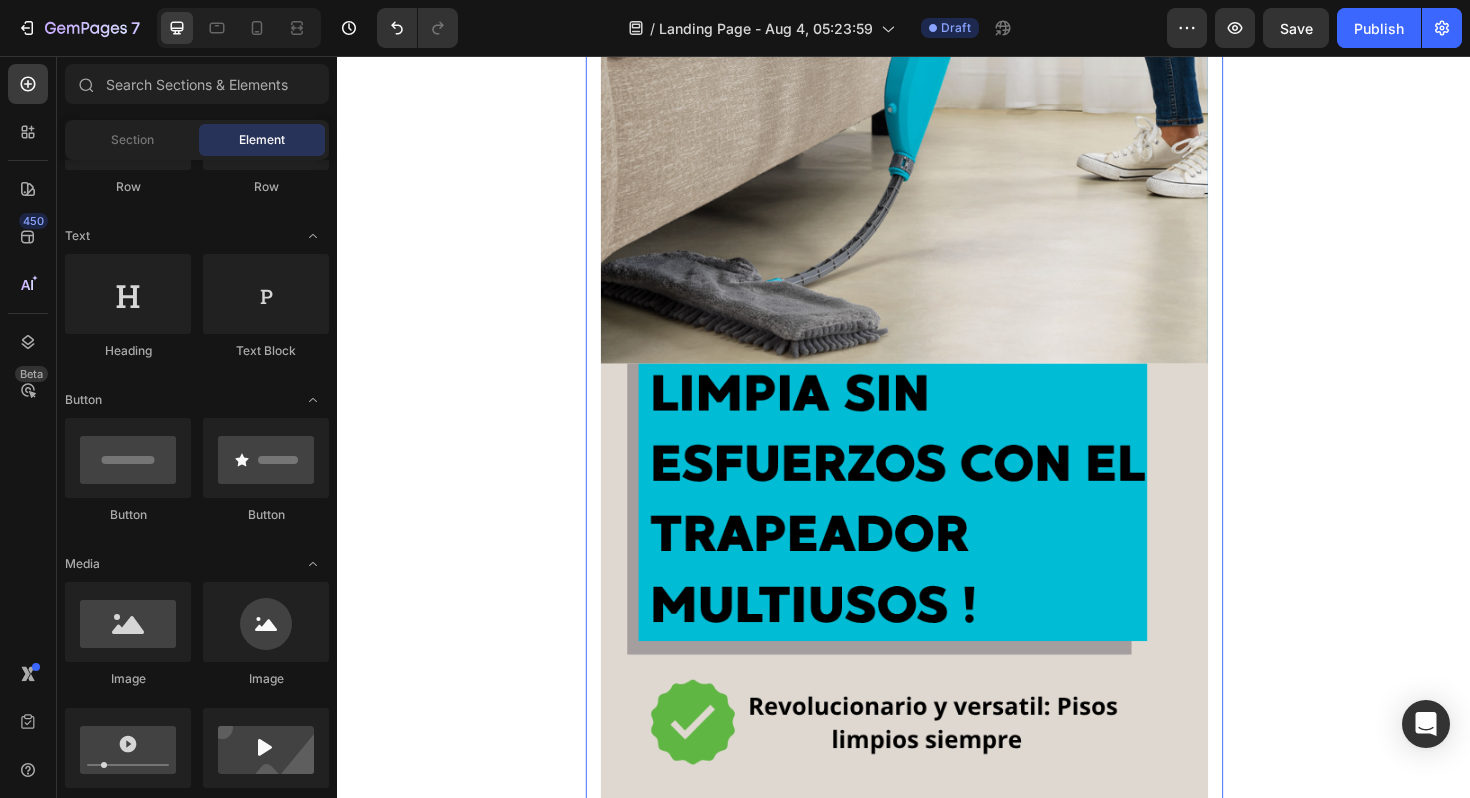 click on "Image Image Image Image Image Image Row   0 Section 2 Root" at bounding box center [937, 2097] 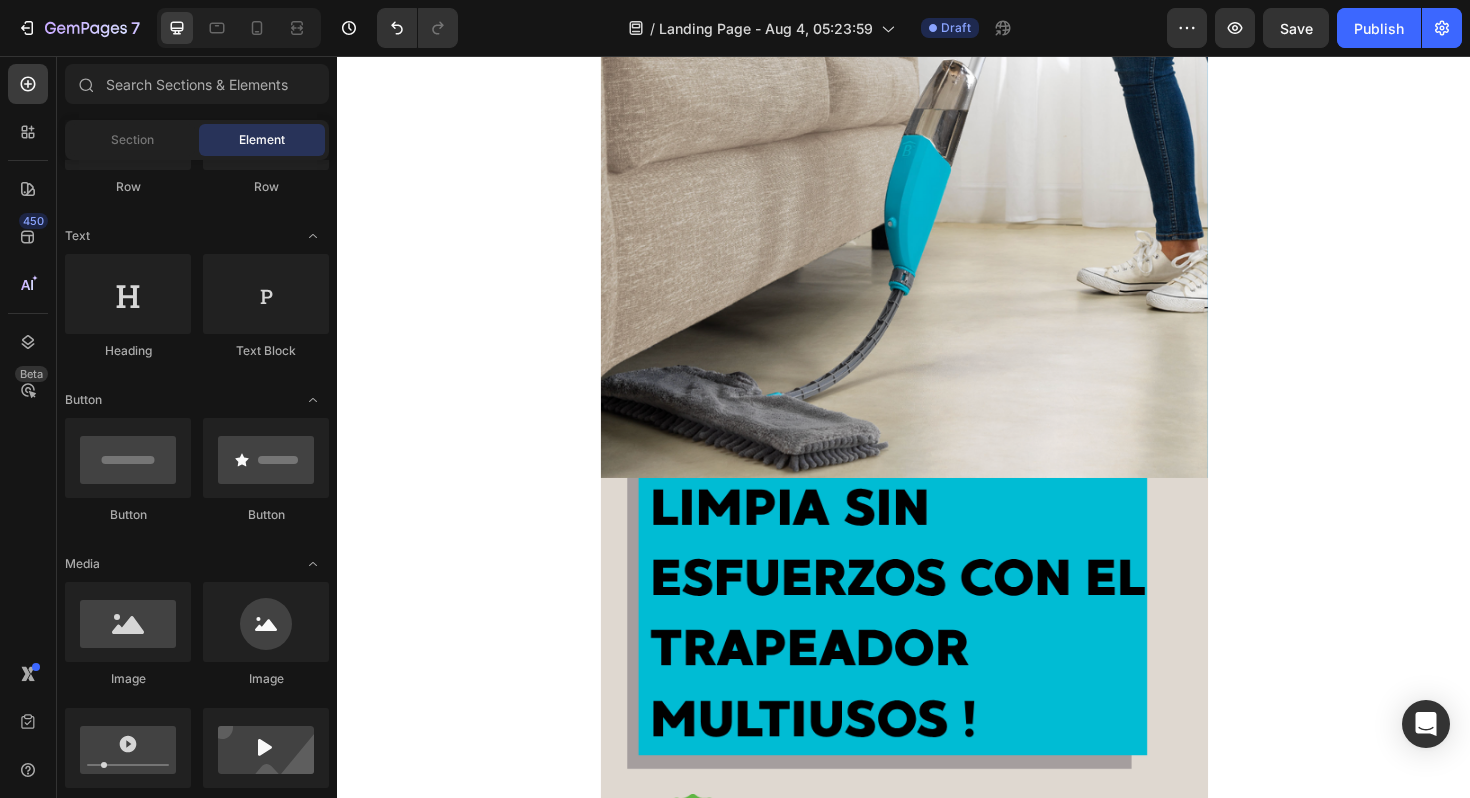 scroll, scrollTop: 640, scrollLeft: 0, axis: vertical 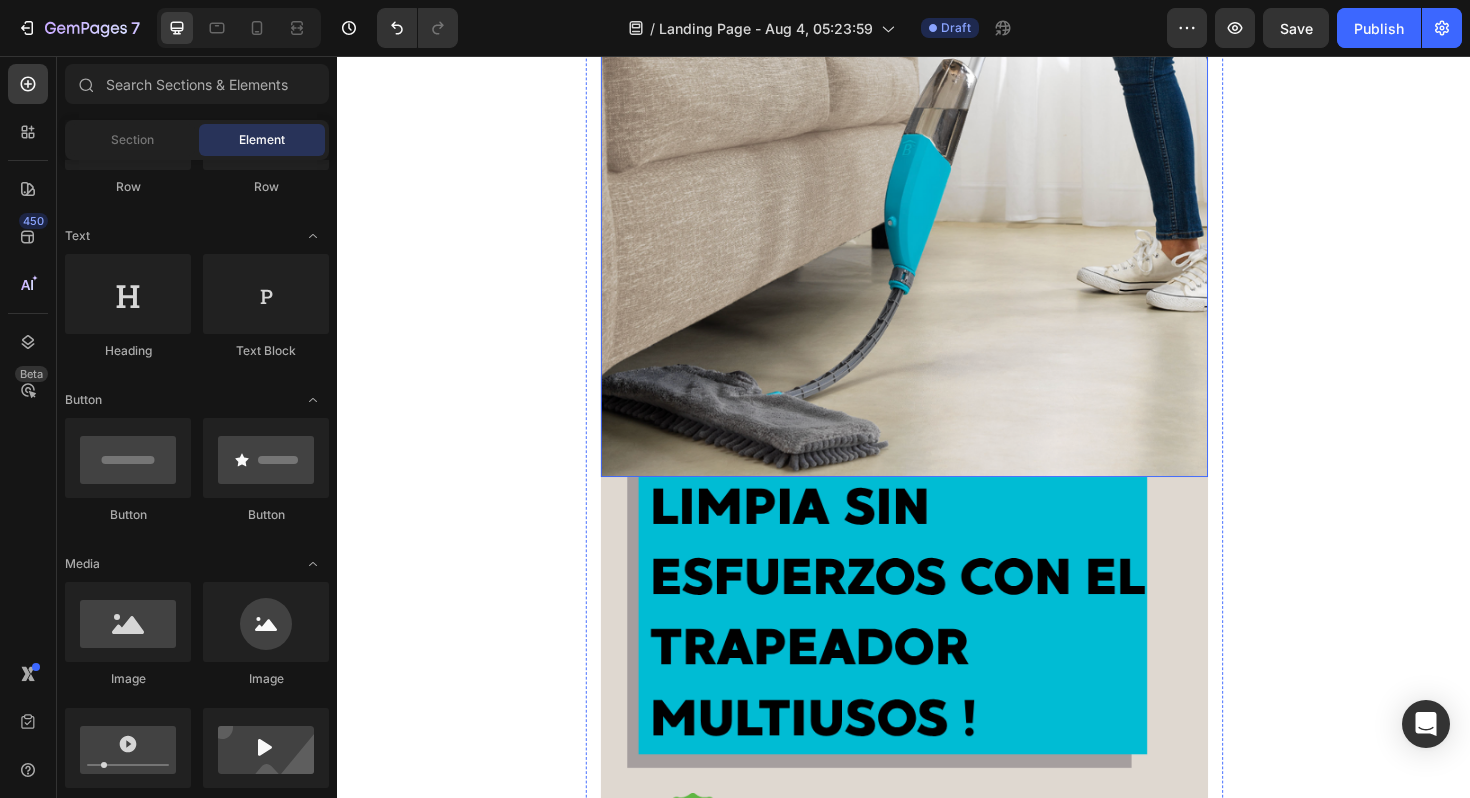 click at bounding box center [937, 73] 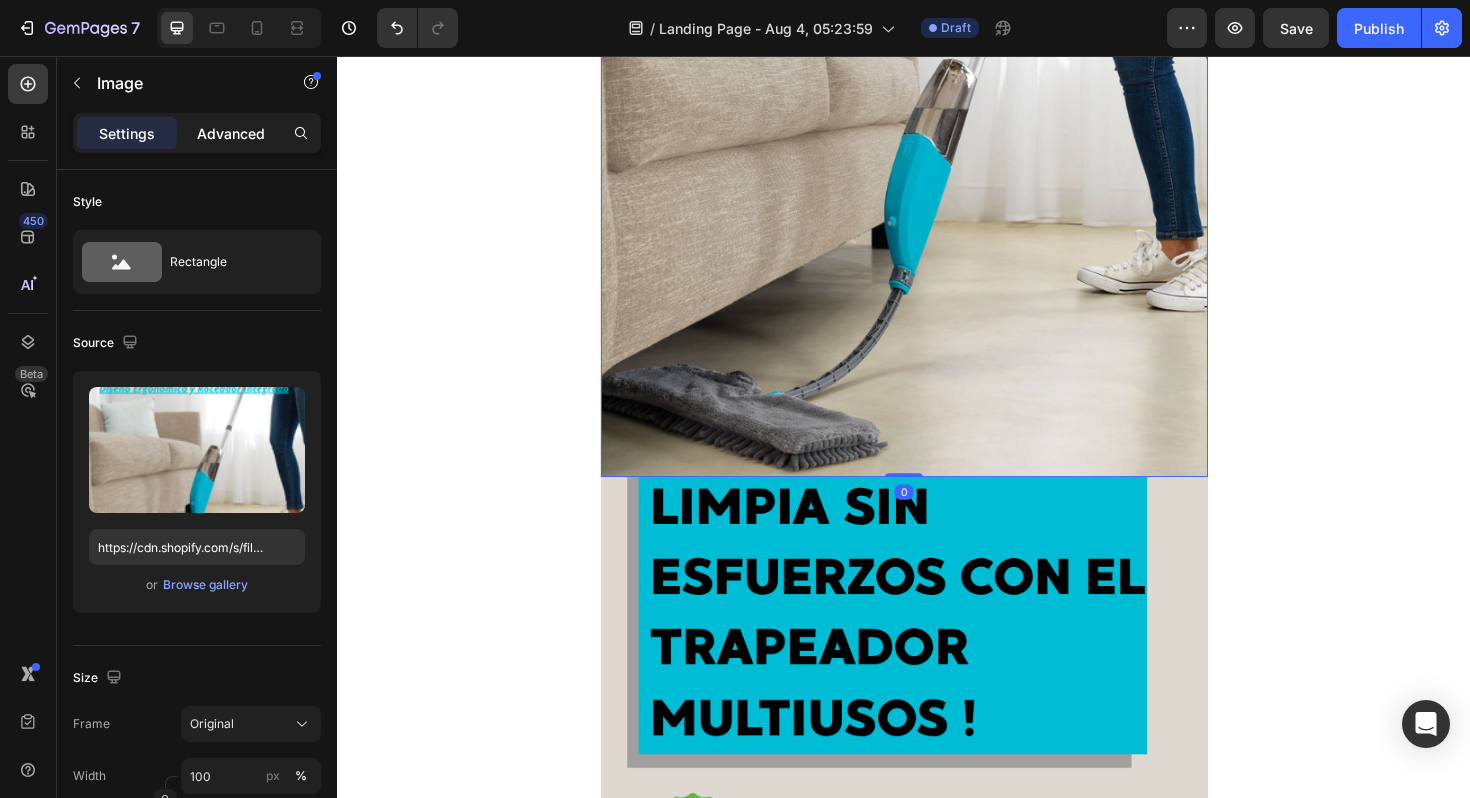 click on "Advanced" at bounding box center (231, 133) 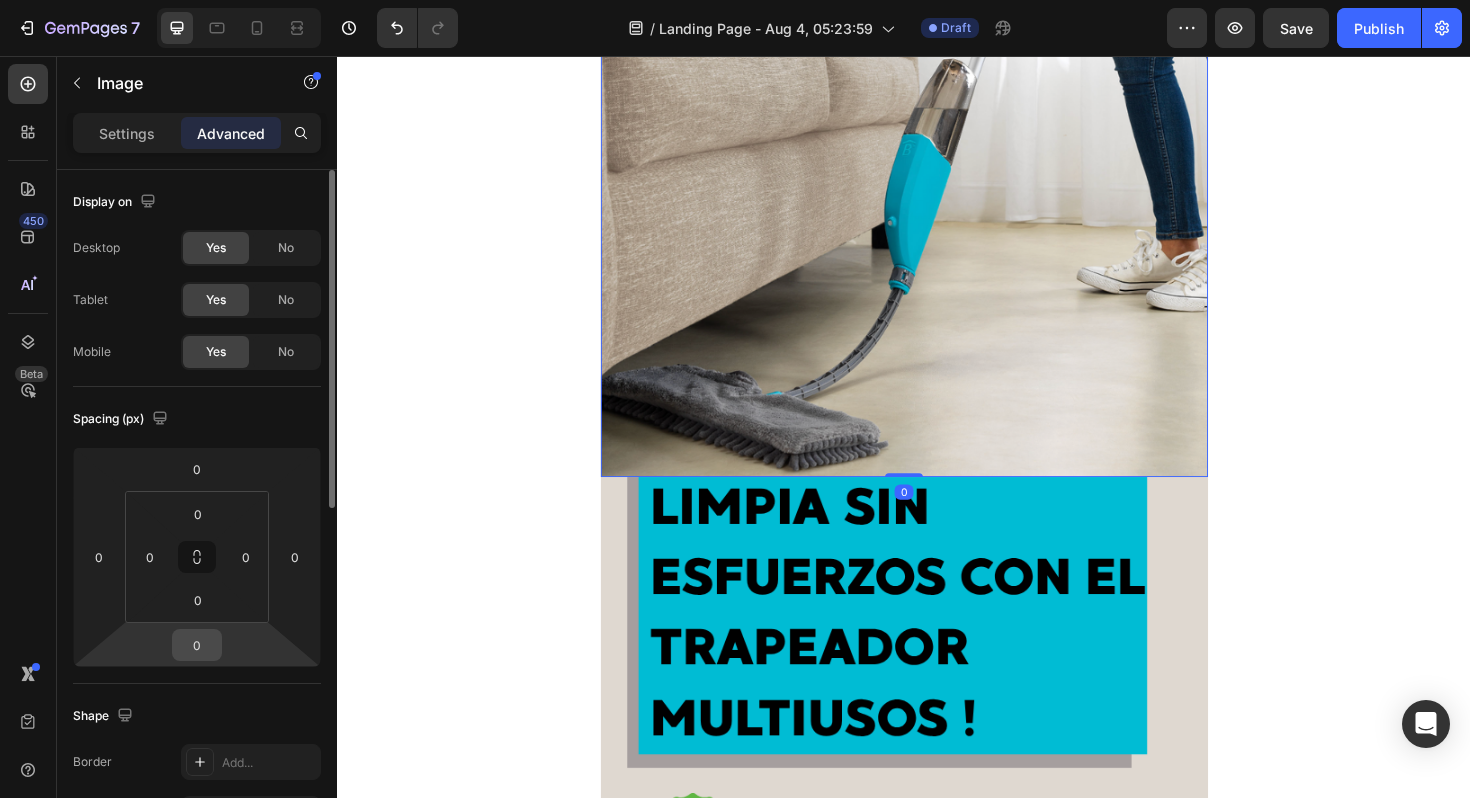 click on "0" at bounding box center (197, 645) 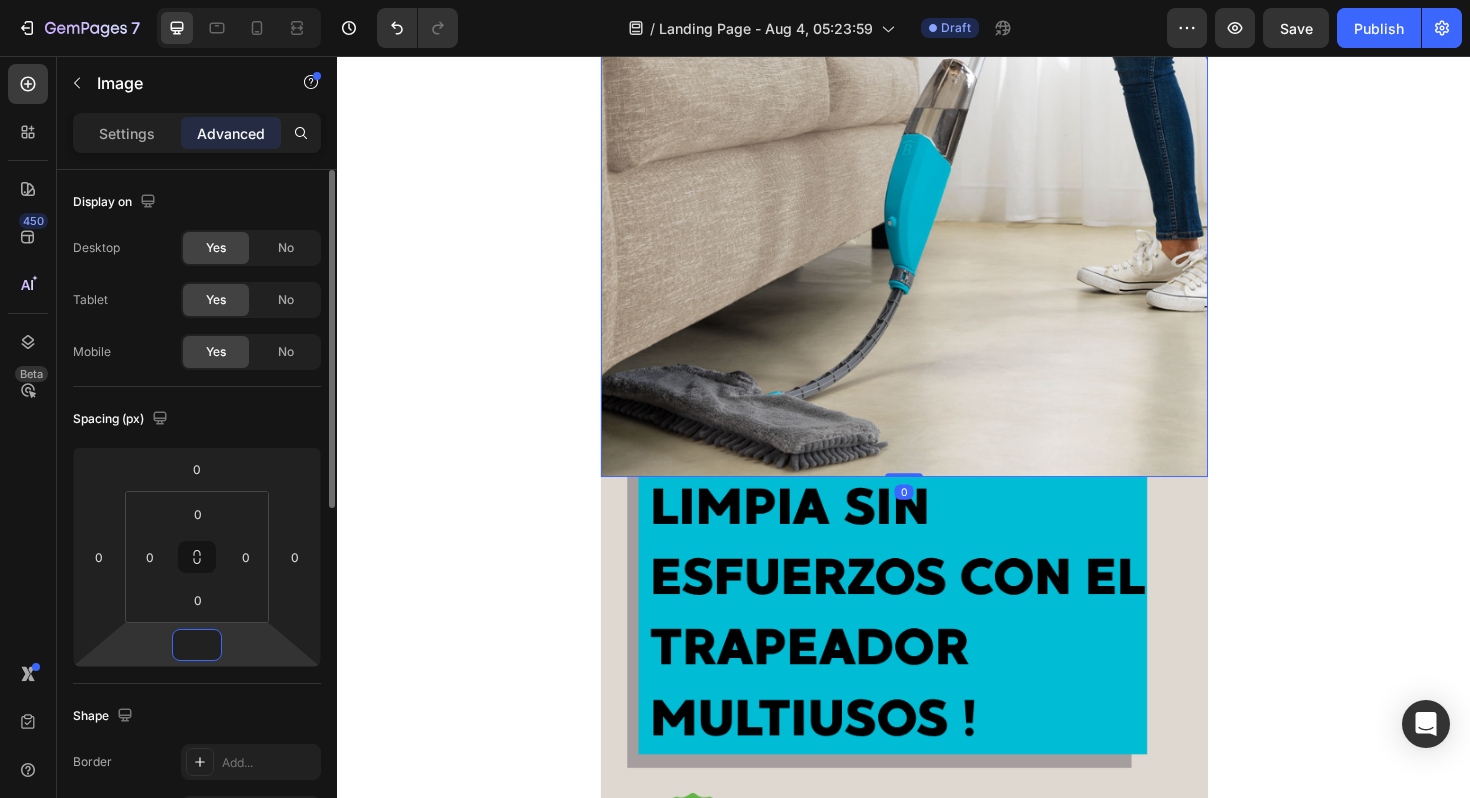 type on "-0" 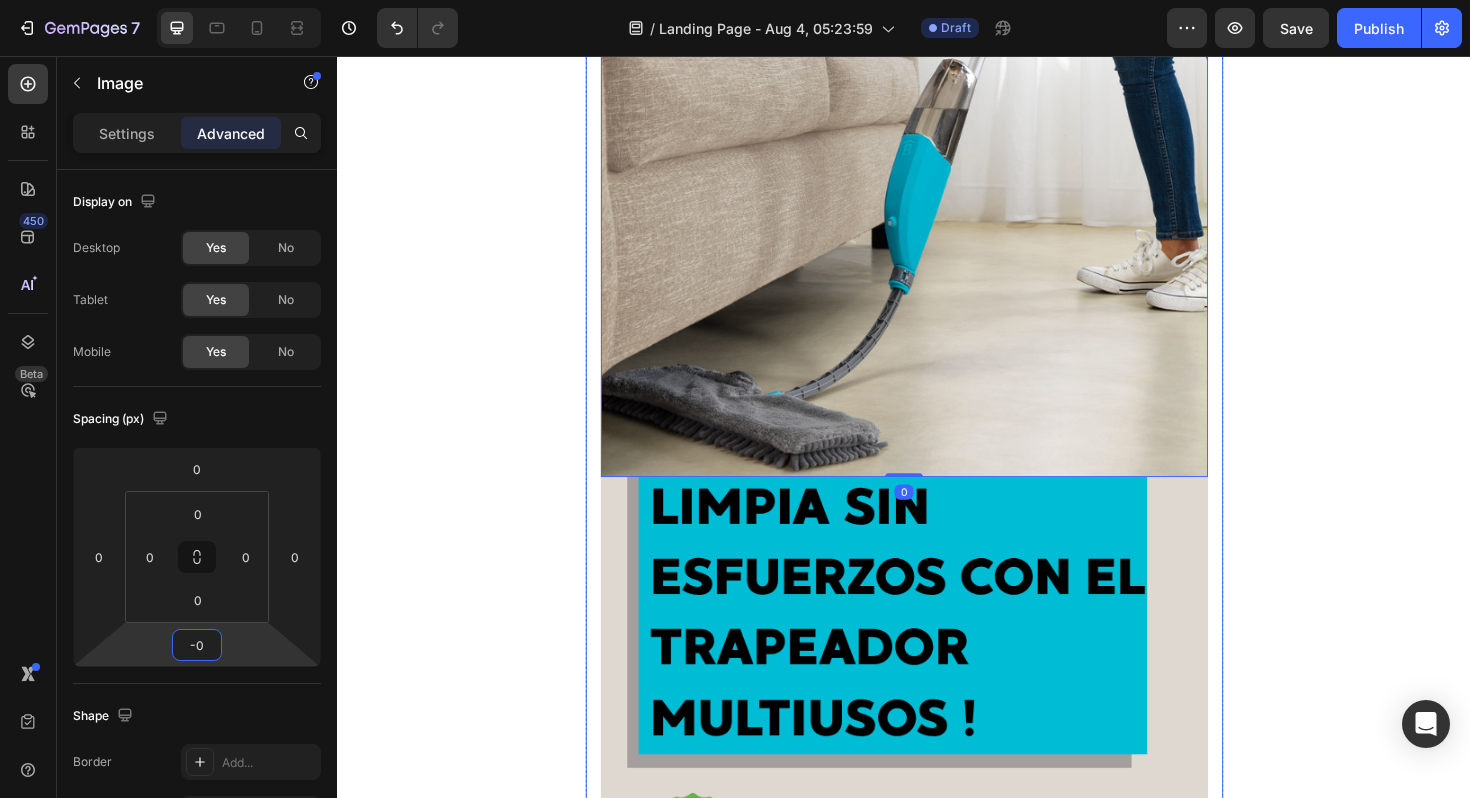 click at bounding box center [937, 930] 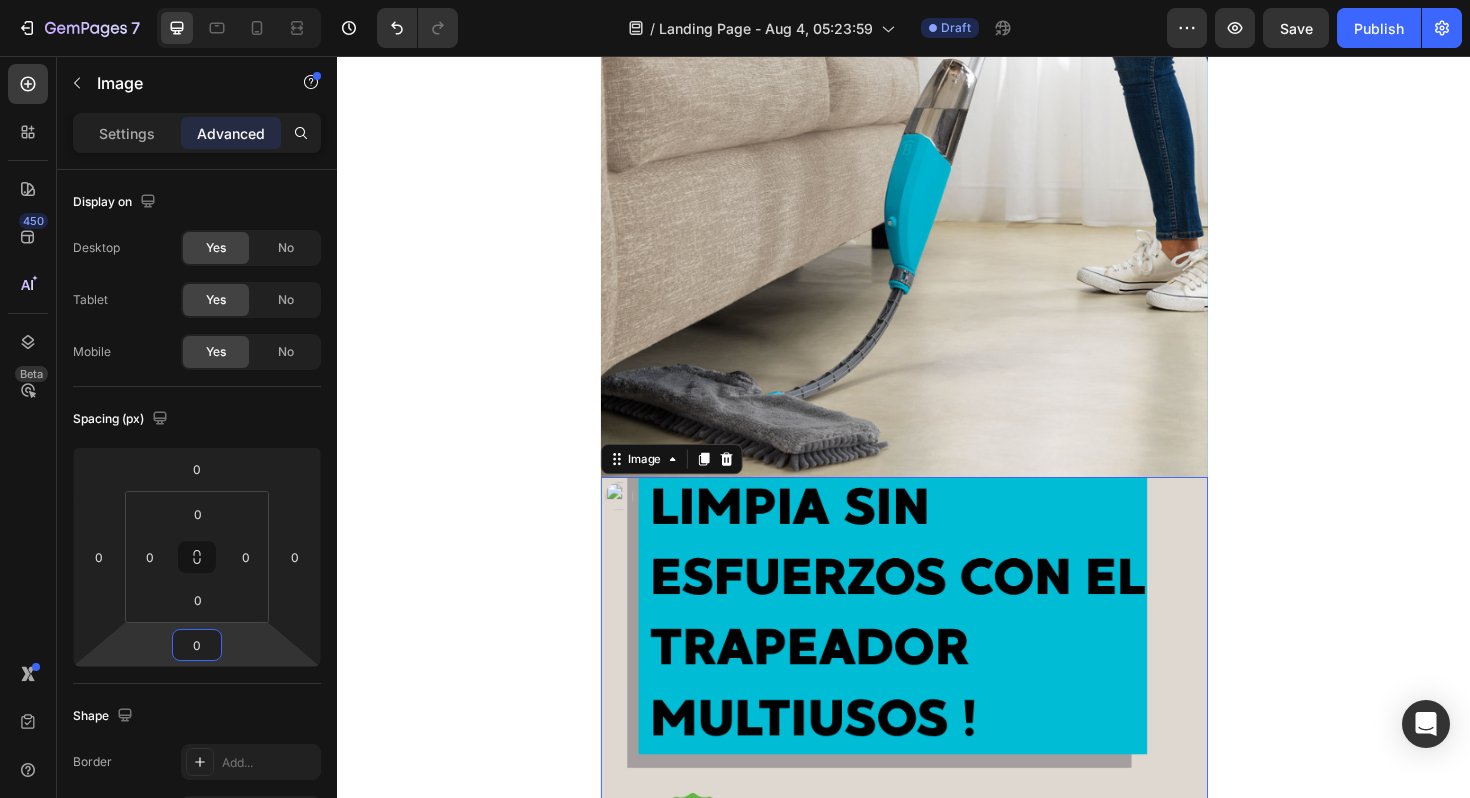 scroll, scrollTop: 92, scrollLeft: 0, axis: vertical 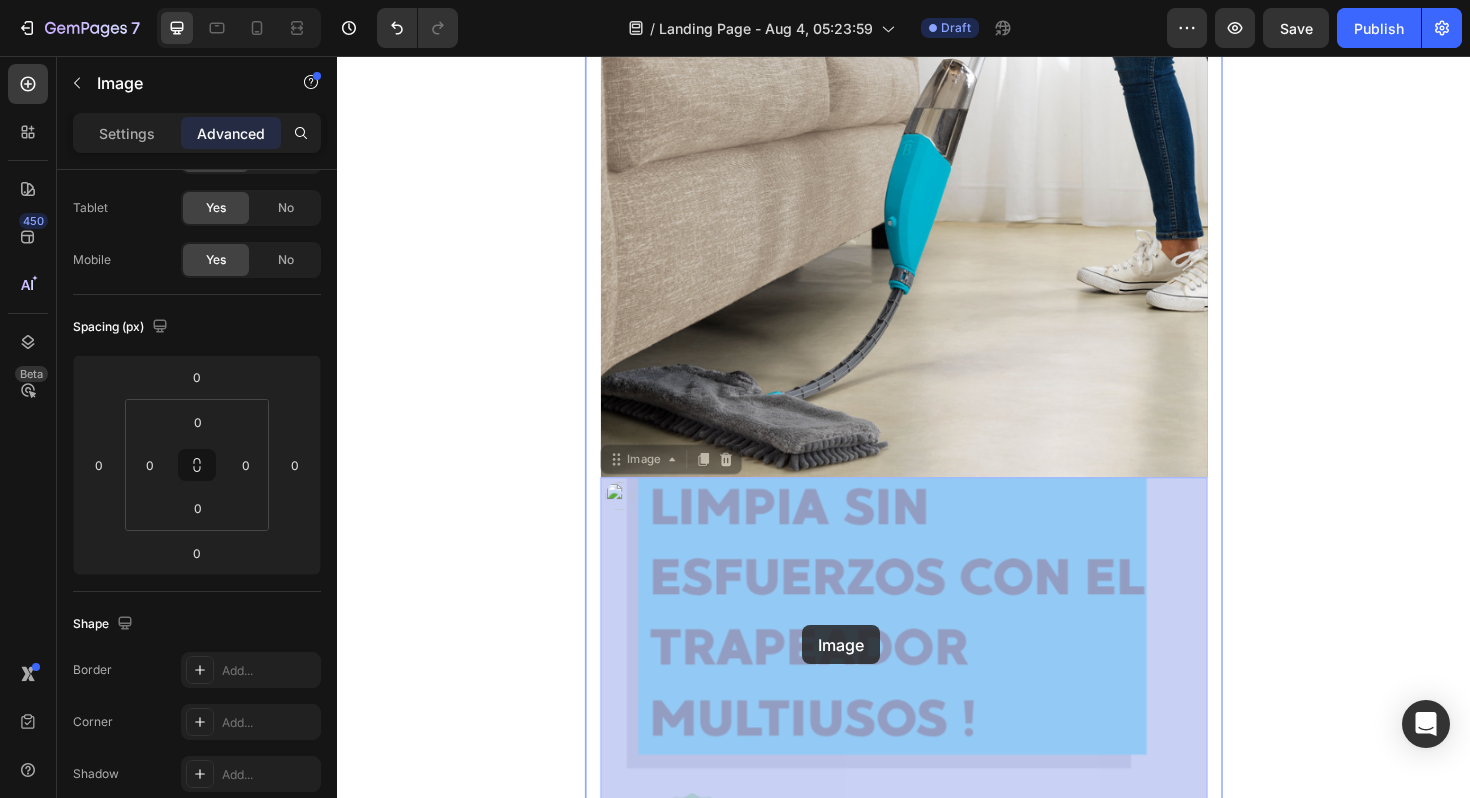 drag, startPoint x: 830, startPoint y: 642, endPoint x: 830, endPoint y: 659, distance: 17 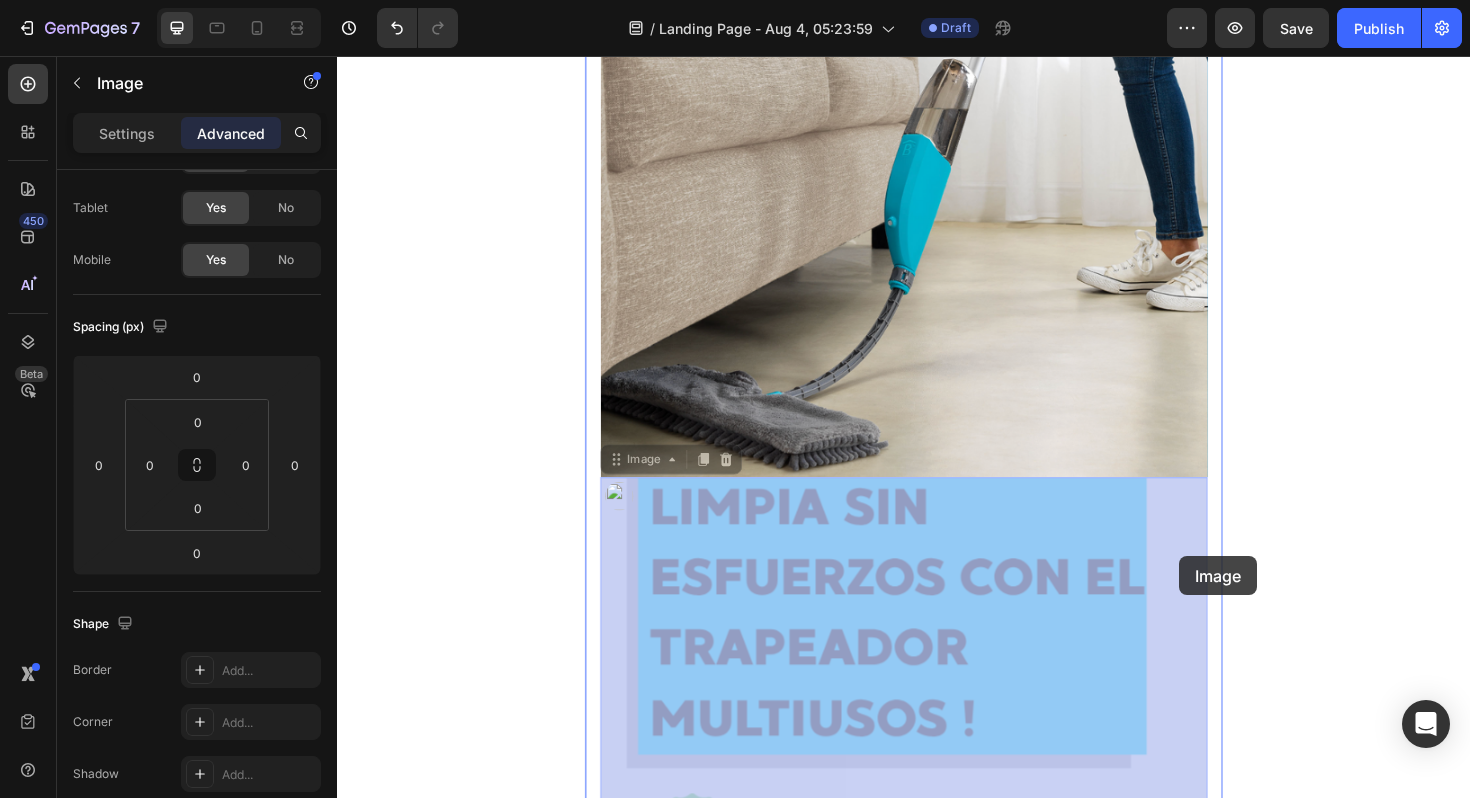 drag, startPoint x: 1229, startPoint y: 545, endPoint x: 1229, endPoint y: 586, distance: 41 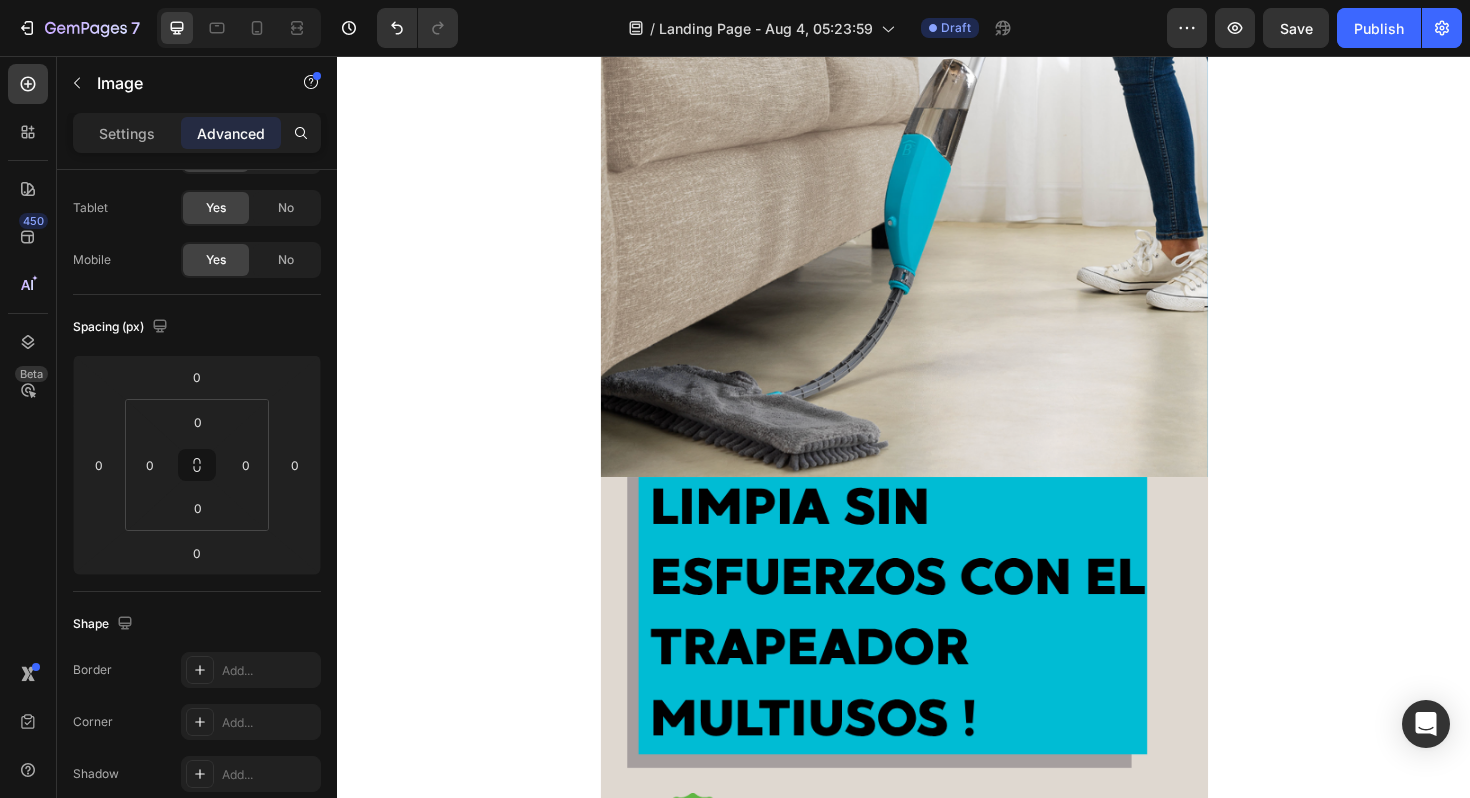 click on "Image Image Image Image Image Image Row Section 2 Root" at bounding box center (937, 2217) 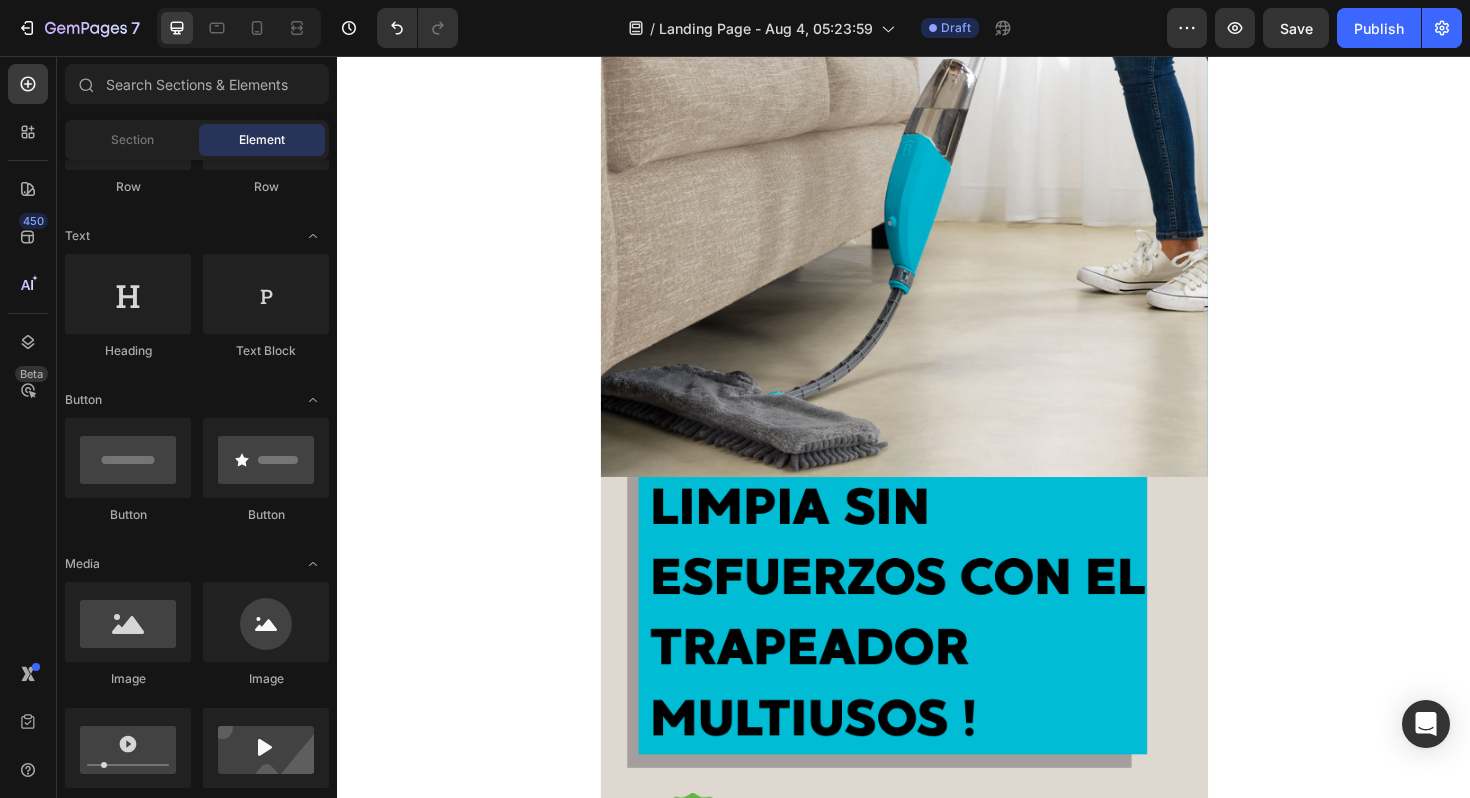 click on "Image Image Image Image Image Image Row Section 2 Root" at bounding box center (937, 2217) 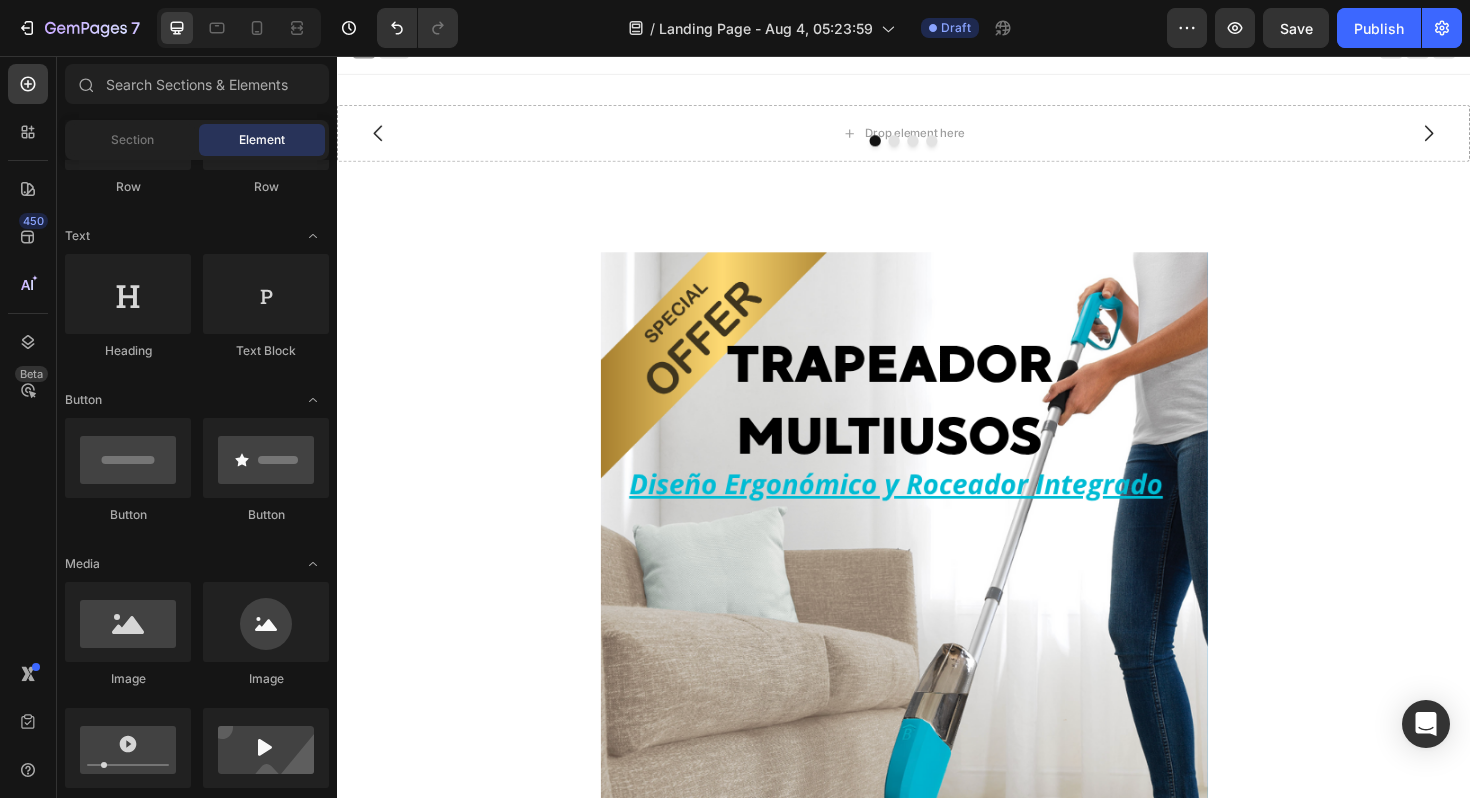 scroll, scrollTop: 0, scrollLeft: 0, axis: both 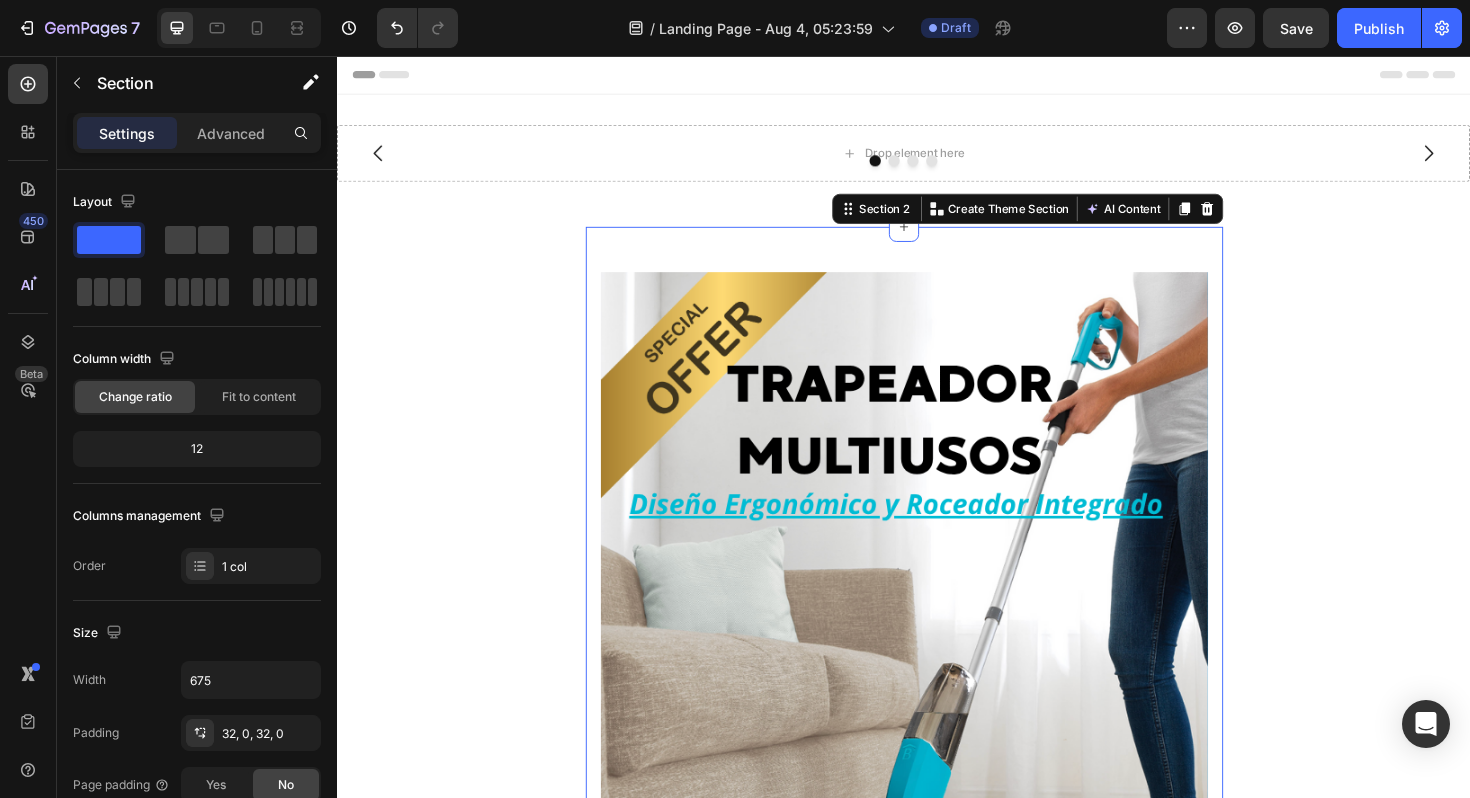 click on "Image Image Image Image Image Image Row Section 2   You can create reusable sections Create Theme Section AI Content Write with GemAI What would you like to describe here? Tone and Voice Persuasive Product Camisa Show more Generate" at bounding box center [937, 2857] 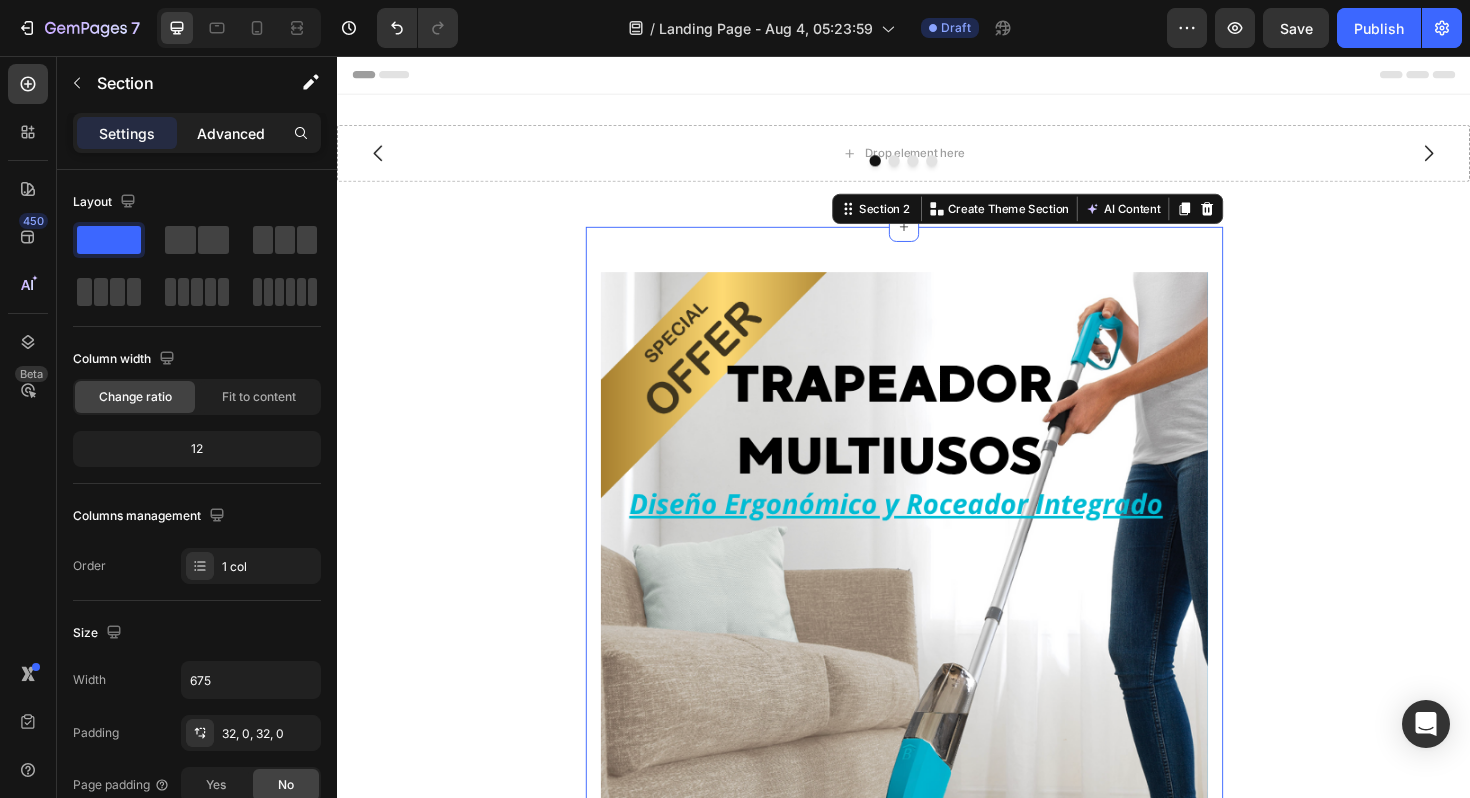 click on "Advanced" at bounding box center (231, 133) 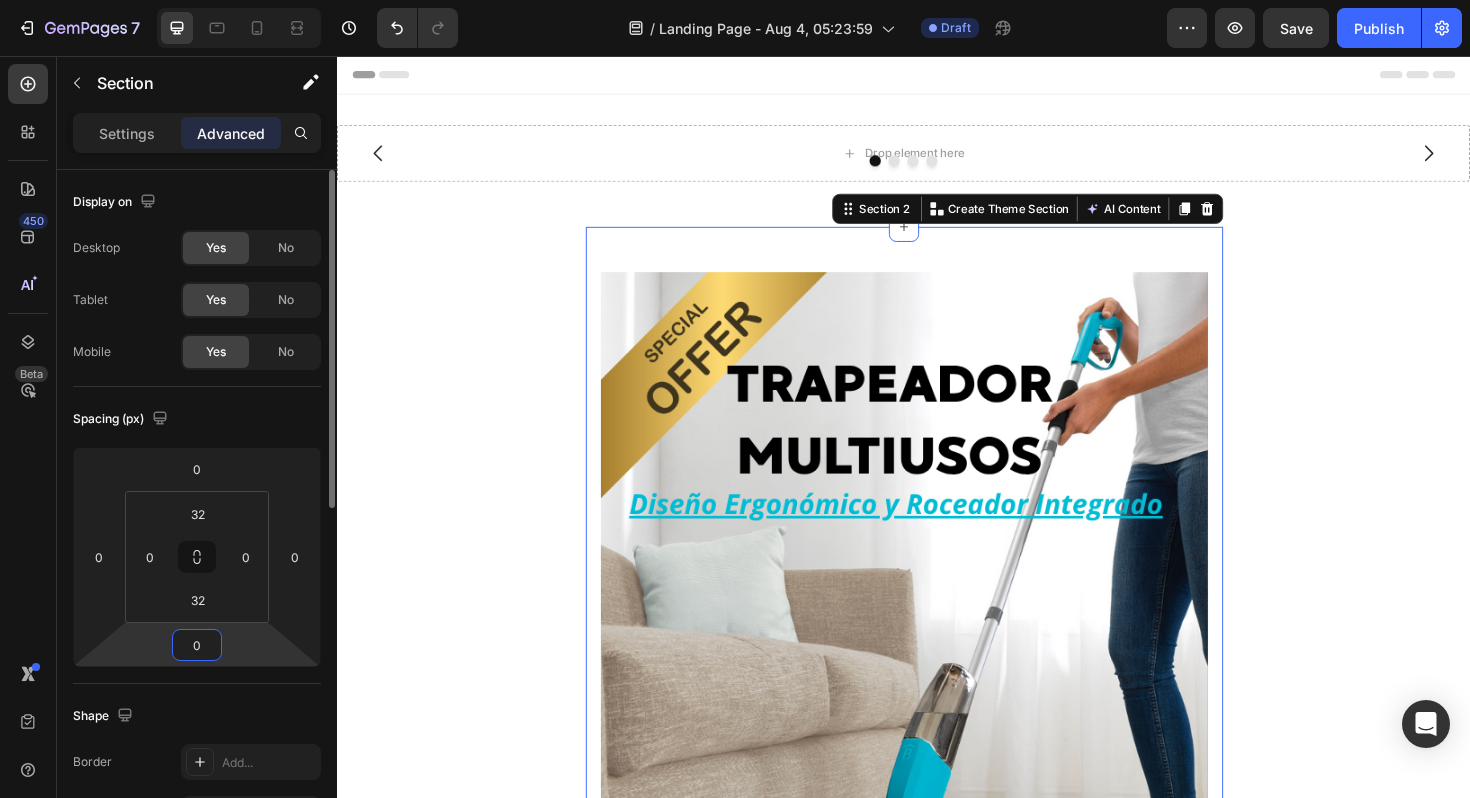 click on "0" at bounding box center (197, 645) 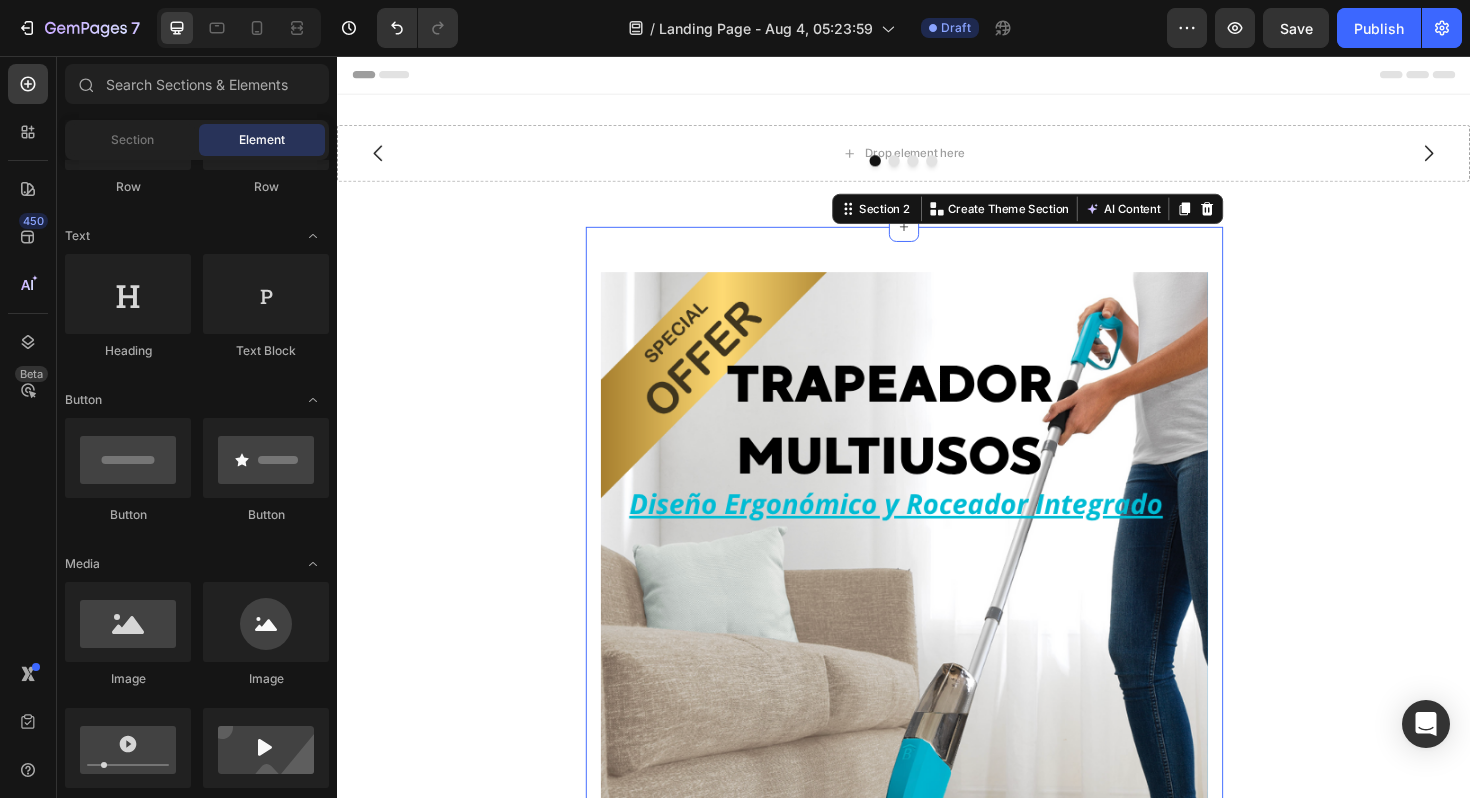 click on "Drop element here
Drop element here
Drop element here
Drop element here
Carousel Row Section 1 Image Image Image Image Image Image Row Section 2   You can create reusable sections Create Theme Section AI Content Write with GemAI What would you like to describe here? Tone and Voice Persuasive Product Camisa Show more Generate Root" at bounding box center [937, 2857] 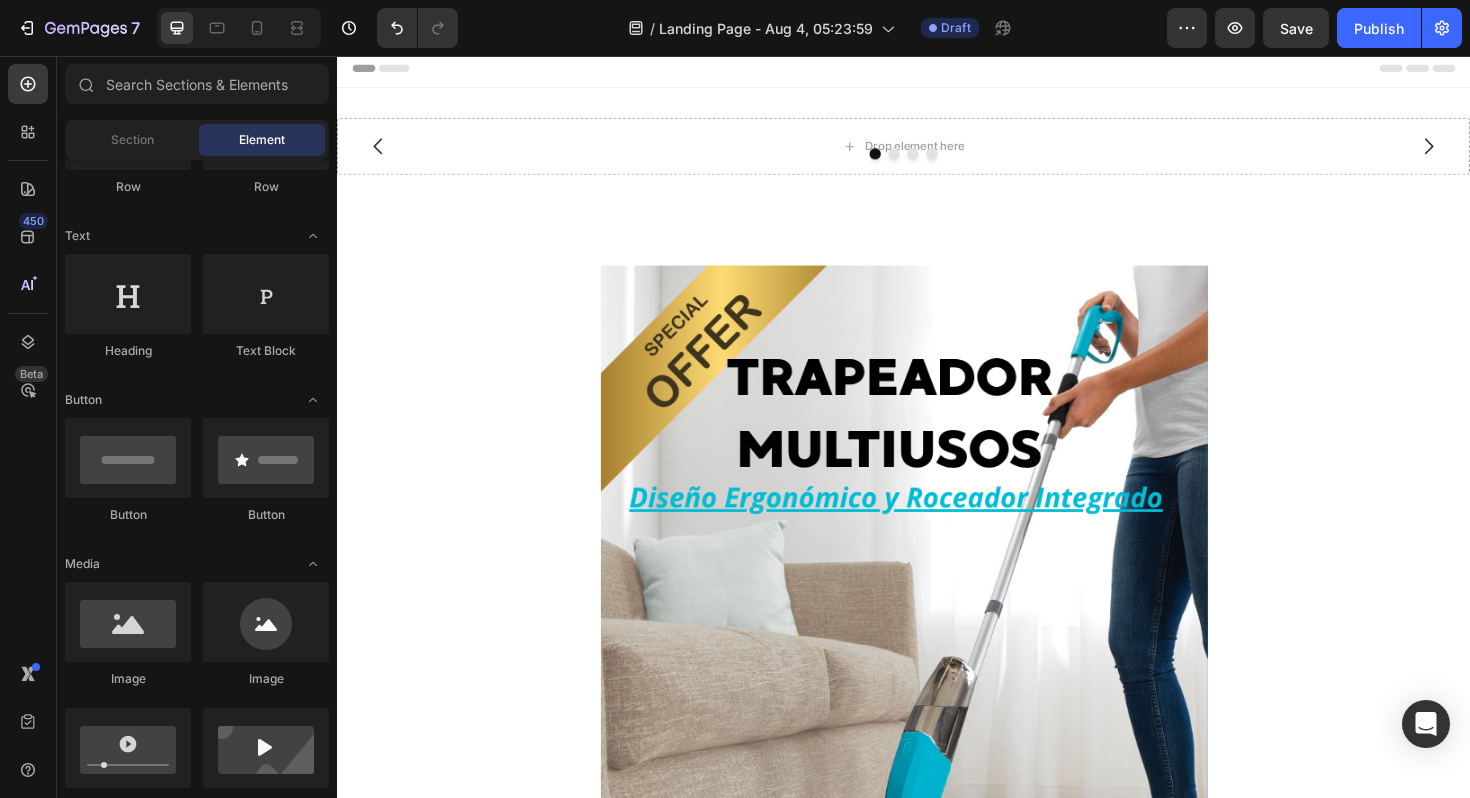 scroll, scrollTop: 0, scrollLeft: 0, axis: both 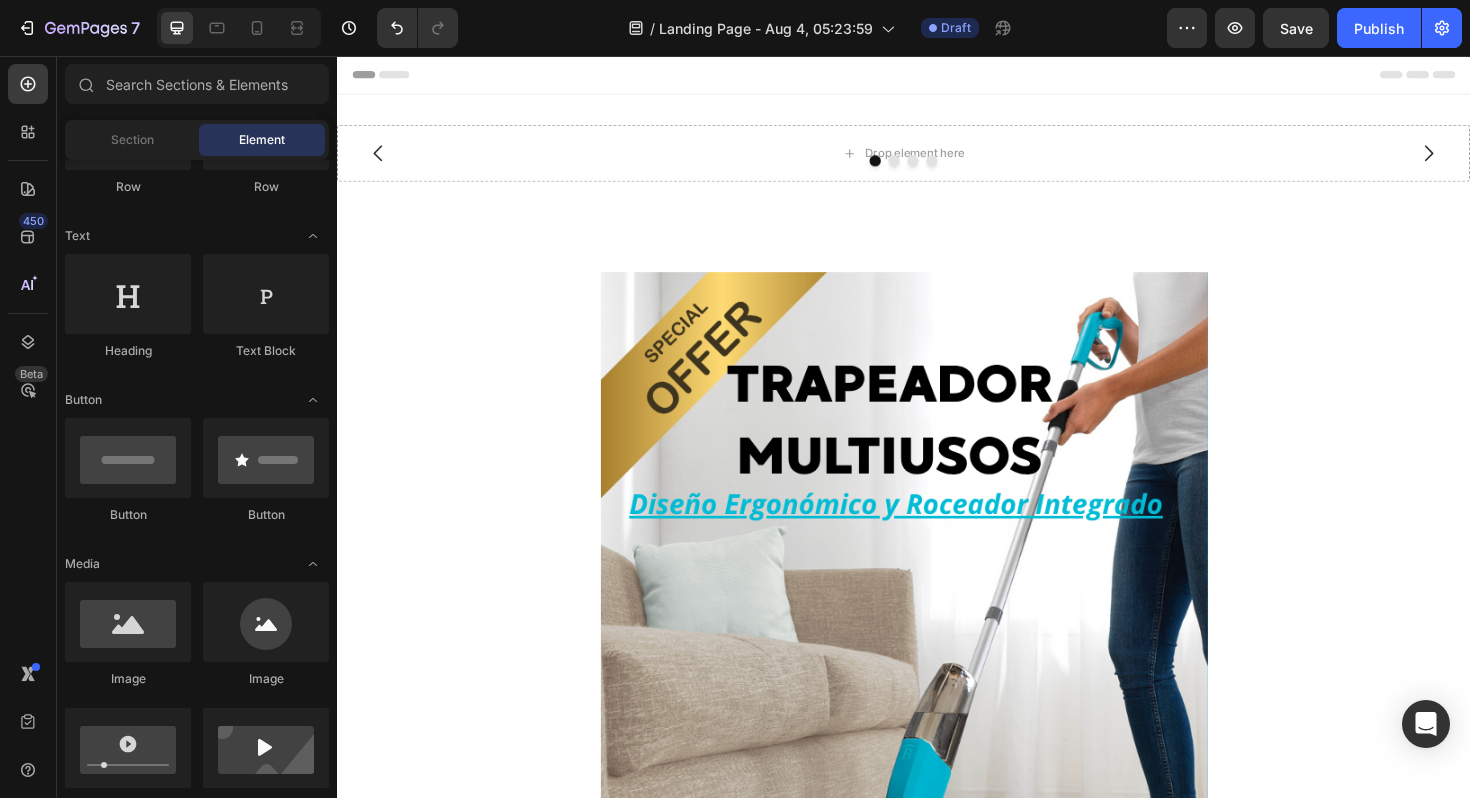 click on "Drop element here
Drop element here
Drop element here
Drop element here
Carousel Row Section 1 Image Image Image Image Image Image Row Section 2 Root" at bounding box center (937, 2857) 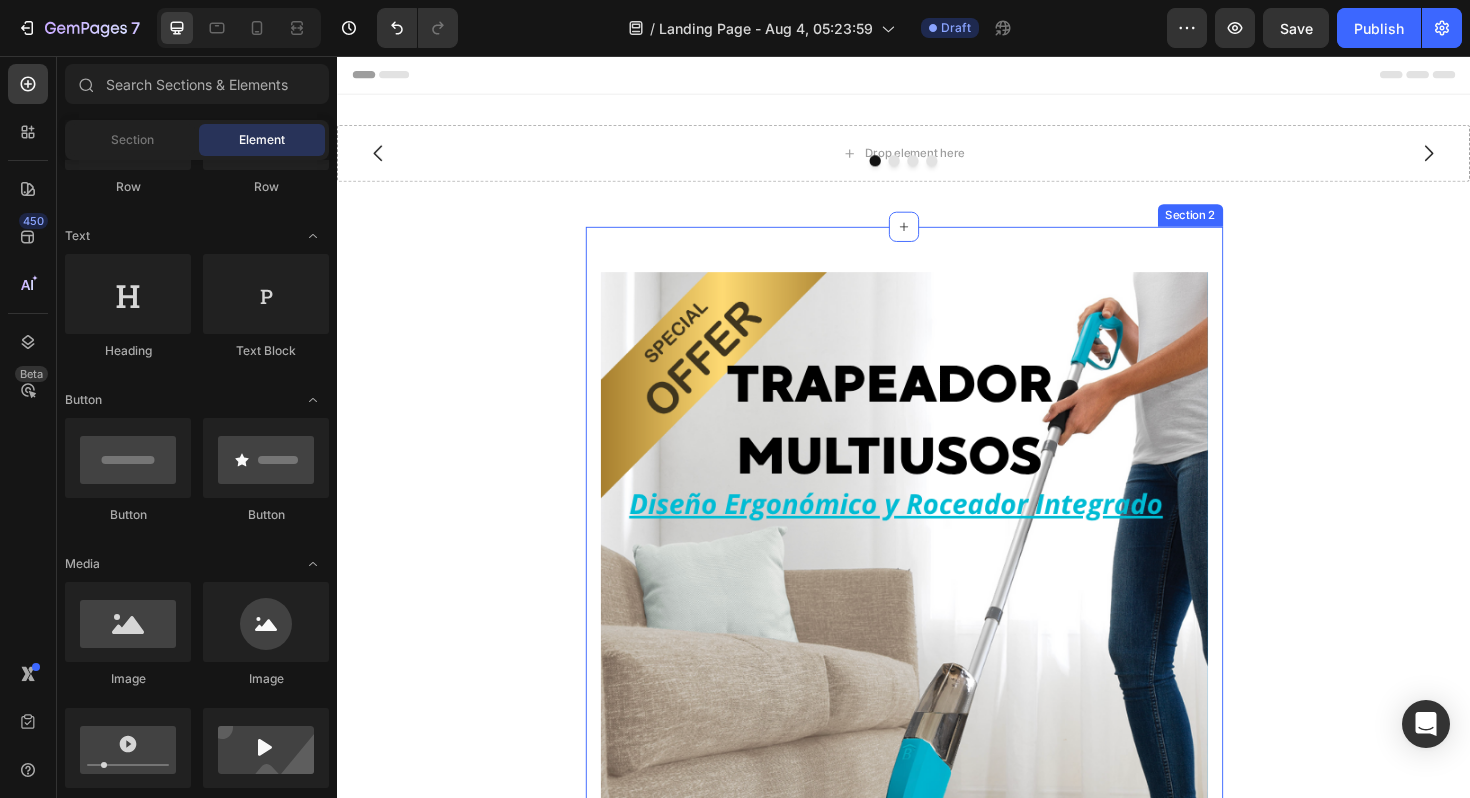click on "Image Image Image Image Image Image Row Section 2" at bounding box center [937, 2857] 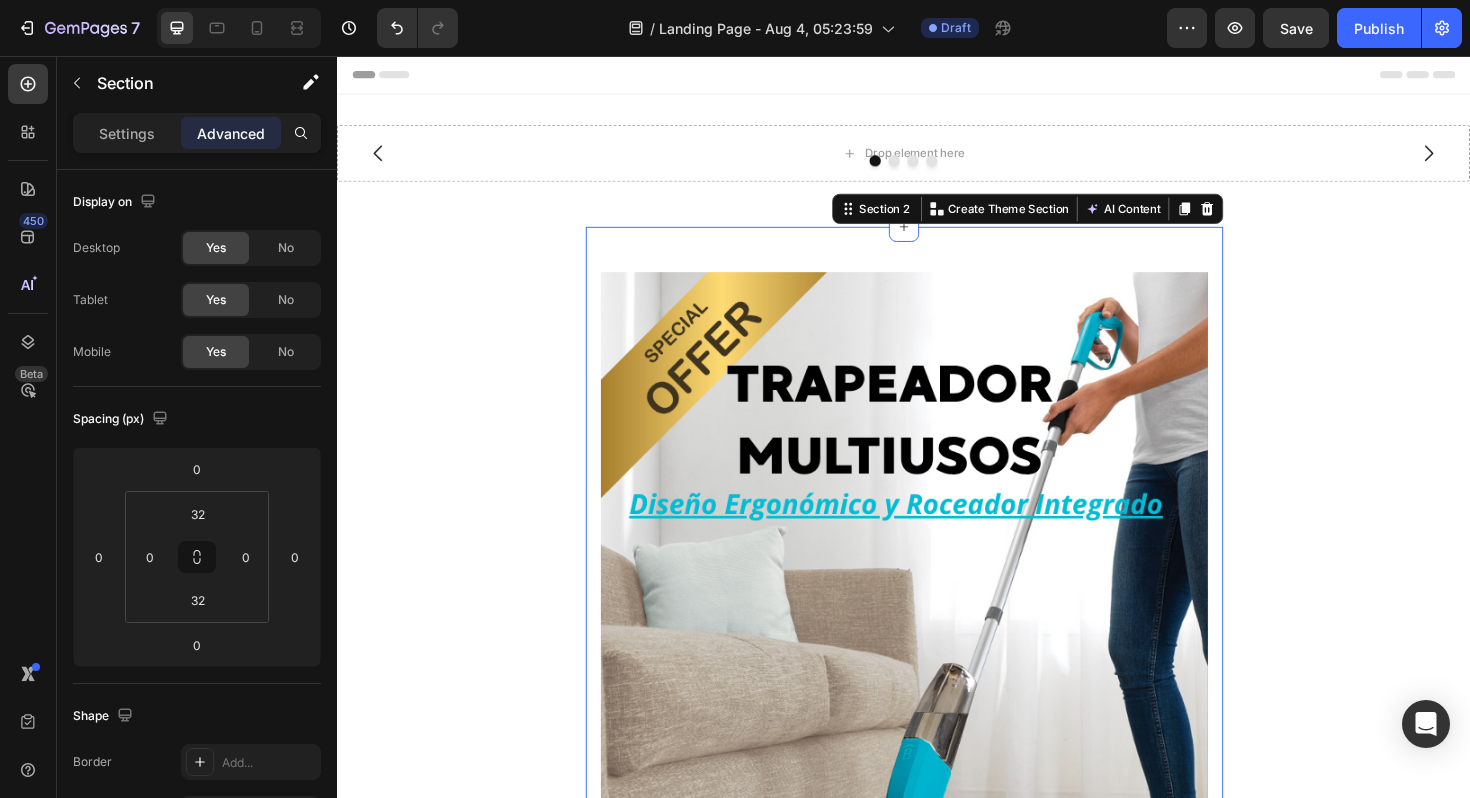 click on "Image Image Image Image Image Image Row Section 2   You can create reusable sections Create Theme Section AI Content Write with GemAI What would you like to describe here? Tone and Voice Persuasive Product Camisa Show more Generate" at bounding box center [937, 2857] 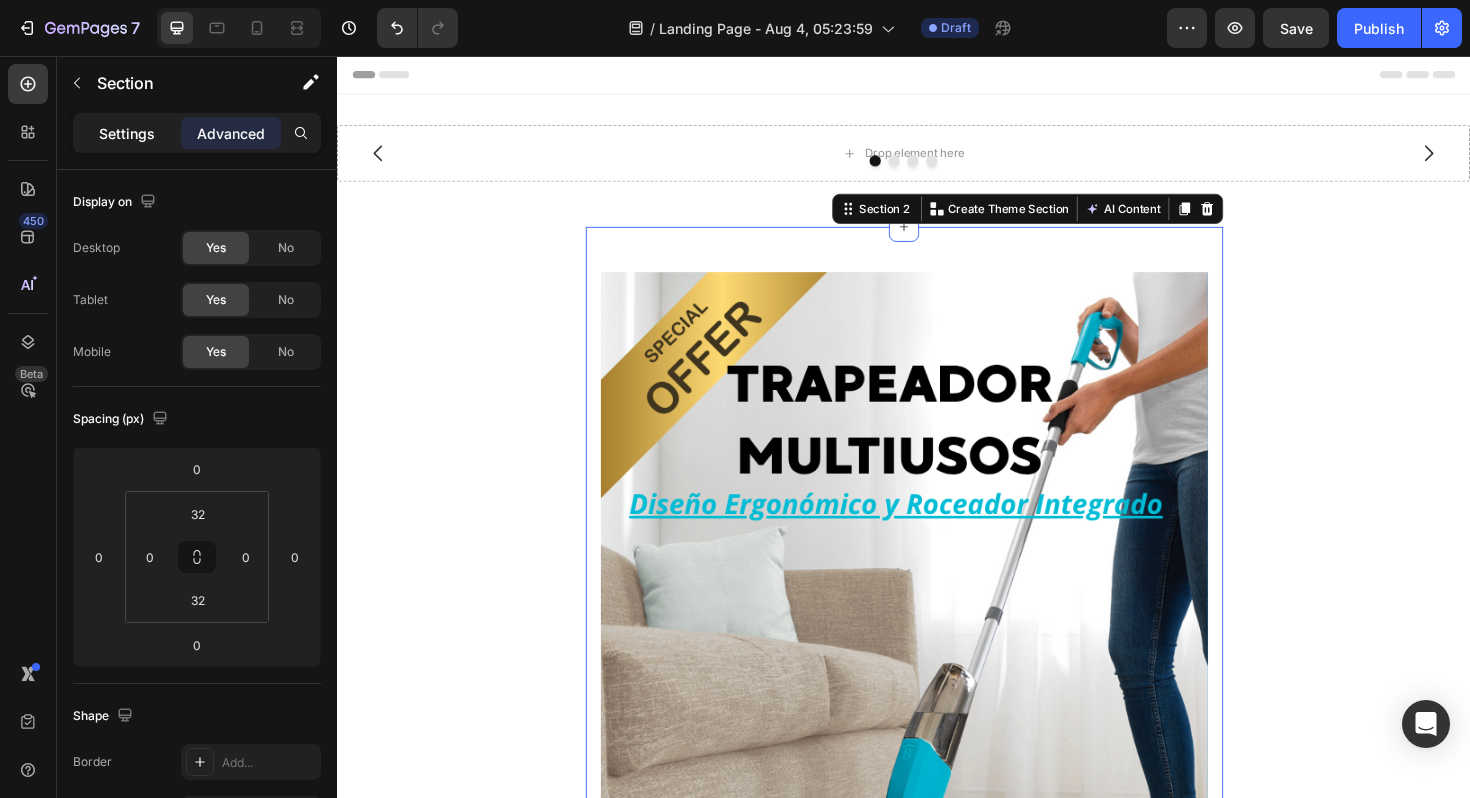 click on "Settings" at bounding box center (127, 133) 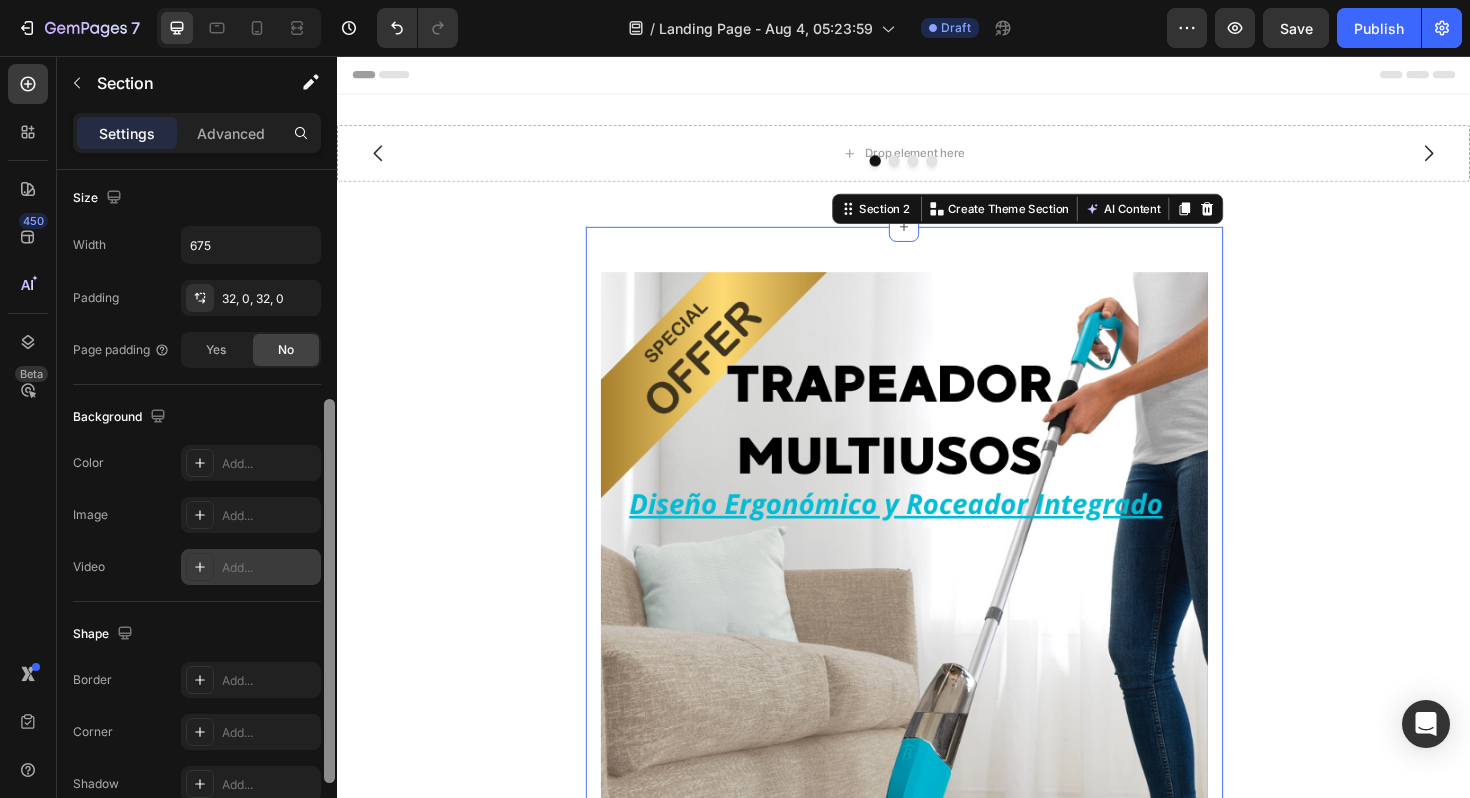 scroll, scrollTop: 448, scrollLeft: 0, axis: vertical 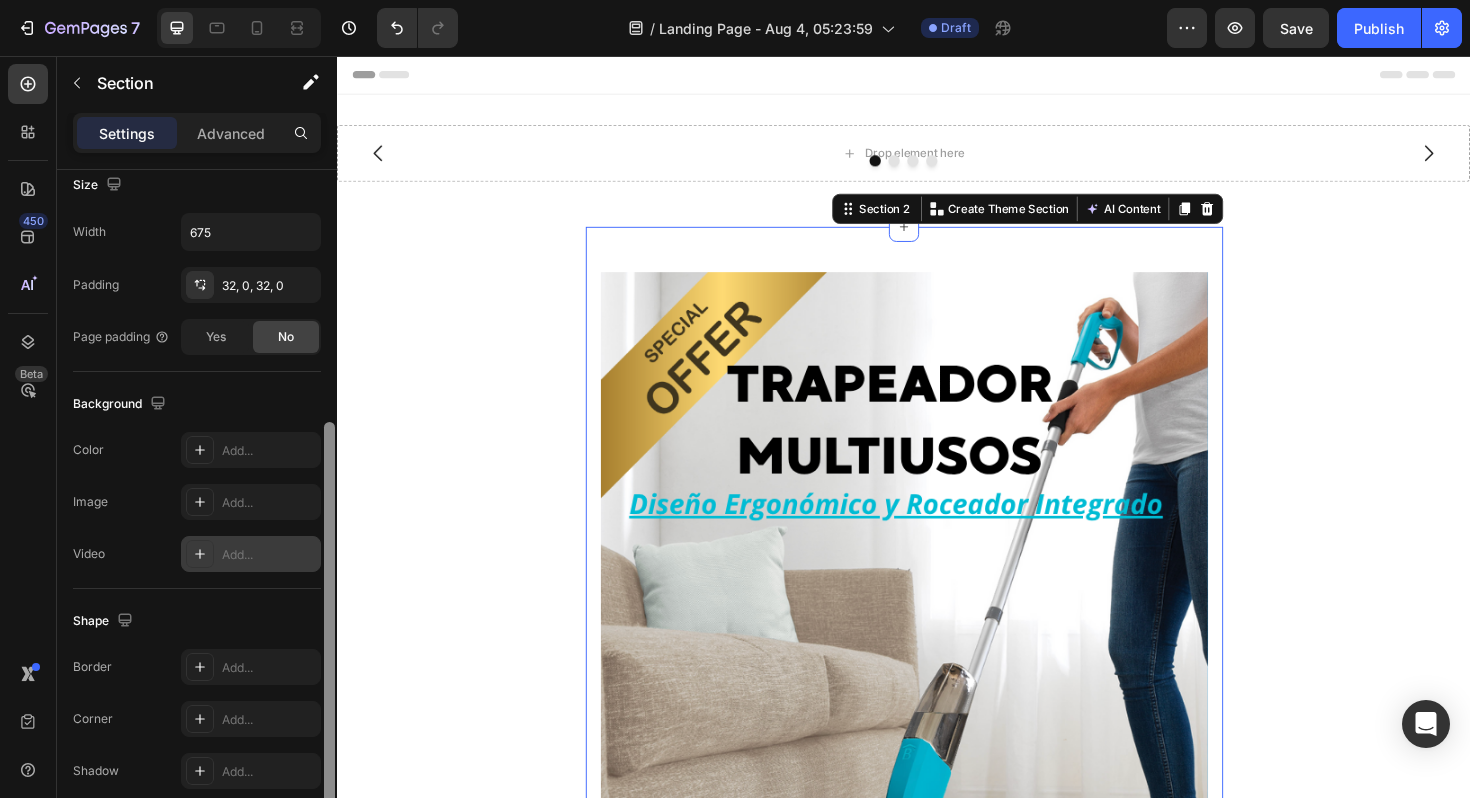 drag, startPoint x: 333, startPoint y: 295, endPoint x: 317, endPoint y: 547, distance: 252.50743 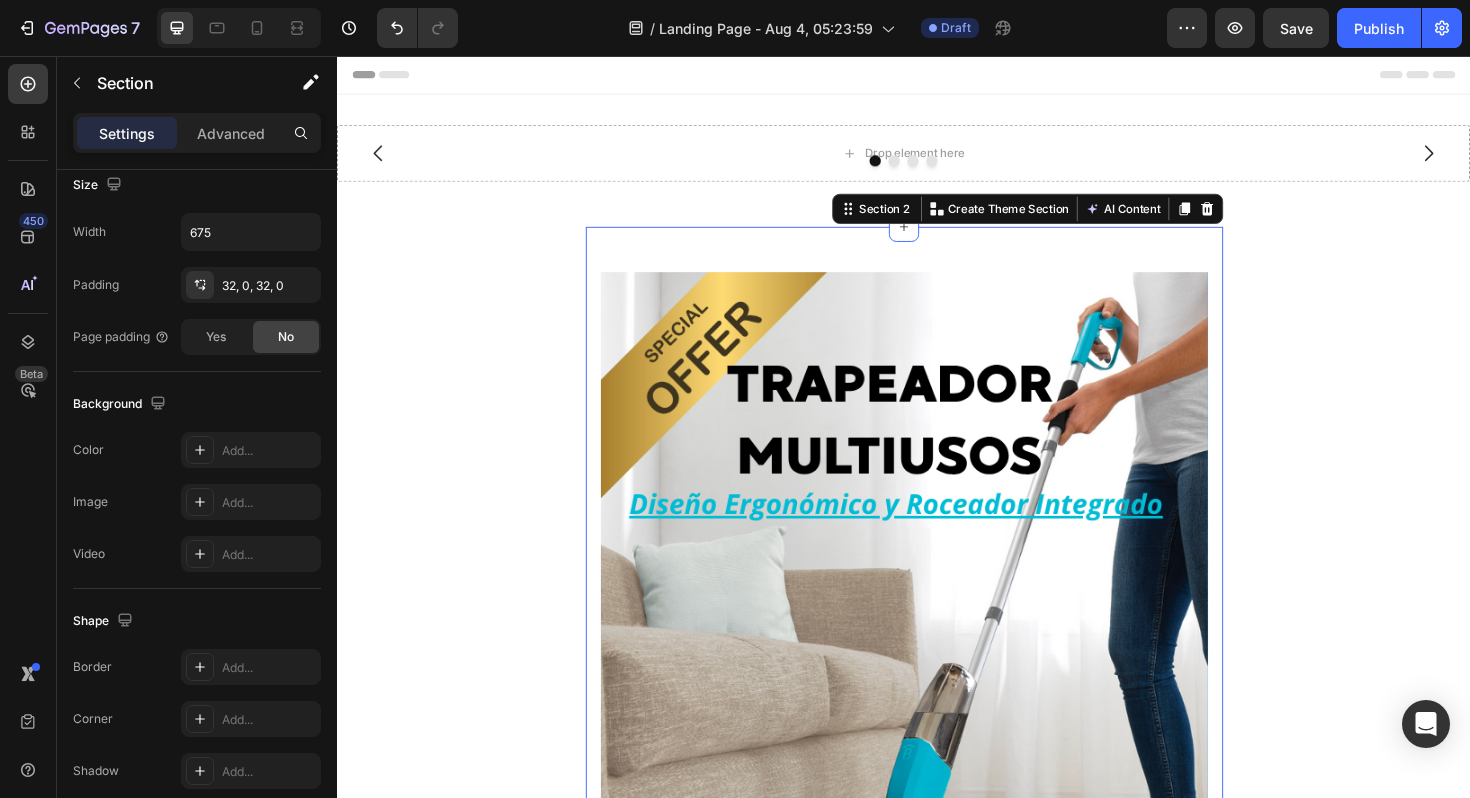 click on "Drop element here
Drop element here
Drop element here
Drop element here
Carousel Row Section 1 Image Image Image Image Image Image Row Section 2   You can create reusable sections Create Theme Section AI Content Write with GemAI What would you like to describe here? Tone and Voice Persuasive Product Camisa Show more Generate Root" at bounding box center [937, 2857] 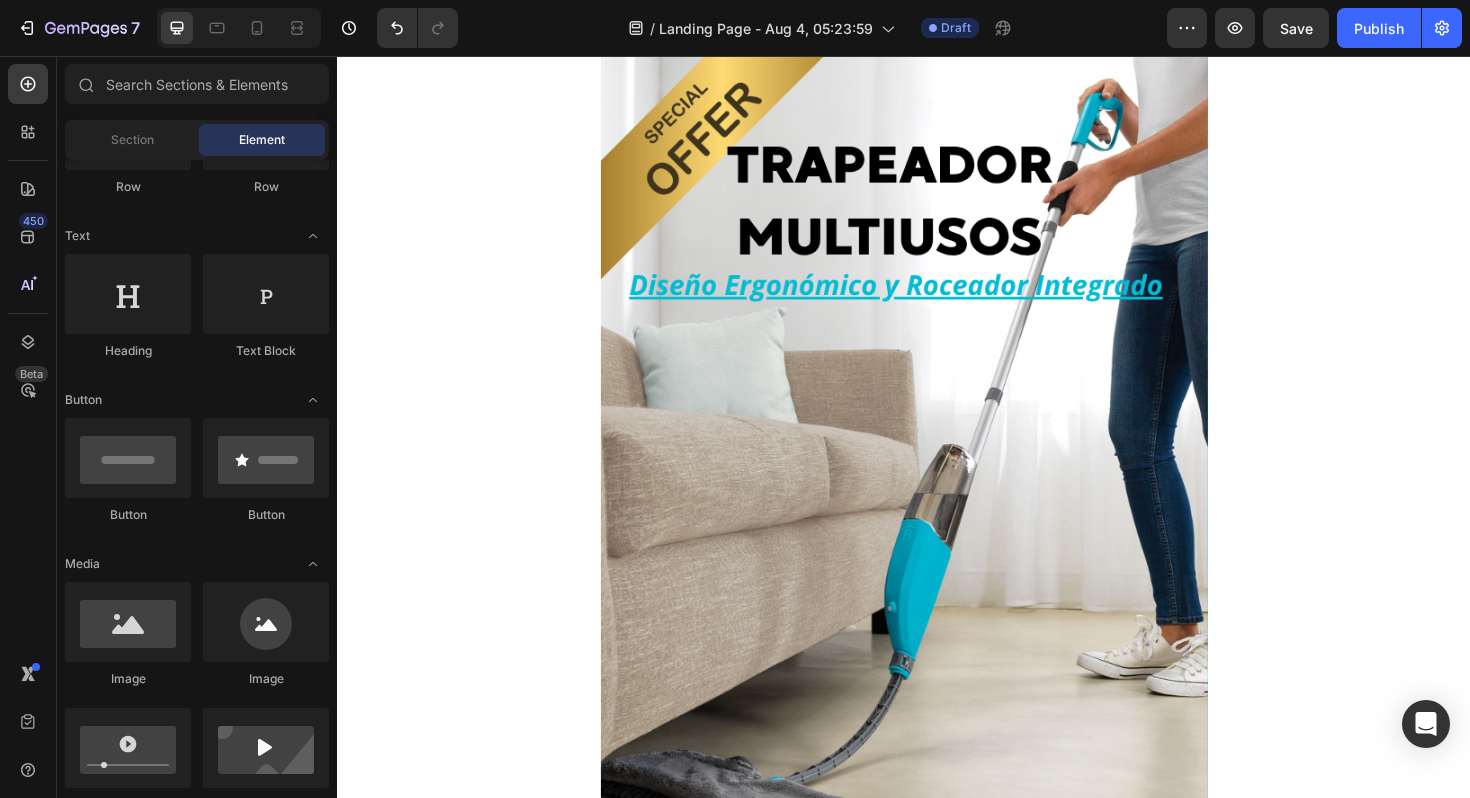 scroll, scrollTop: 240, scrollLeft: 0, axis: vertical 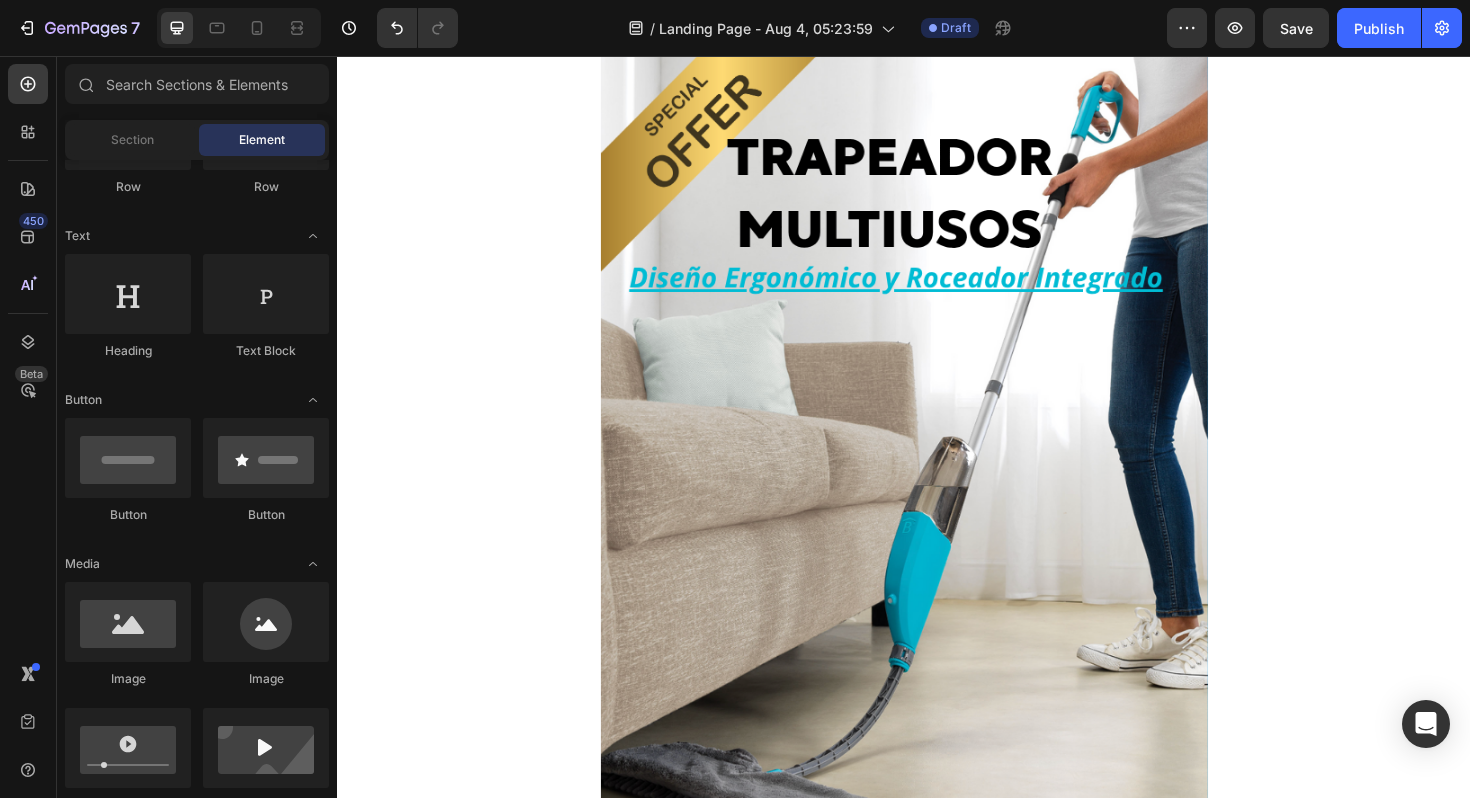 click on "Image Image Image Image Image Image Row Section 2 Root" at bounding box center (937, 2617) 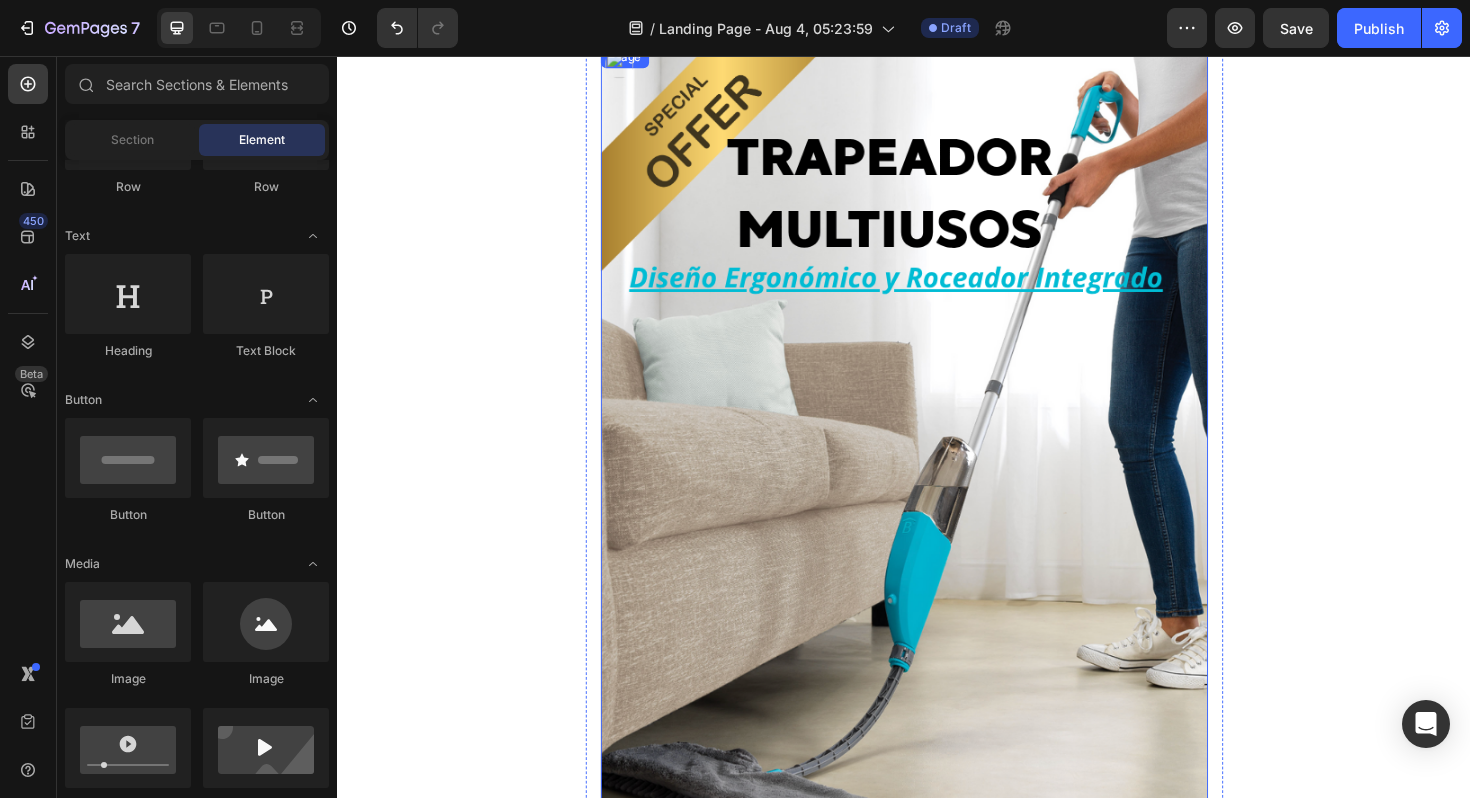 click at bounding box center (937, 473) 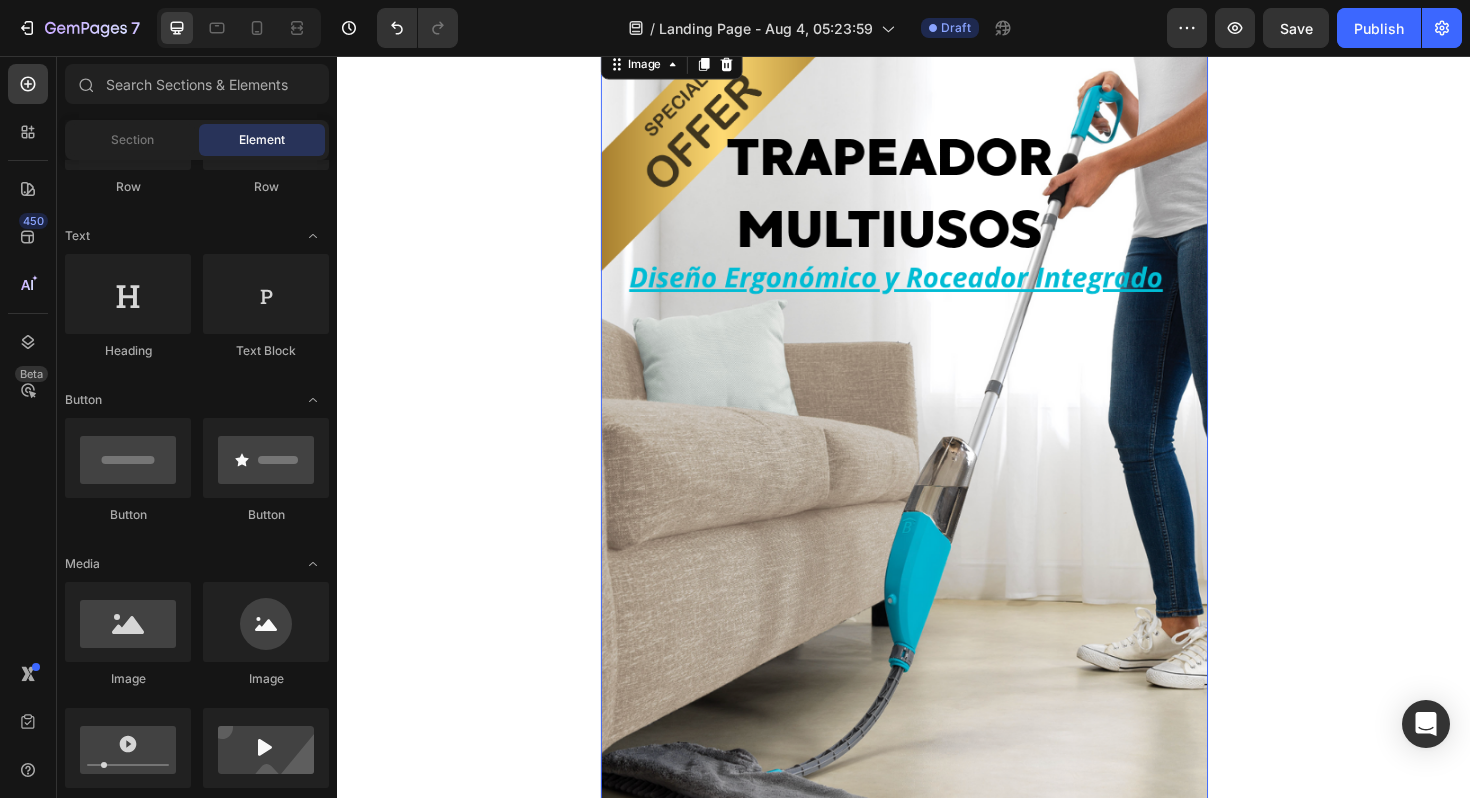 click on "Image   0 Image Image Image Image Image Row Section 2 Root" at bounding box center (937, 2617) 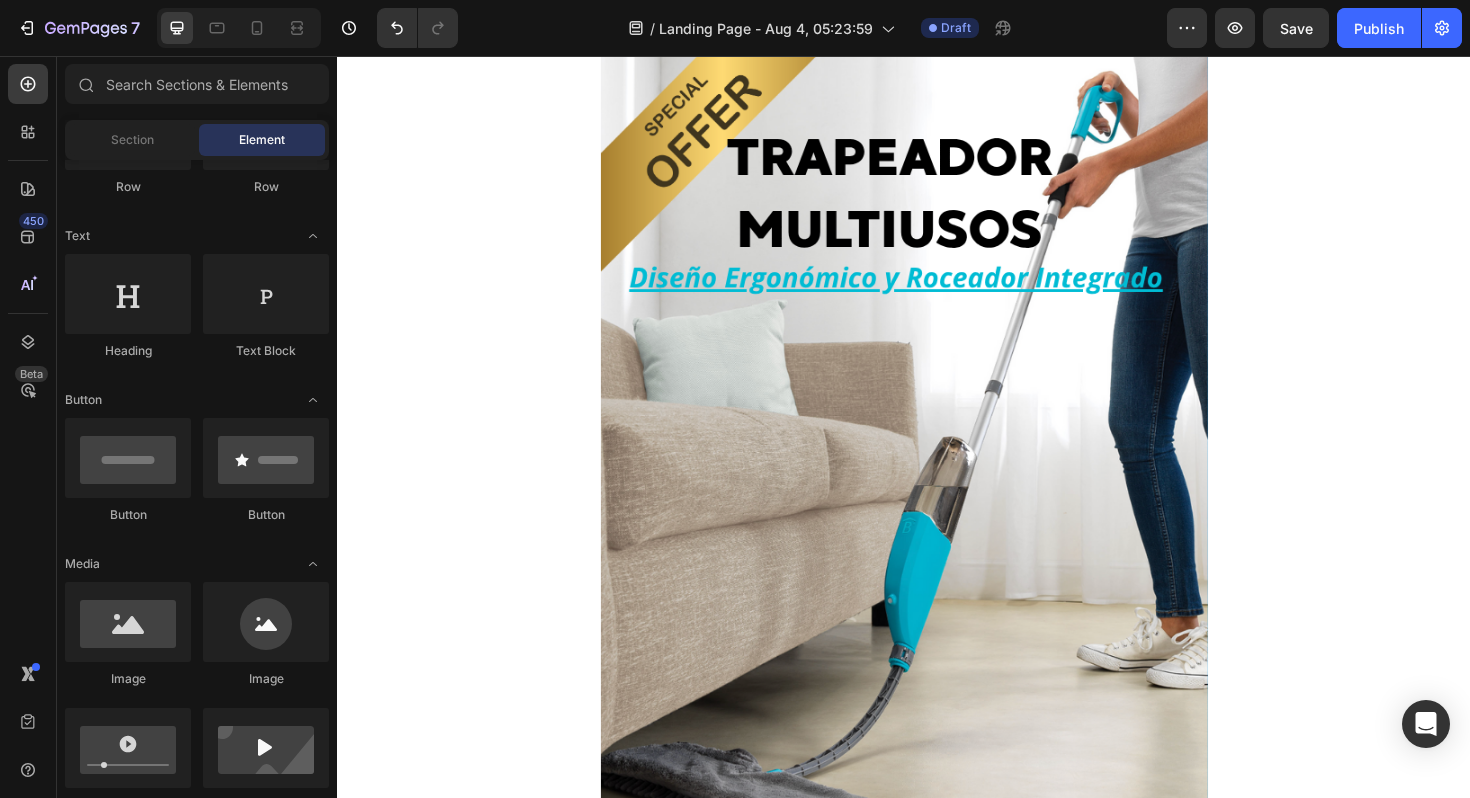 click on "Image Image Image Image Image Image Row Section 2" at bounding box center [937, 2617] 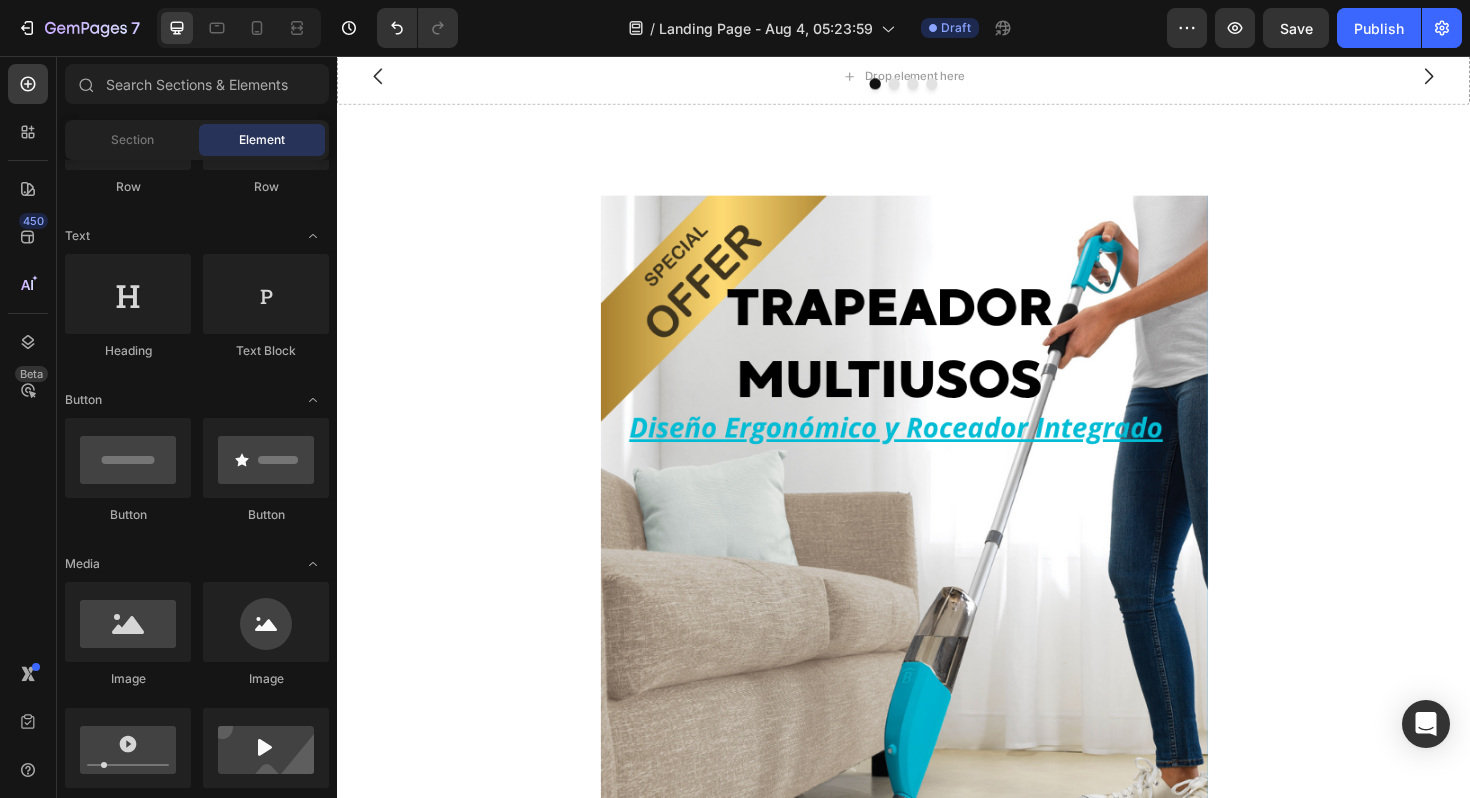 scroll, scrollTop: 40, scrollLeft: 0, axis: vertical 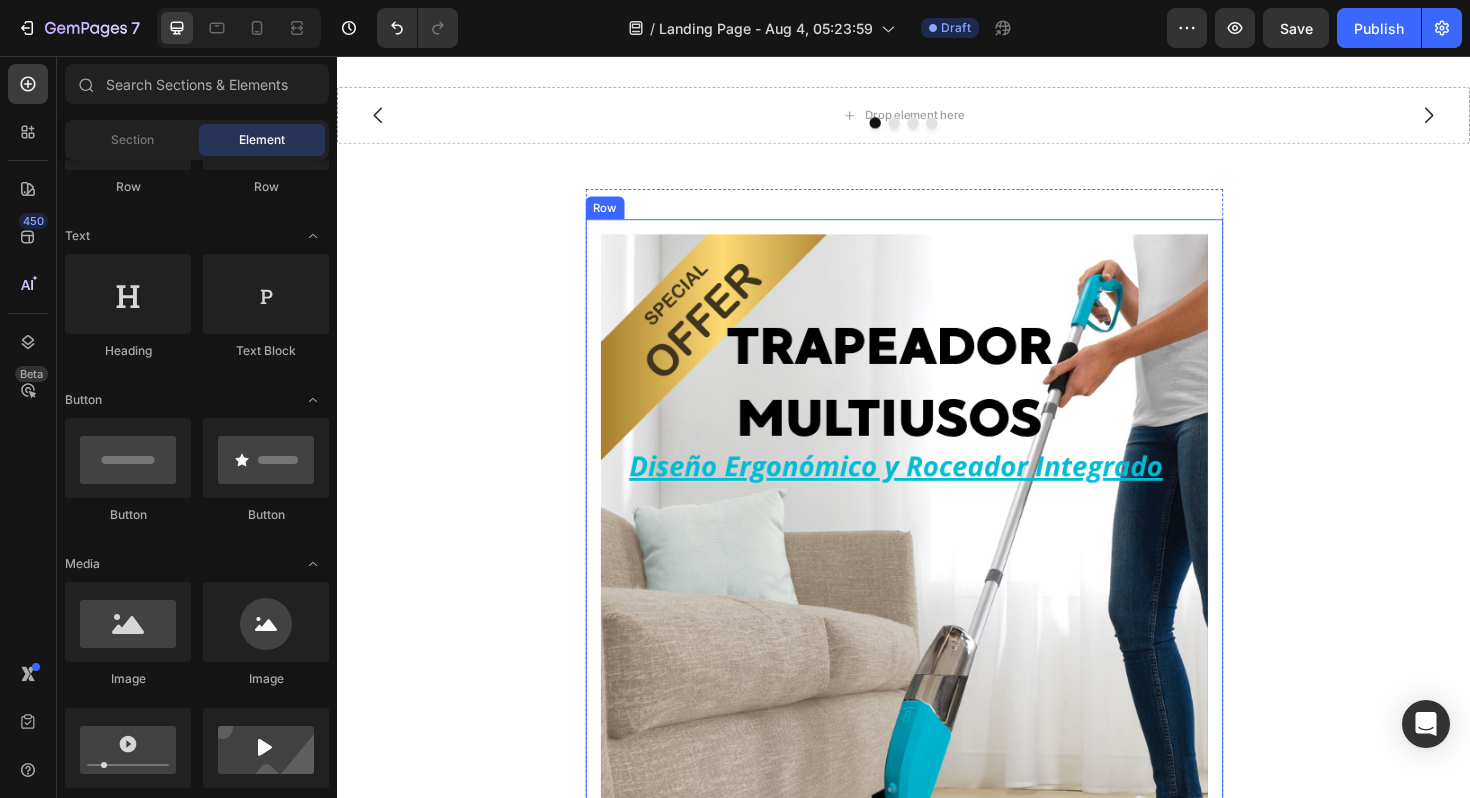 click on "Section 2" at bounding box center (1239, 185) 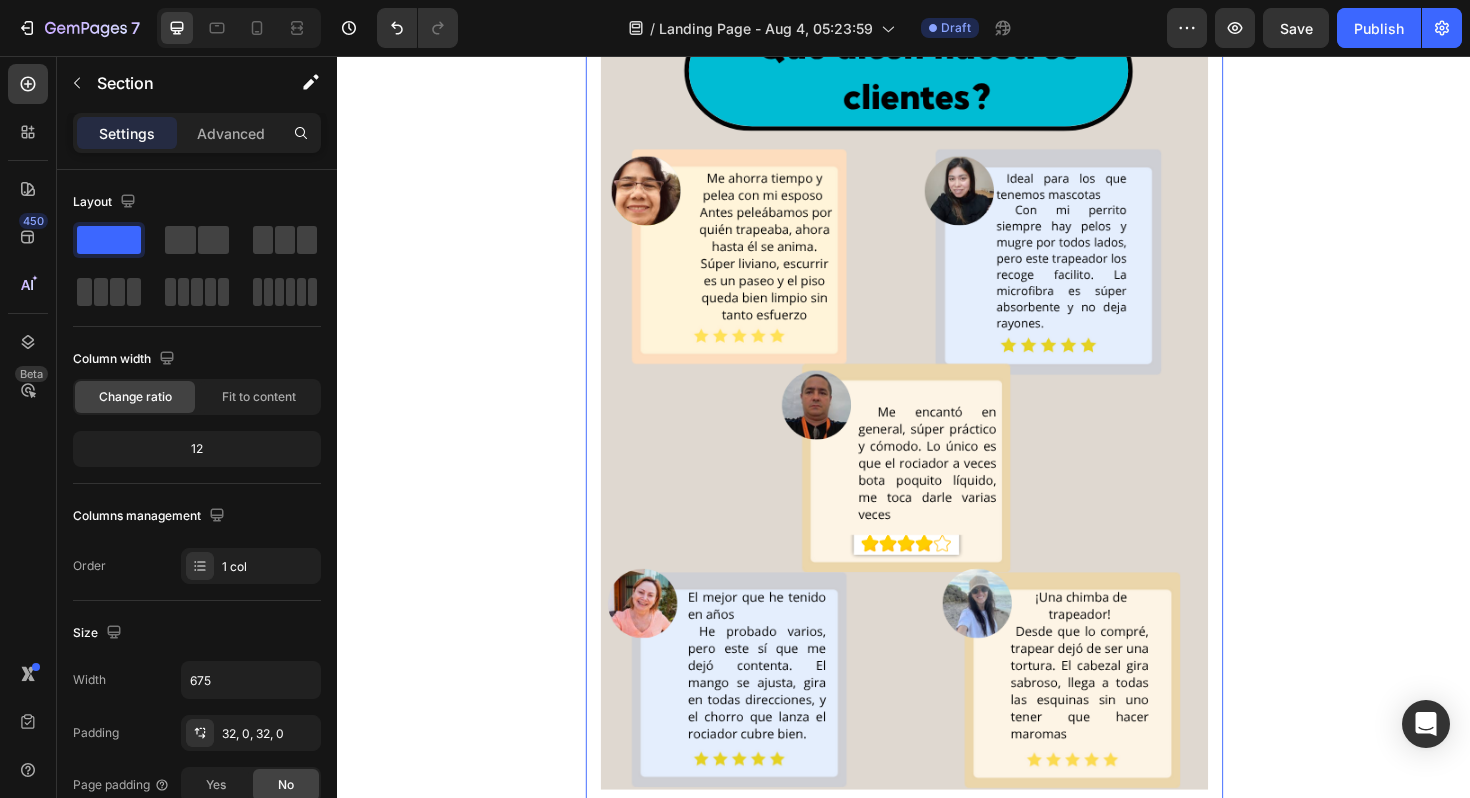 scroll, scrollTop: 4600, scrollLeft: 0, axis: vertical 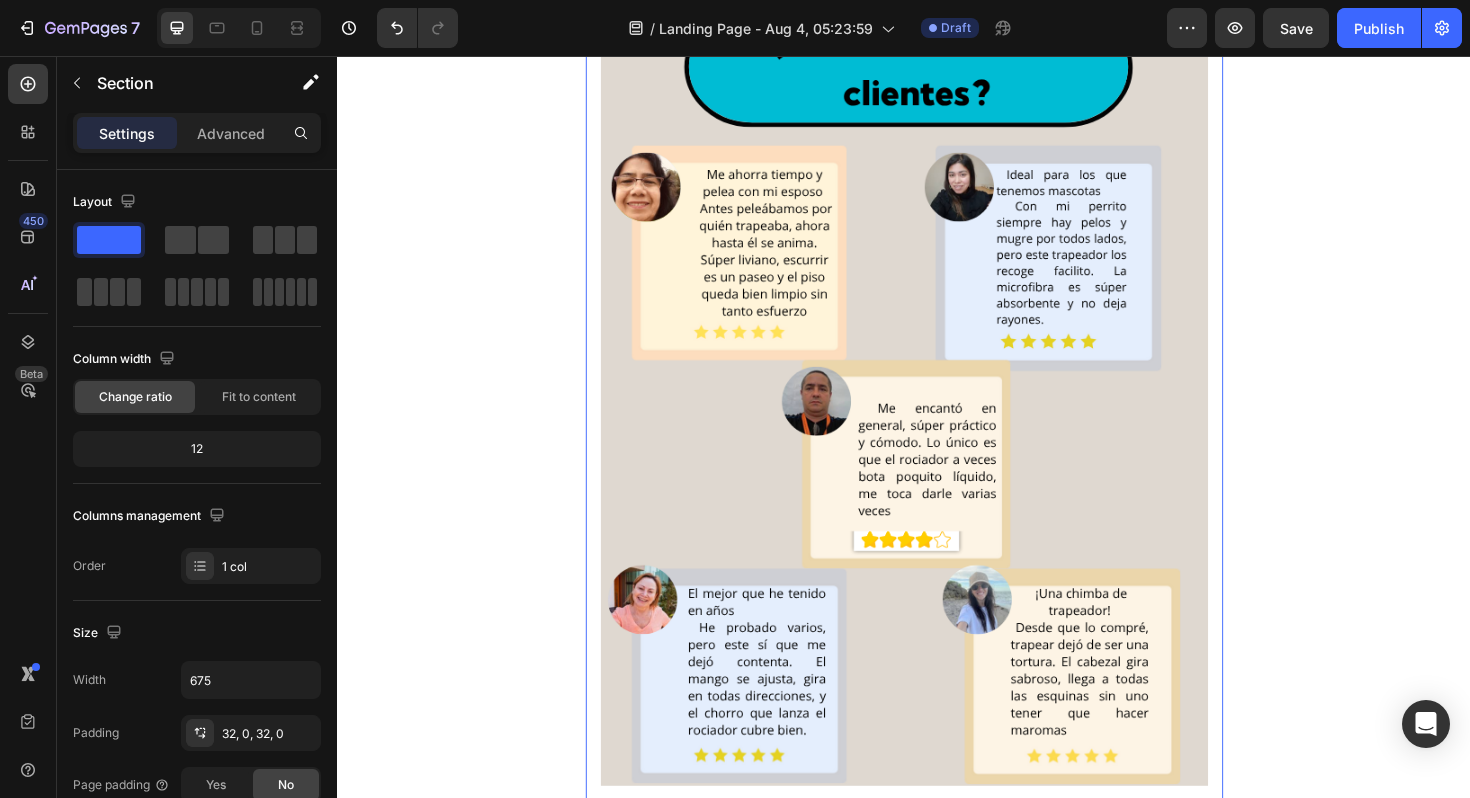 click on "Image Image Image Image Image Image Row Section 2   You can create reusable sections Create Theme Section AI Content Write with GemAI What would you like to describe here? Tone and Voice Persuasive Product Camisa Show more Generate Root" at bounding box center [937, -1743] 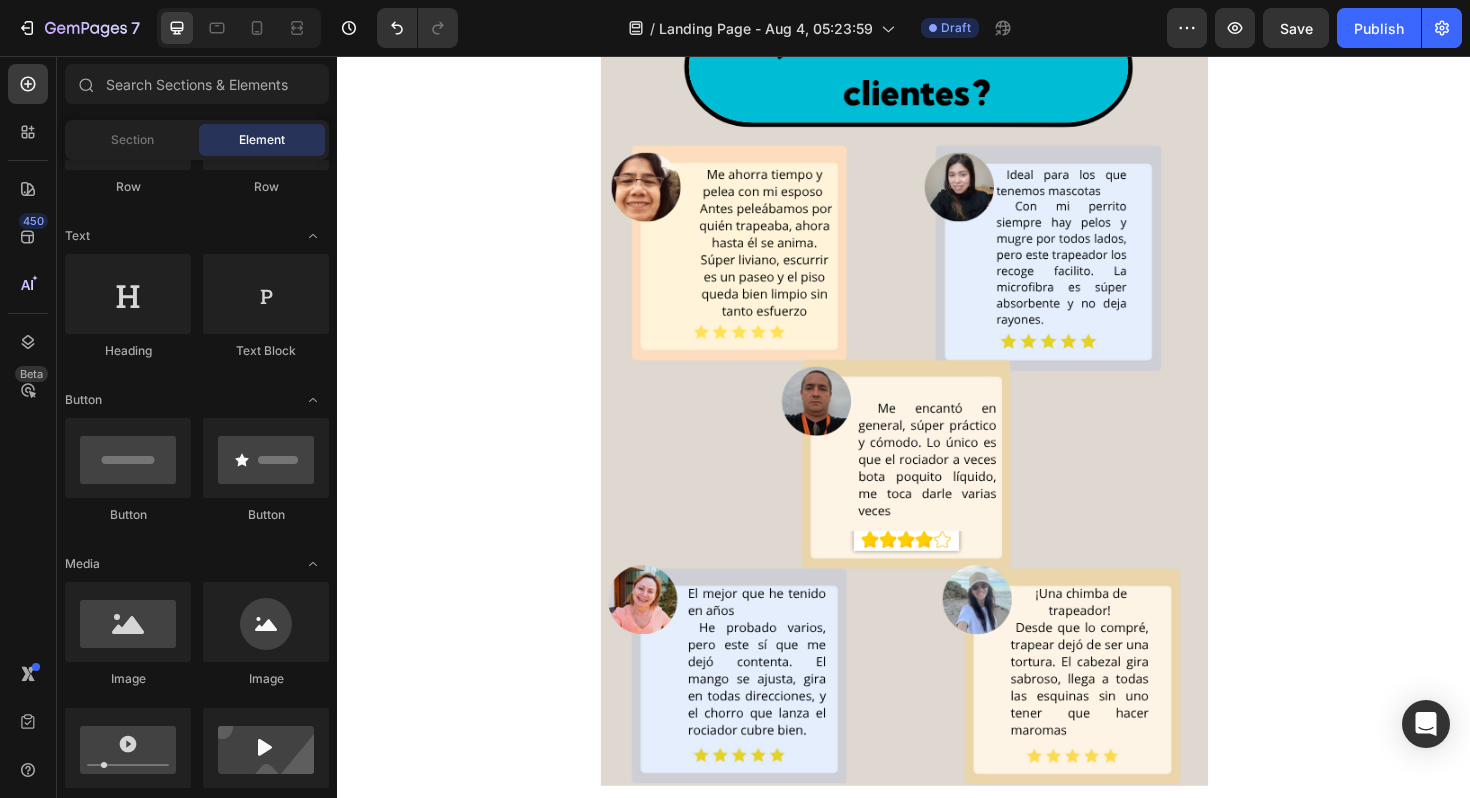 drag, startPoint x: 1362, startPoint y: 304, endPoint x: 1367, endPoint y: 72, distance: 232.05388 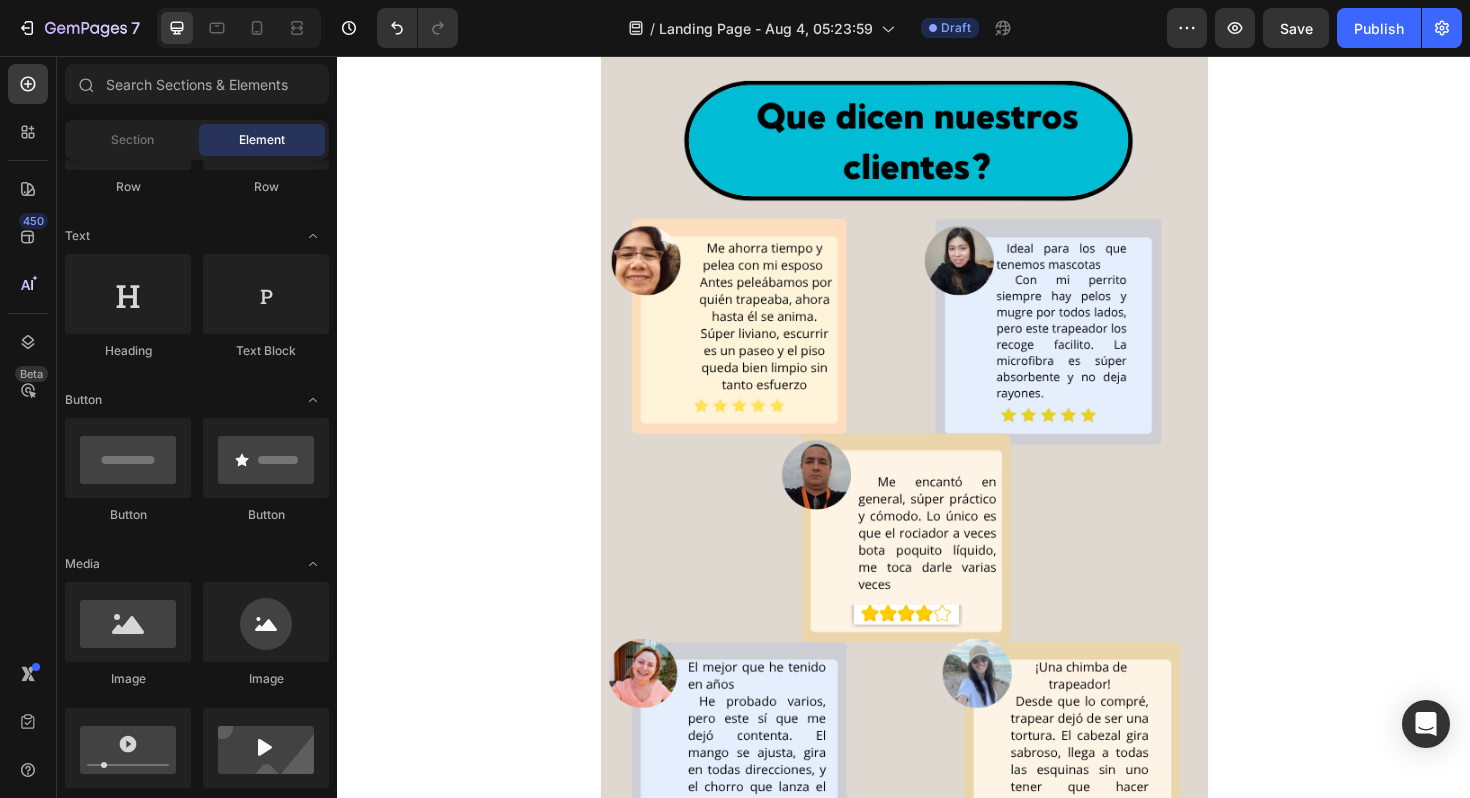scroll, scrollTop: 4520, scrollLeft: 0, axis: vertical 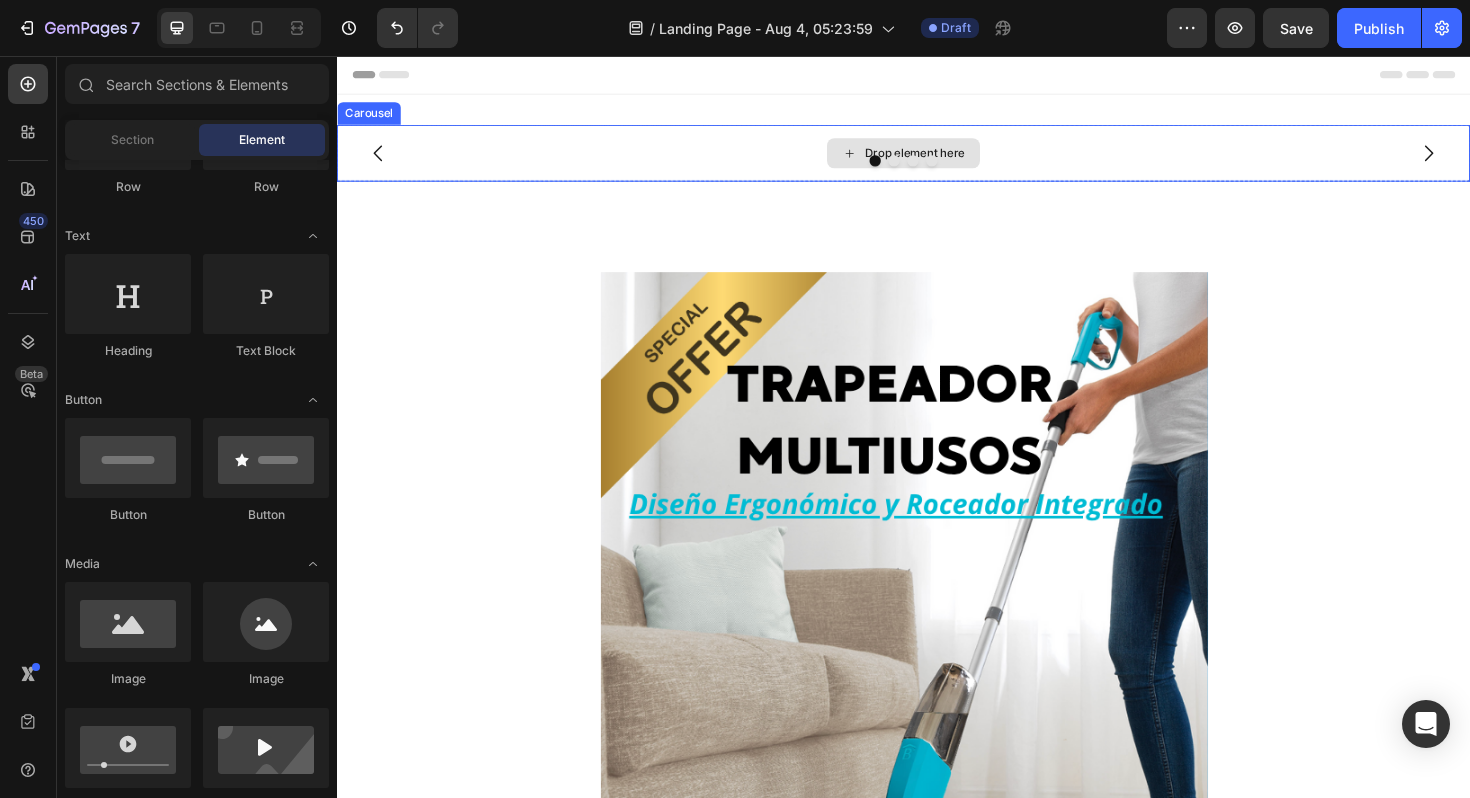 click on "Drop element here" at bounding box center (937, 159) 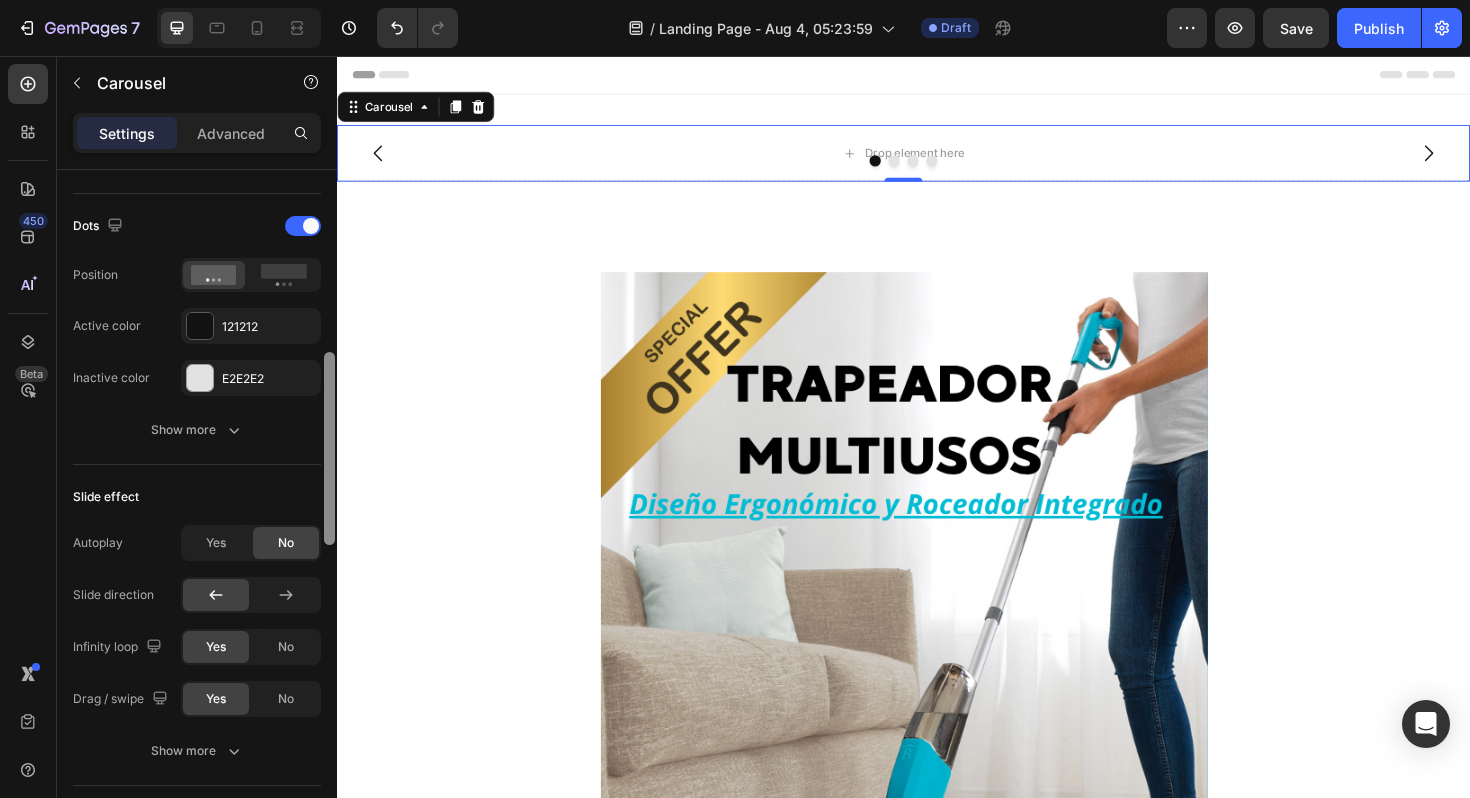 scroll, scrollTop: 1018, scrollLeft: 0, axis: vertical 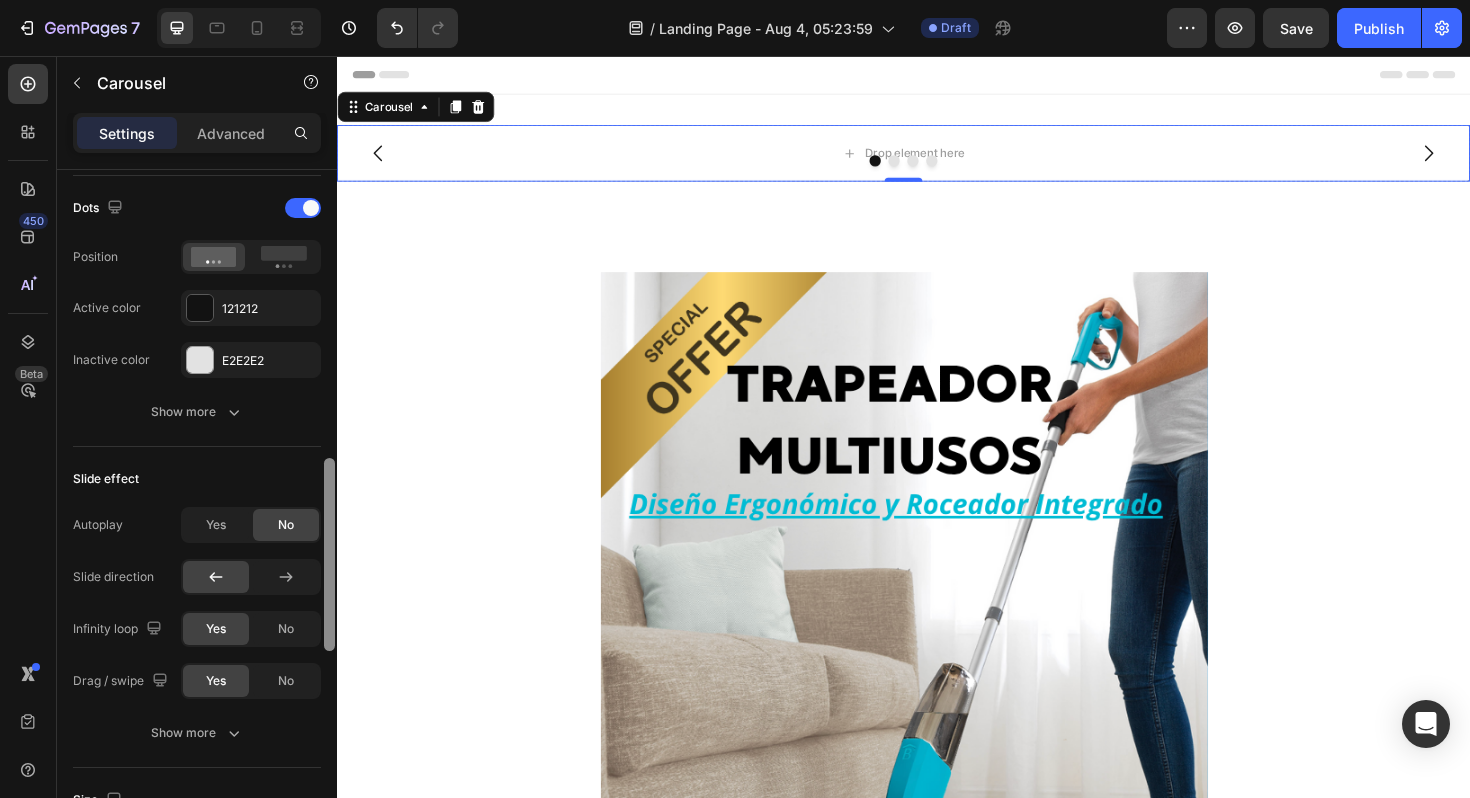 drag, startPoint x: 333, startPoint y: 310, endPoint x: 304, endPoint y: 598, distance: 289.4564 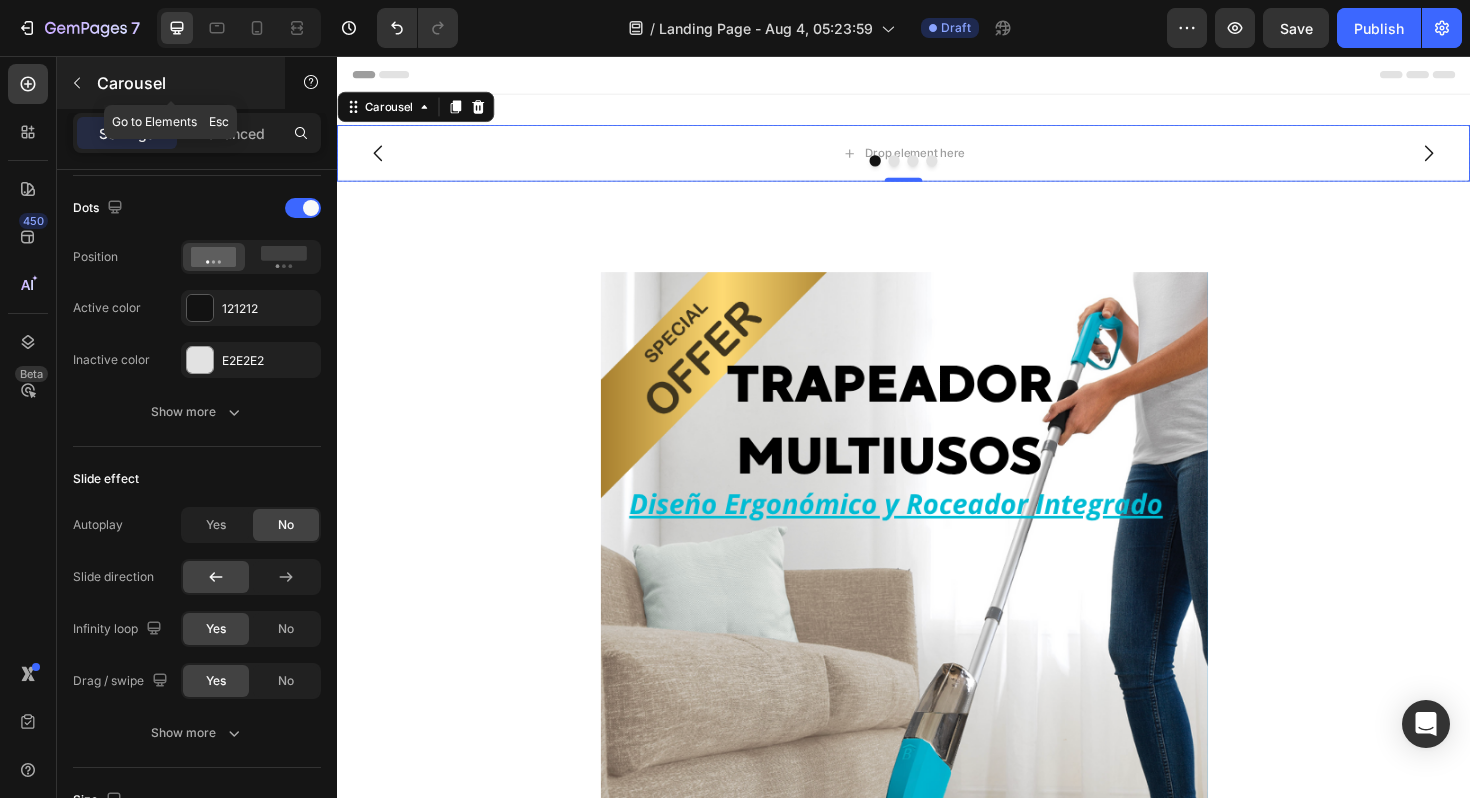 click at bounding box center [77, 83] 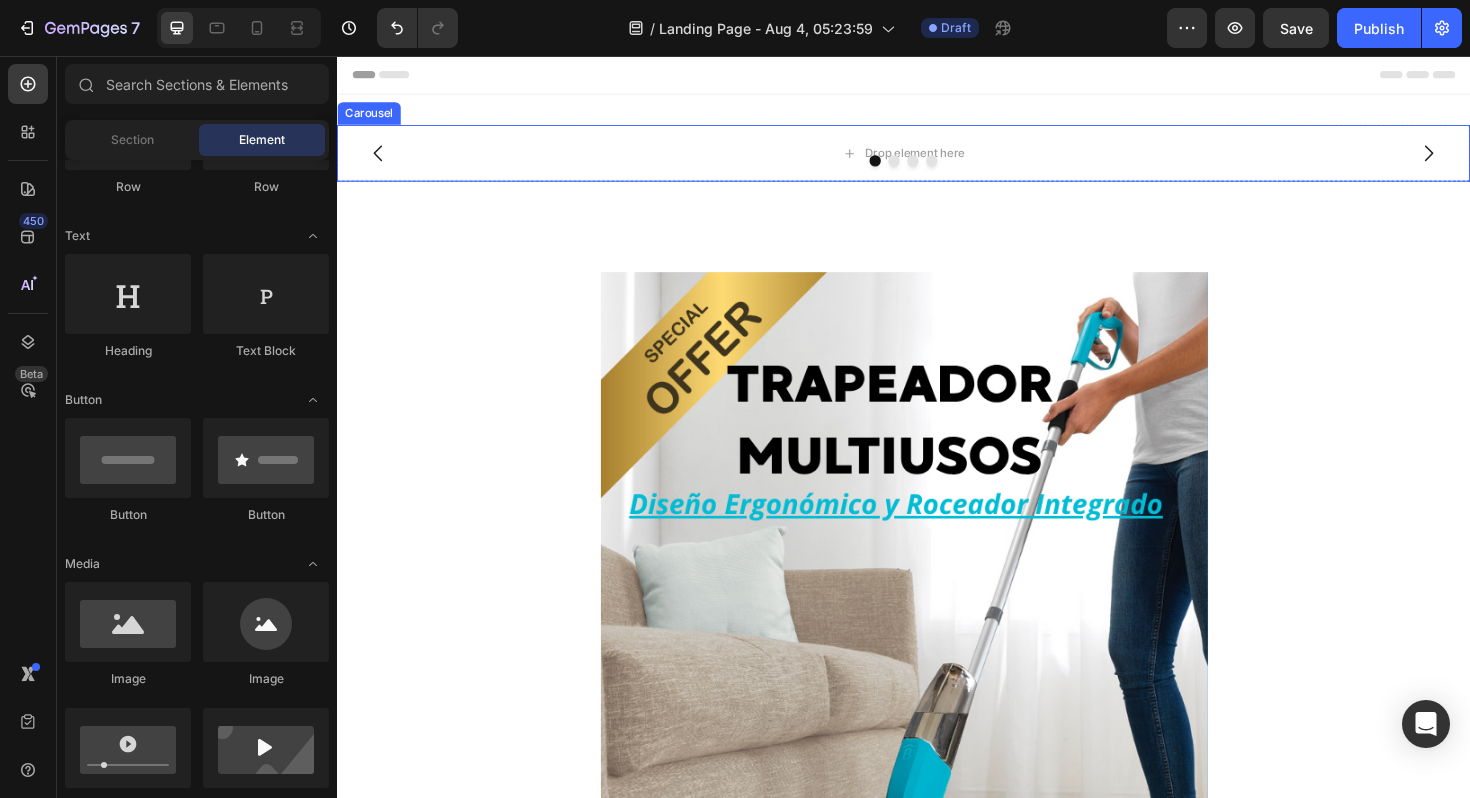 click at bounding box center (937, 167) 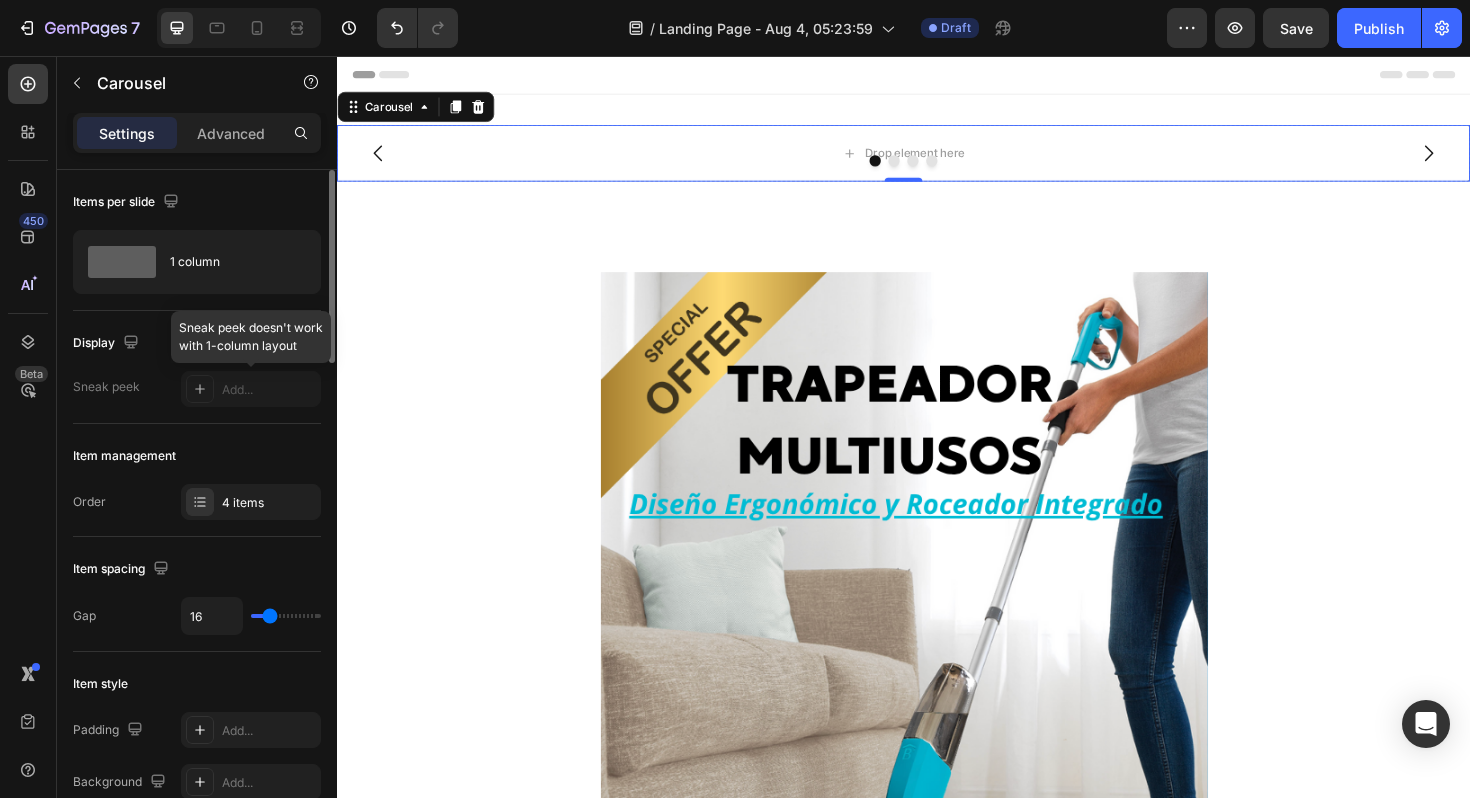 click 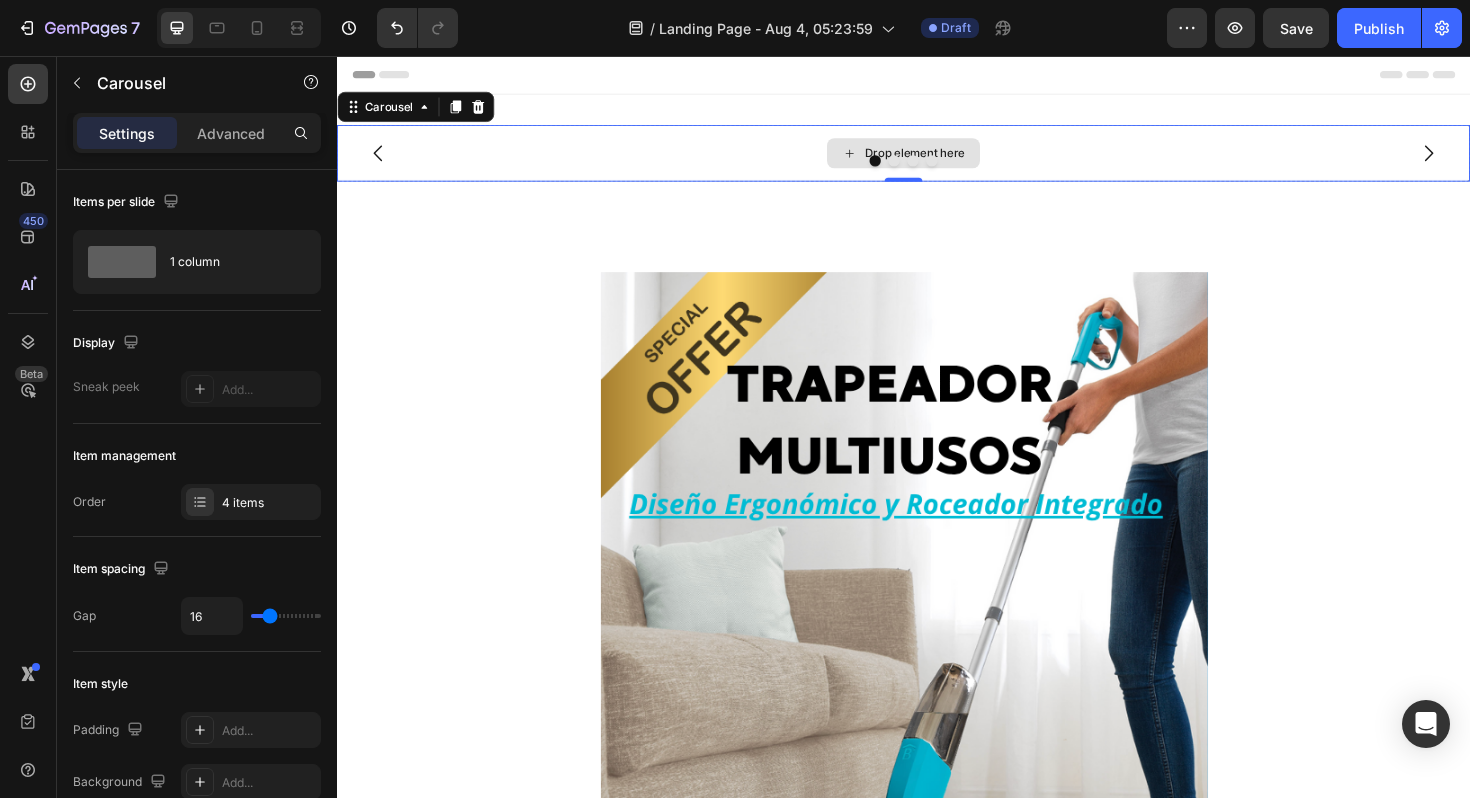 click on "Drop element here" at bounding box center [937, 159] 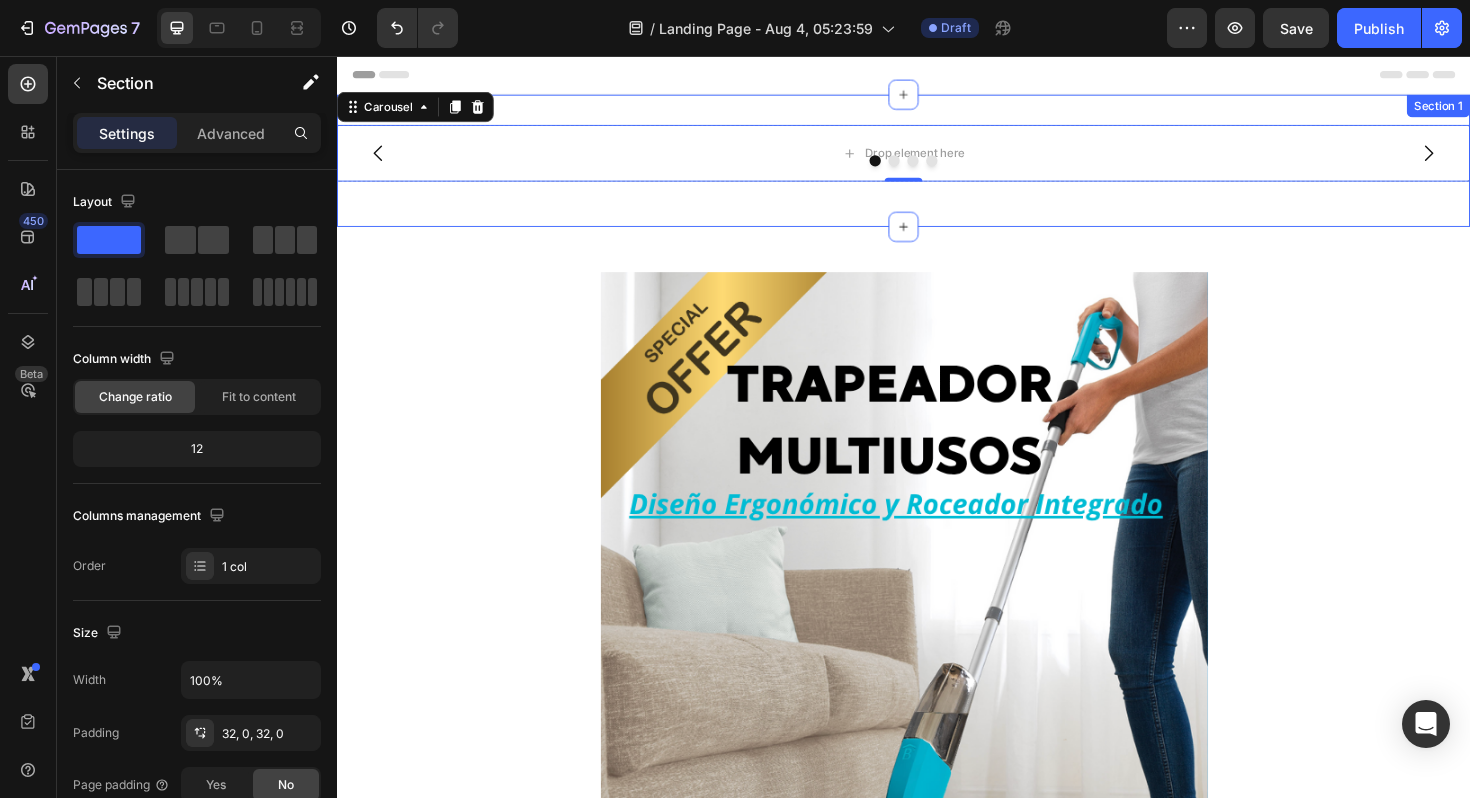 click on "Drop element here
Drop element here
Drop element here
Drop element here
Carousel   0 Row Section 1" at bounding box center (937, 167) 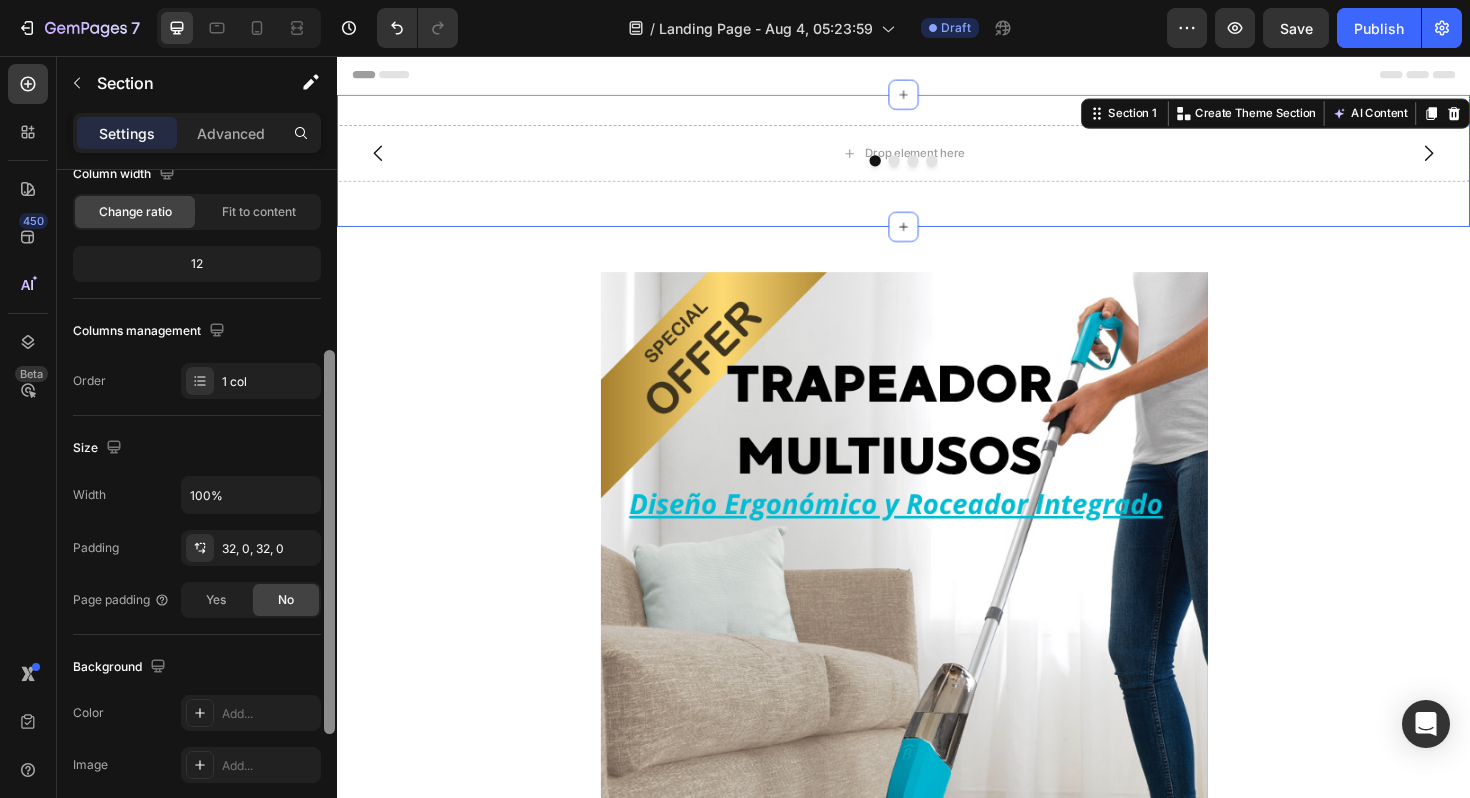 scroll, scrollTop: 0, scrollLeft: 0, axis: both 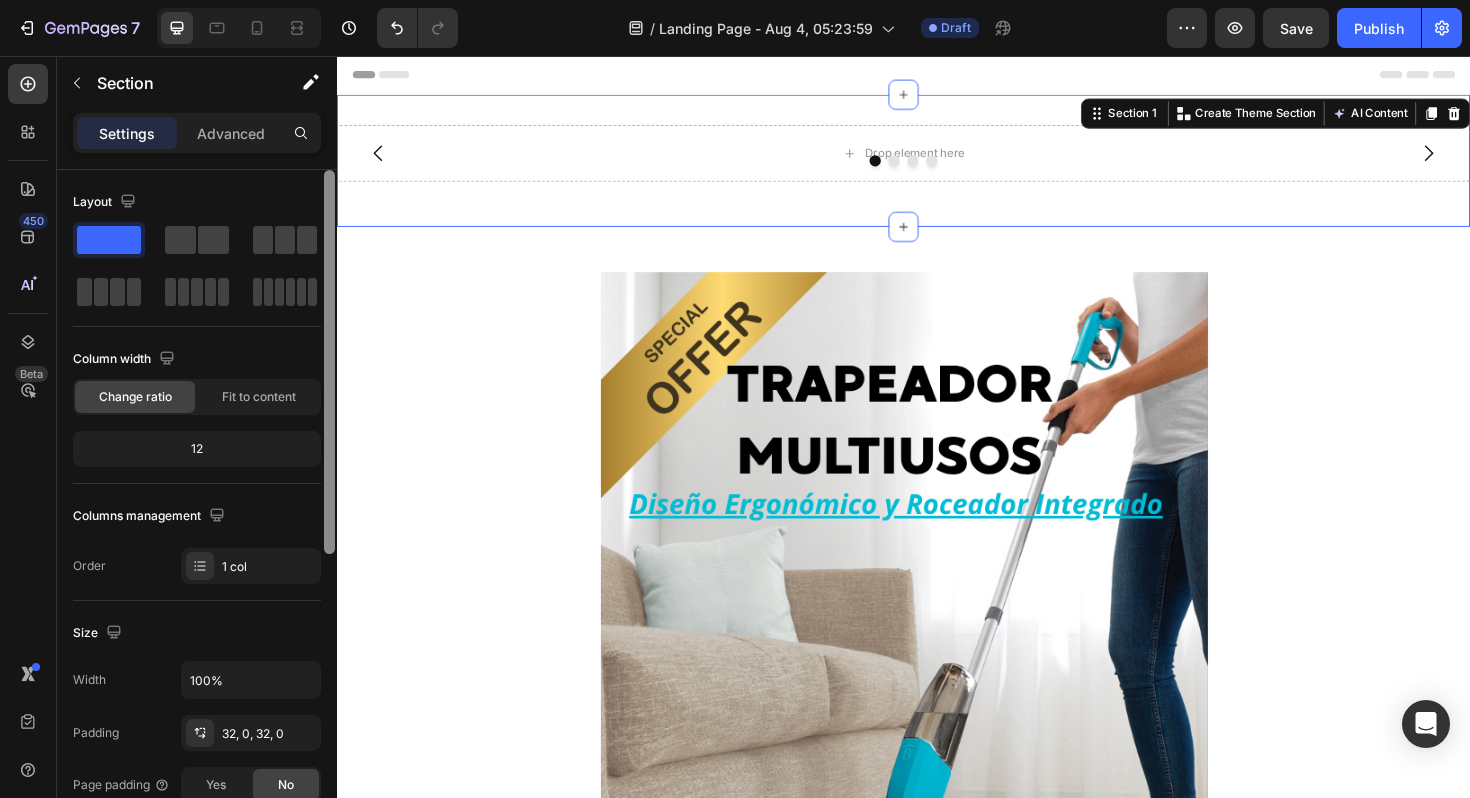 drag, startPoint x: 329, startPoint y: 421, endPoint x: 326, endPoint y: 347, distance: 74.06078 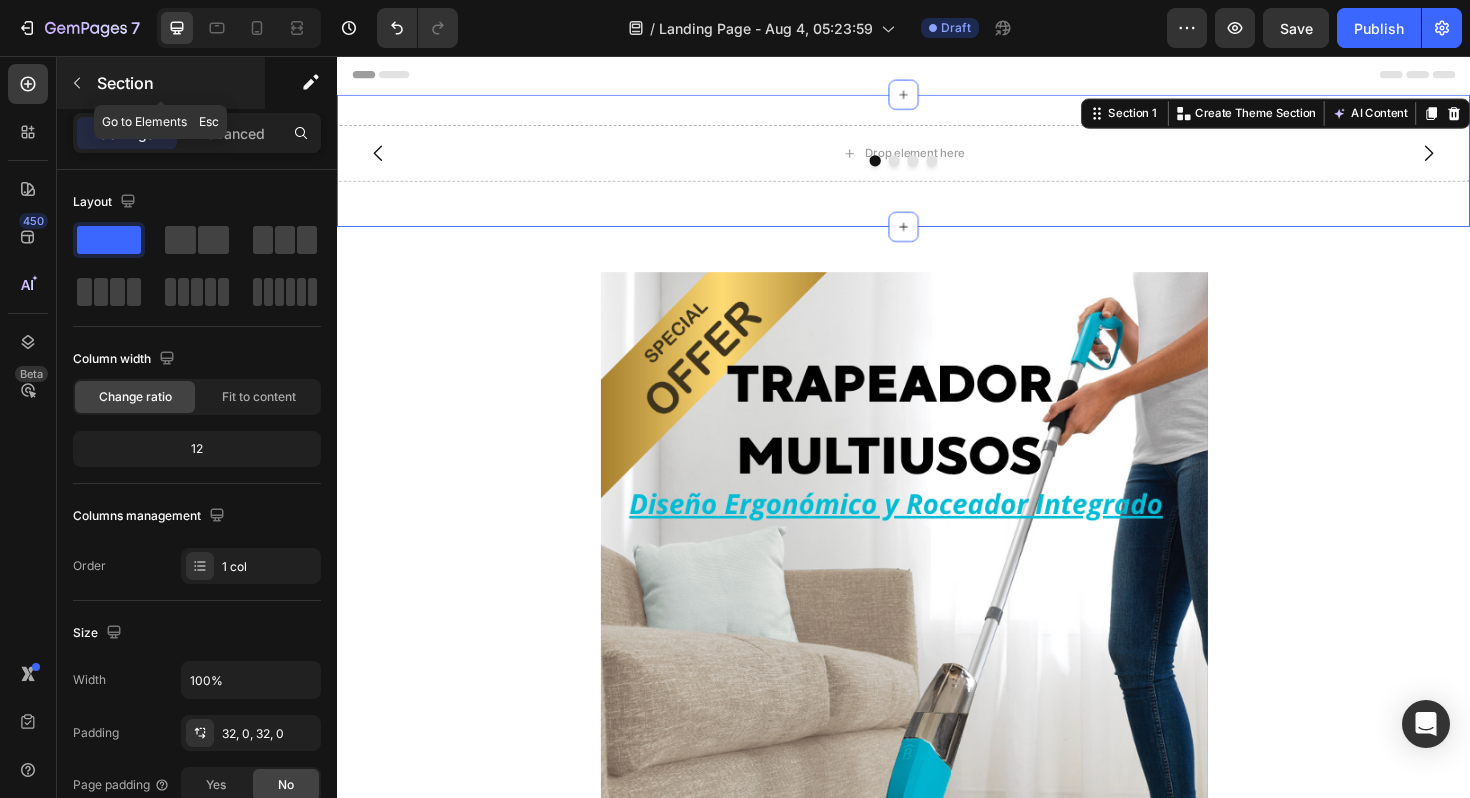 click 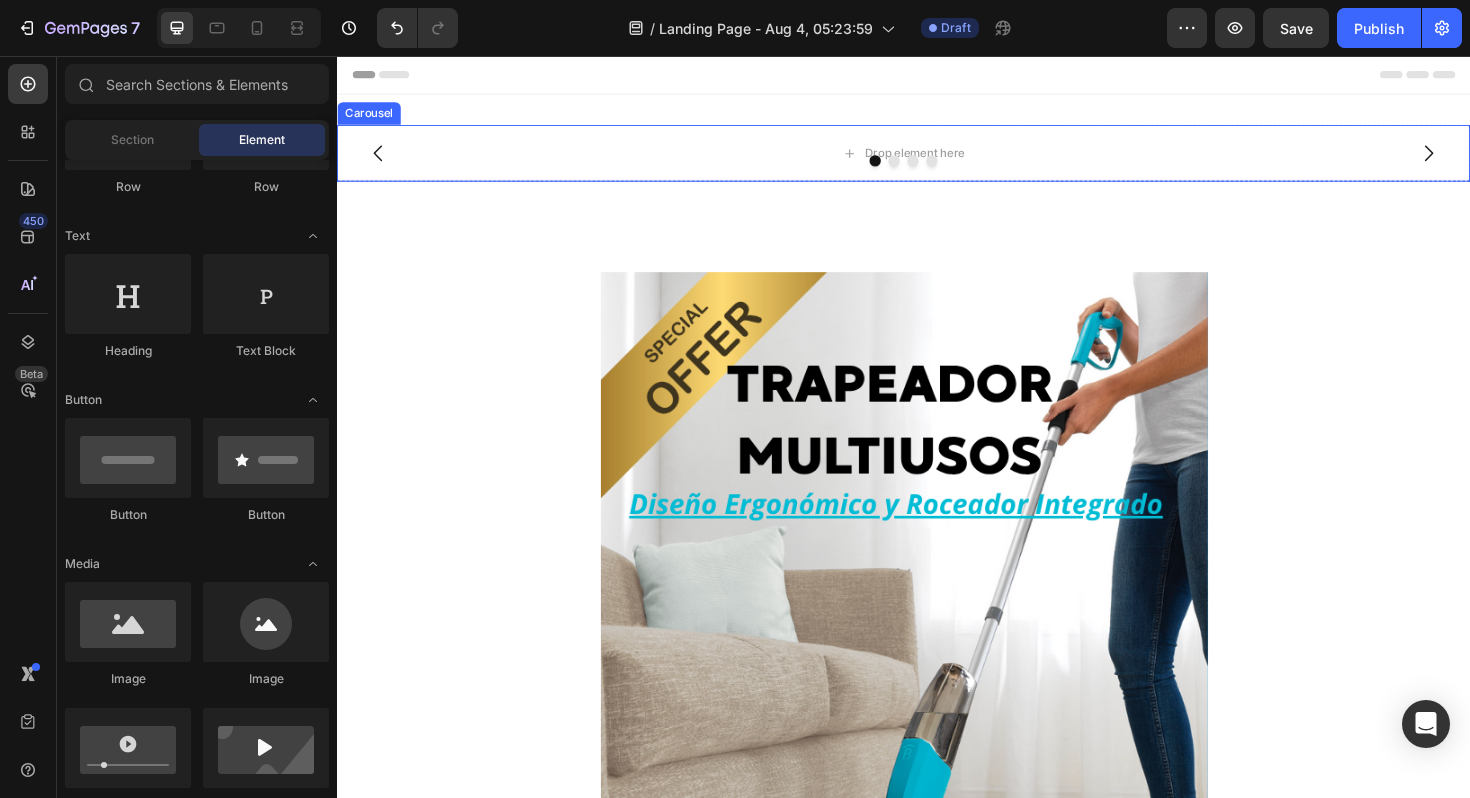 click at bounding box center [937, 167] 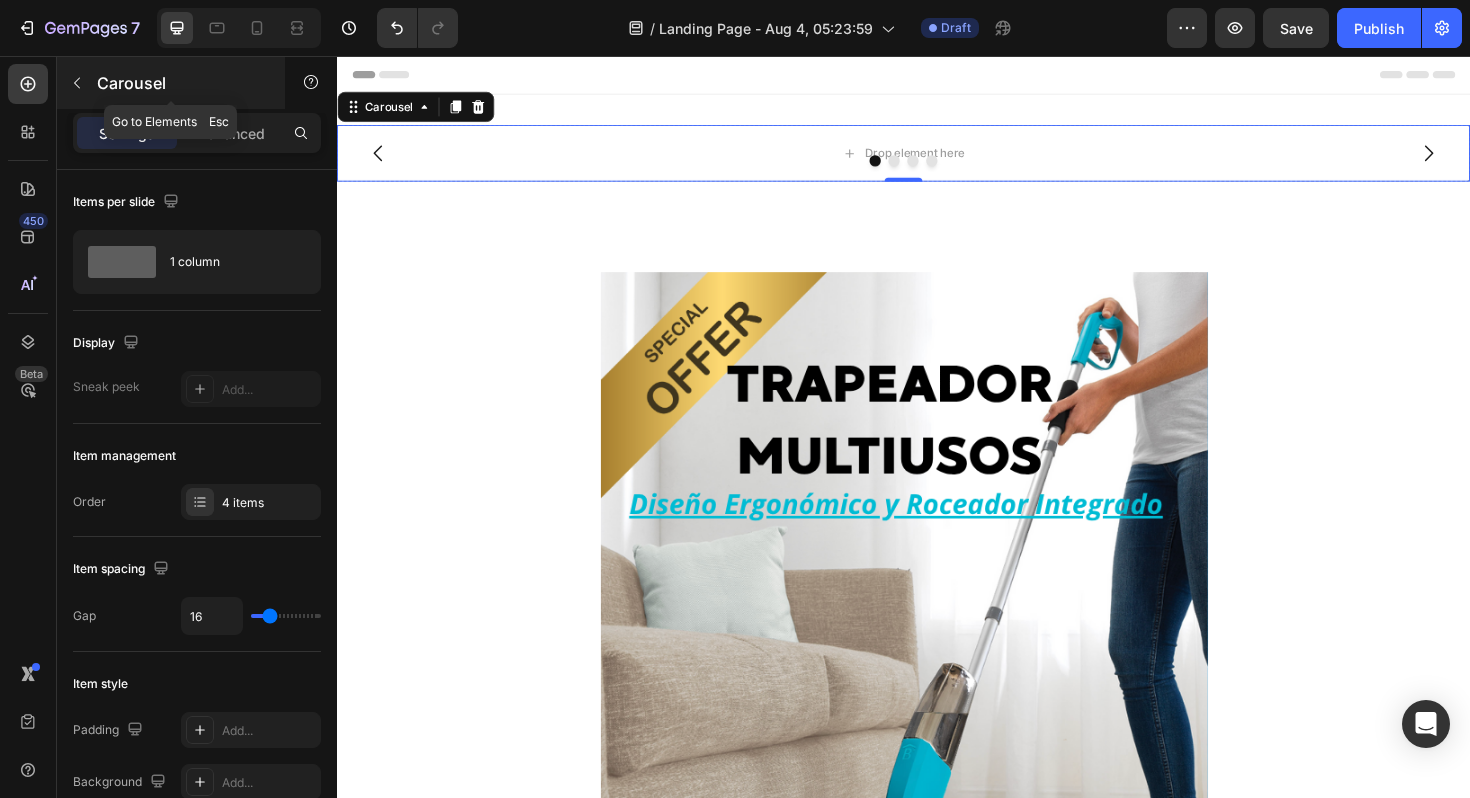 click 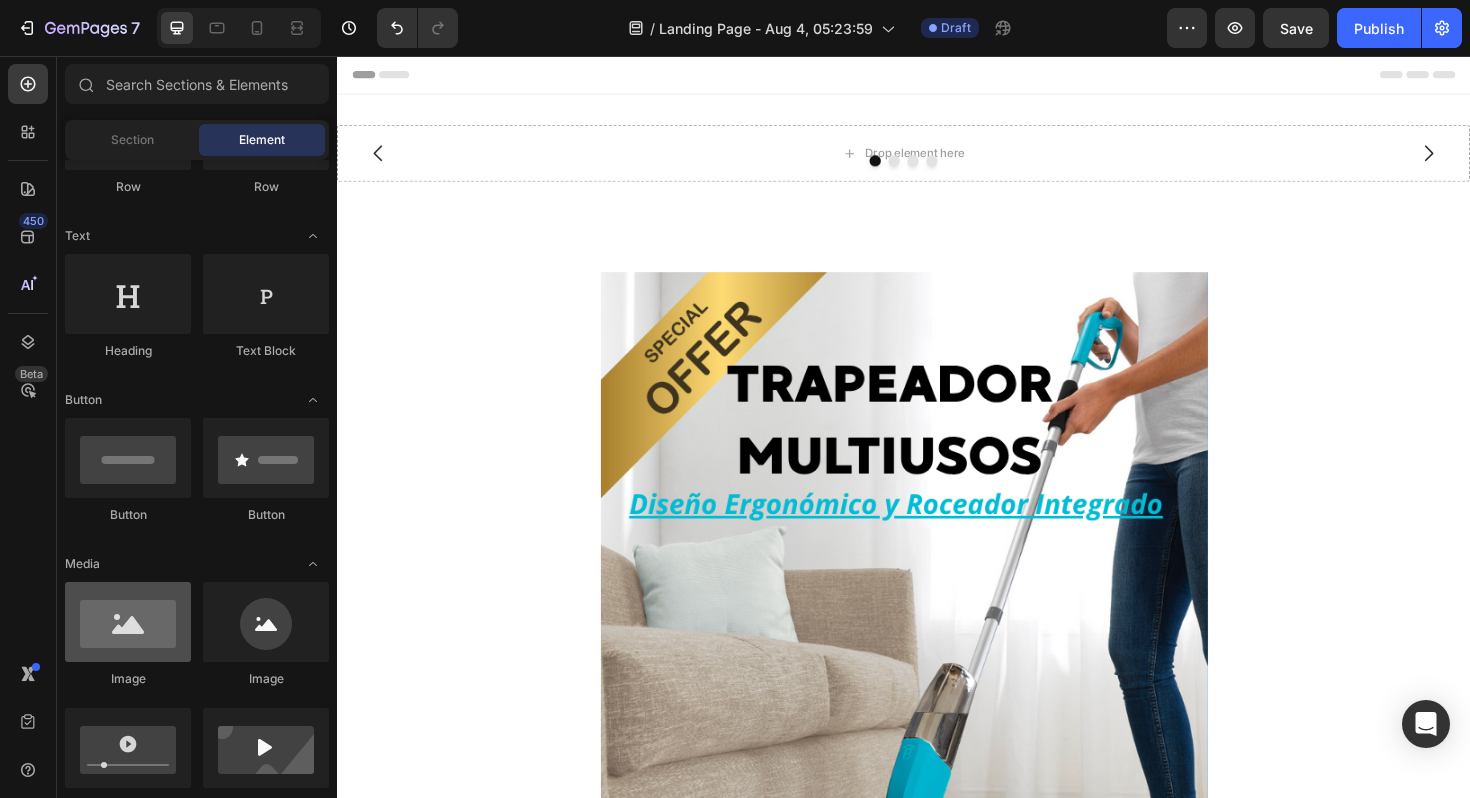 click at bounding box center [128, 622] 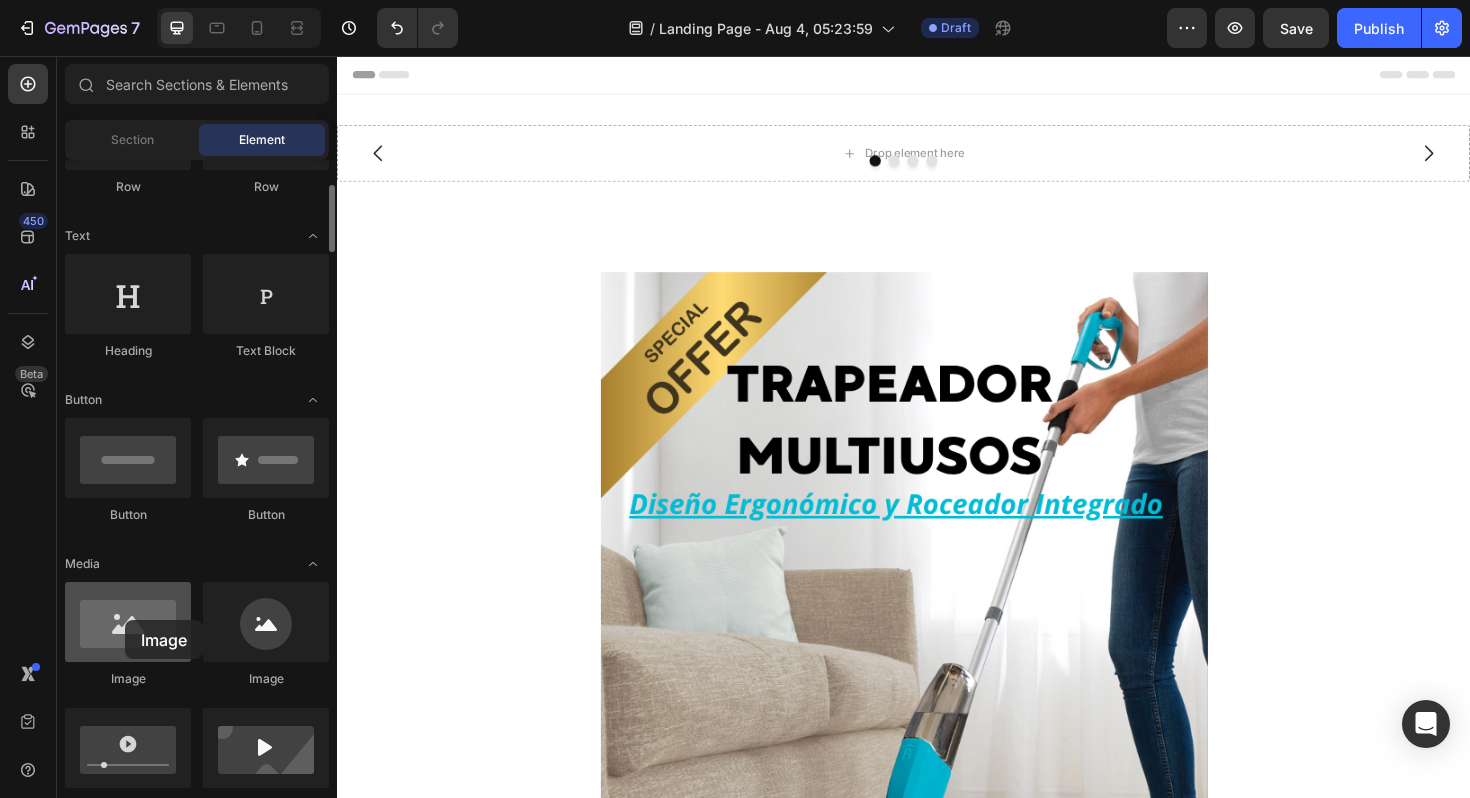 click at bounding box center [128, 622] 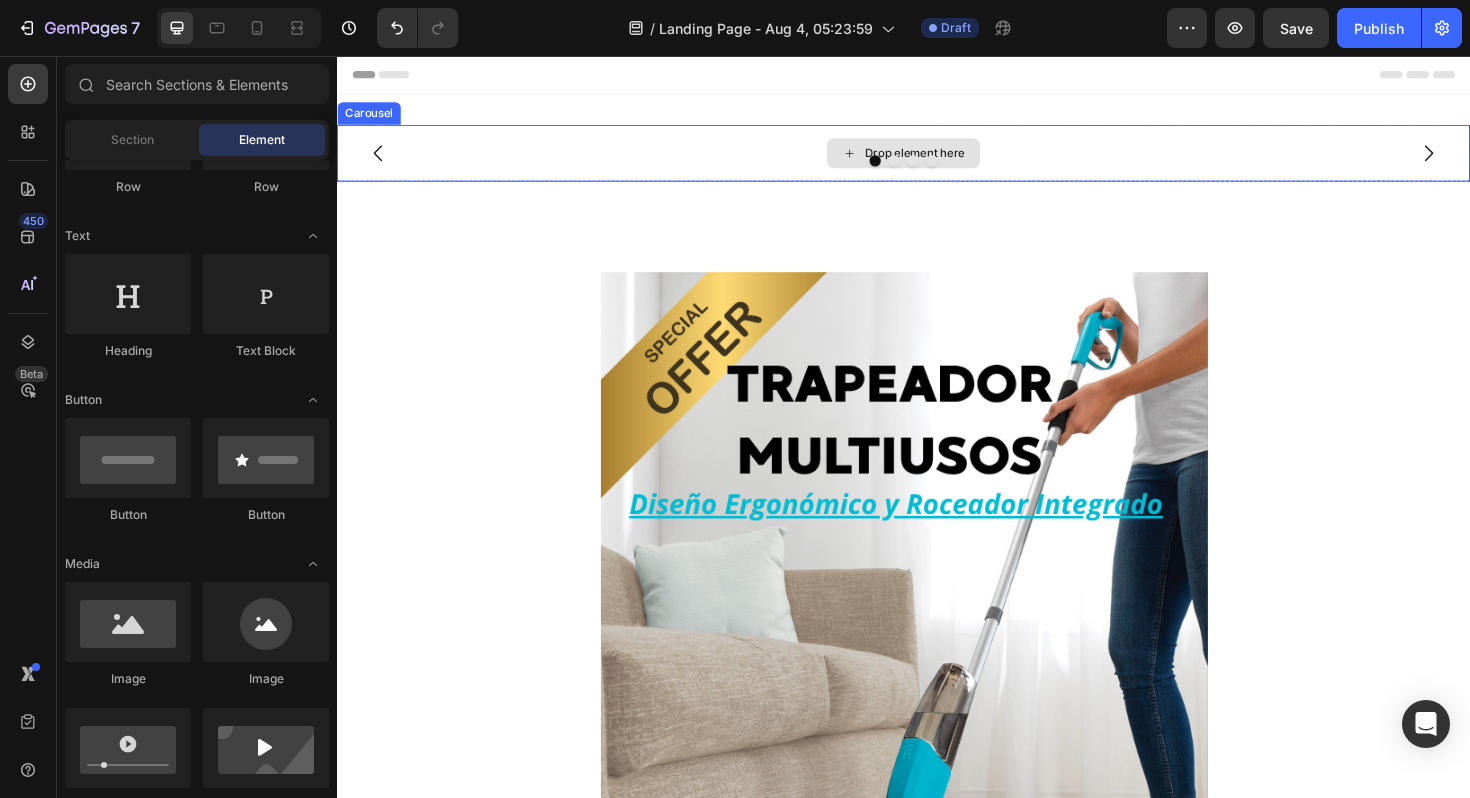 click on "Drop element here" at bounding box center [937, 159] 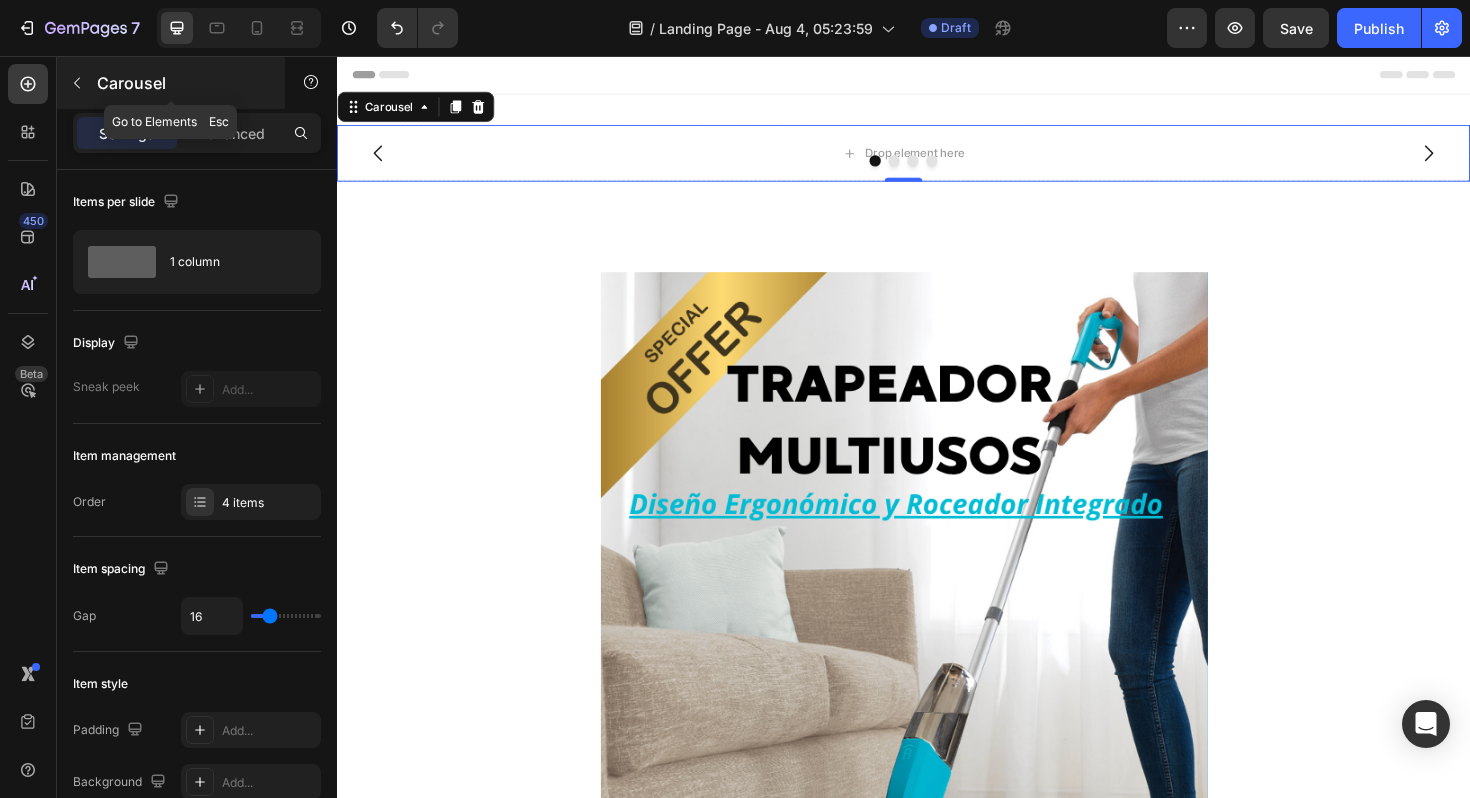 click 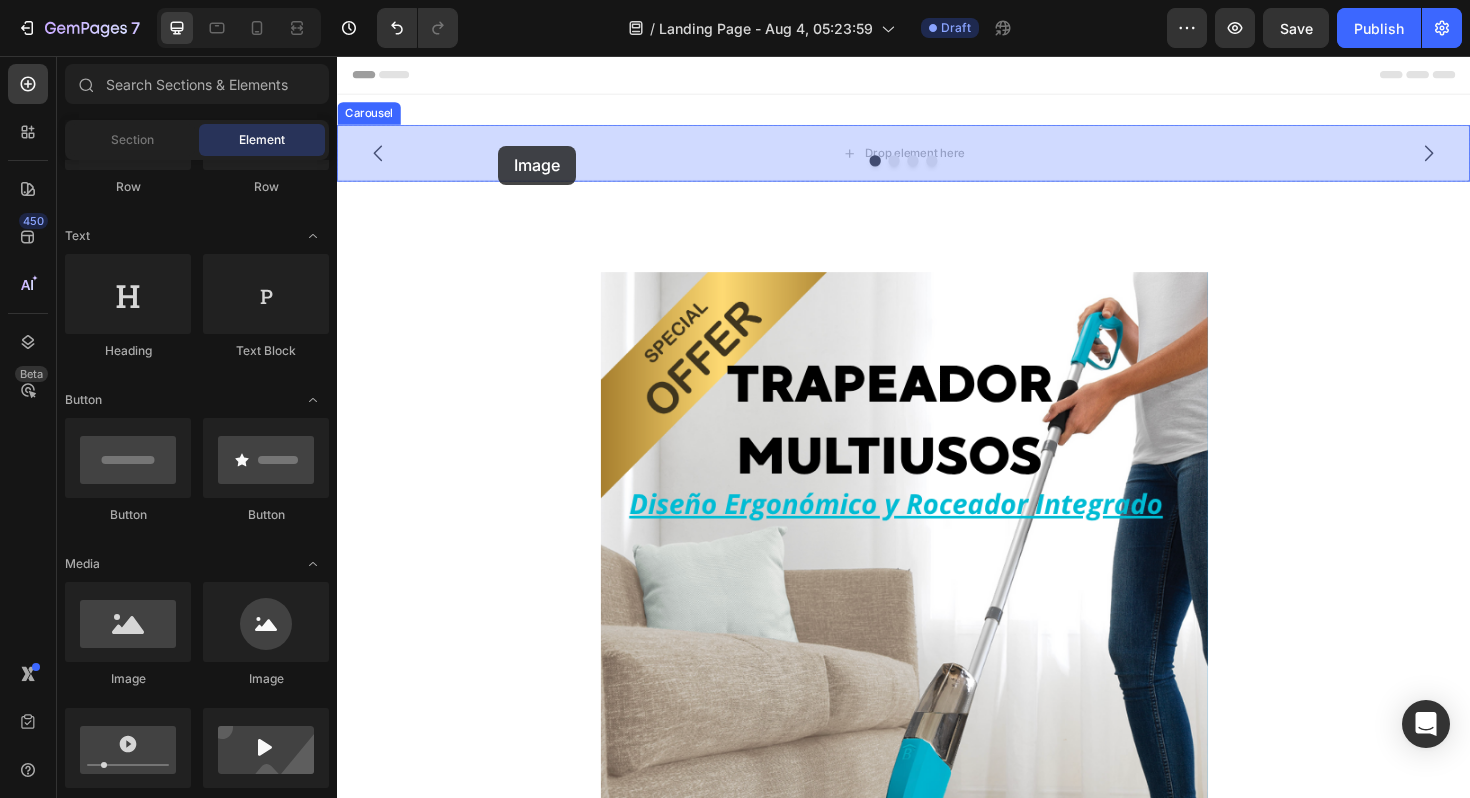 drag, startPoint x: 485, startPoint y: 676, endPoint x: 506, endPoint y: 147, distance: 529.4167 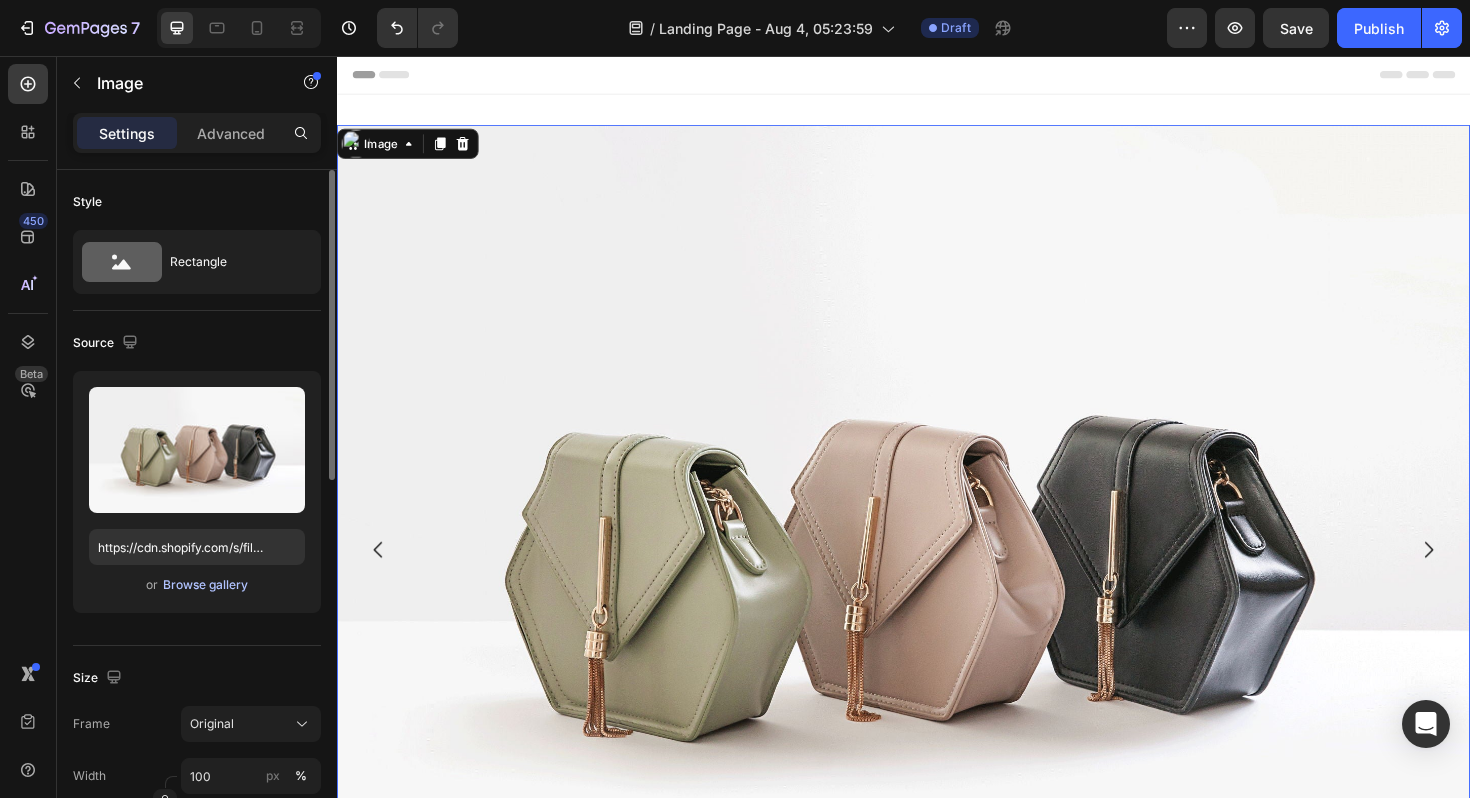 click on "Browse gallery" at bounding box center [205, 585] 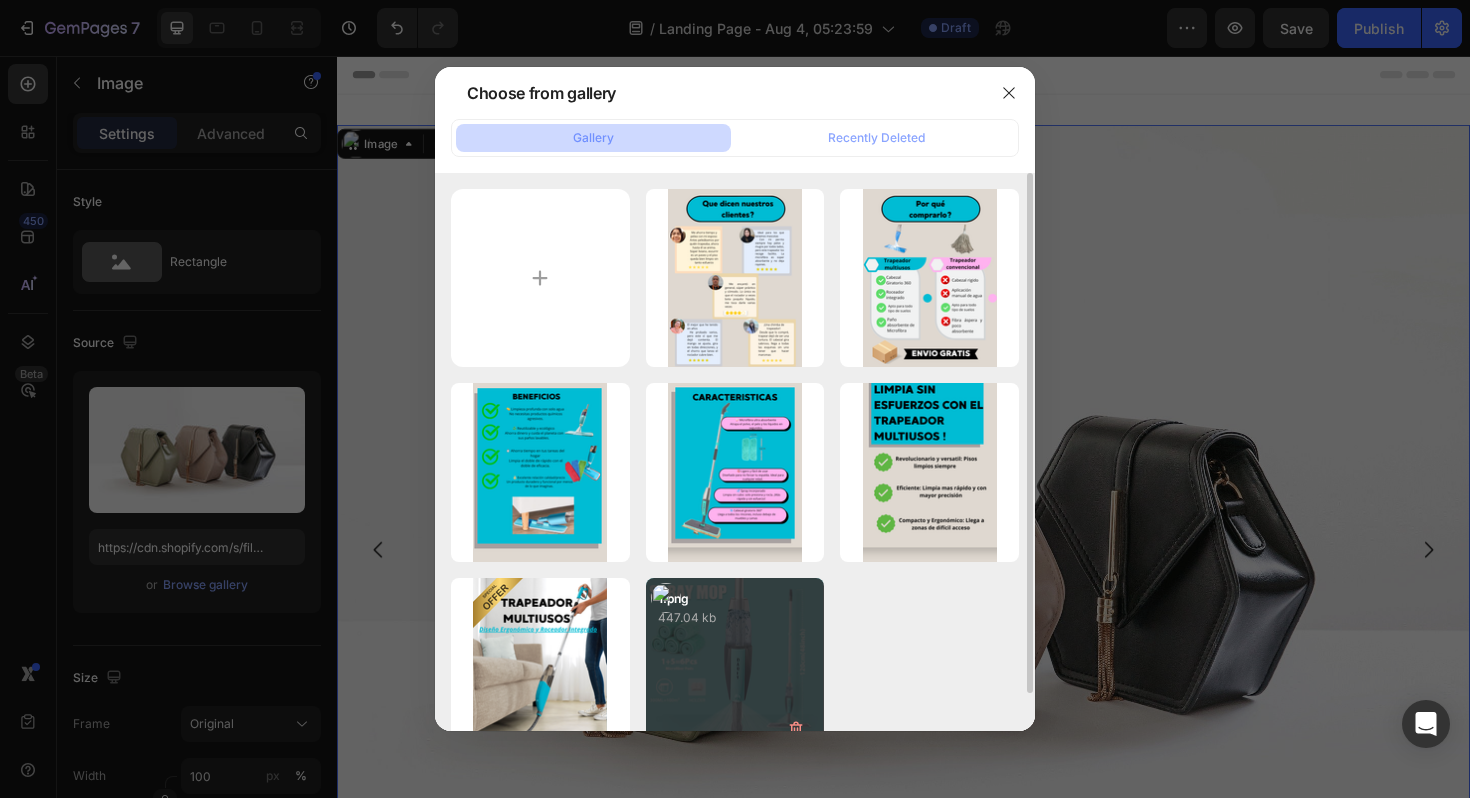 click on "447.04 kb" at bounding box center [735, 618] 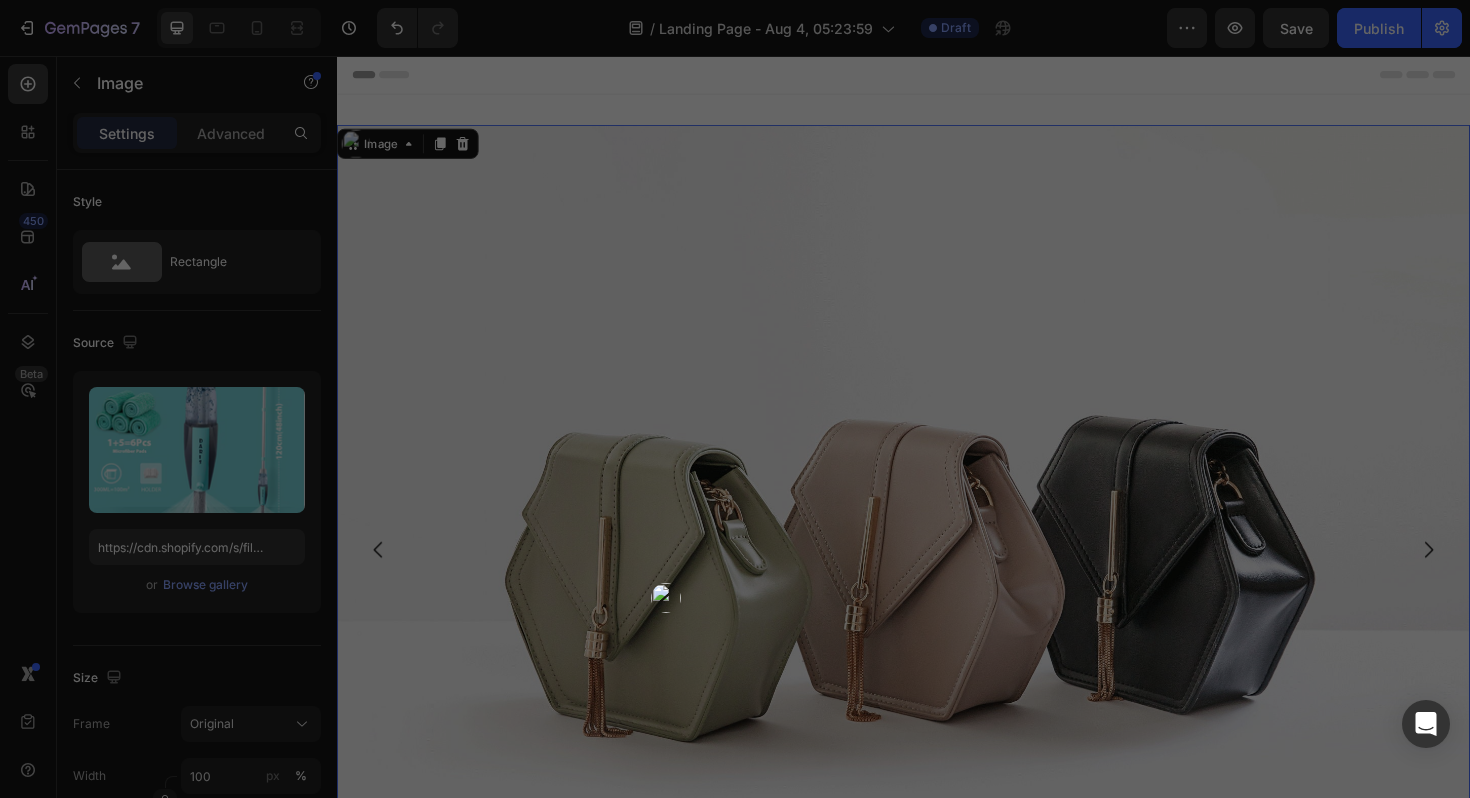 click on "447.04 kb" at bounding box center [735, 618] 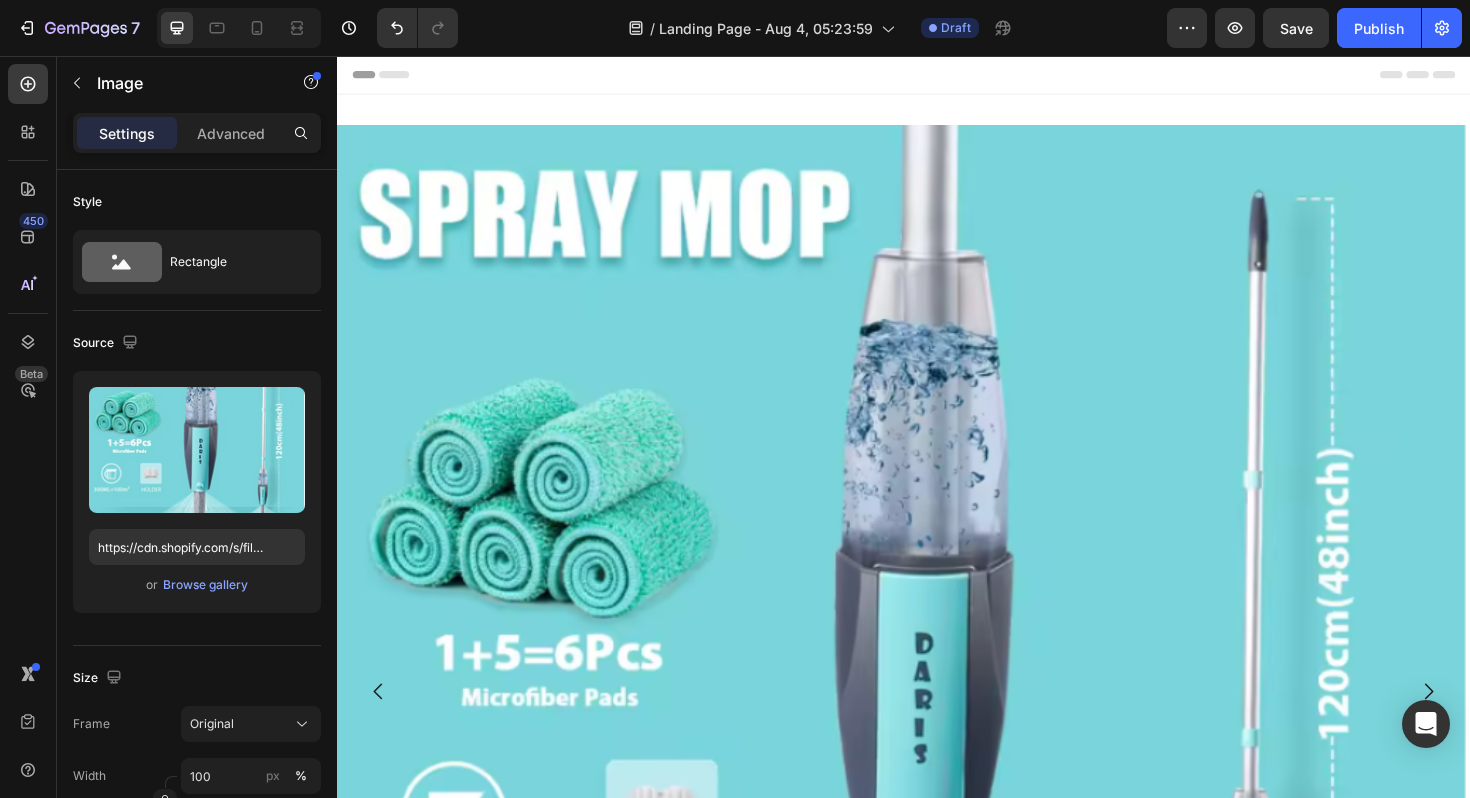 click on "Header" at bounding box center [937, 76] 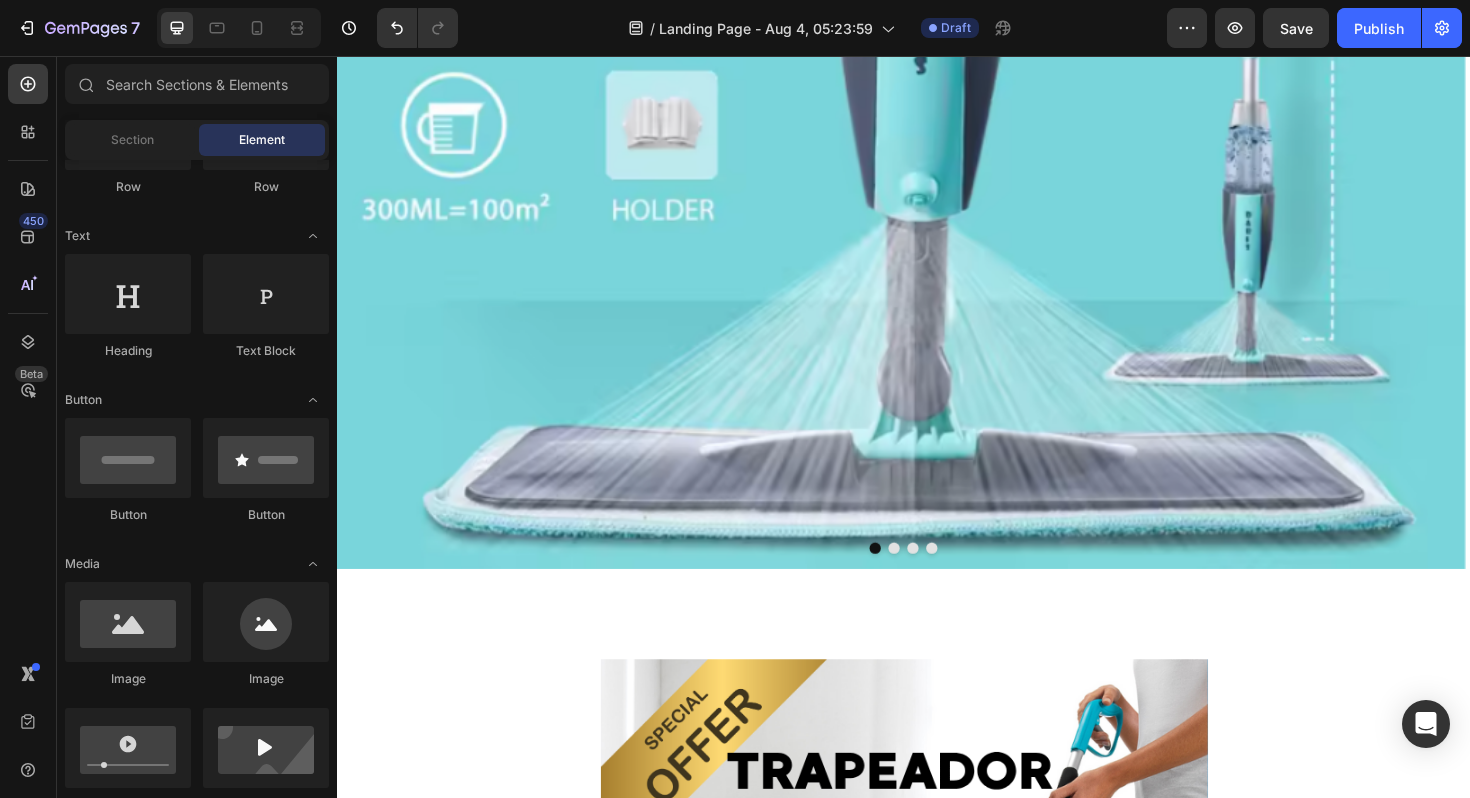 scroll, scrollTop: 760, scrollLeft: 0, axis: vertical 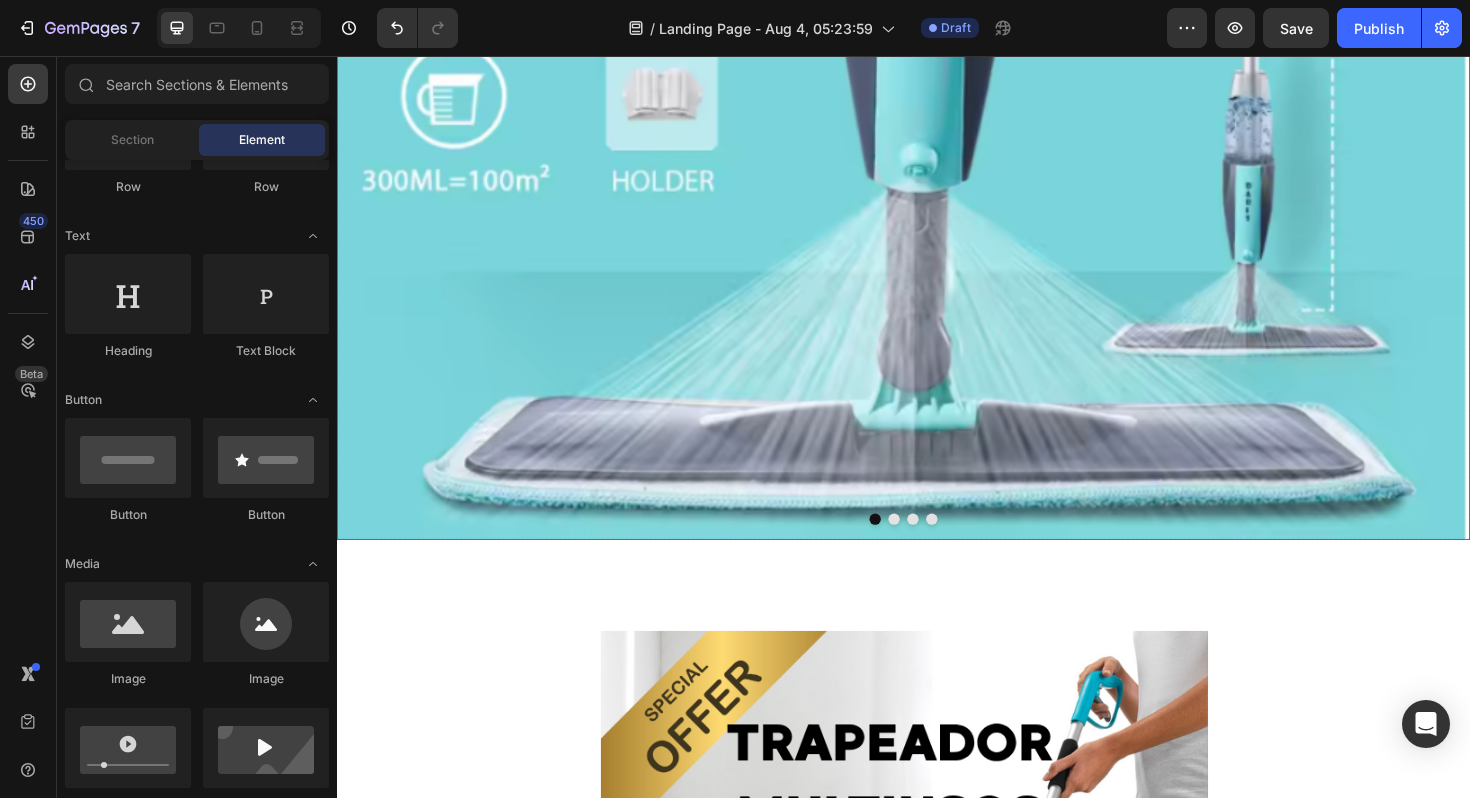 click at bounding box center (927, 547) 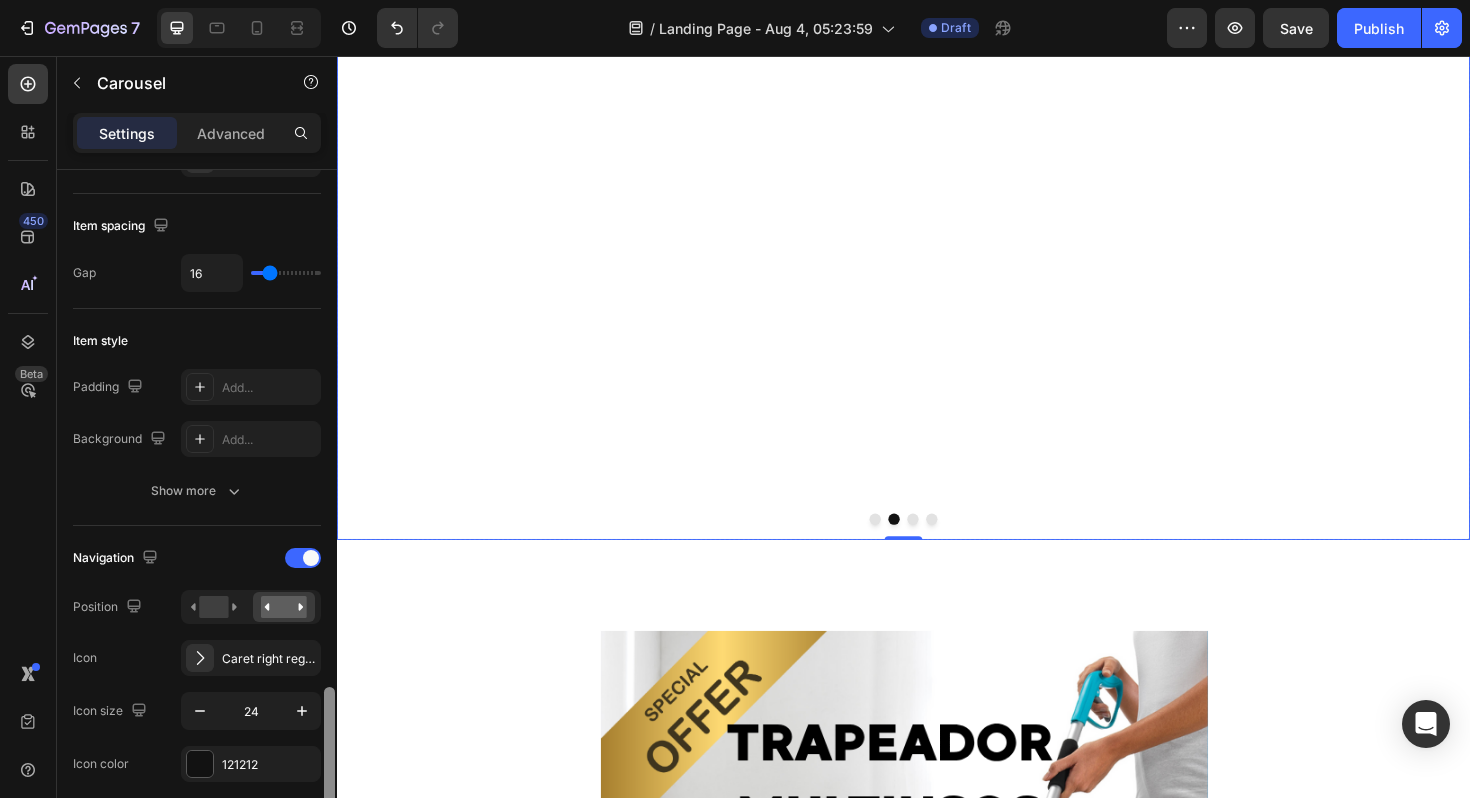 scroll, scrollTop: 0, scrollLeft: 0, axis: both 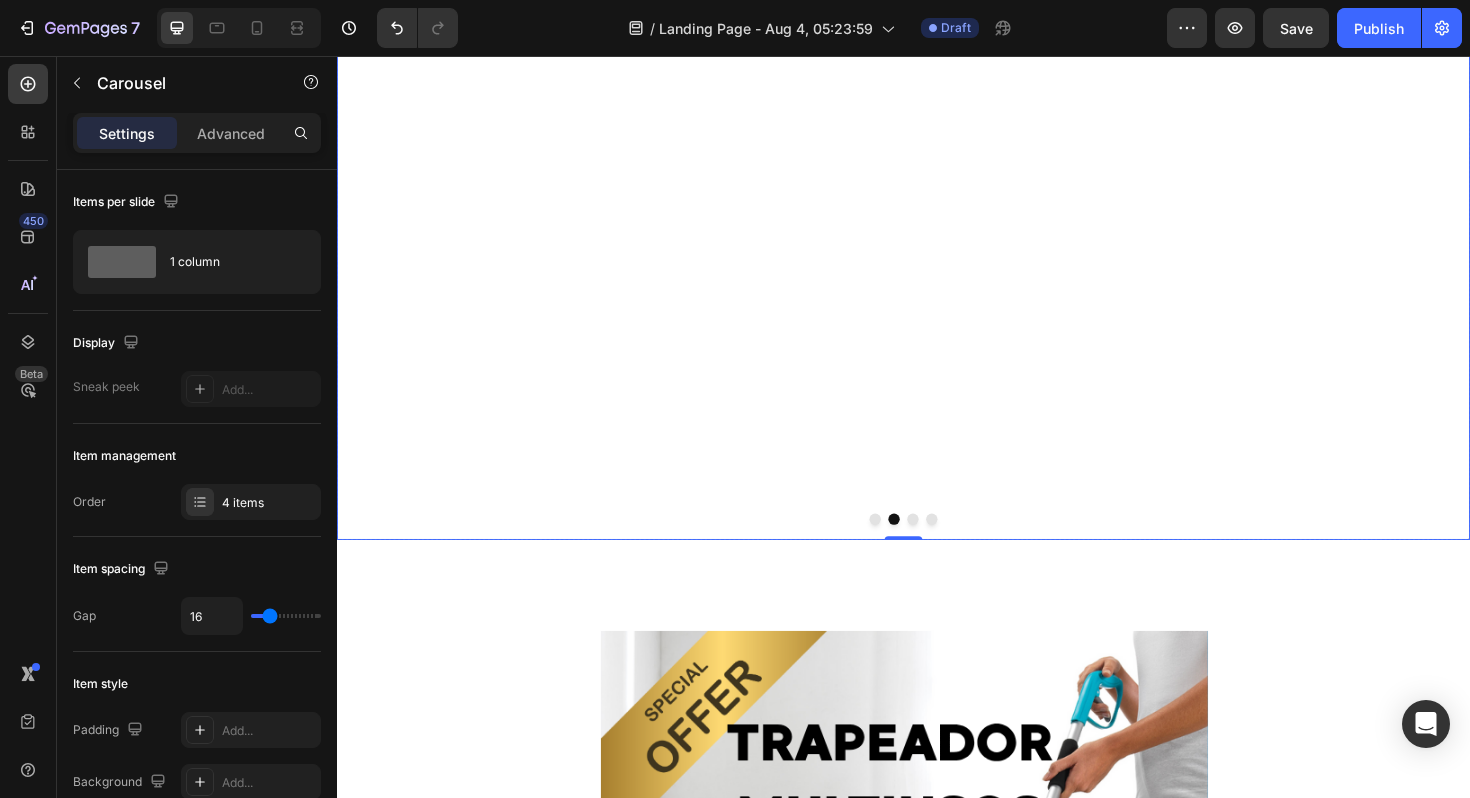 drag, startPoint x: 334, startPoint y: 294, endPoint x: 326, endPoint y: 264, distance: 31.04835 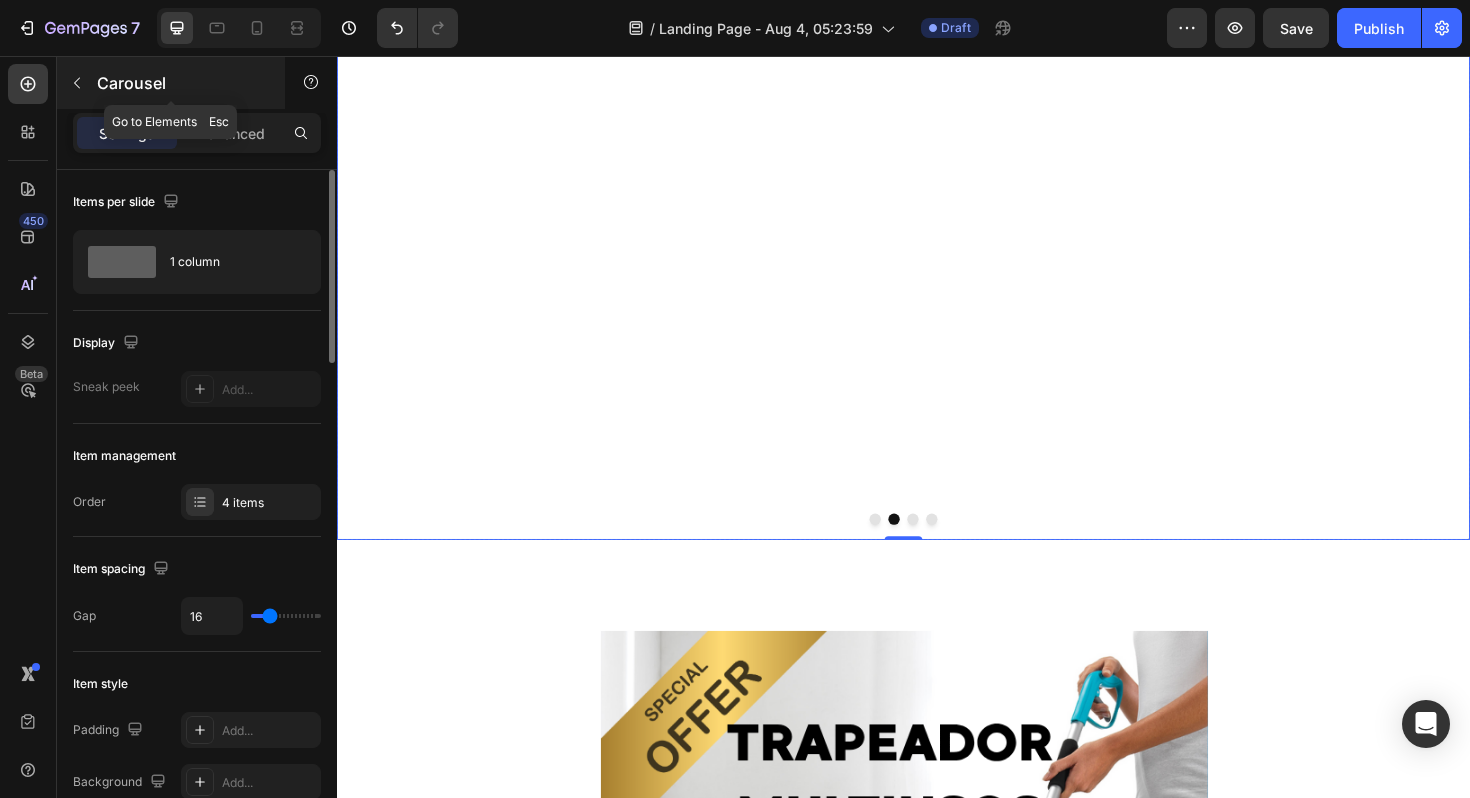 click 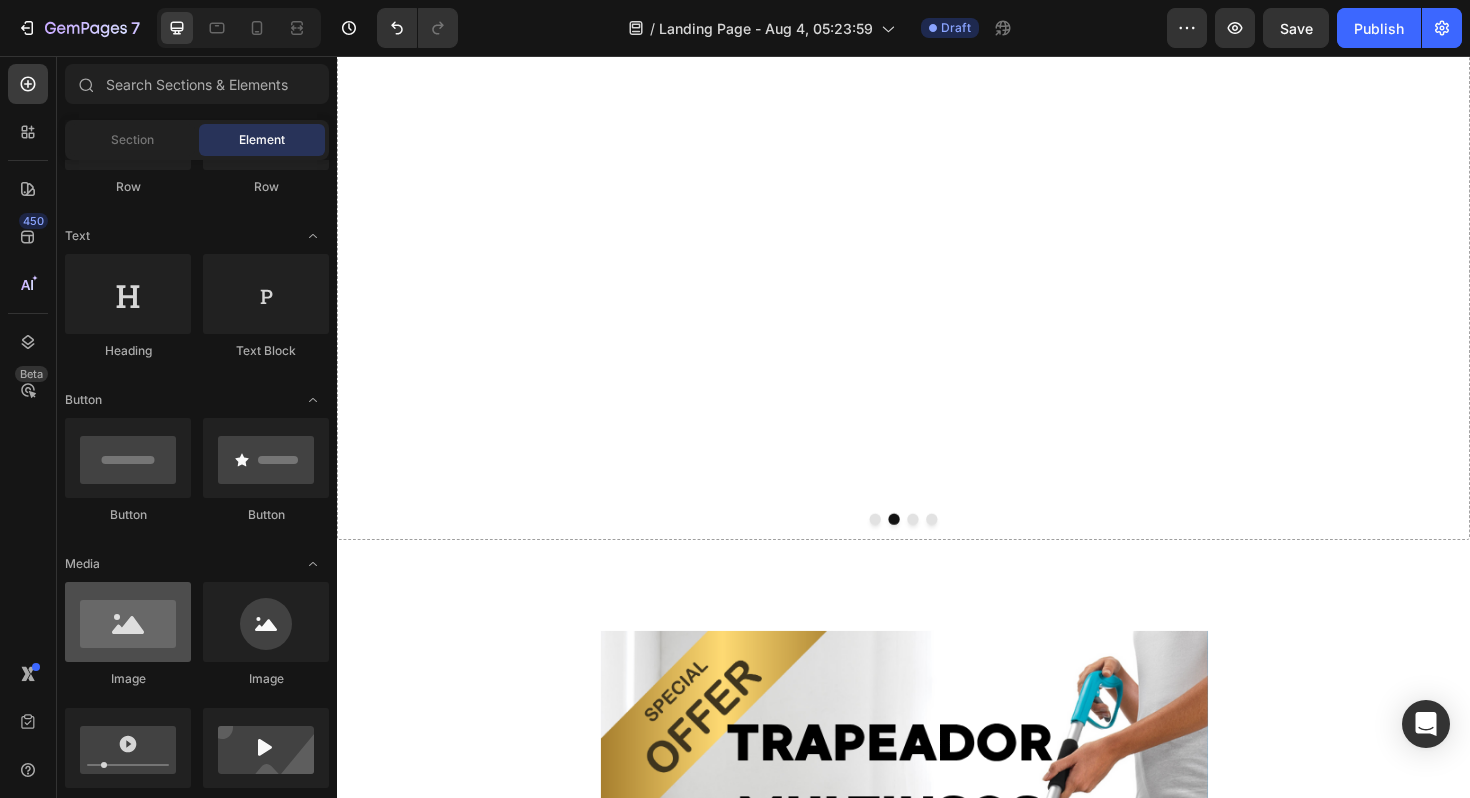 click at bounding box center (128, 622) 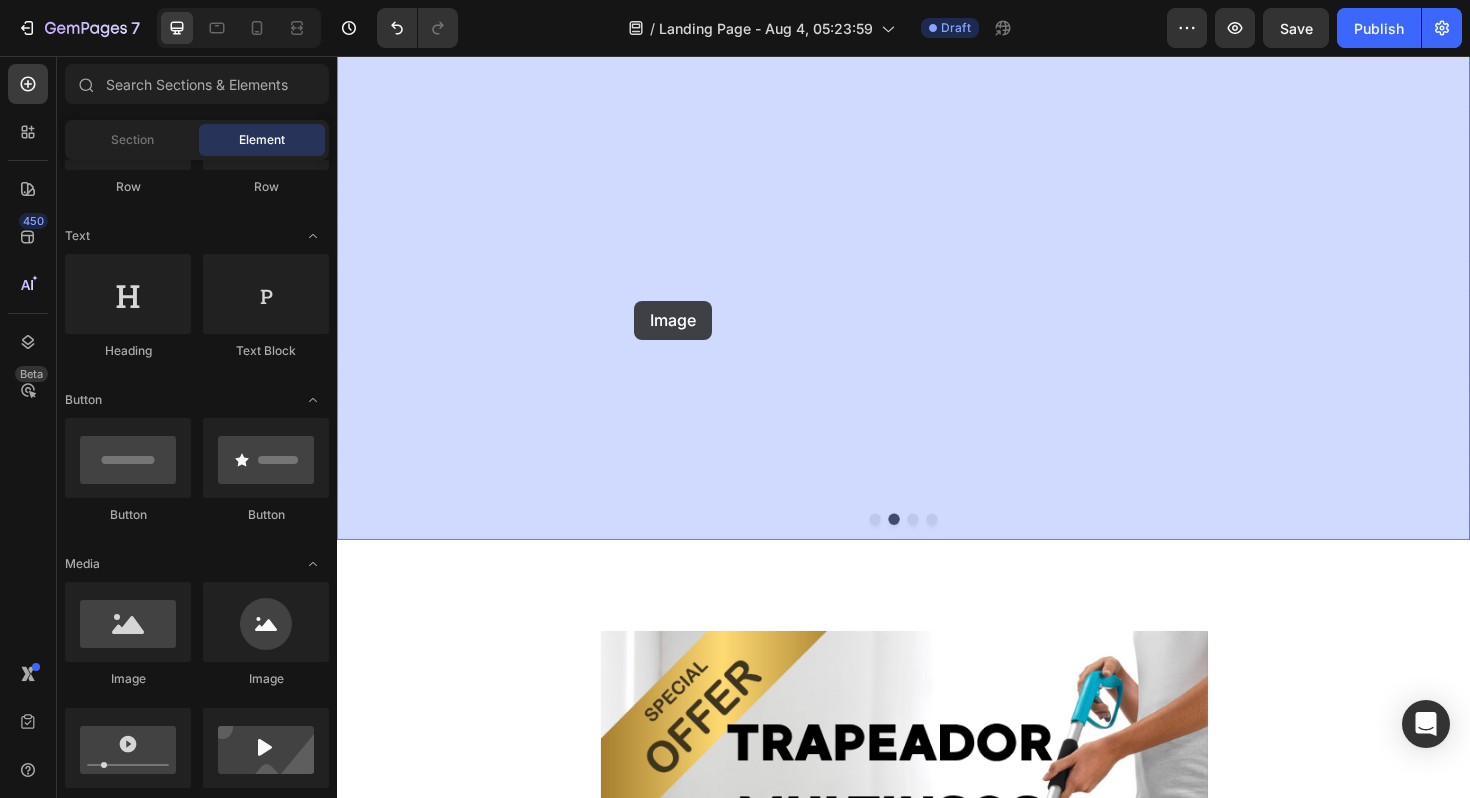 drag, startPoint x: 499, startPoint y: 676, endPoint x: 659, endPoint y: 309, distance: 400.36108 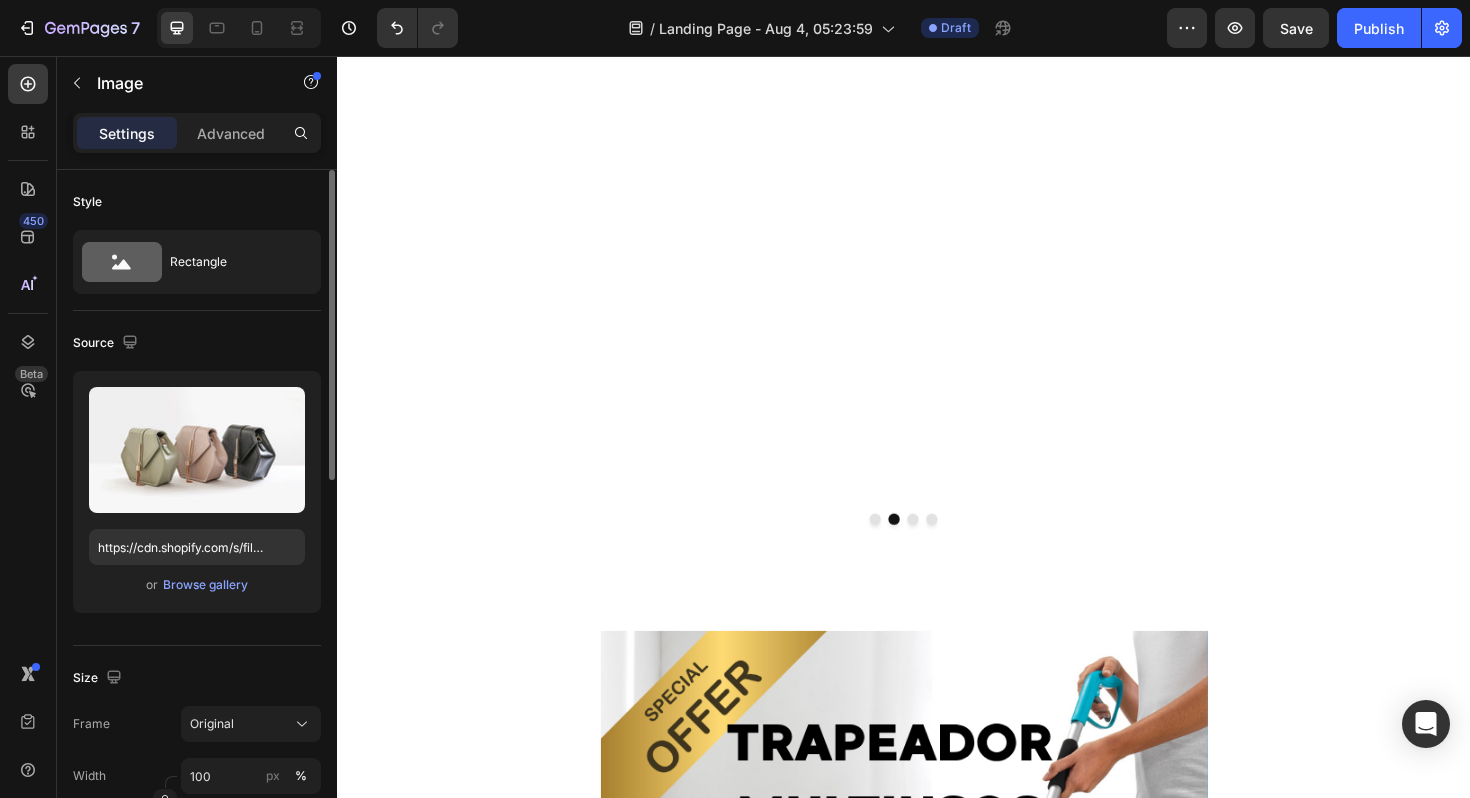 click on "or" at bounding box center [152, 585] 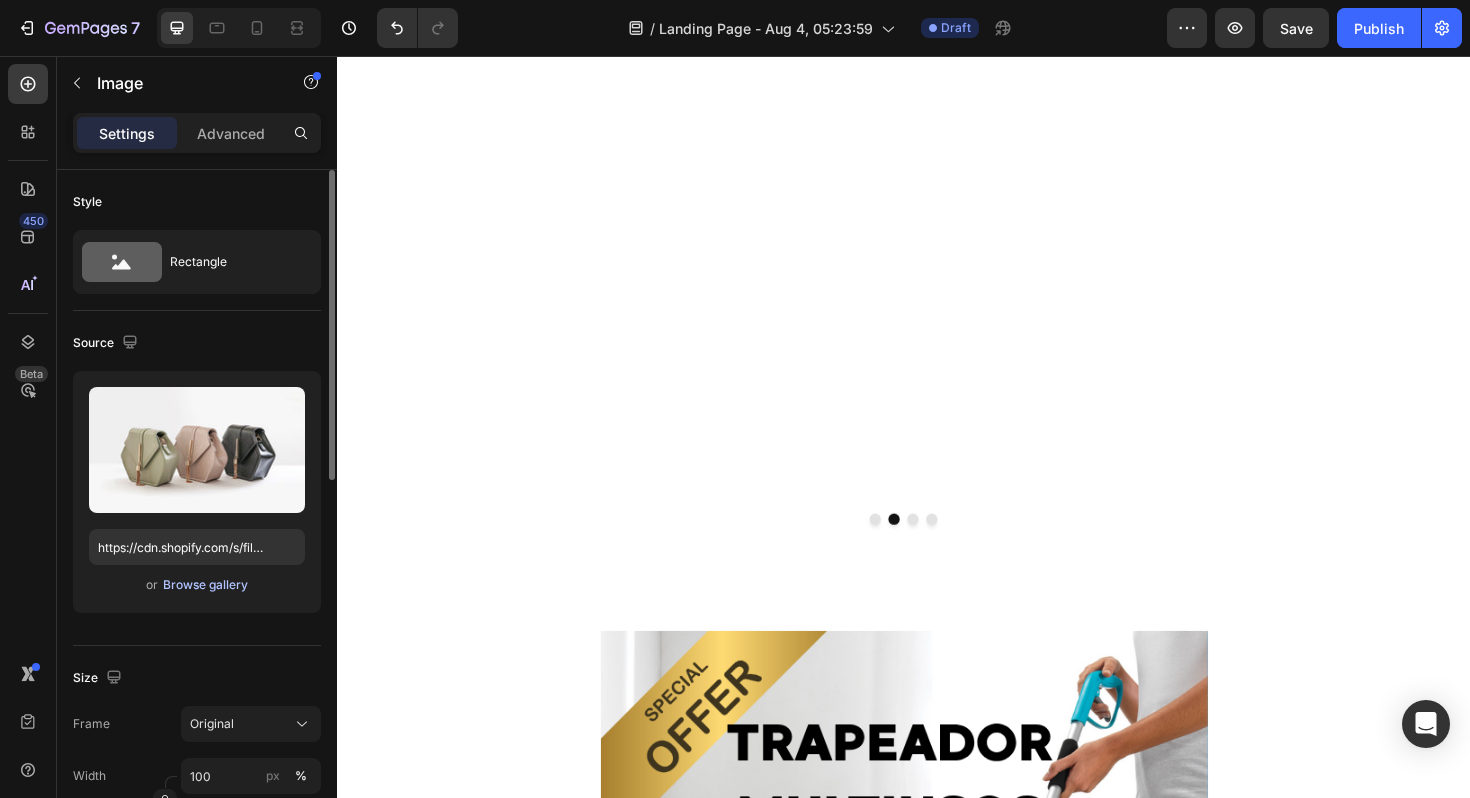 click on "Browse gallery" at bounding box center [205, 585] 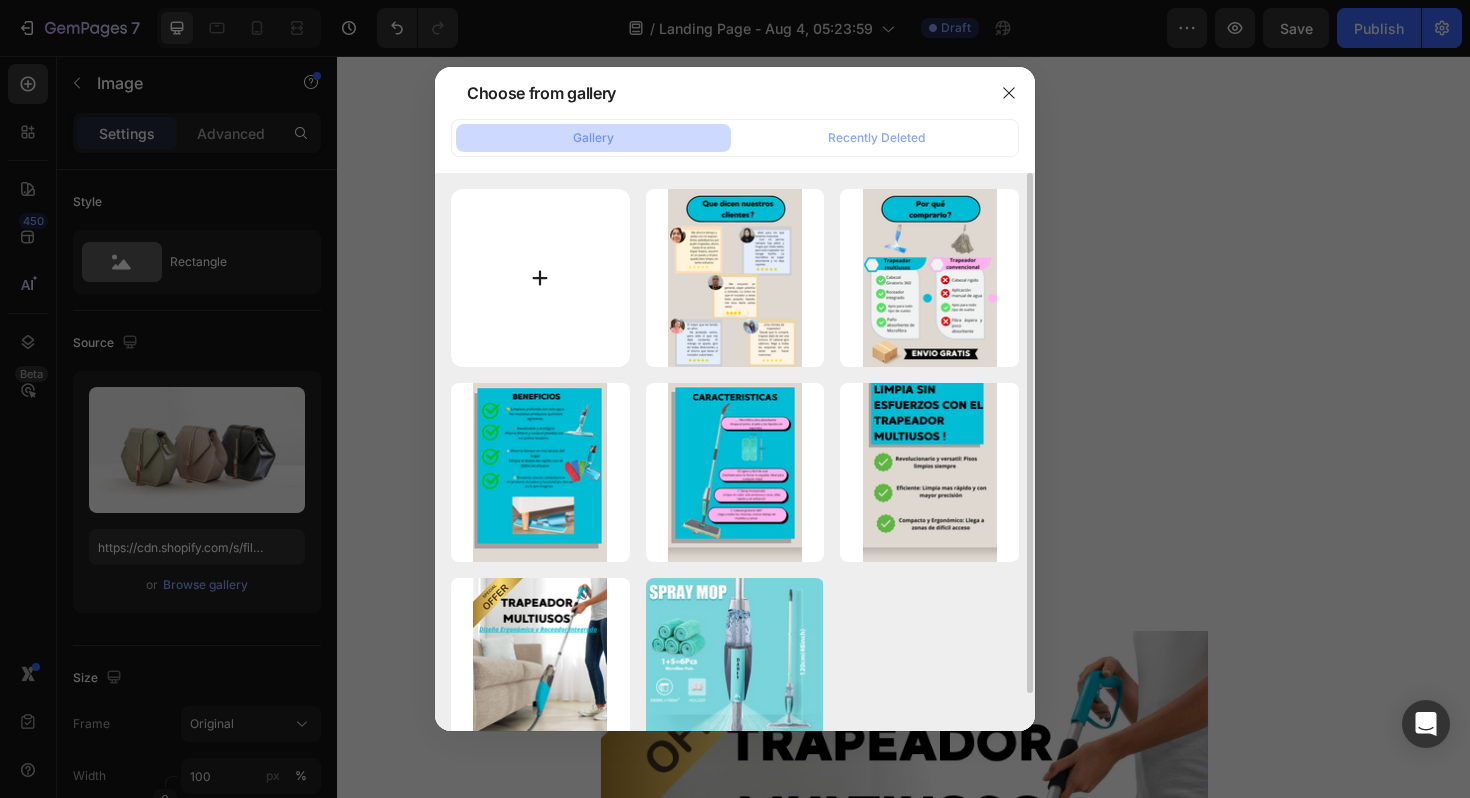 click at bounding box center (540, 278) 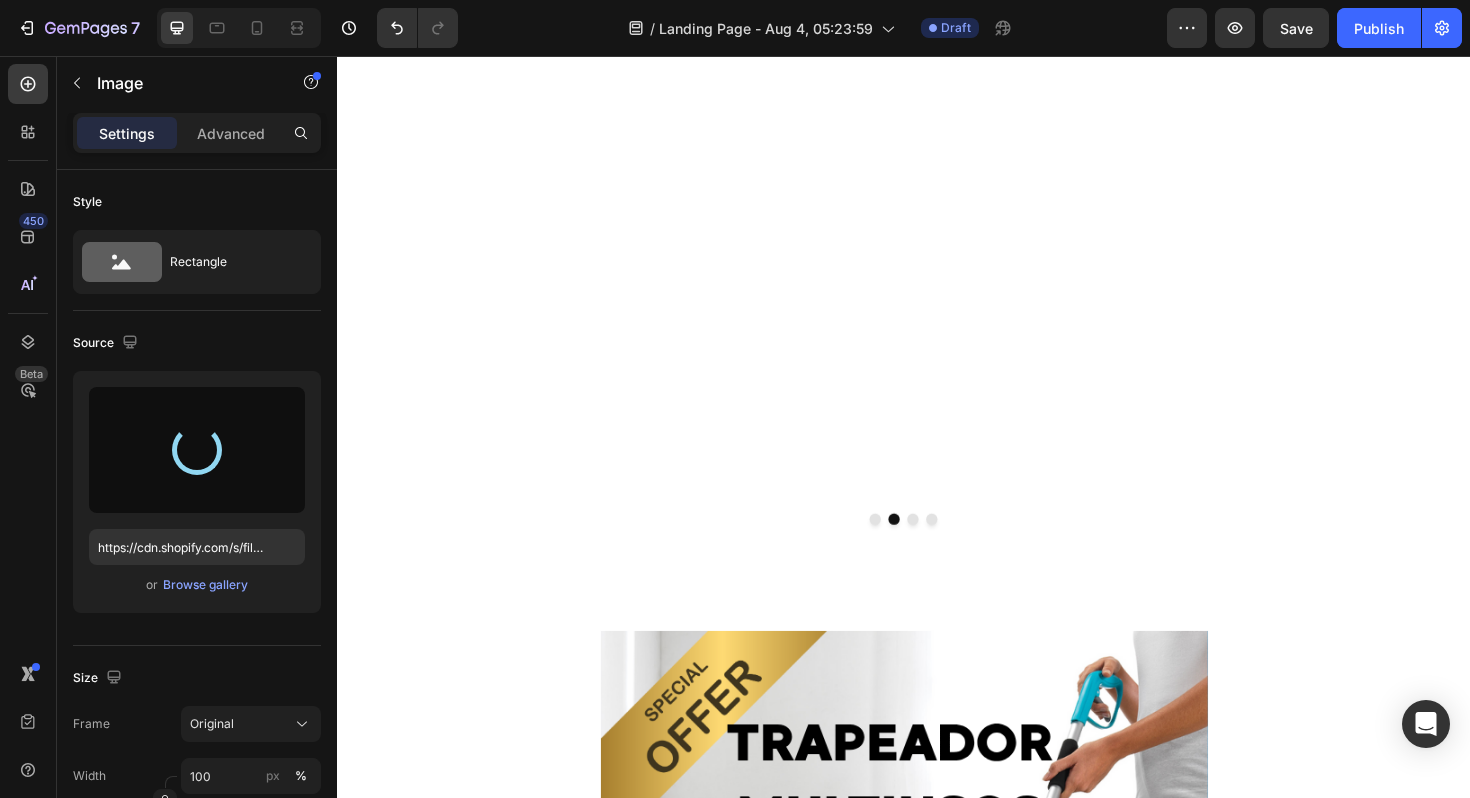 type on "https://cdn.shopify.com/s/files/1/0767/7765/2440/files/gempages_576760000408453986-4c71c3ee-3ca6-45b2-b163-3beca0fe6f46.png" 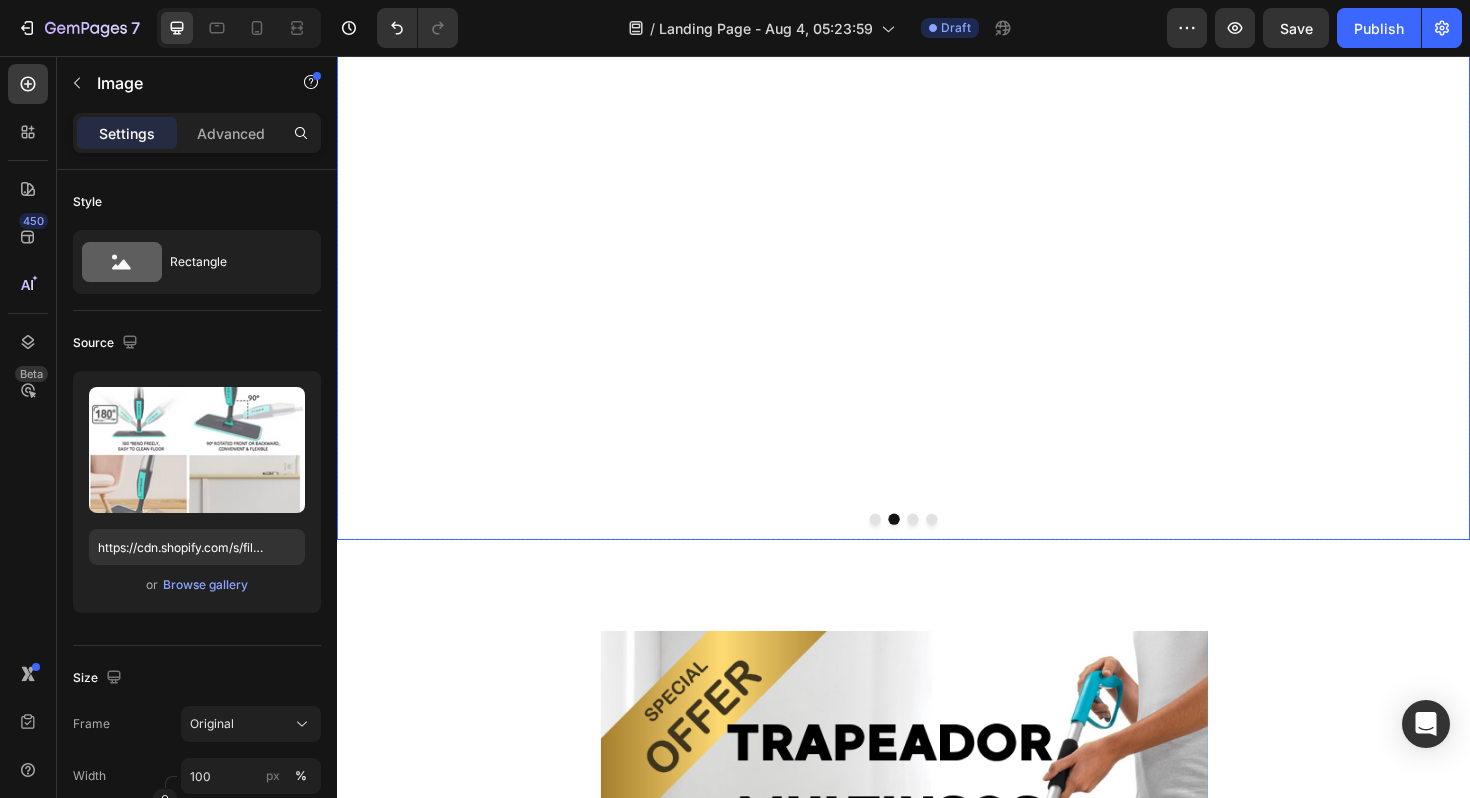 click at bounding box center (947, 547) 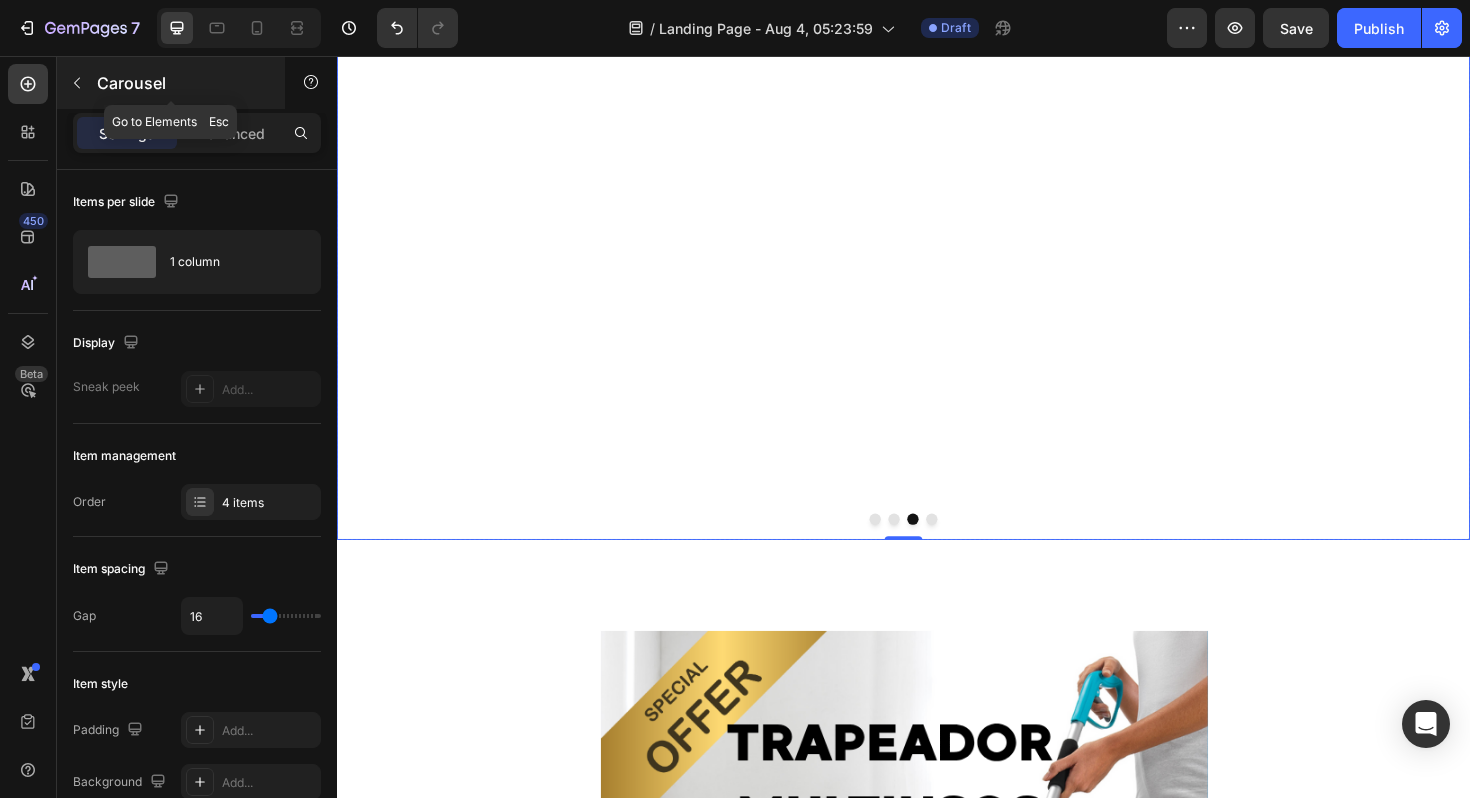click 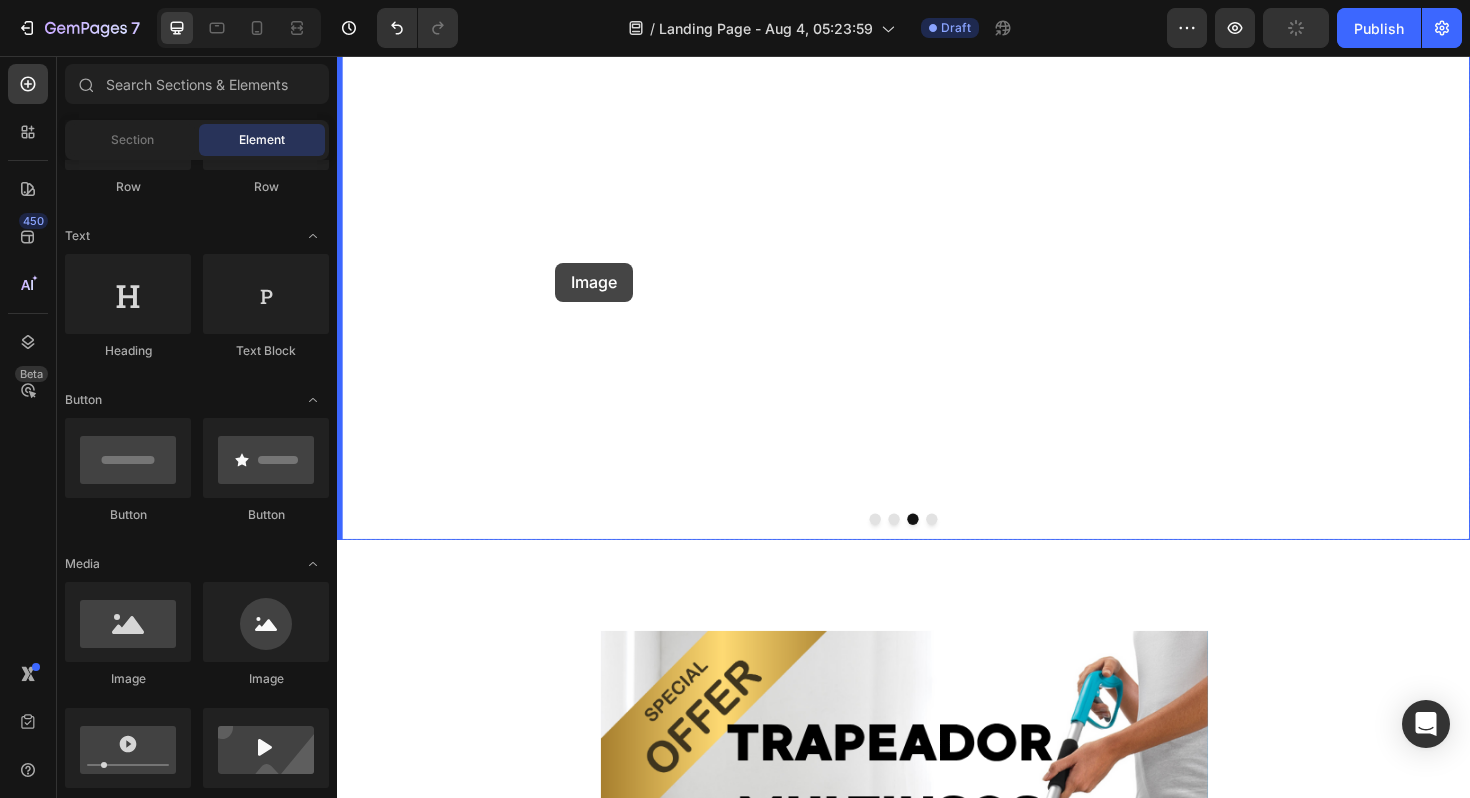 drag, startPoint x: 465, startPoint y: 675, endPoint x: 569, endPoint y: 273, distance: 415.23486 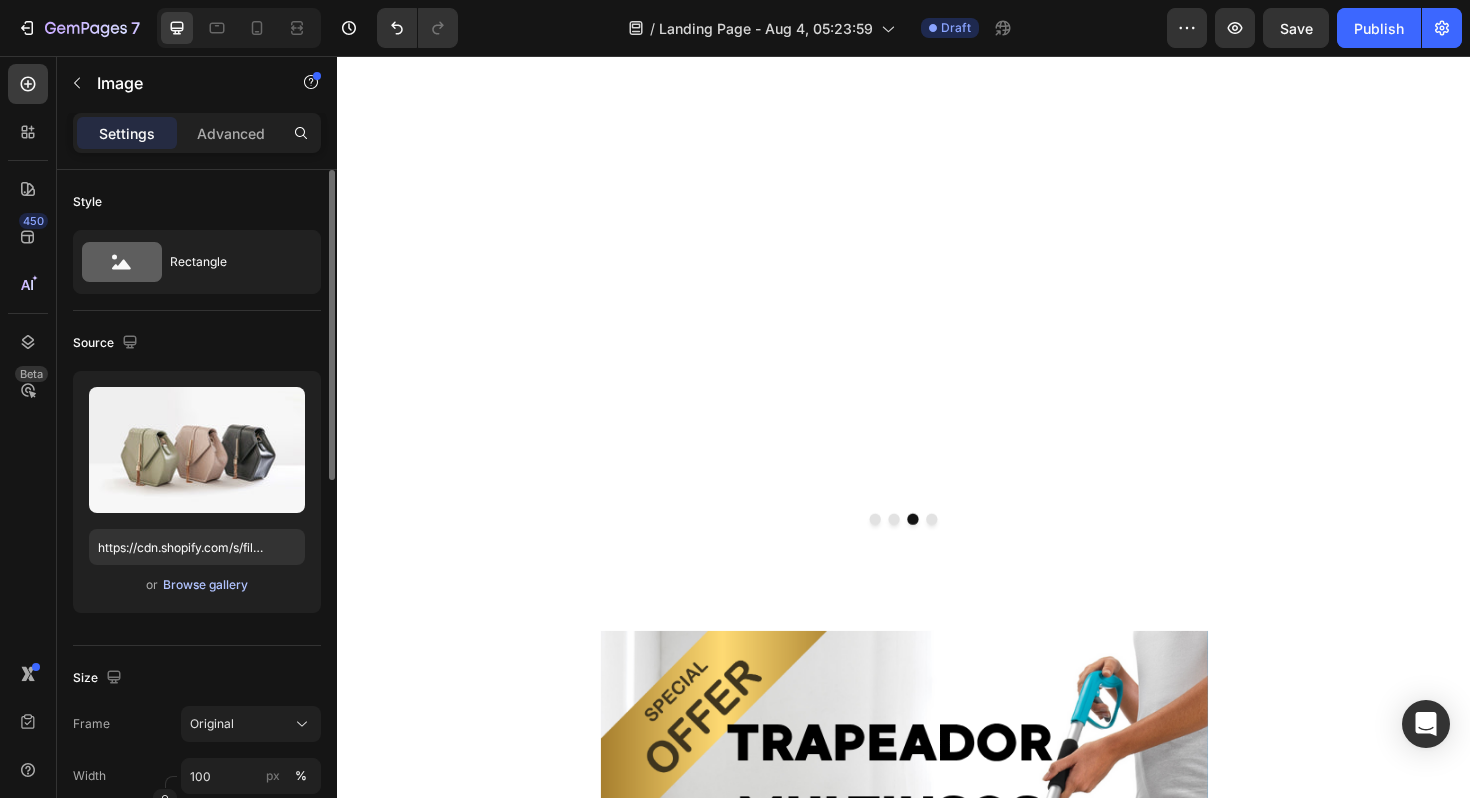 click on "Browse gallery" at bounding box center (205, 585) 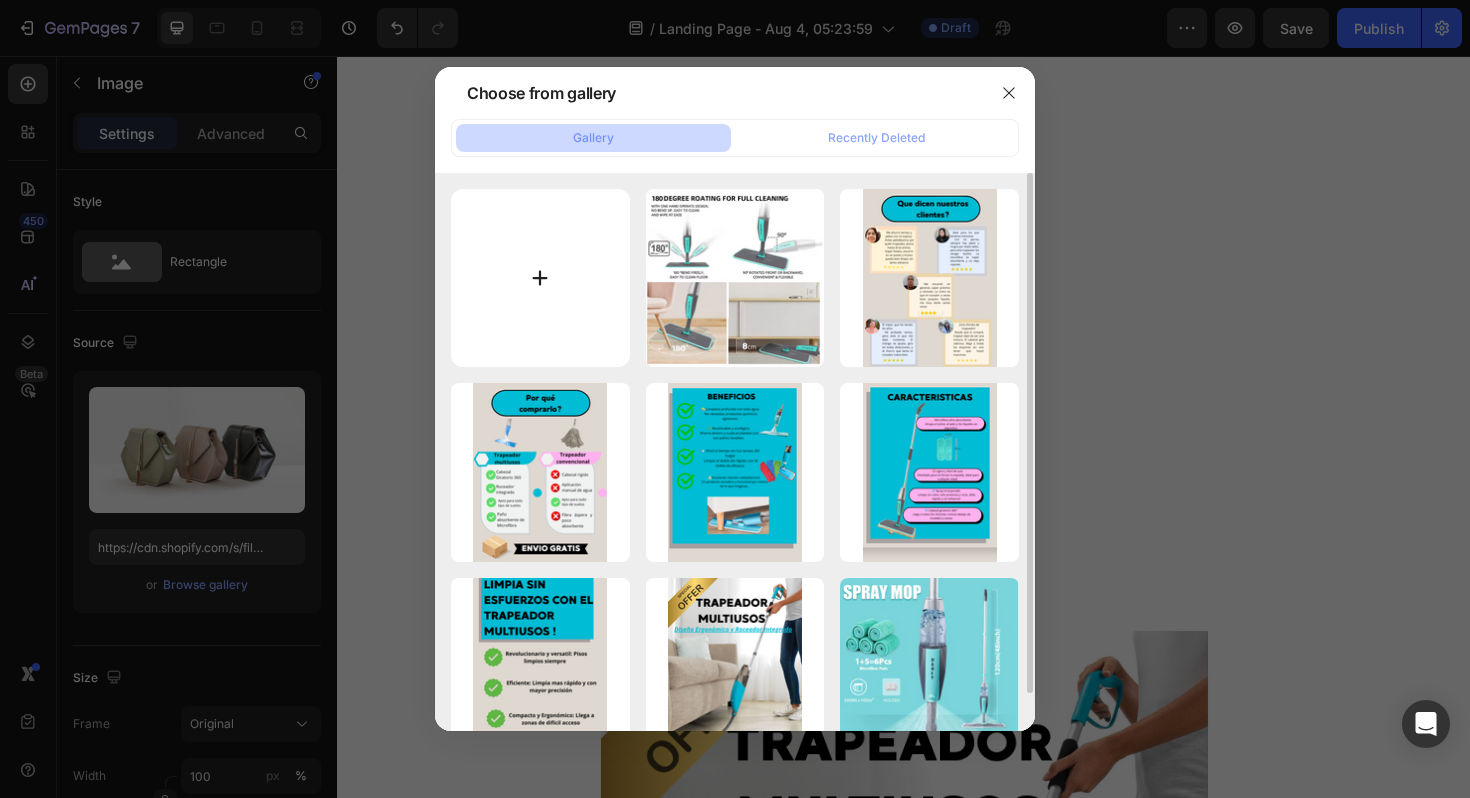 click at bounding box center [540, 278] 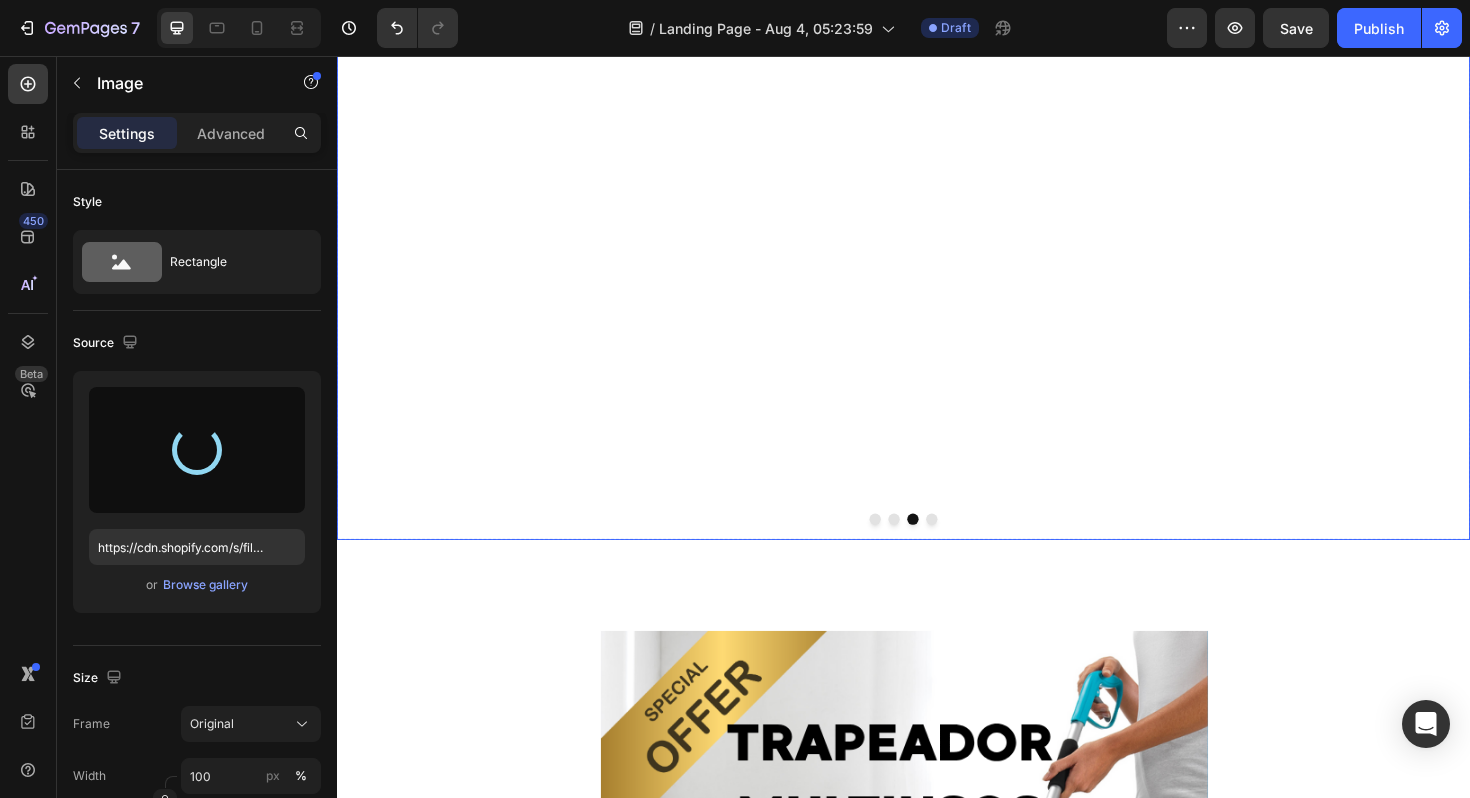 type on "https://cdn.shopify.com/s/files/1/0767/7765/2440/files/gempages_576760000408453986-3ae10aa3-eae3-41f1-97dd-b1fdda929853.png" 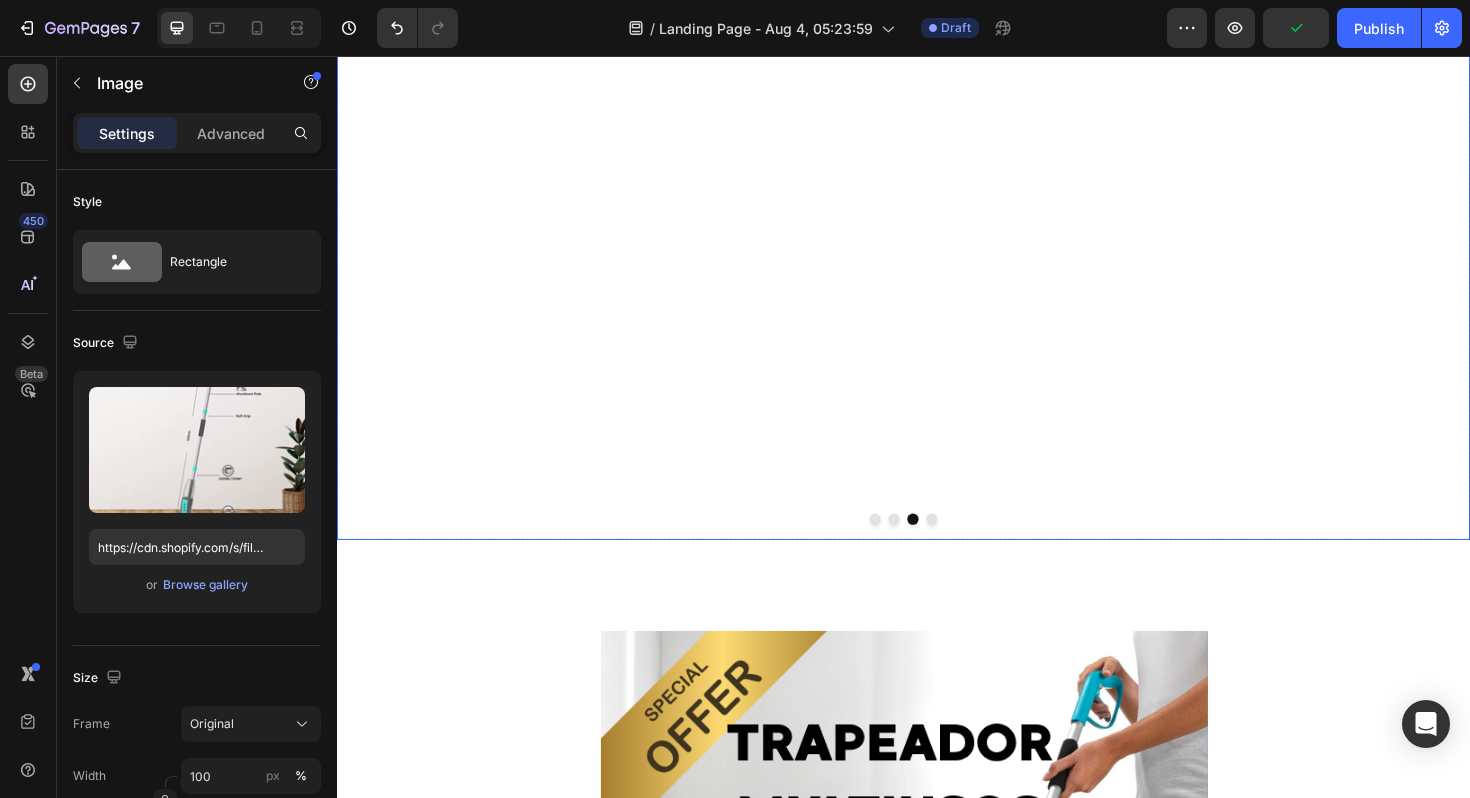 click at bounding box center (967, 547) 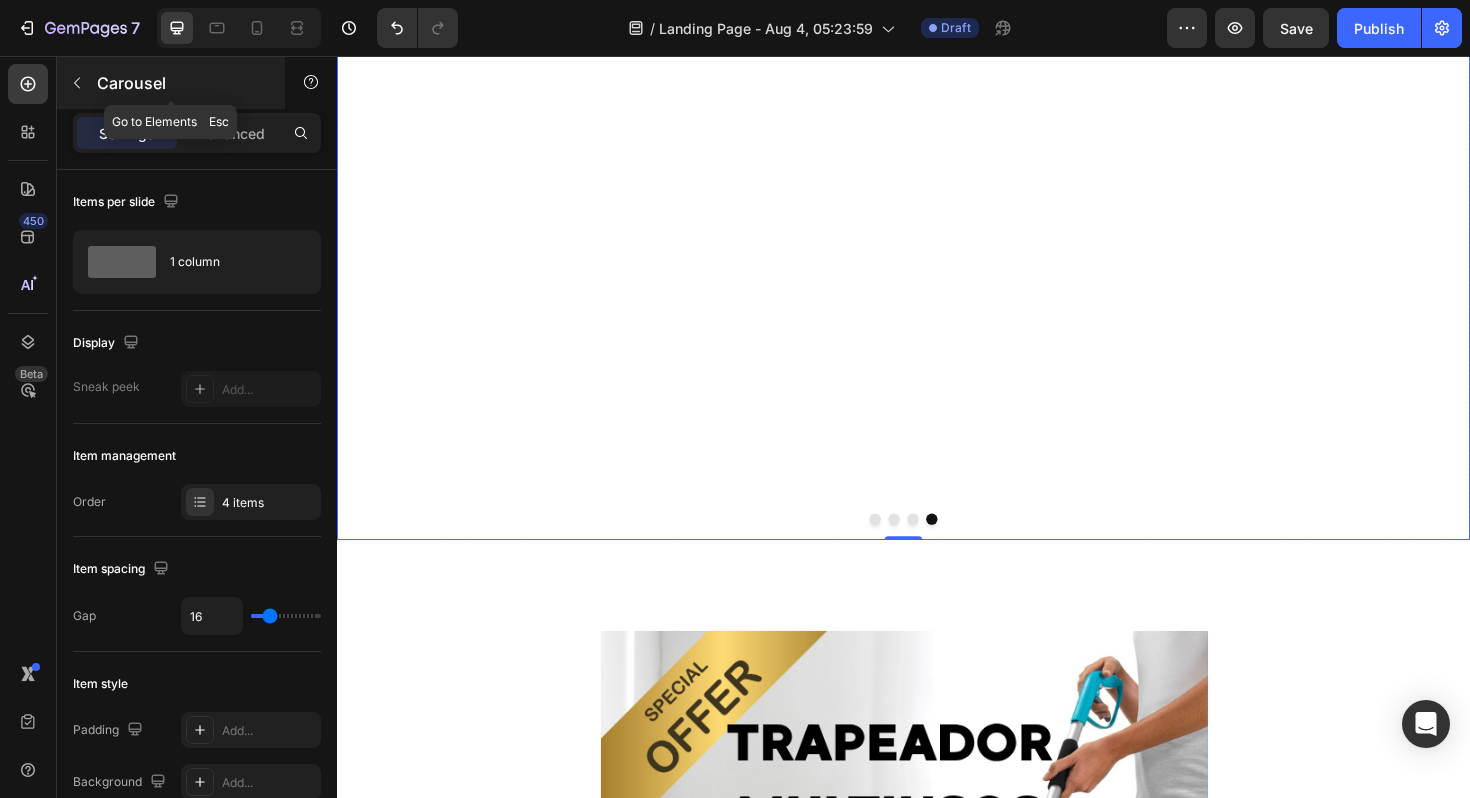 click at bounding box center (77, 83) 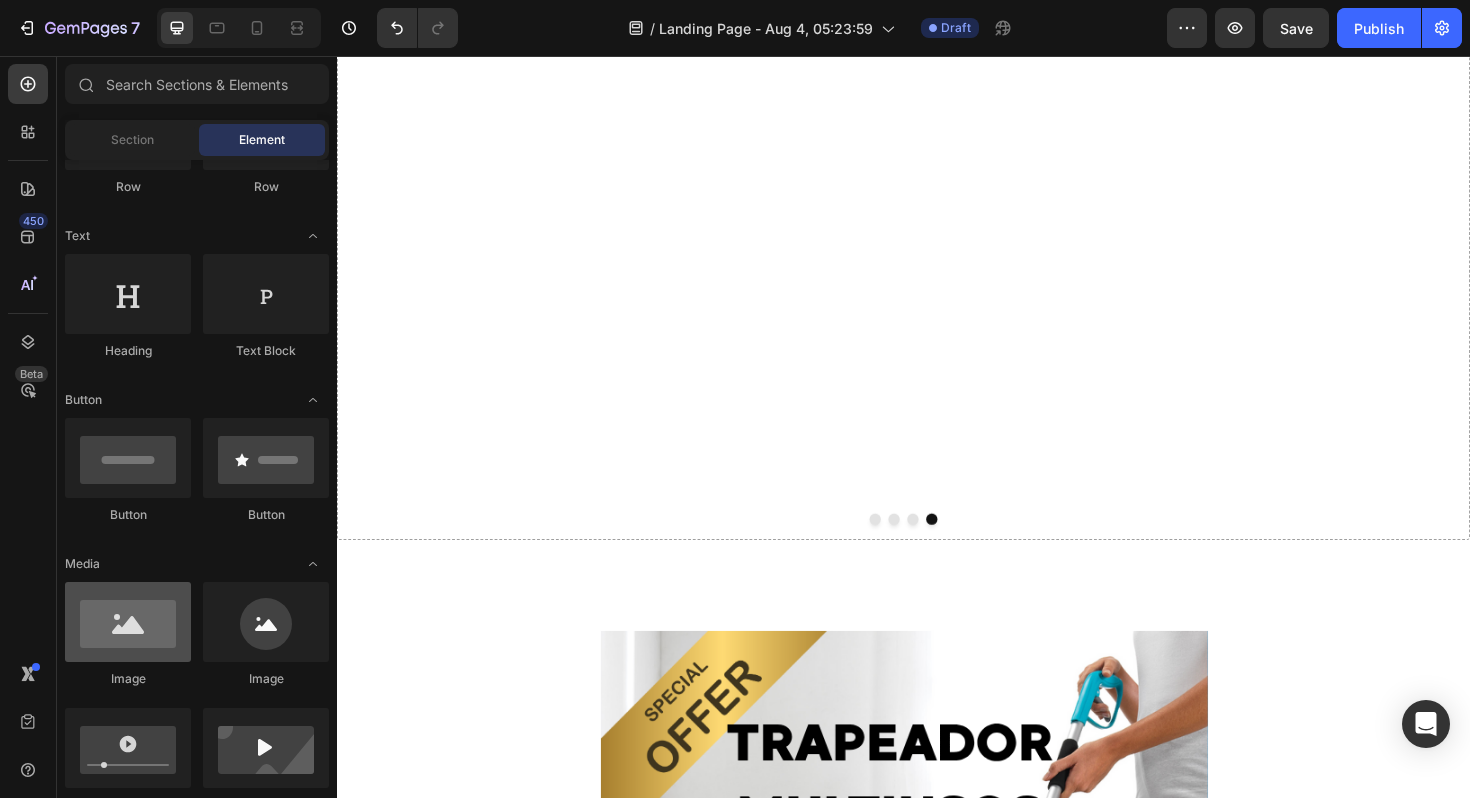 click at bounding box center (128, 622) 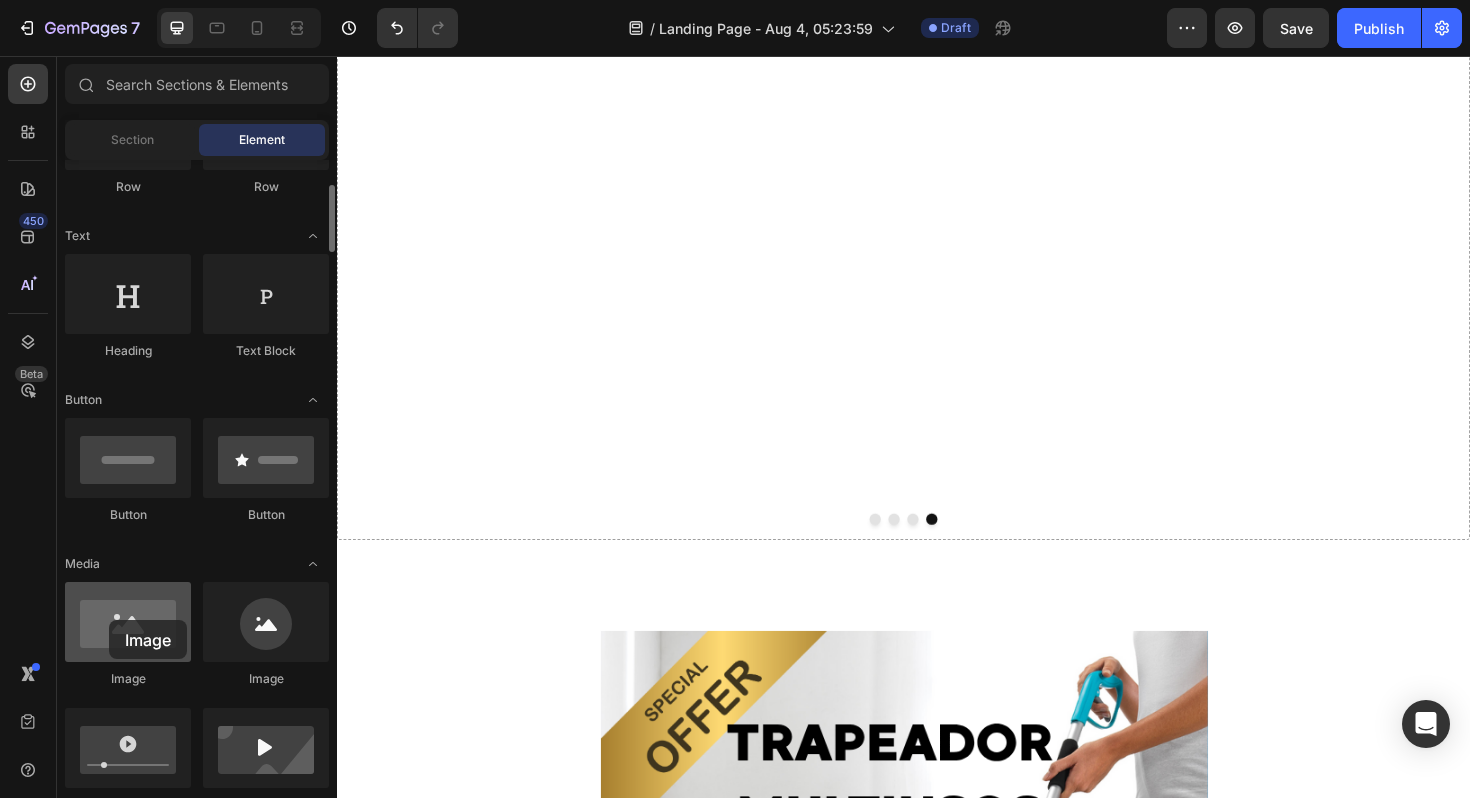 click at bounding box center (128, 622) 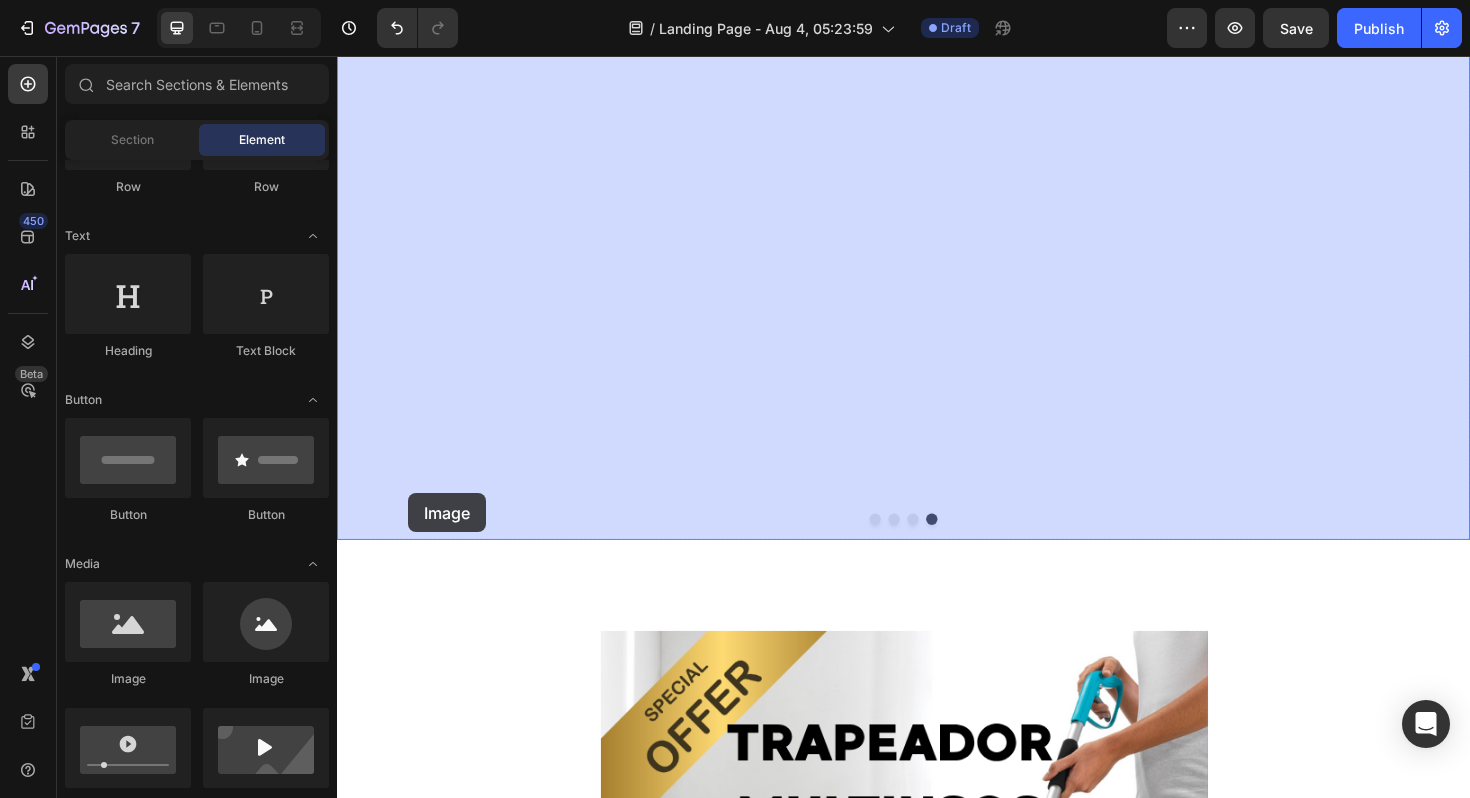 drag, startPoint x: 478, startPoint y: 695, endPoint x: 541, endPoint y: 393, distance: 308.50122 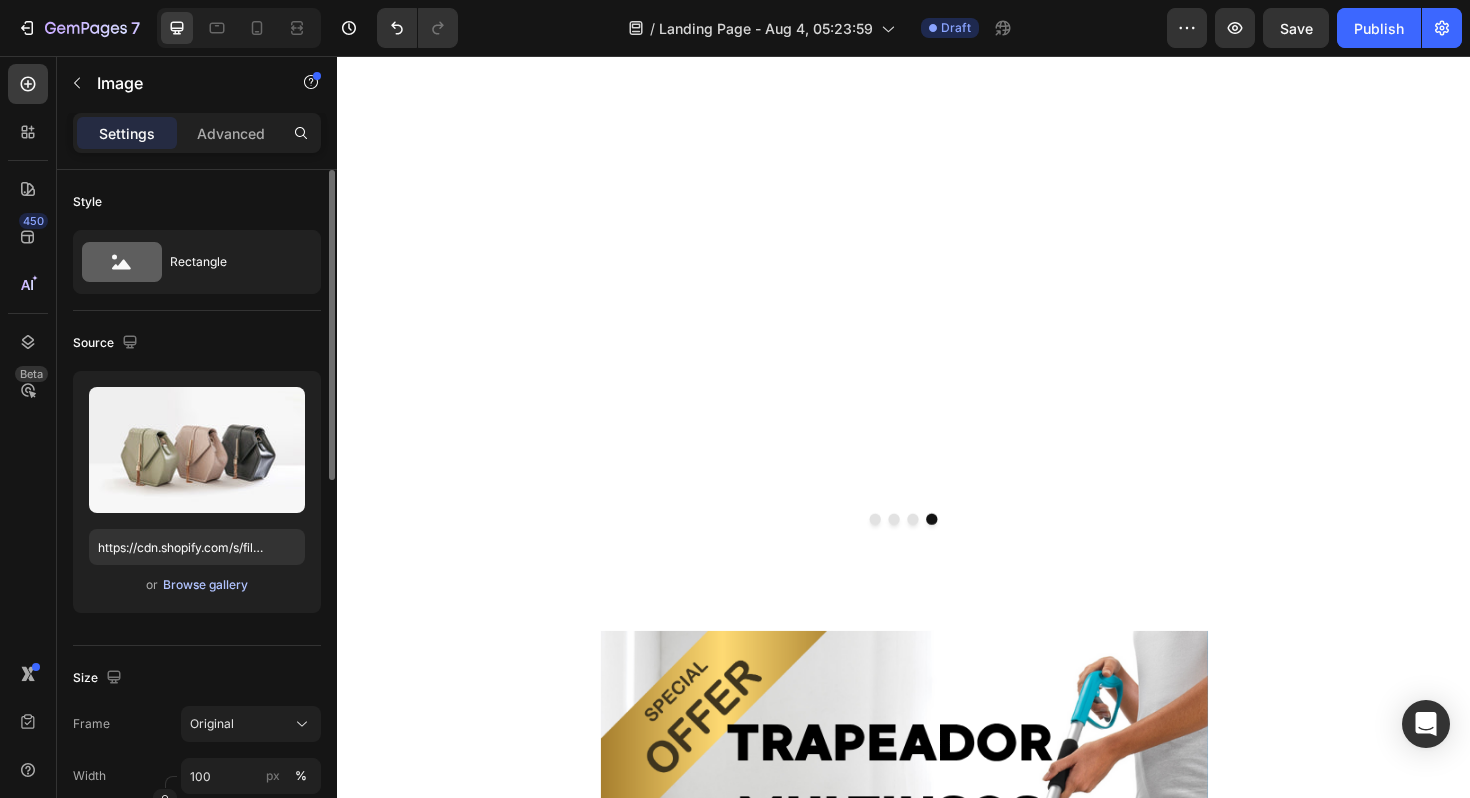 click on "Browse gallery" at bounding box center [205, 585] 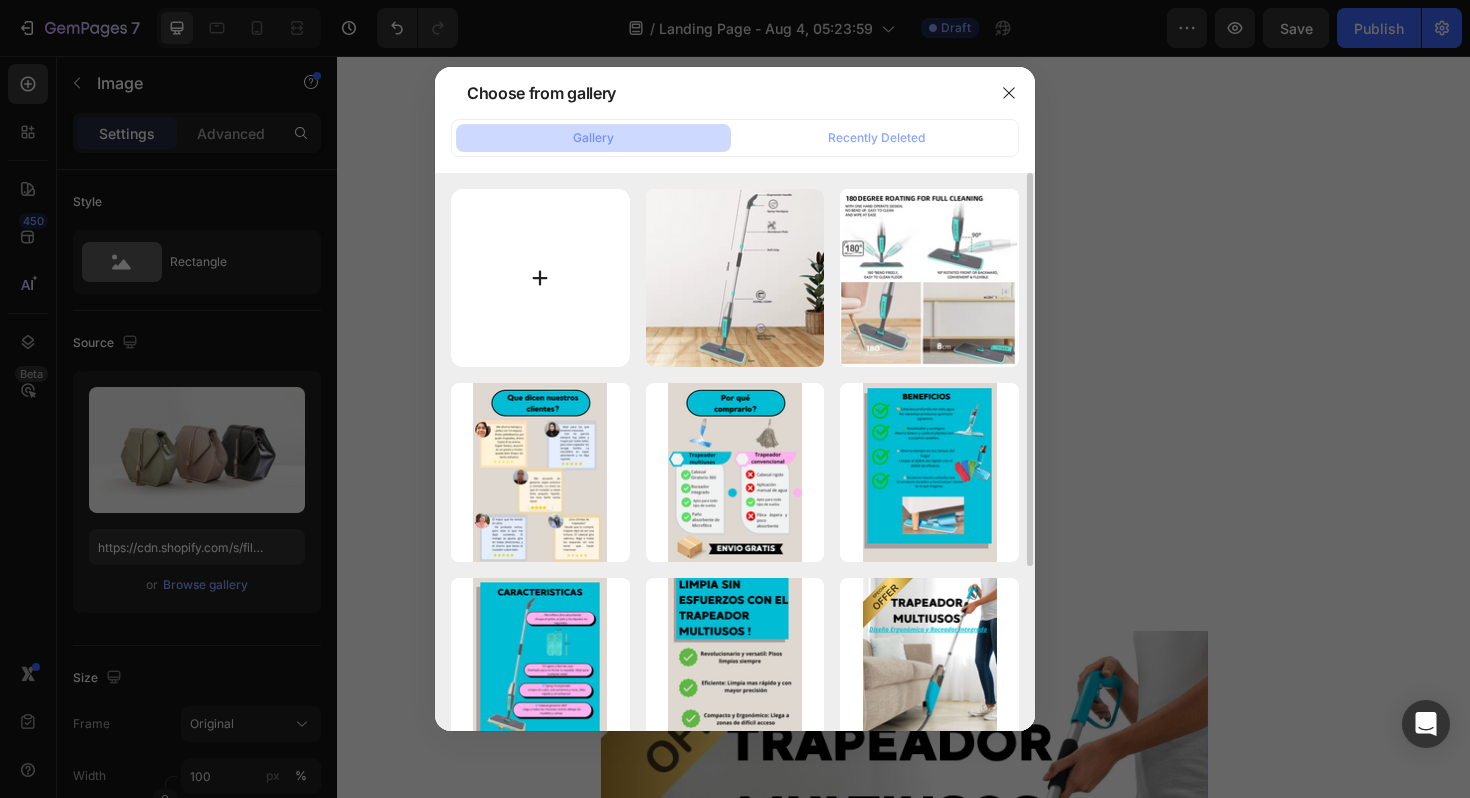 click at bounding box center (540, 278) 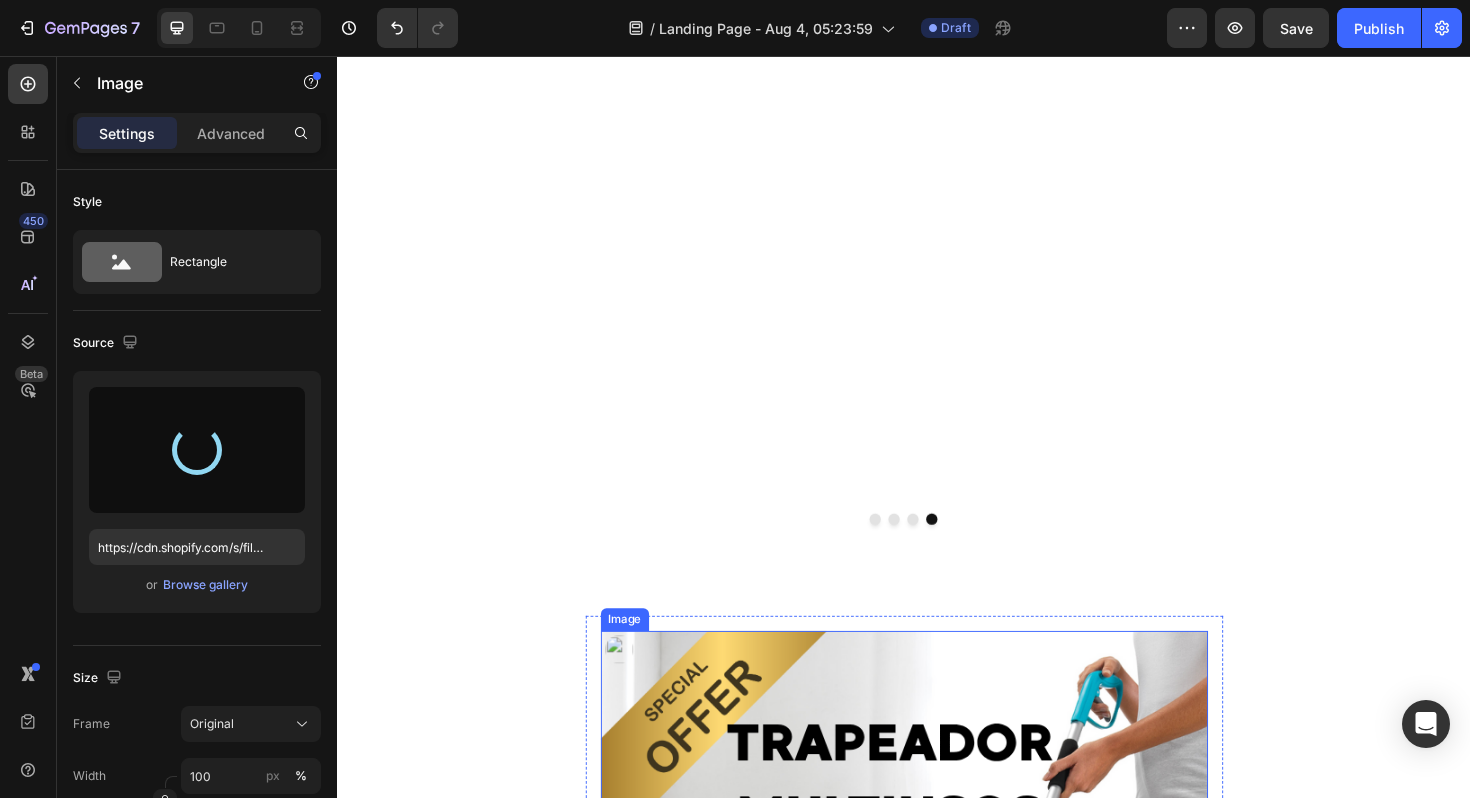 type on "https://cdn.shopify.com/s/files/1/0767/7765/2440/files/gempages_576760000408453986-312defda-0e8c-47a7-9961-2f54418f8a91.png" 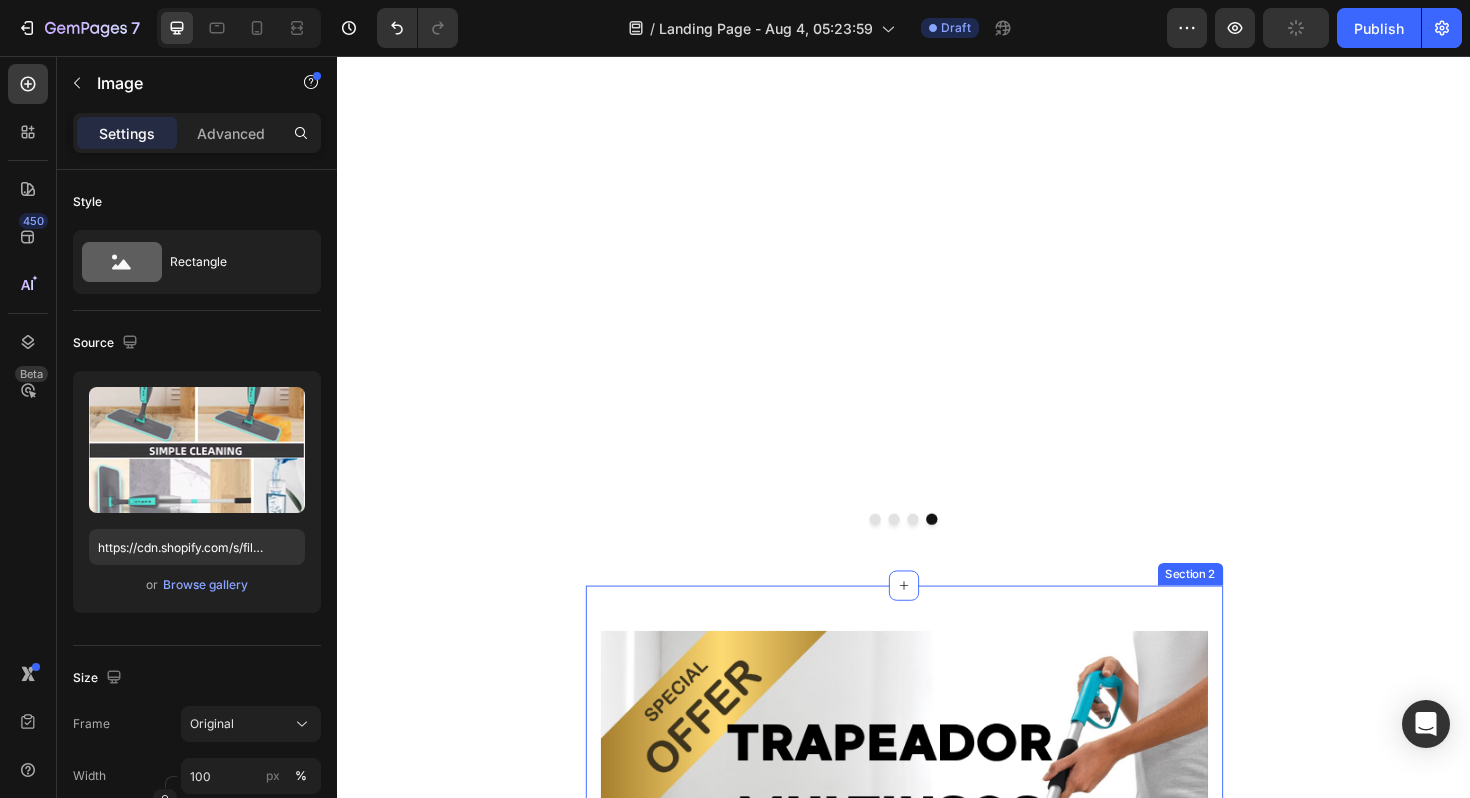 click on "Image Image Image Image Image Image Row Section 2" at bounding box center (937, 3237) 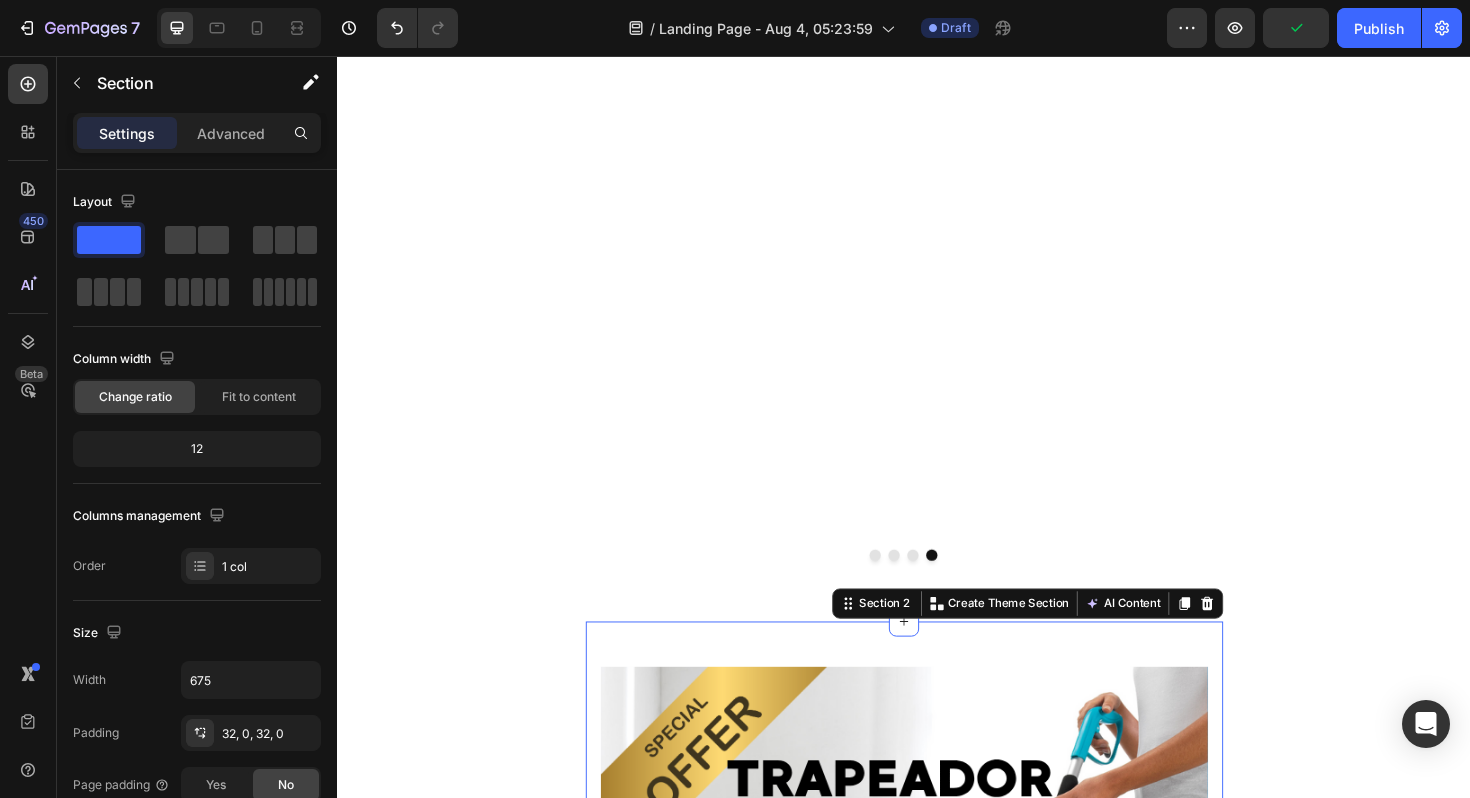 scroll, scrollTop: 720, scrollLeft: 0, axis: vertical 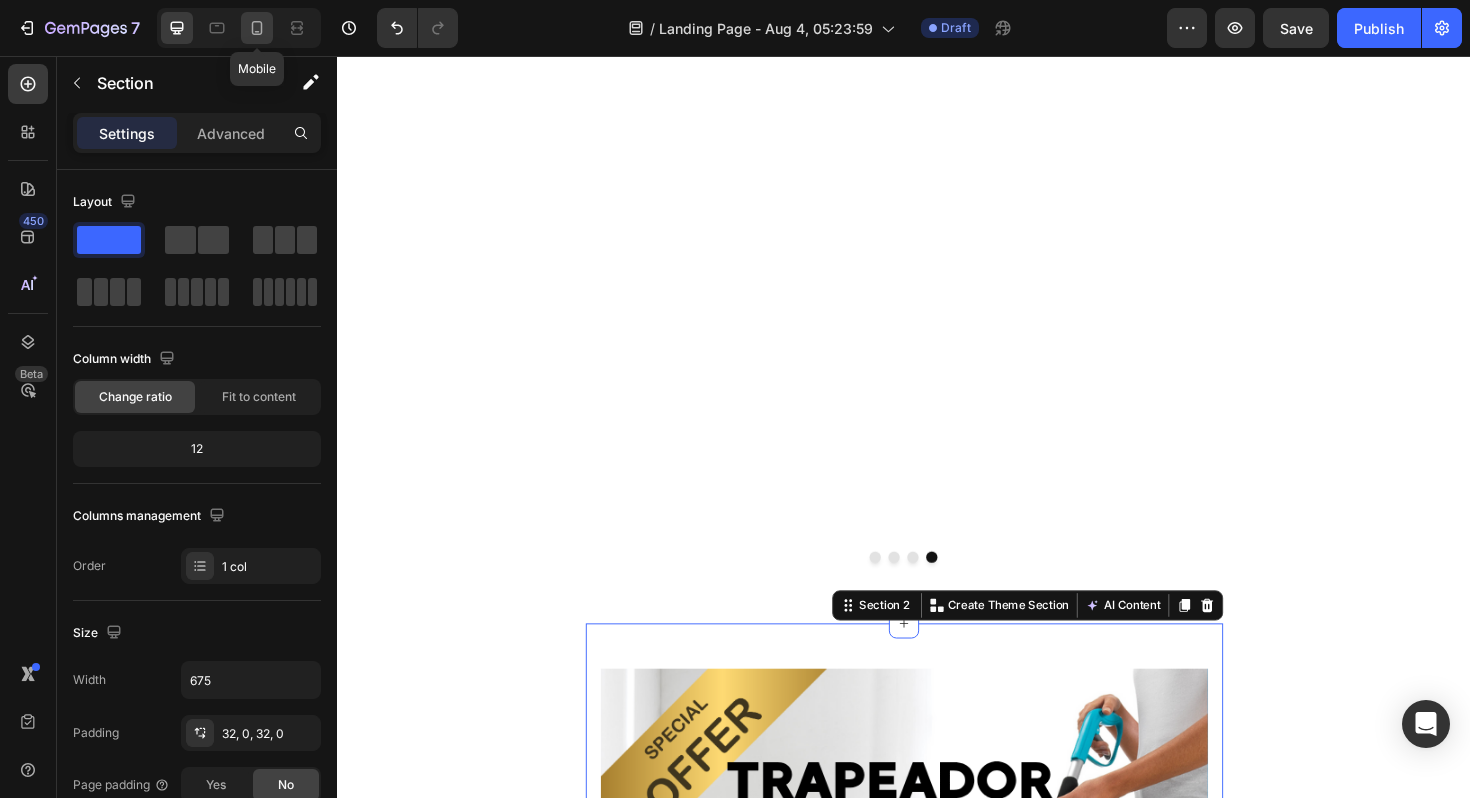 click 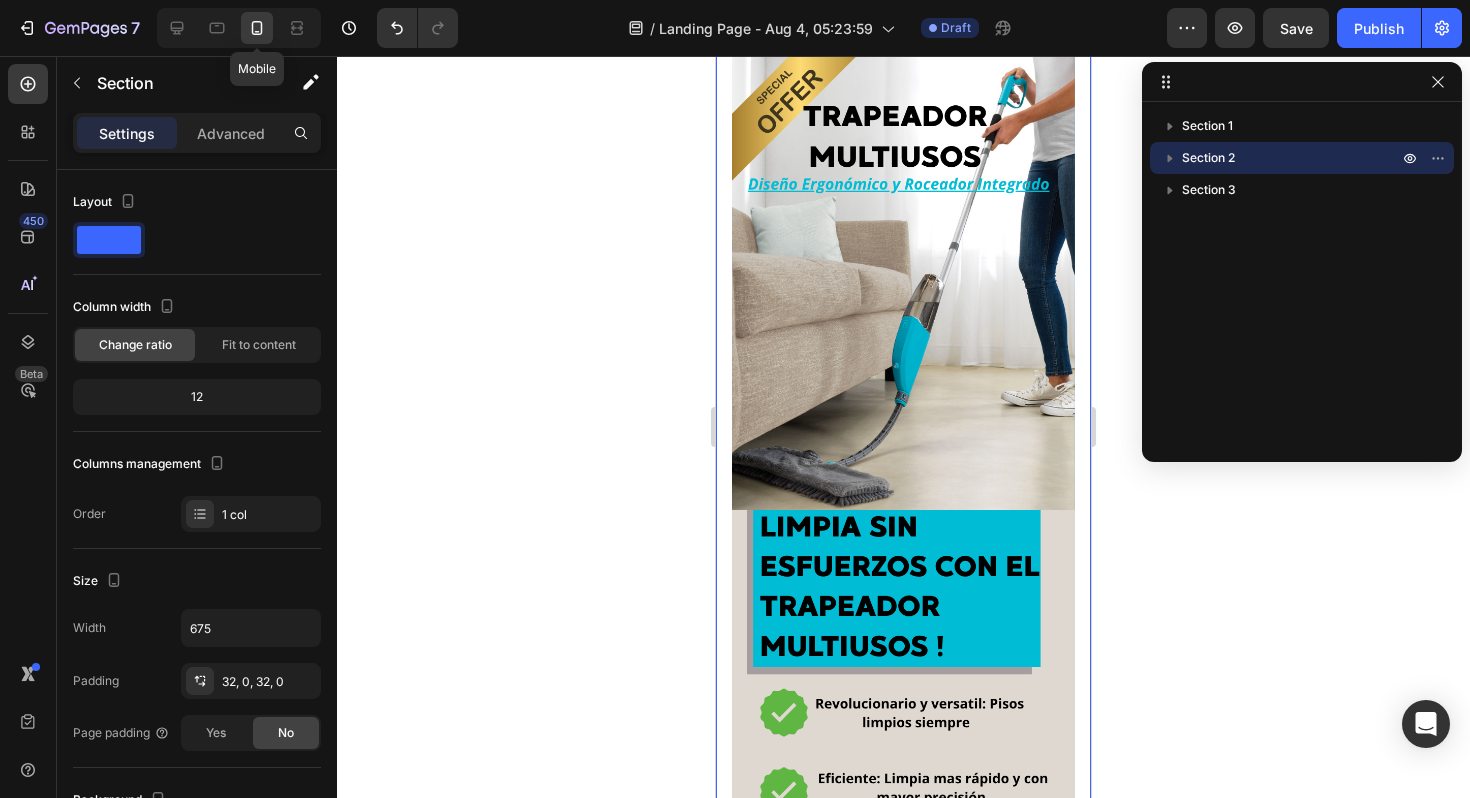 scroll, scrollTop: 486, scrollLeft: 0, axis: vertical 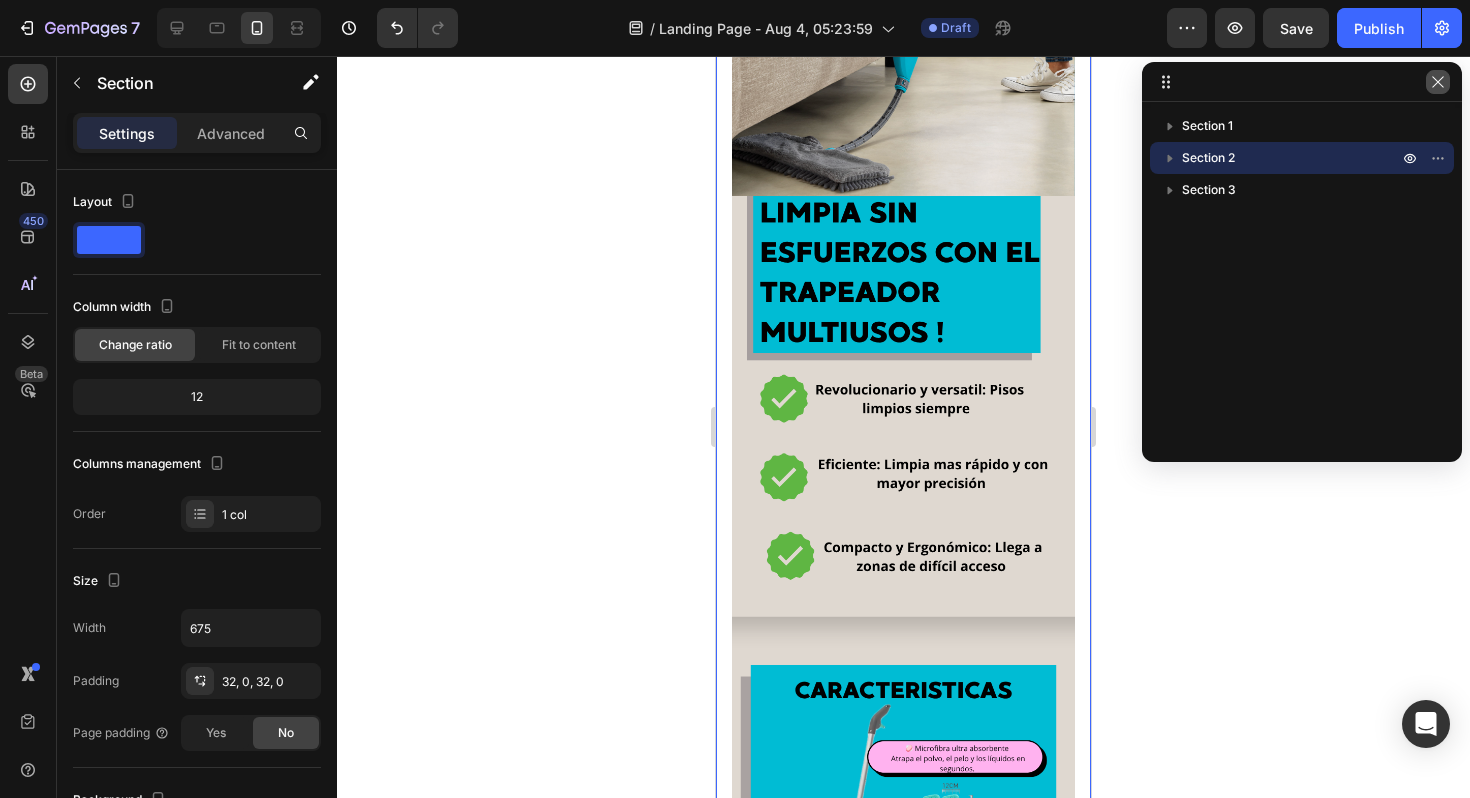 click 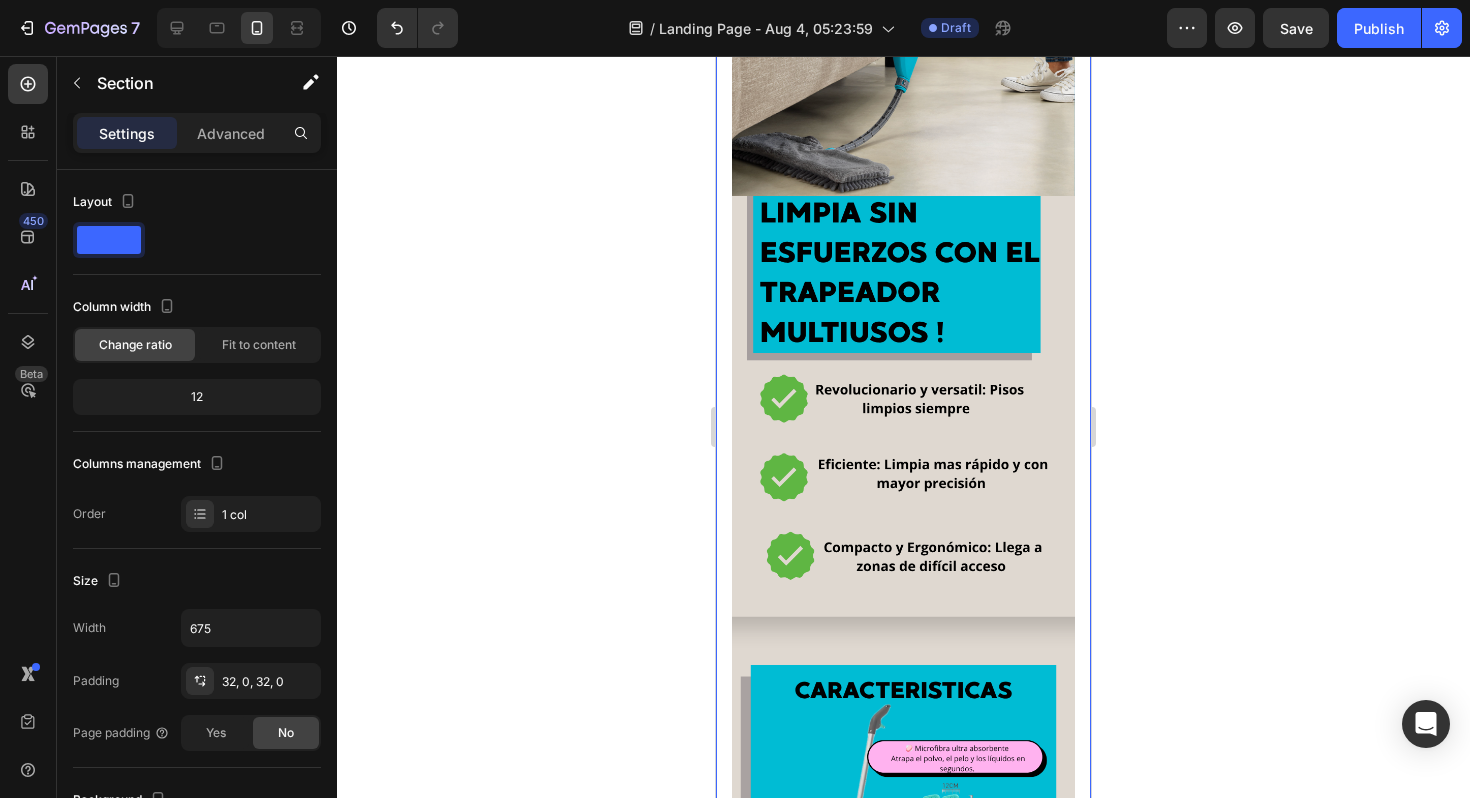 drag, startPoint x: 1416, startPoint y: 428, endPoint x: 1409, endPoint y: 52, distance: 376.06516 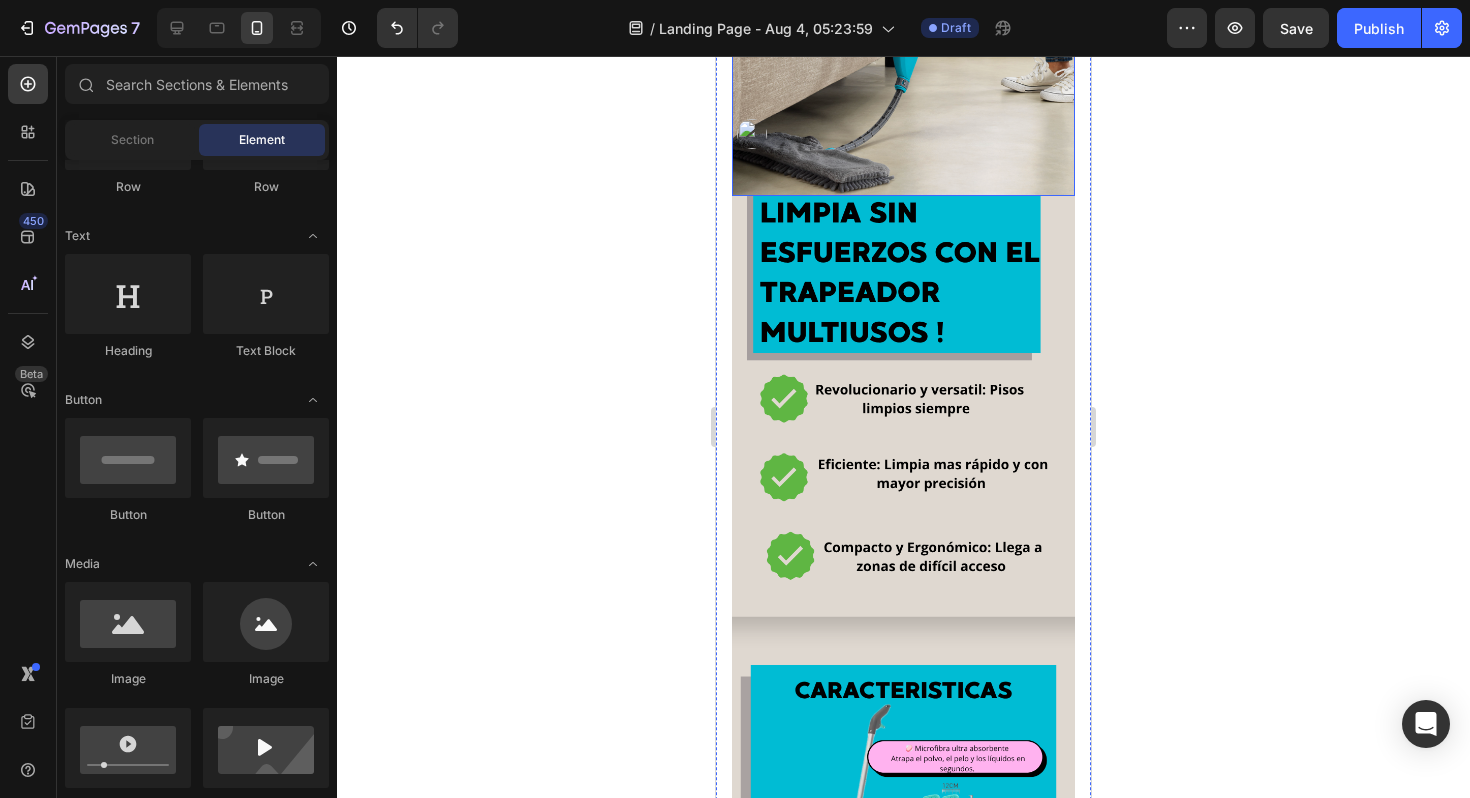 click at bounding box center (903, -33) 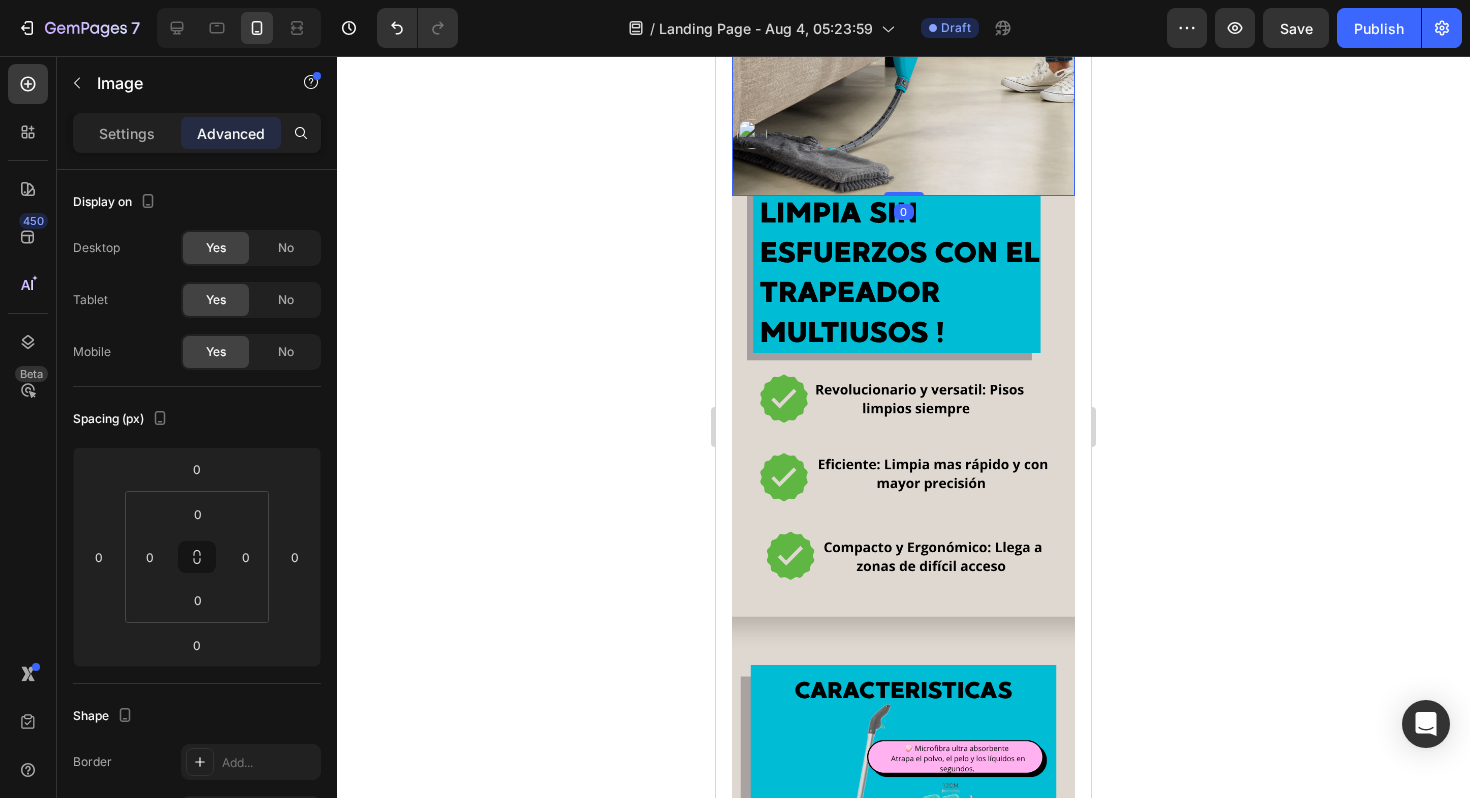 click on "Image   0 Image Image Image Image Image Row" at bounding box center (903, 1111) 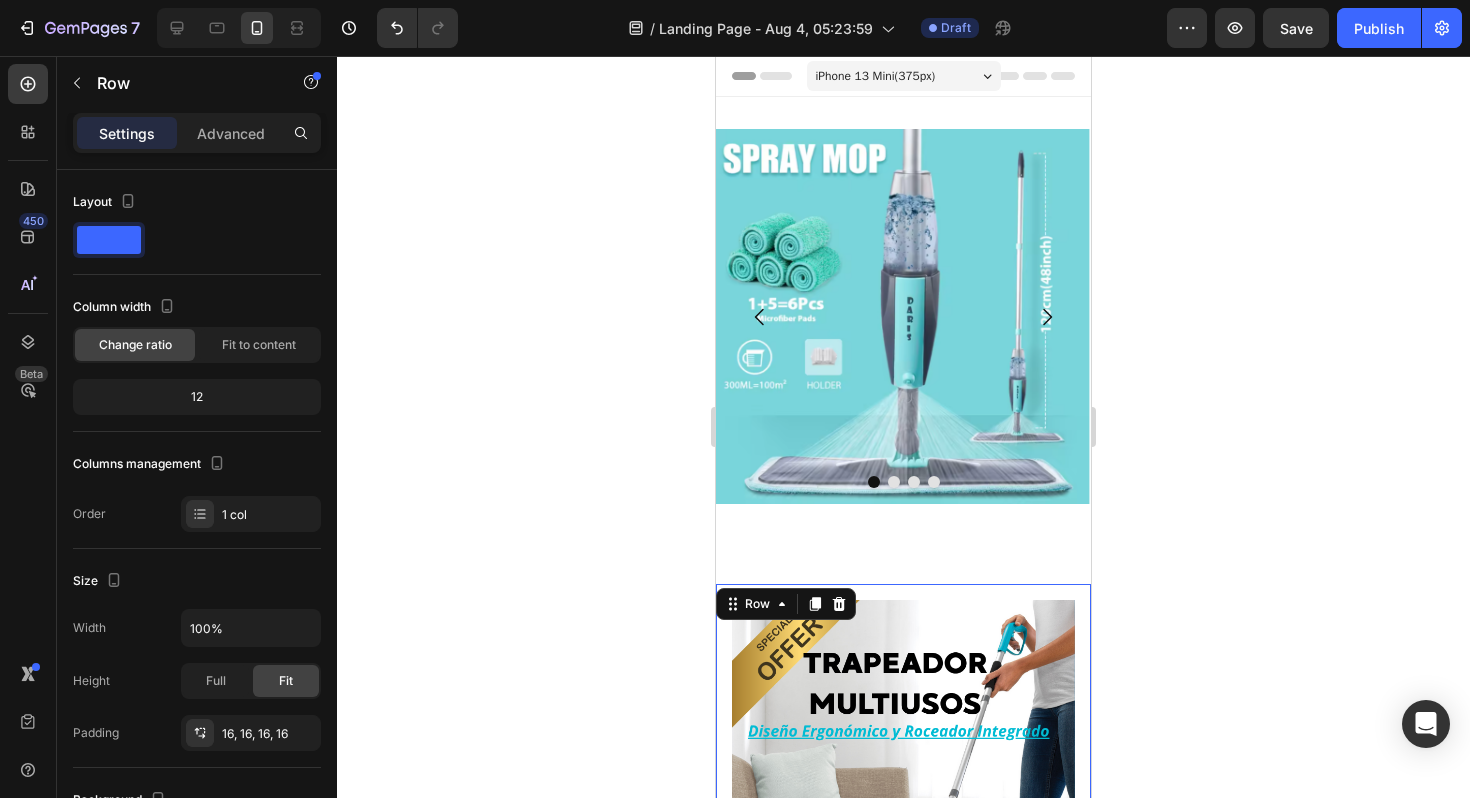 scroll, scrollTop: 0, scrollLeft: 0, axis: both 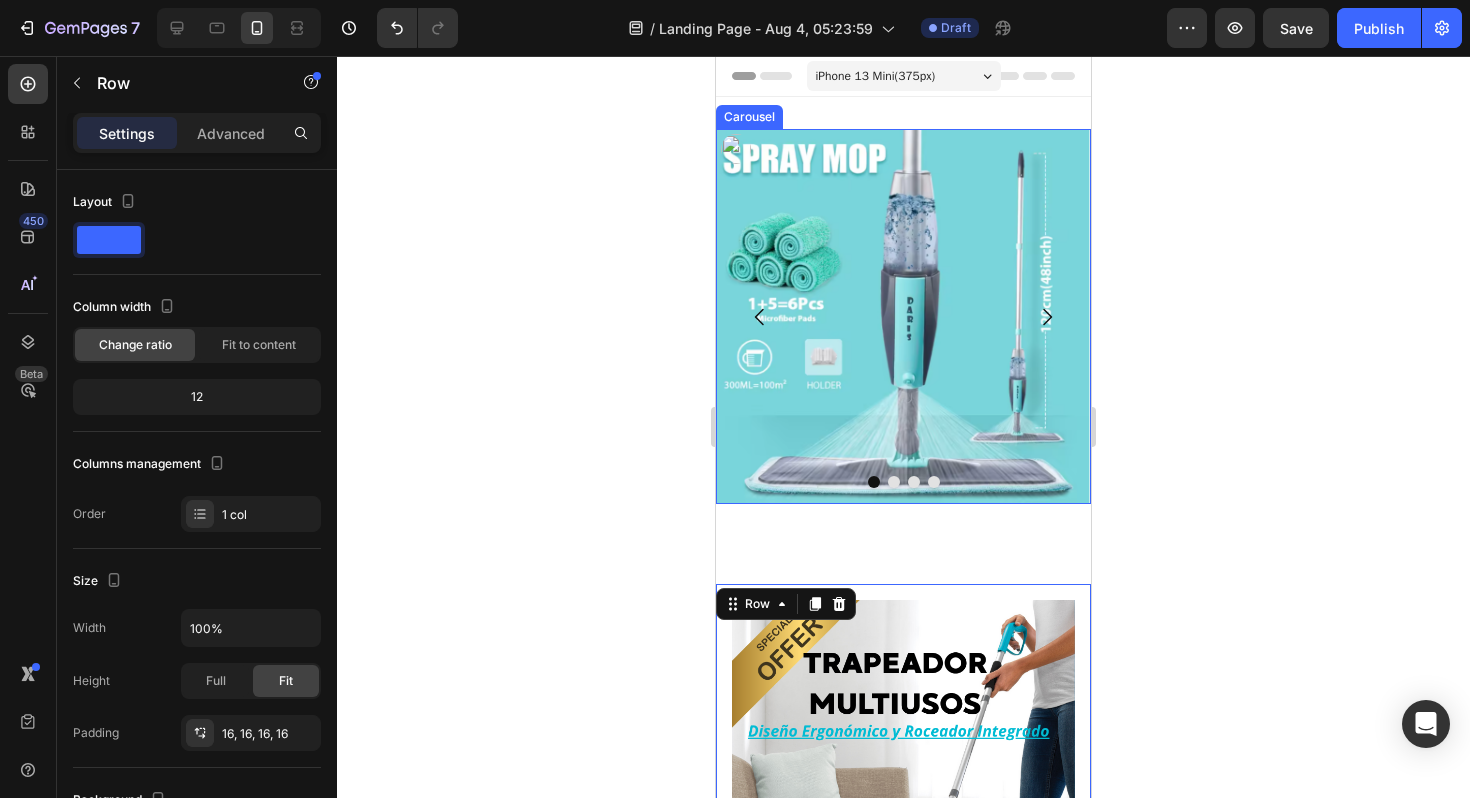 click 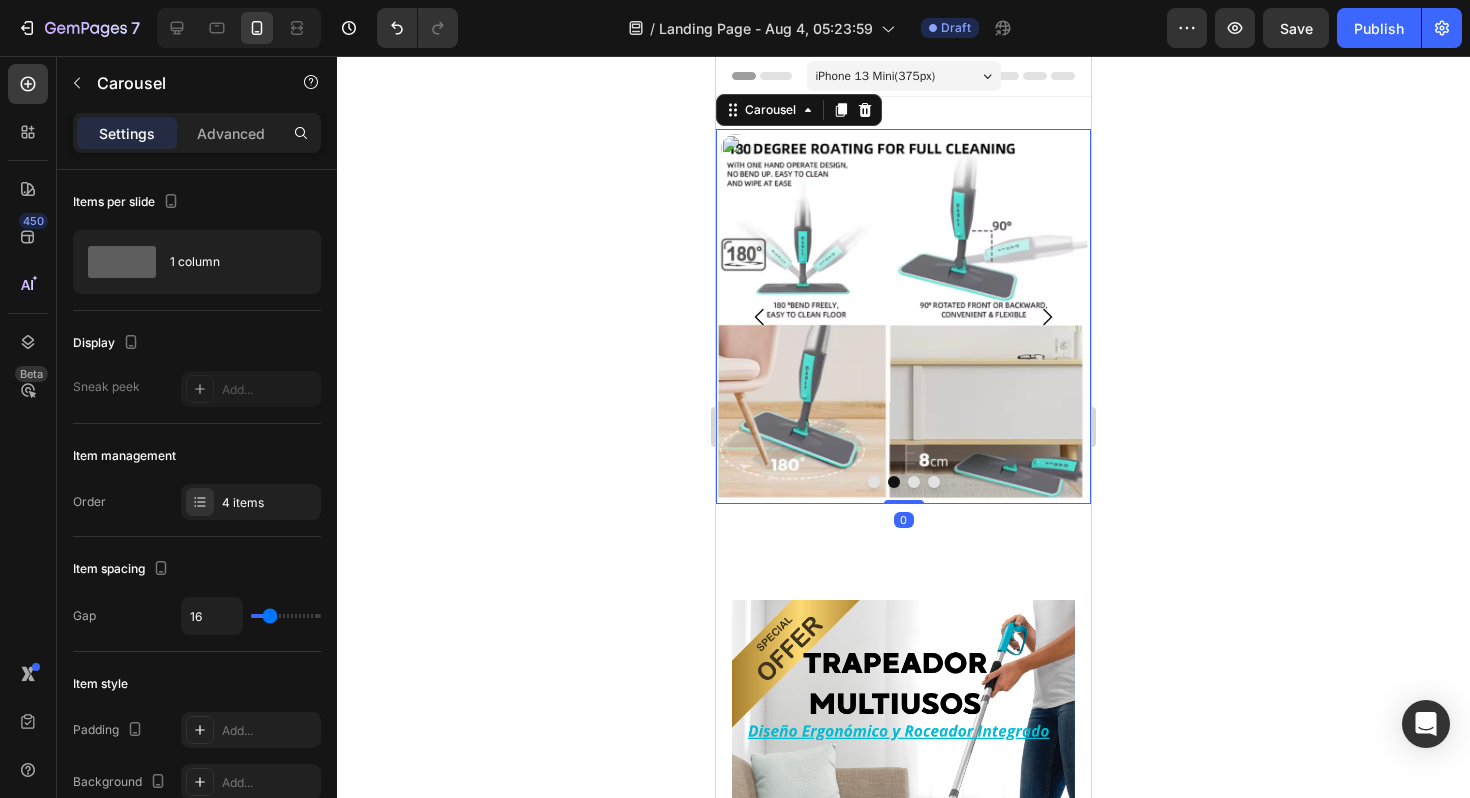 click 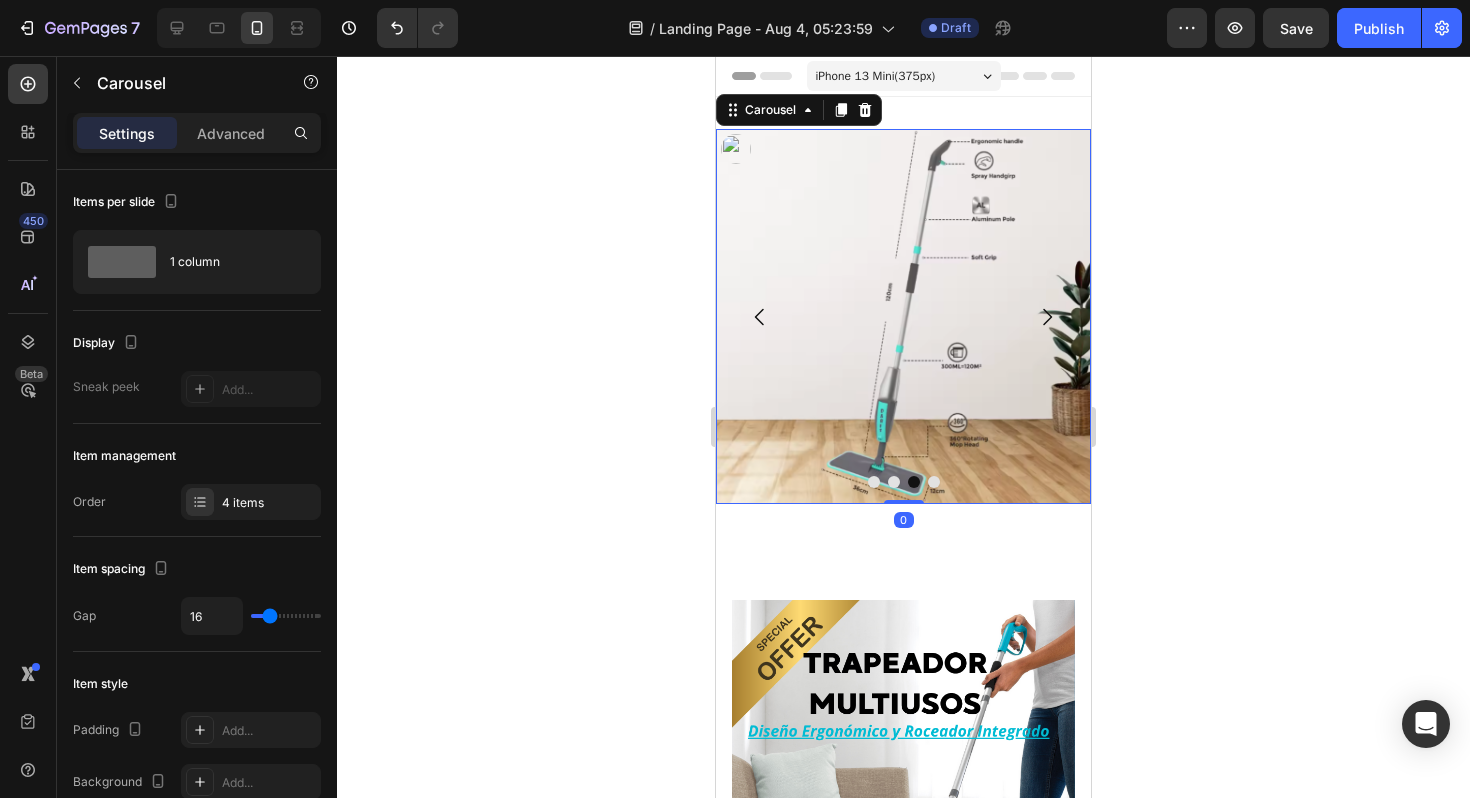 click 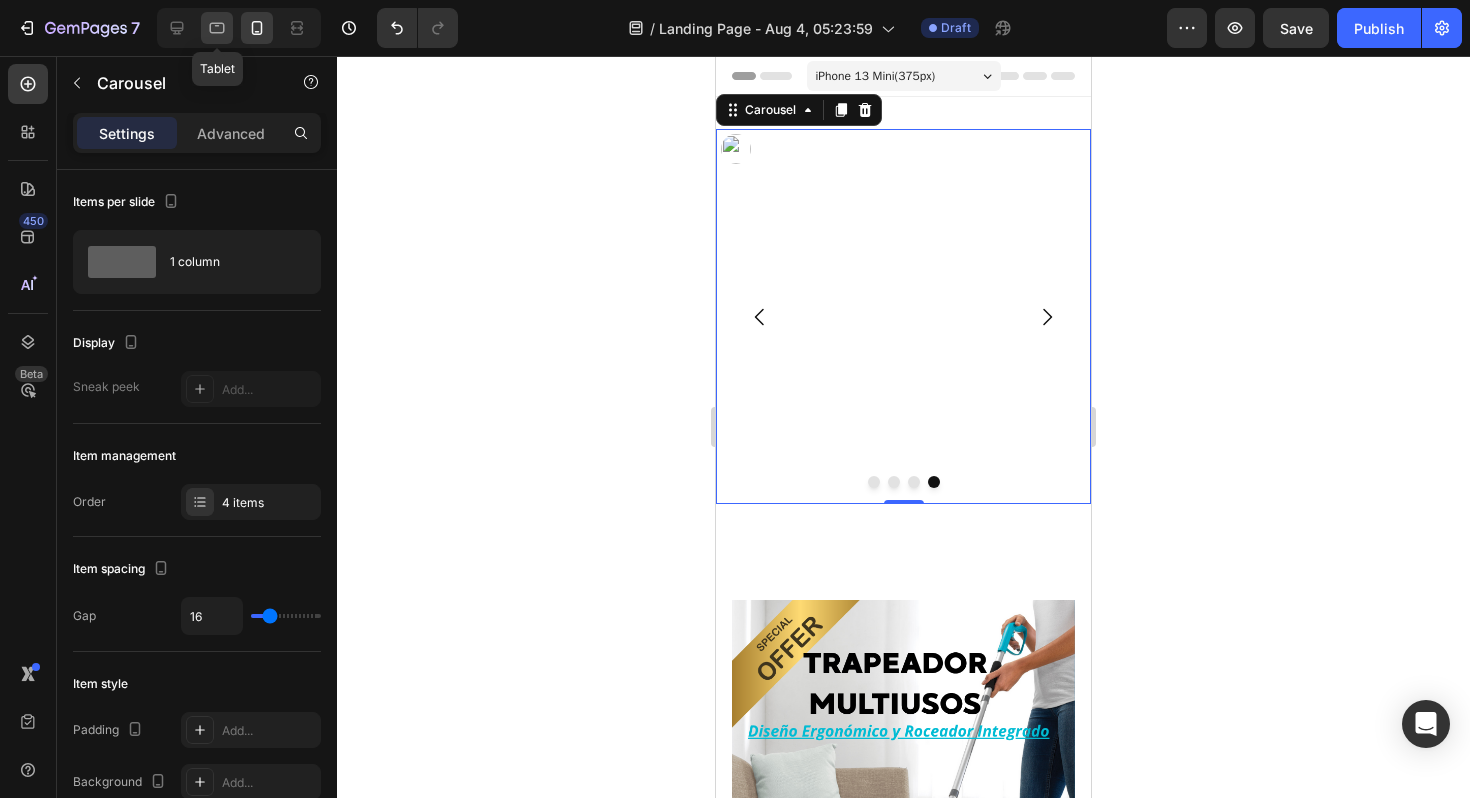 click 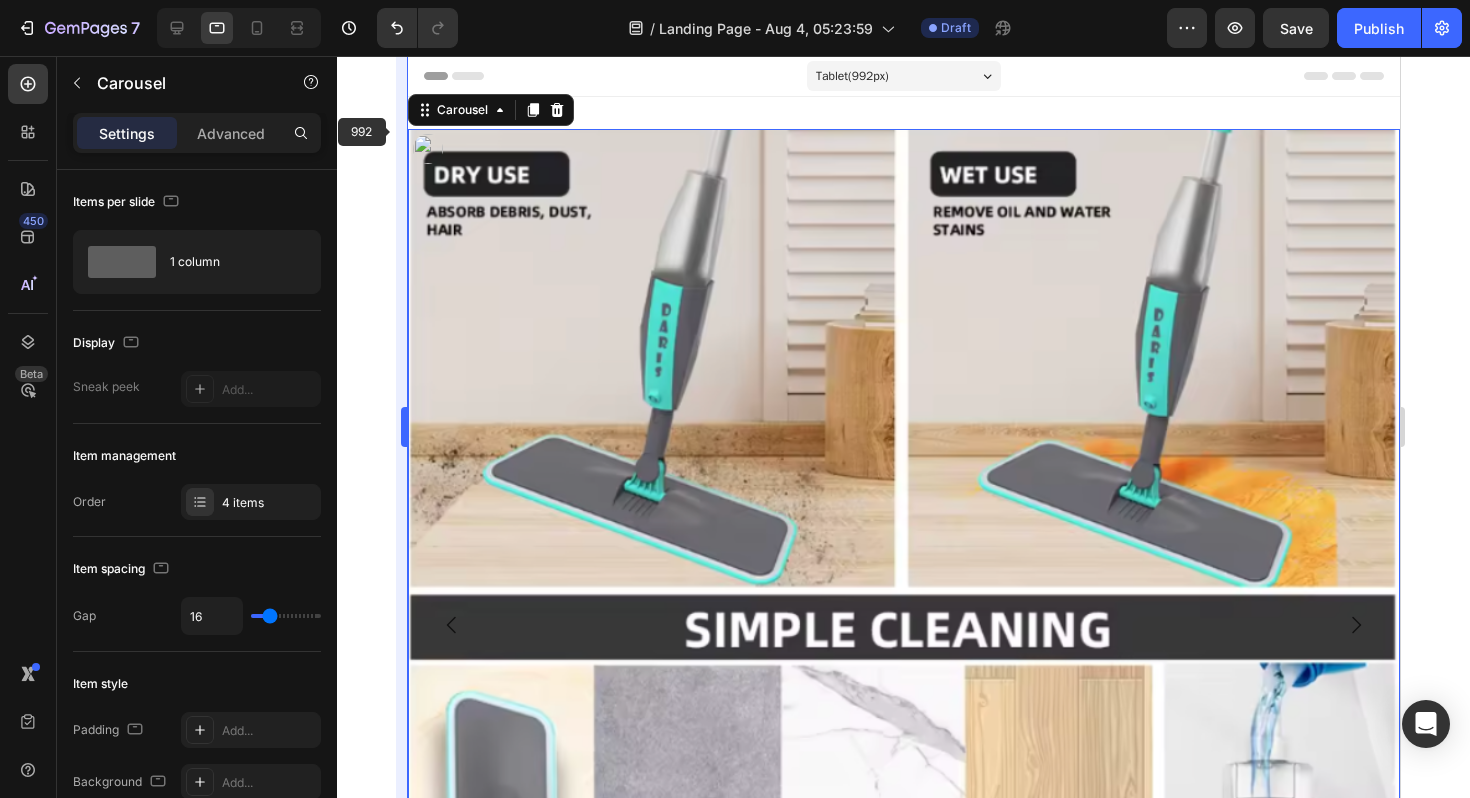 scroll, scrollTop: 3, scrollLeft: 0, axis: vertical 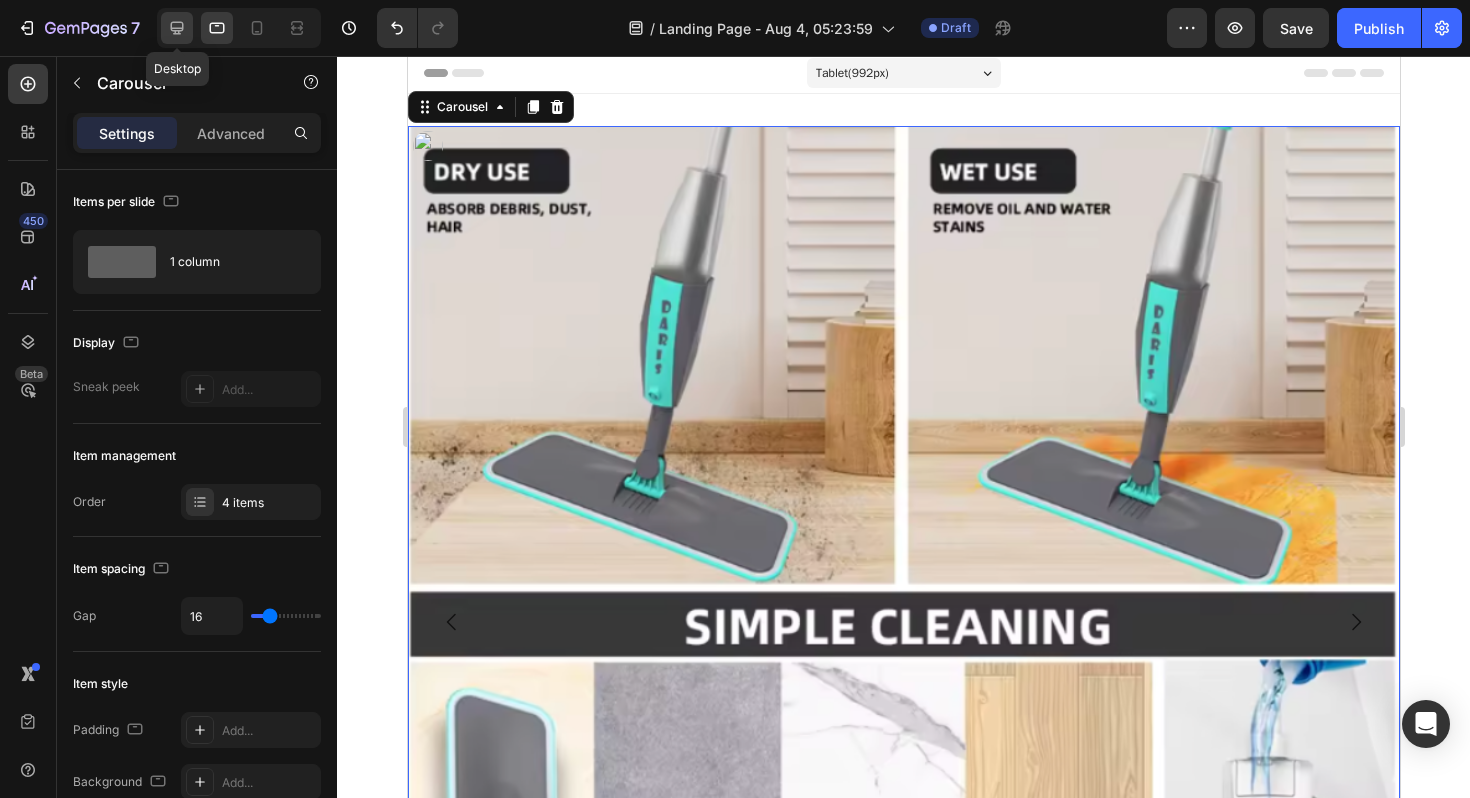 click 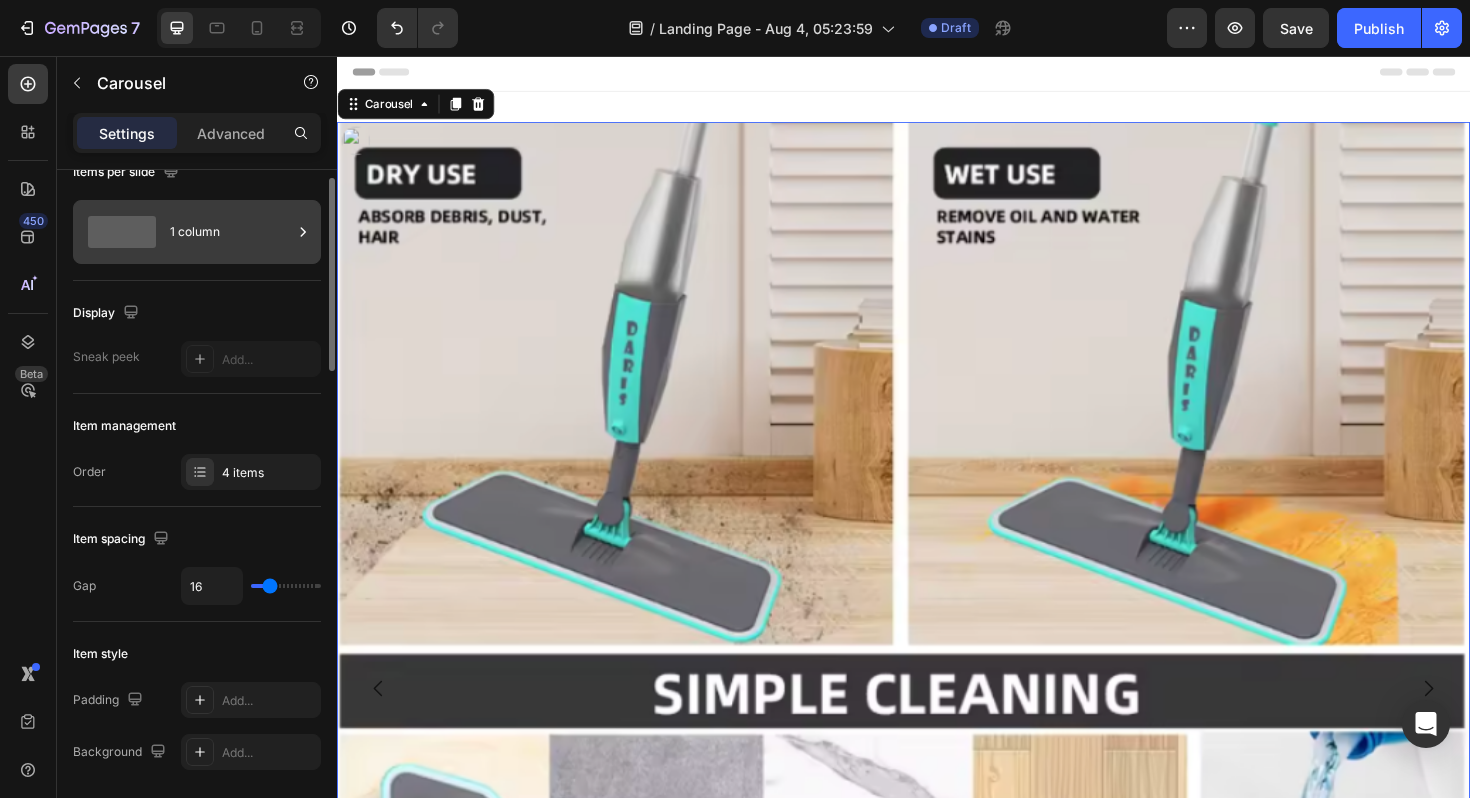 scroll, scrollTop: 60, scrollLeft: 0, axis: vertical 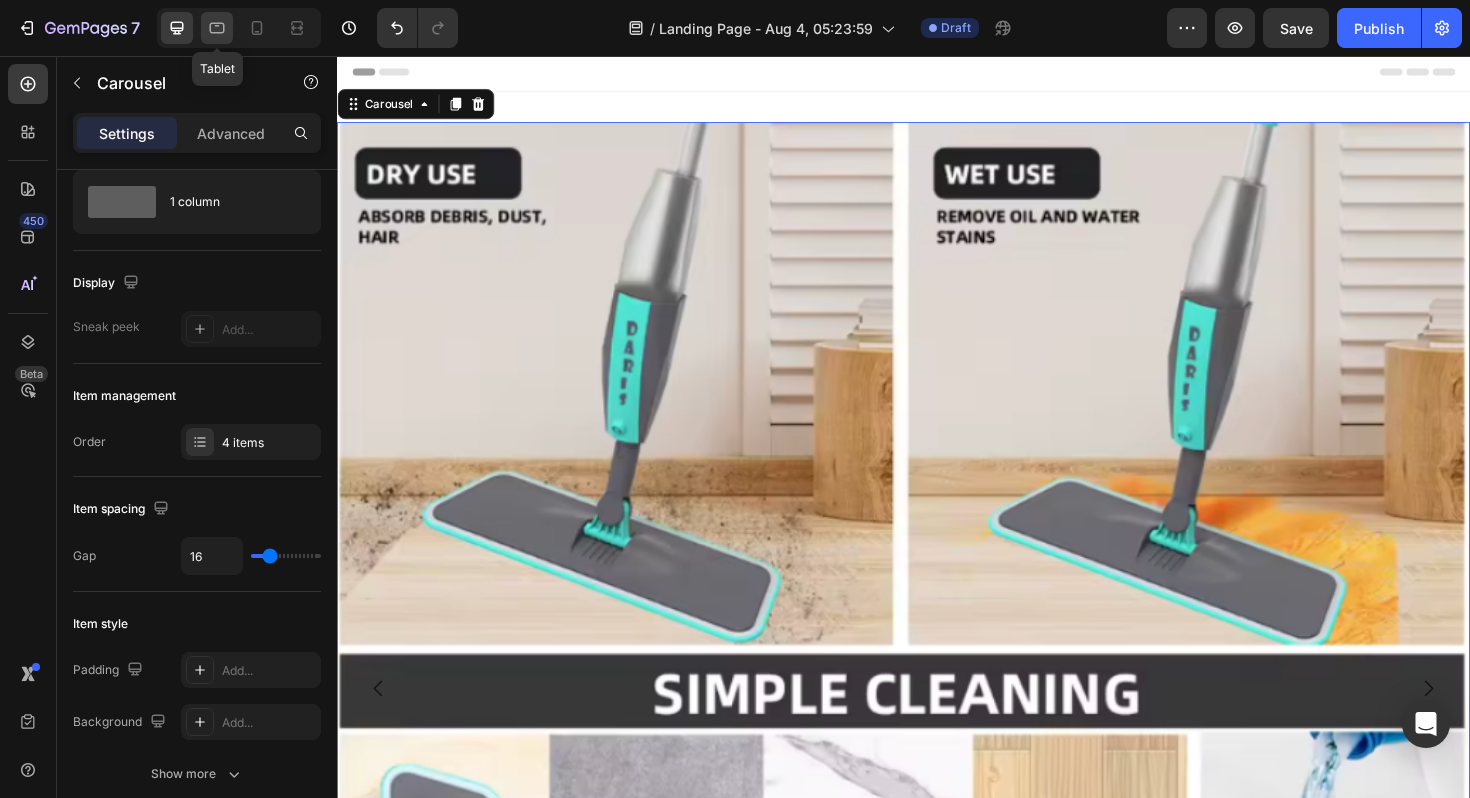 click 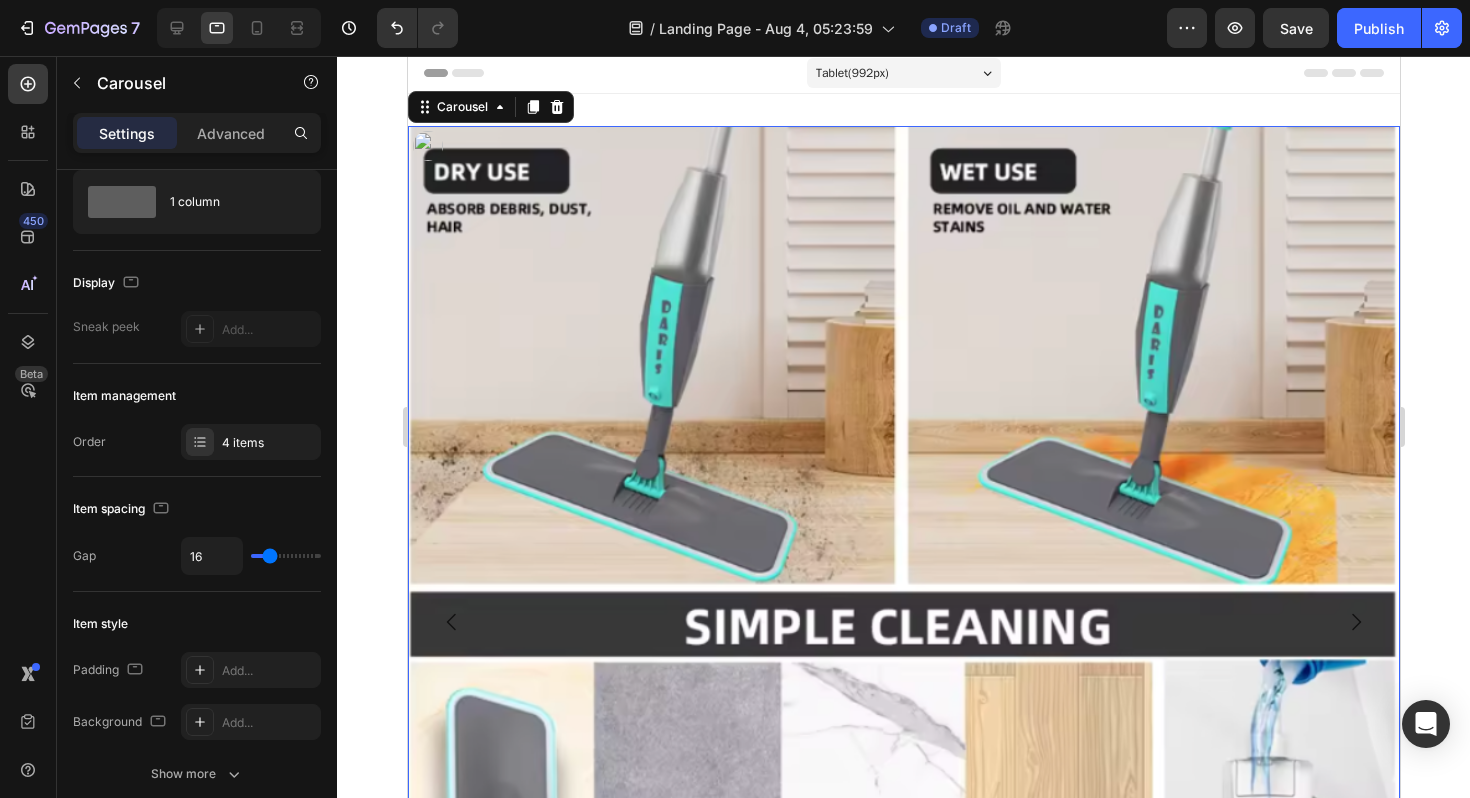 click 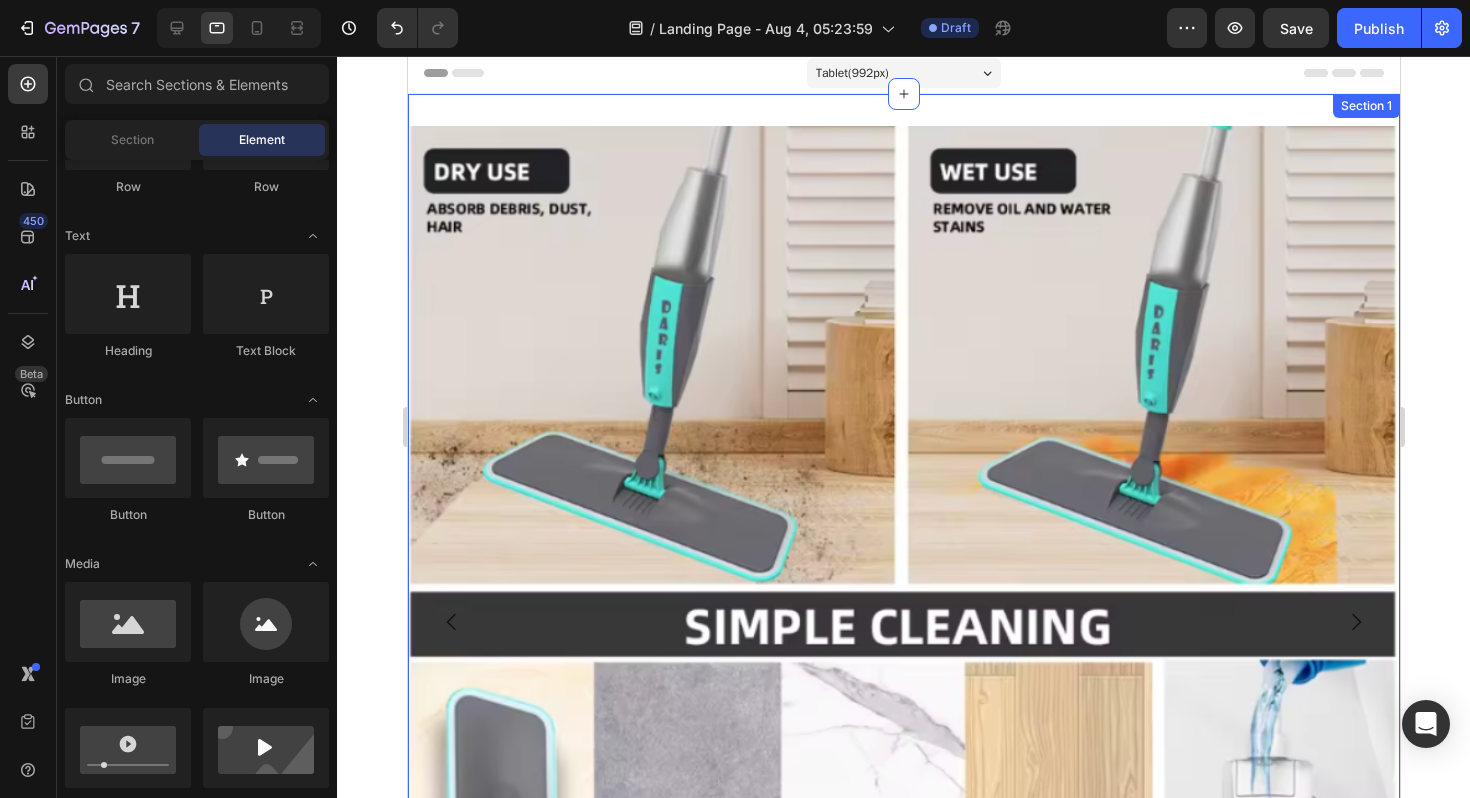 click on "Image Image Image Image
Carousel Row Section 1" at bounding box center [903, 630] 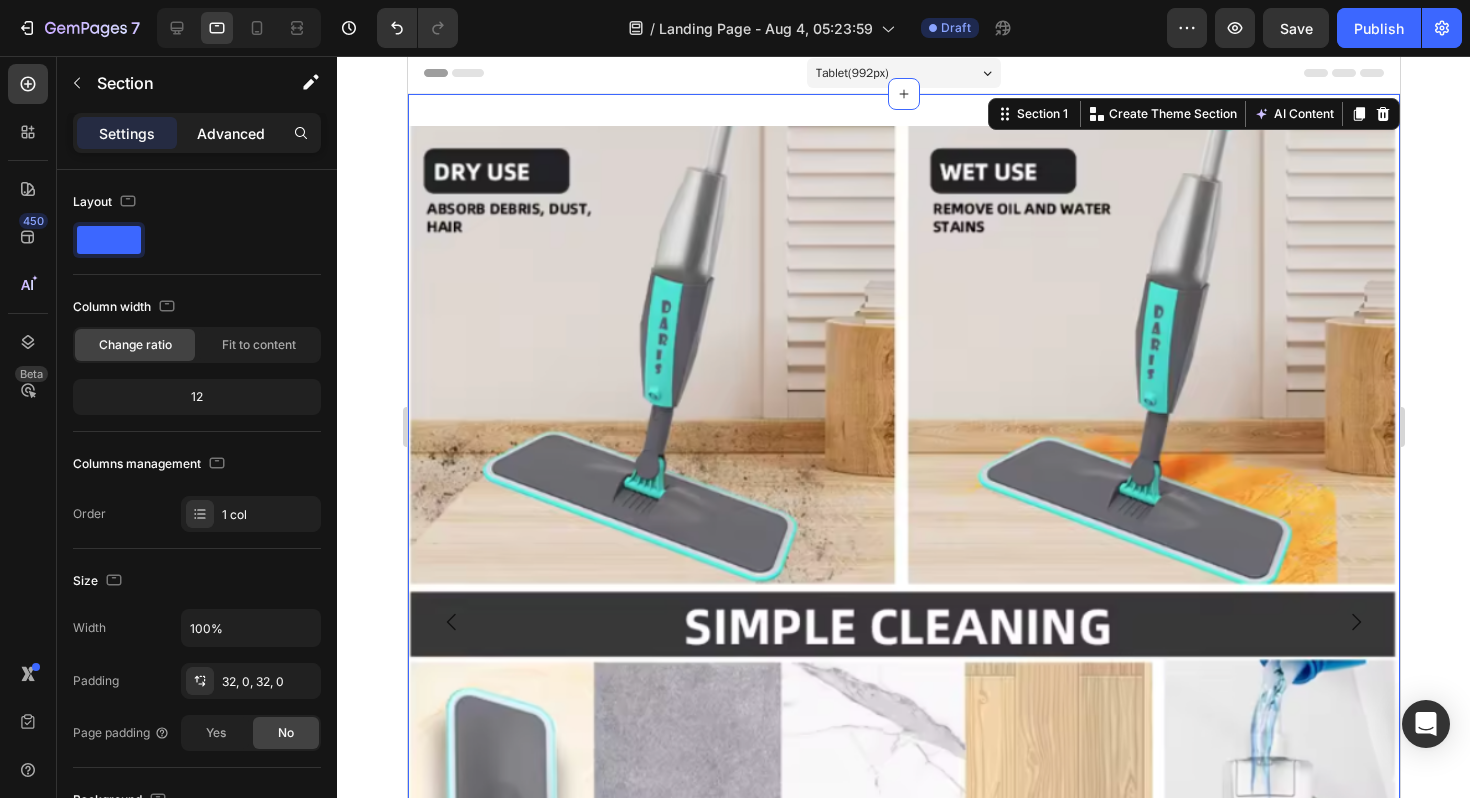 click on "Advanced" at bounding box center (231, 133) 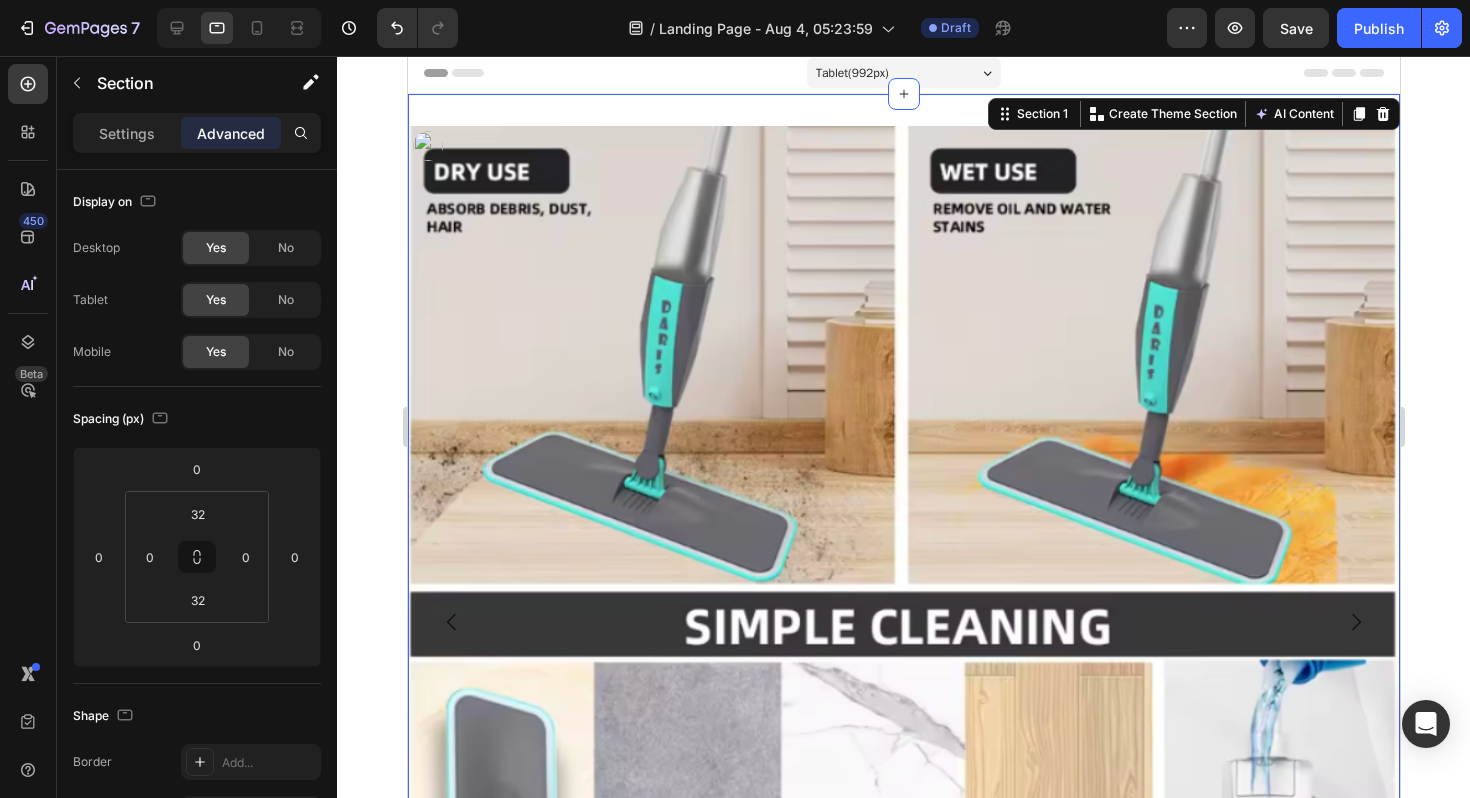 click 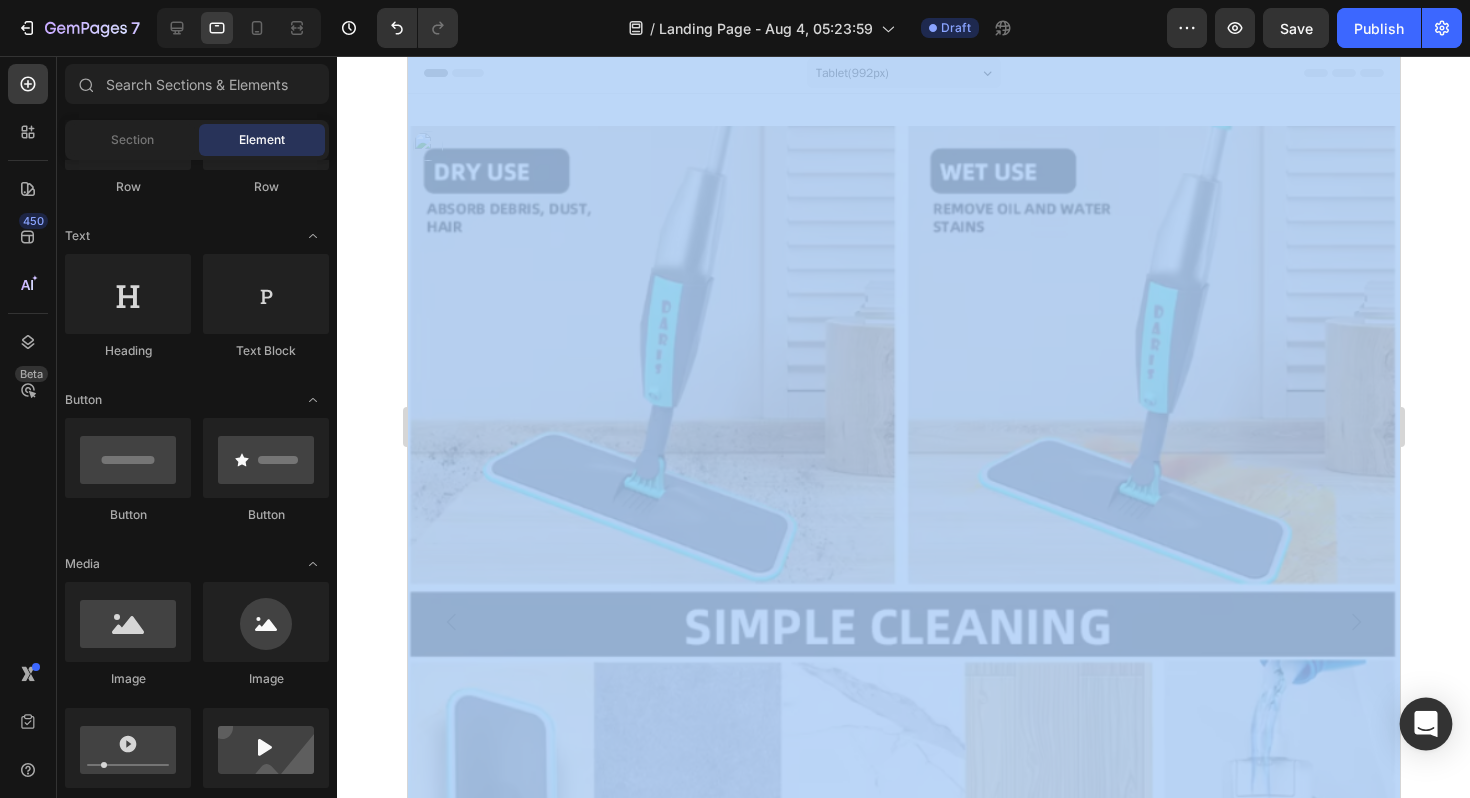 drag, startPoint x: 1413, startPoint y: 482, endPoint x: 1403, endPoint y: 701, distance: 219.2282 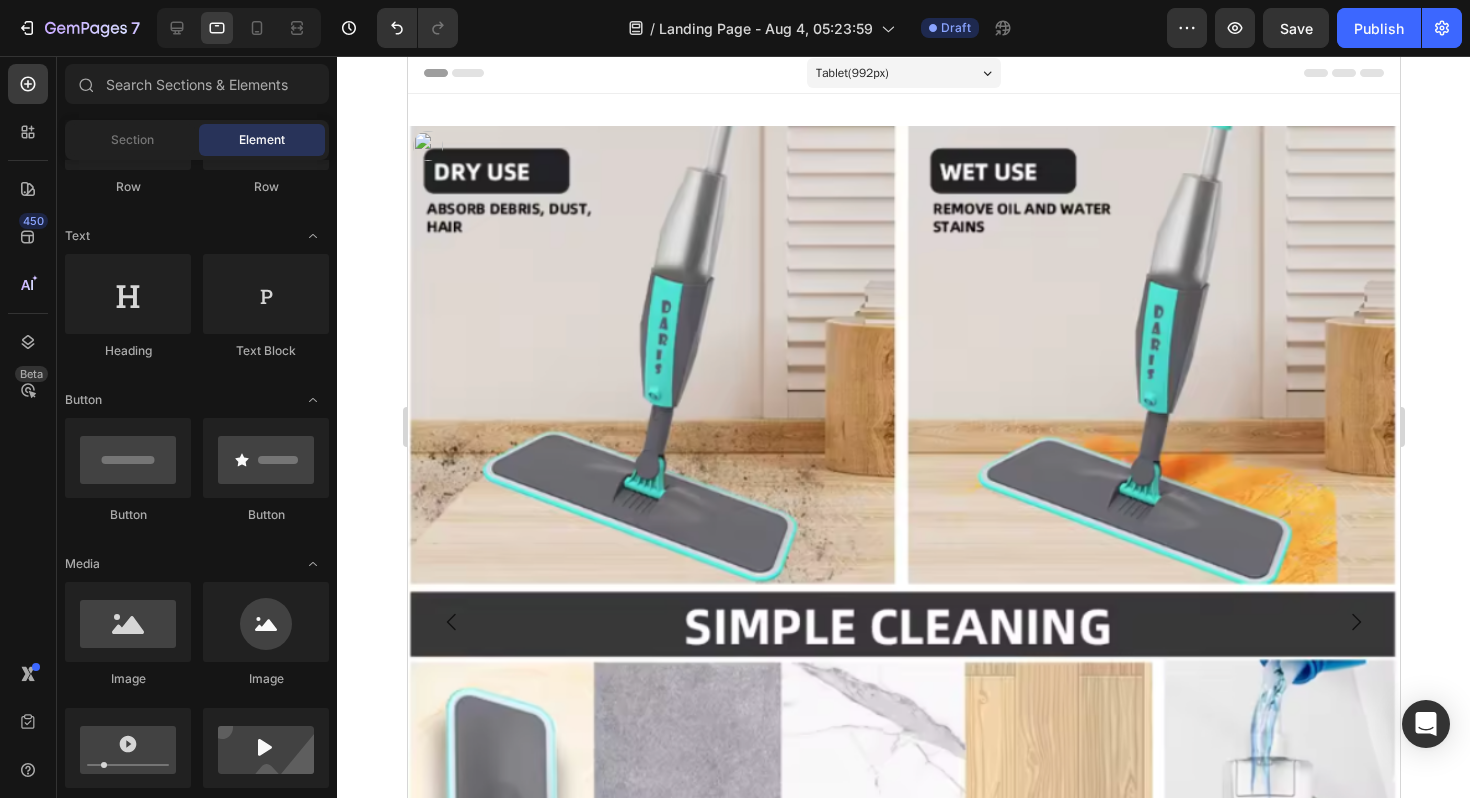 click 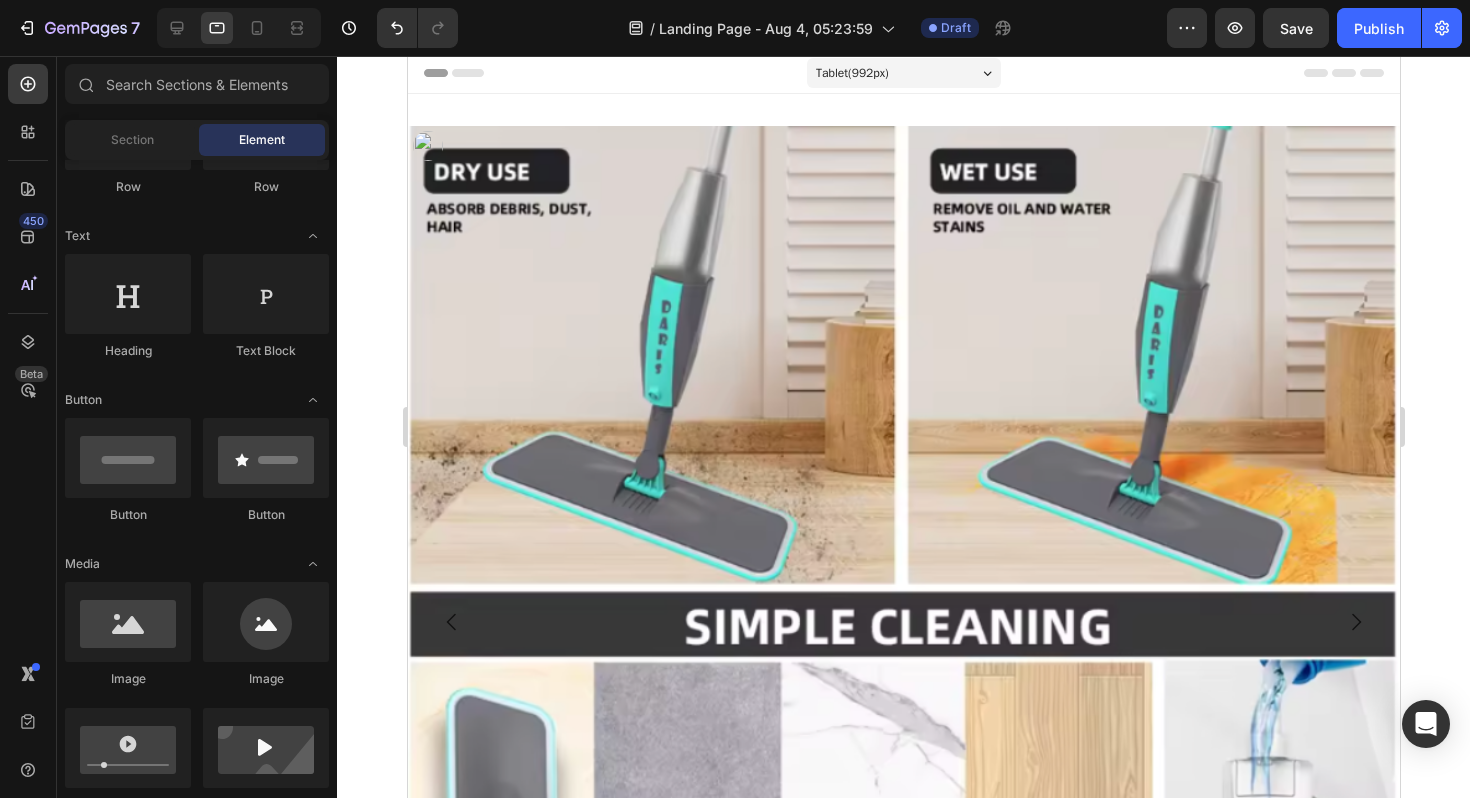 click 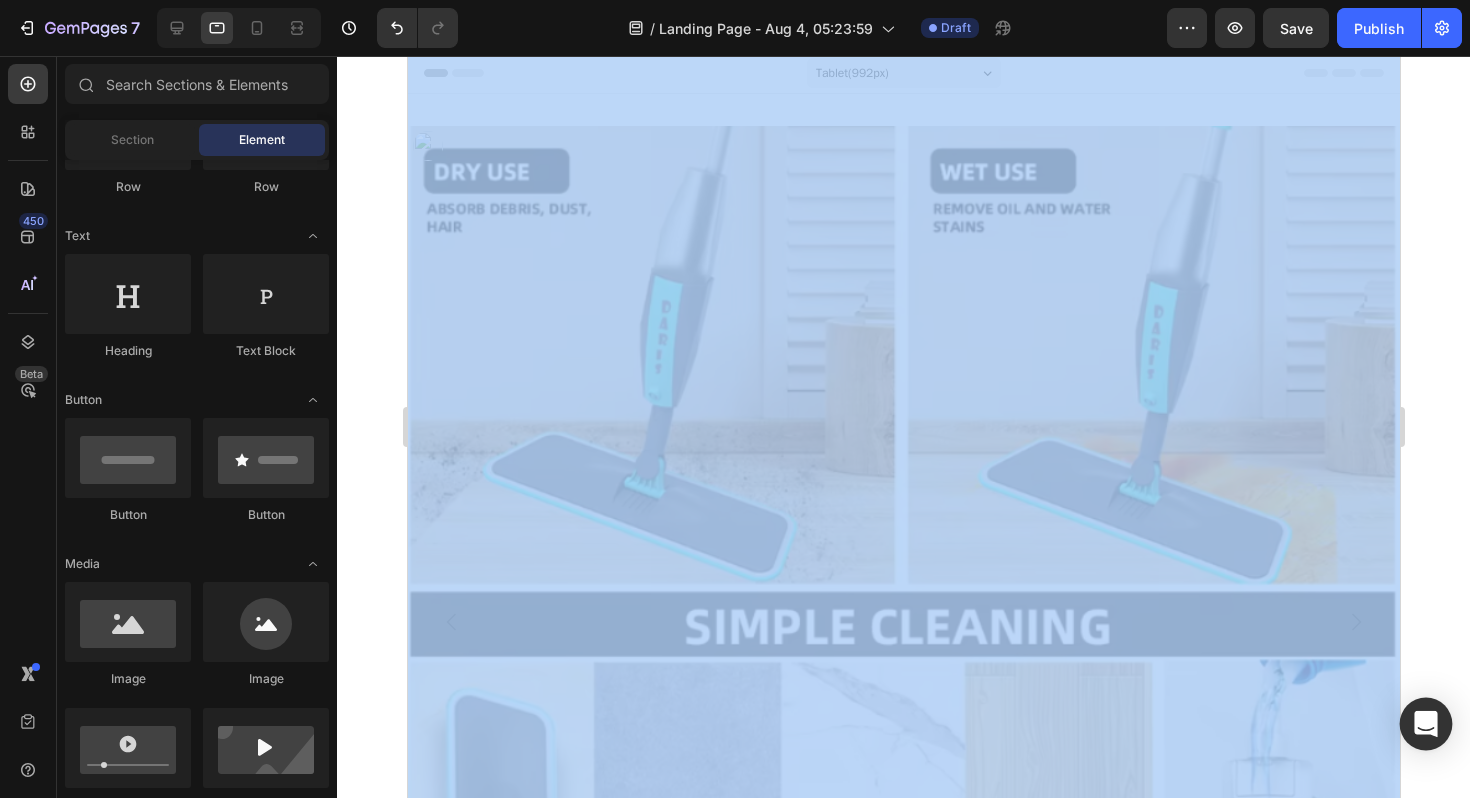 drag, startPoint x: 1444, startPoint y: 280, endPoint x: 1425, endPoint y: 726, distance: 446.4045 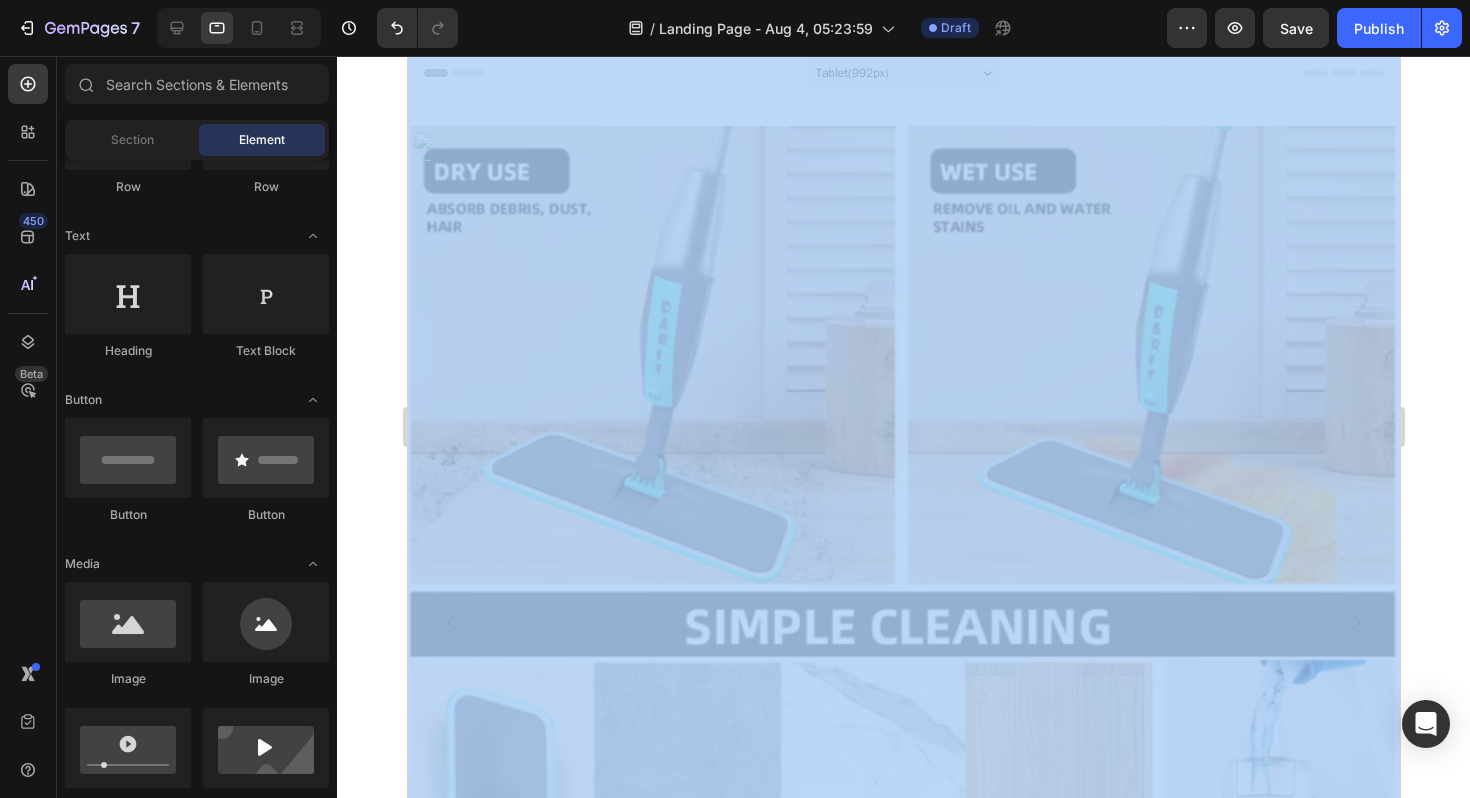 click 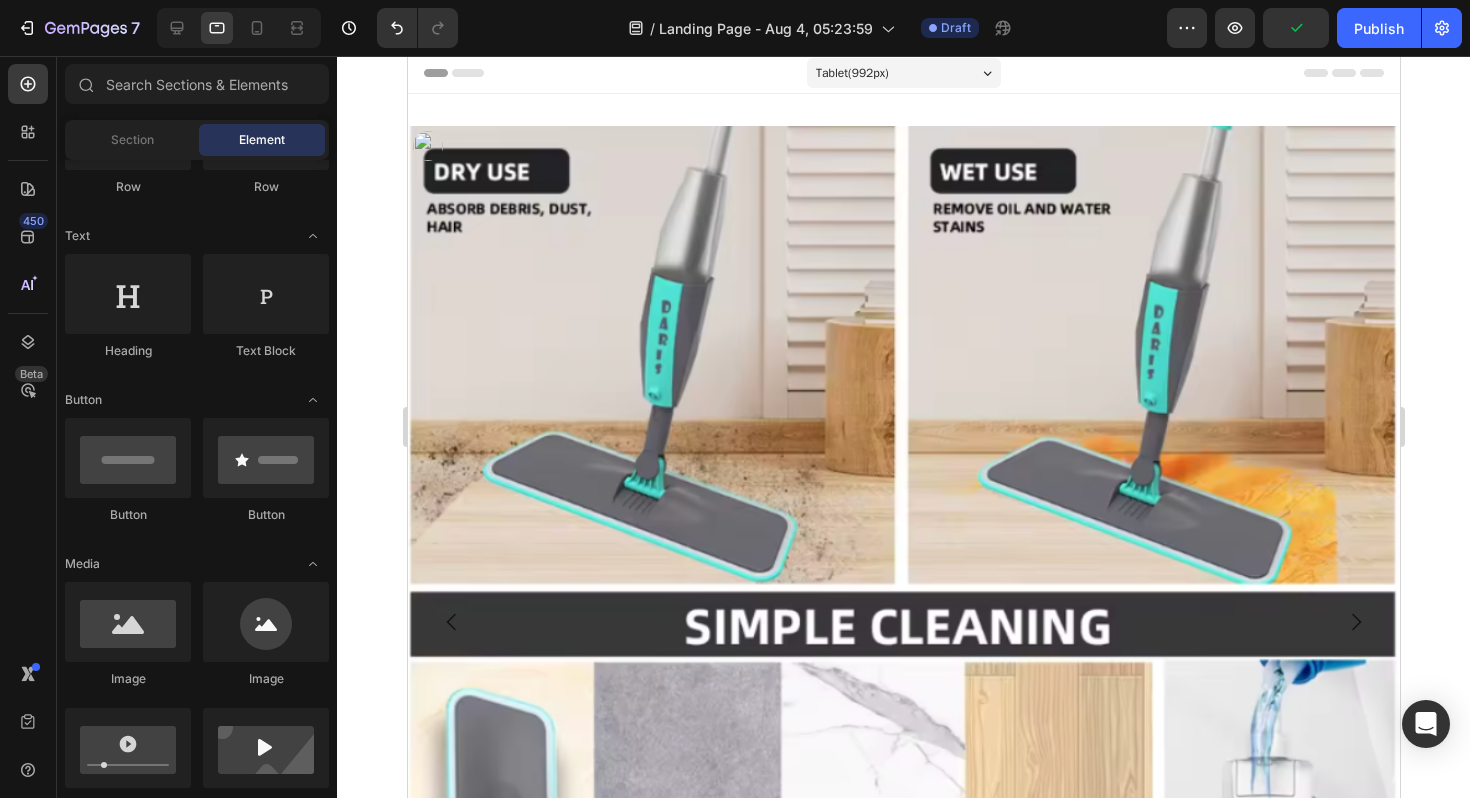 click 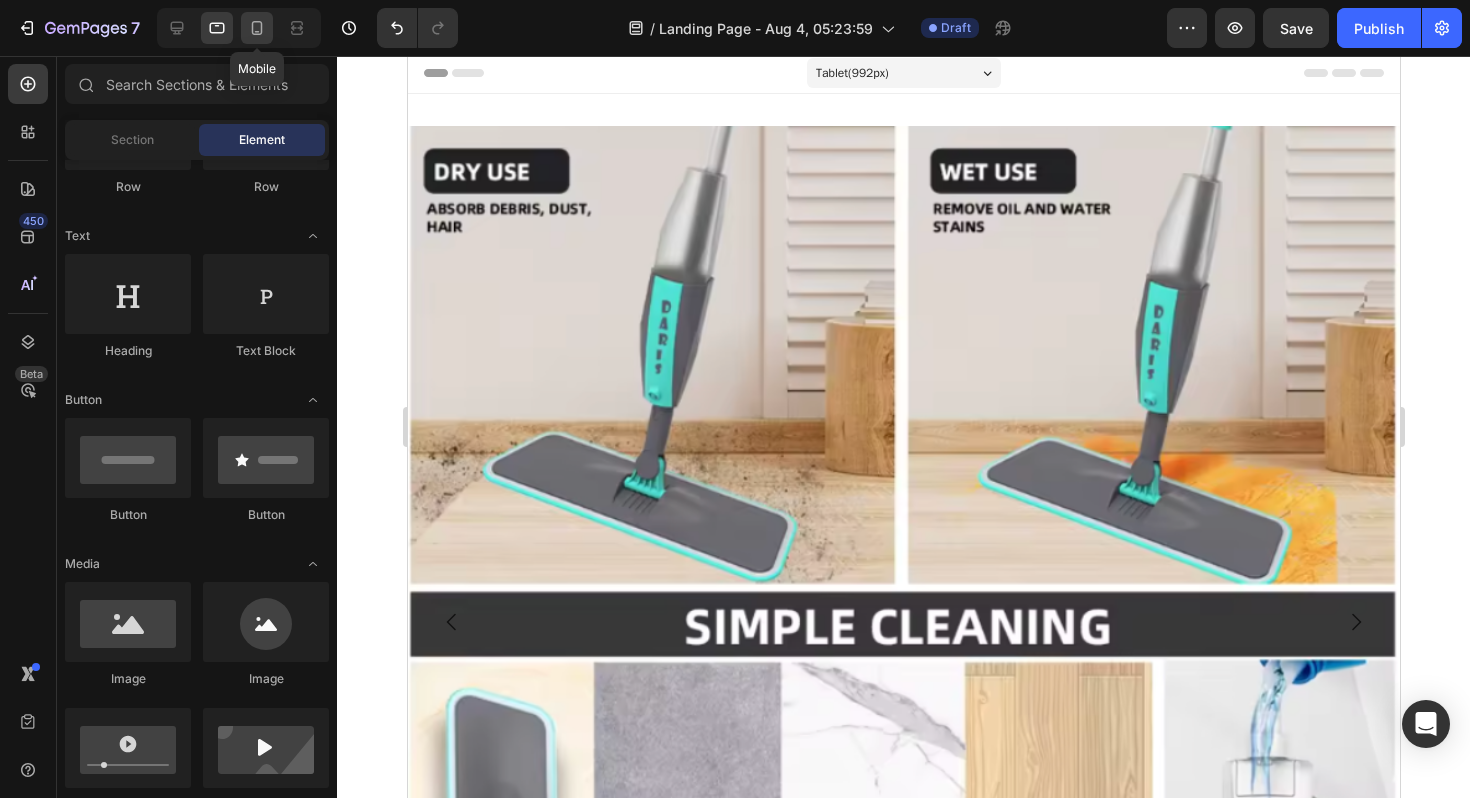 click 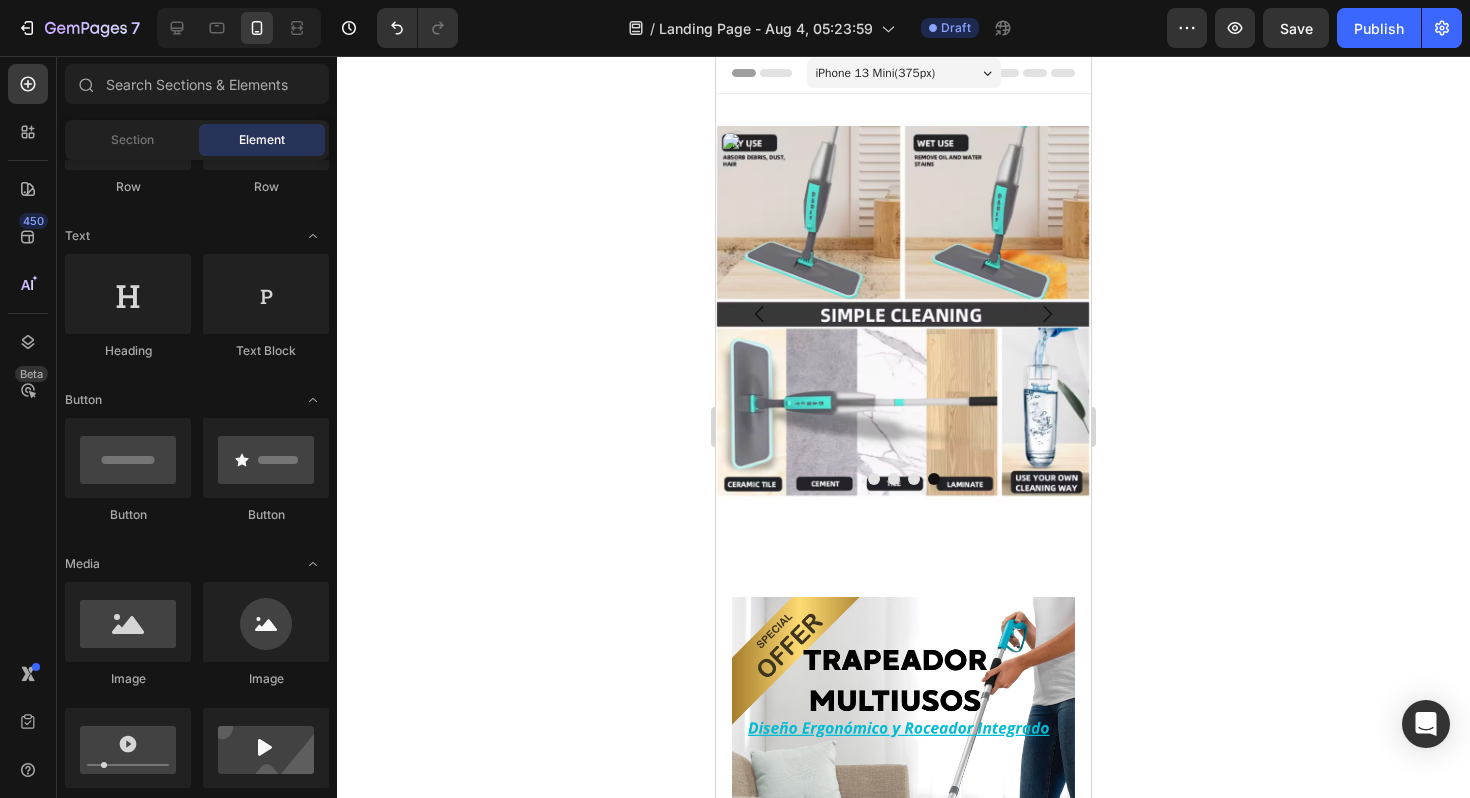 drag, startPoint x: 1453, startPoint y: 329, endPoint x: 1389, endPoint y: 709, distance: 385.35178 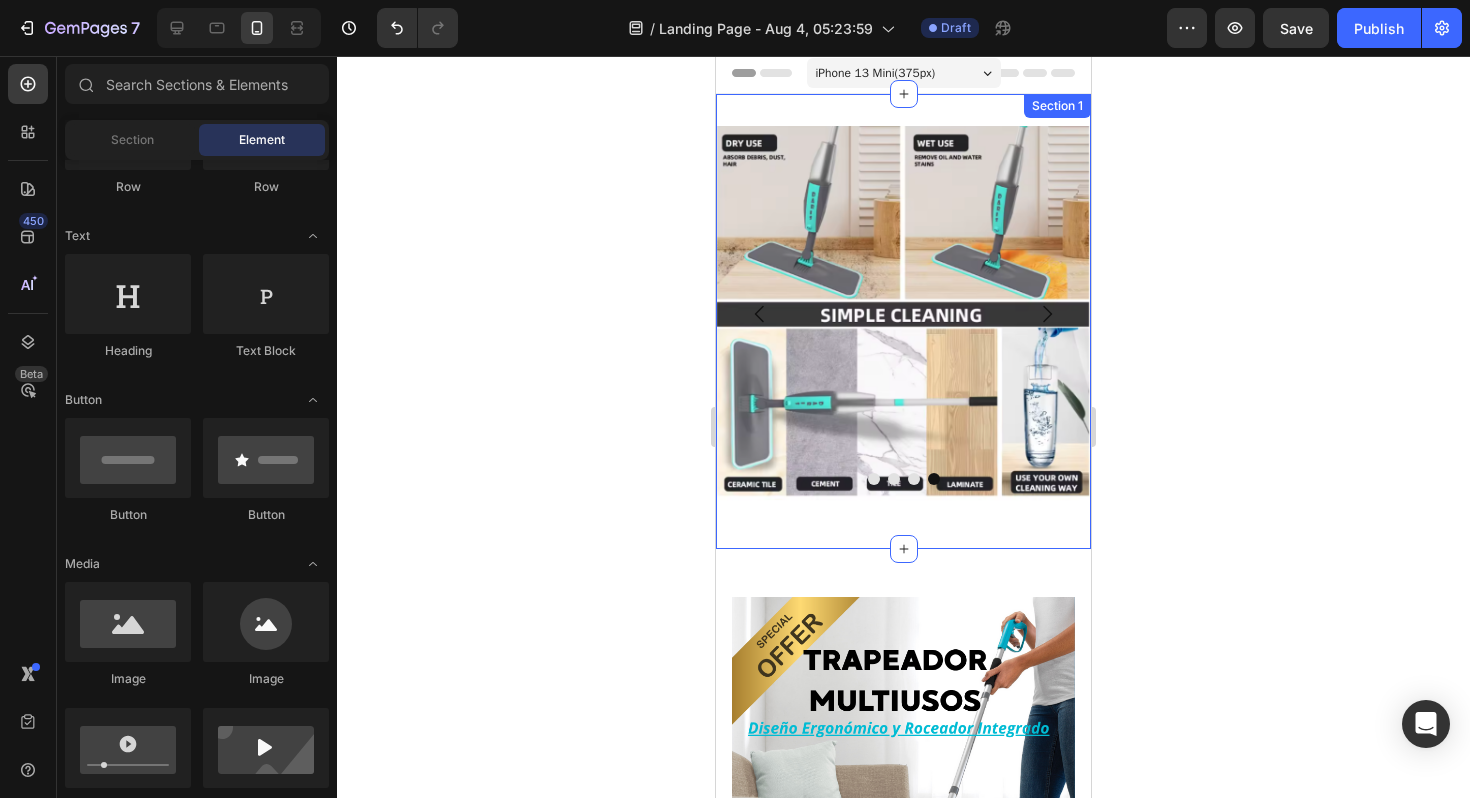 click on "Image Image Image Image
Carousel Row Section 1" at bounding box center (903, 321) 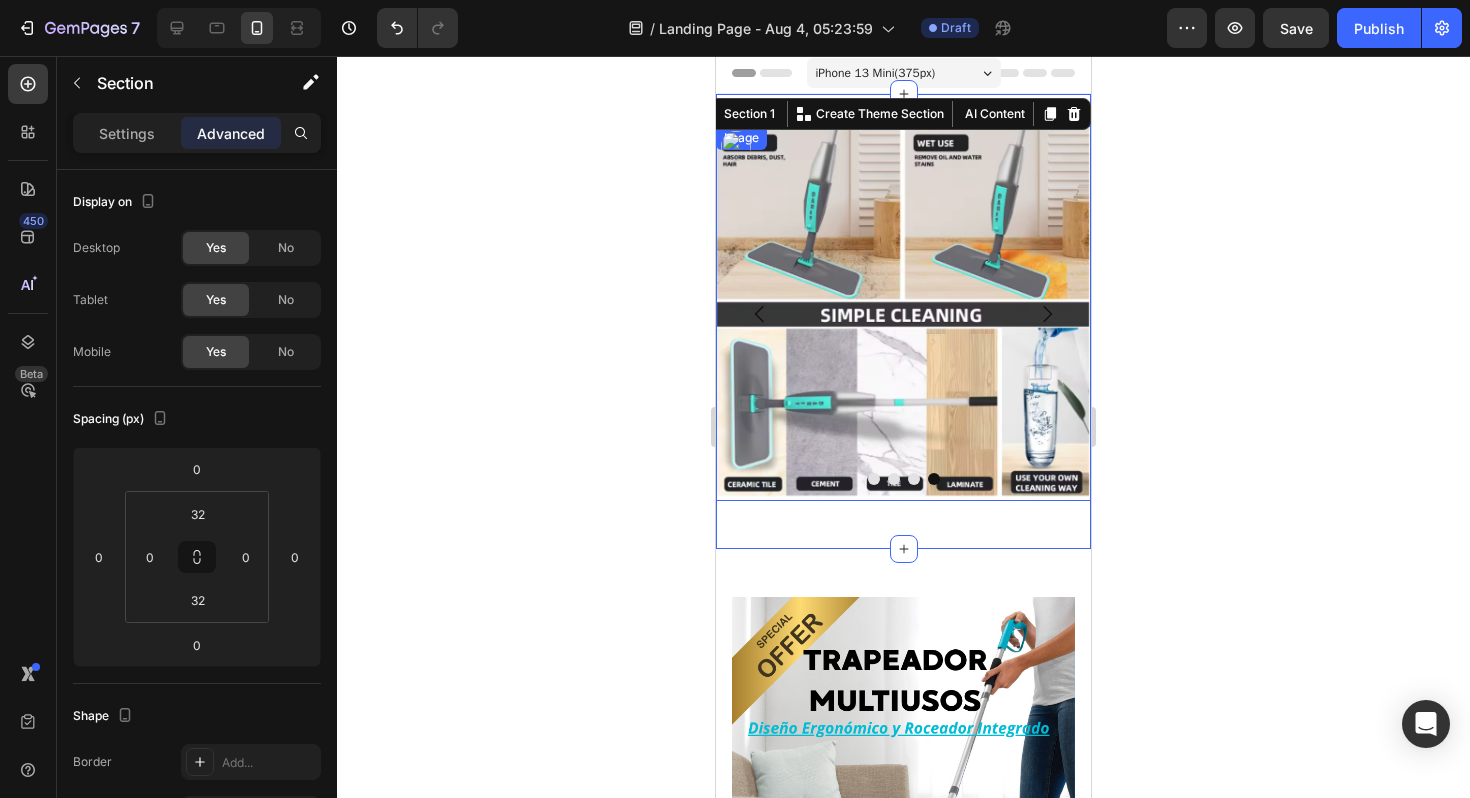 click 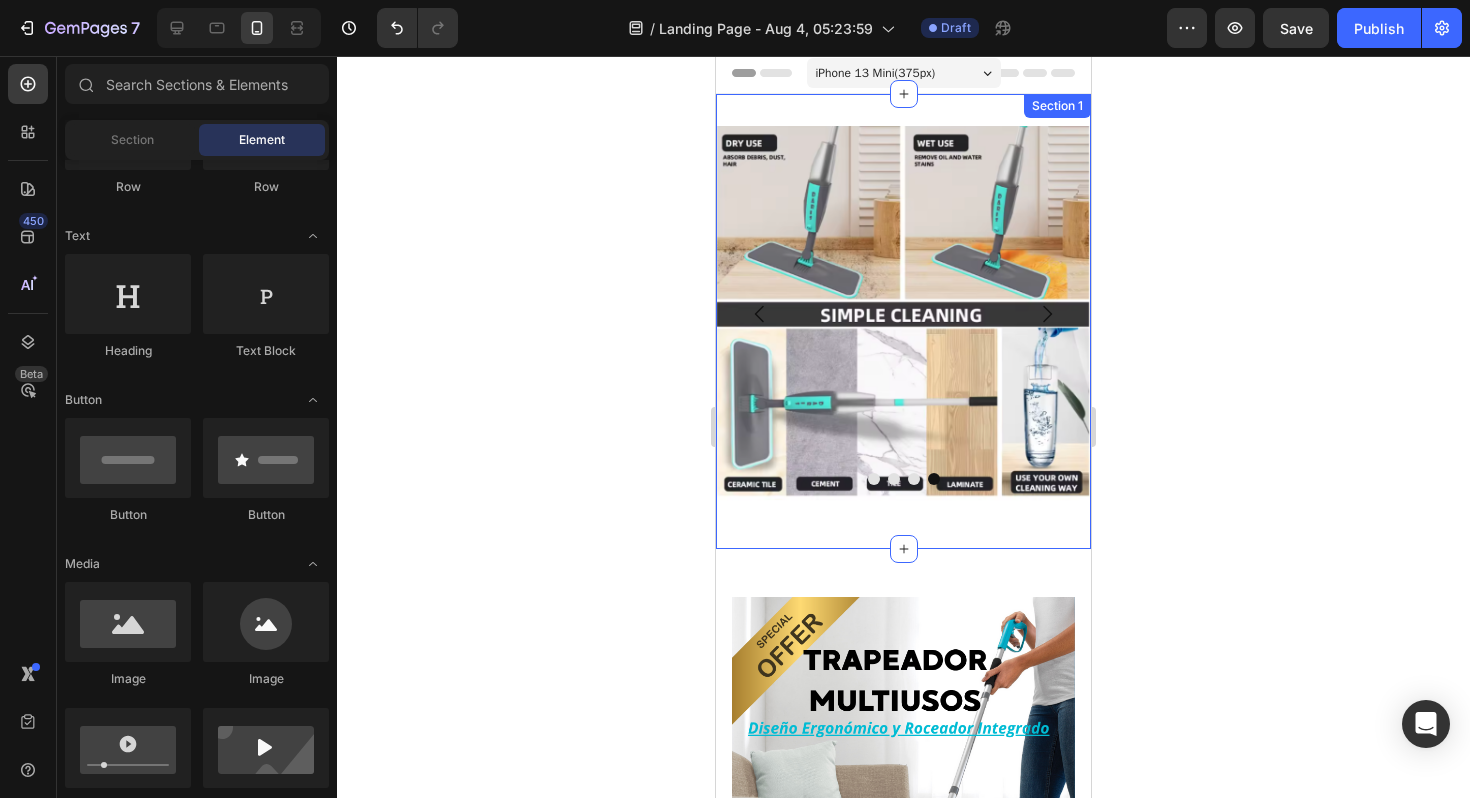 click on "Image Image Image Image Image Image Row Section 2" at bounding box center (903, 1969) 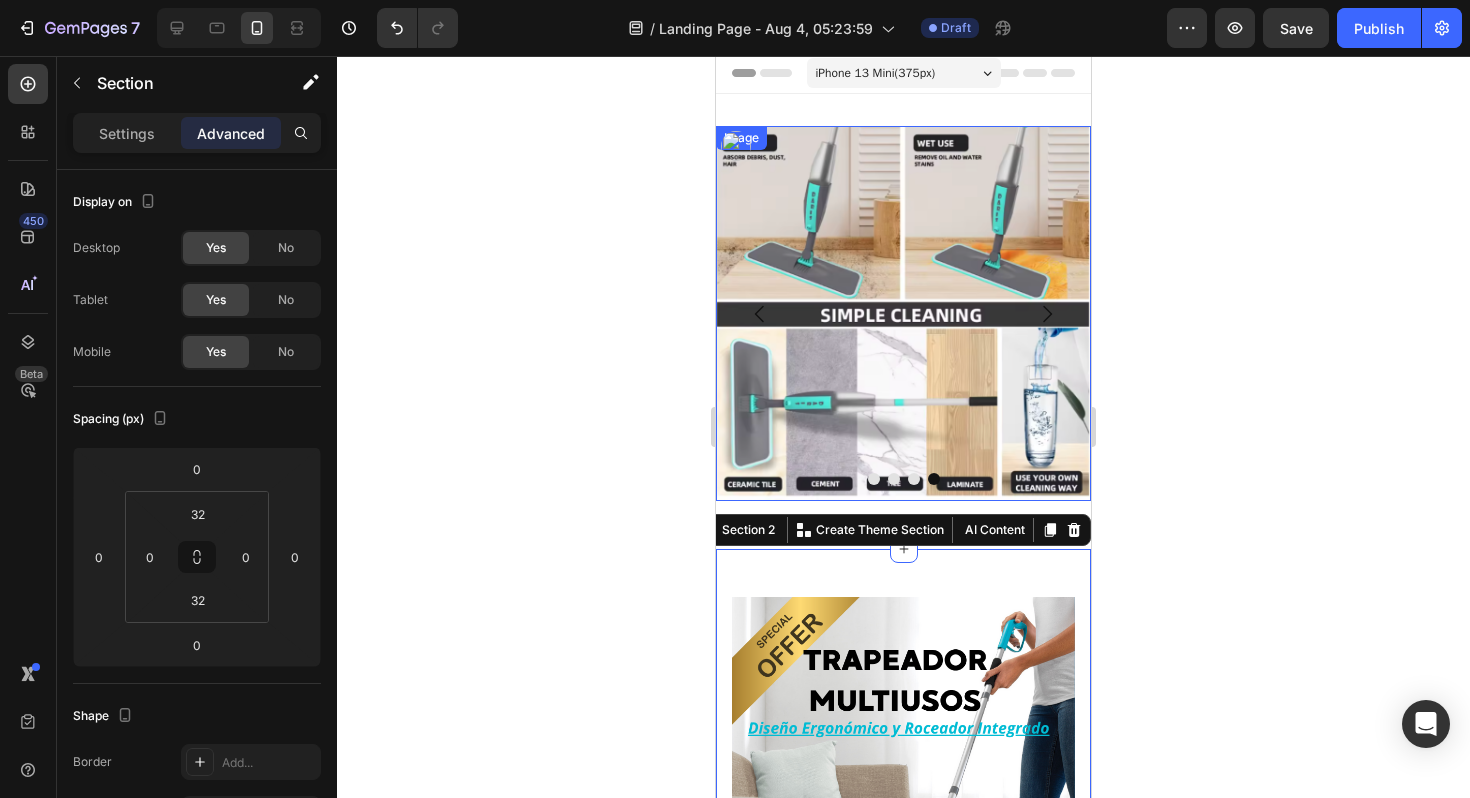 click at bounding box center (903, 313) 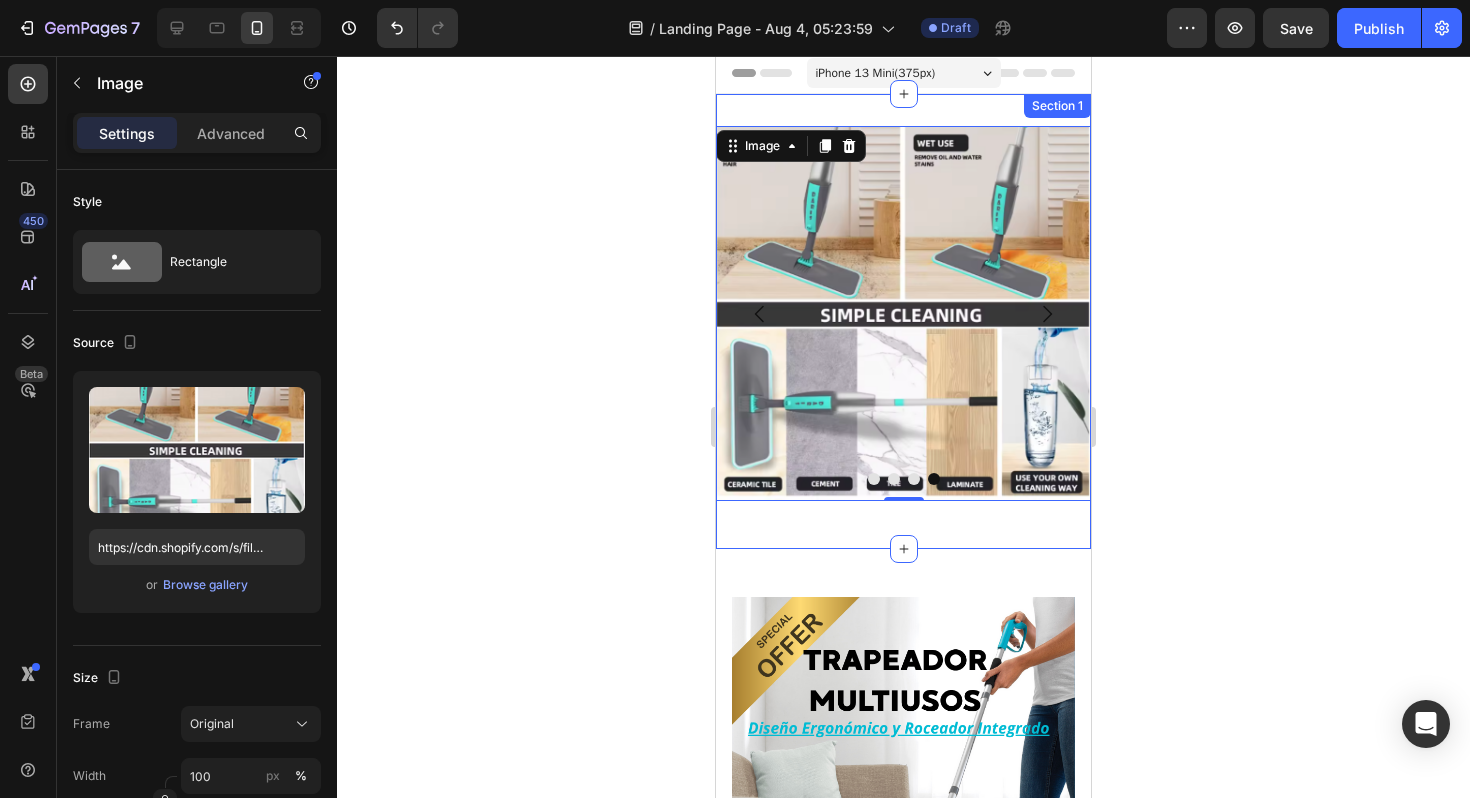 click on "Image Image Image Image   0
Carousel Row Section 1" at bounding box center [903, 321] 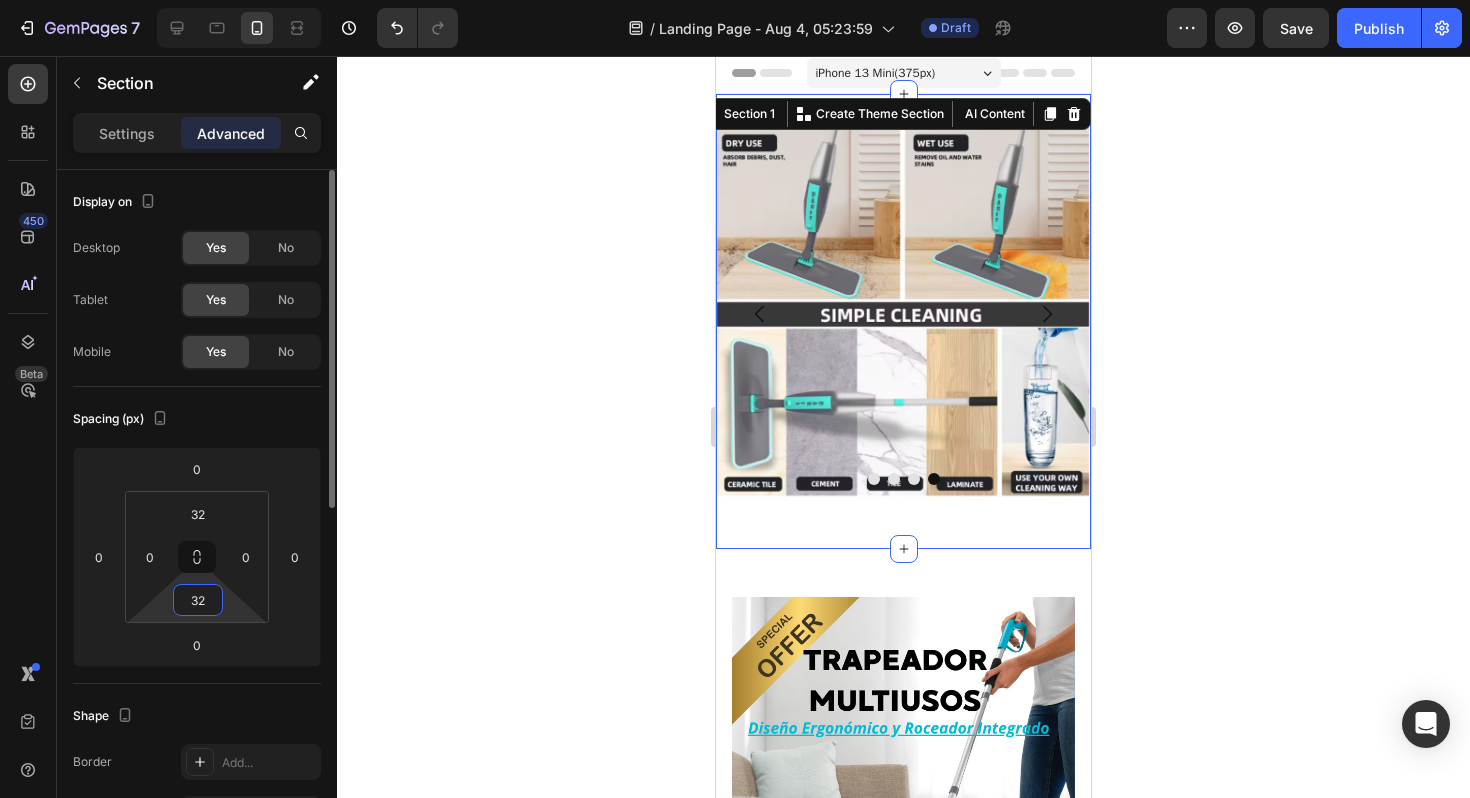 click on "32" at bounding box center (198, 600) 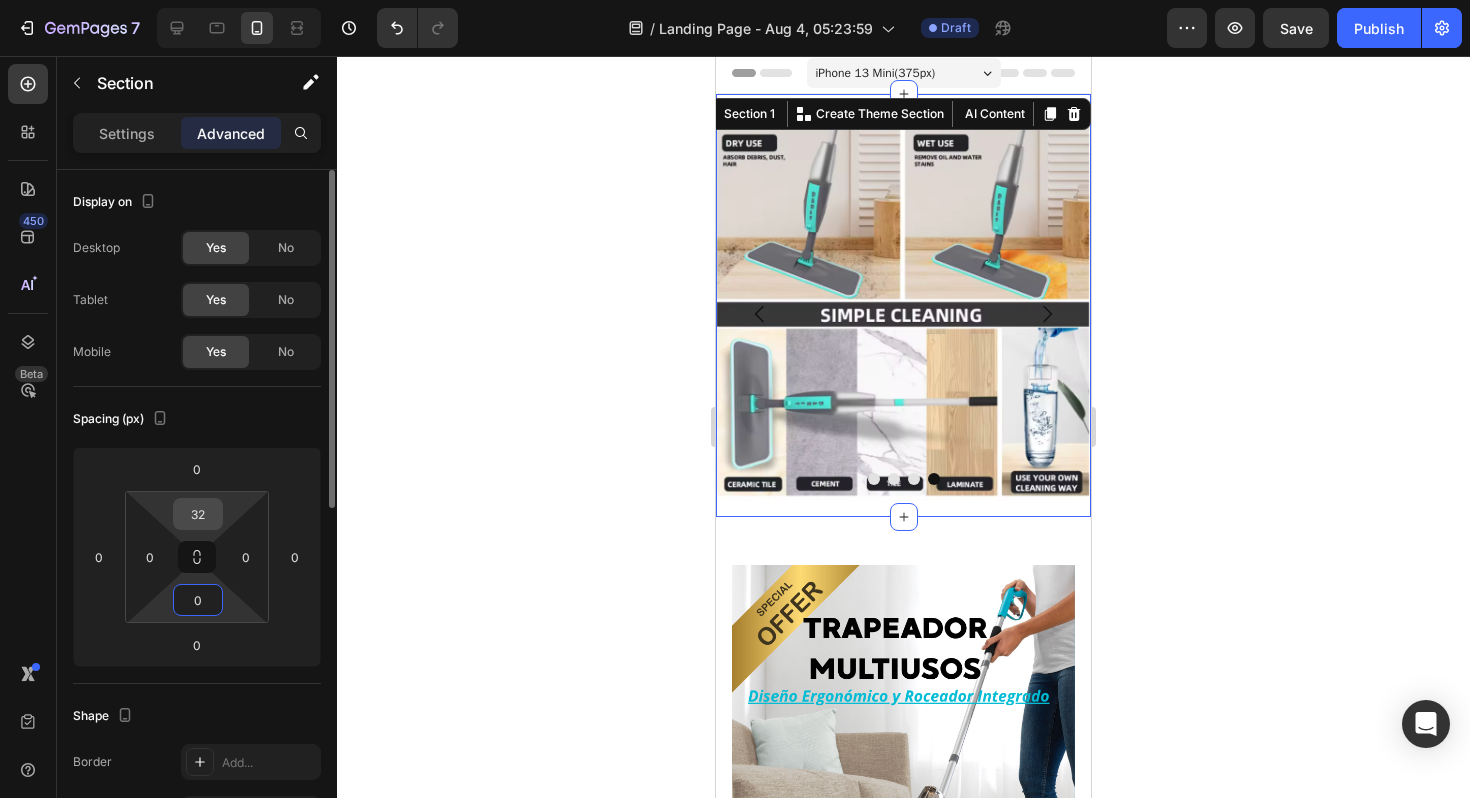 type on "0" 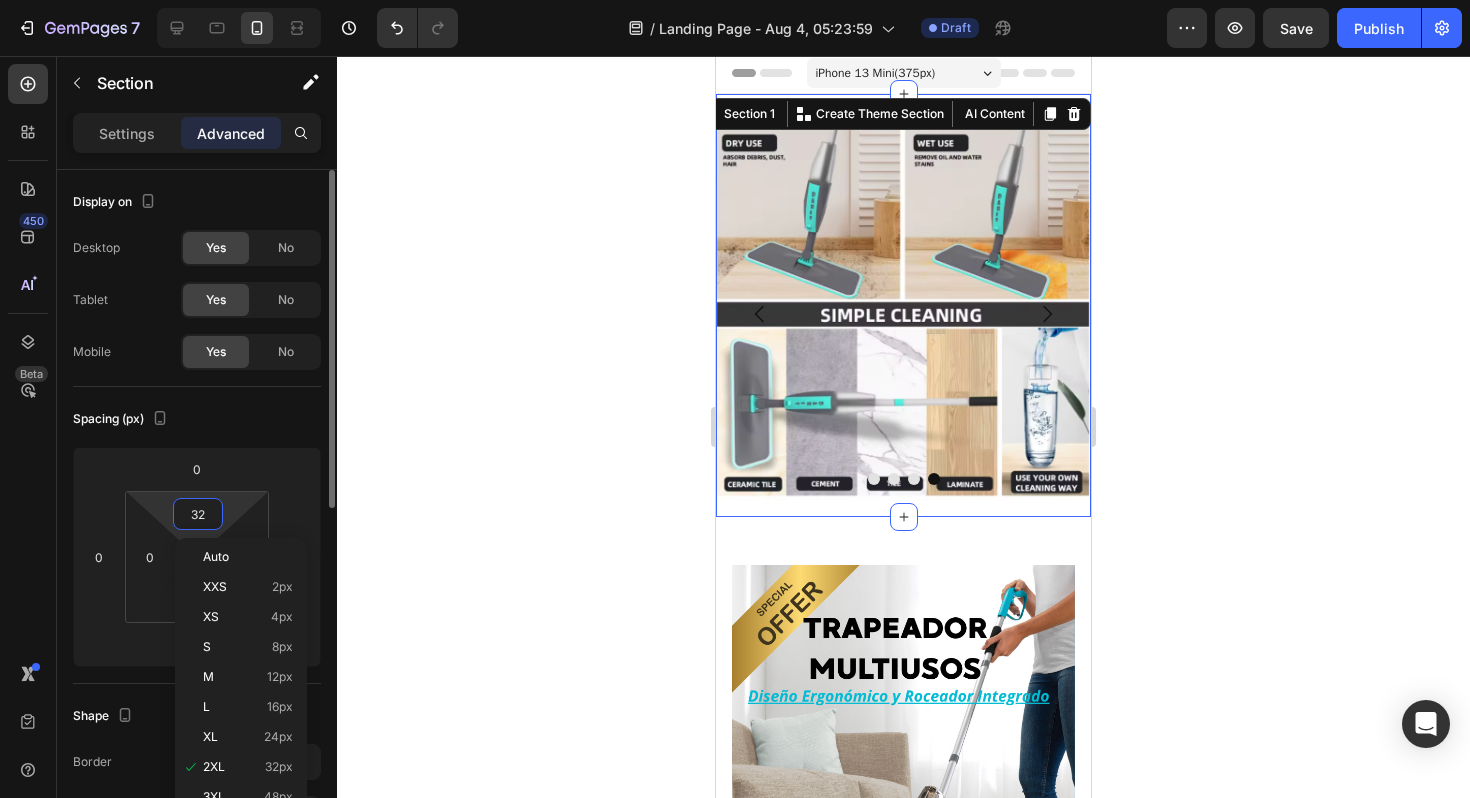 type on "0" 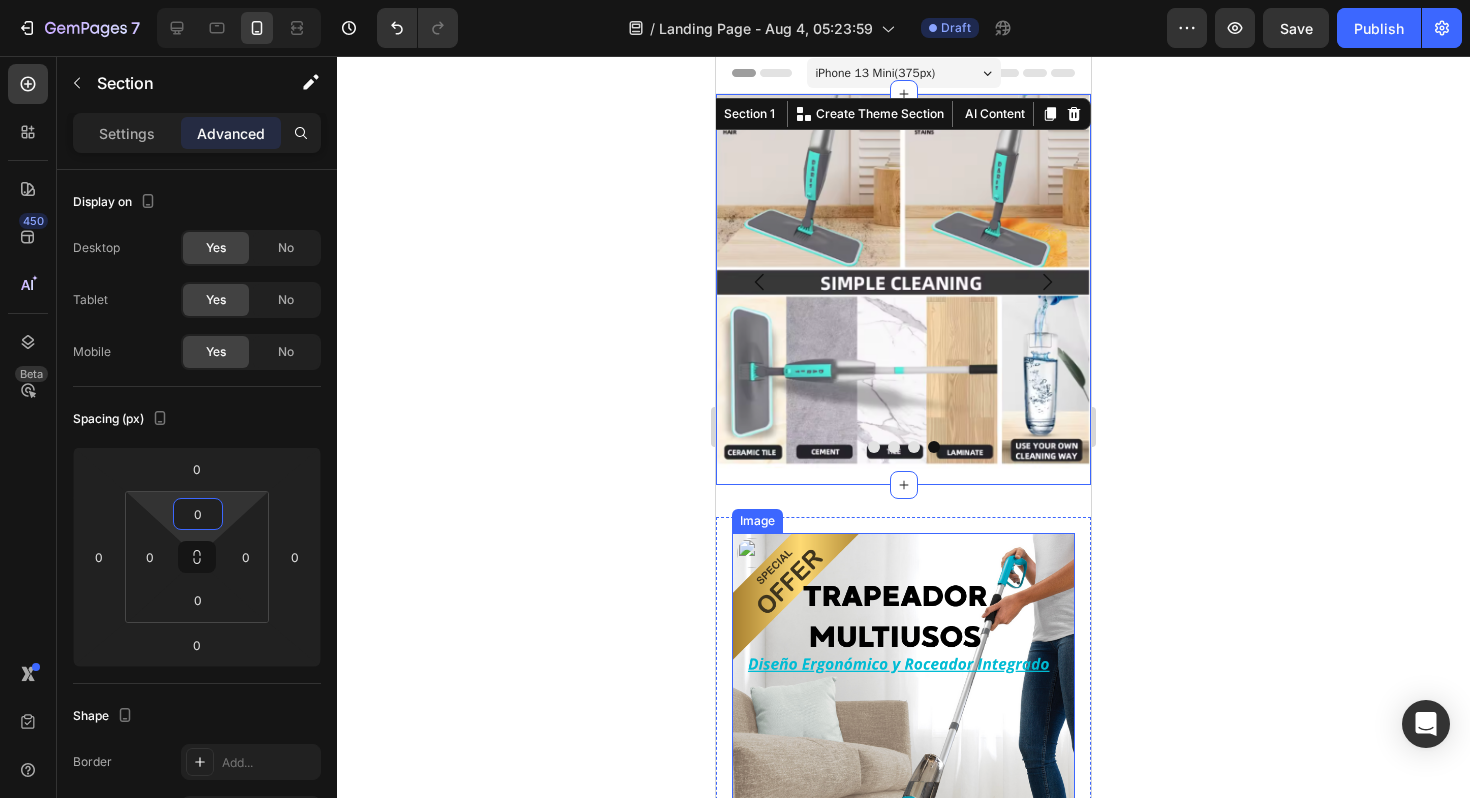 click 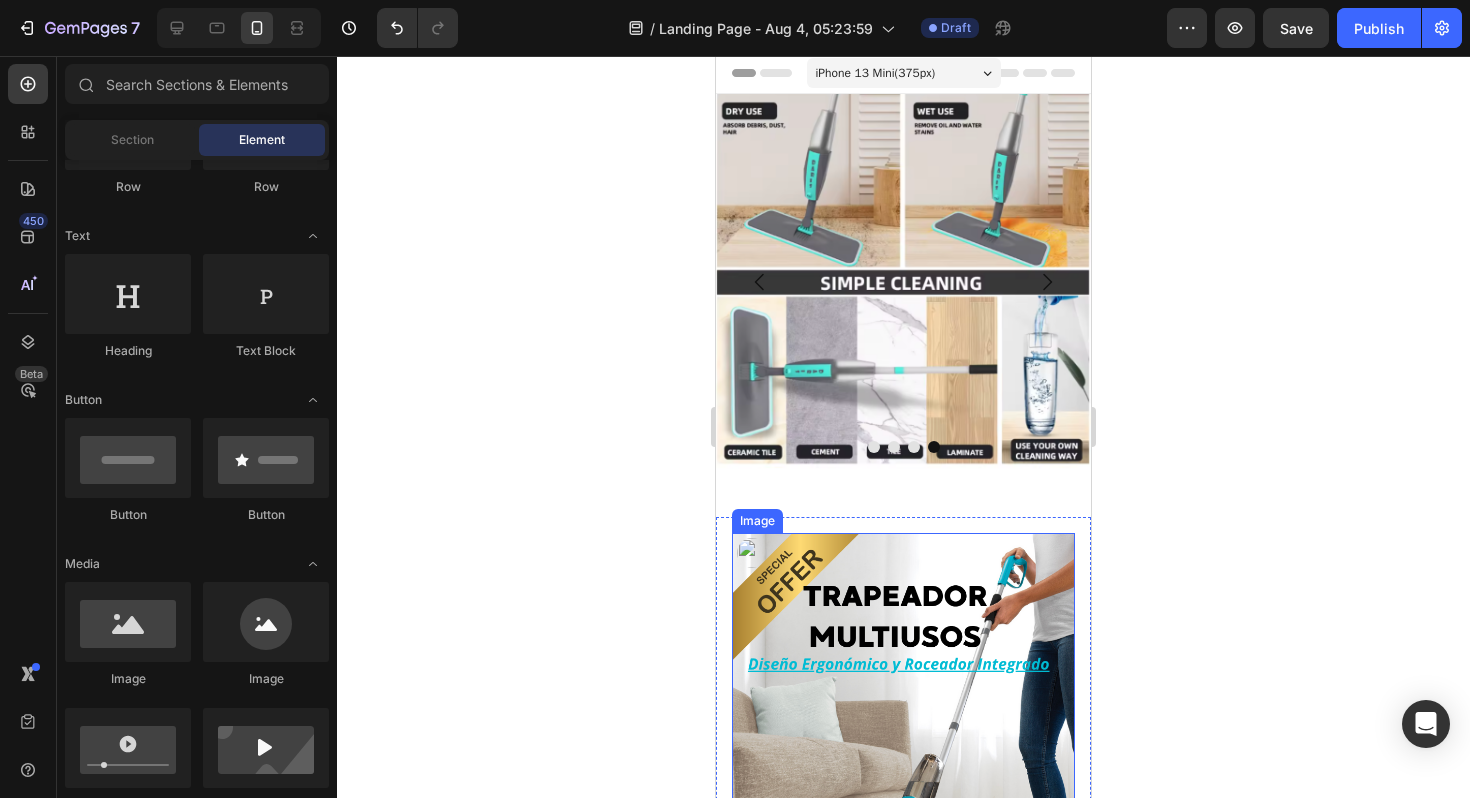 click 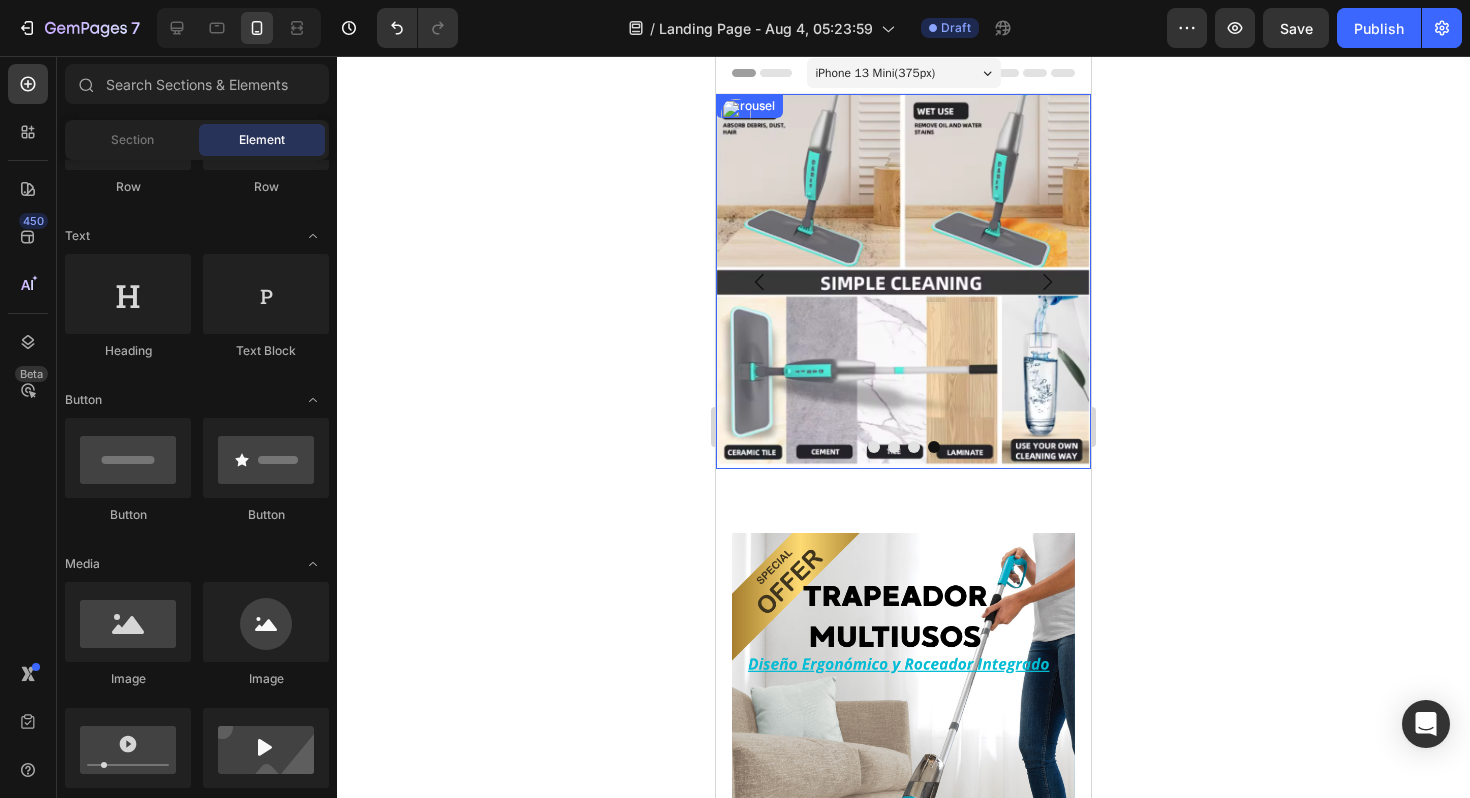 click 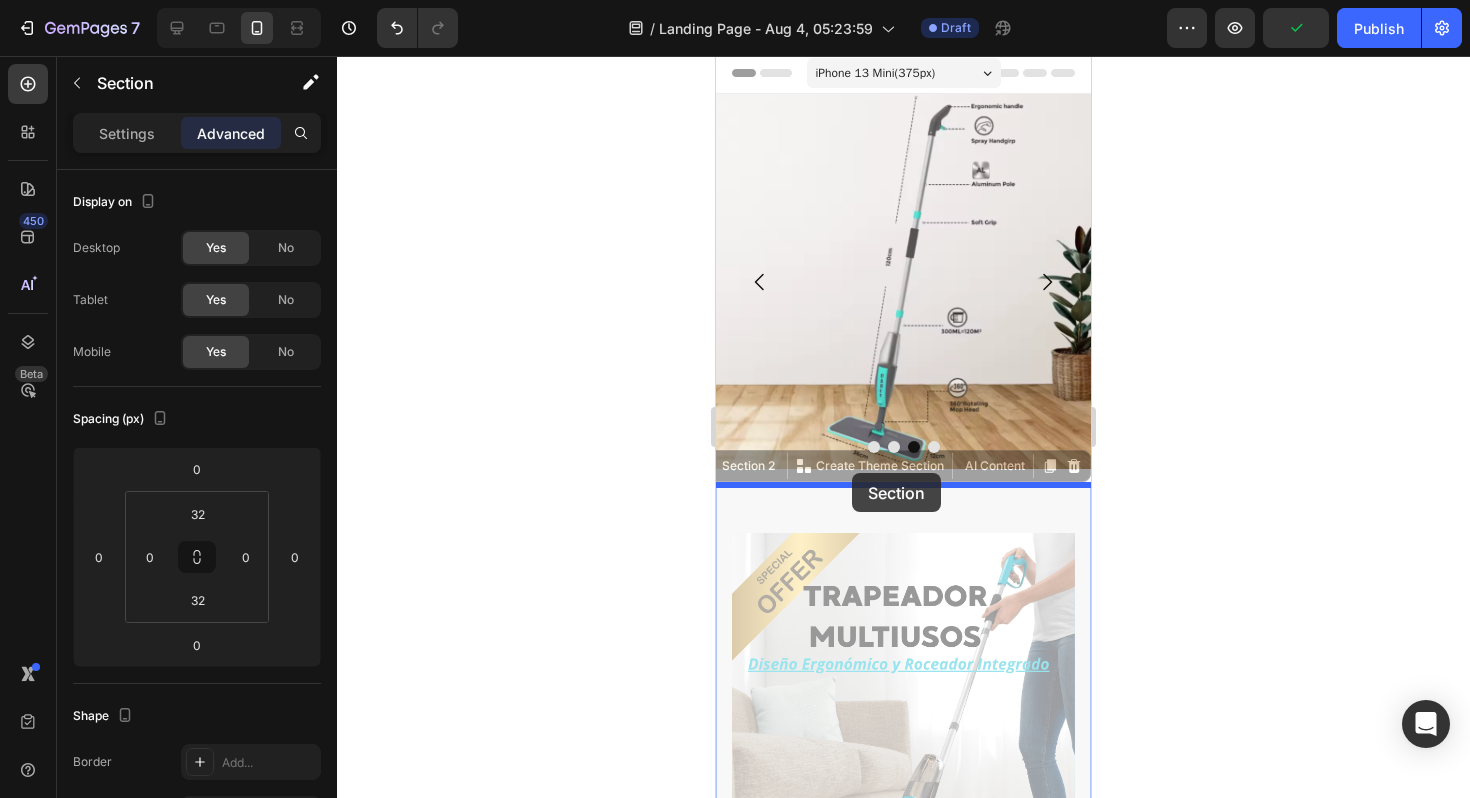 drag, startPoint x: 852, startPoint y: 497, endPoint x: 852, endPoint y: 473, distance: 24 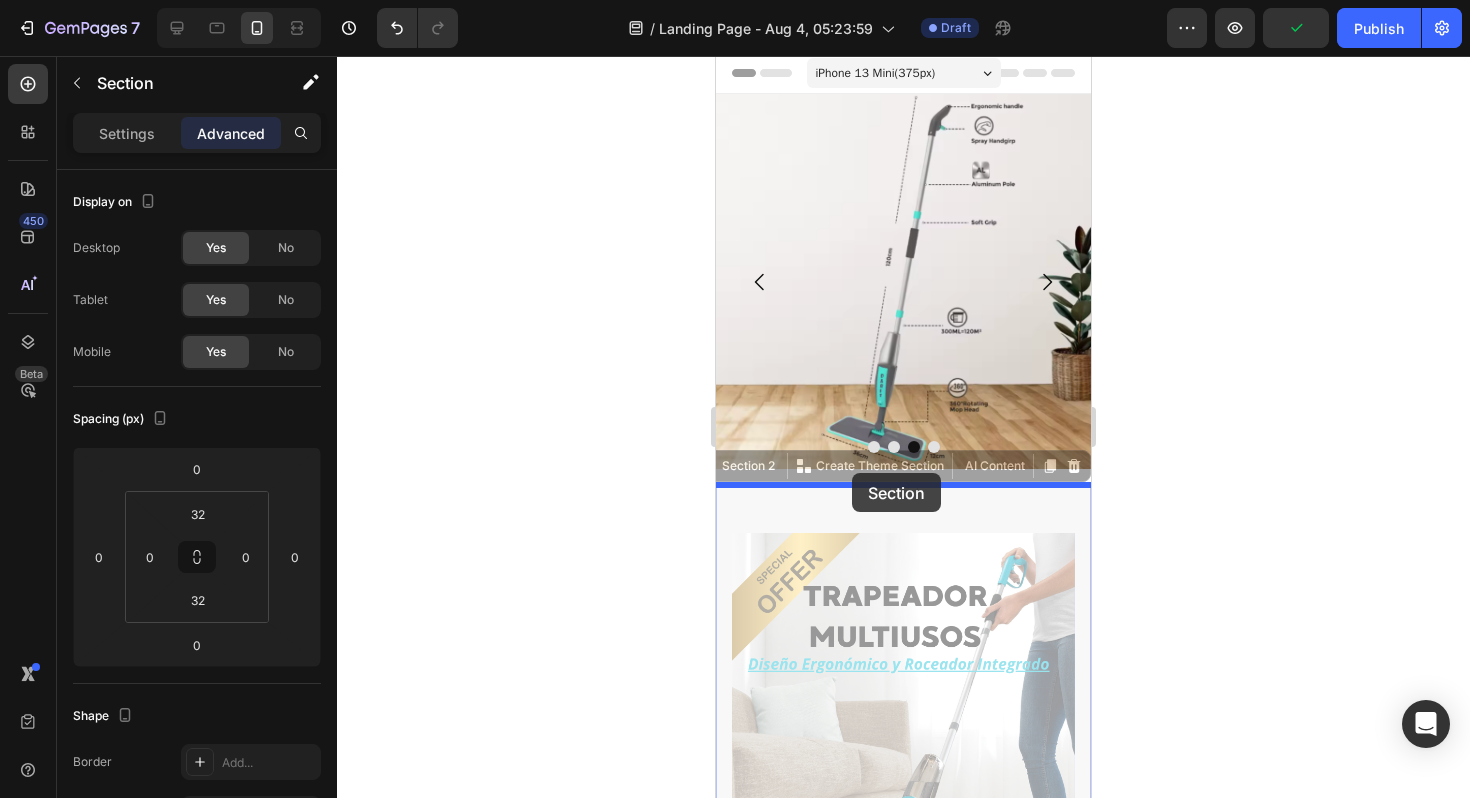 click on "iPhone 13 Mini  ( 375 px) iPhone 13 Mini iPhone 13 Pro iPhone 11 Pro Max iPhone 15 Pro Max Pixel 7 Galaxy S8+ Galaxy S20 Ultra iPad Mini iPad Air iPad Pro Header
Image Image Image Image
Carousel Row Section 1 Image Image Image Image Image Image Row Section 2   You can create reusable sections Create Theme Section AI Content Write with GemAI What would you like to describe here? Tone and Voice Persuasive Product Camisa Show more Generate Image Image Image Image Image Image Row Section 2   You can create reusable sections Create Theme Section AI Content Write with GemAI What would you like to describe here? Tone and Voice Persuasive Product Camisa Show more Generate Root Start with Sections from sidebar Add sections Add elements Start with Generating from URL or image Add section Choose templates inspired by CRO experts Generate layout from URL or image Add blank section then drag & drop elements Footer" at bounding box center (903, 1971) 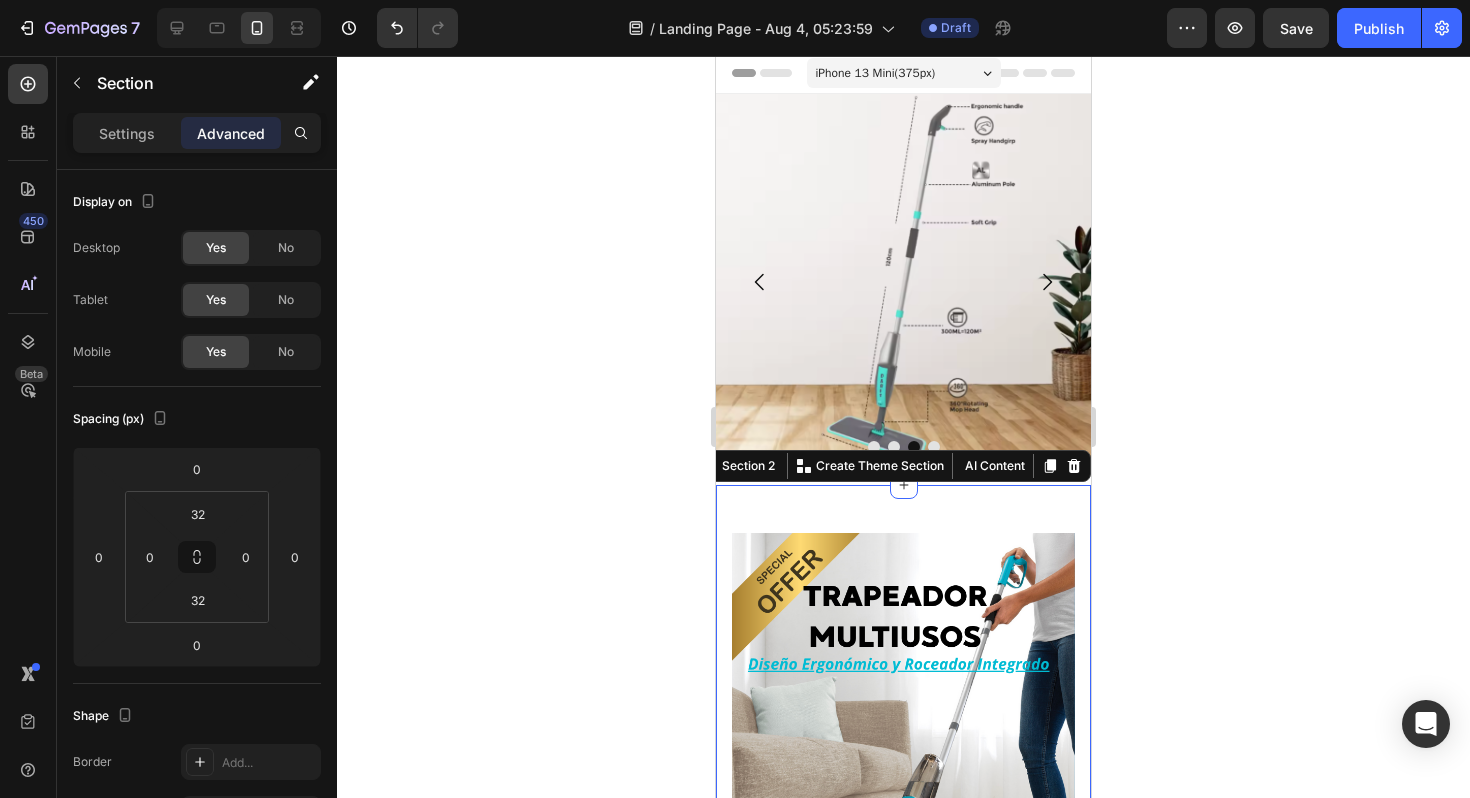 click 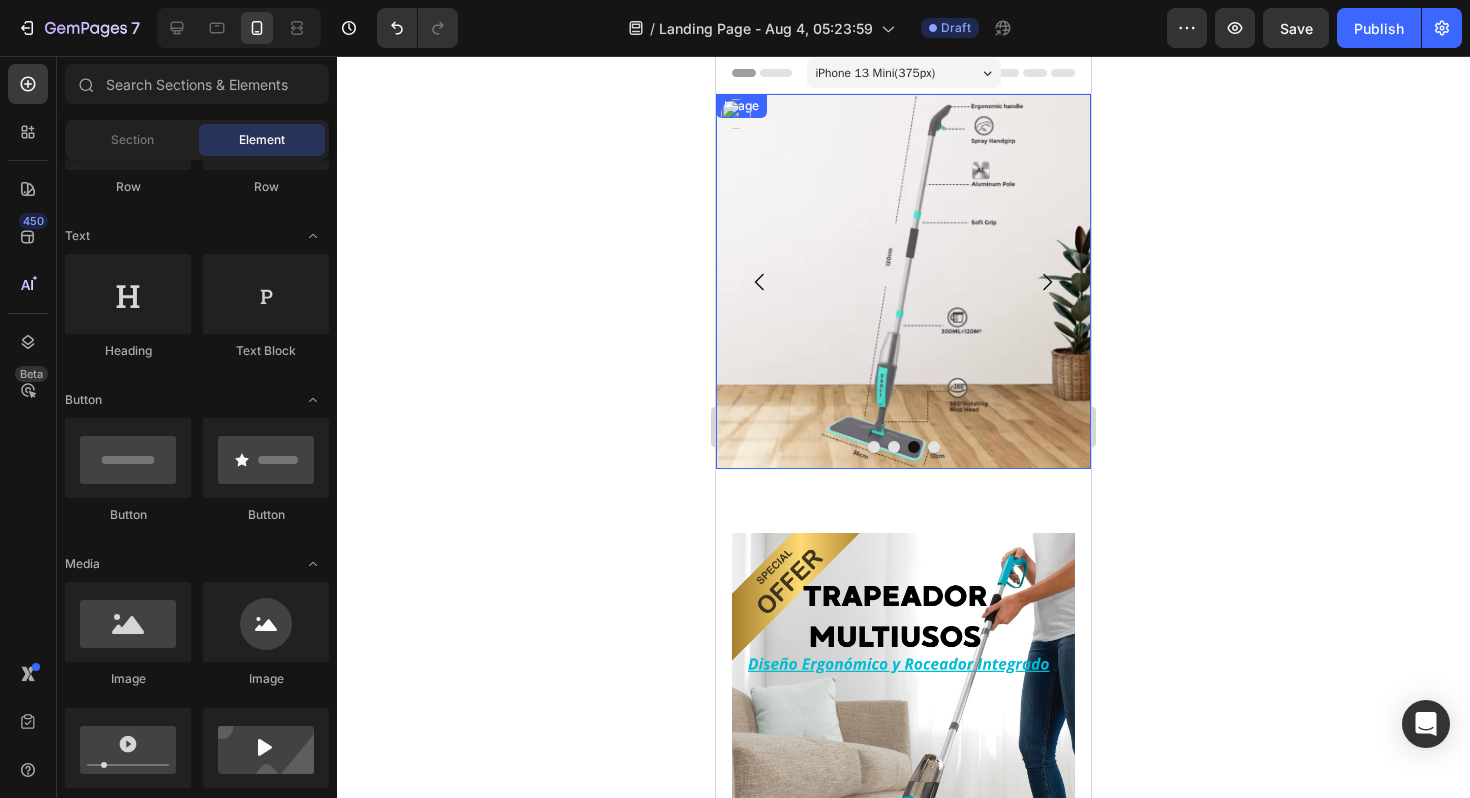 click at bounding box center [903, 281] 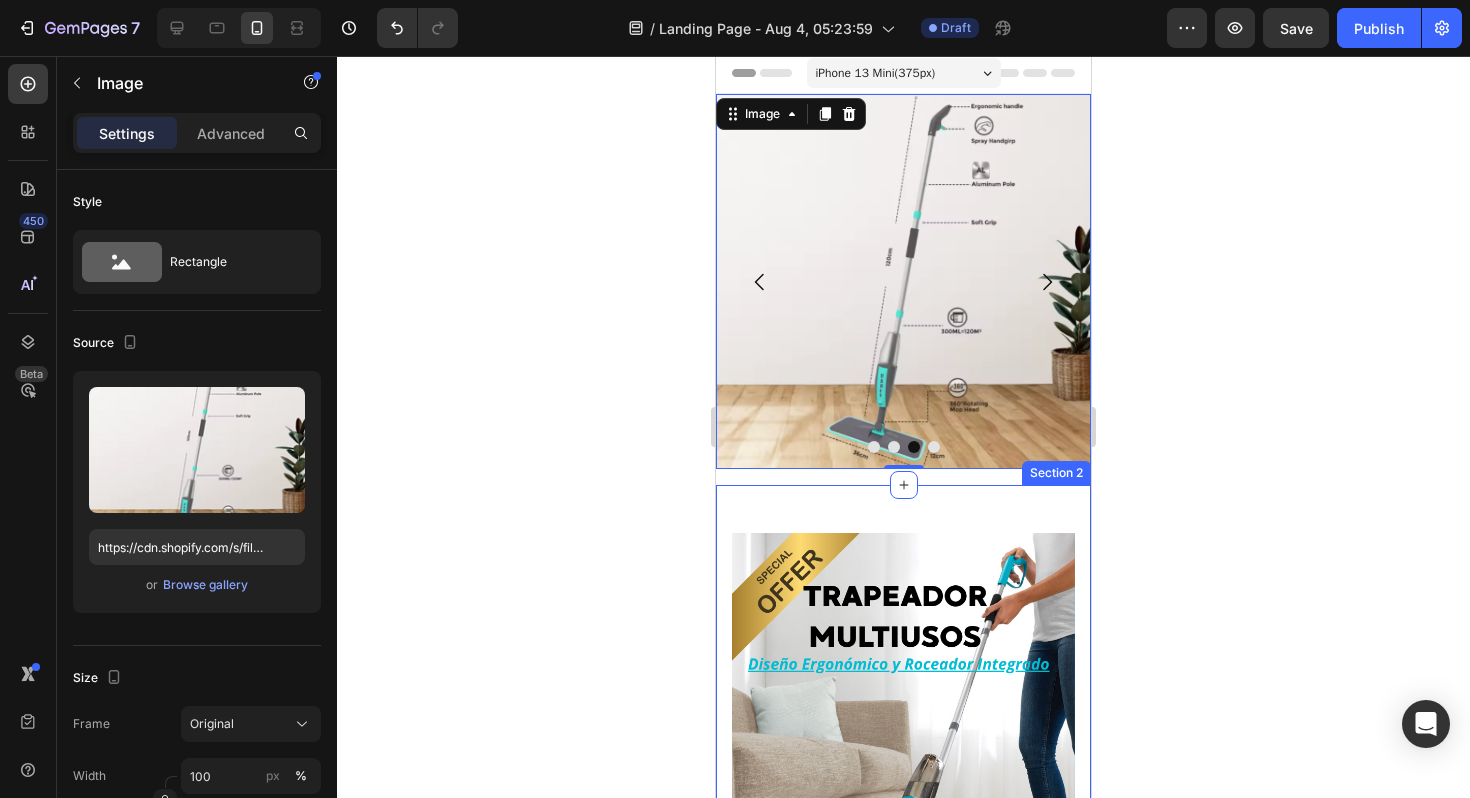 click on "Image Image Image Image Image Image Row Section 2" at bounding box center (903, 1905) 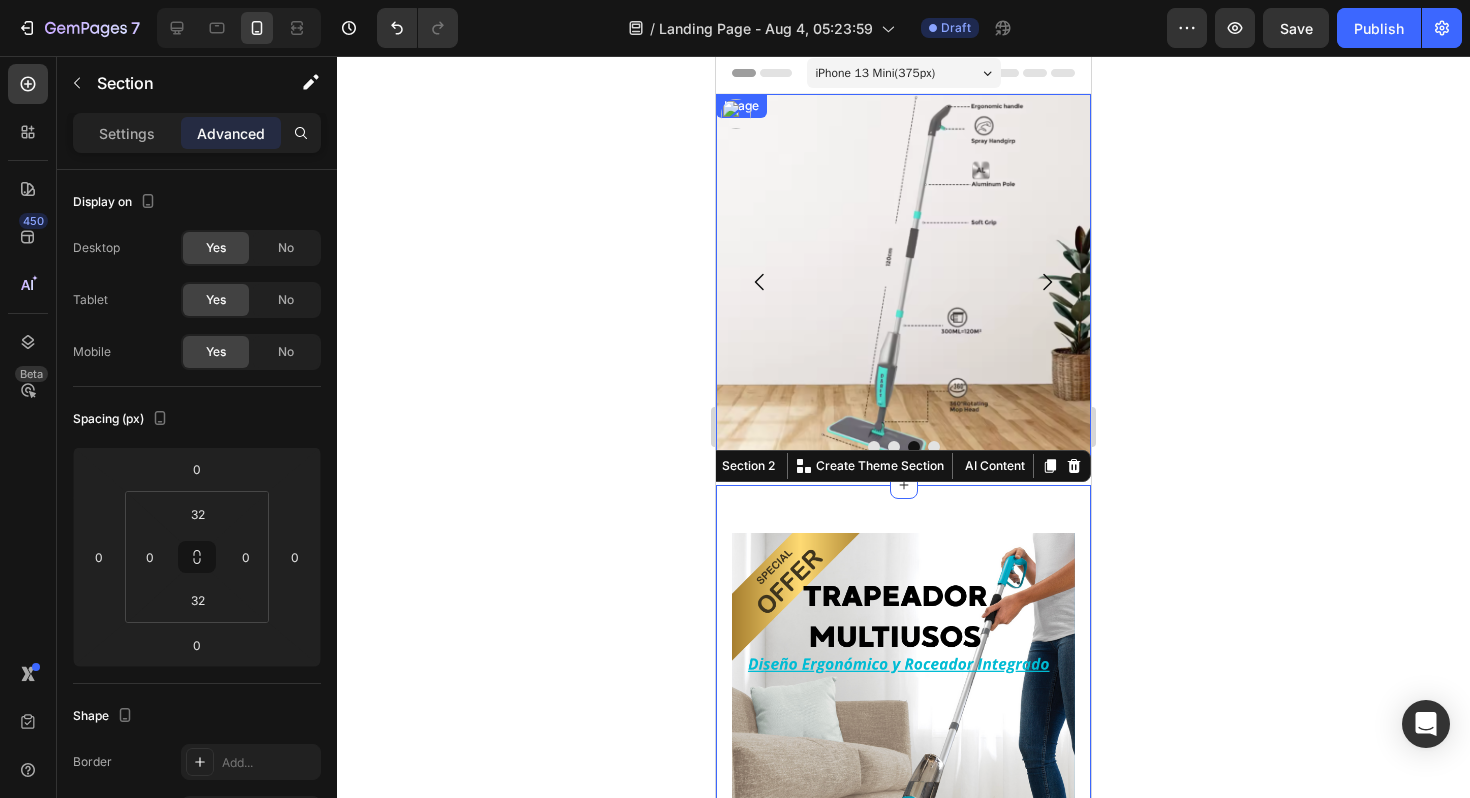 click at bounding box center (903, 281) 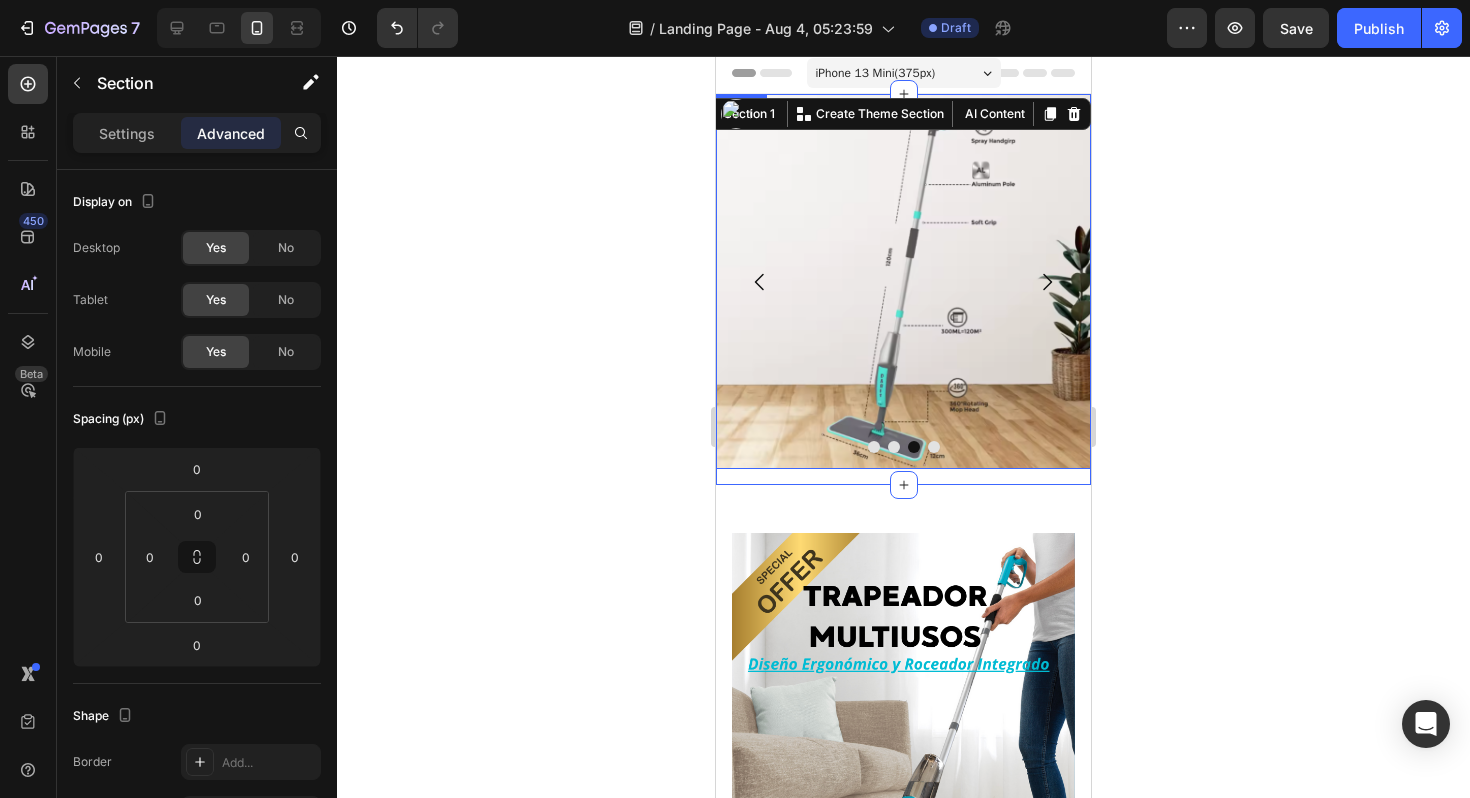 drag, startPoint x: 902, startPoint y: 484, endPoint x: 903, endPoint y: 466, distance: 18.027756 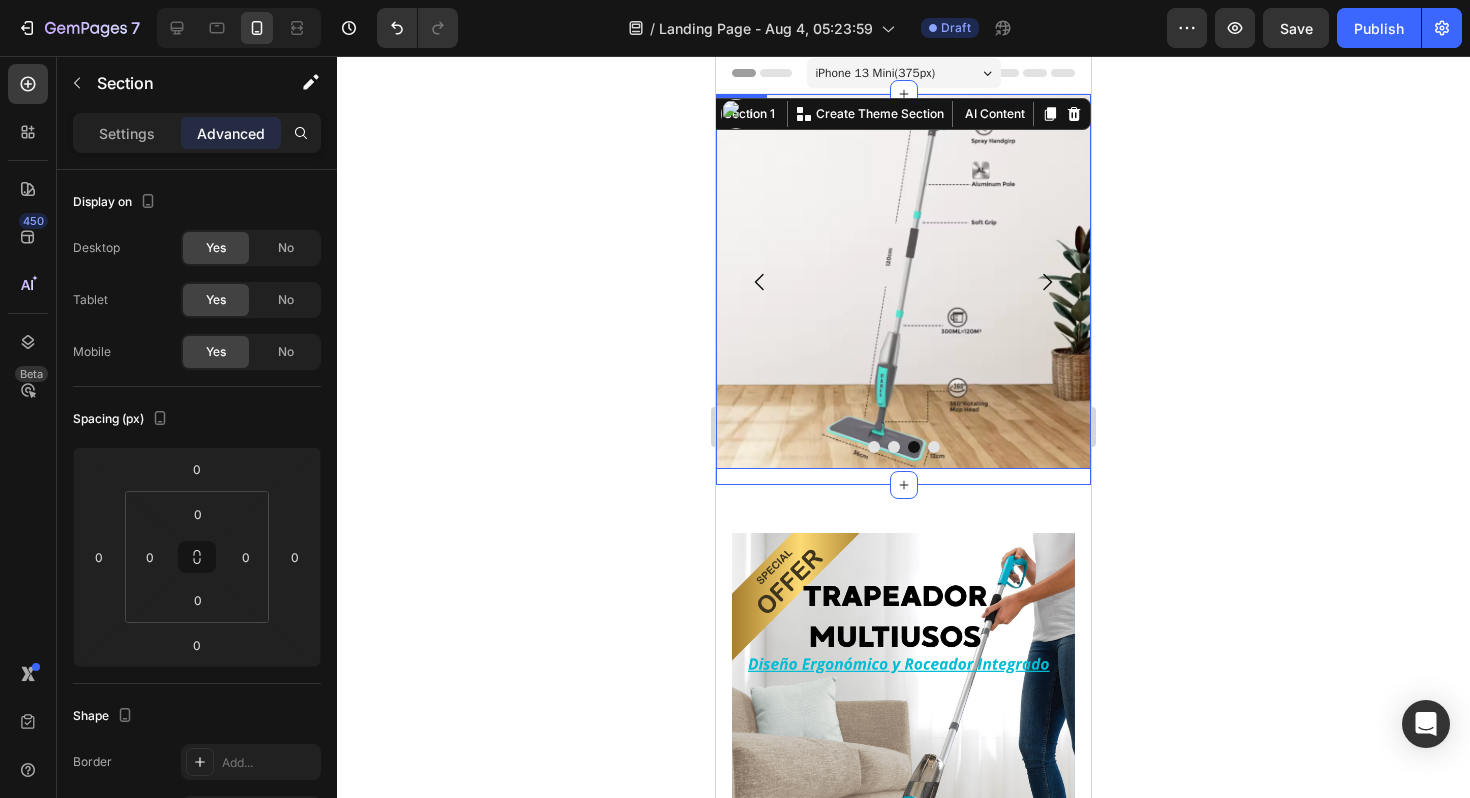 click on "Image Image Image Image
Carousel Row Section 1   You can create reusable sections Create Theme Section AI Content Write with GemAI What would you like to describe here? Tone and Voice Persuasive Product Camisa Show more Generate Image Image Image Image Image Image Row Section 2 Root" at bounding box center (903, 1779) 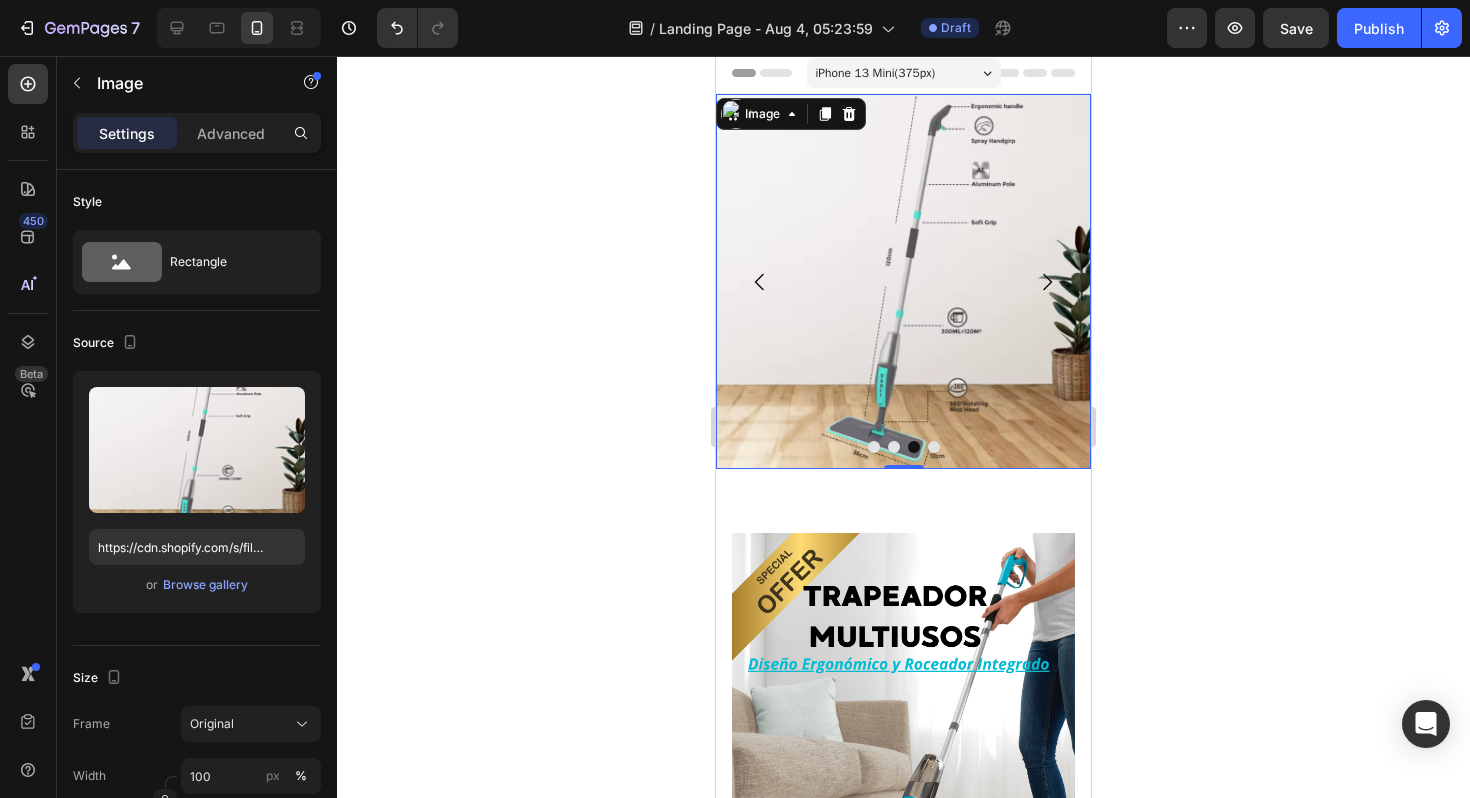 click on "Image   0" at bounding box center (903, 281) 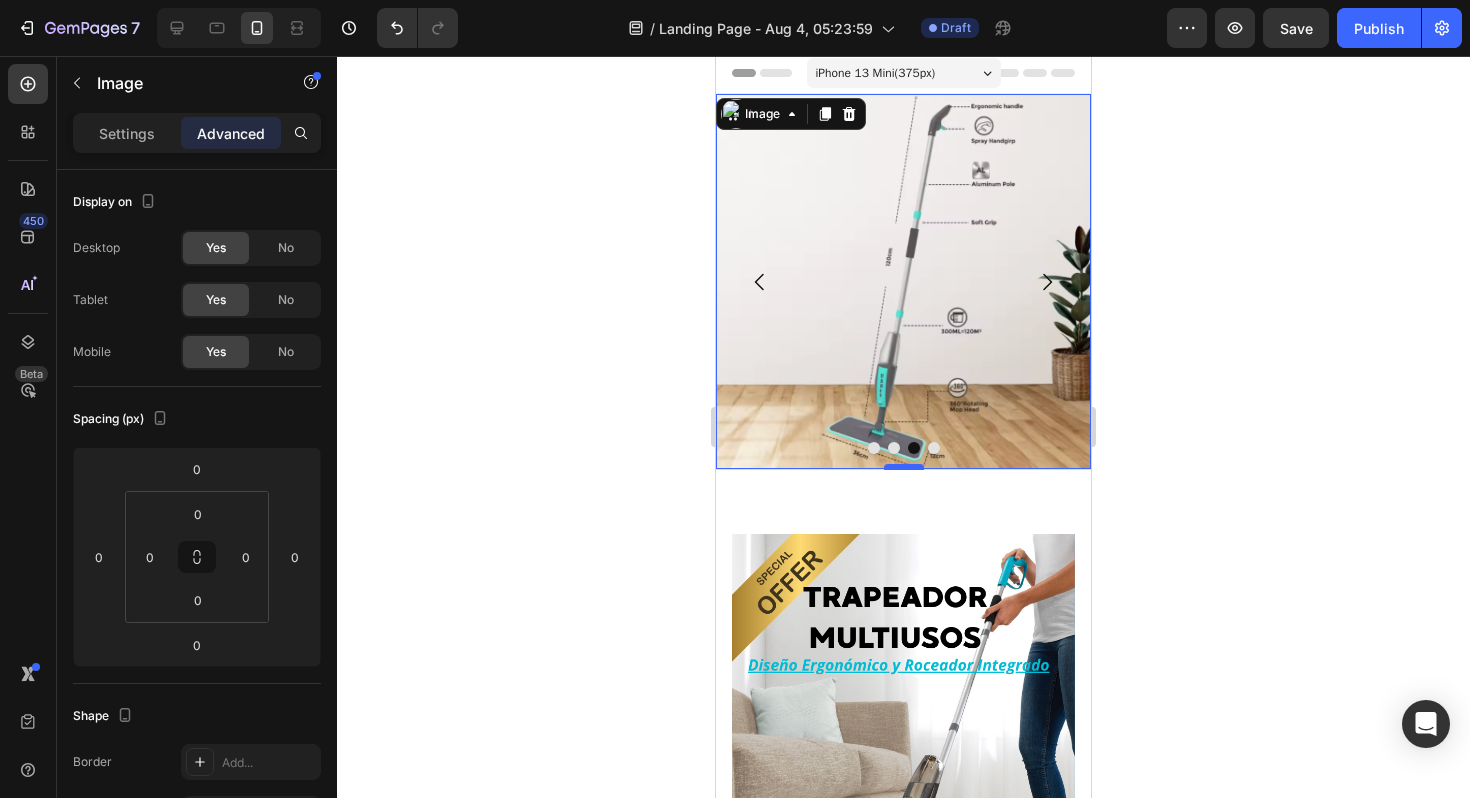 click at bounding box center [904, 467] 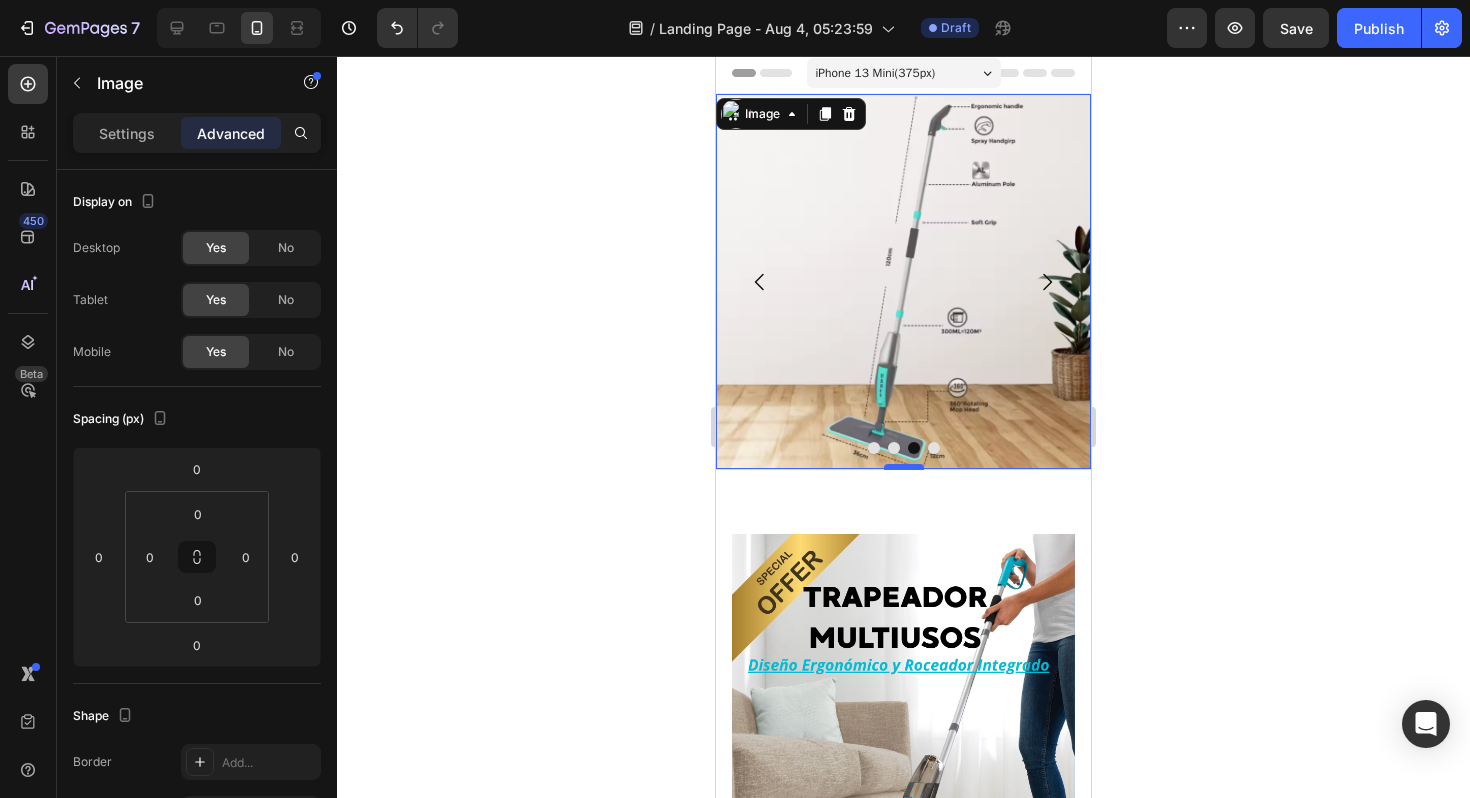type on "1" 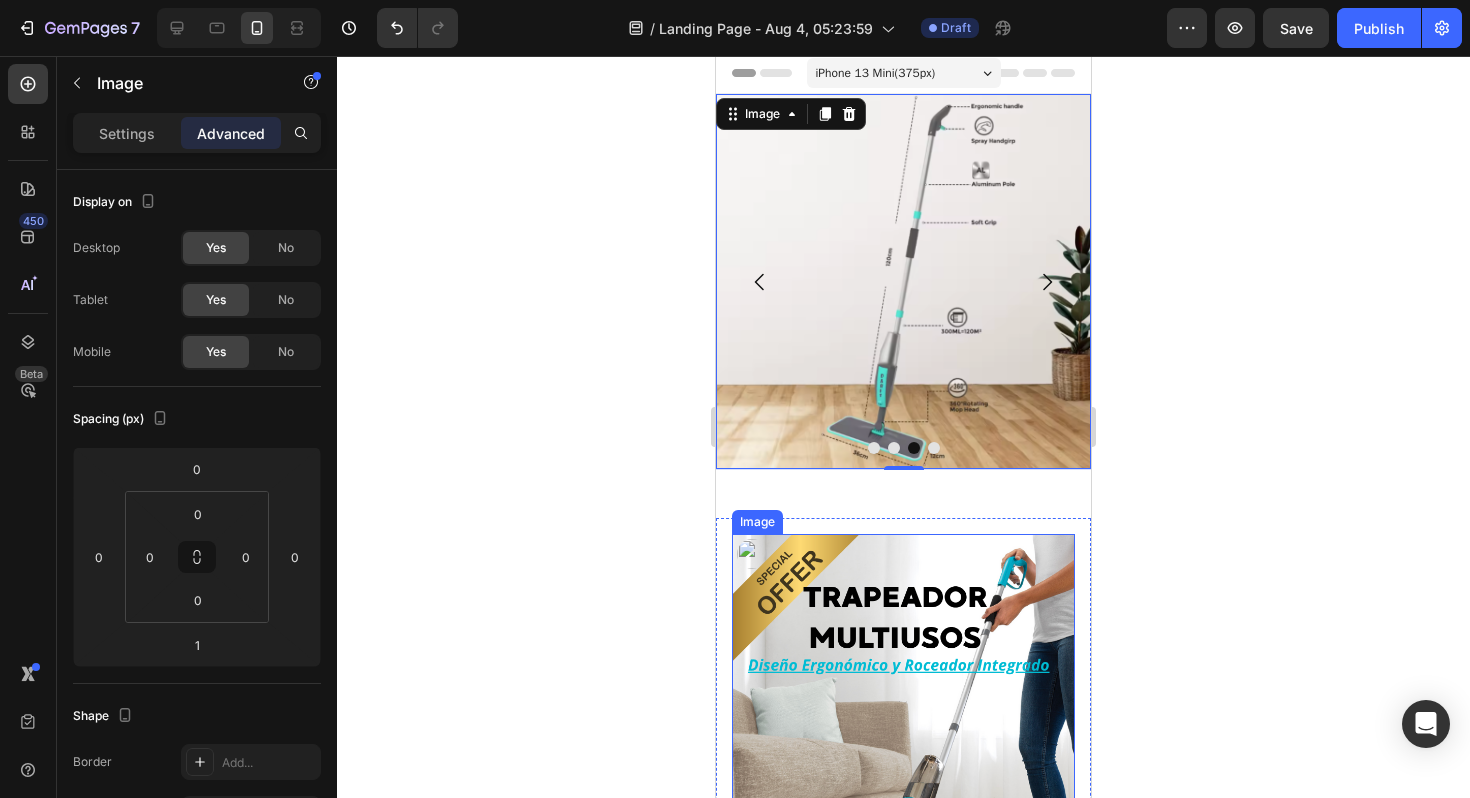 click on "Image Image Image Image Image Image Row Section 2" at bounding box center [903, 1906] 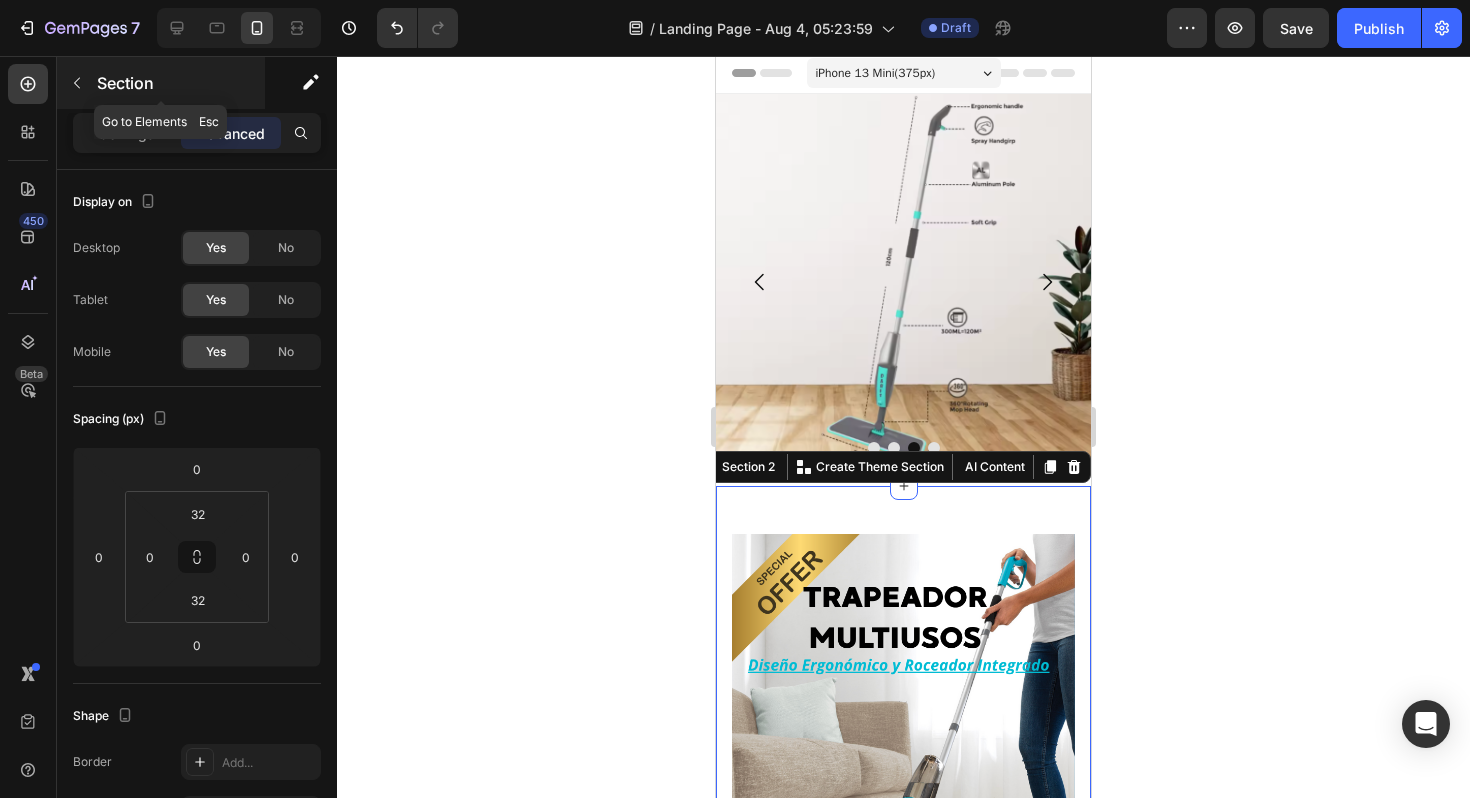 click 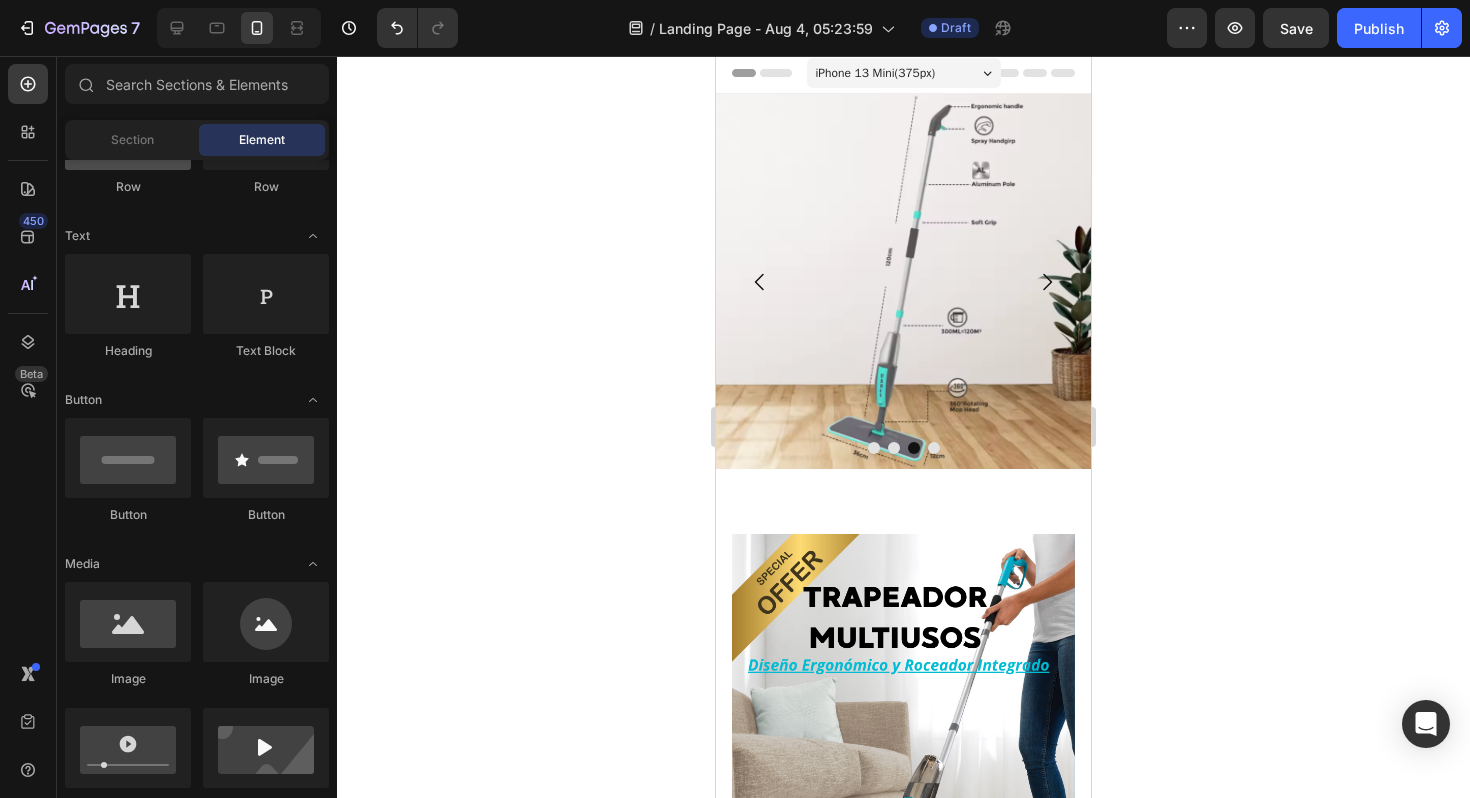 click at bounding box center (128, 130) 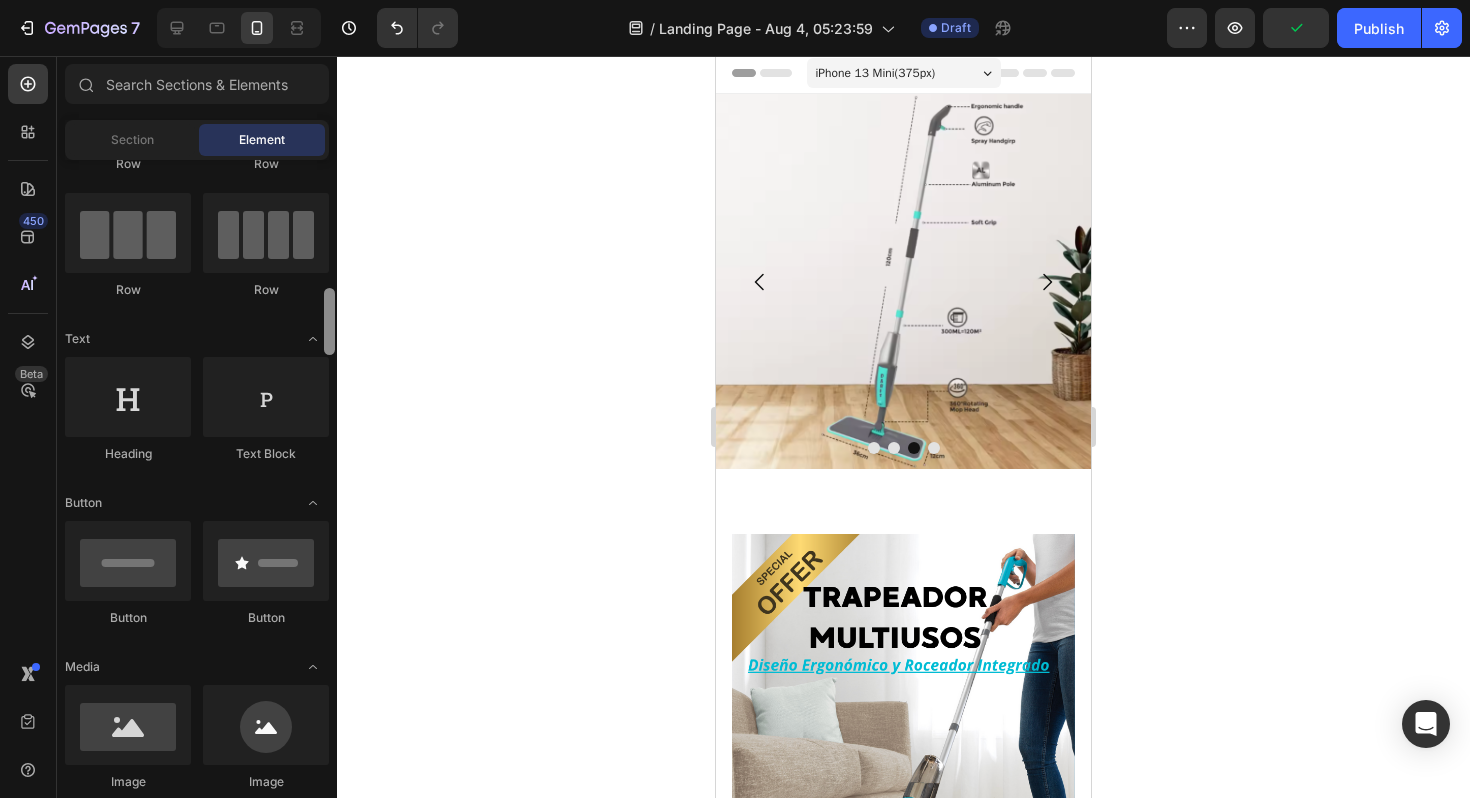 scroll, scrollTop: 43, scrollLeft: 0, axis: vertical 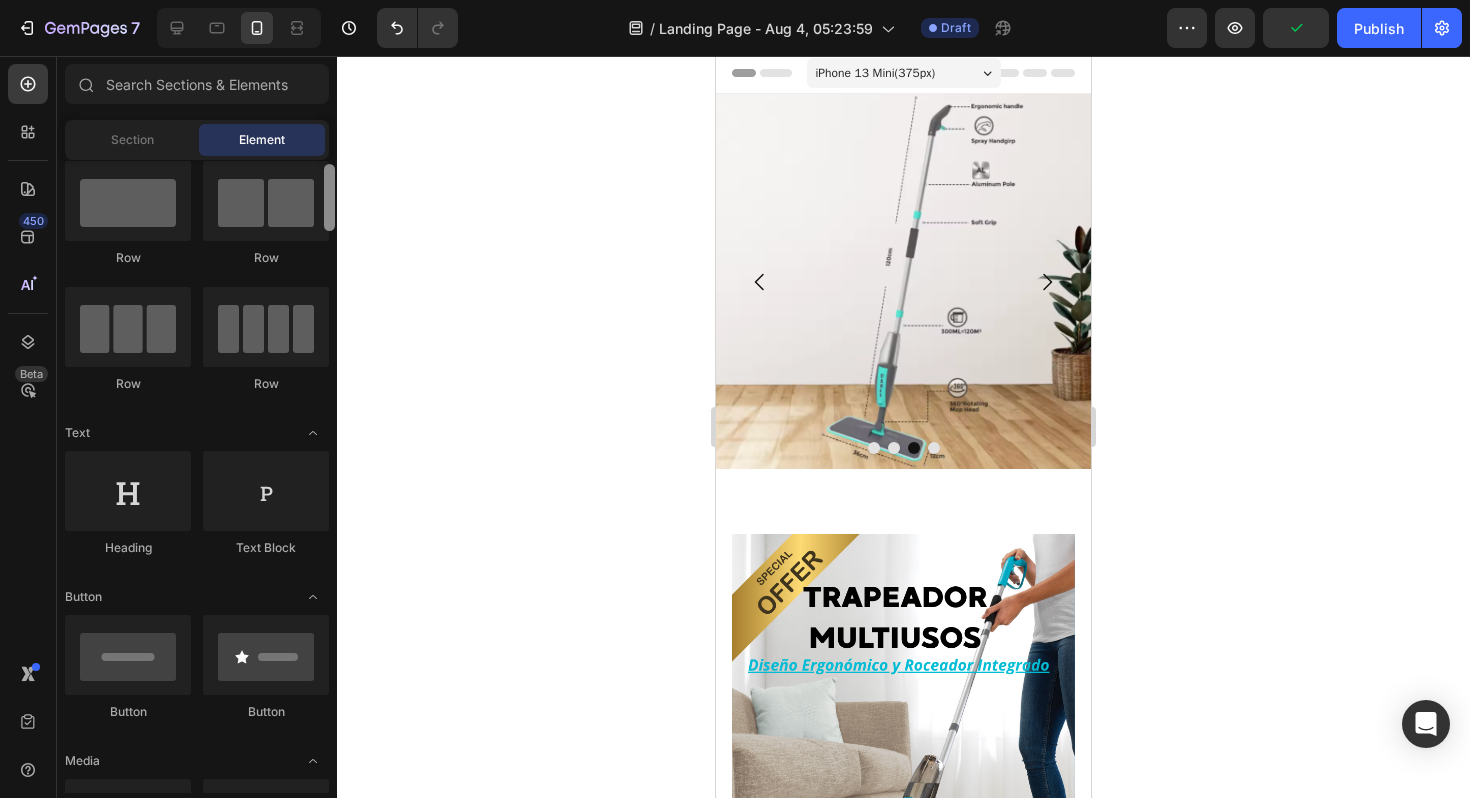 drag, startPoint x: 331, startPoint y: 233, endPoint x: 331, endPoint y: 212, distance: 21 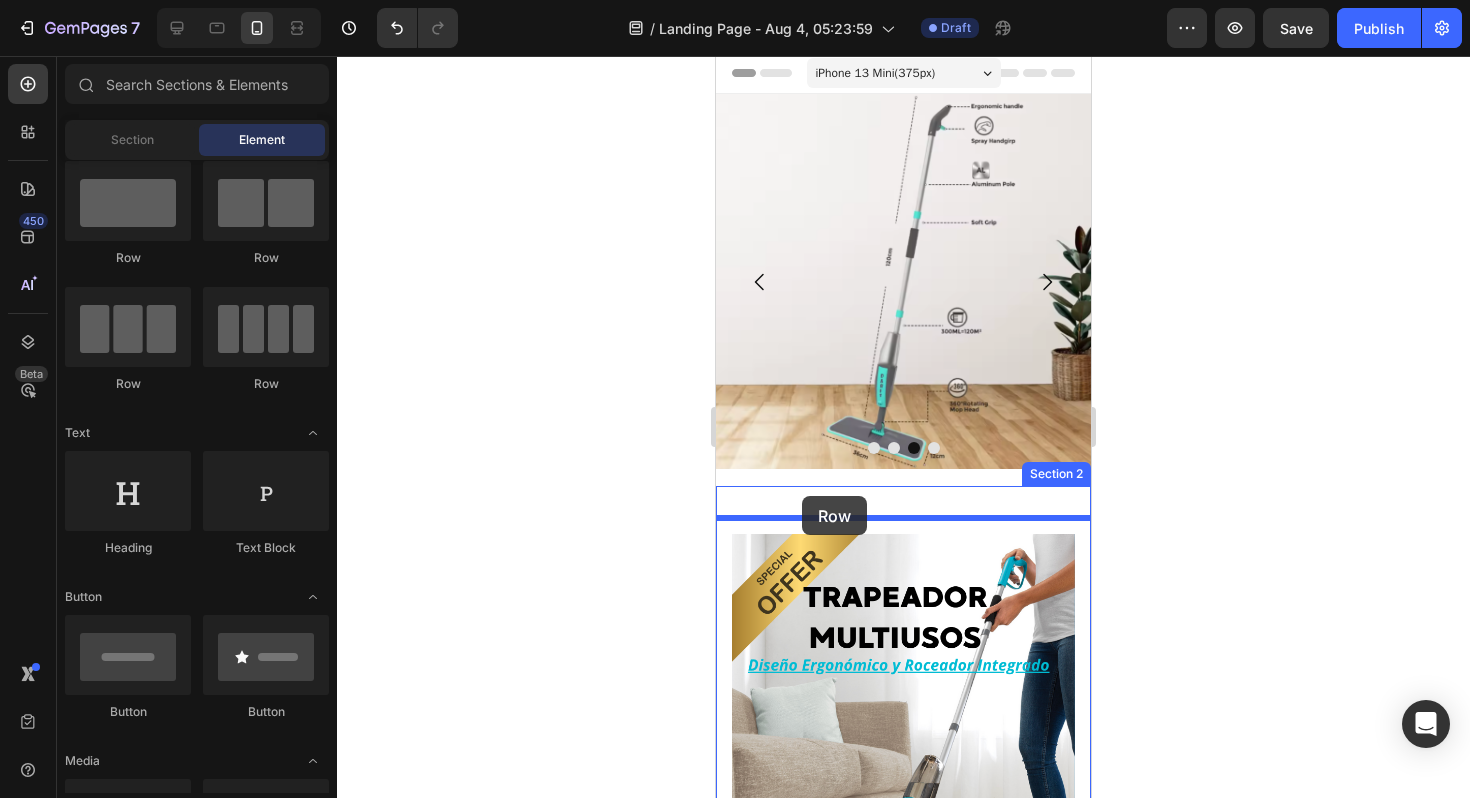drag, startPoint x: 815, startPoint y: 284, endPoint x: 802, endPoint y: 496, distance: 212.39821 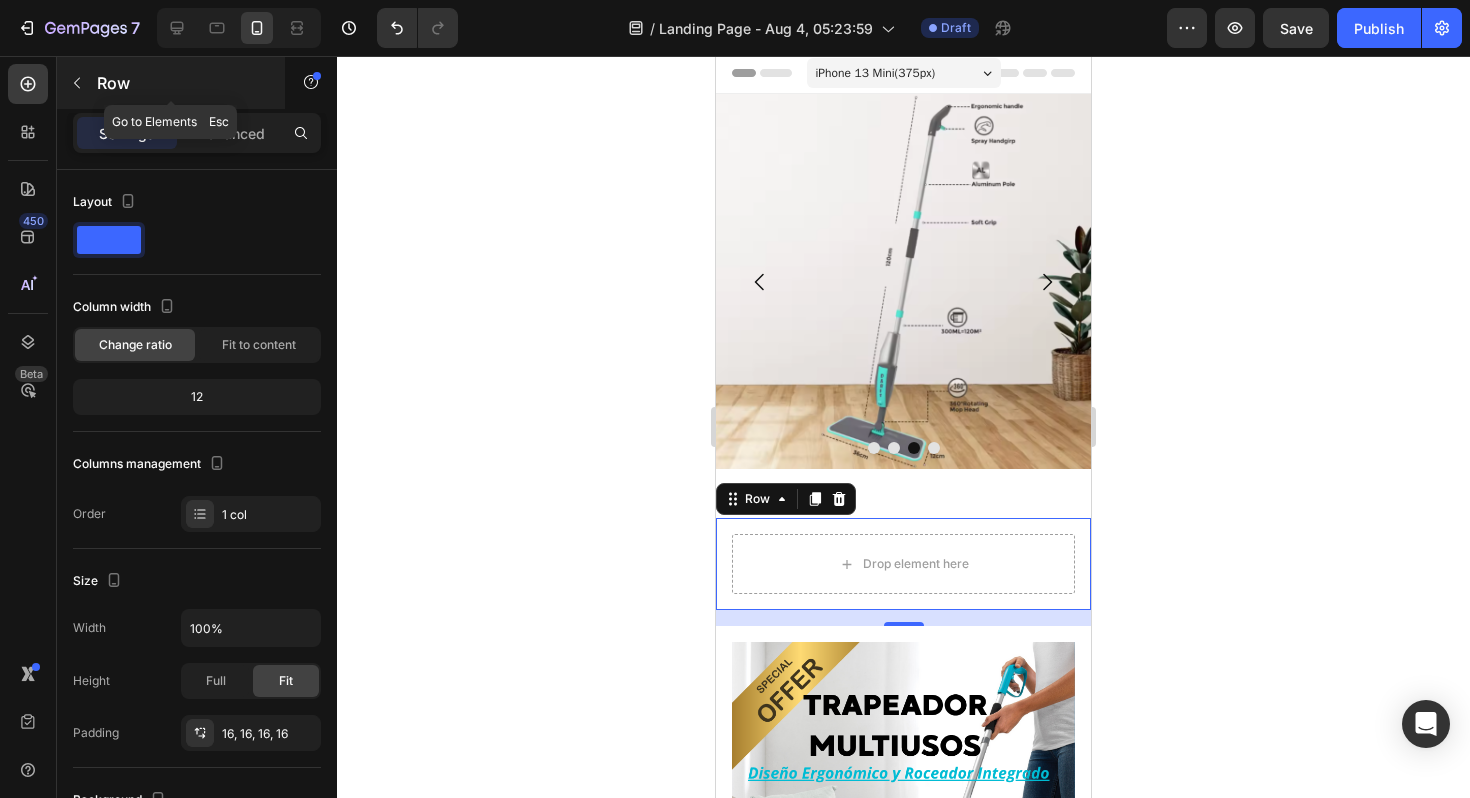 click 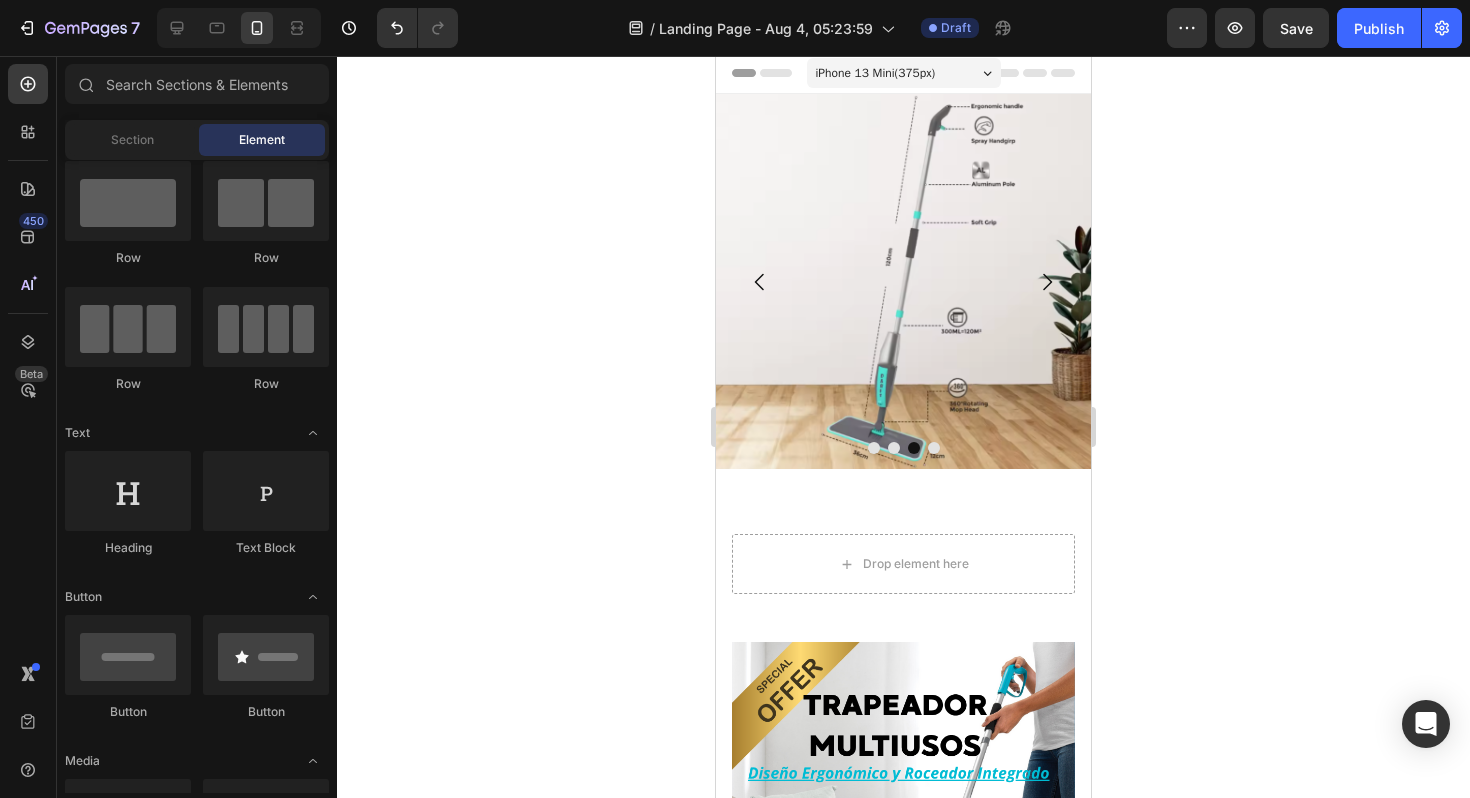 click on "Row
Row
Row
Row" 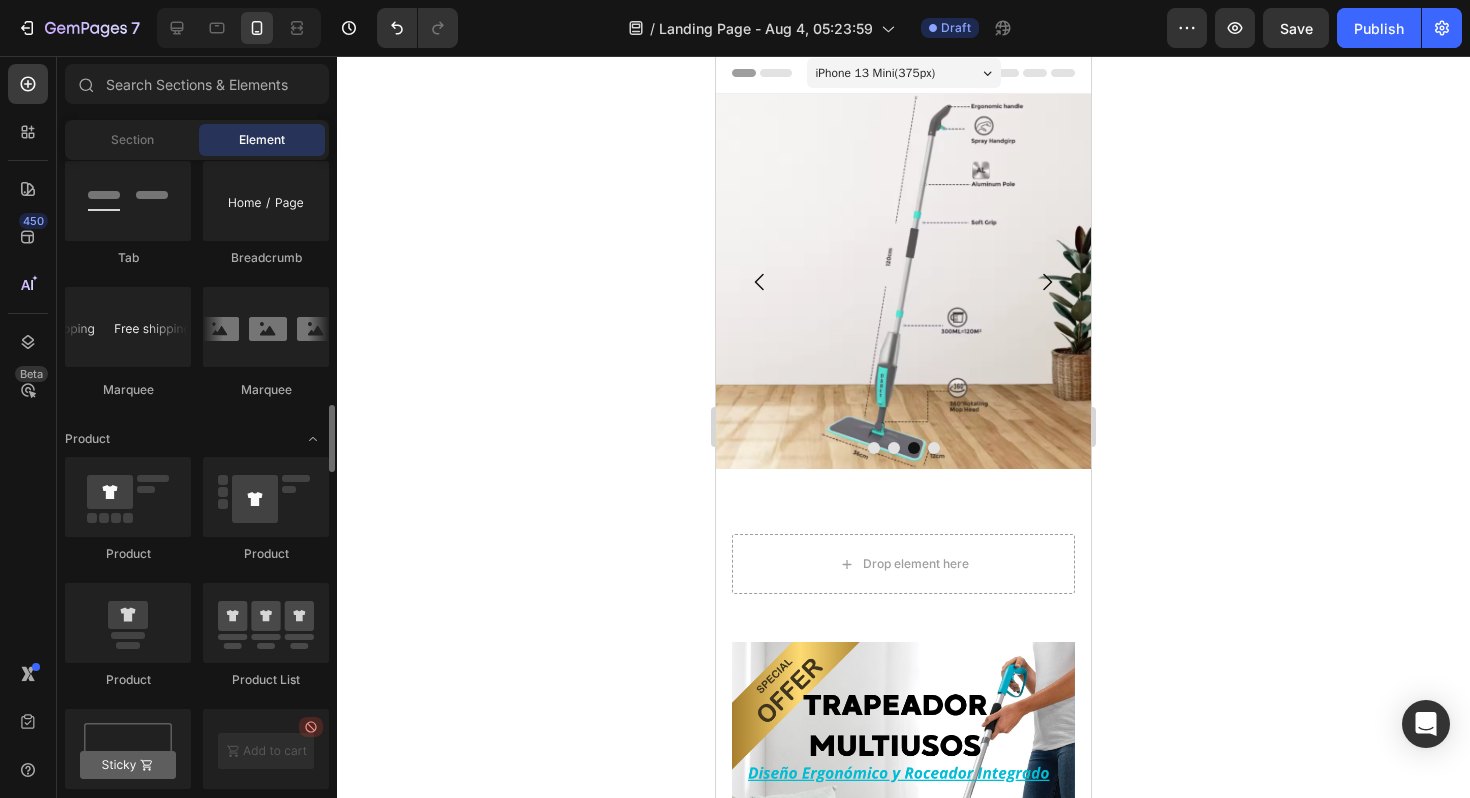 scroll, scrollTop: 2323, scrollLeft: 0, axis: vertical 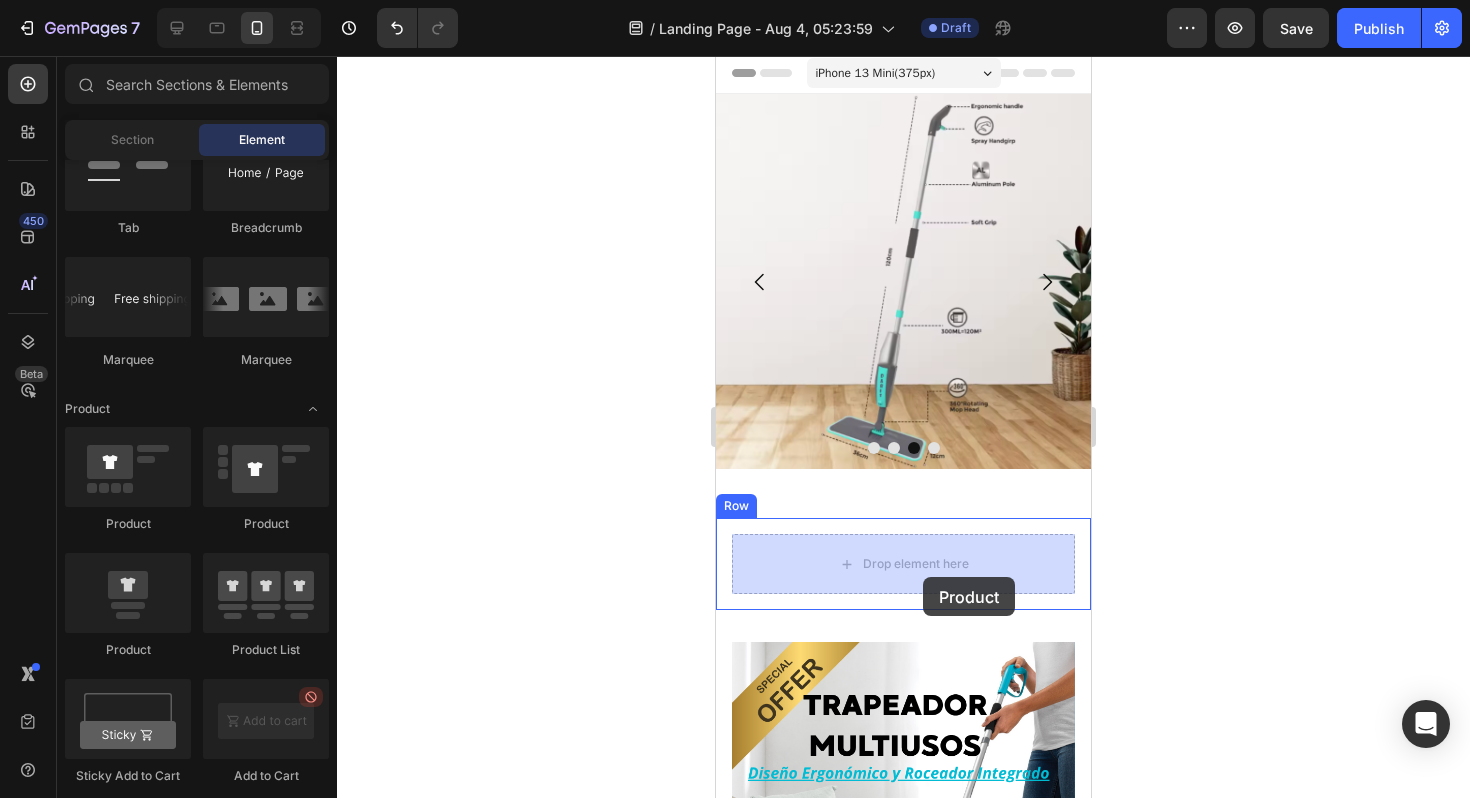 drag, startPoint x: 815, startPoint y: 535, endPoint x: 923, endPoint y: 573, distance: 114.49017 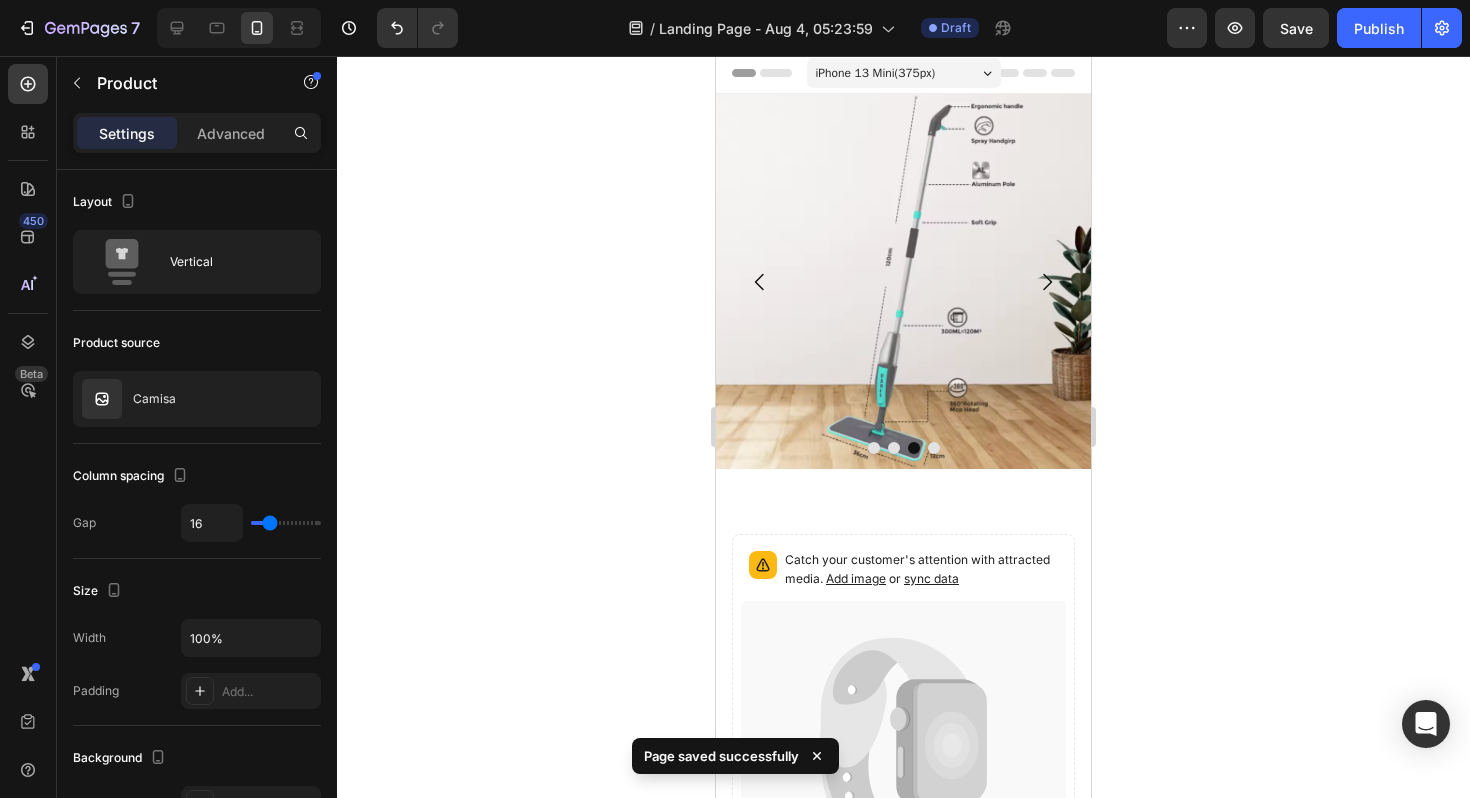click 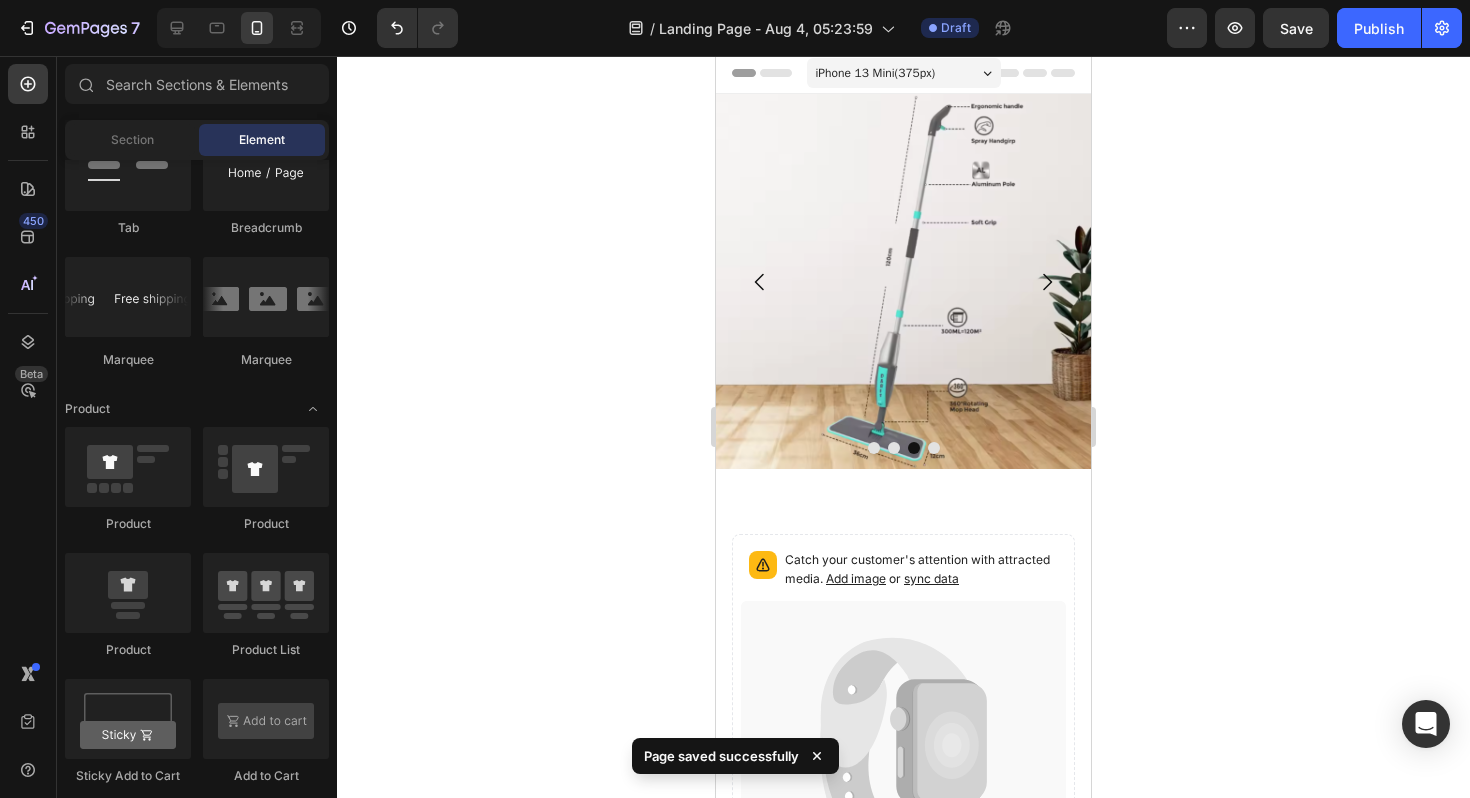 click 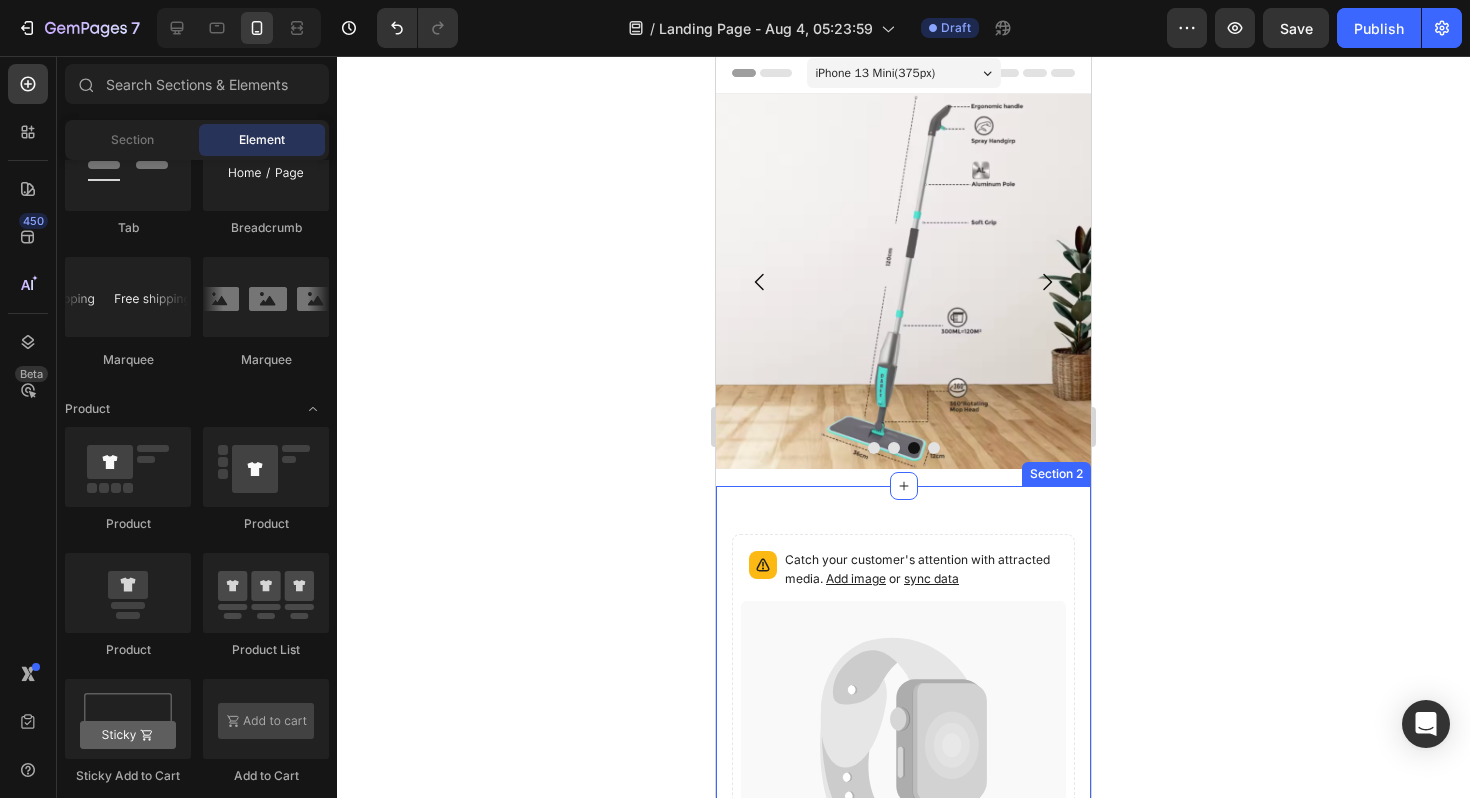 click on "Catch your customer's attention with attracted media.       Add image   or   sync data
Product Images Camisa Product Title 69,900 Product Price Product Price 130,000 Product Price Product Price Row Highlight key benefits with product description.       Add description   or   sync data Product Description Setup options like colors, sizes with product variant.       Add new variant   or   sync data Product Variants & Swatches Quantity Text Block
1
Product Quantity
Out of stock Add to Cart Buy it now Dynamic Checkout Product Row Image Image Image Image Image Image Row Section 2" at bounding box center [903, 2380] 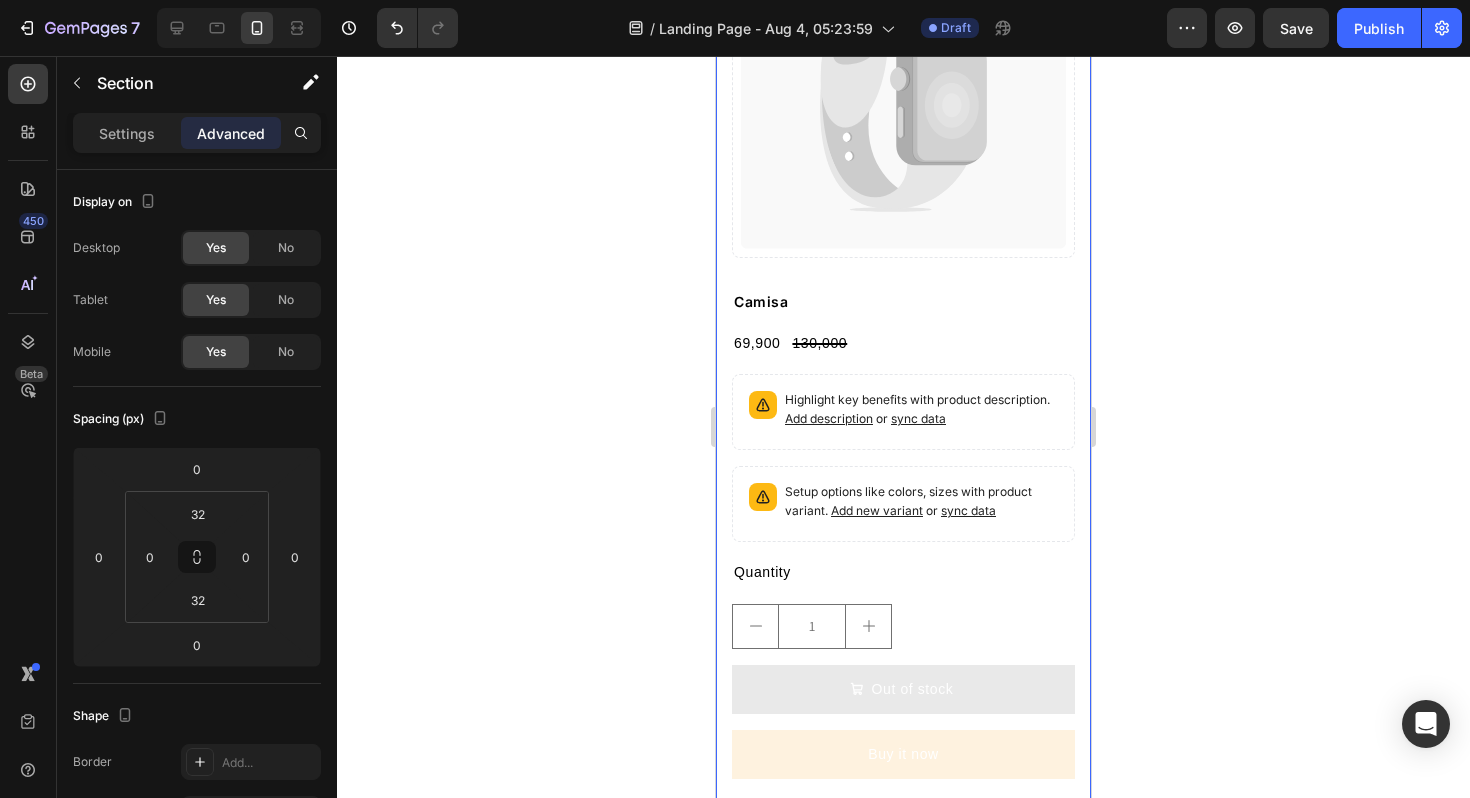 scroll, scrollTop: 603, scrollLeft: 0, axis: vertical 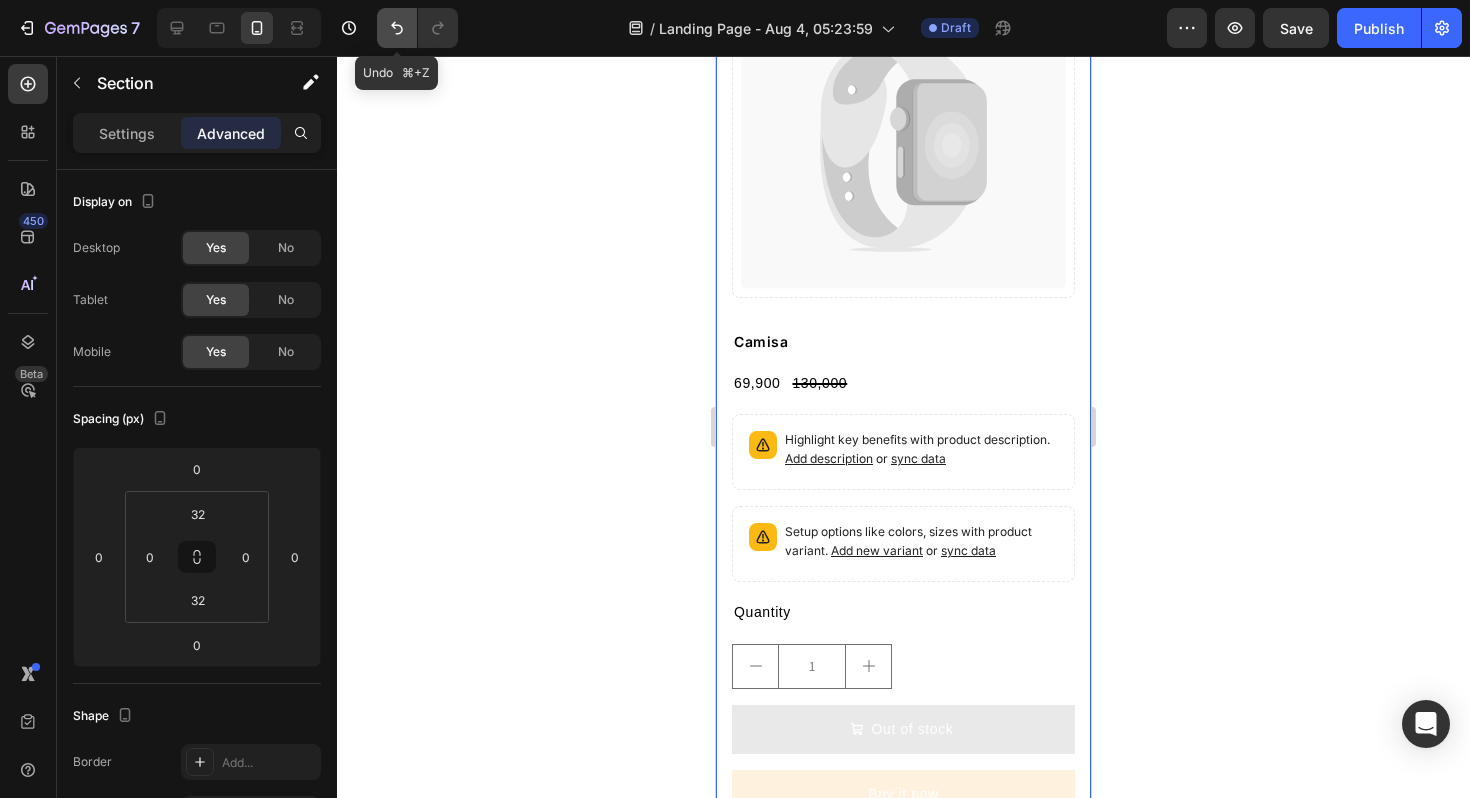 click 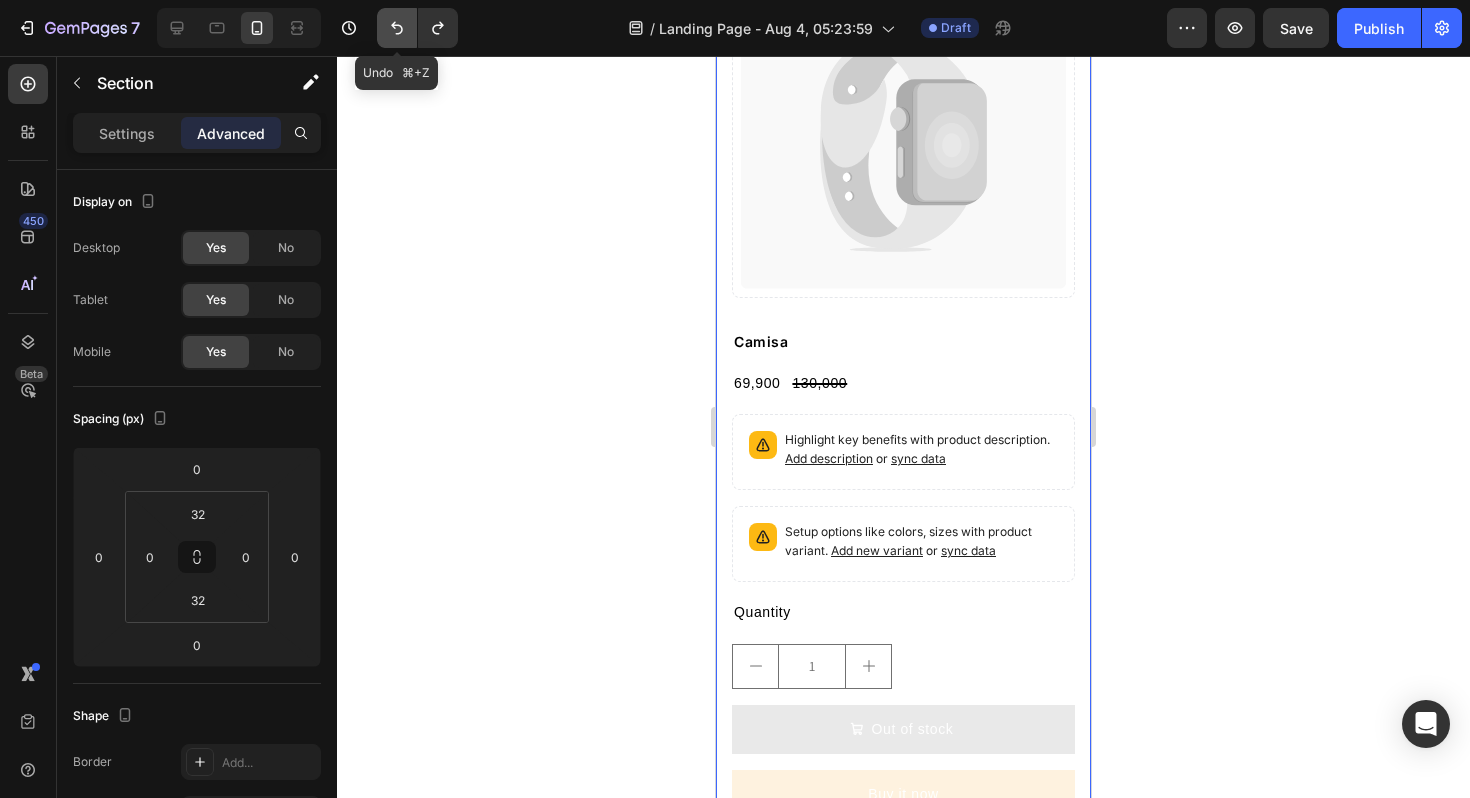 click 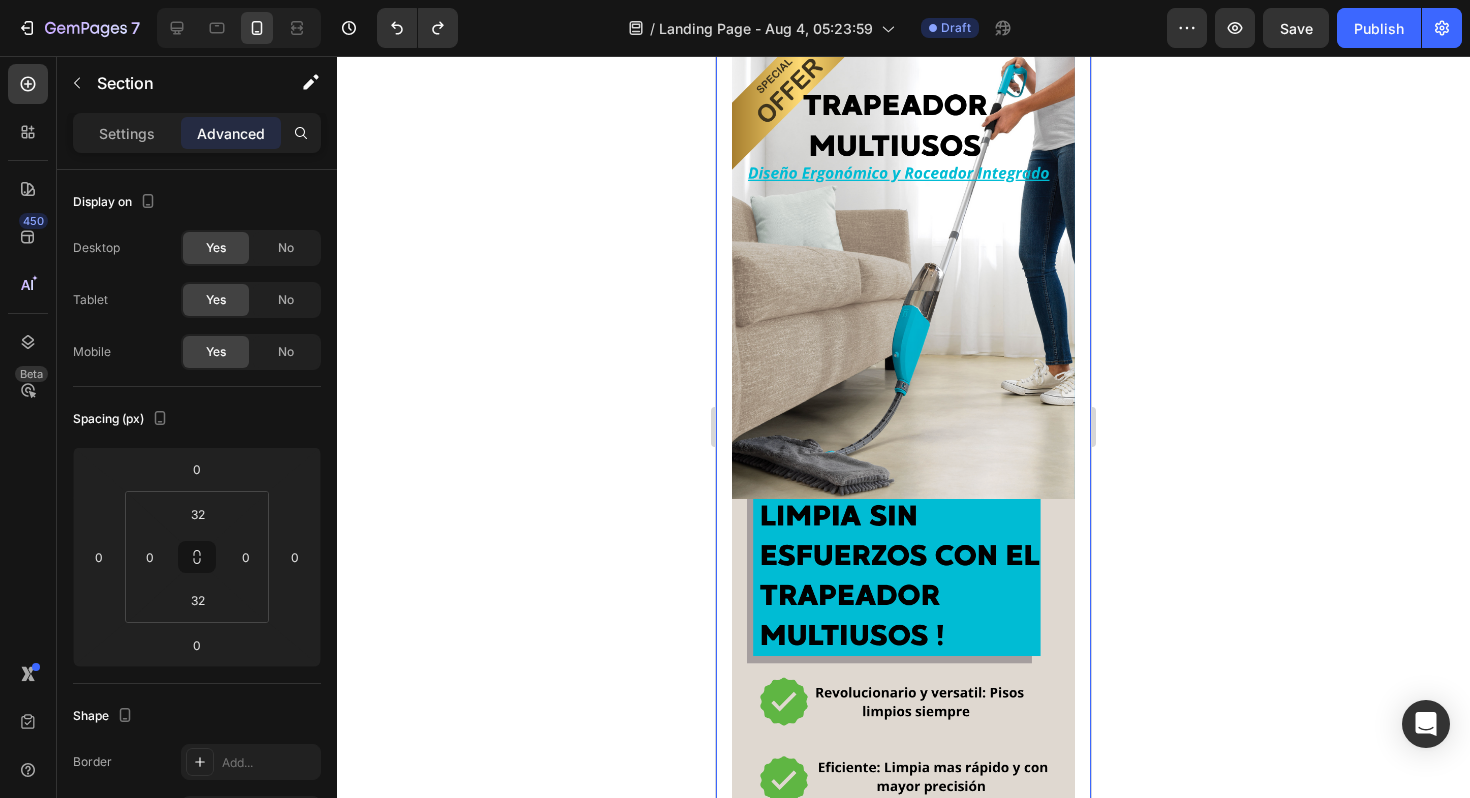 click 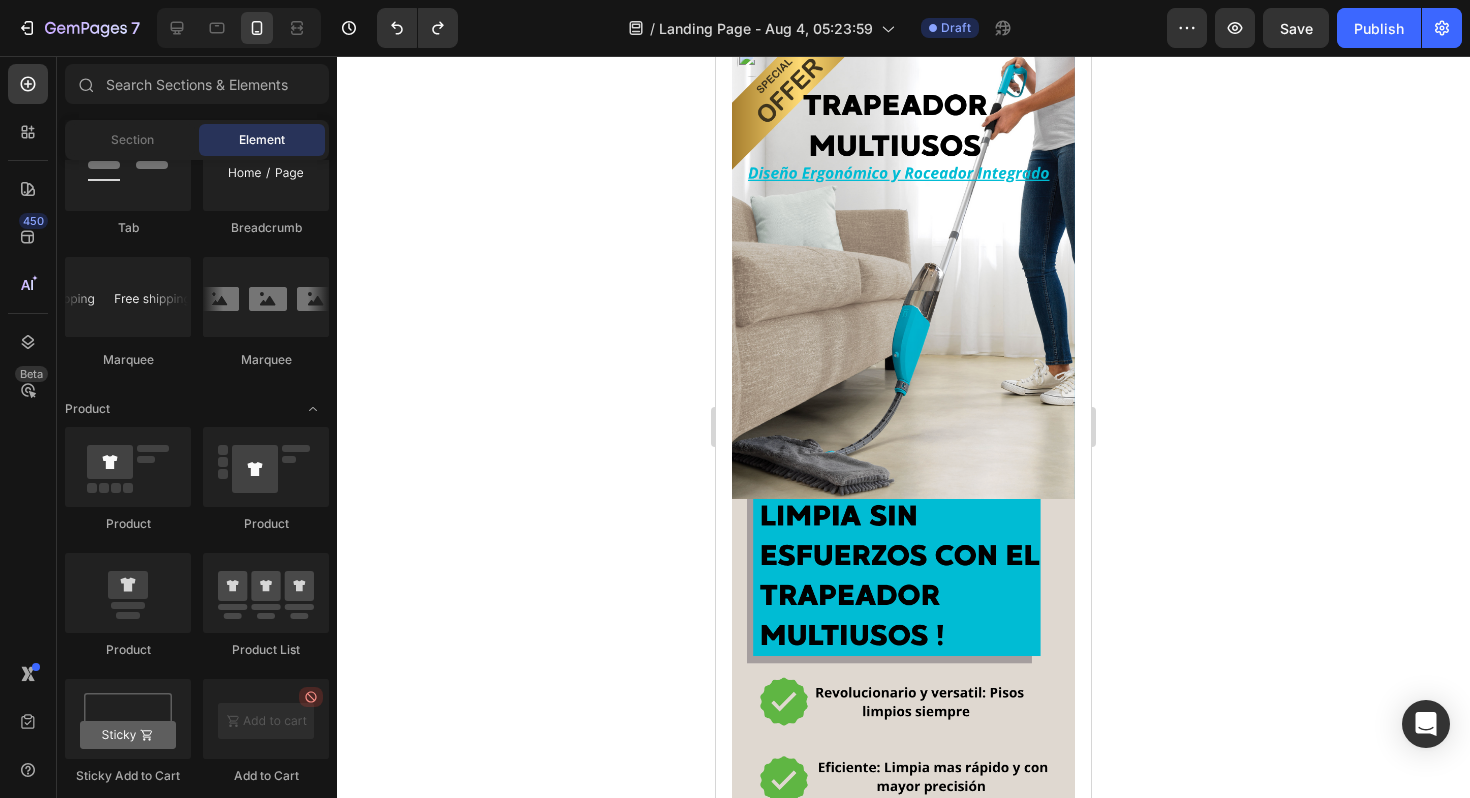 click 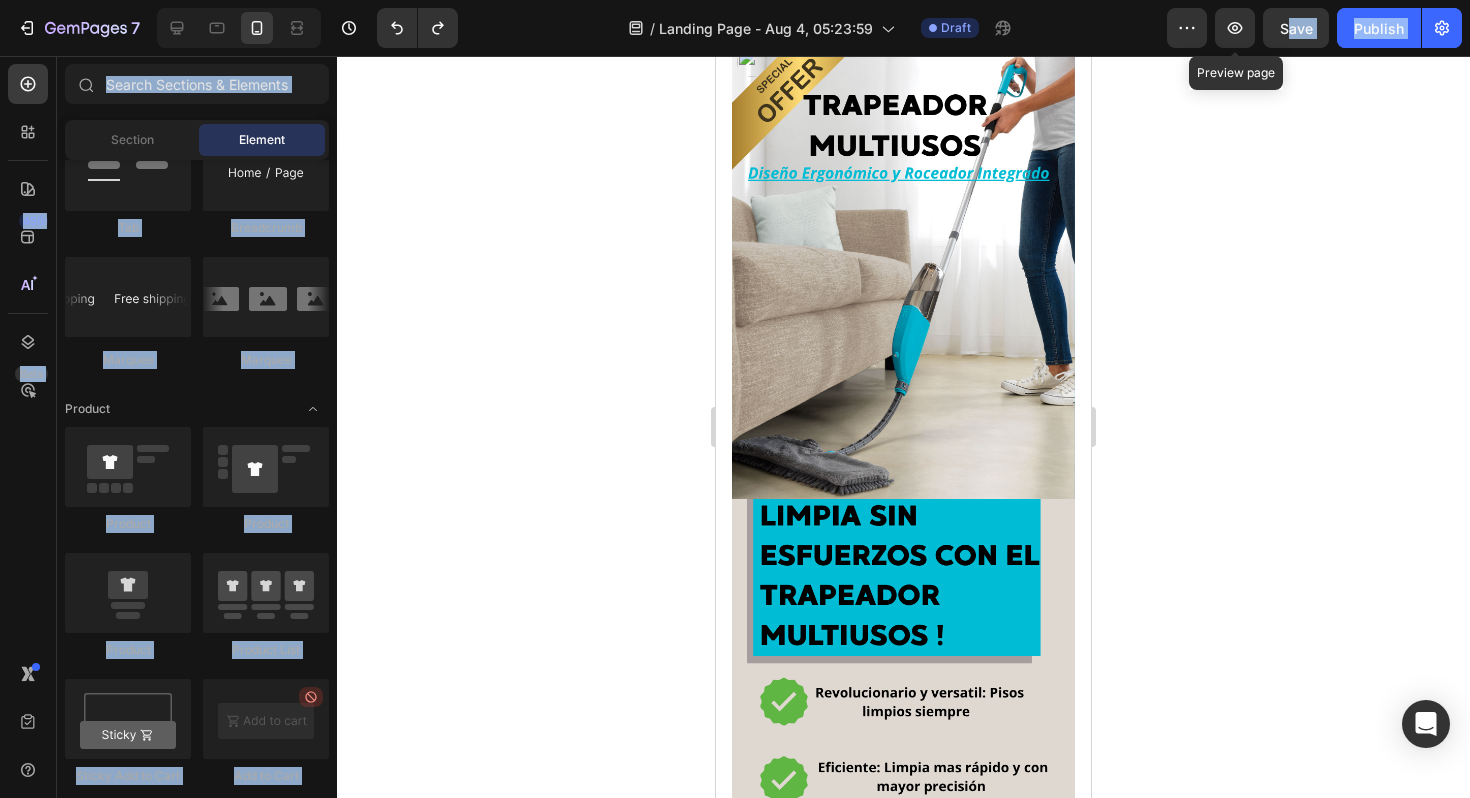 drag, startPoint x: 1244, startPoint y: 256, endPoint x: 1253, endPoint y: 1, distance: 255.15877 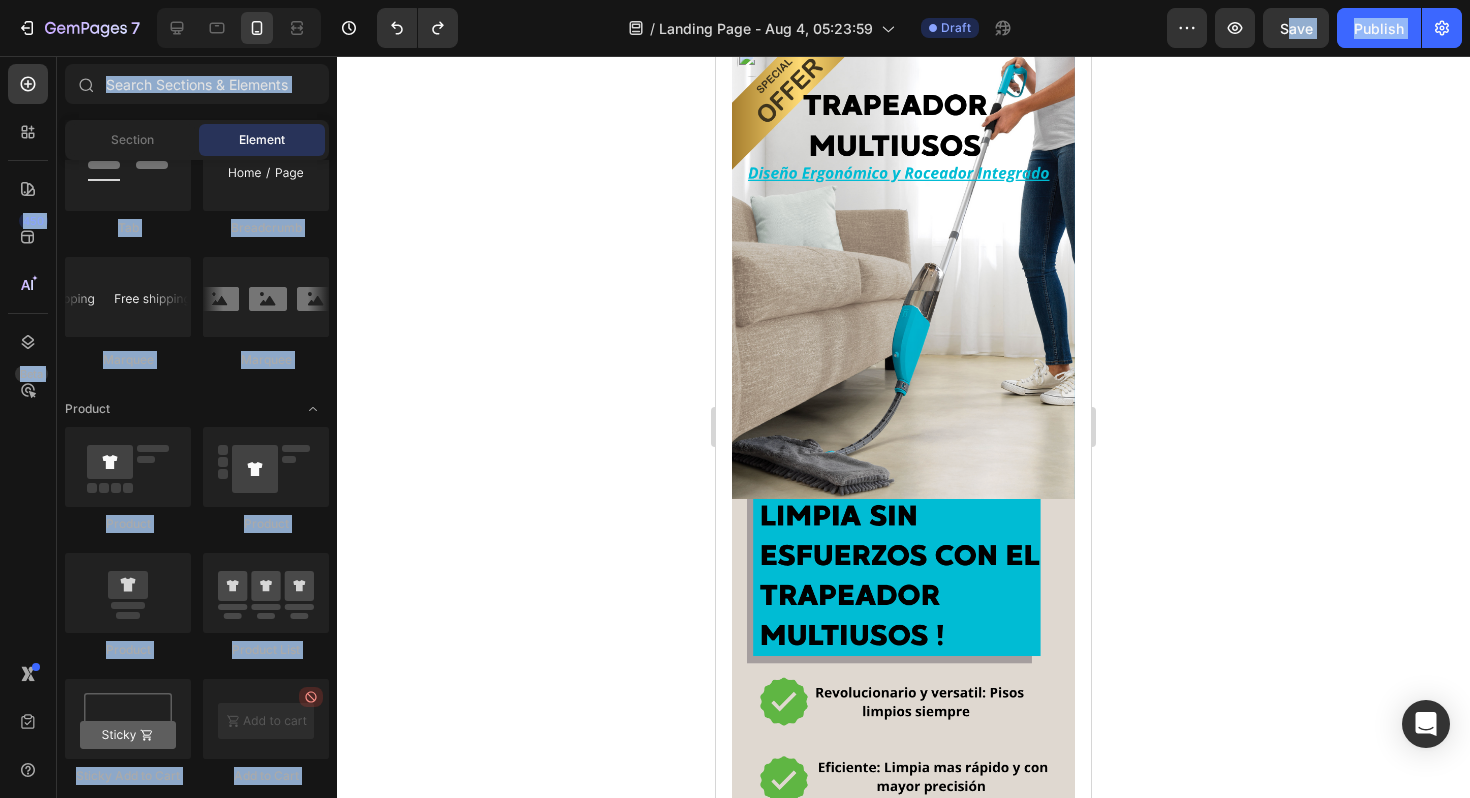 click 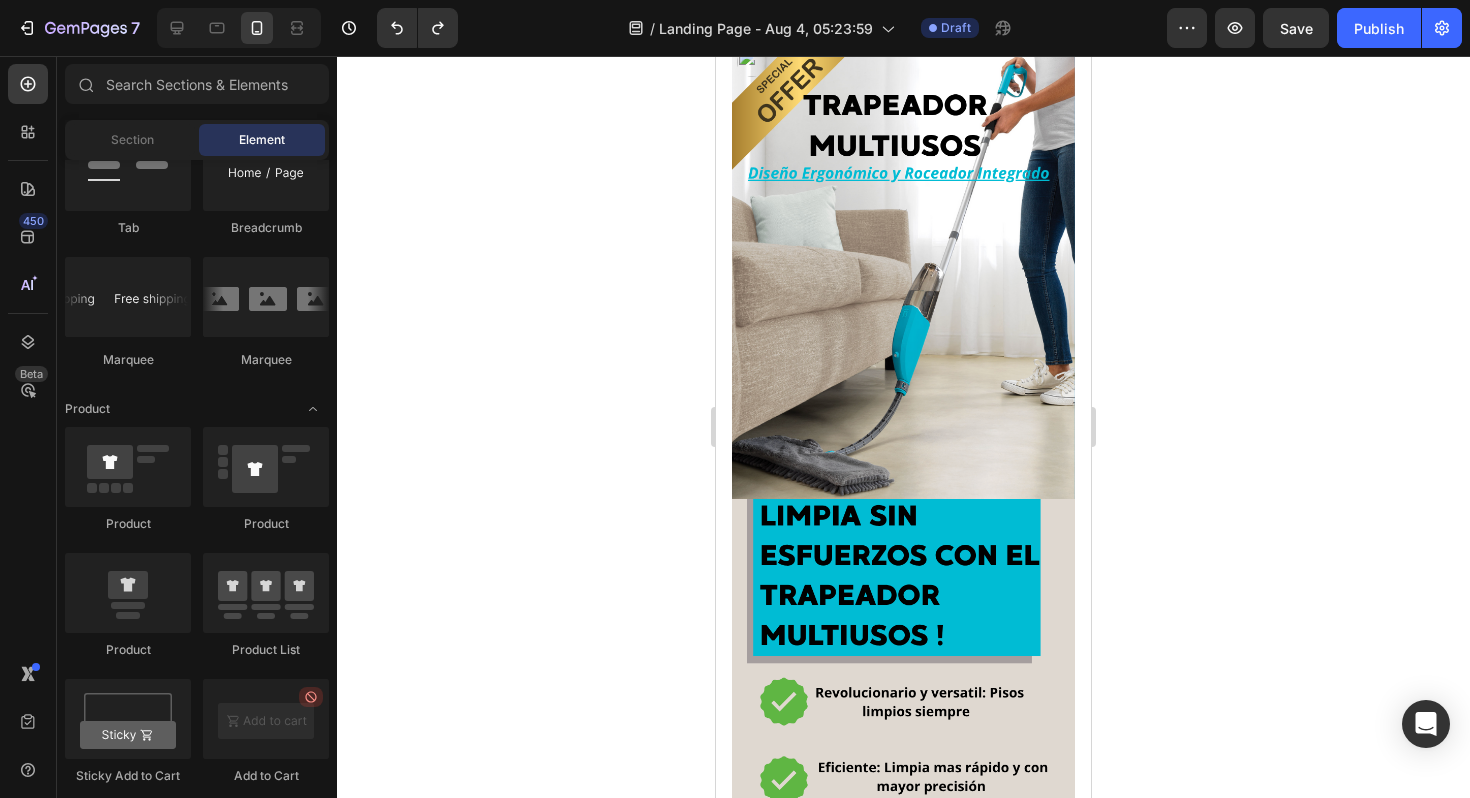 click 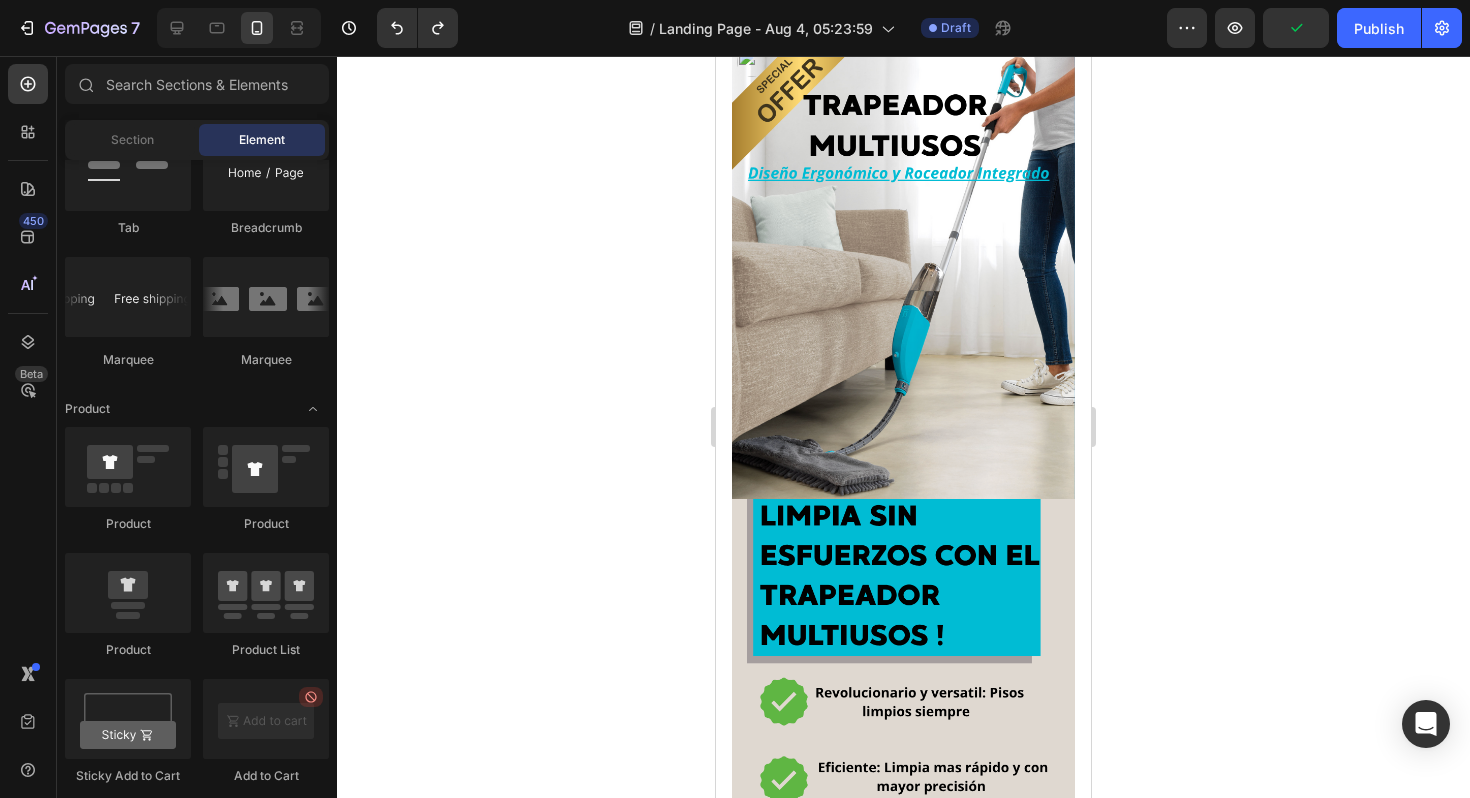 click 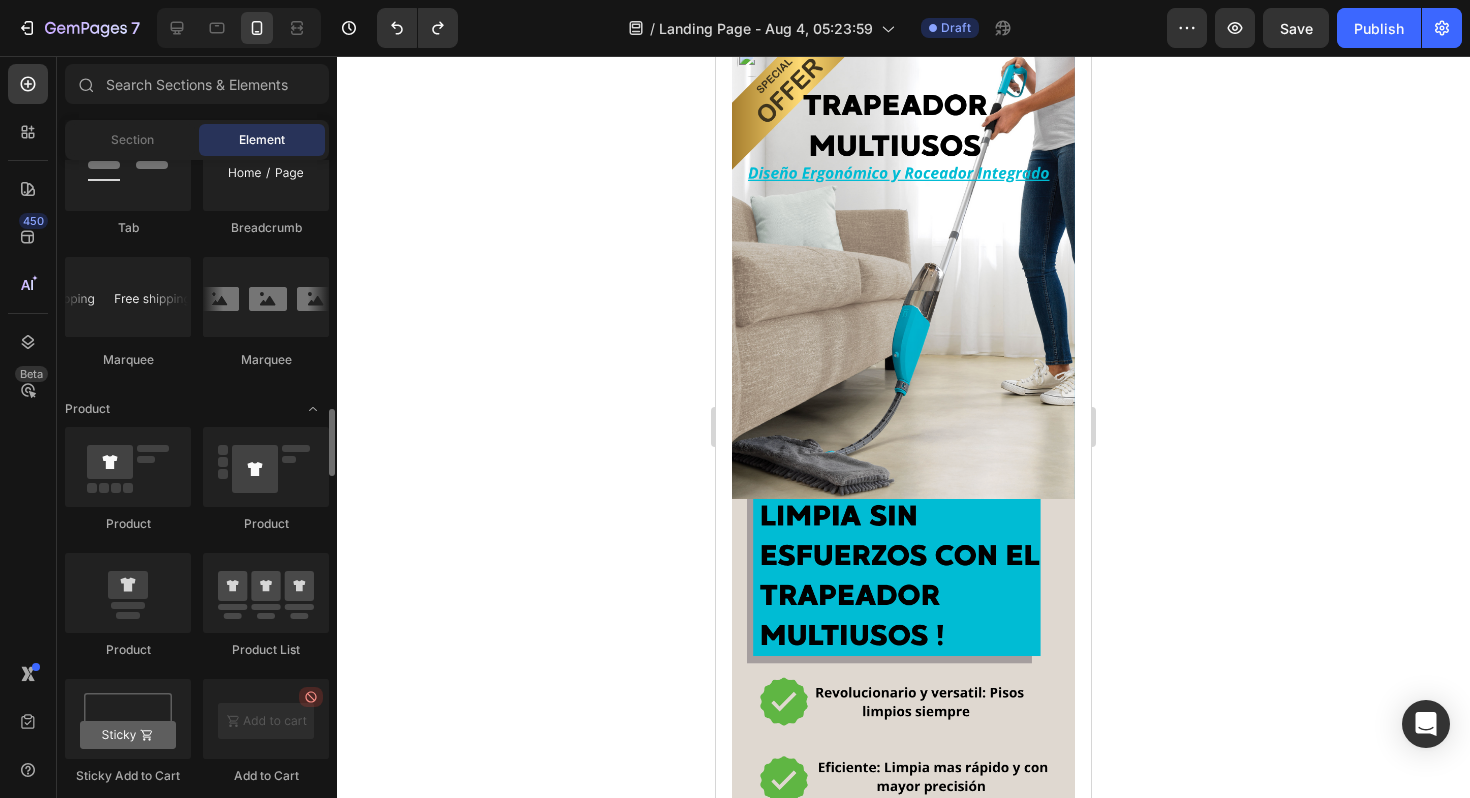 scroll, scrollTop: 2324, scrollLeft: 0, axis: vertical 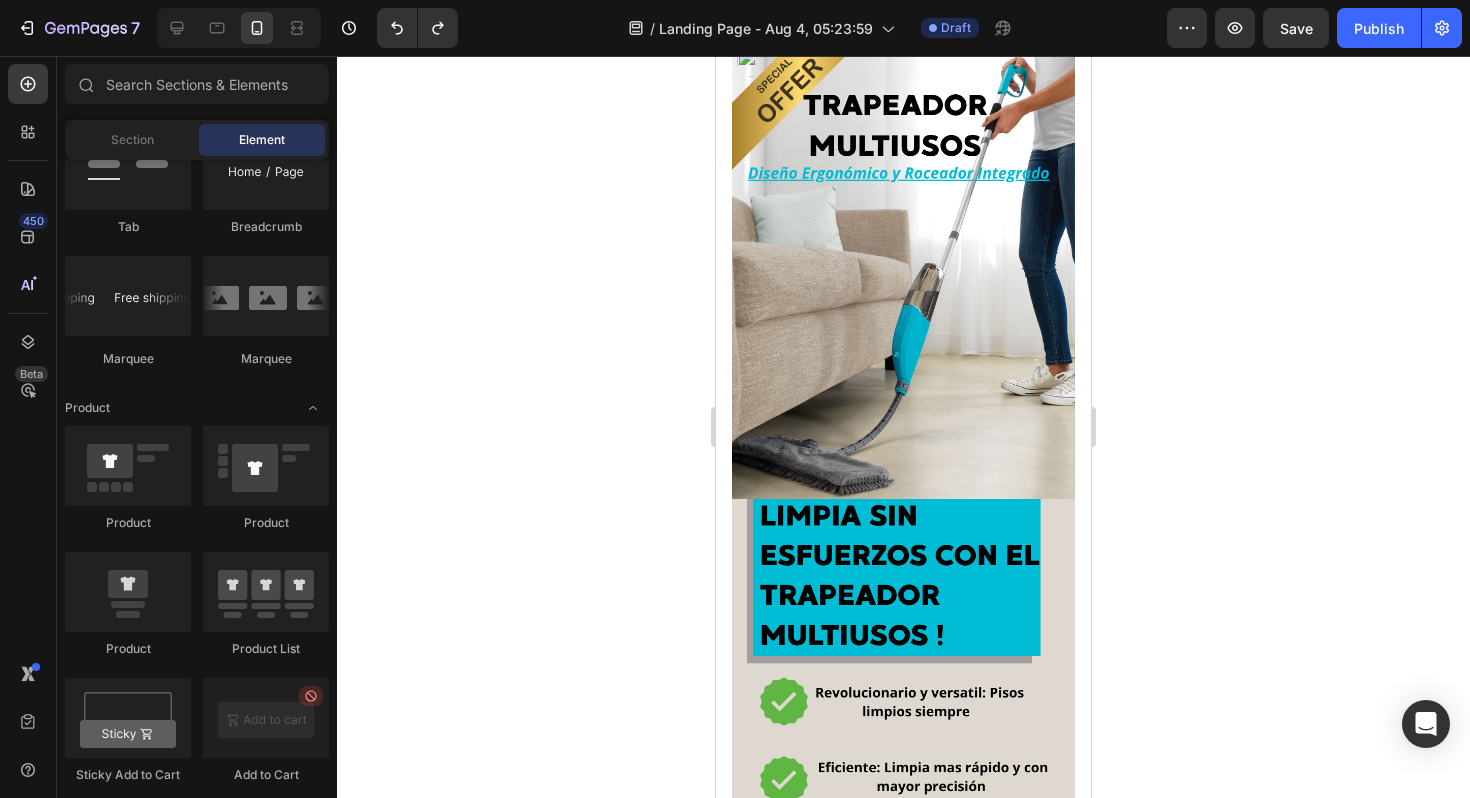 drag, startPoint x: 1296, startPoint y: 365, endPoint x: 1294, endPoint y: 57, distance: 308.0065 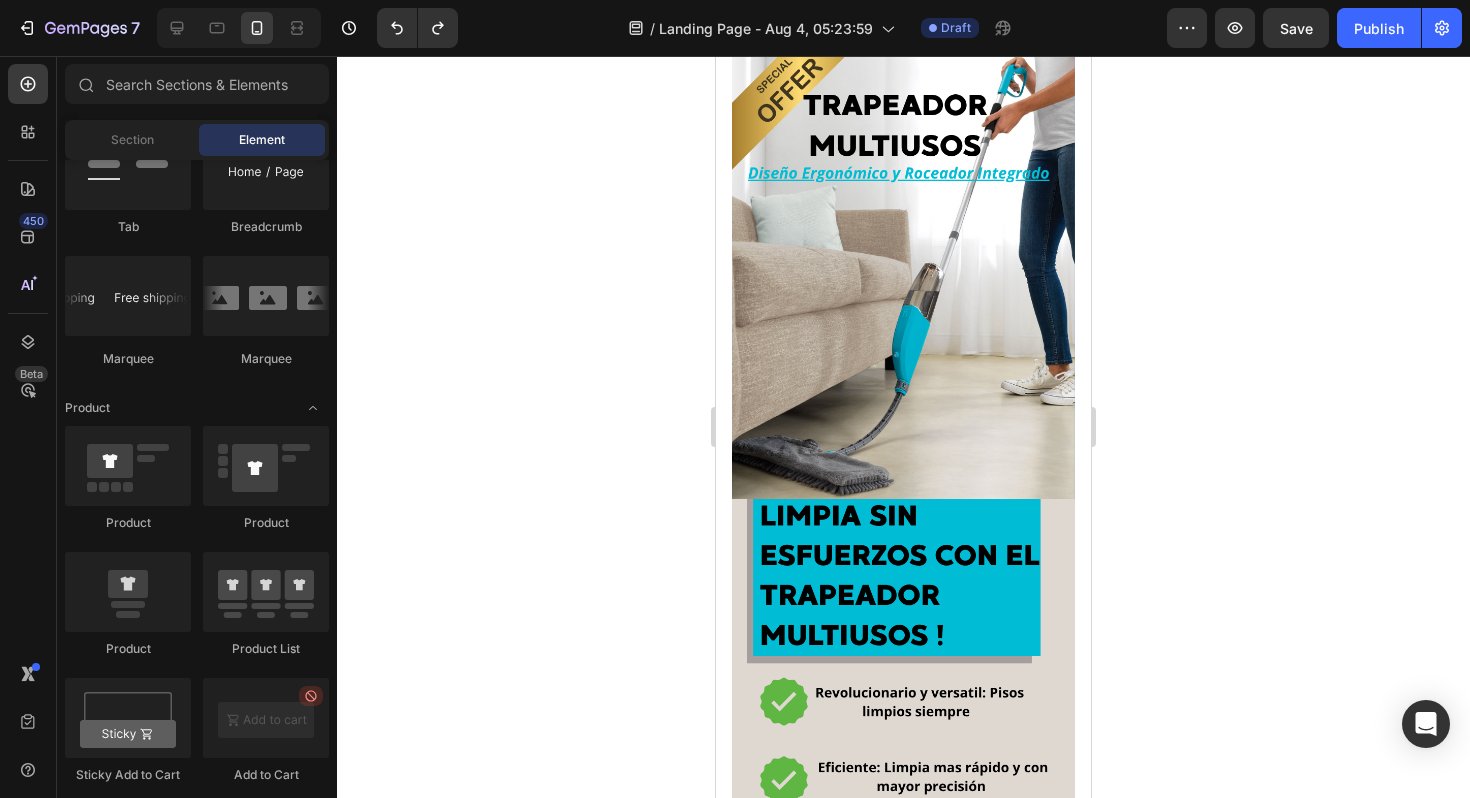 click at bounding box center (239, 28) 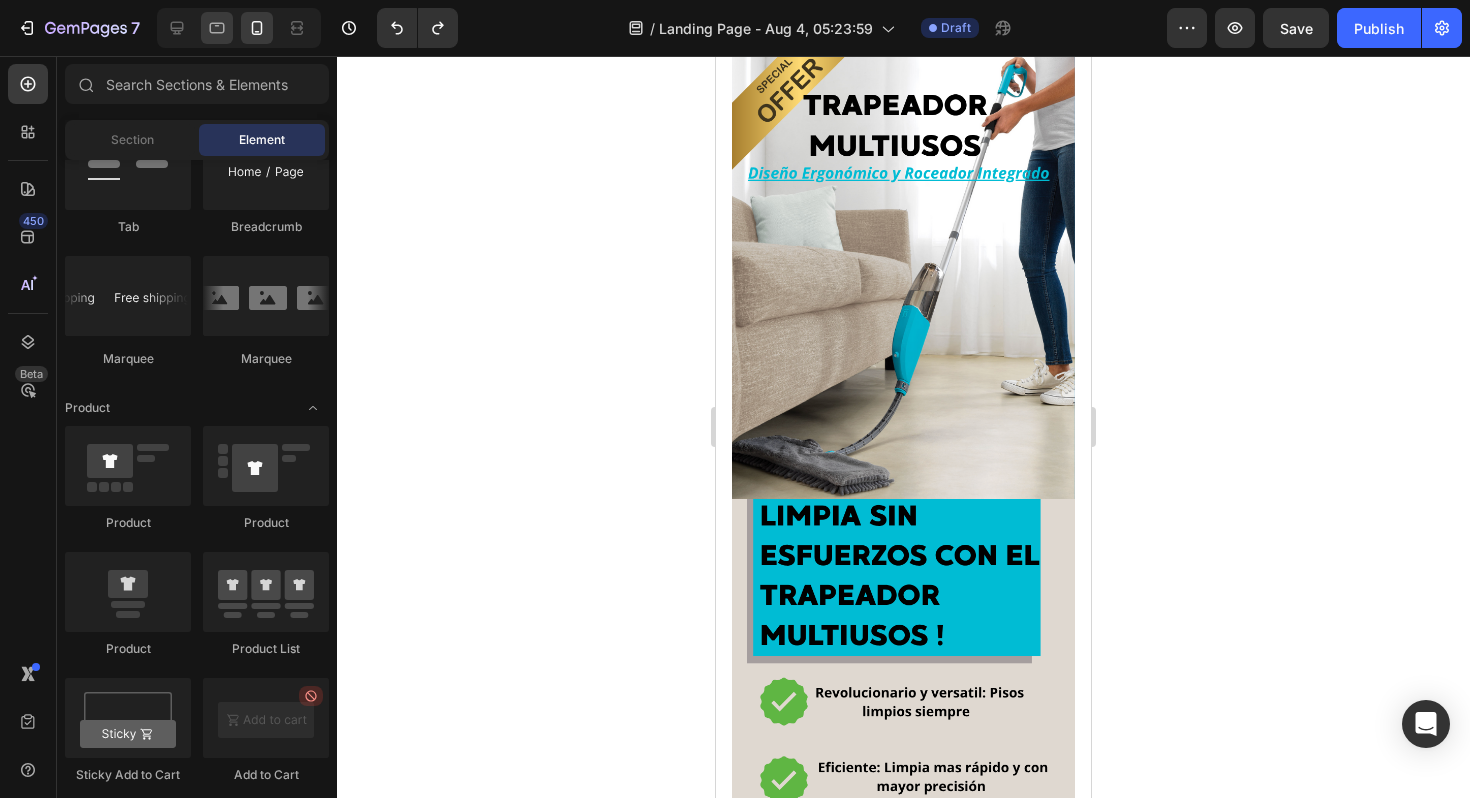 click 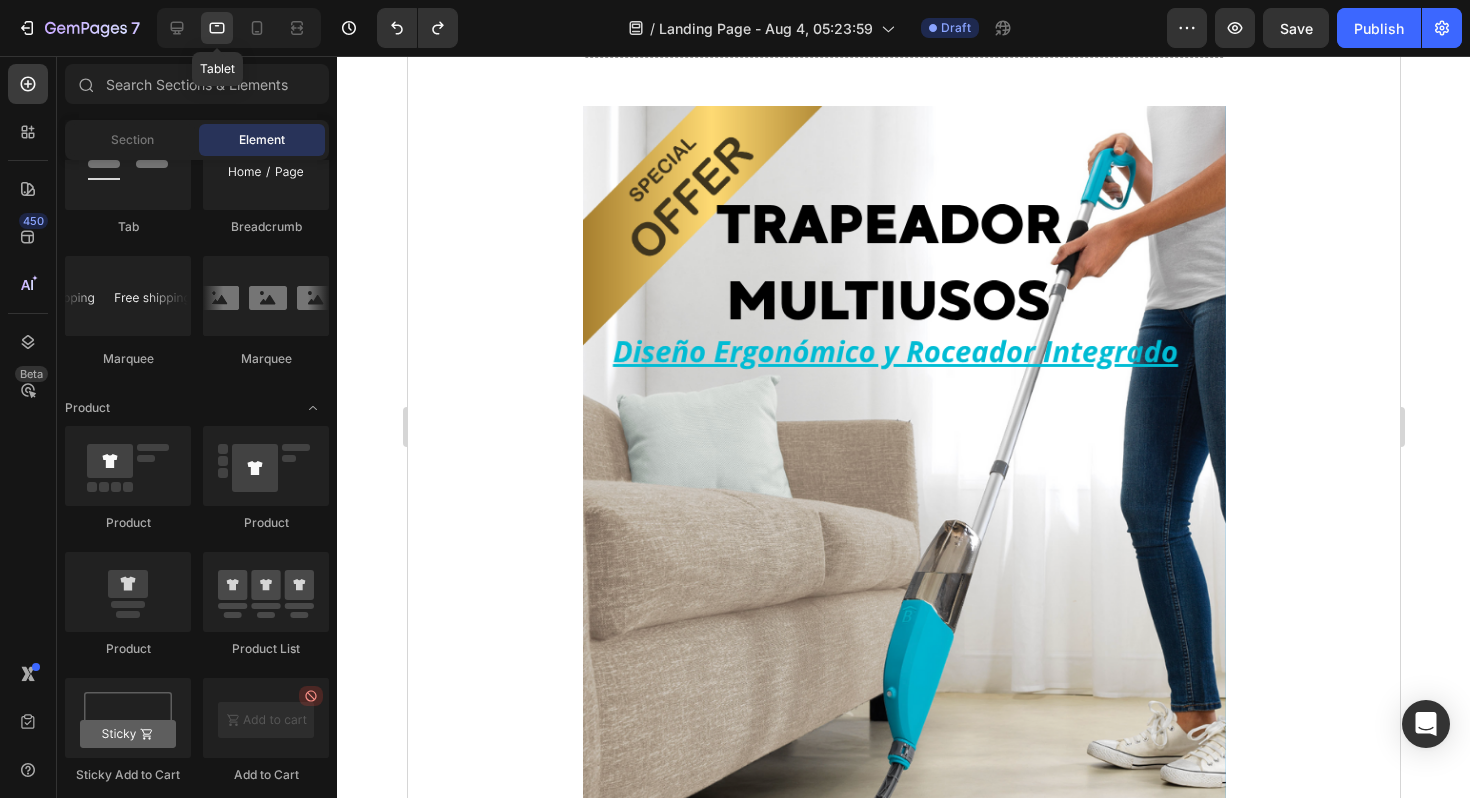 scroll, scrollTop: 667, scrollLeft: 0, axis: vertical 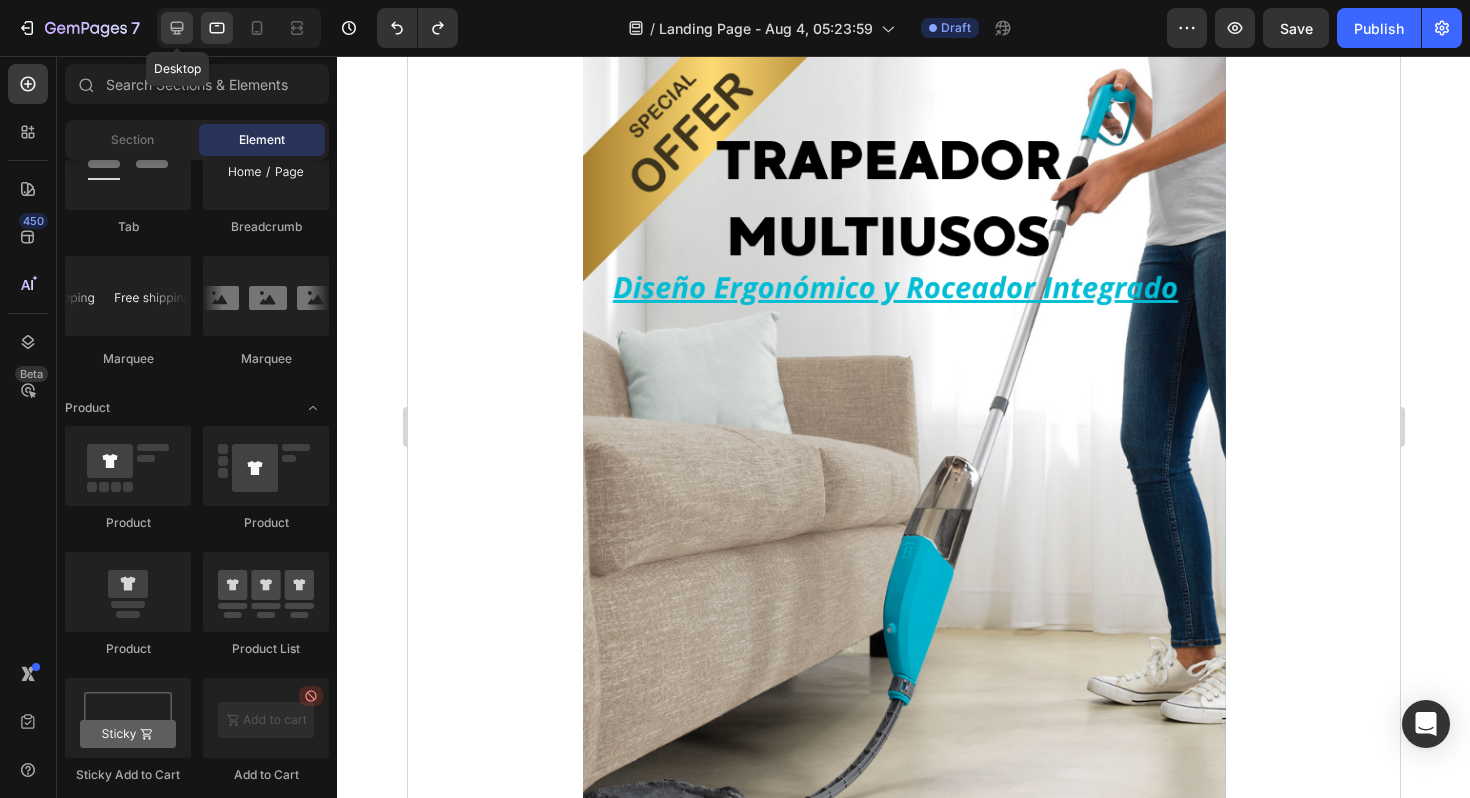 click 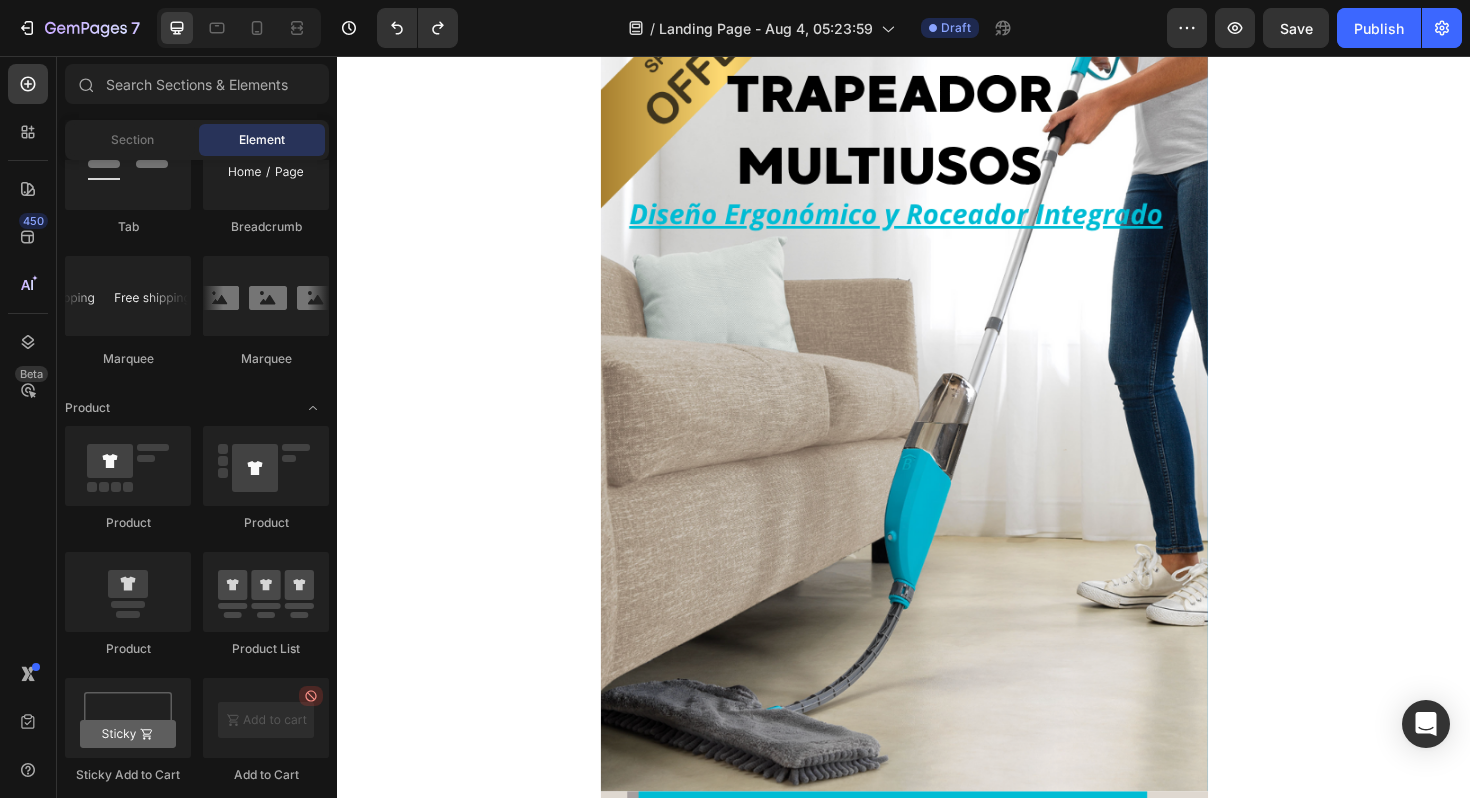 drag, startPoint x: 568, startPoint y: 120, endPoint x: 578, endPoint y: -11, distance: 131.38112 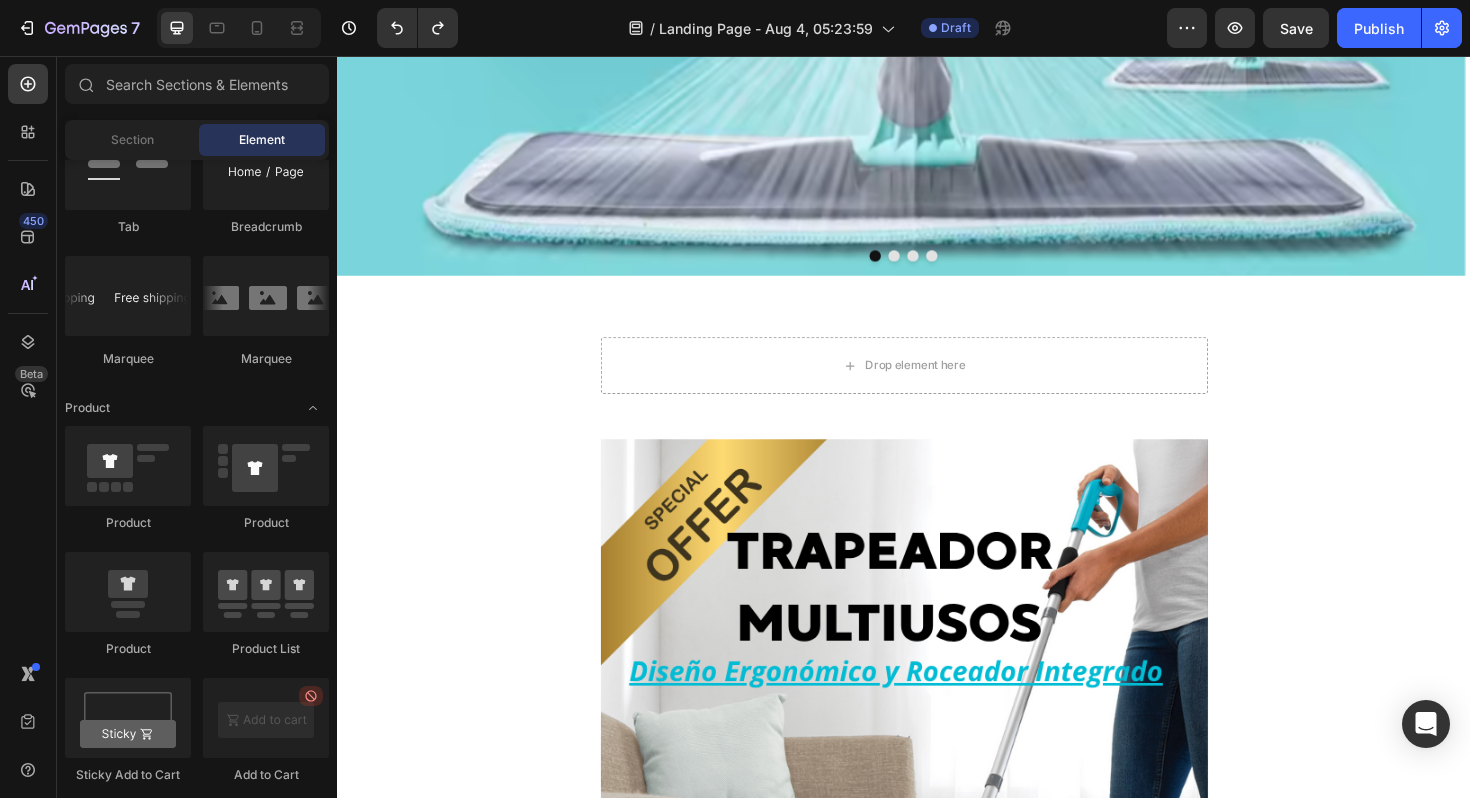 scroll, scrollTop: 1040, scrollLeft: 0, axis: vertical 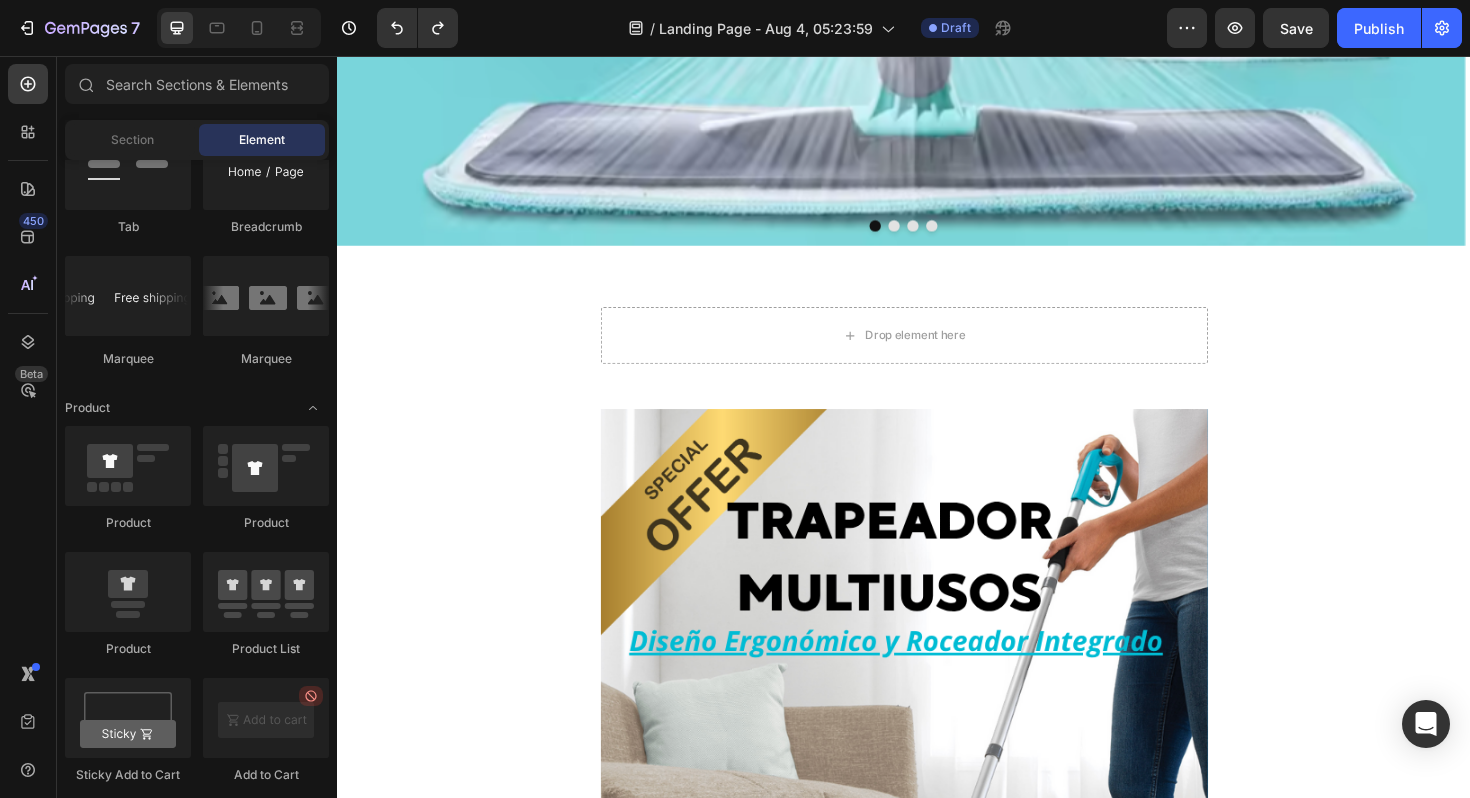 click at bounding box center [937, -343] 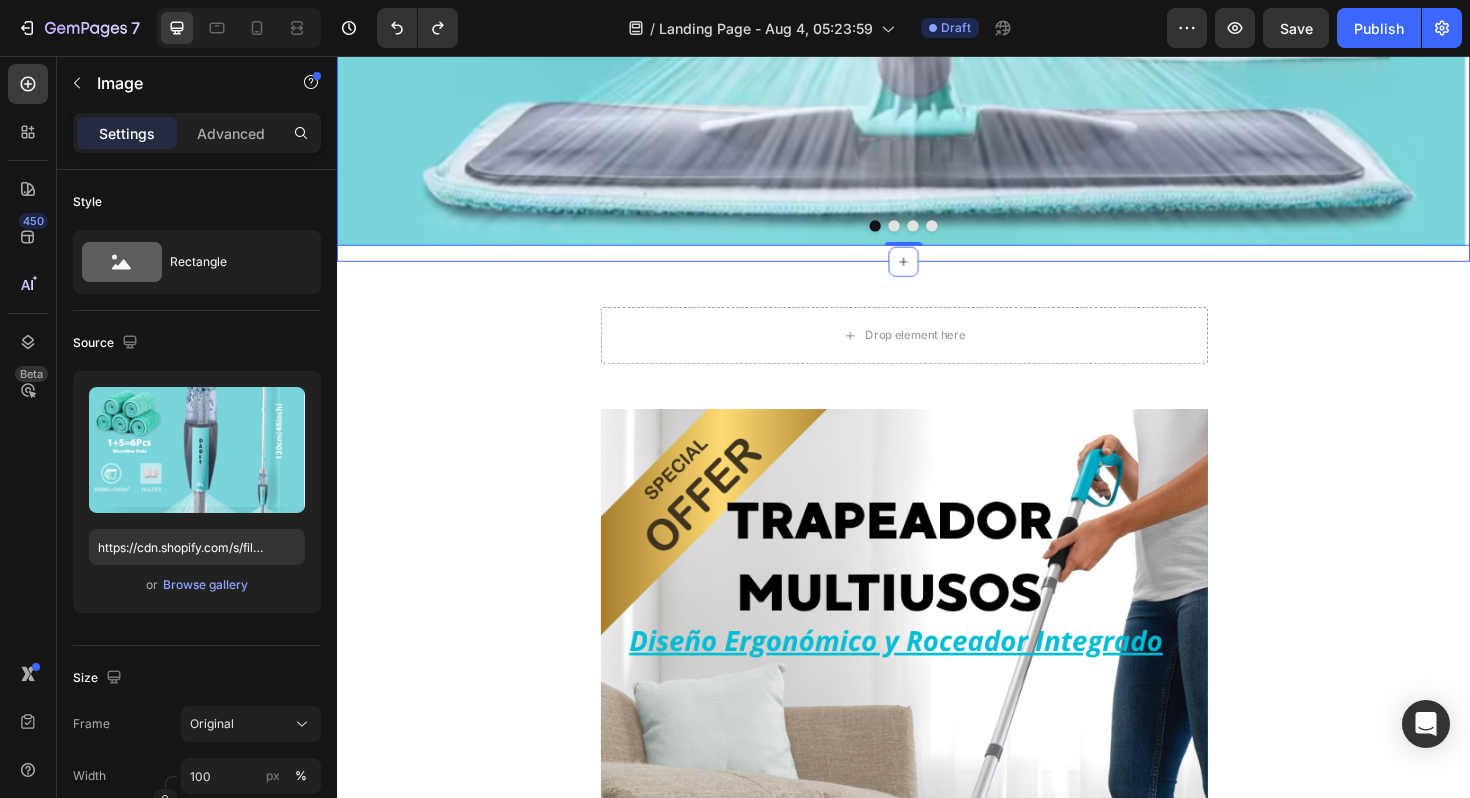 click on "Image   0 Image Image Image
Carousel Row" at bounding box center (937, -335) 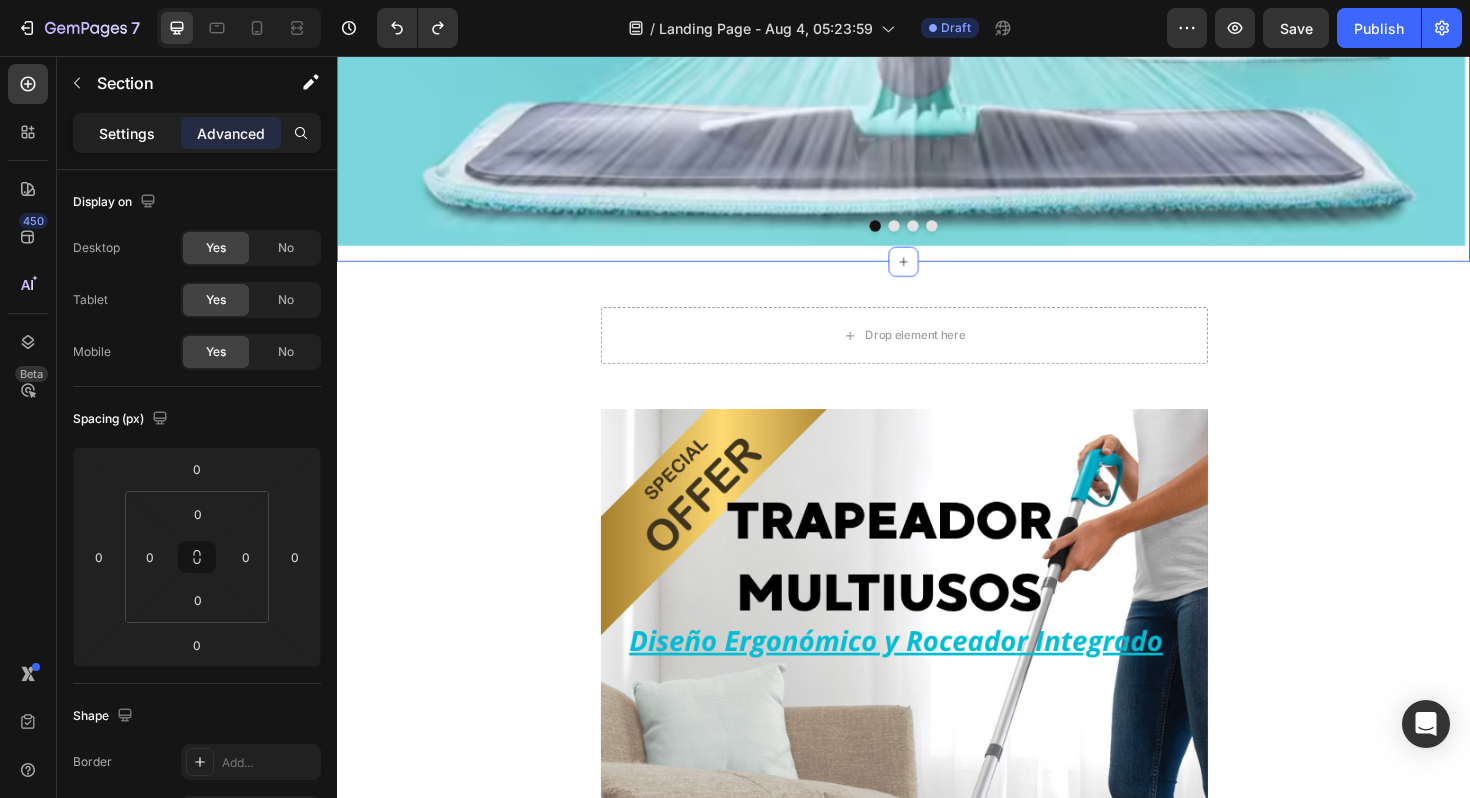 click on "Settings" at bounding box center (127, 133) 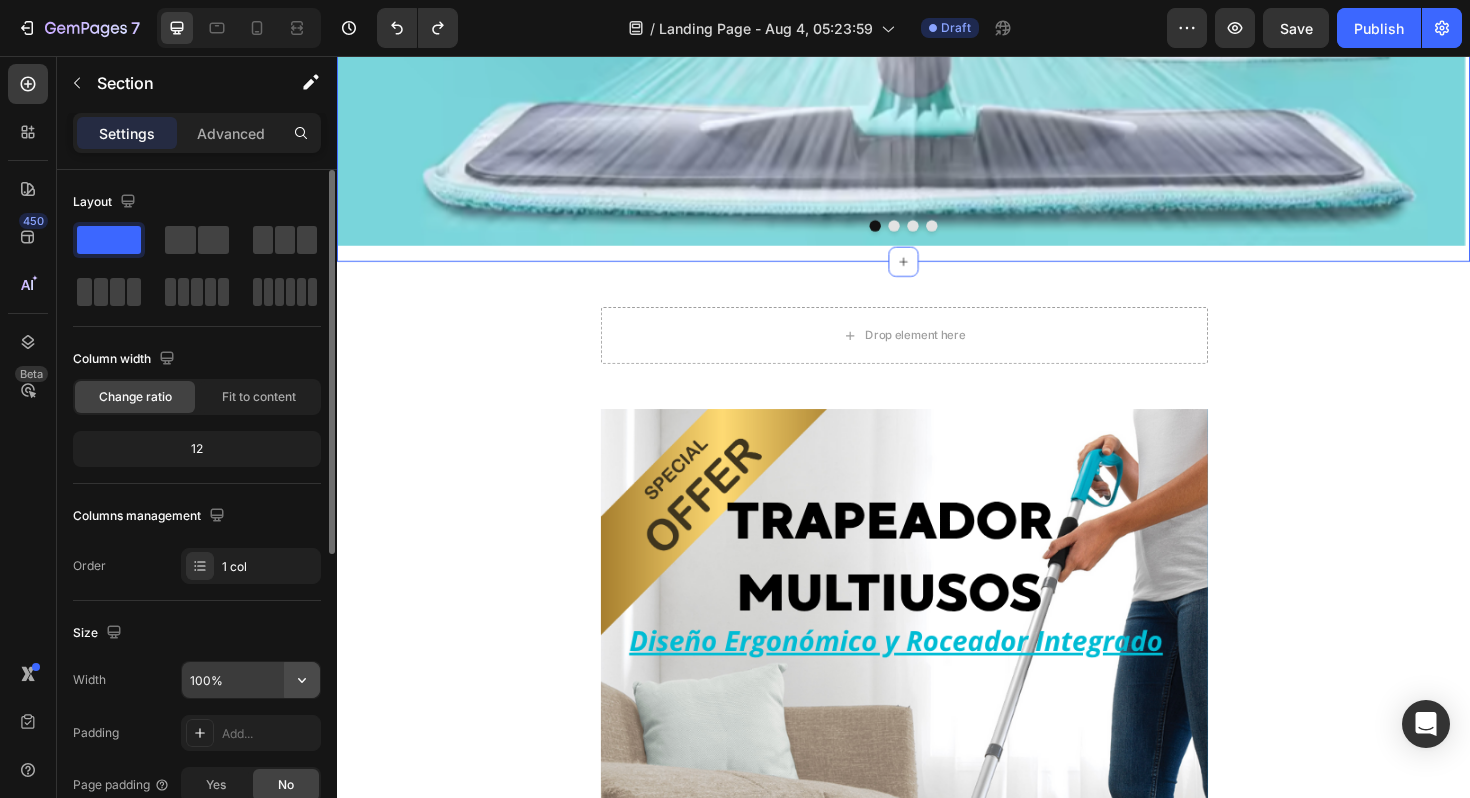 click 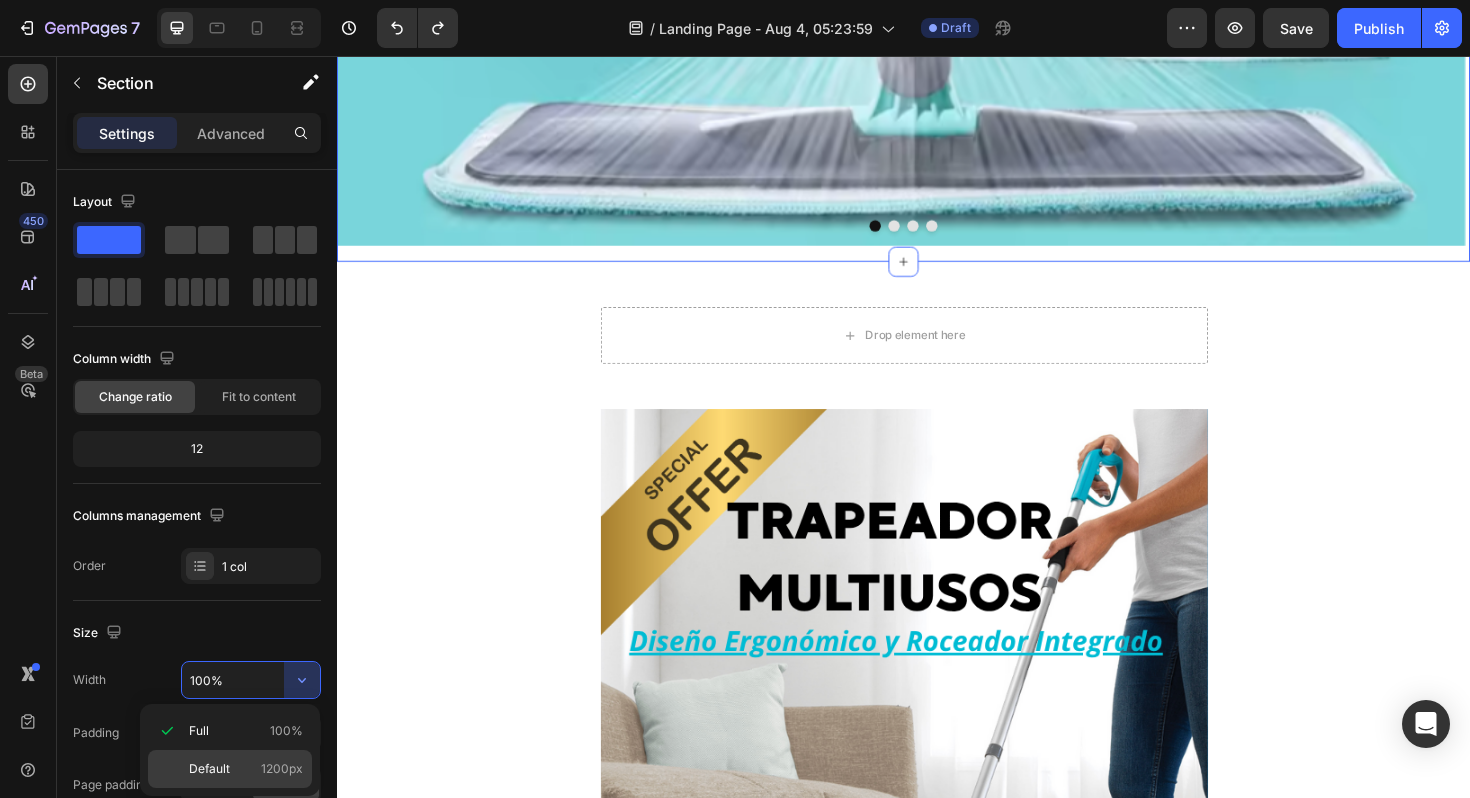 click on "Default" at bounding box center [209, 769] 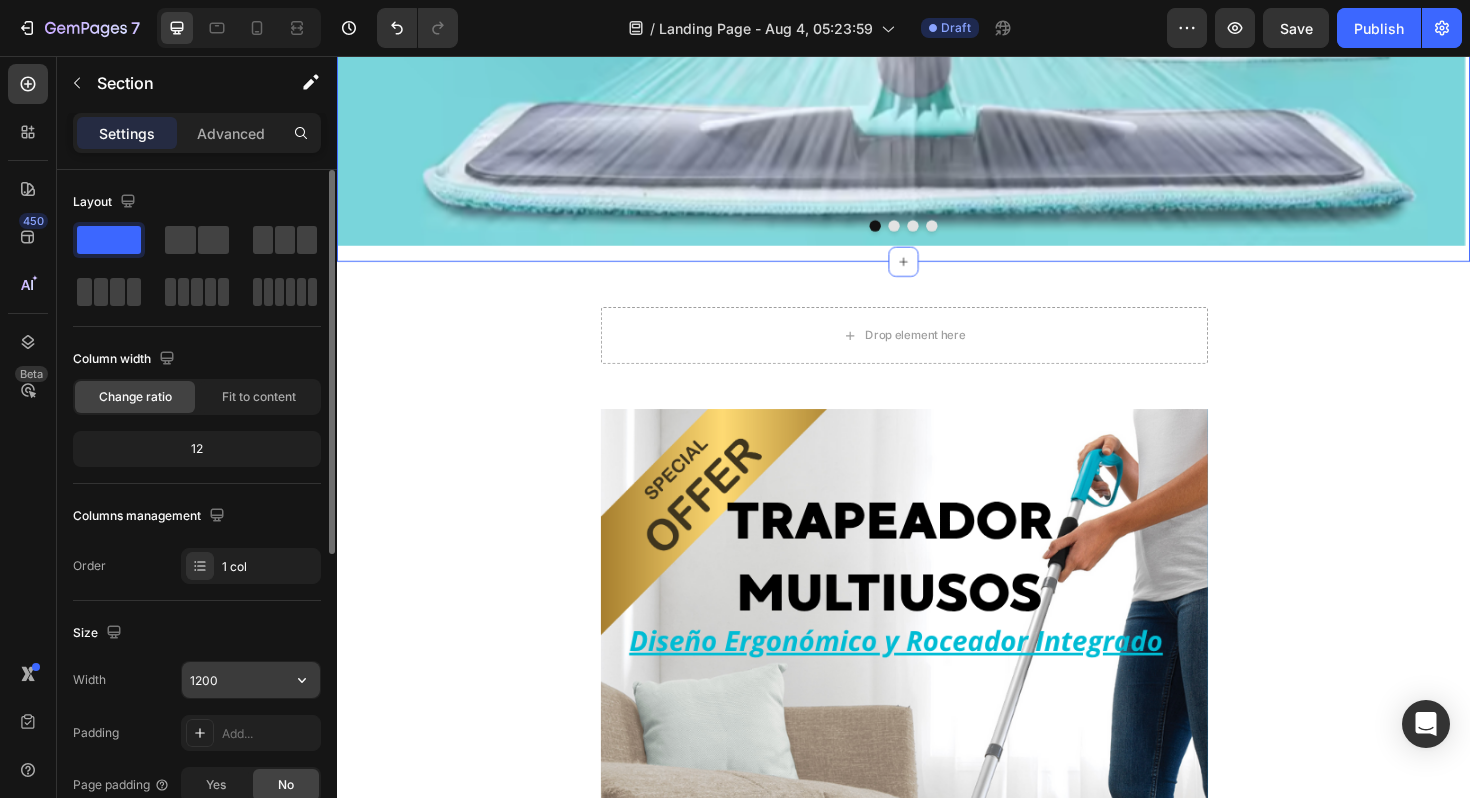 click on "1200" at bounding box center (251, 680) 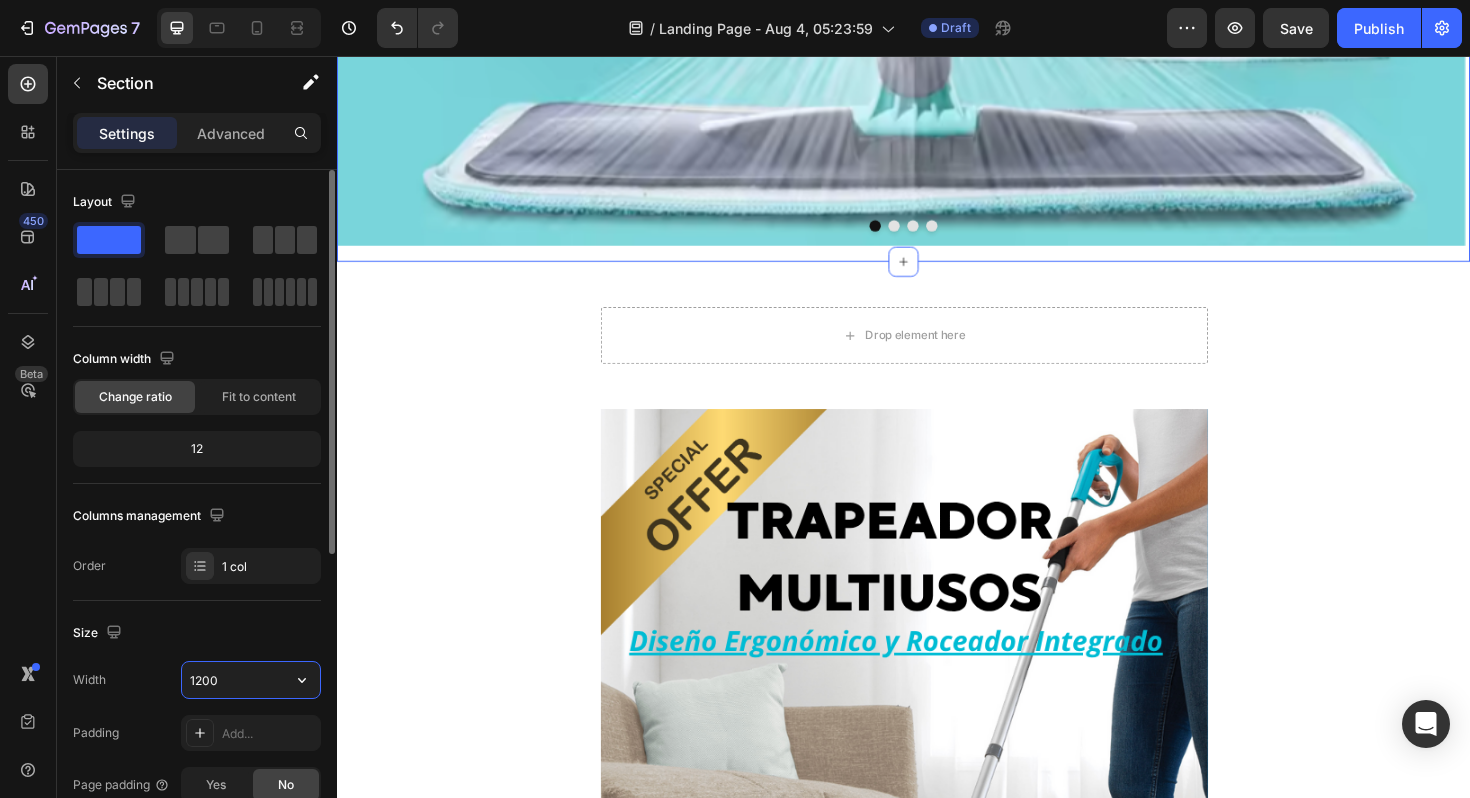 click on "1200" at bounding box center [251, 680] 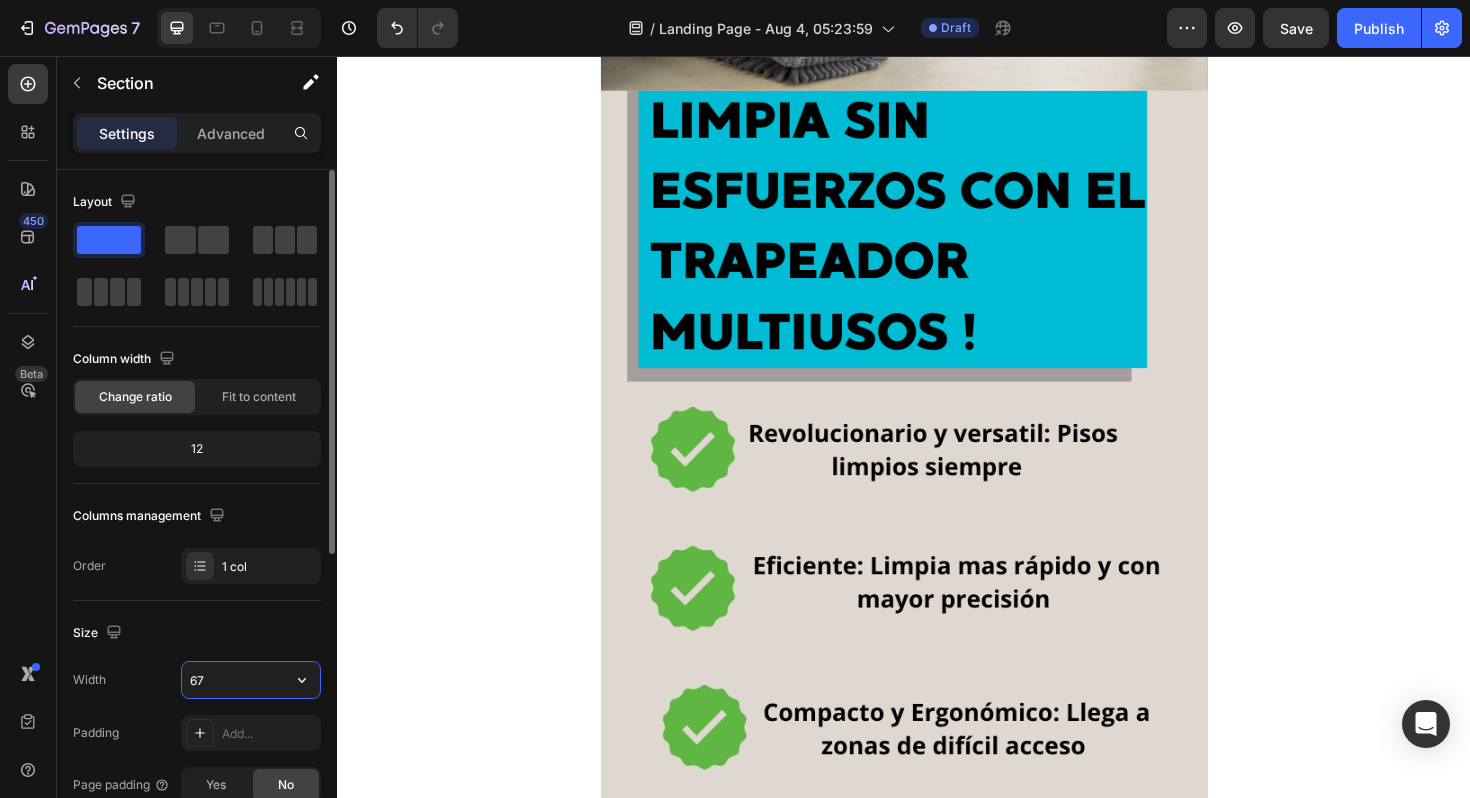 type on "675" 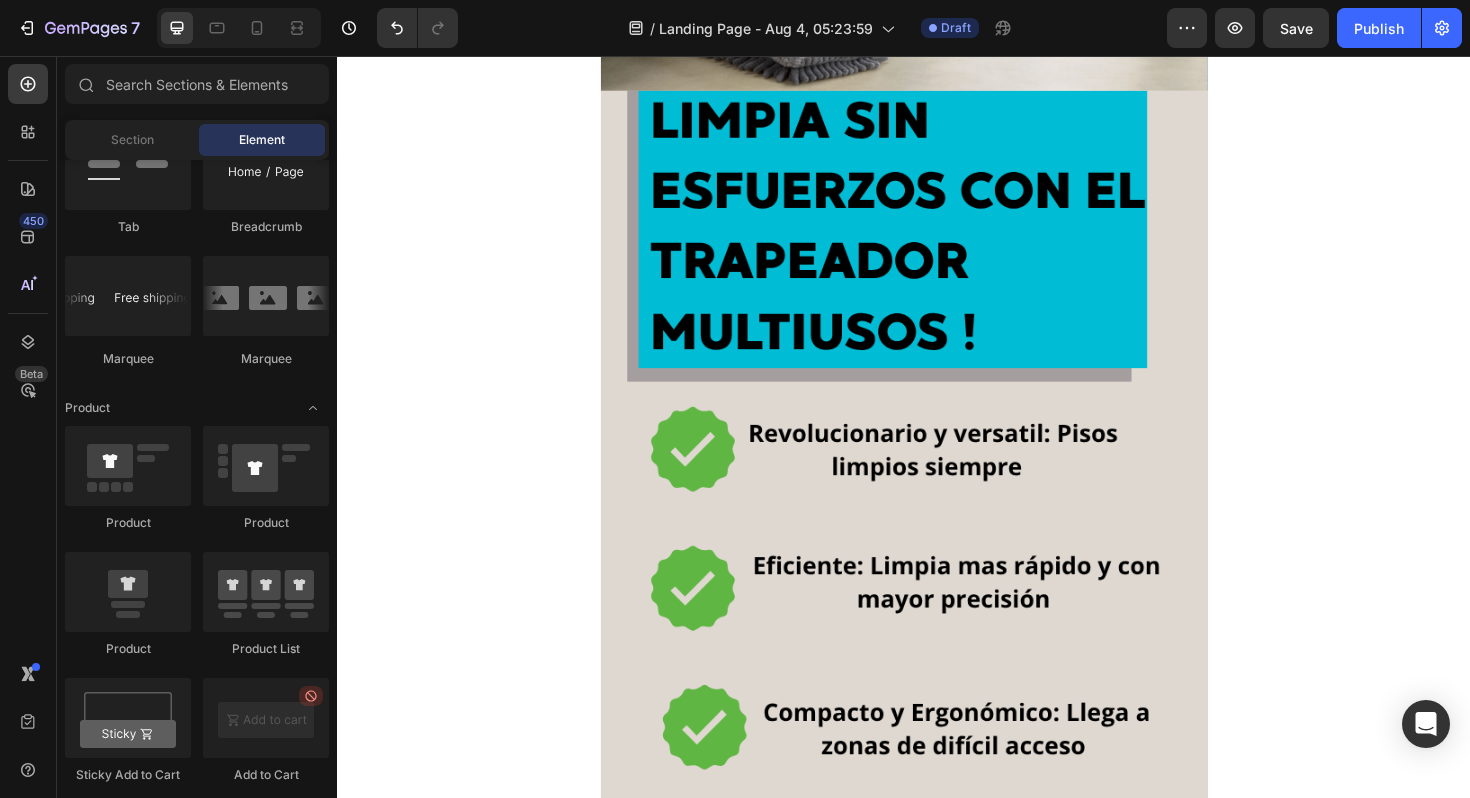 click on "Drop element here Row Image Image Image Image Image Image Row Section 2 Root" at bounding box center [937, 1812] 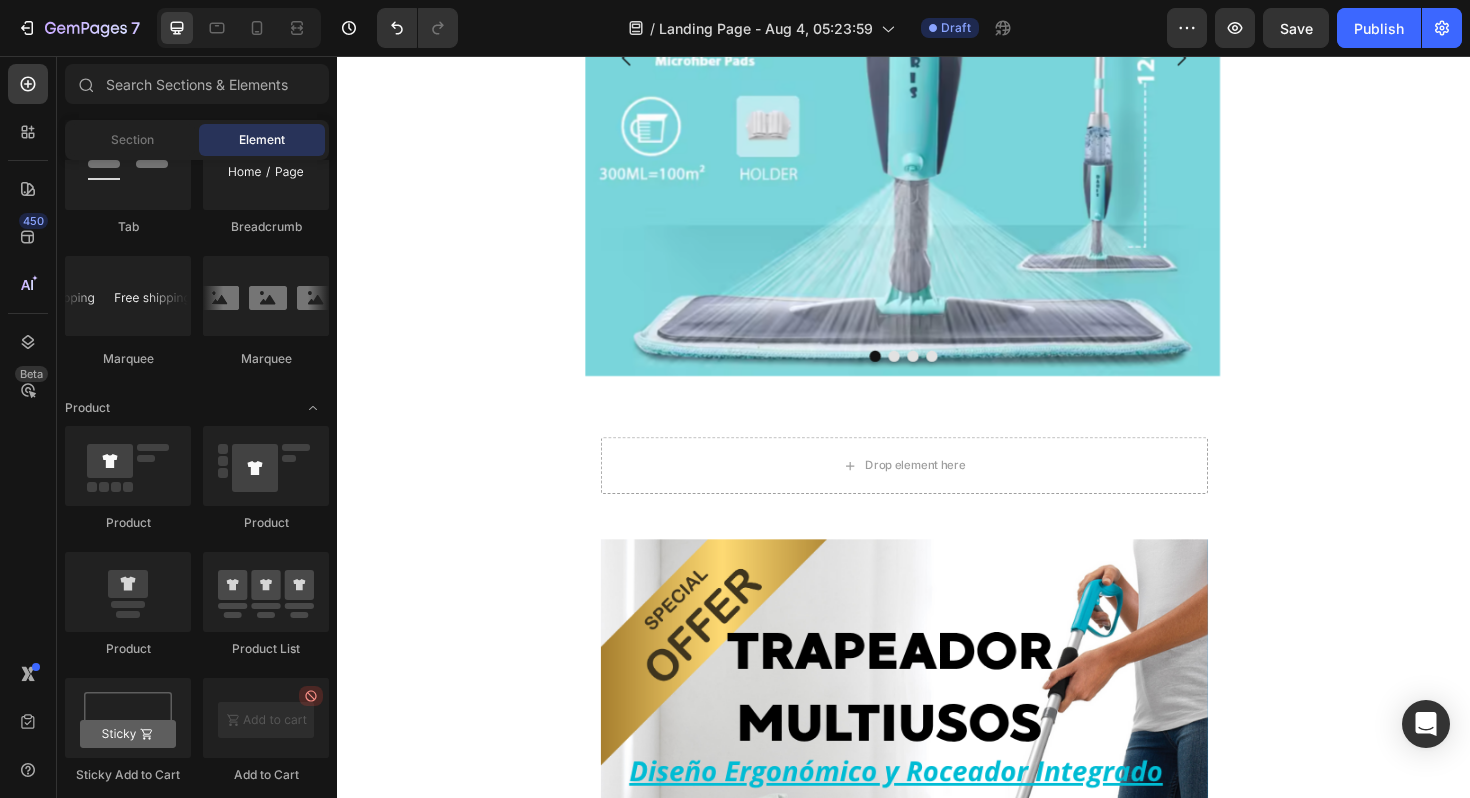scroll, scrollTop: 400, scrollLeft: 0, axis: vertical 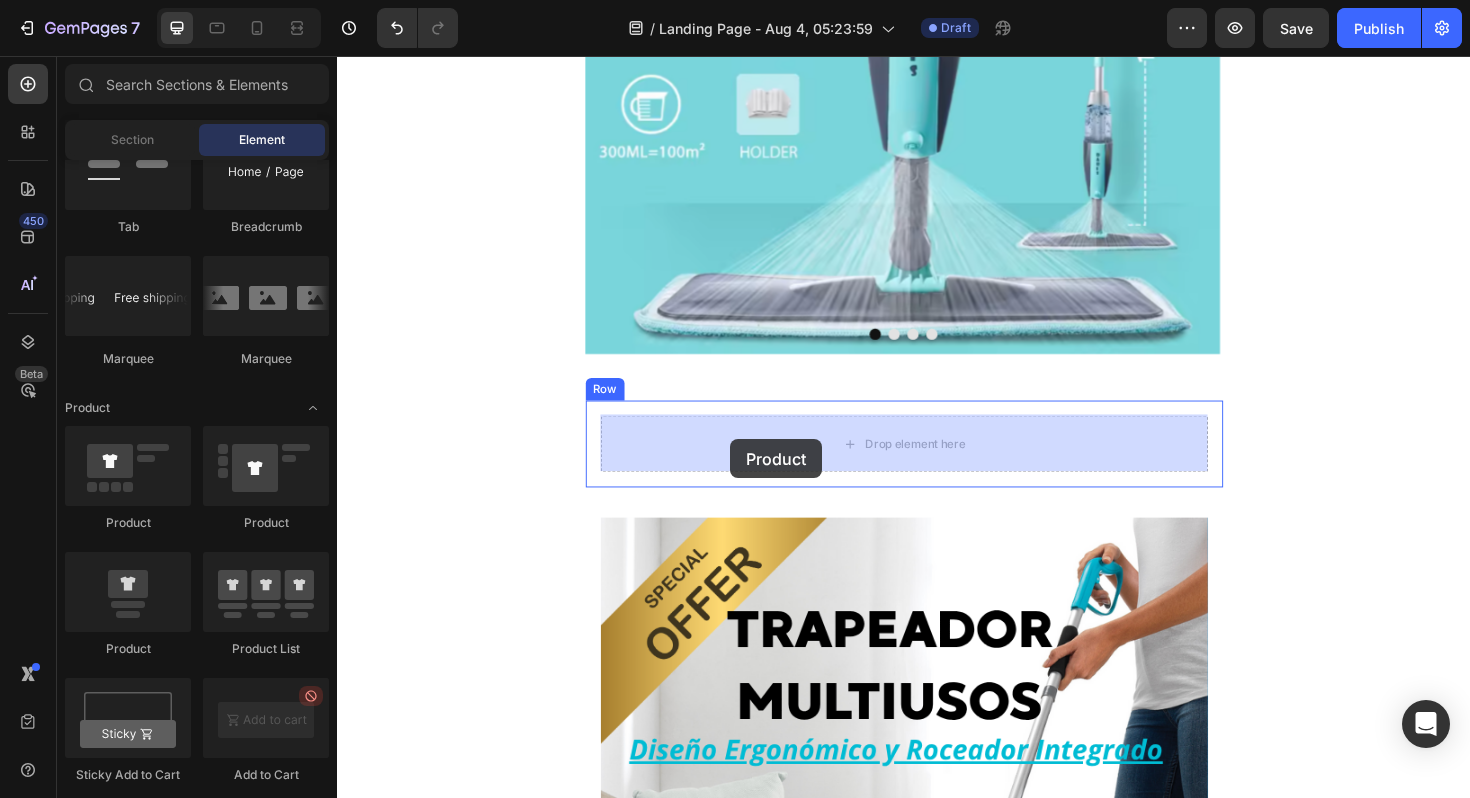drag, startPoint x: 498, startPoint y: 549, endPoint x: 753, endPoint y: 462, distance: 269.43274 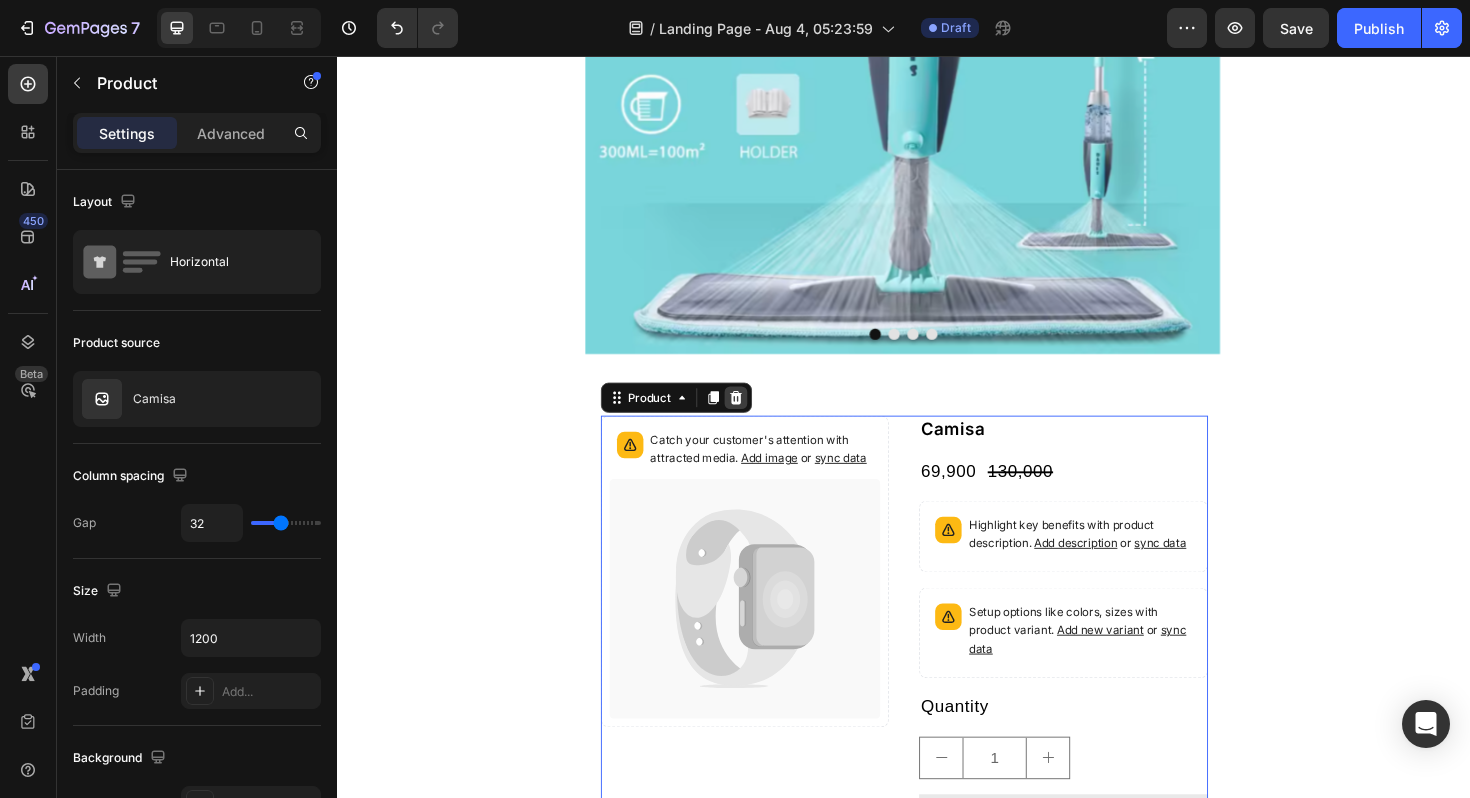 click 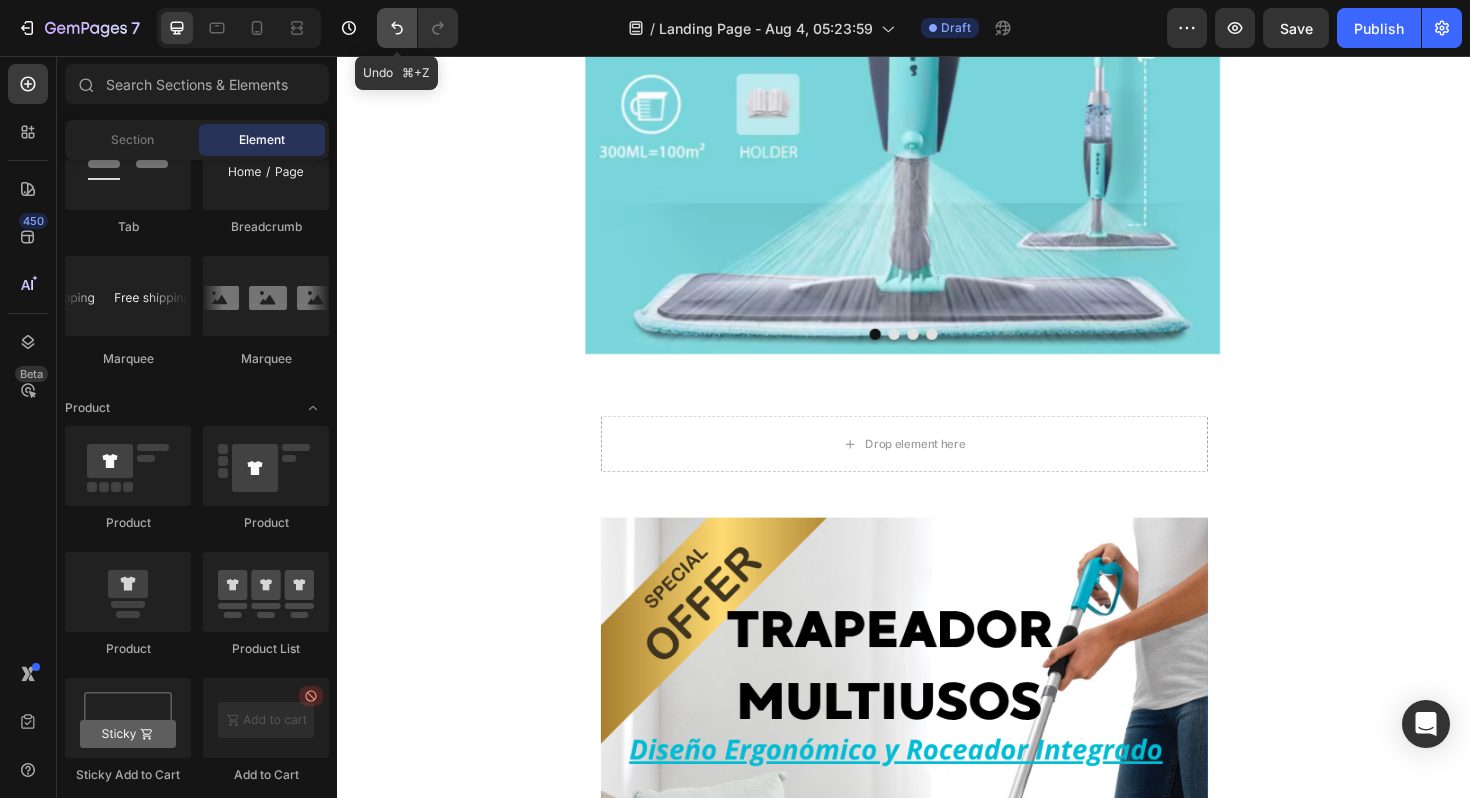 click 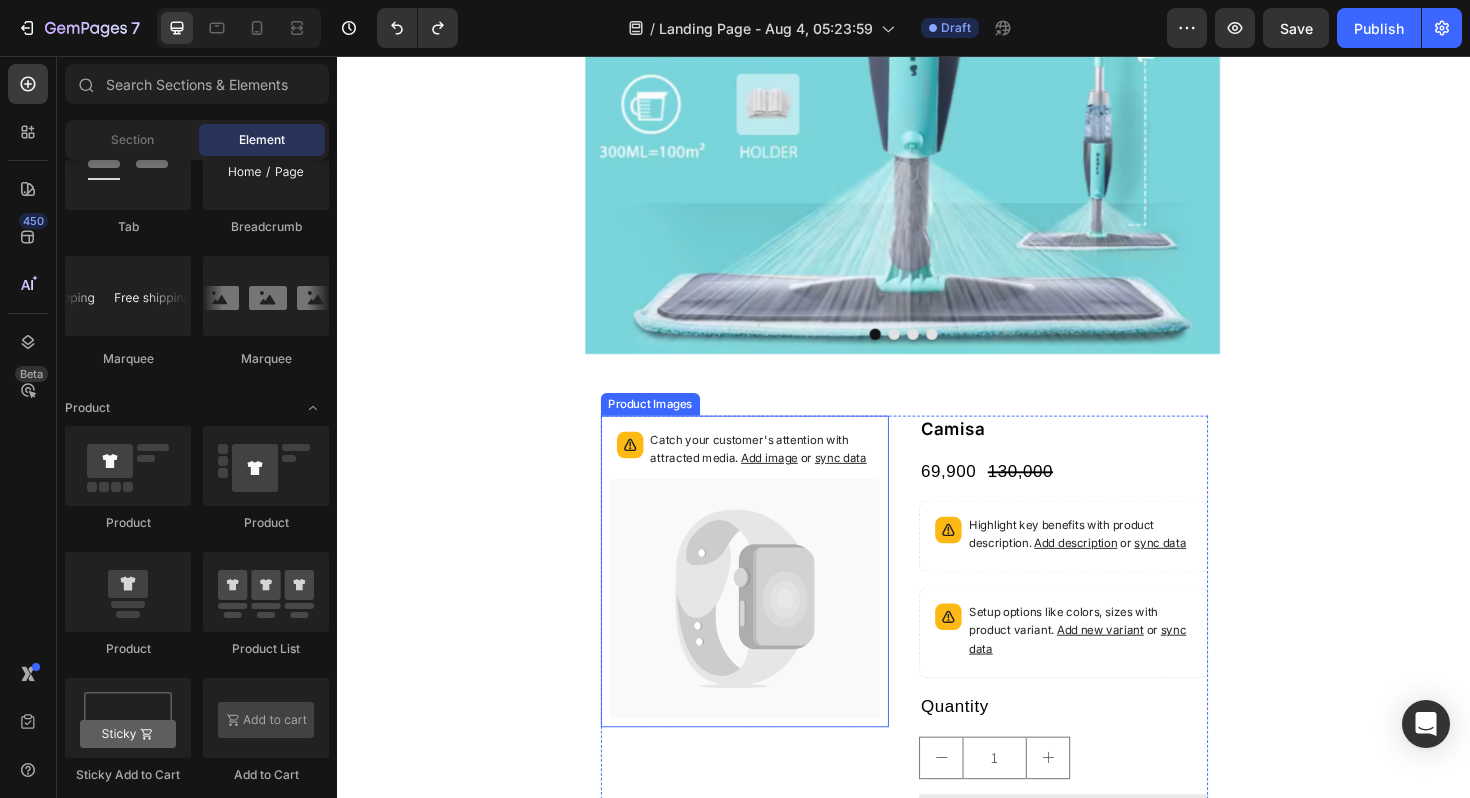 click 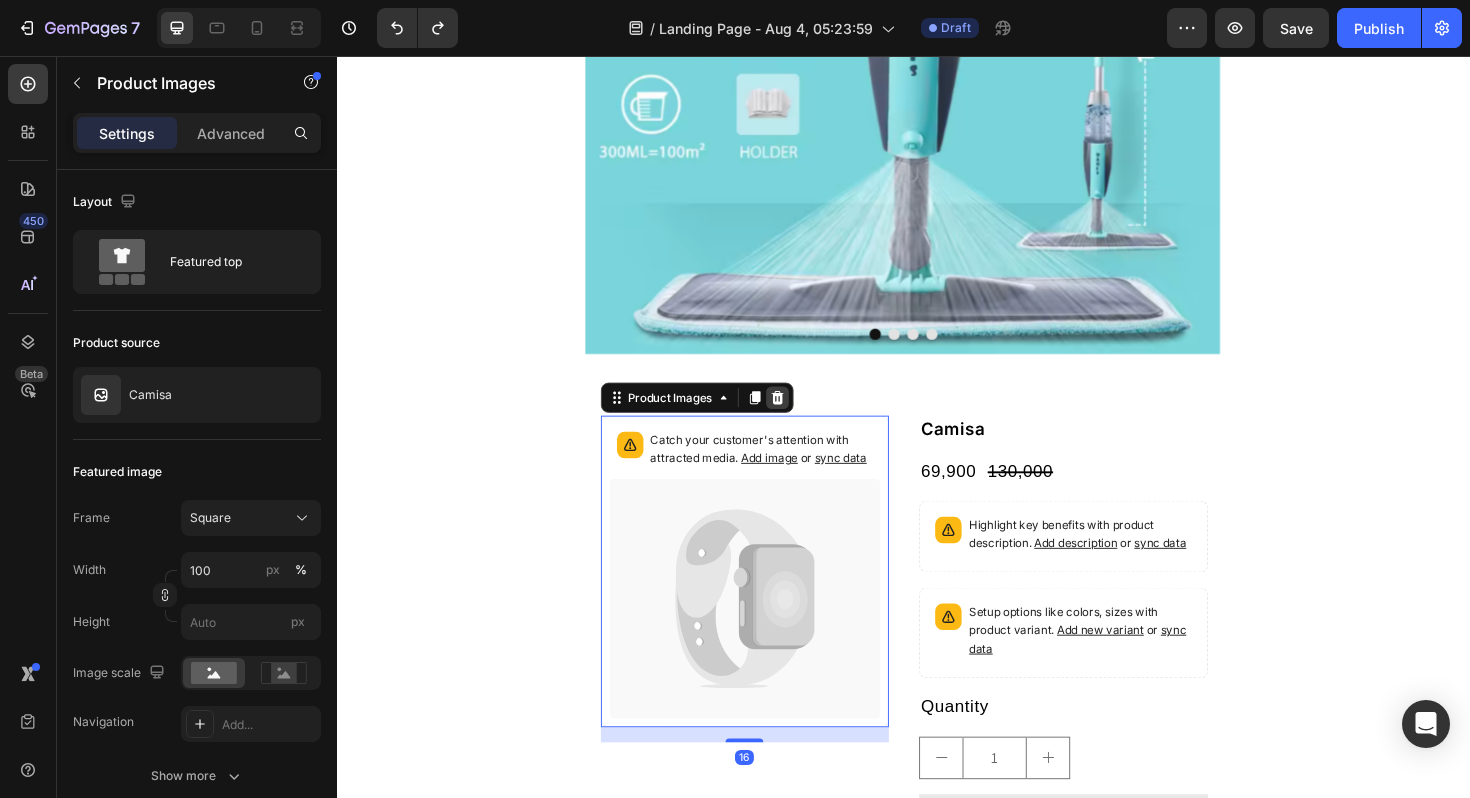 click 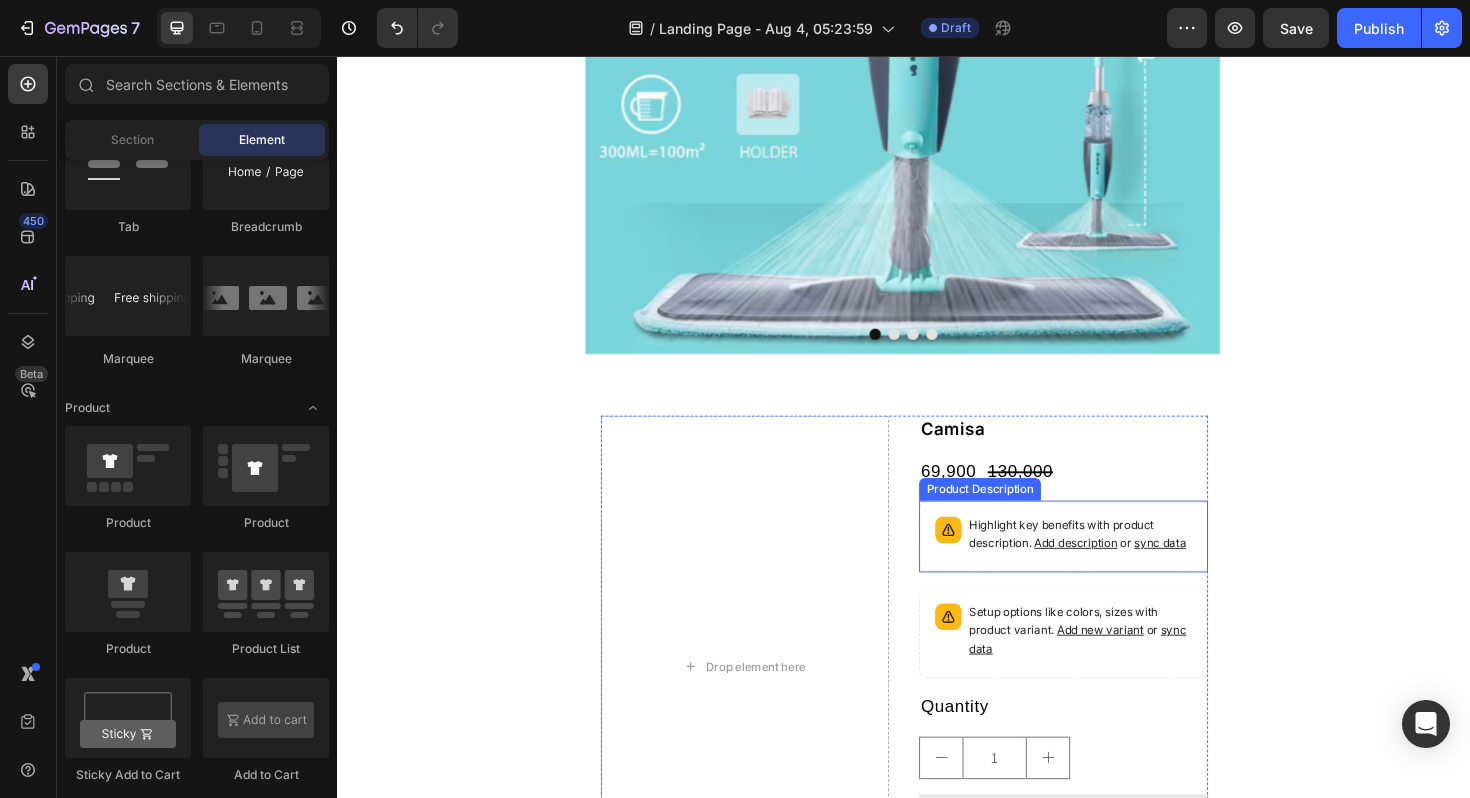 click on "Highlight key benefits with product description.       Add description   or   sync data" at bounding box center (1124, 563) 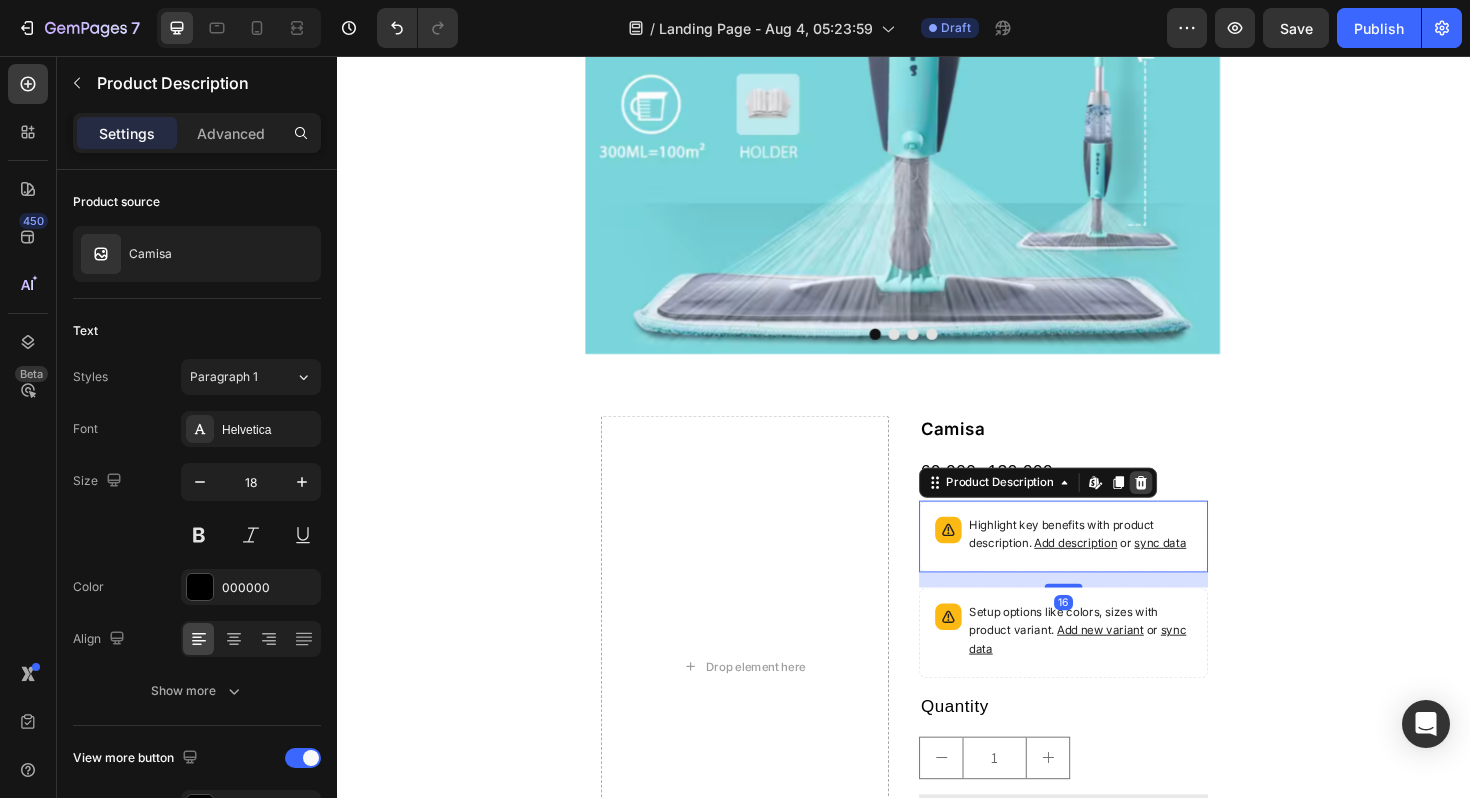 click 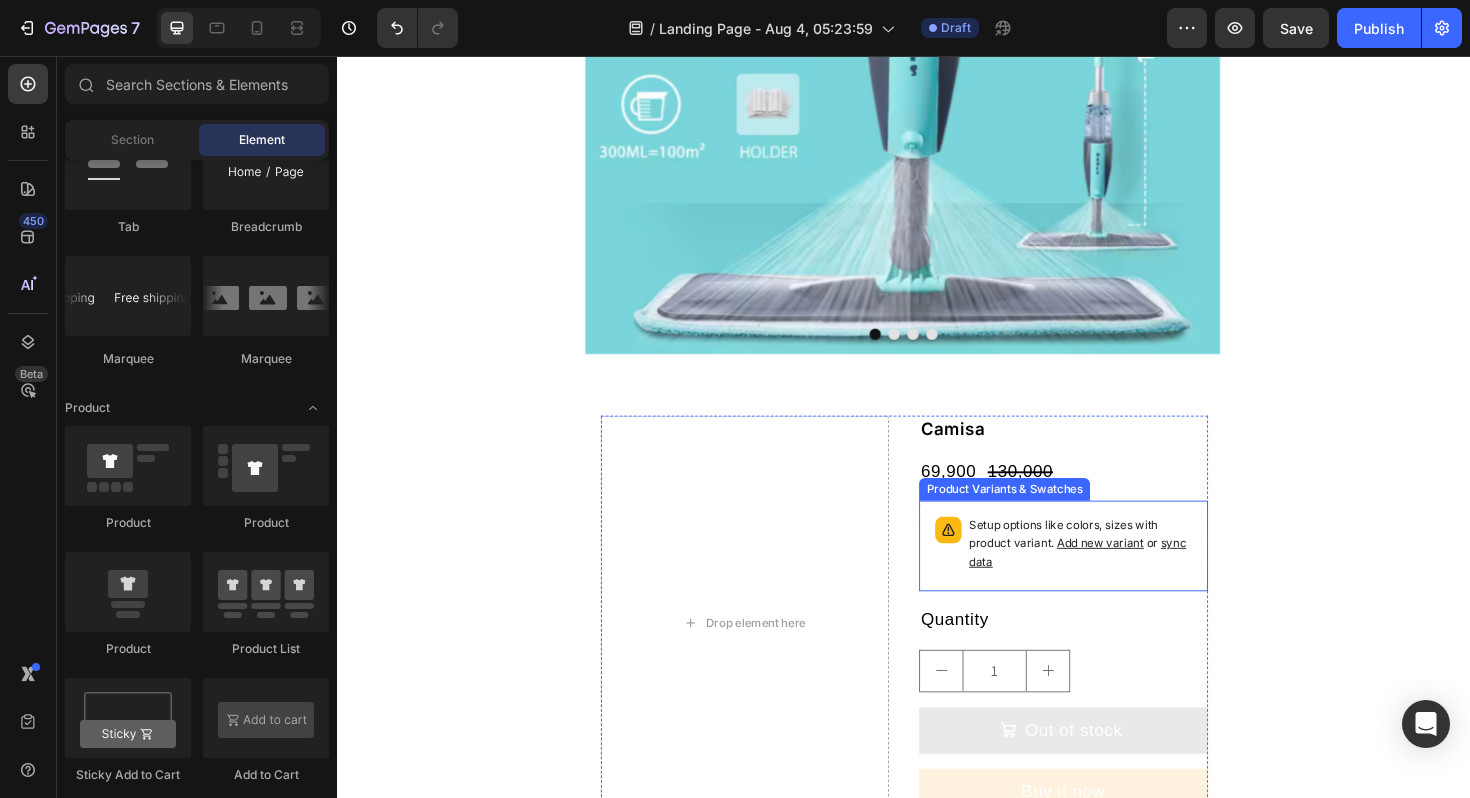 click on "Setup options like colors, sizes with product variant.       Add new variant   or   sync data" at bounding box center [1124, 573] 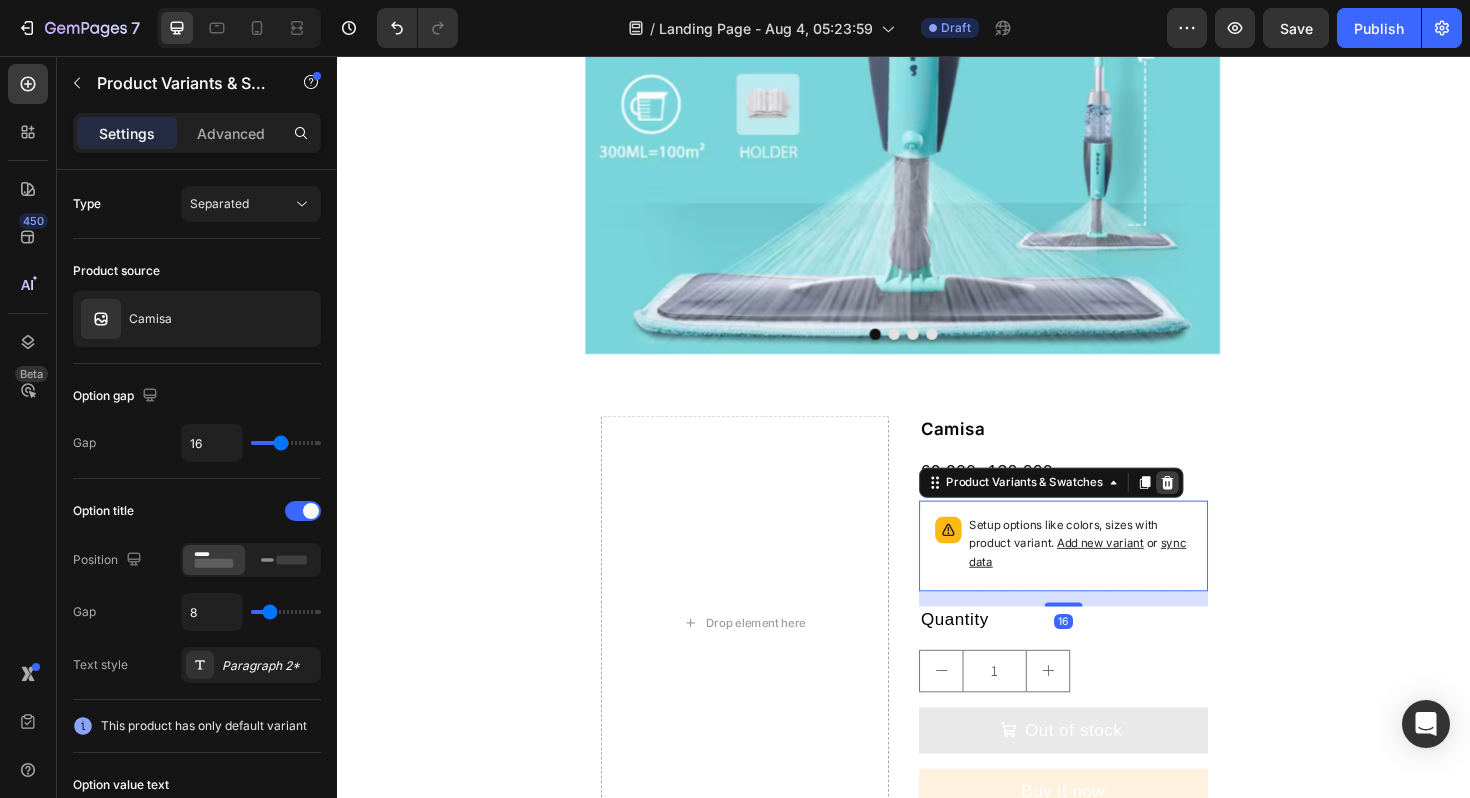 click at bounding box center (1216, 508) 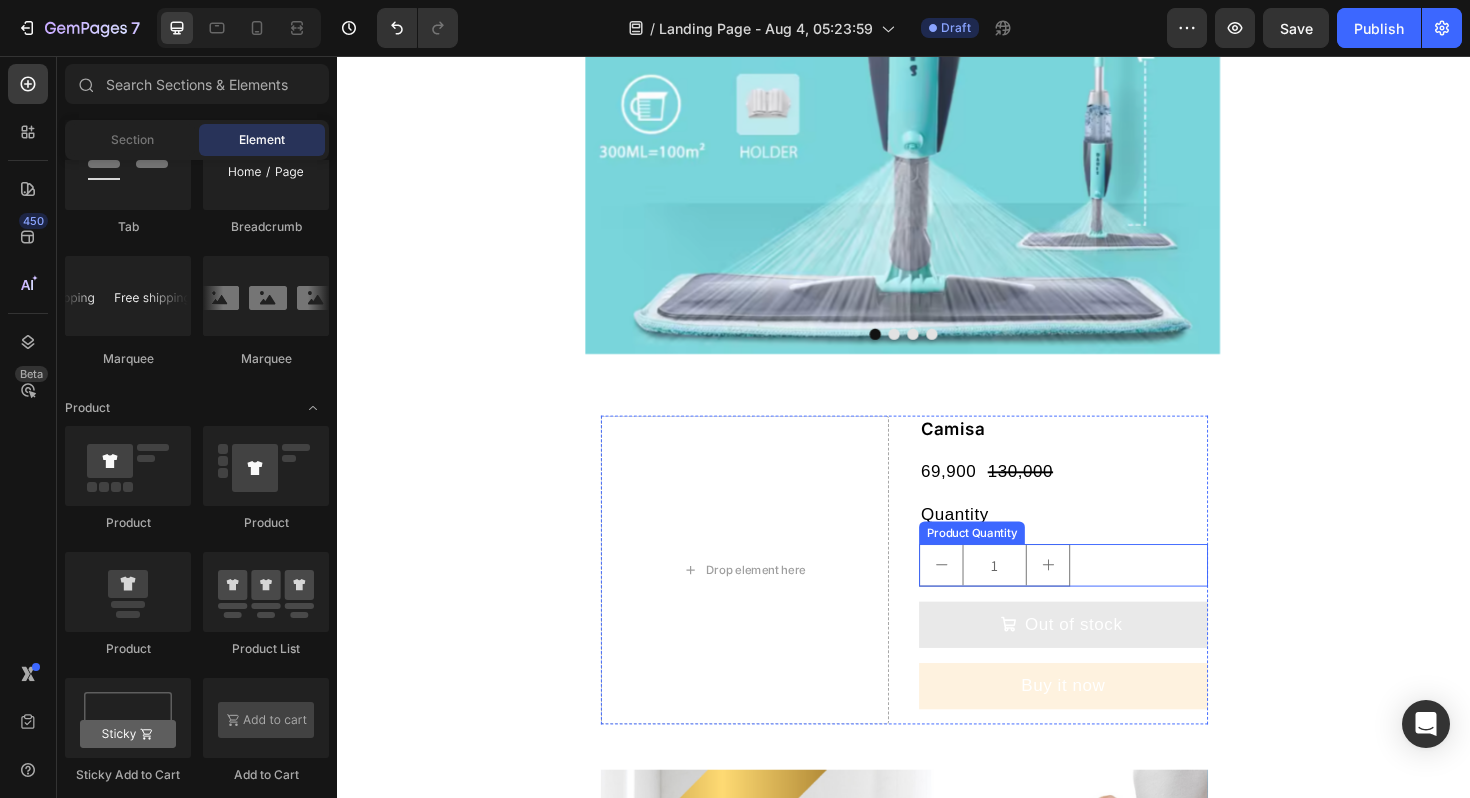 click on "1" at bounding box center [1106, 595] 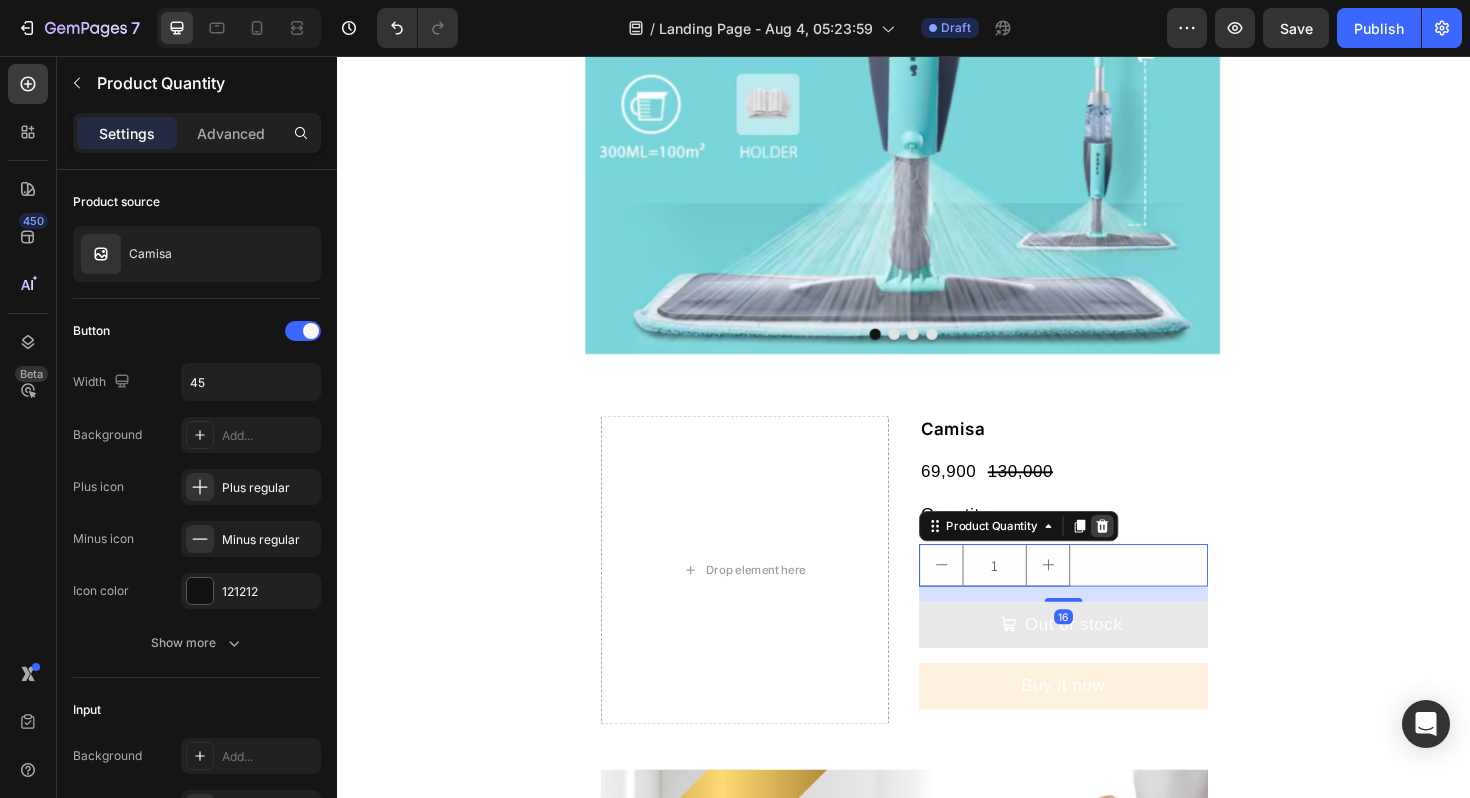 click 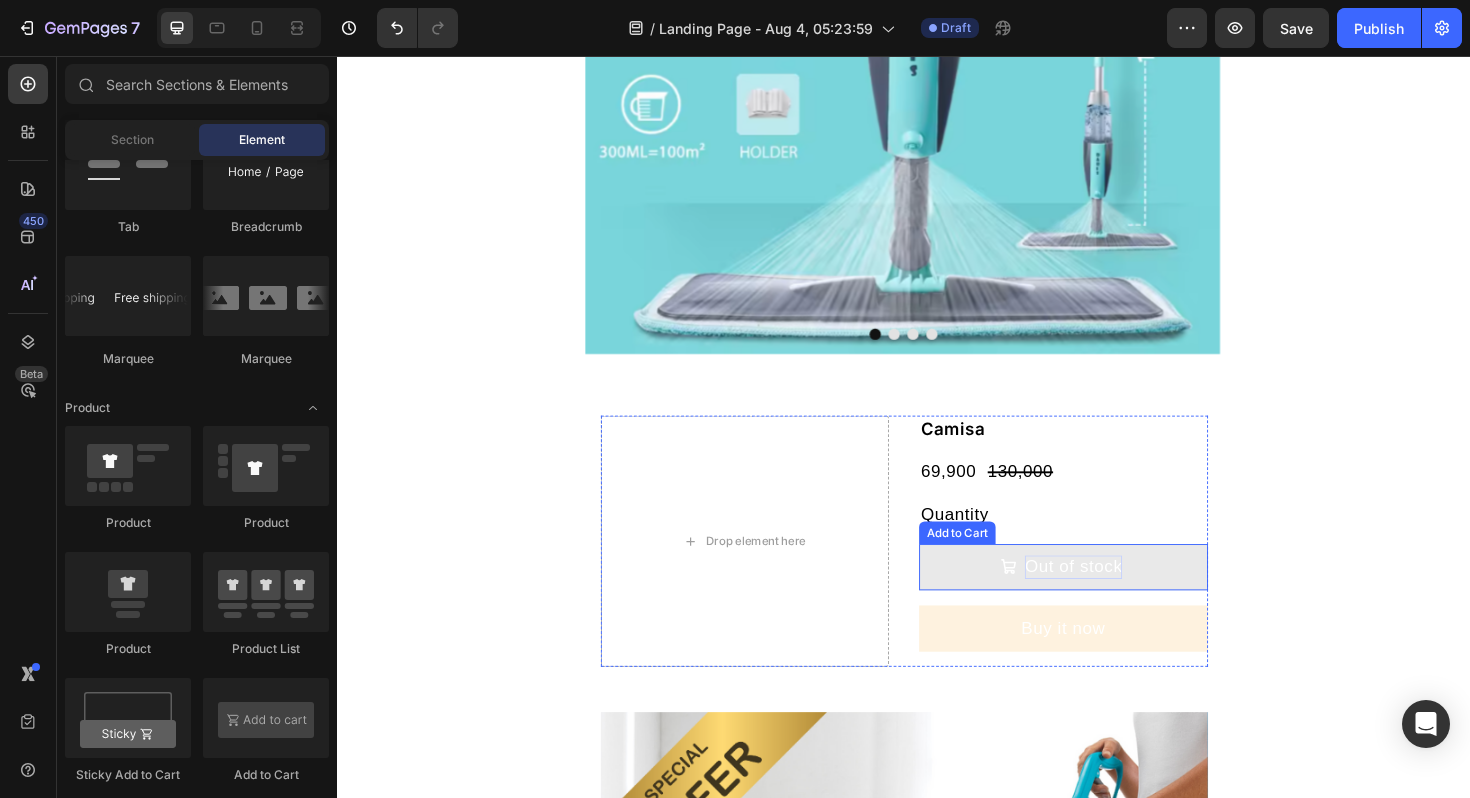 click on "Out of stock" at bounding box center [1116, 597] 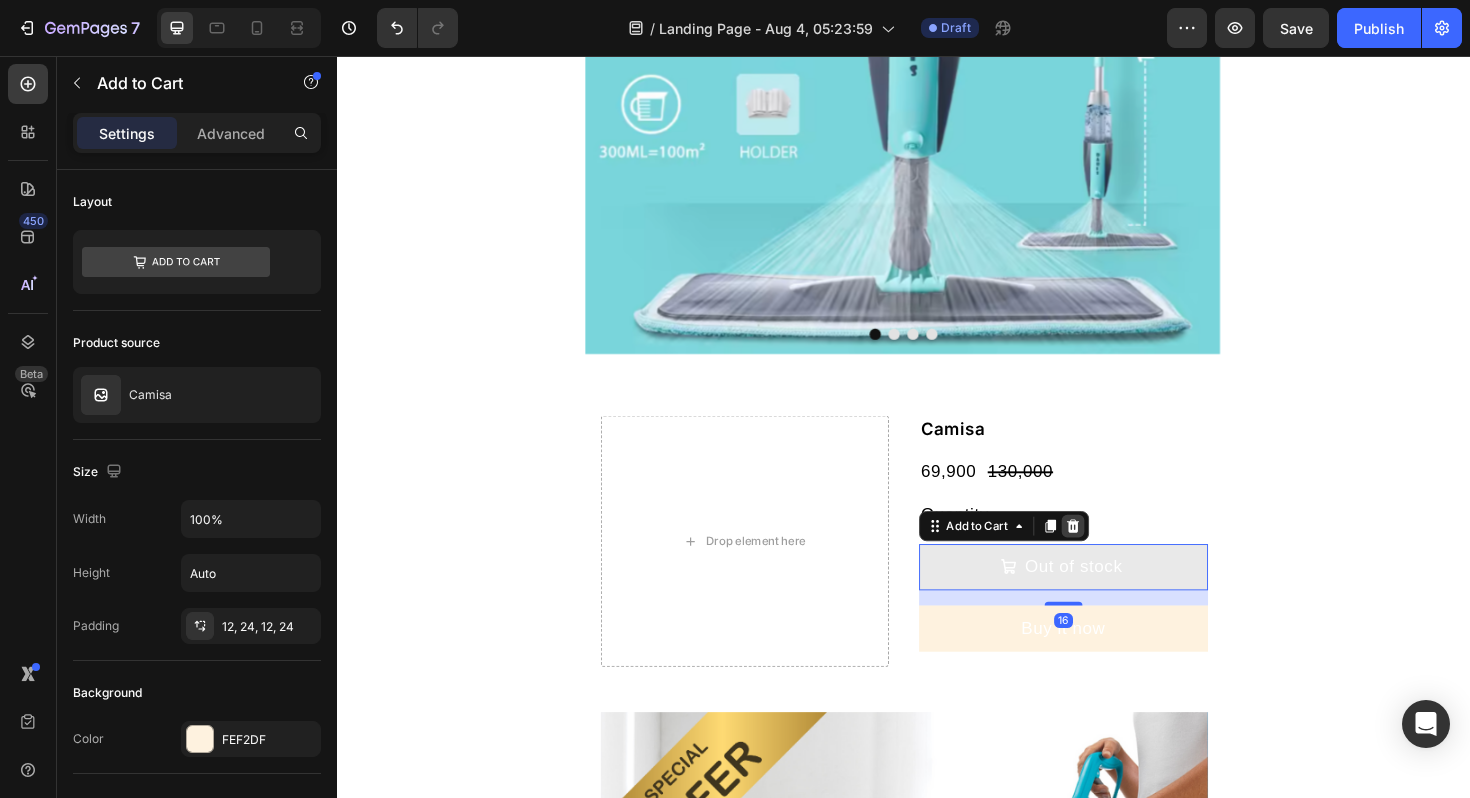 click 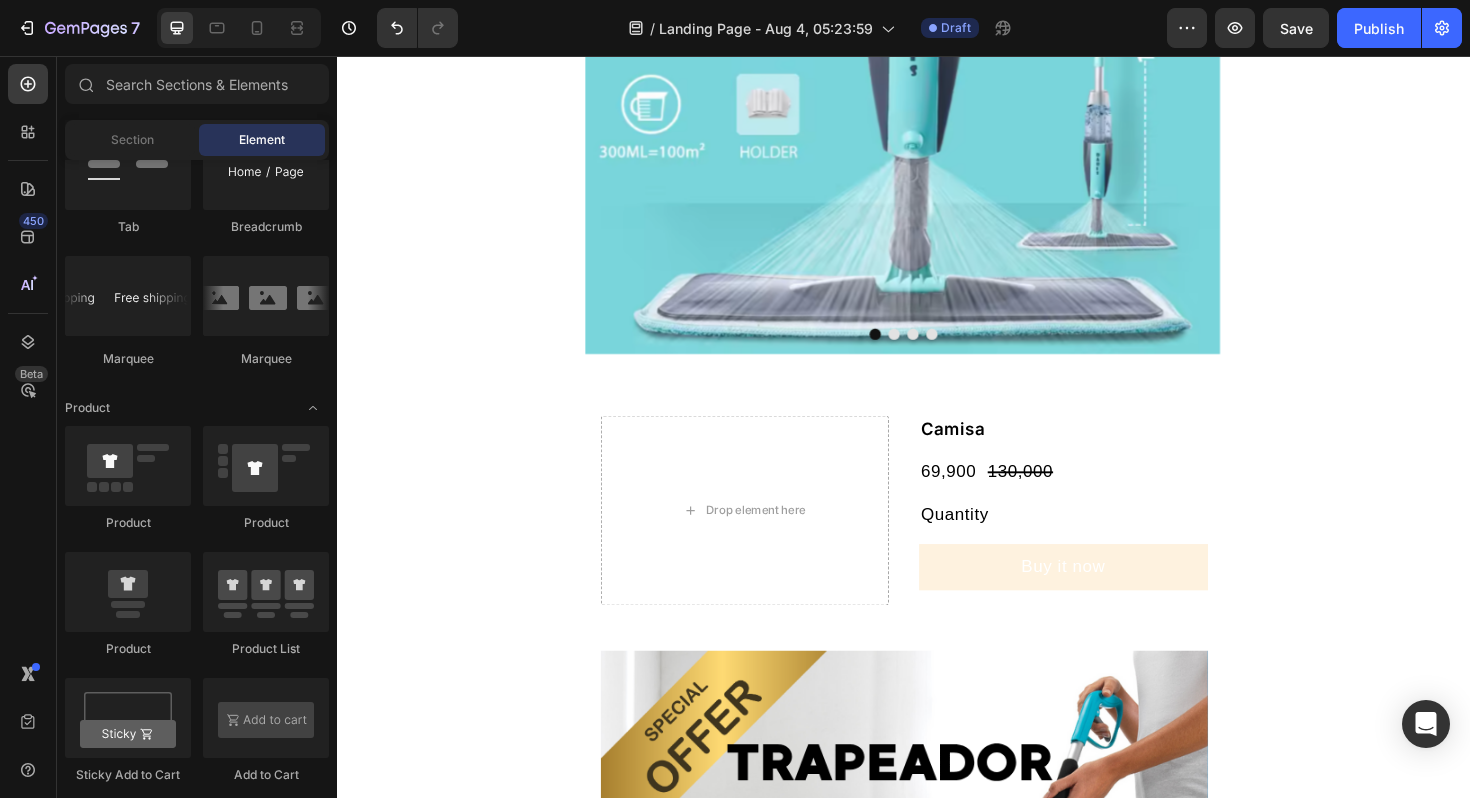 click on "Image Image Image Image
Carousel Row Section 1
Drop element here Camisa Product Title 69,900 Product Price Product Price 130,000 Product Price Product Price Row Quantity Text Block Buy it now Dynamic Checkout Product Row Image Image Image Image Image Image Row Section 2 Root" at bounding box center (937, 2857) 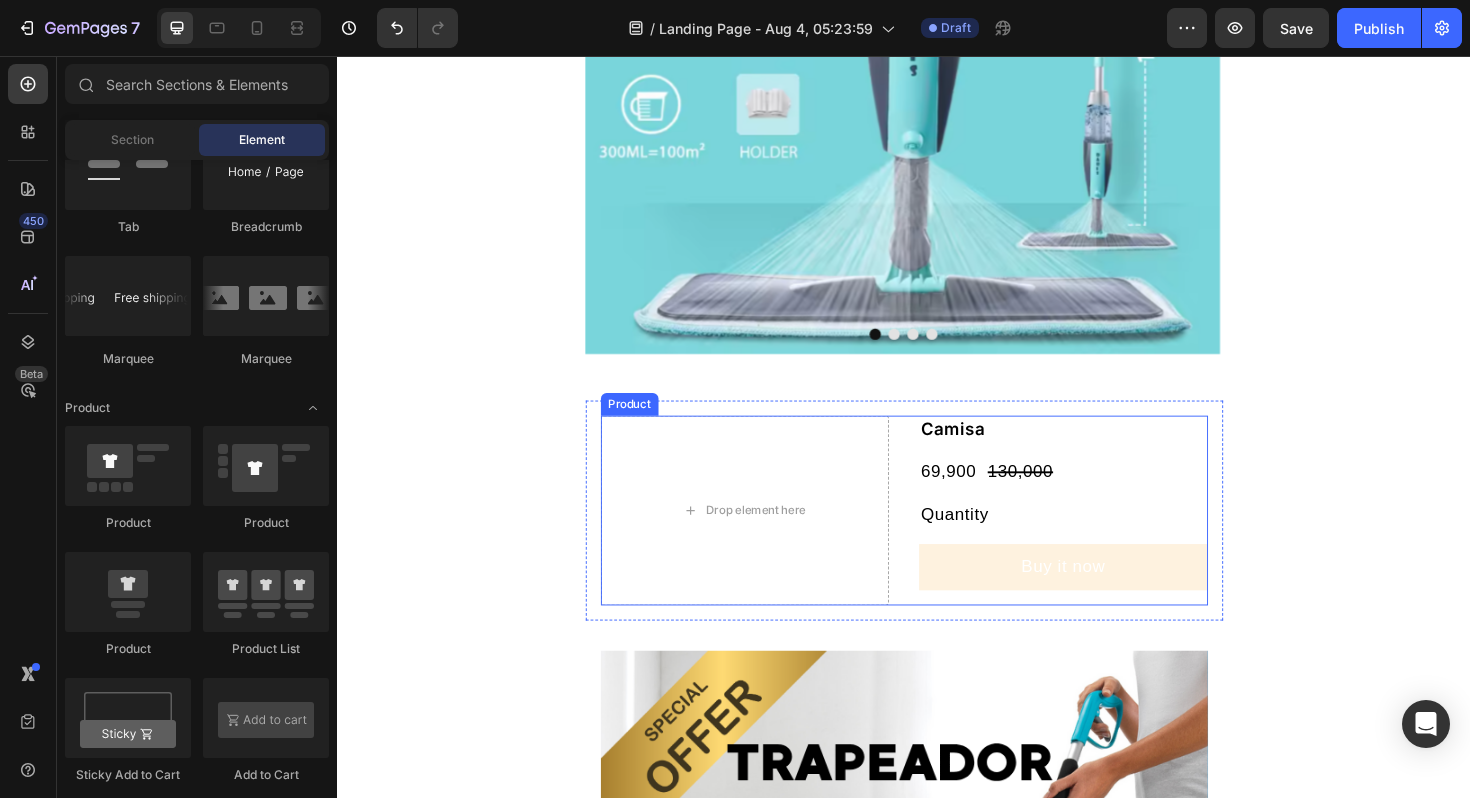 click on "Quantity" at bounding box center [1106, 541] 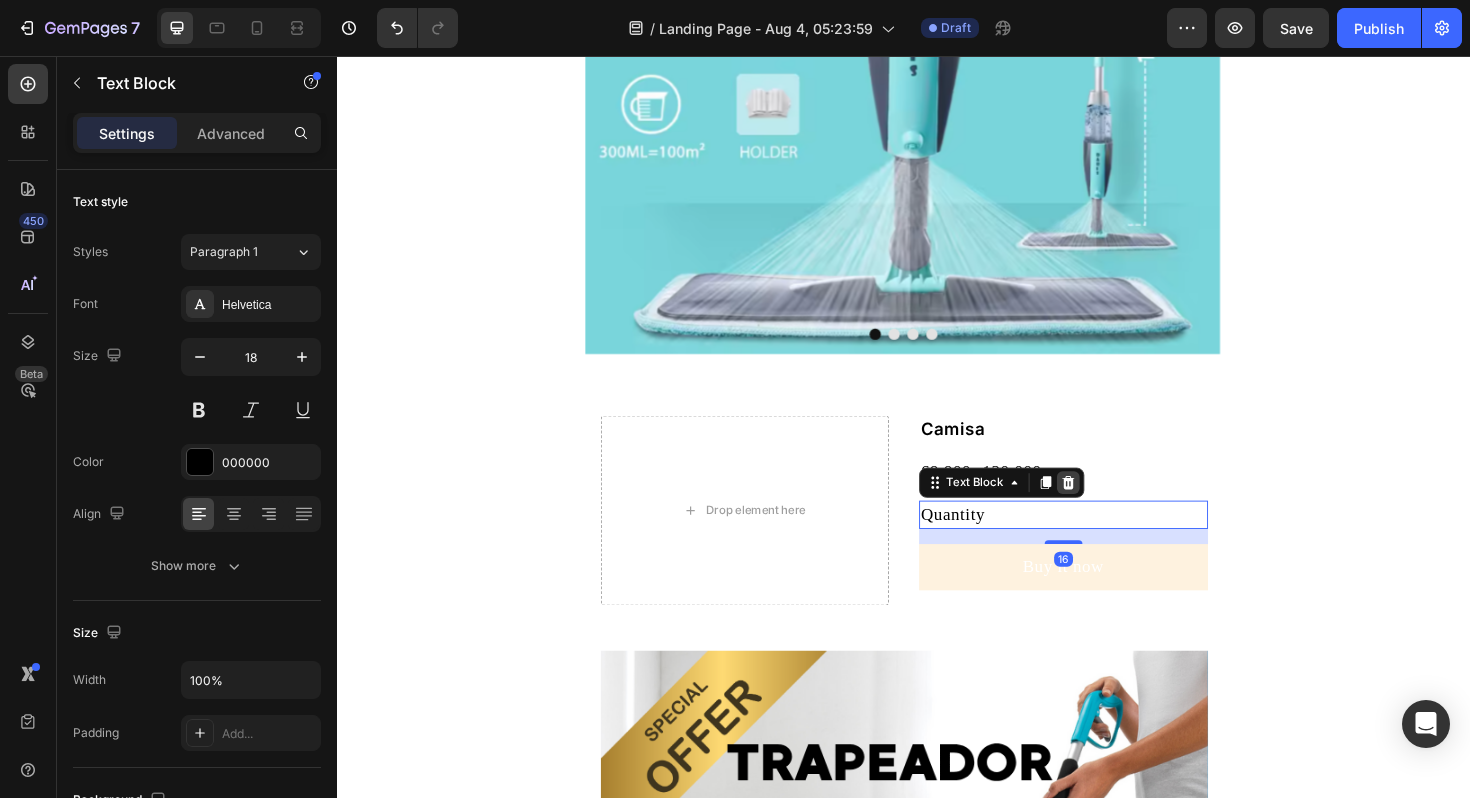 click 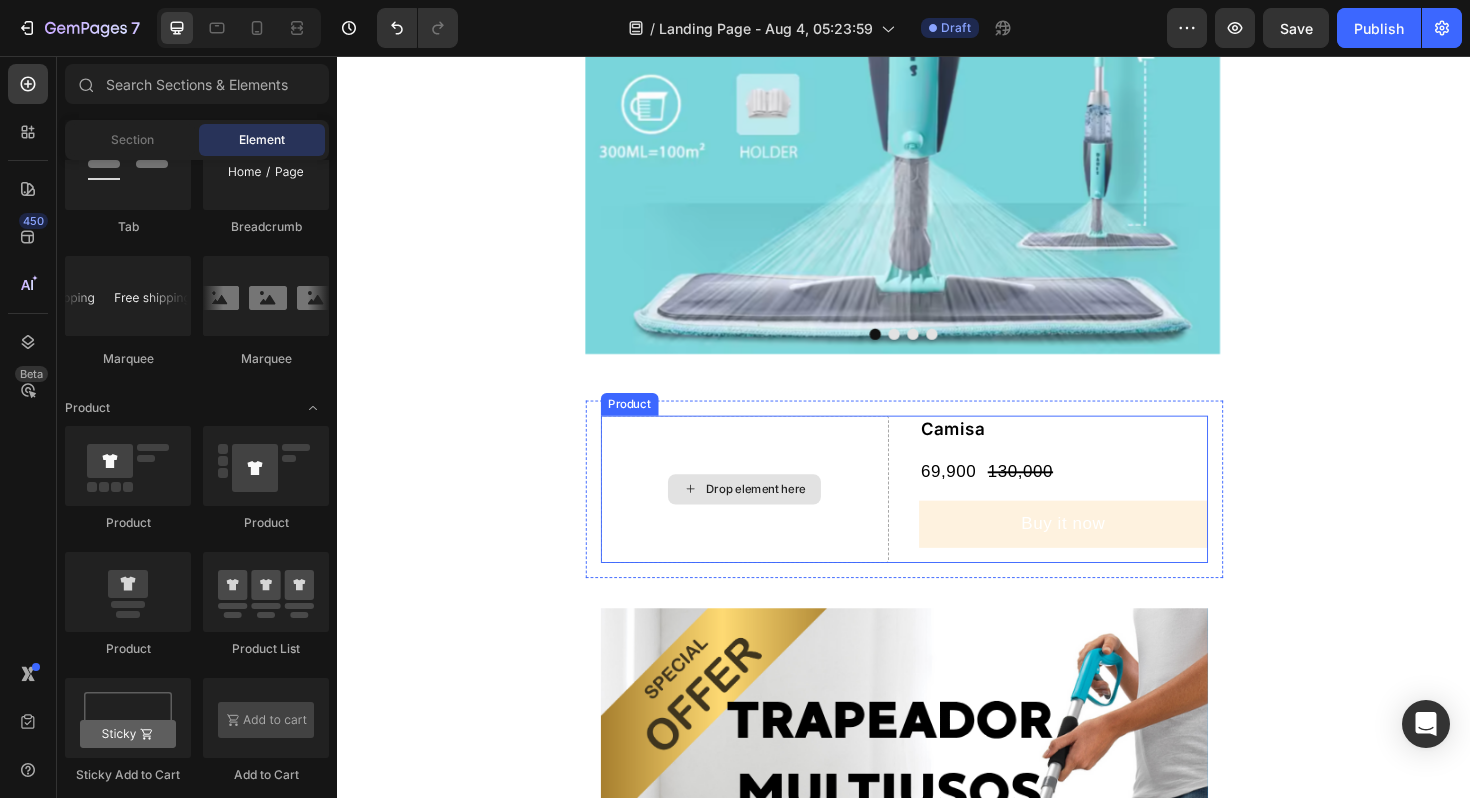 click on "Drop element here" at bounding box center (780, 515) 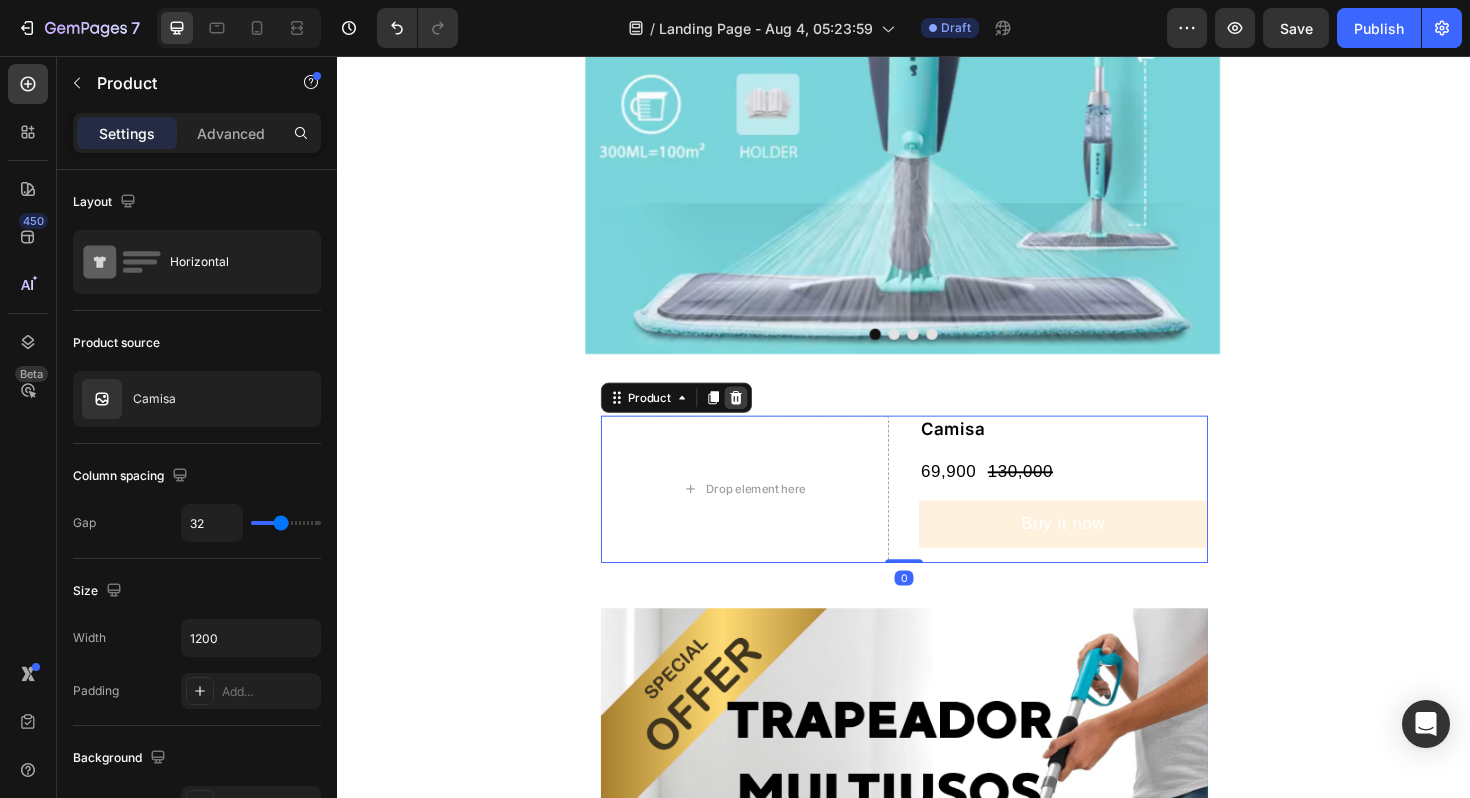 click 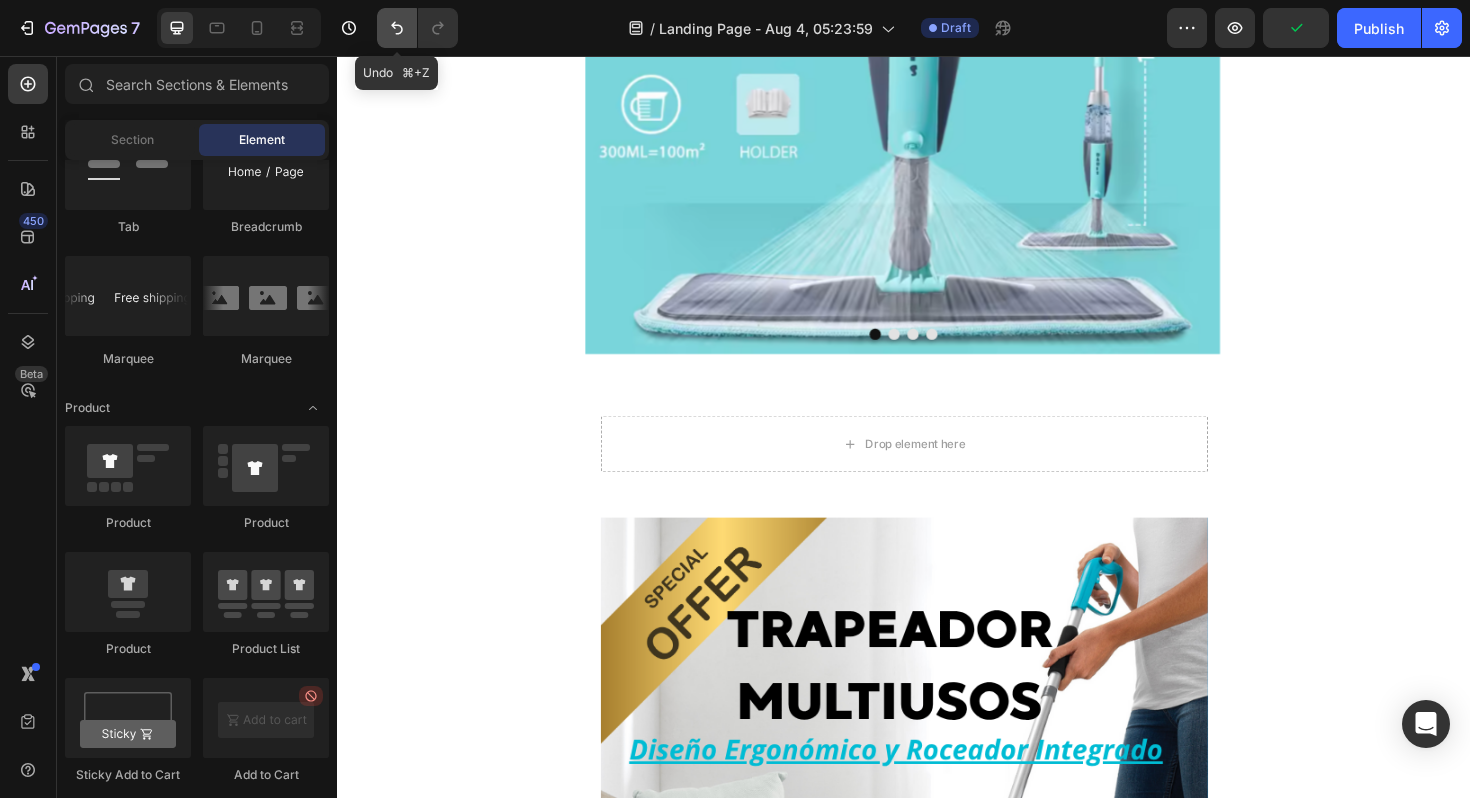 click 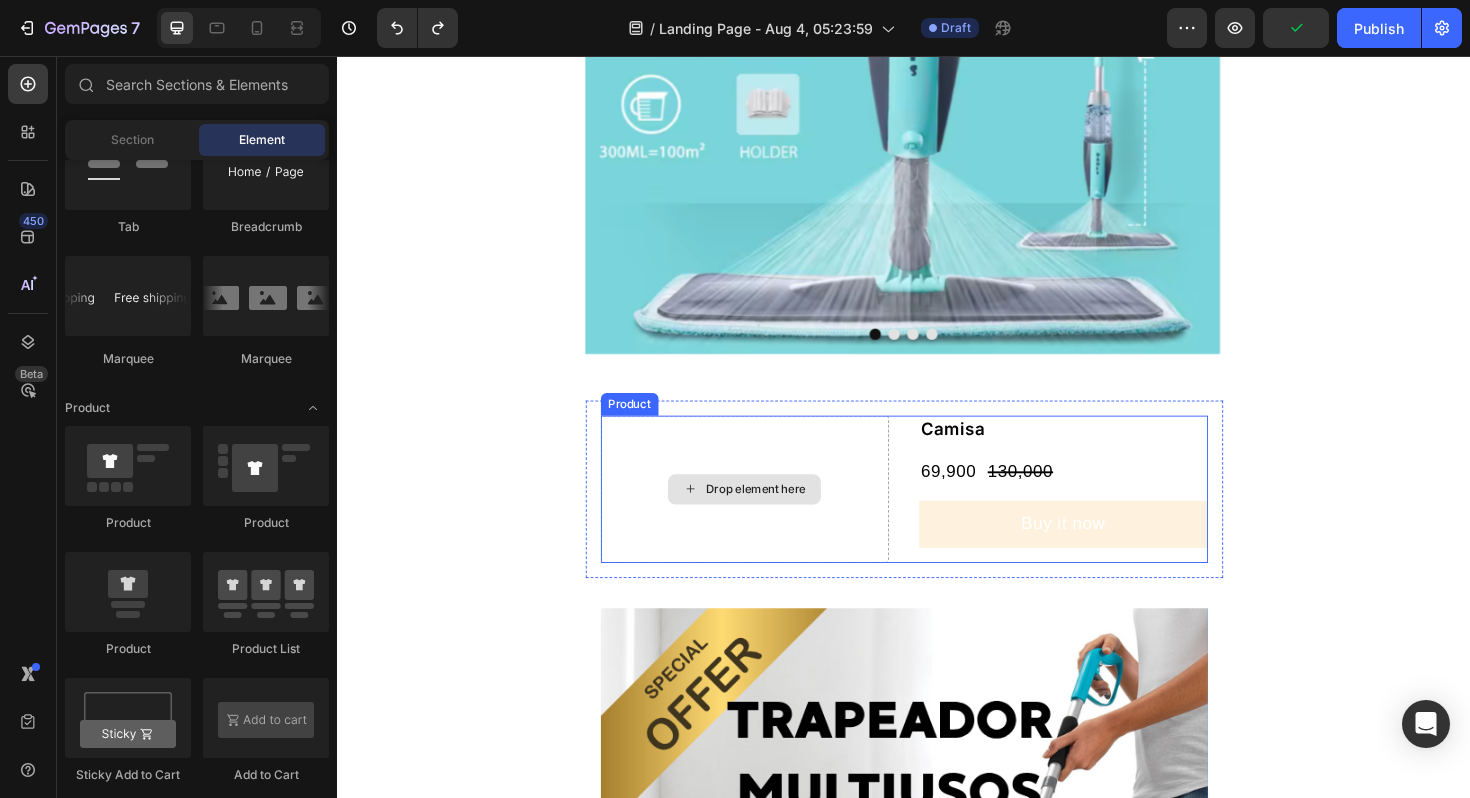 click on "Drop element here" at bounding box center [769, 515] 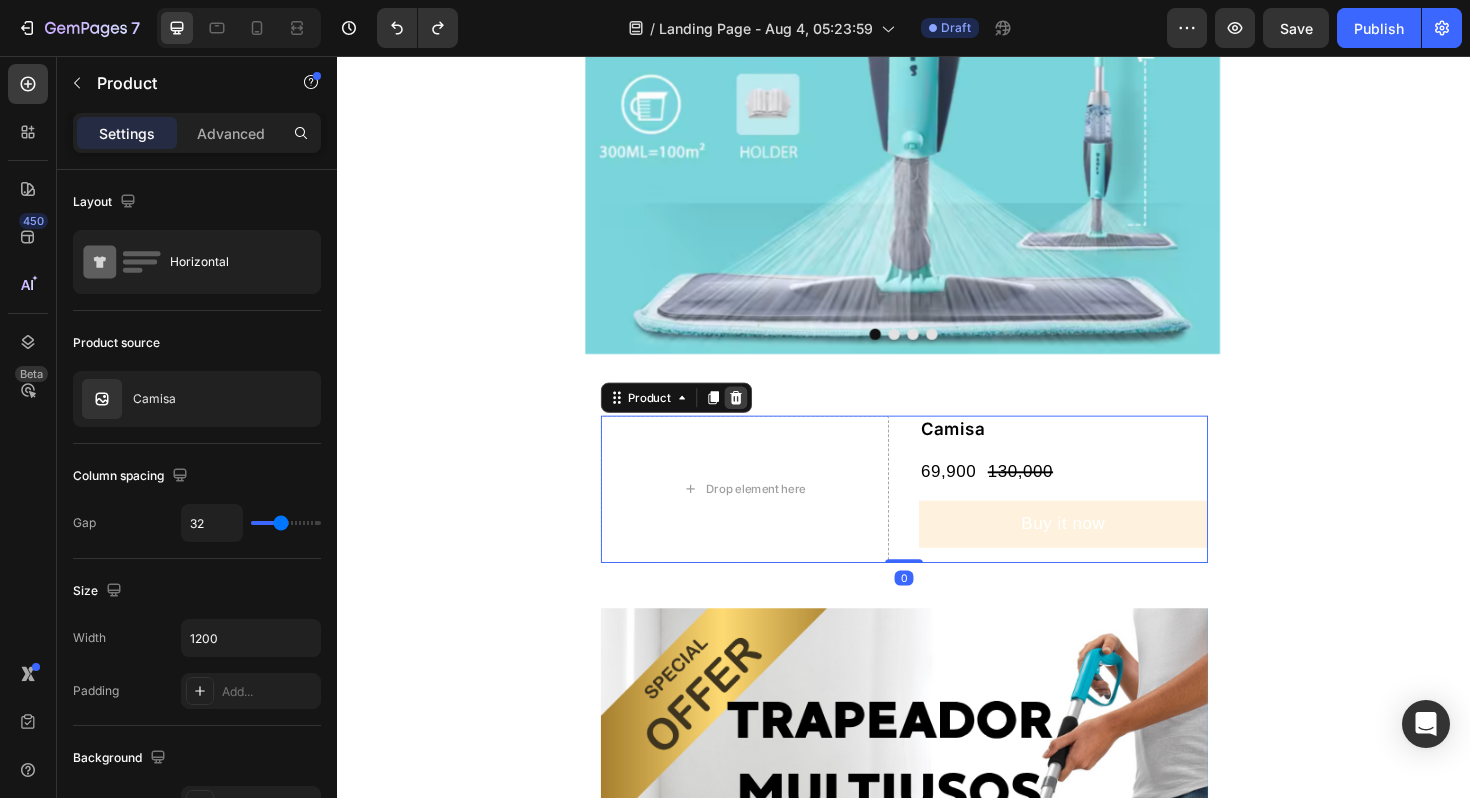 click 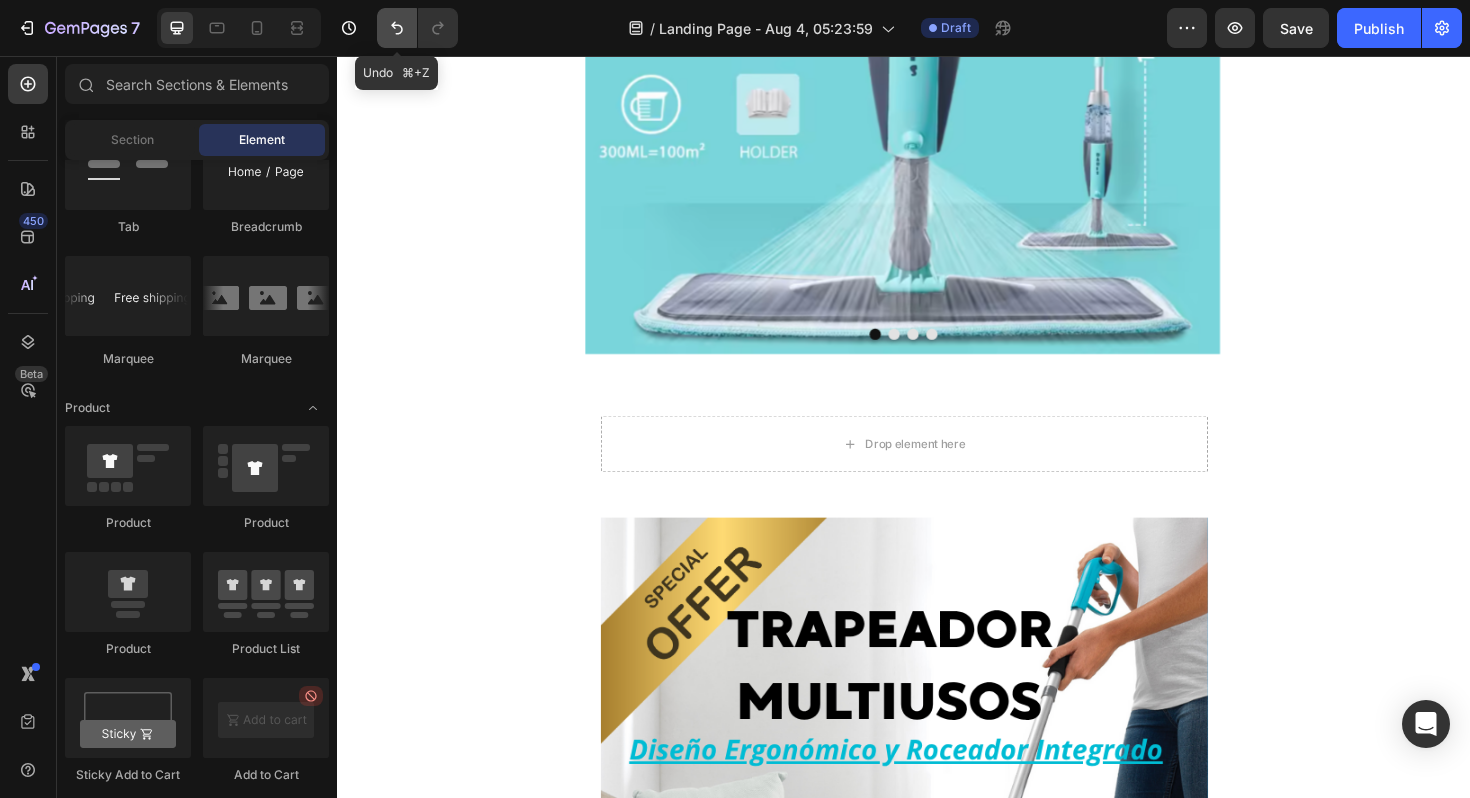click 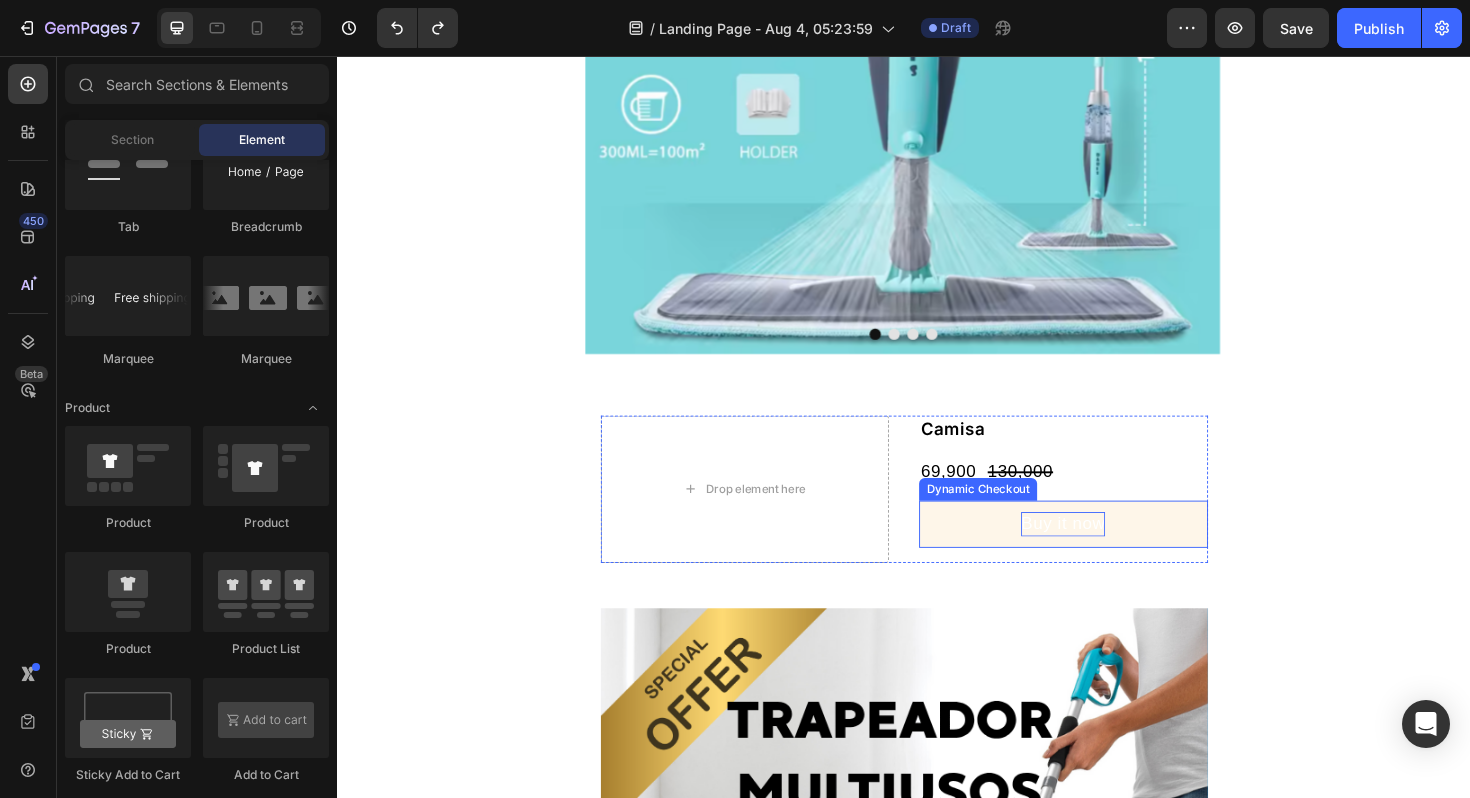 click on "Buy it now" at bounding box center [1105, 551] 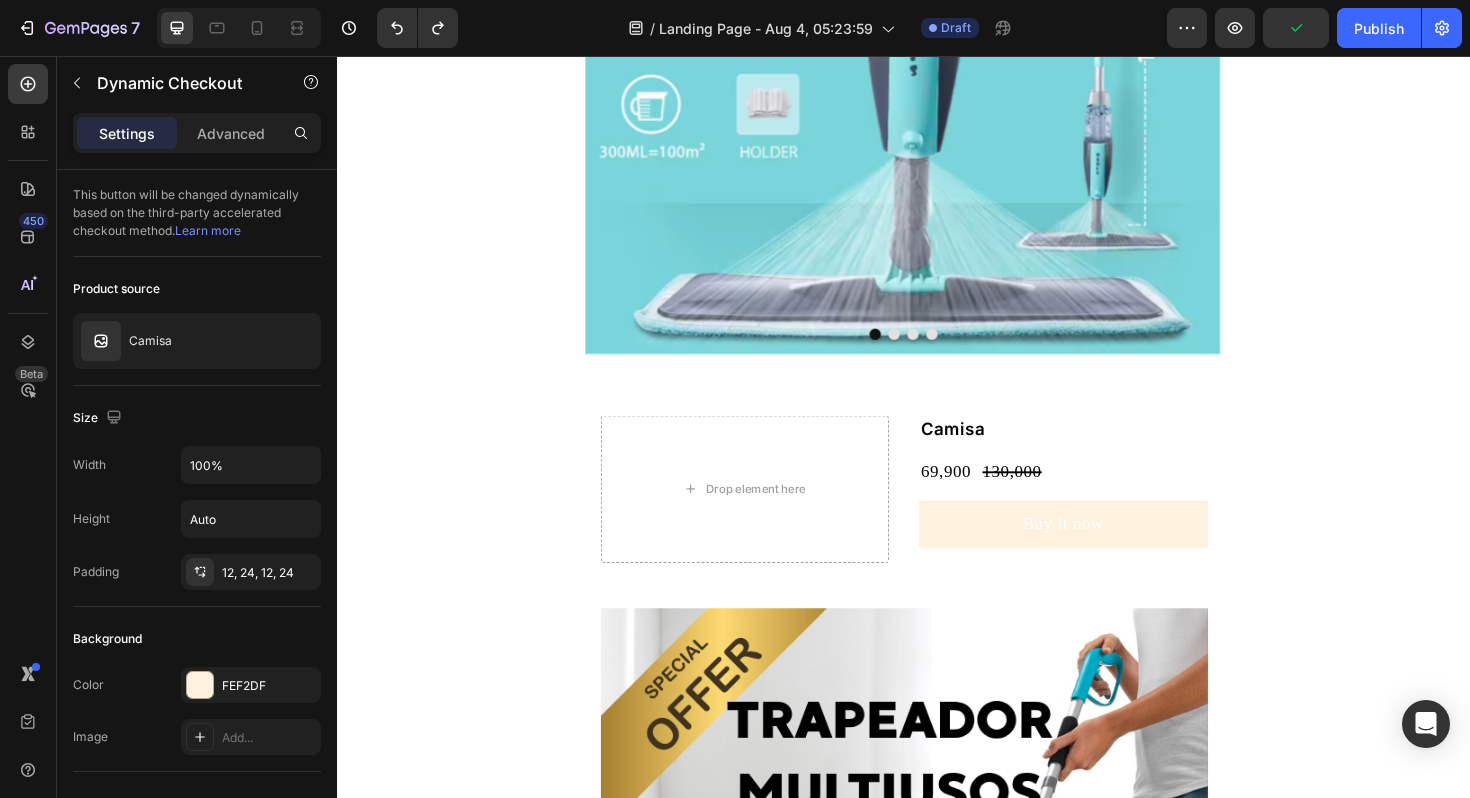 click on "Image Image Image Image
Carousel Row Section 1
Drop element here Camisa Product Title 69,900 Product Price Product Price 130,000 Product Price Product Price Row Buy it now Dynamic Checkout Product Row Image Image Image Image Image Image Row Section 2 Root" at bounding box center [937, 2835] 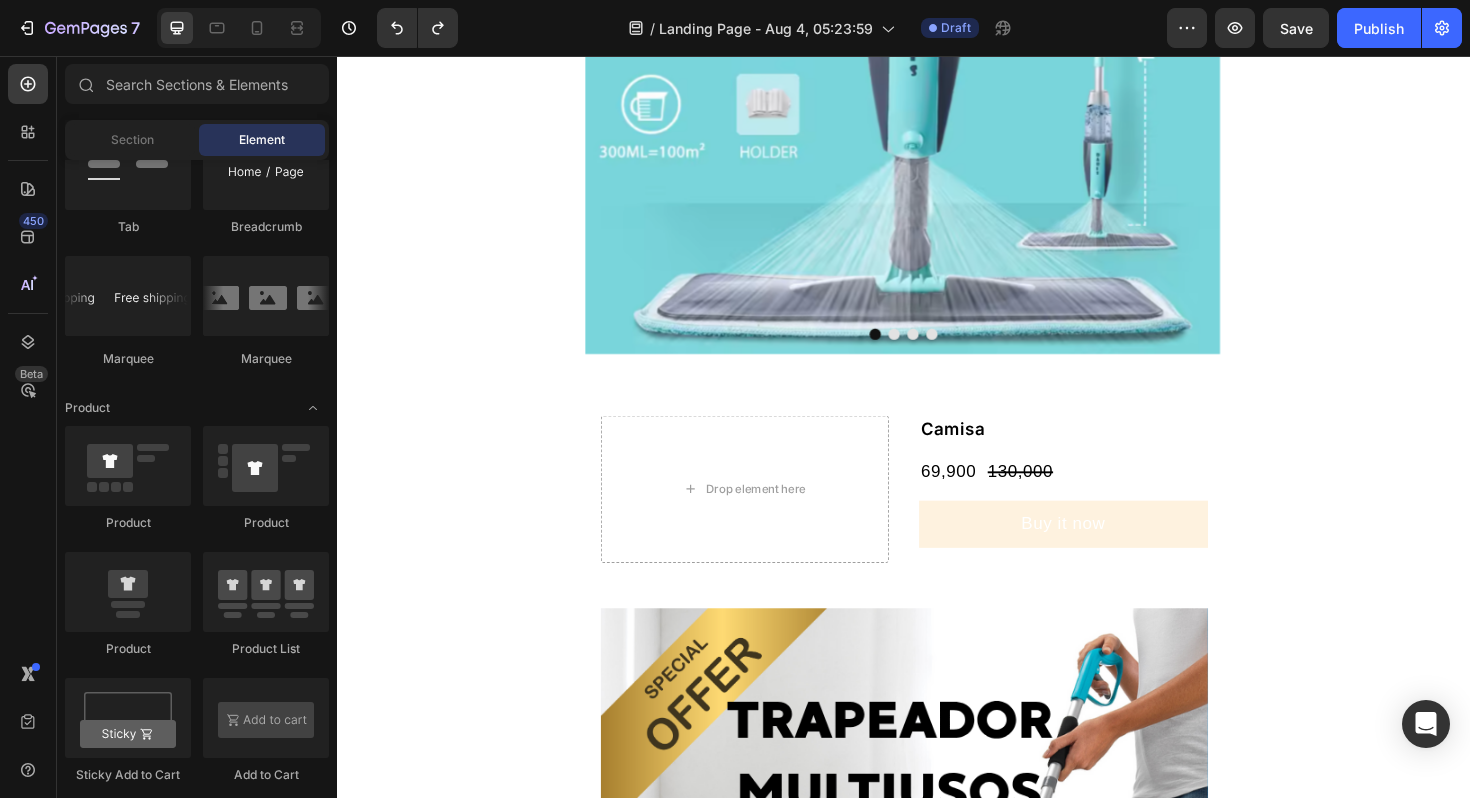 click on "Image Image Image Image
Carousel Row Section 1
Drop element here Camisa Product Title 69,900 Product Price Product Price 130,000 Product Price Product Price Row Buy it now Dynamic Checkout Product Row Image Image Image Image Image Image Row Section 2 Root" at bounding box center [937, 2835] 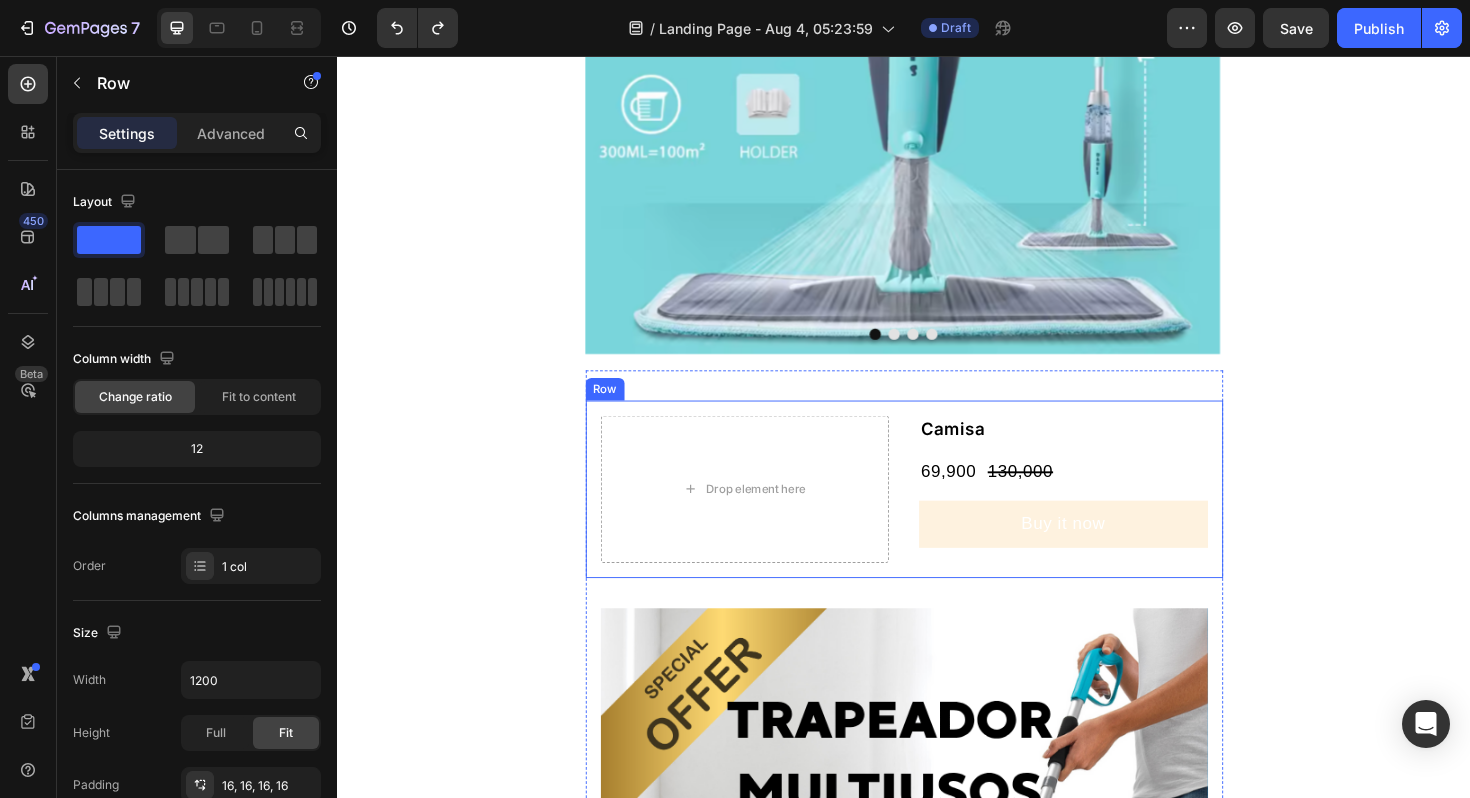 click on "Drop element here Camisa Product Title 69,900 Product Price Product Price 130,000 Product Price Product Price Row Buy it now Dynamic Checkout Product Row" at bounding box center (937, 515) 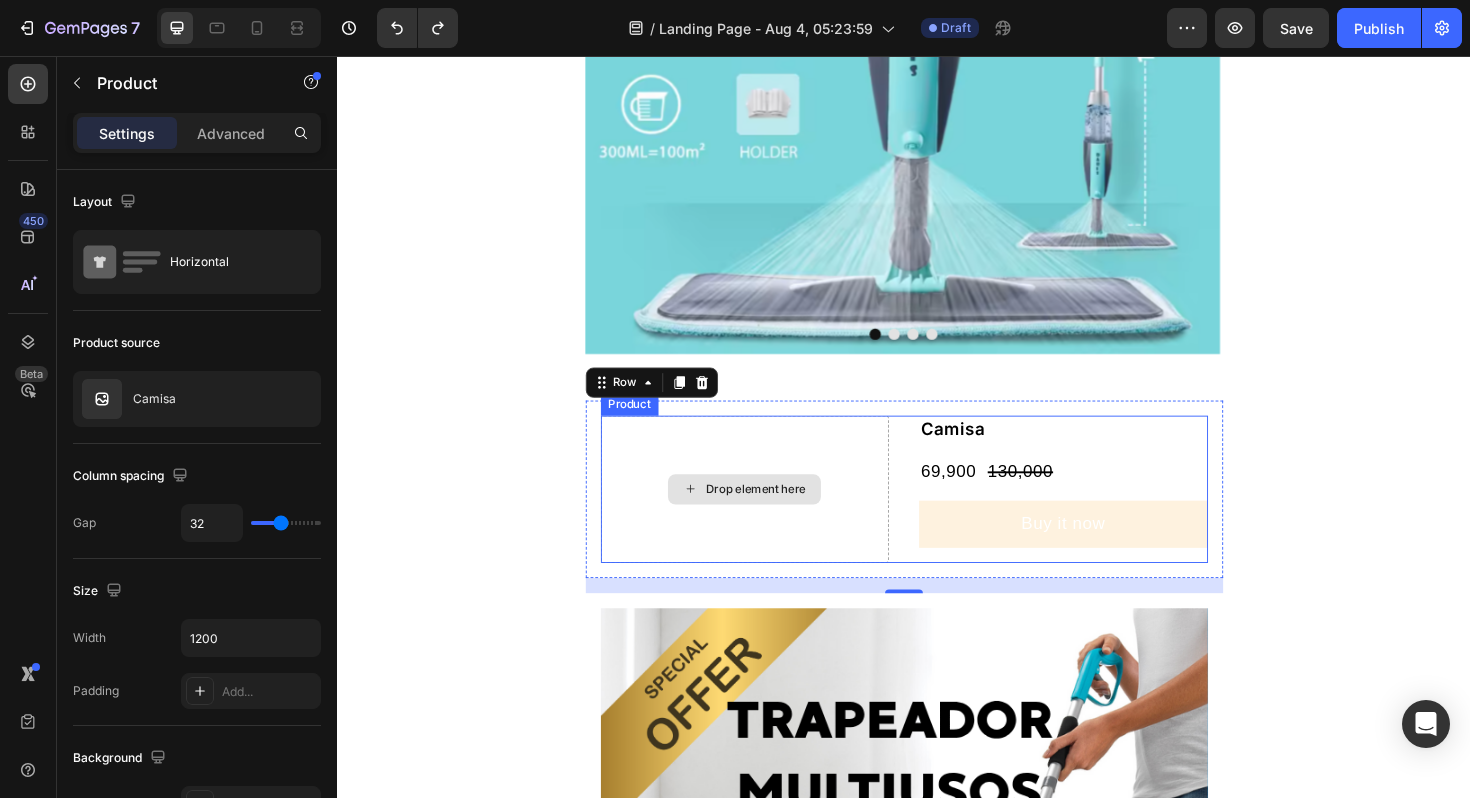 click on "Drop element here" at bounding box center [769, 515] 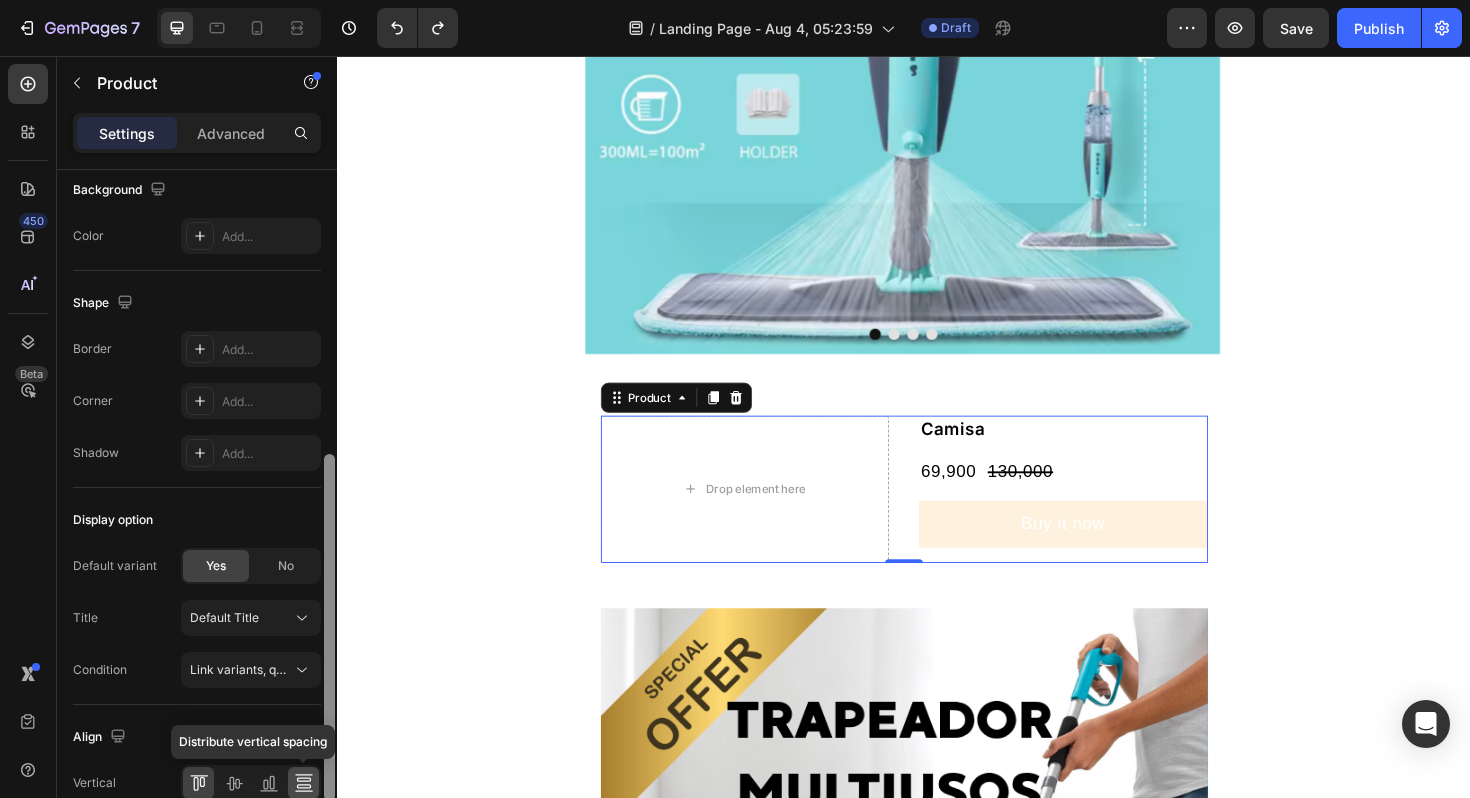 scroll, scrollTop: 574, scrollLeft: 0, axis: vertical 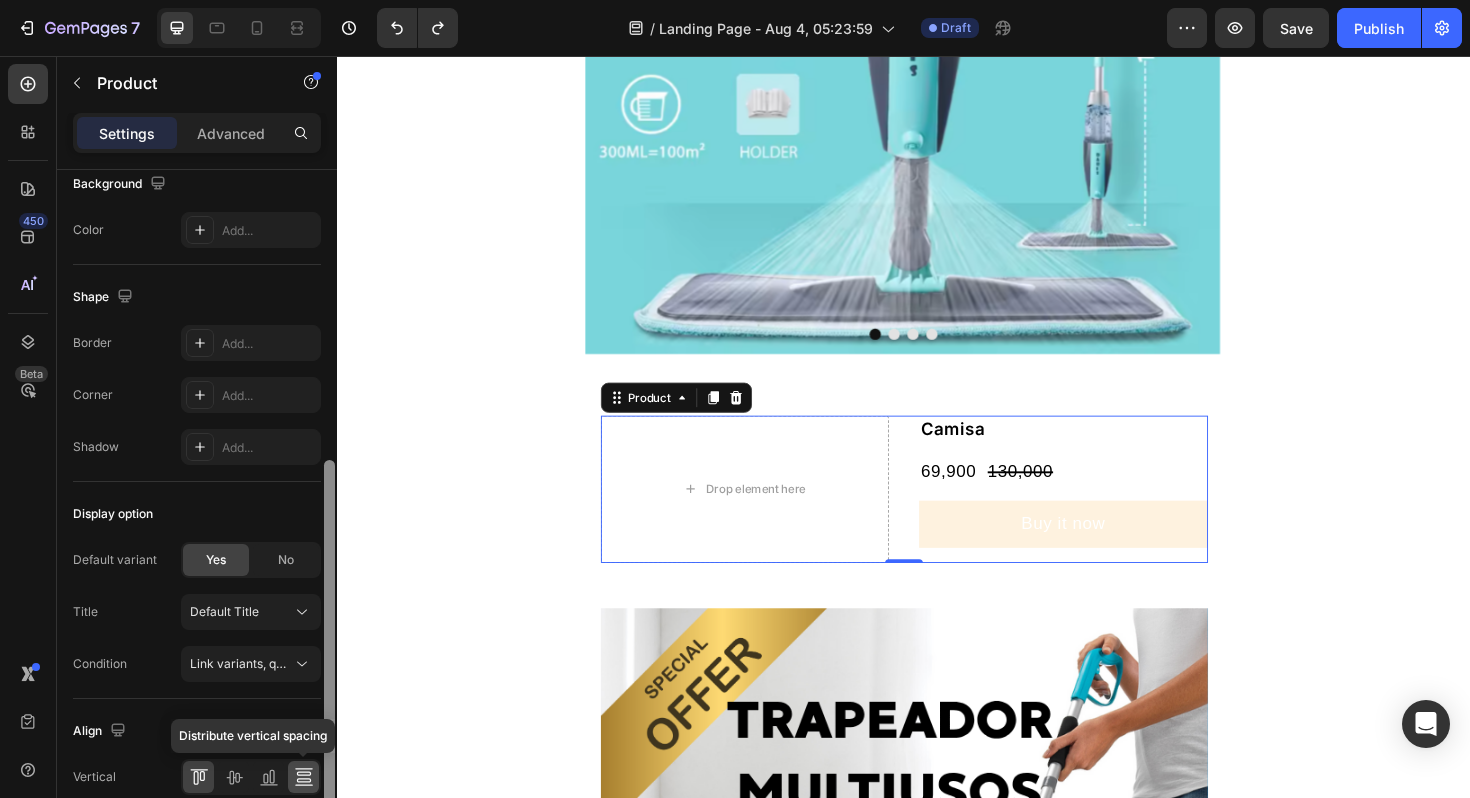 drag, startPoint x: 333, startPoint y: 491, endPoint x: 306, endPoint y: 781, distance: 291.25418 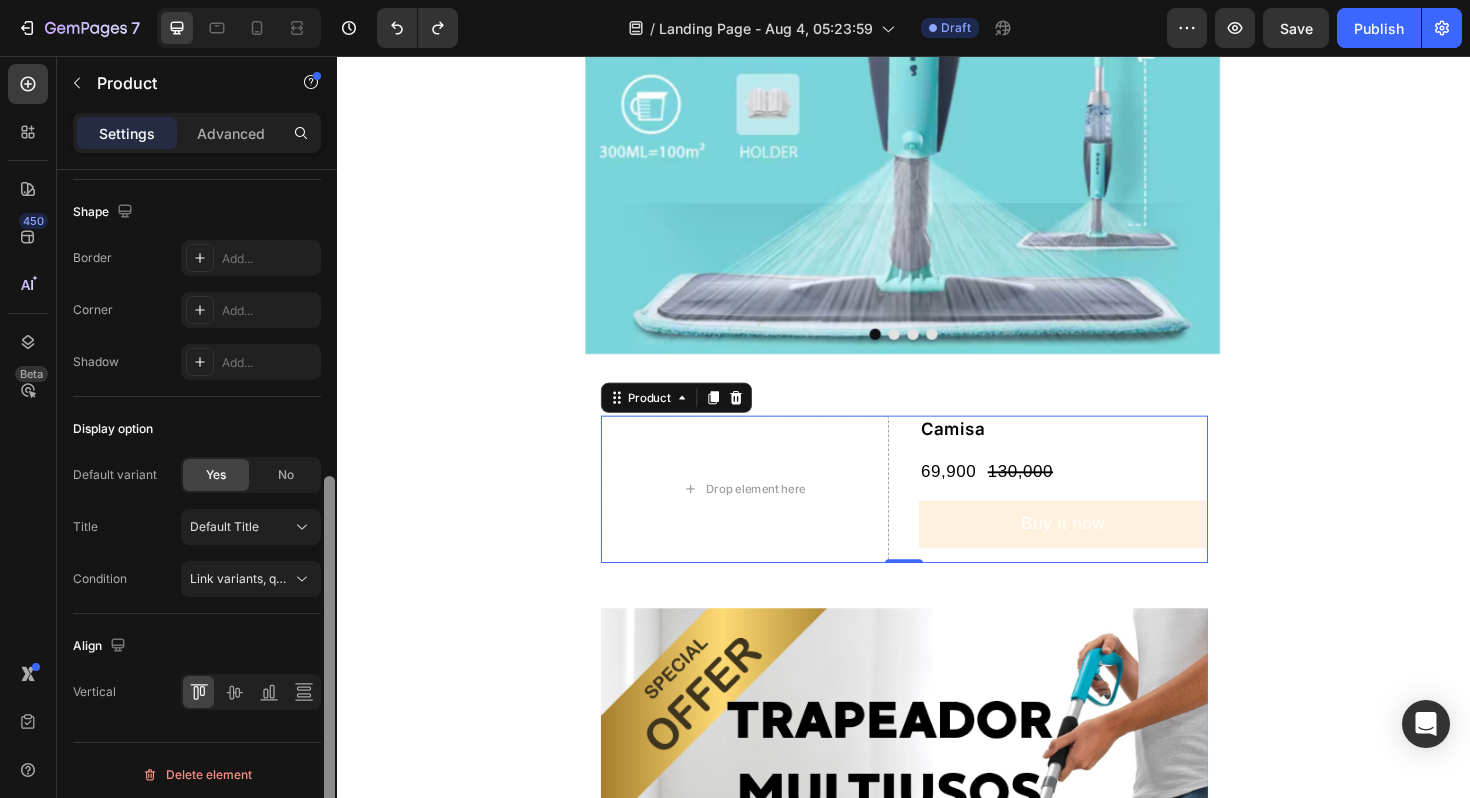scroll, scrollTop: 667, scrollLeft: 0, axis: vertical 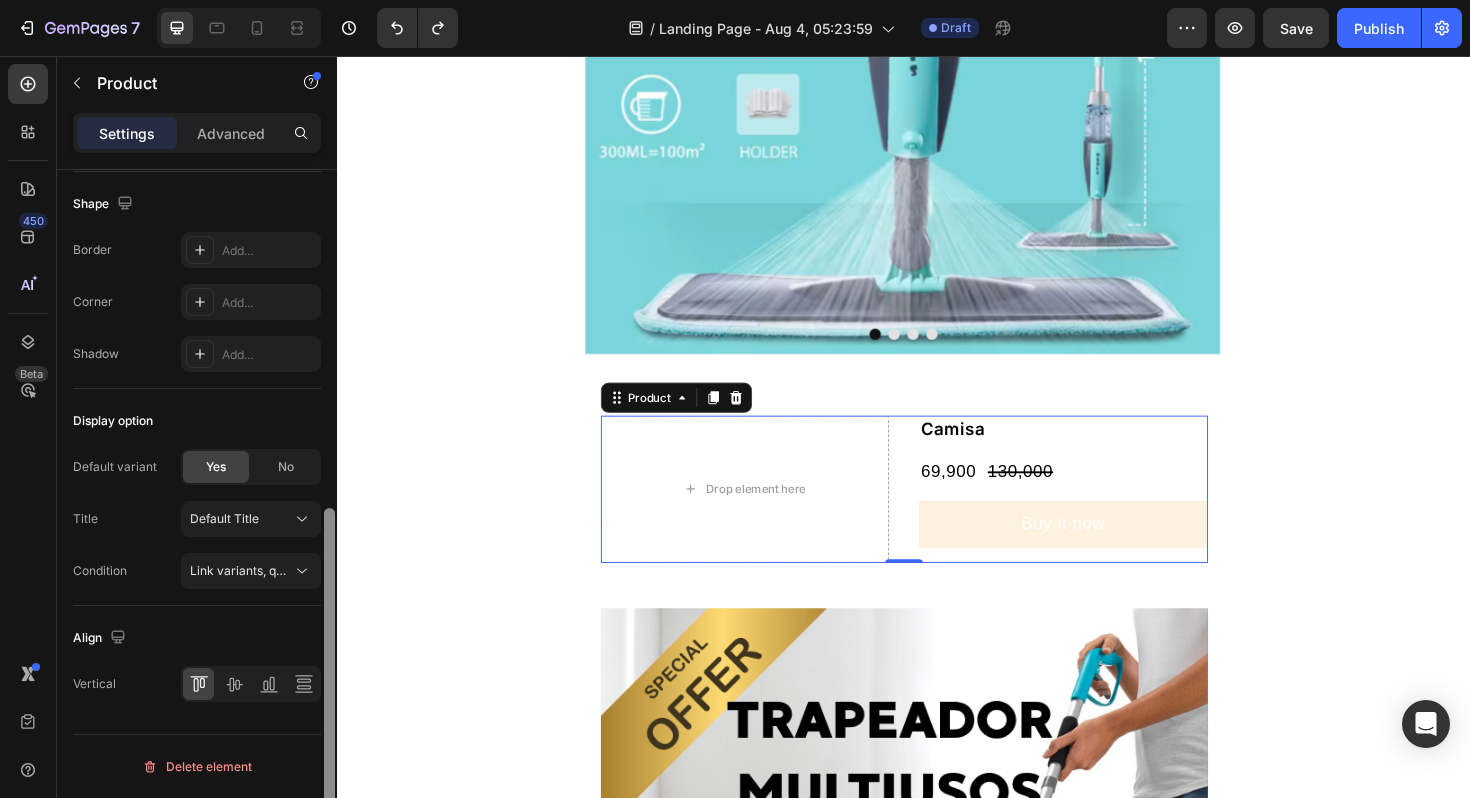 drag, startPoint x: 668, startPoint y: 574, endPoint x: 358, endPoint y: 412, distance: 349.77707 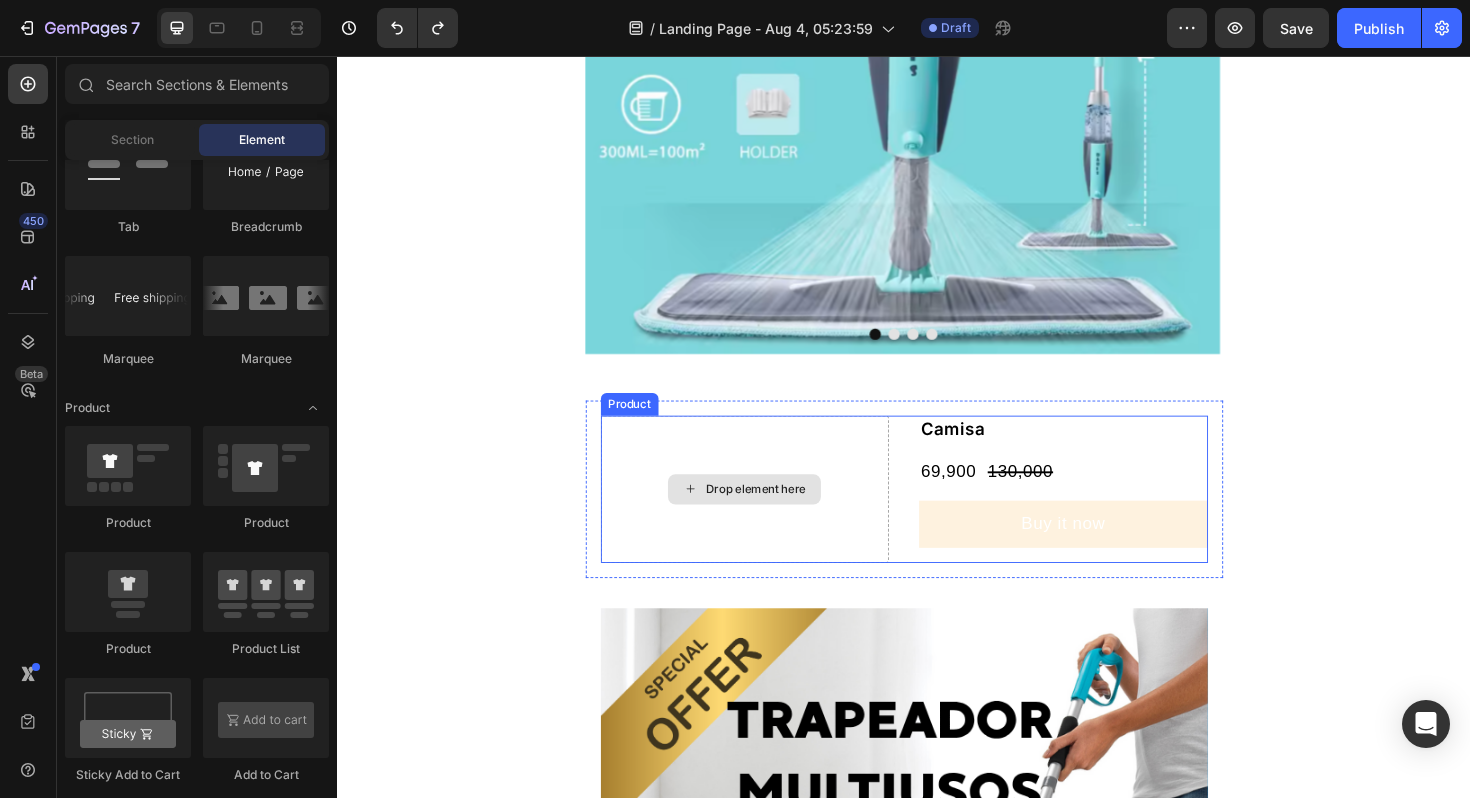 click on "Drop element here" at bounding box center (768, 515) 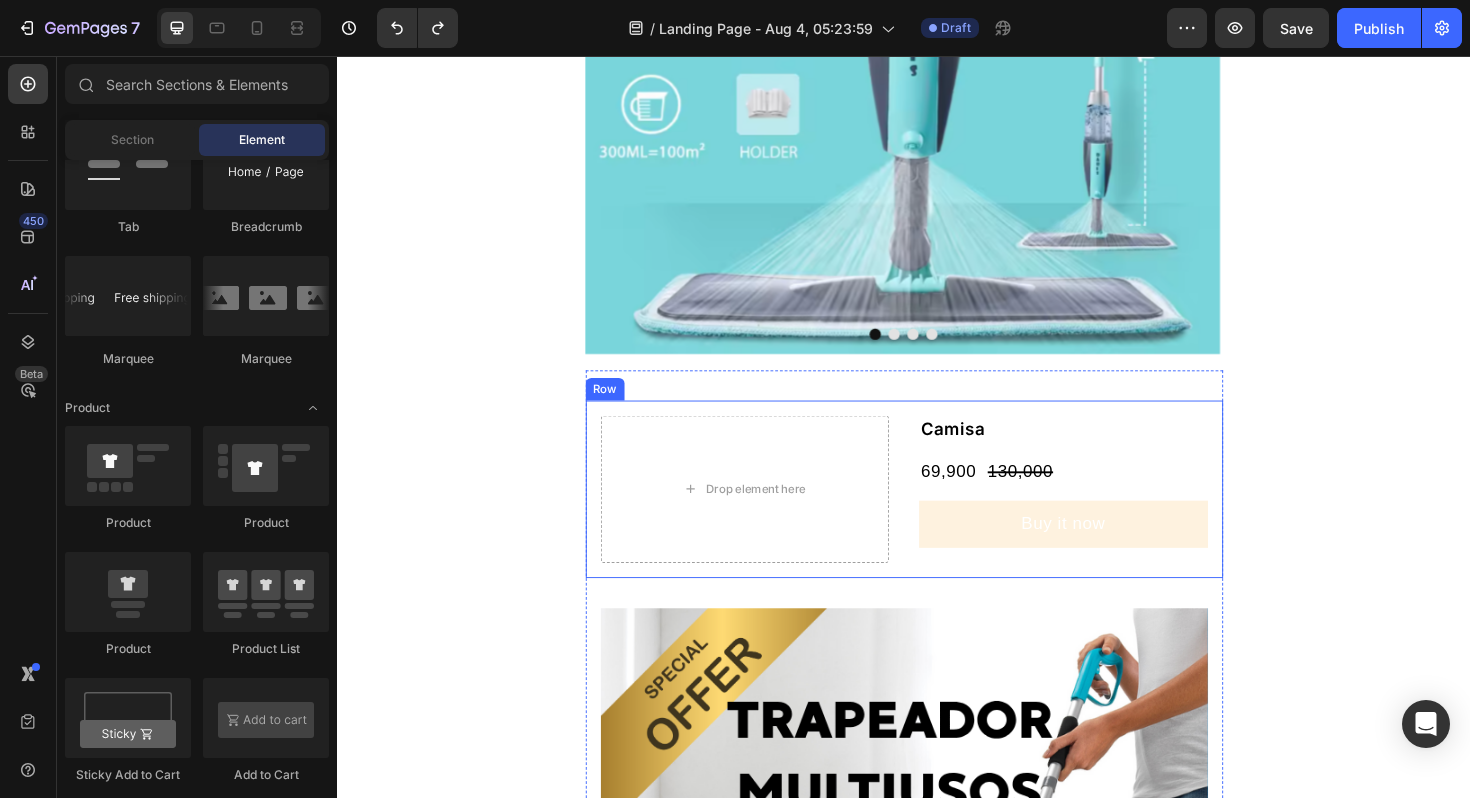 click on "Drop element here Camisa Product Title 69,900 Product Price Product Price 130,000 Product Price Product Price Row Buy it now Dynamic Checkout Product Row" at bounding box center [937, 515] 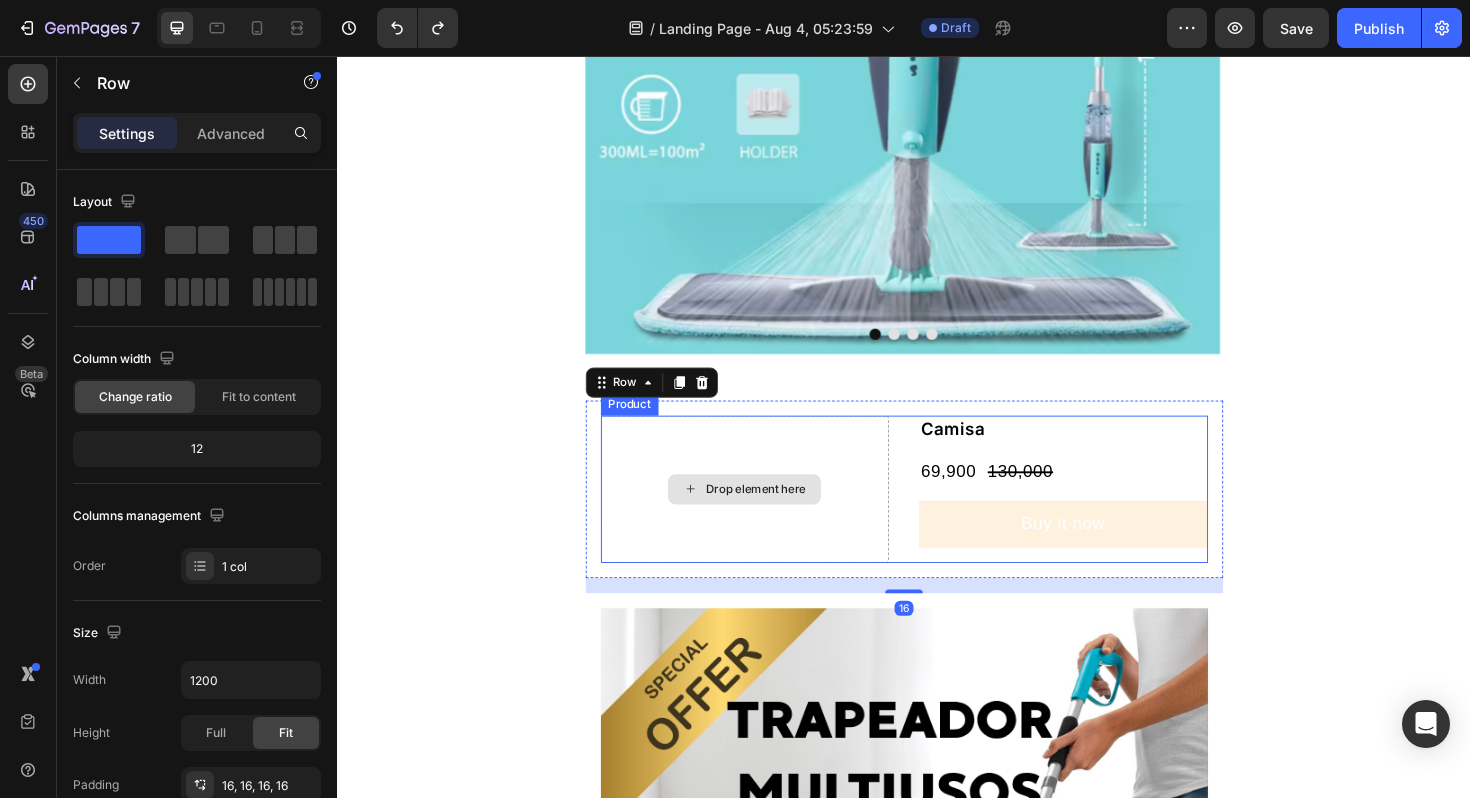 click on "Drop element here" at bounding box center [769, 515] 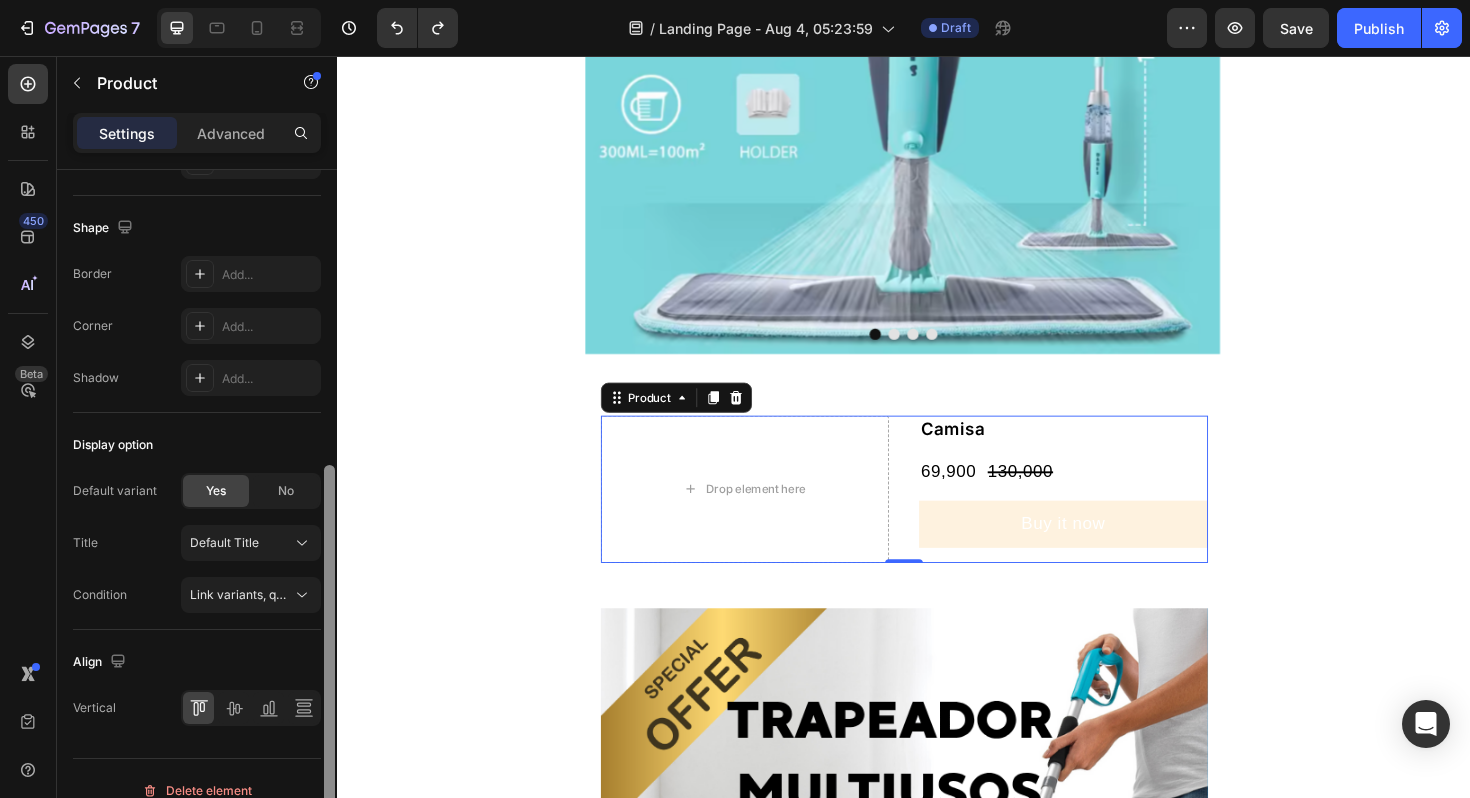 scroll, scrollTop: 667, scrollLeft: 0, axis: vertical 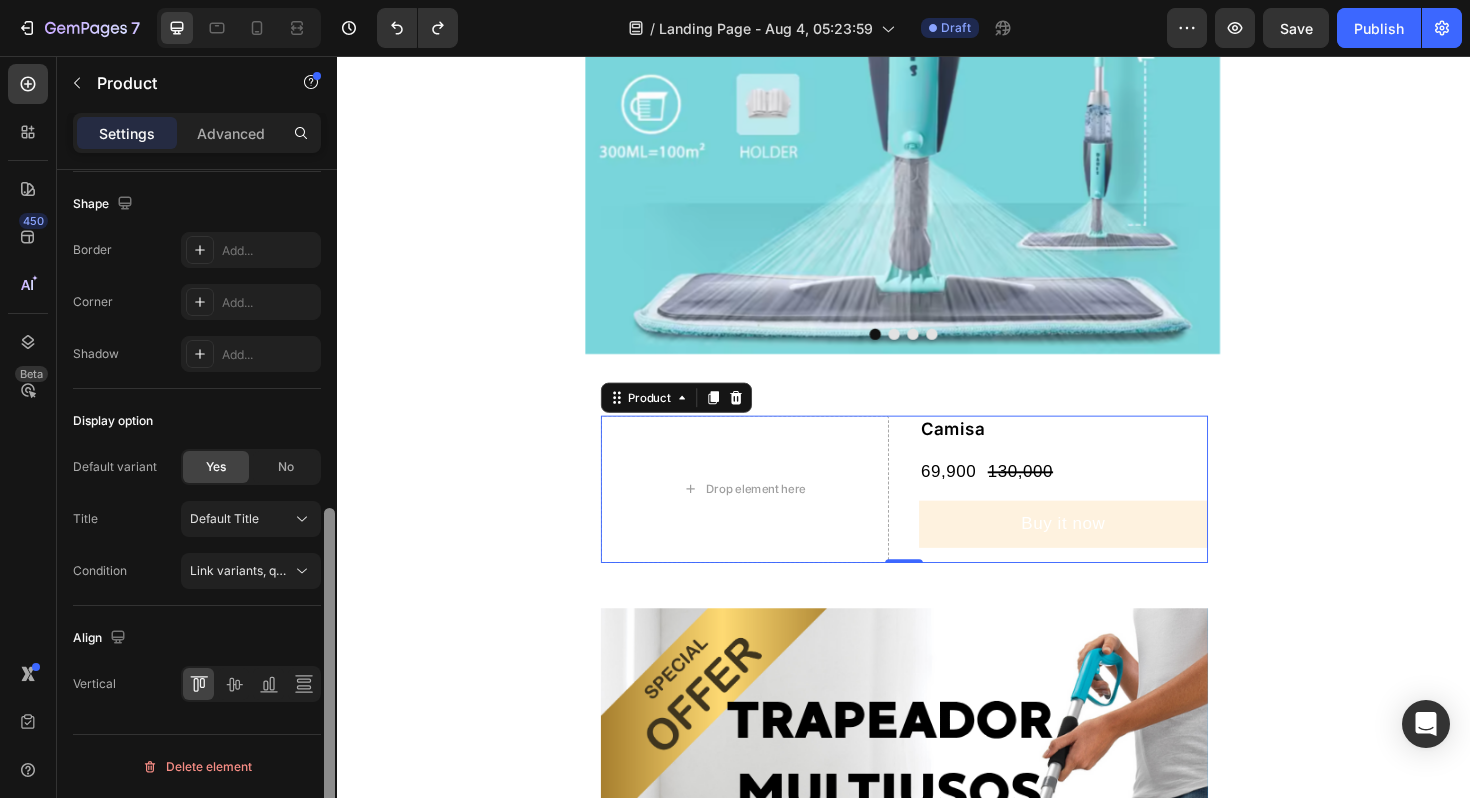 drag, startPoint x: 331, startPoint y: 382, endPoint x: 309, endPoint y: 721, distance: 339.7131 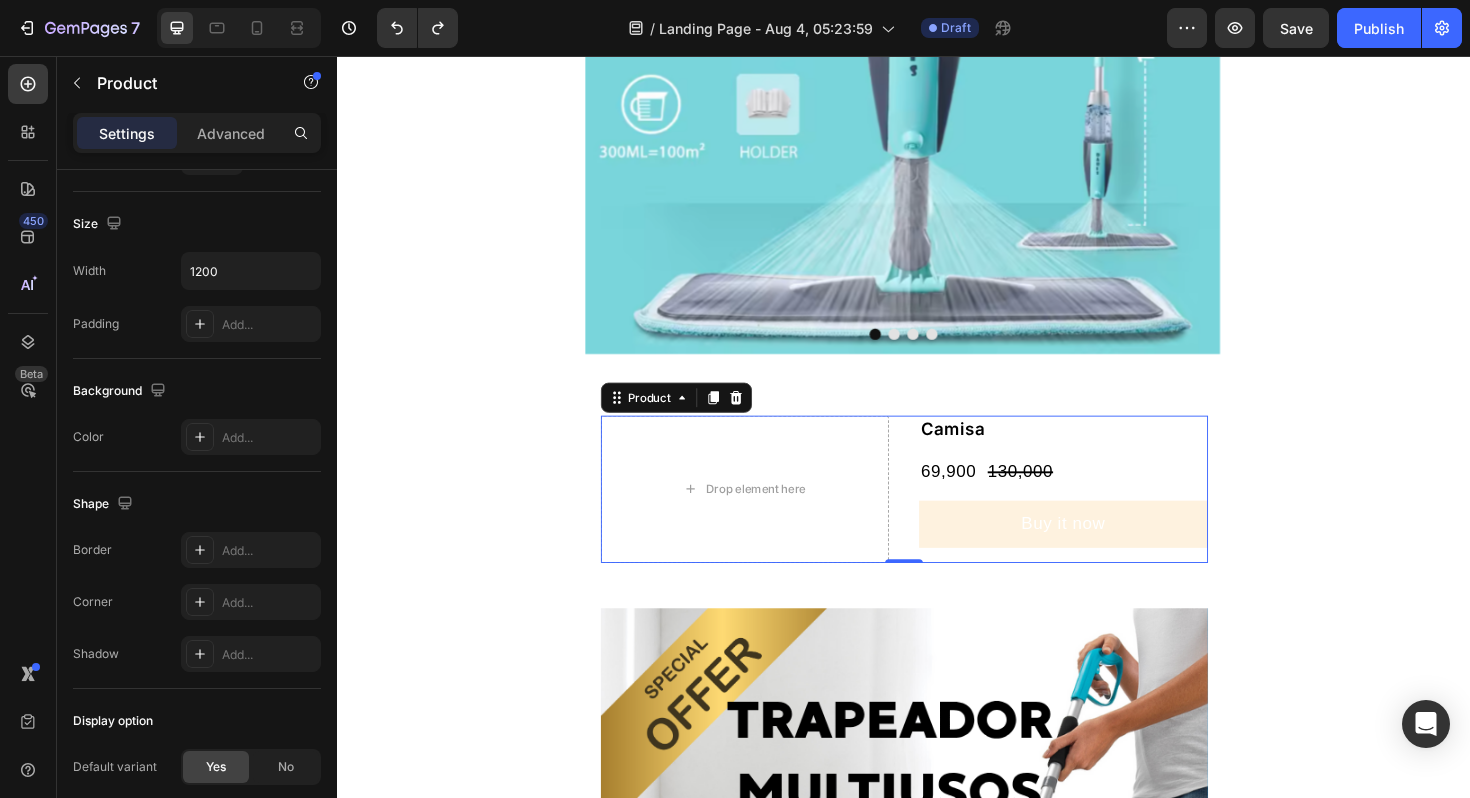 scroll, scrollTop: 0, scrollLeft: 0, axis: both 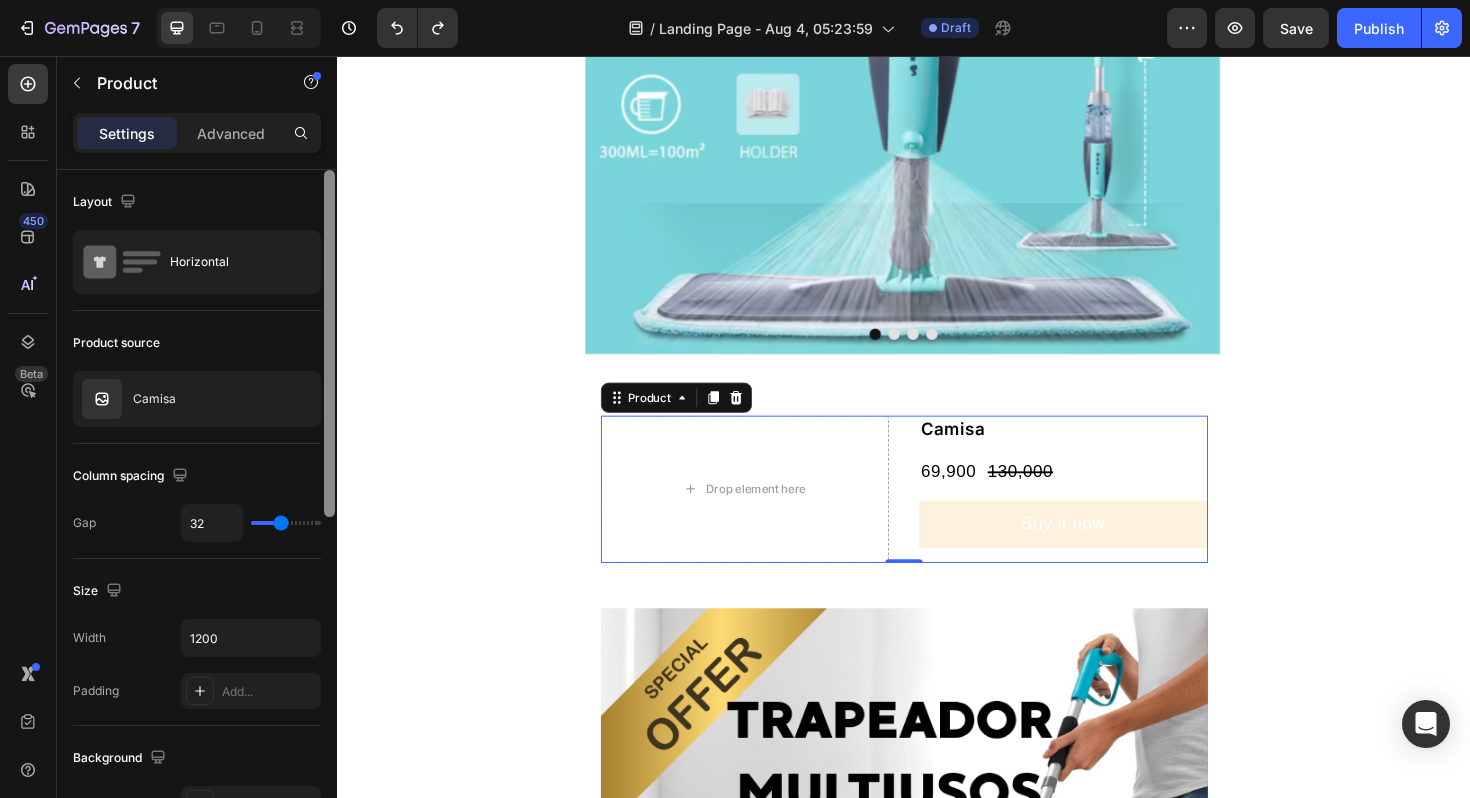 drag, startPoint x: 330, startPoint y: 698, endPoint x: 335, endPoint y: 310, distance: 388.03223 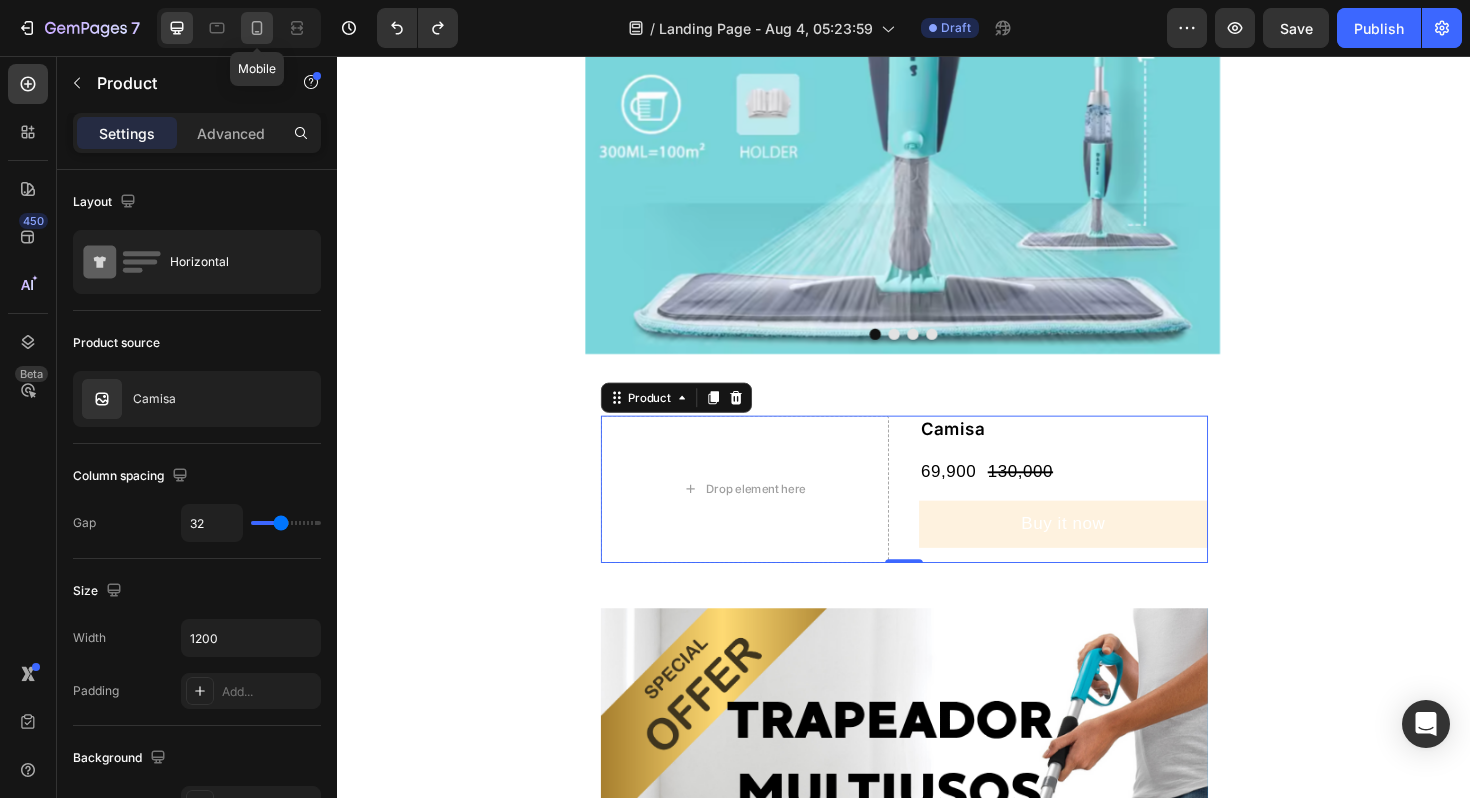 click 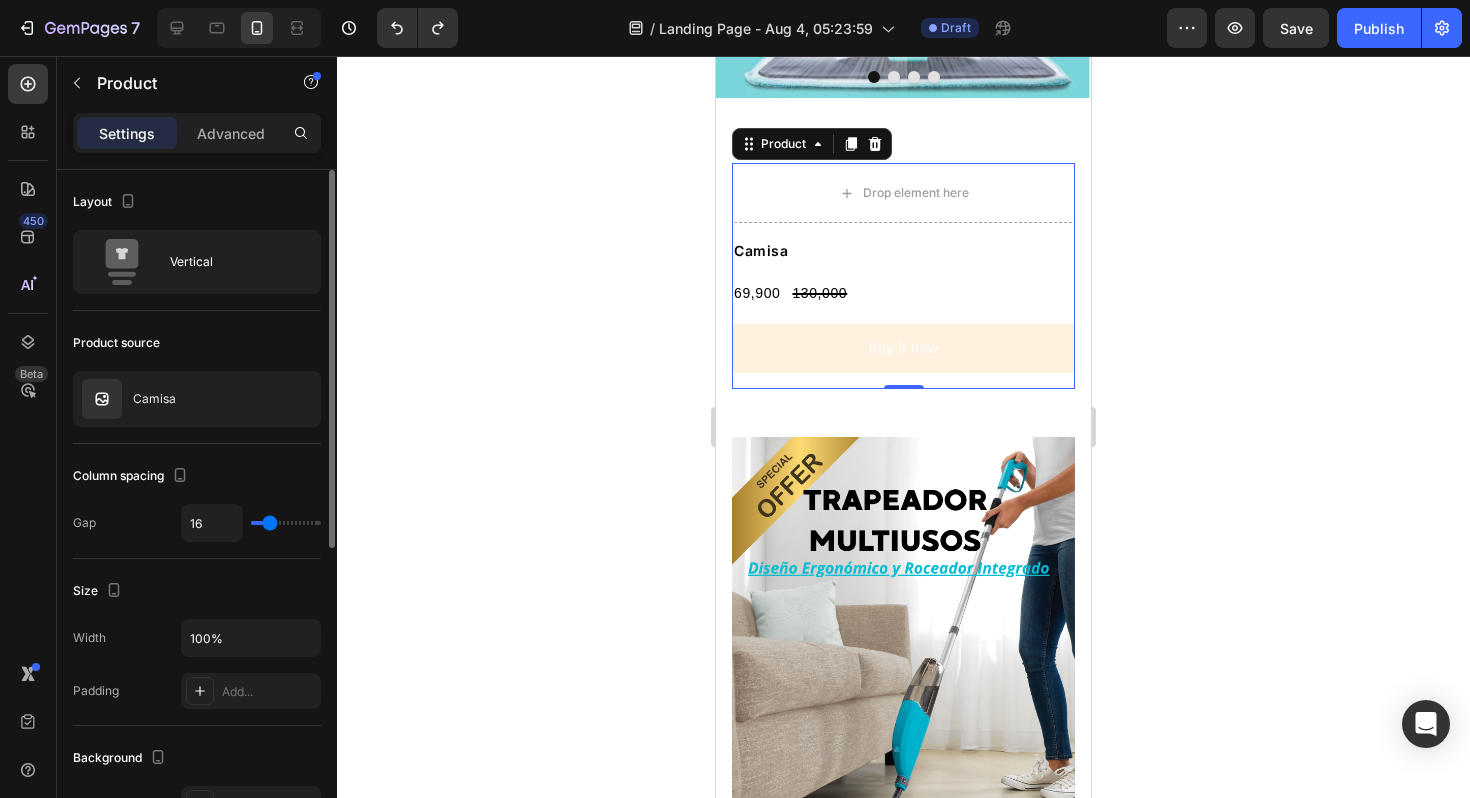 scroll, scrollTop: 410, scrollLeft: 0, axis: vertical 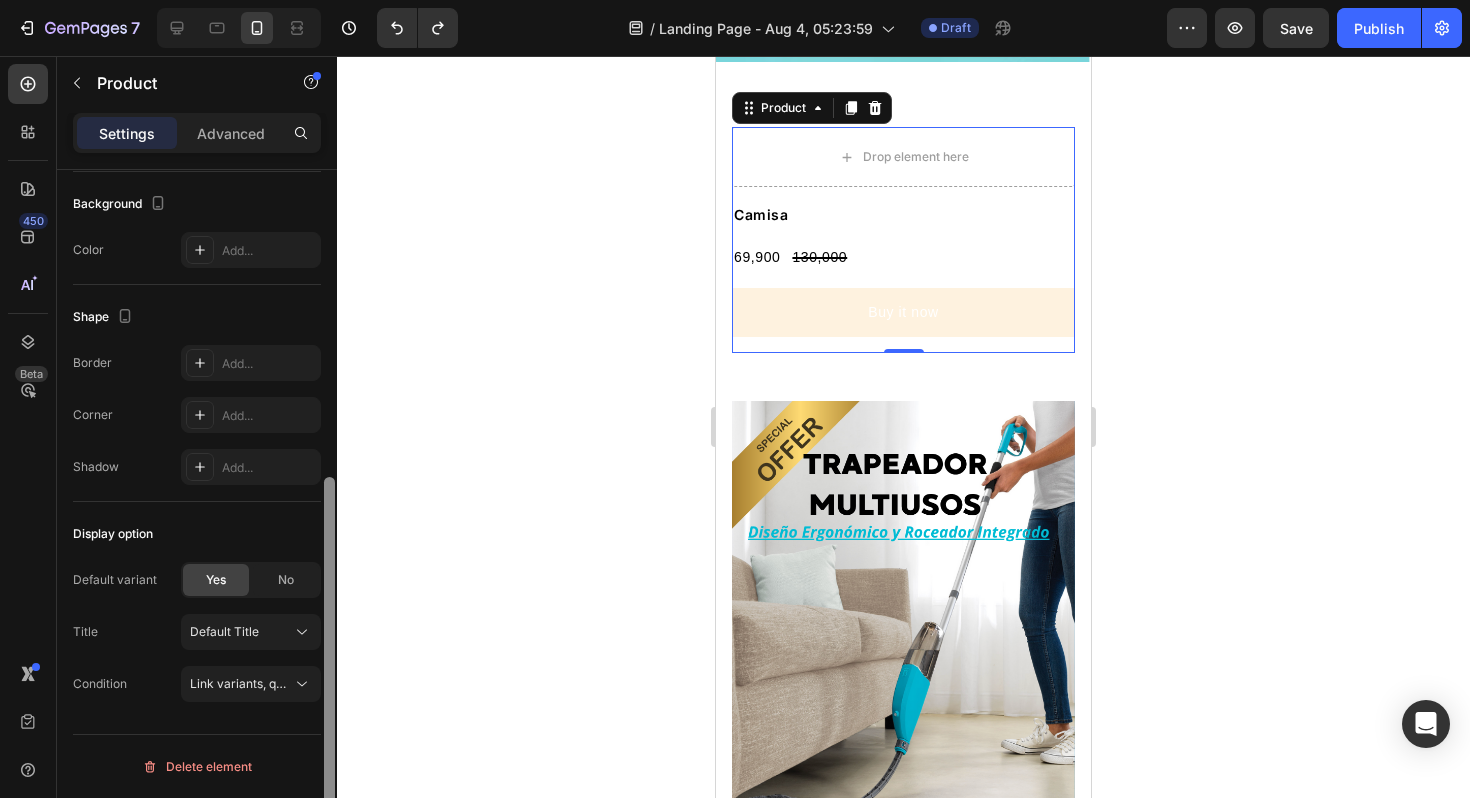 drag, startPoint x: 332, startPoint y: 351, endPoint x: 320, endPoint y: 704, distance: 353.20392 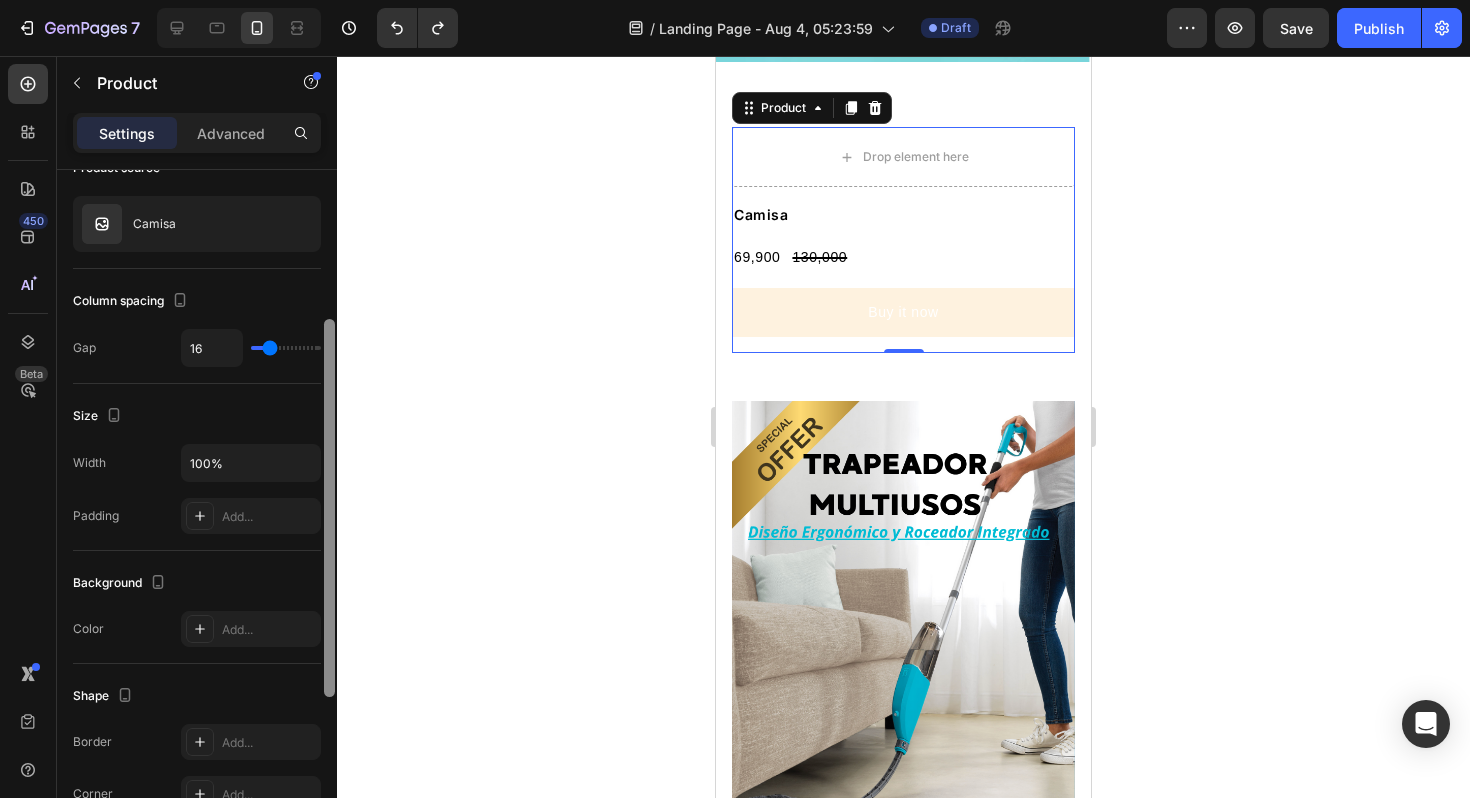 scroll, scrollTop: 169, scrollLeft: 0, axis: vertical 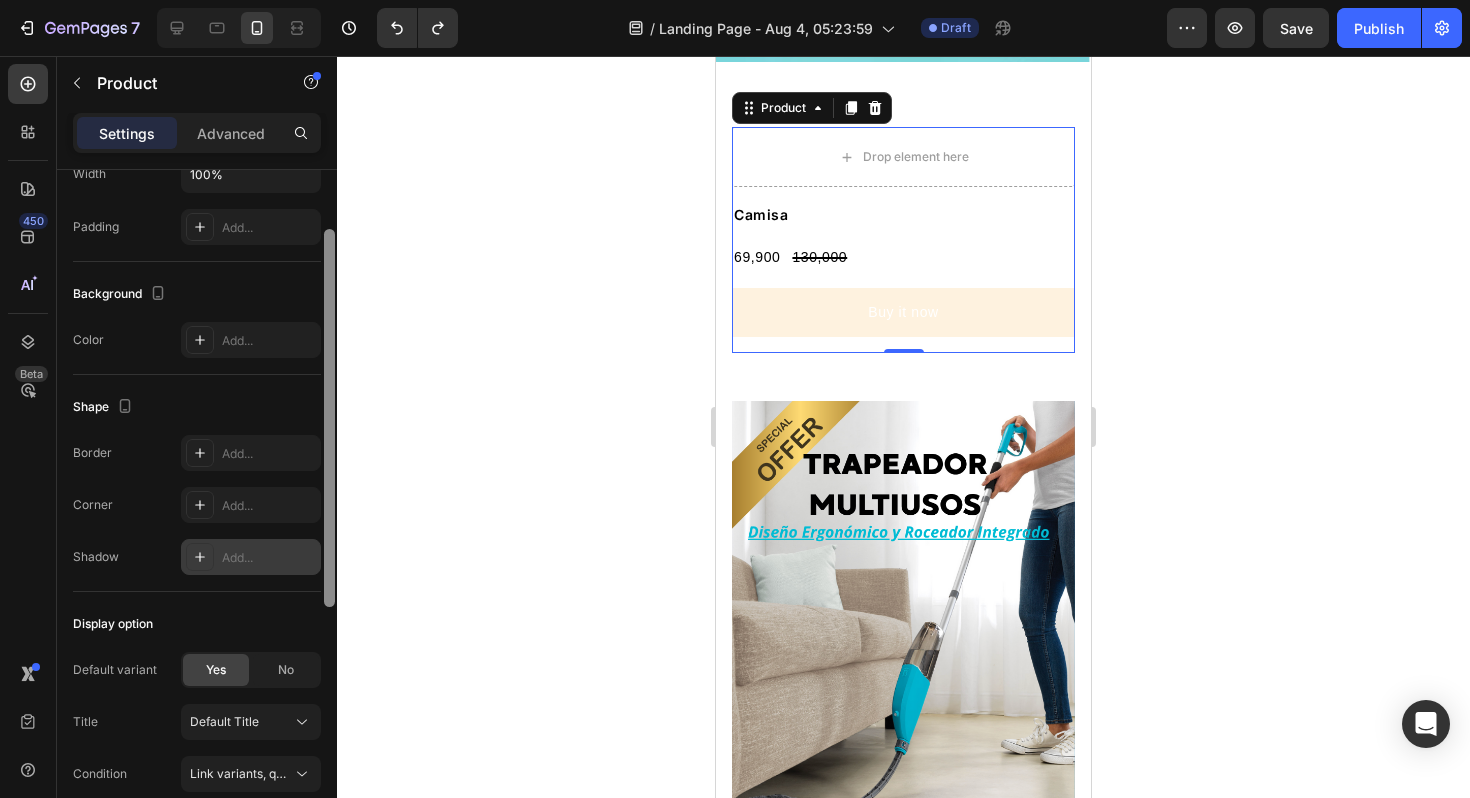 drag, startPoint x: 333, startPoint y: 568, endPoint x: 316, endPoint y: 534, distance: 38.013157 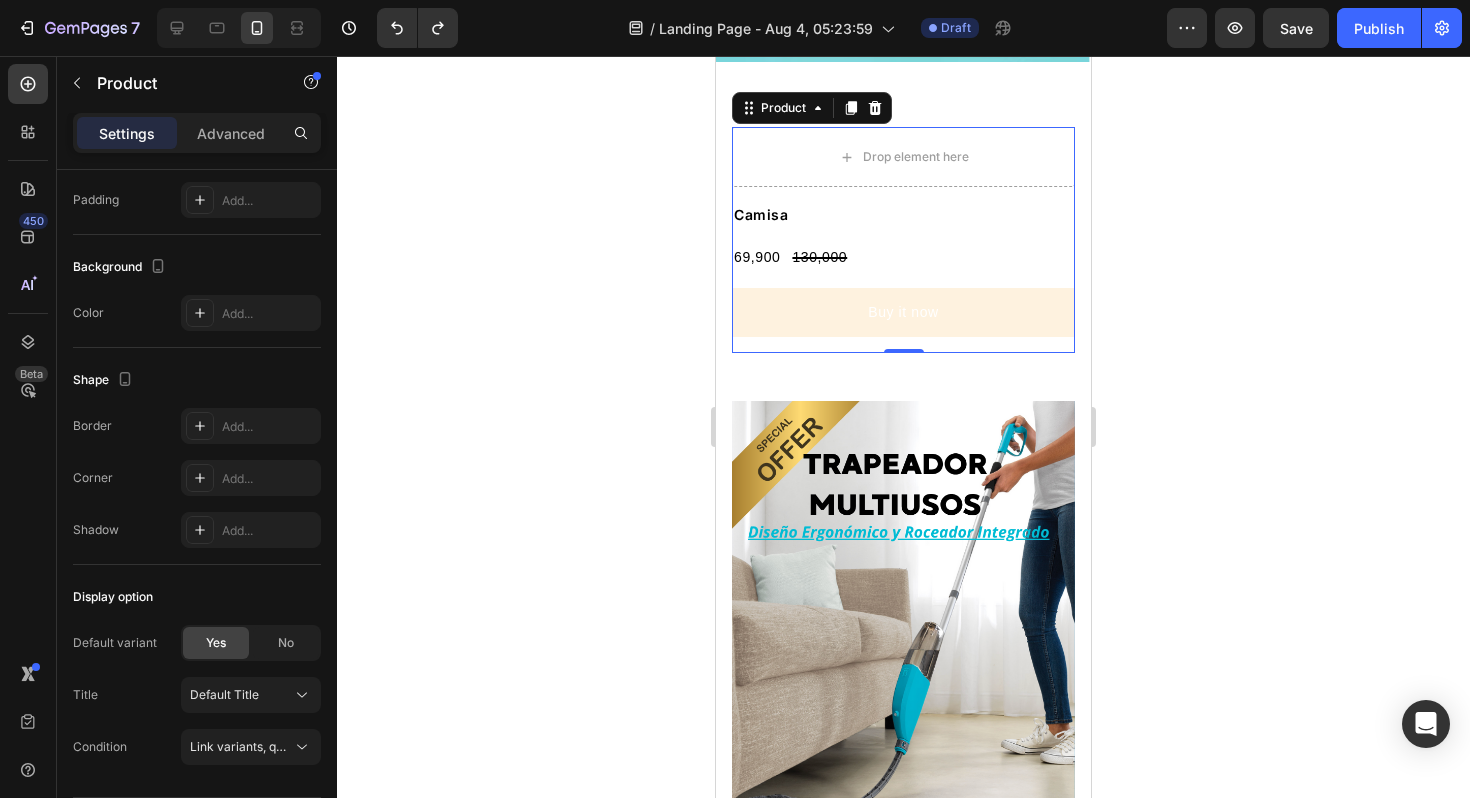 click on "Camisa Product Title 69,900 Product Price Product Price 130,000 Product Price Product Price Row Buy it now Dynamic Checkout" at bounding box center [903, 278] 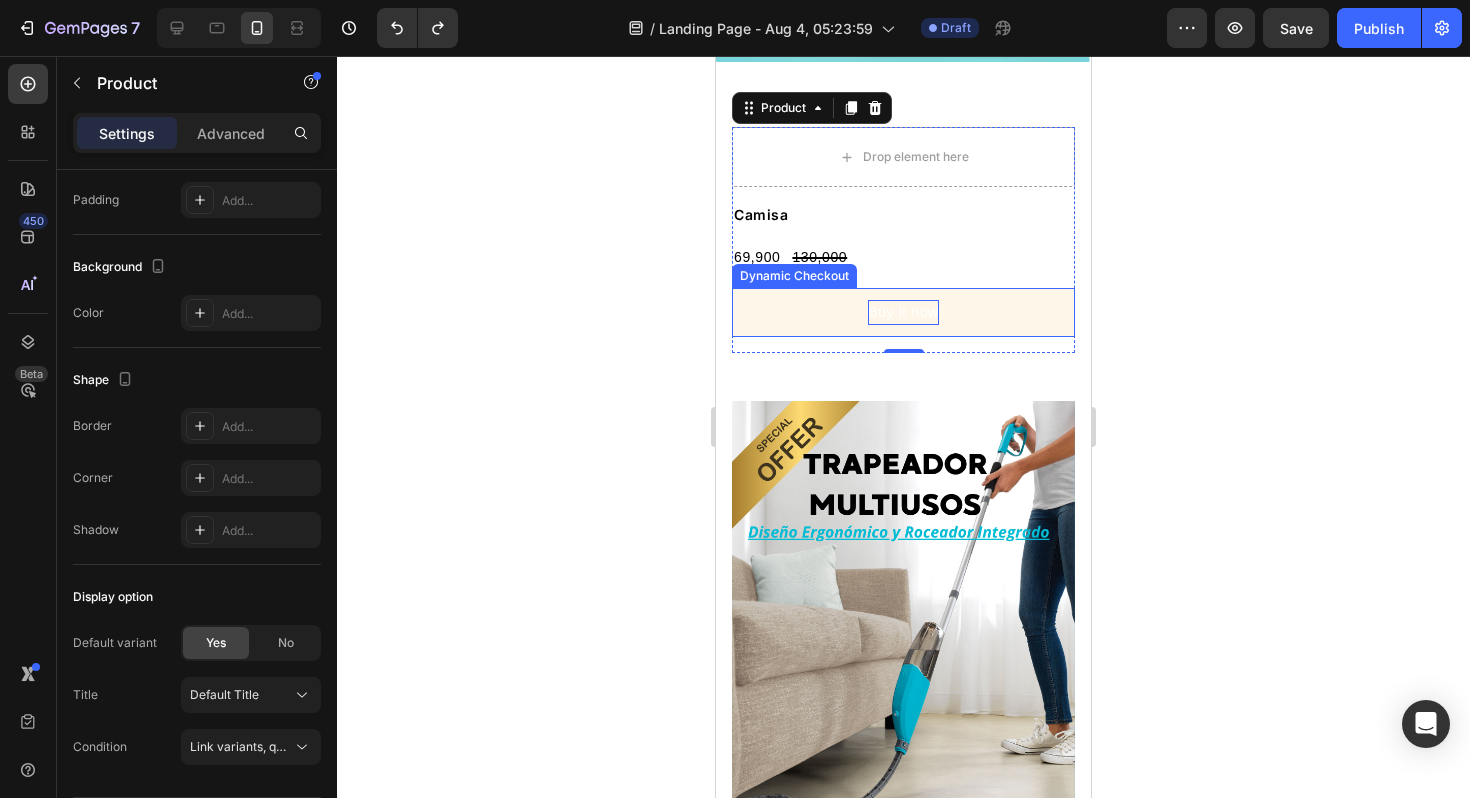 click on "Buy it now" at bounding box center [903, 312] 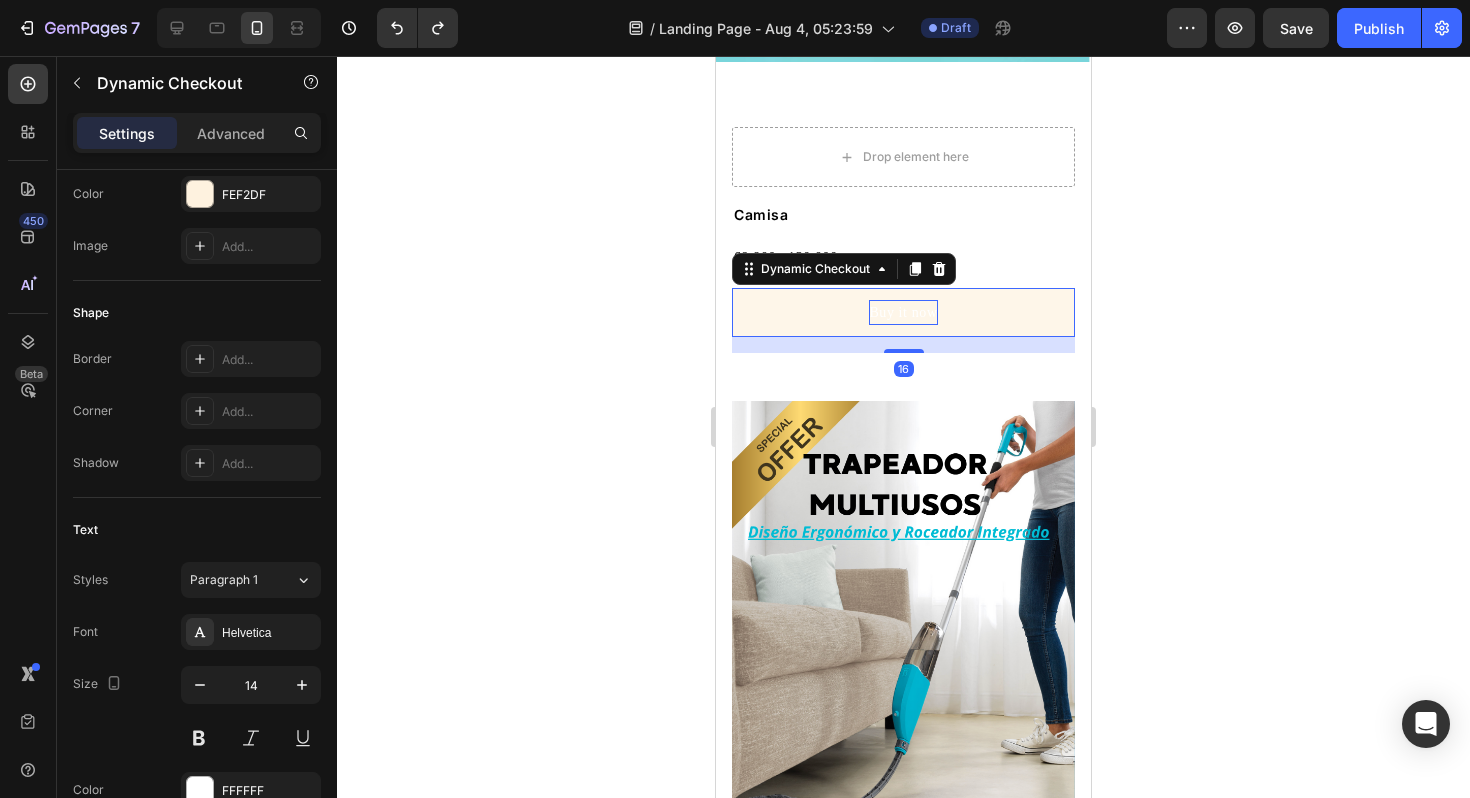 scroll, scrollTop: 0, scrollLeft: 0, axis: both 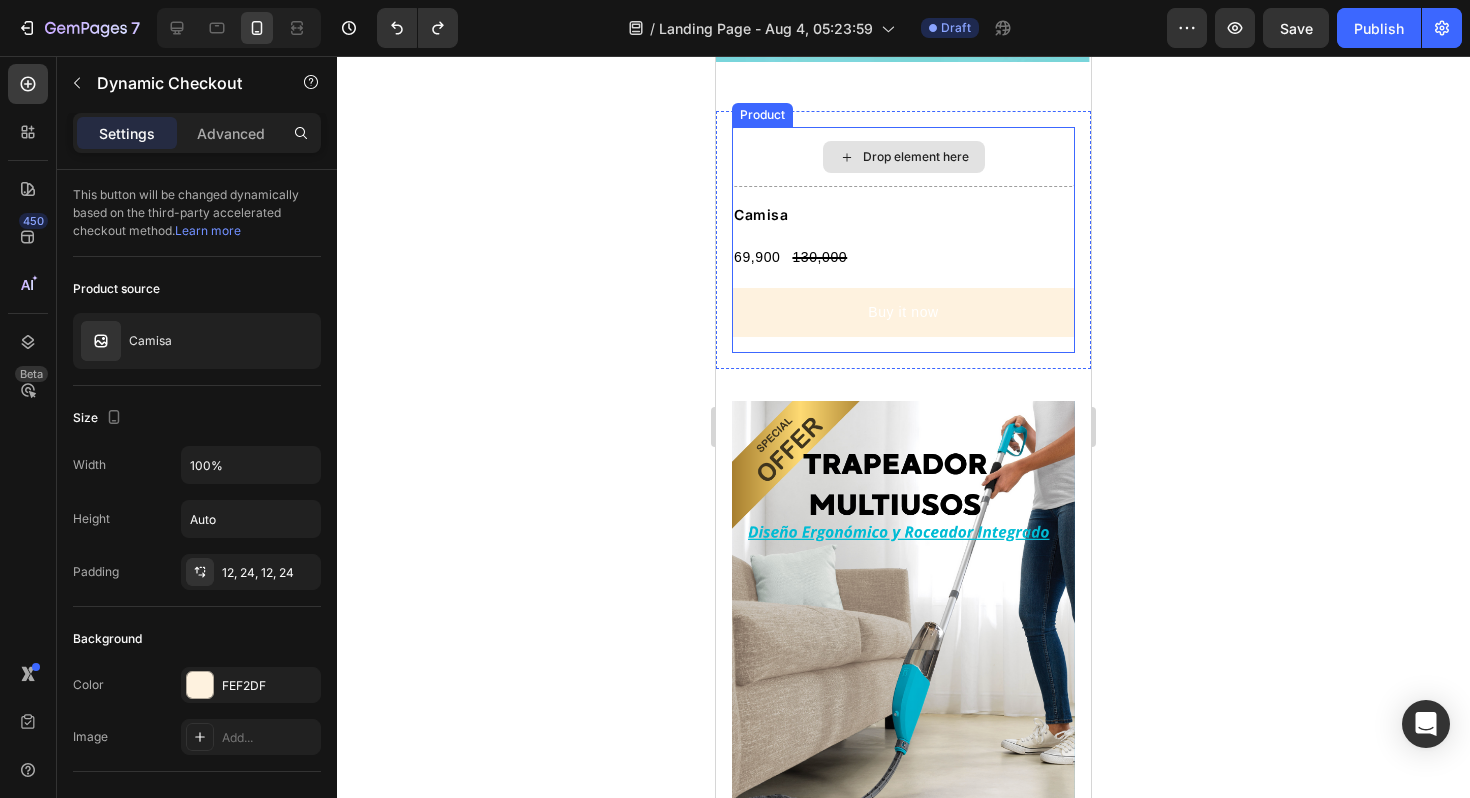 click on "Drop element here" at bounding box center [916, 157] 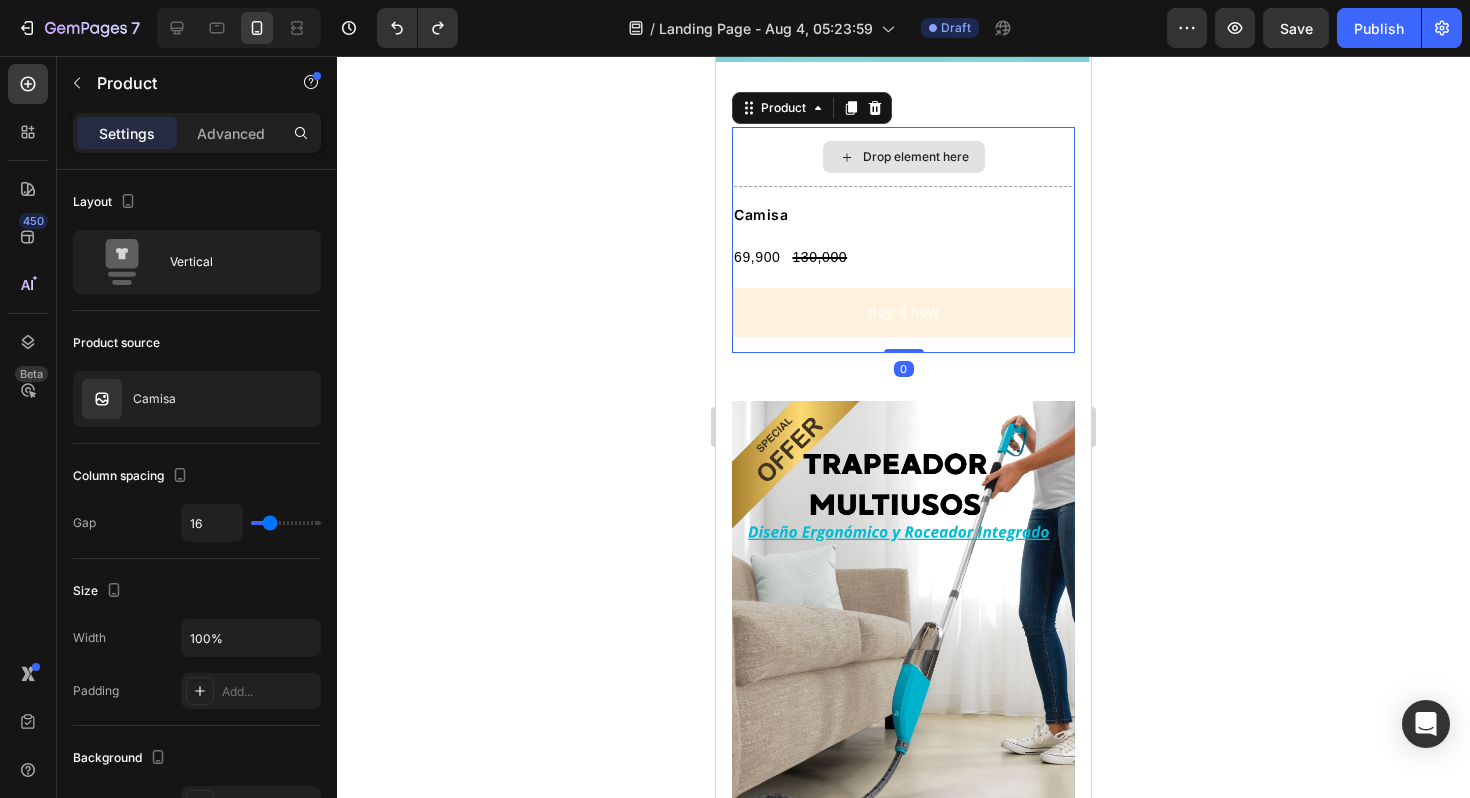 click on "Drop element here" at bounding box center [903, 157] 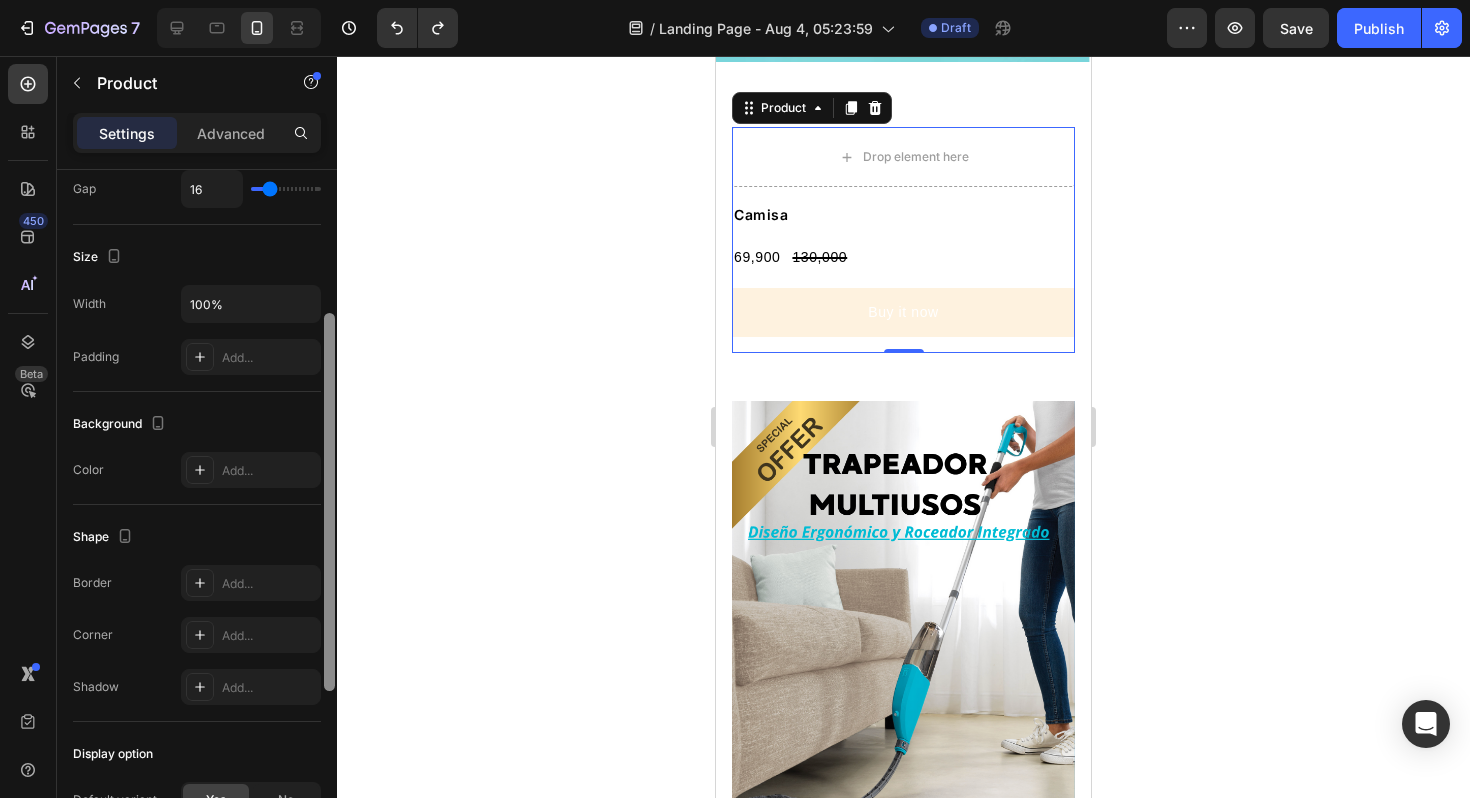 scroll, scrollTop: 359, scrollLeft: 0, axis: vertical 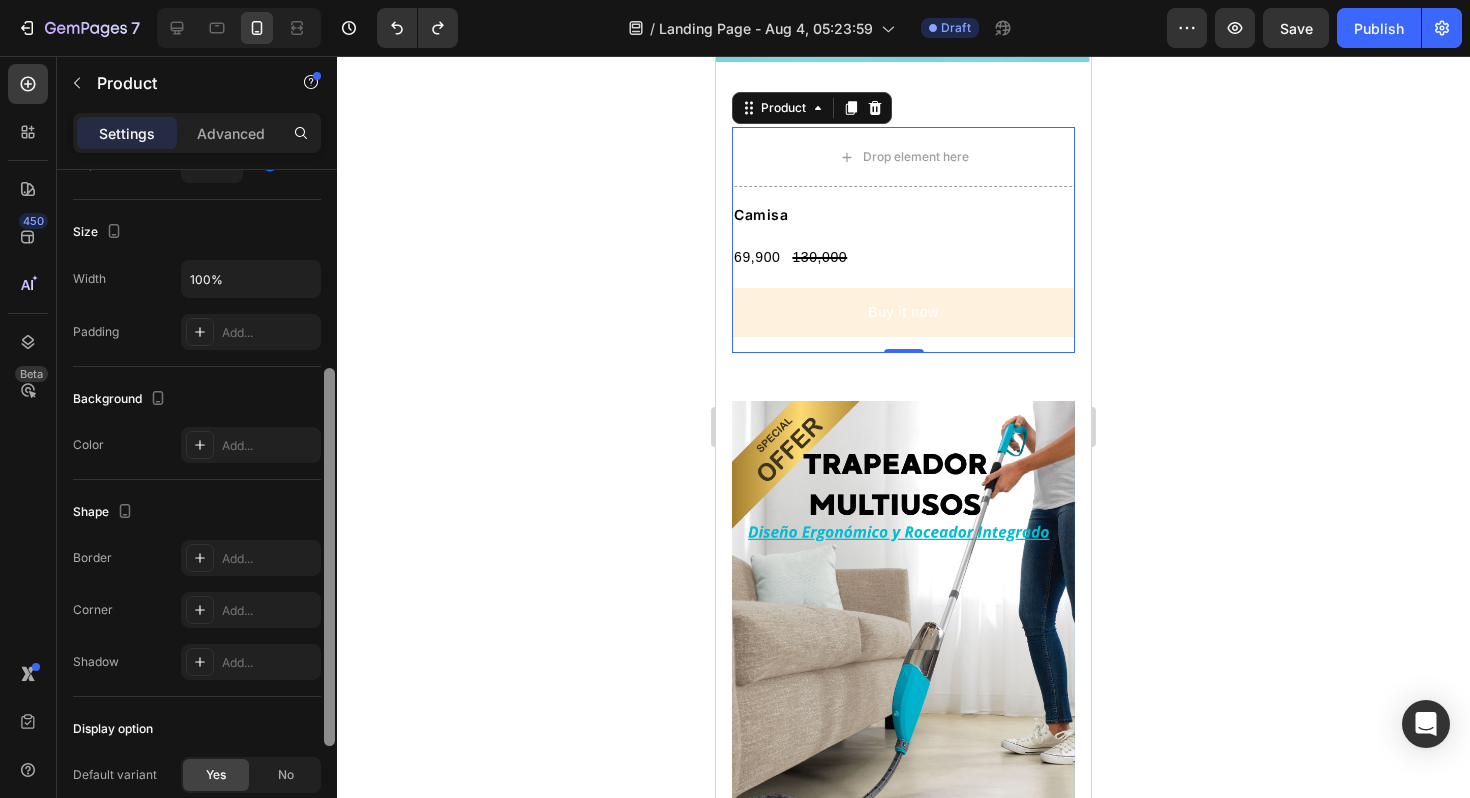 drag, startPoint x: 332, startPoint y: 496, endPoint x: 318, endPoint y: 695, distance: 199.49185 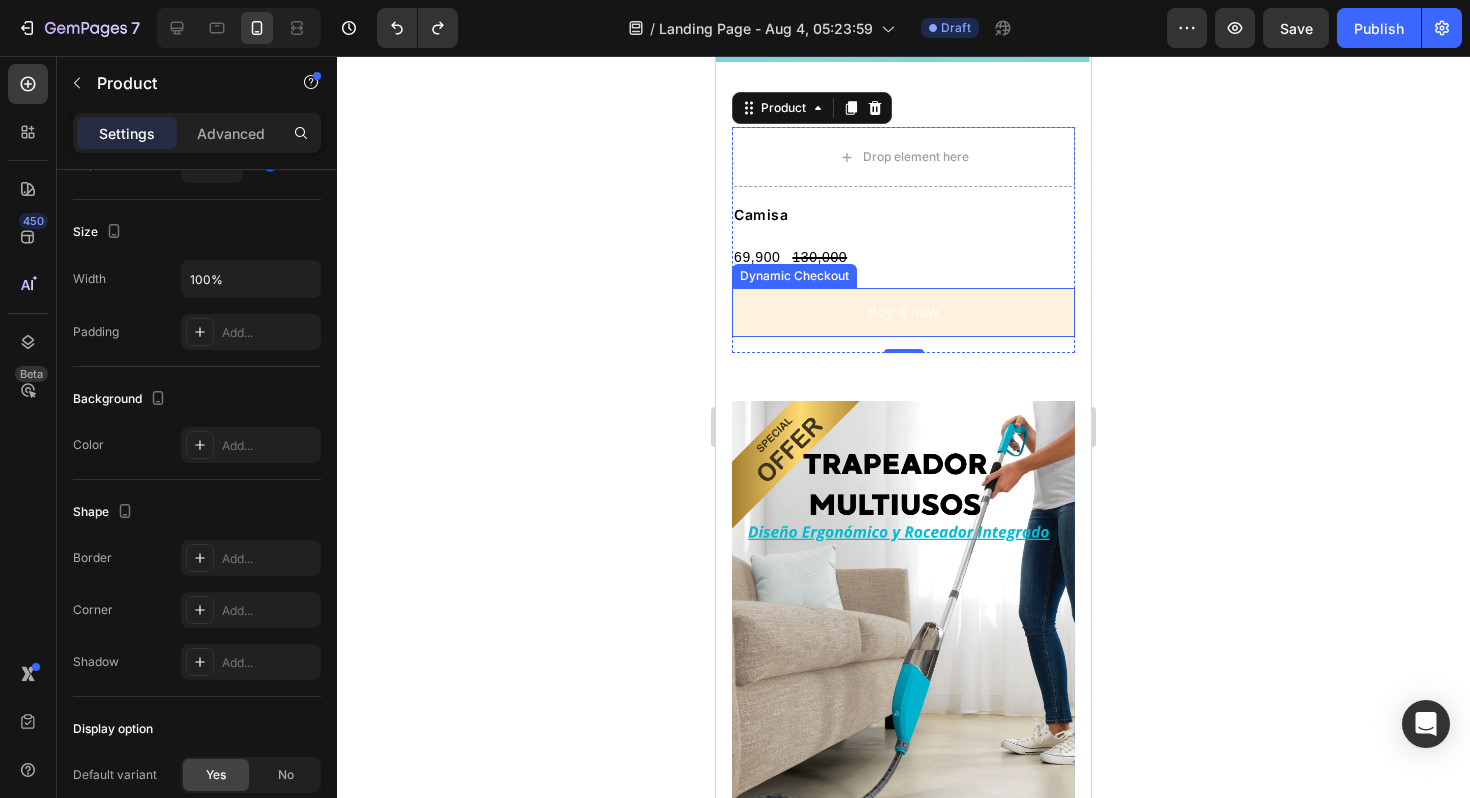 click on "Dynamic Checkout" at bounding box center (794, 276) 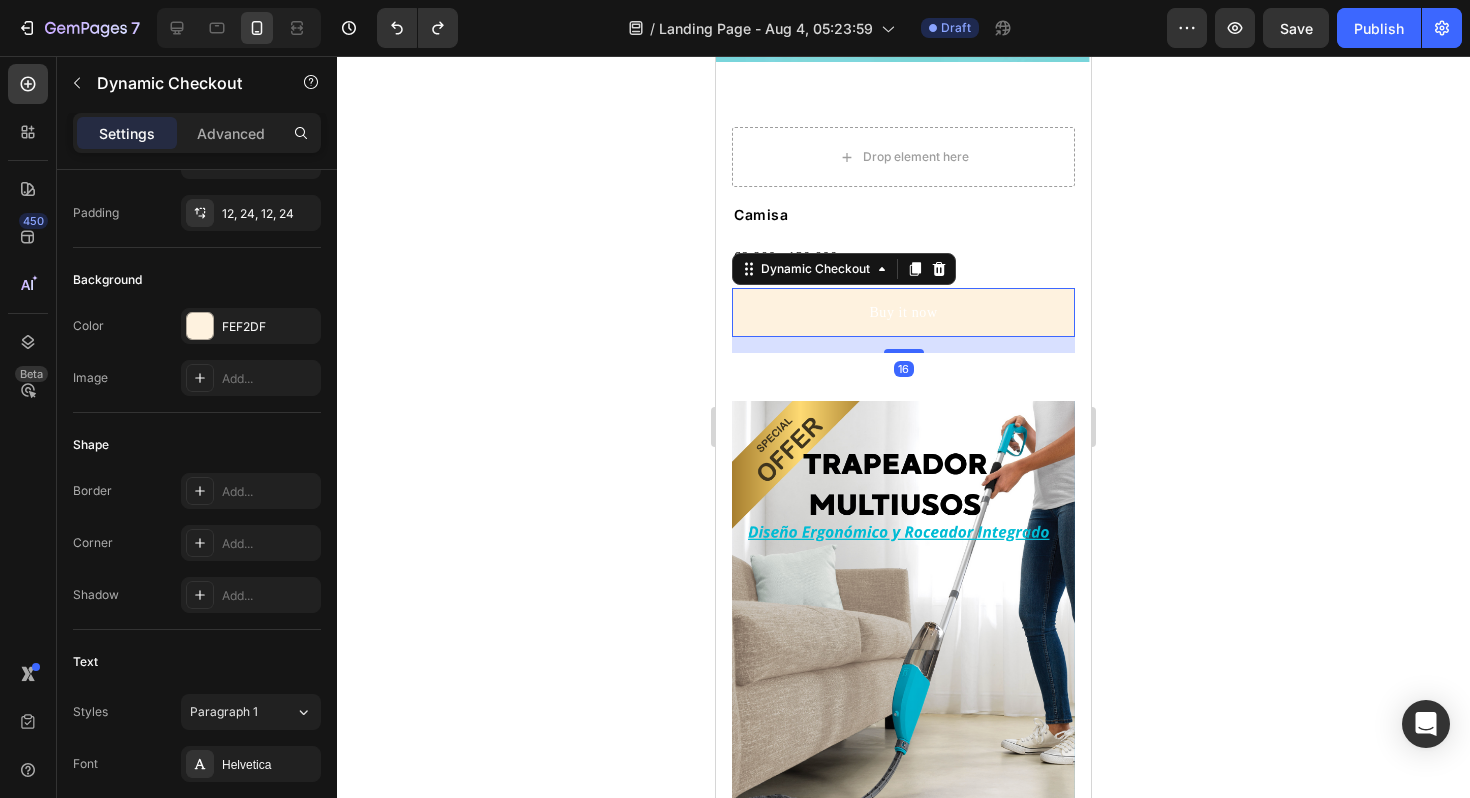 scroll, scrollTop: 0, scrollLeft: 0, axis: both 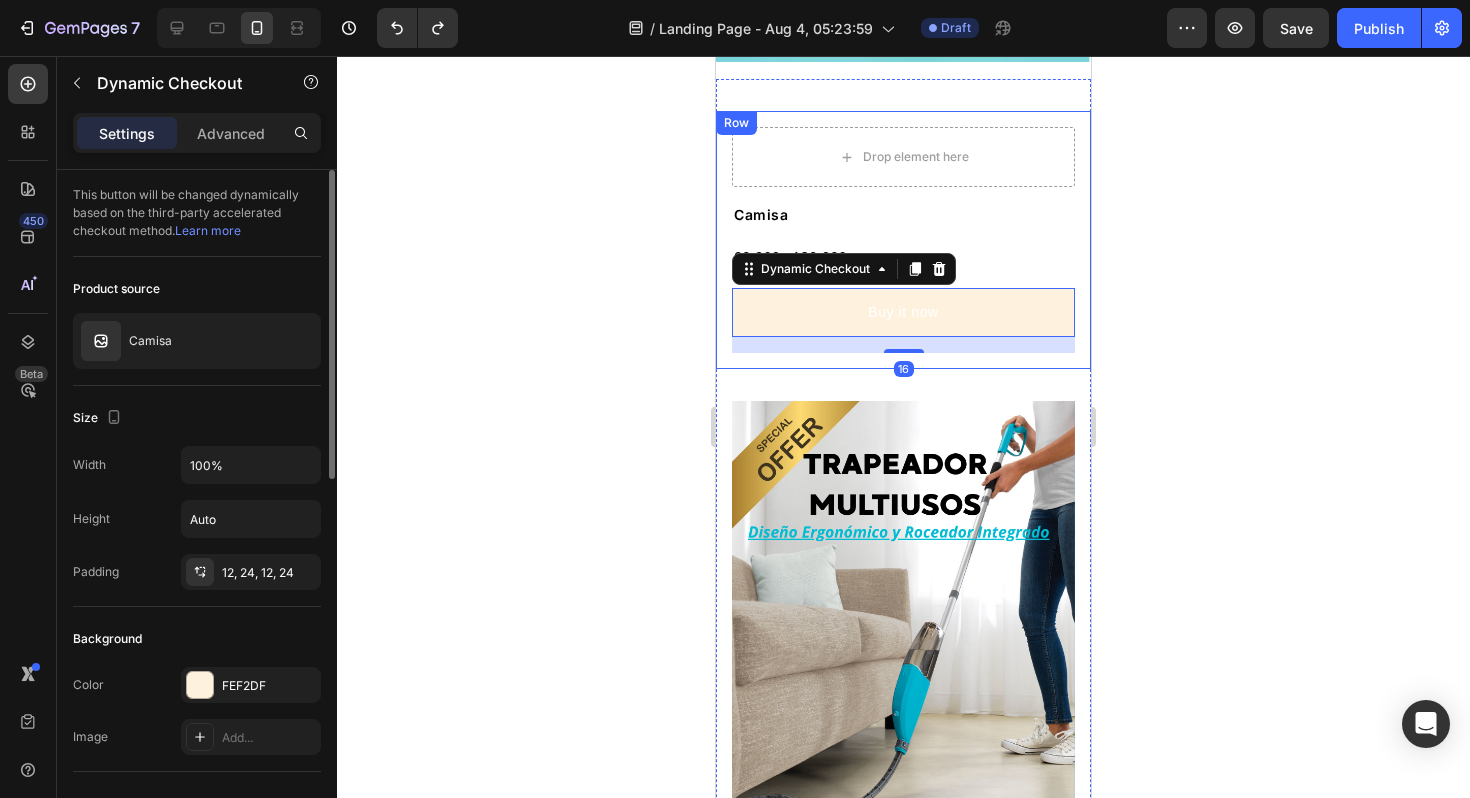 click 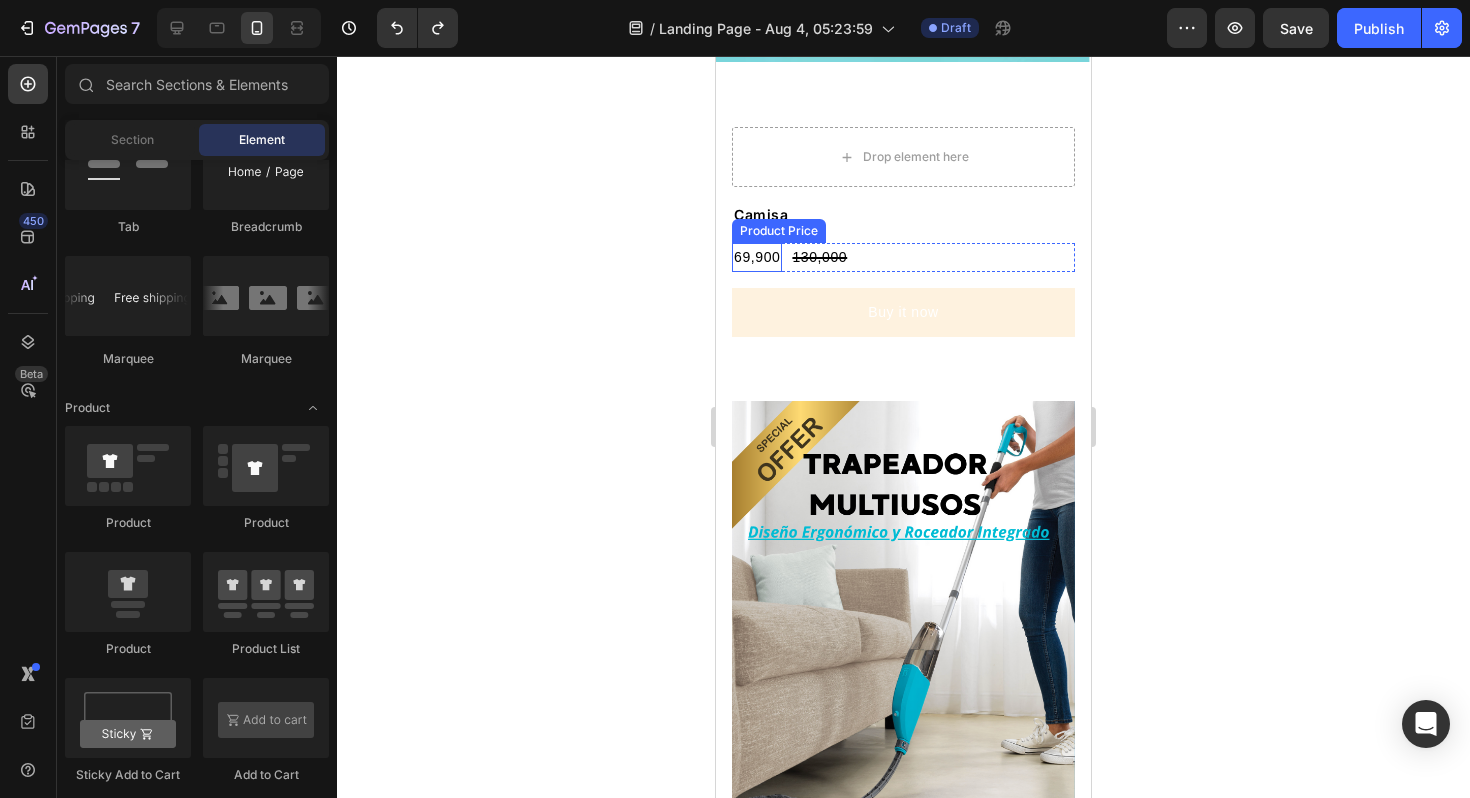 click on "69,900" at bounding box center [757, 257] 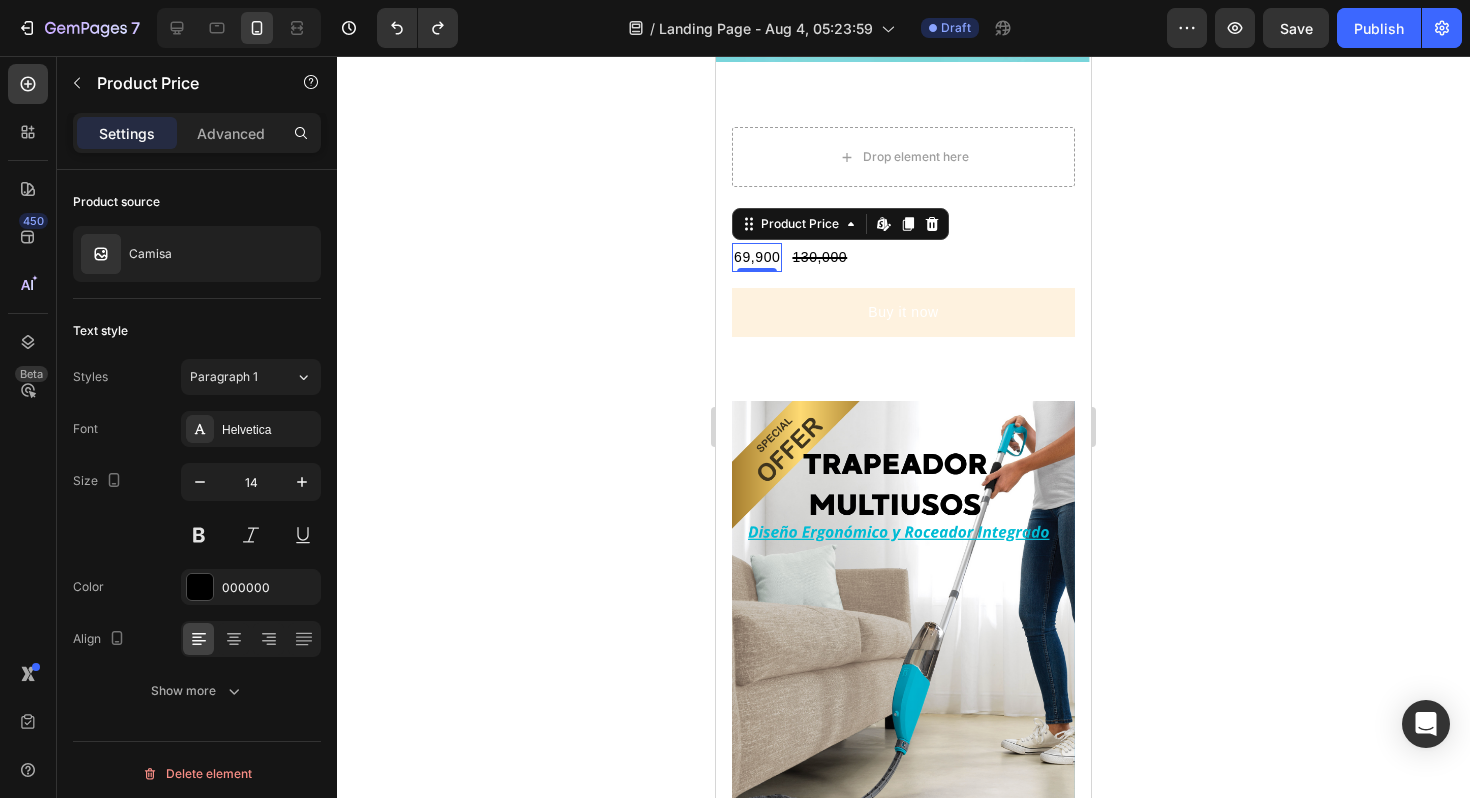 click 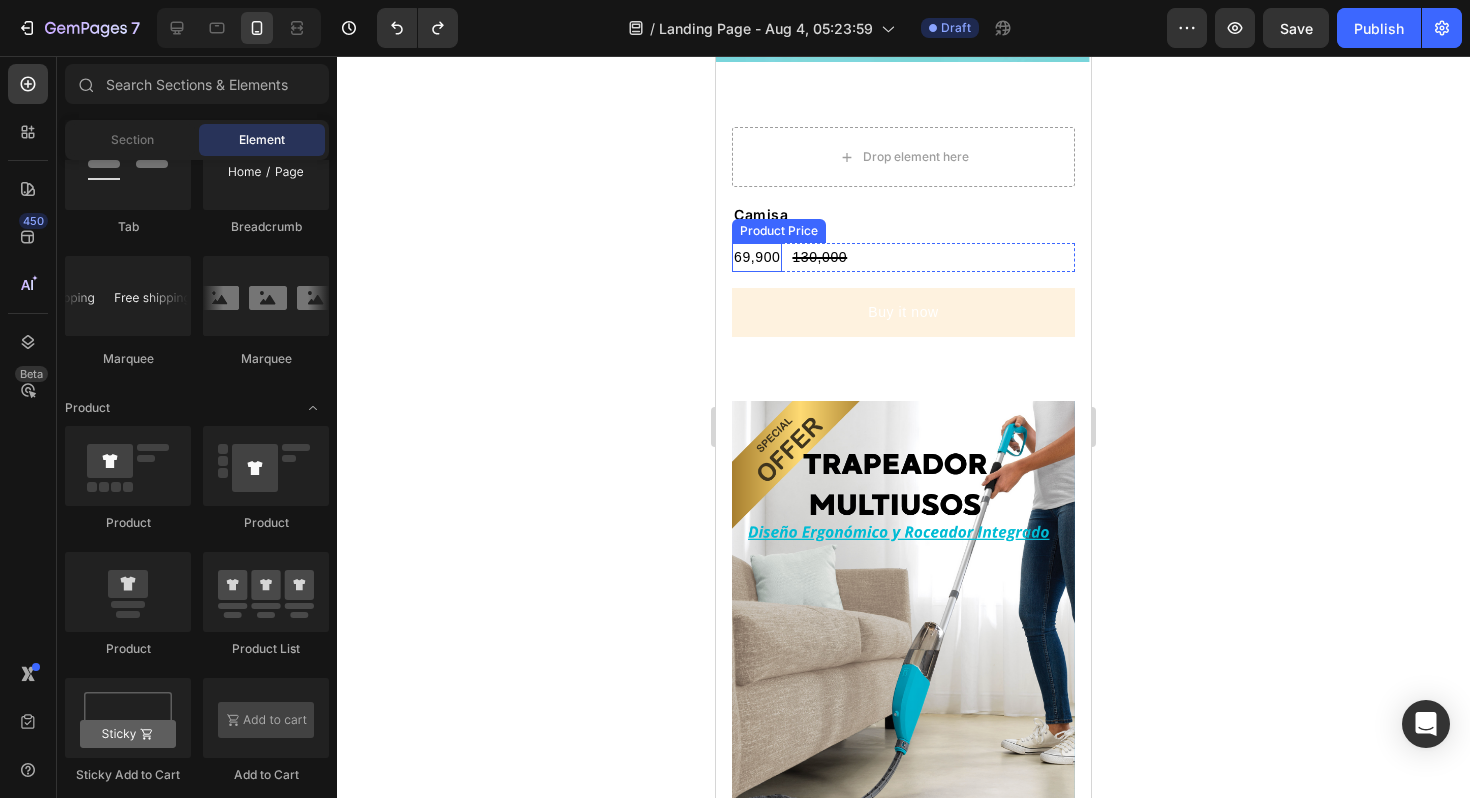 click on "69,900" at bounding box center [757, 257] 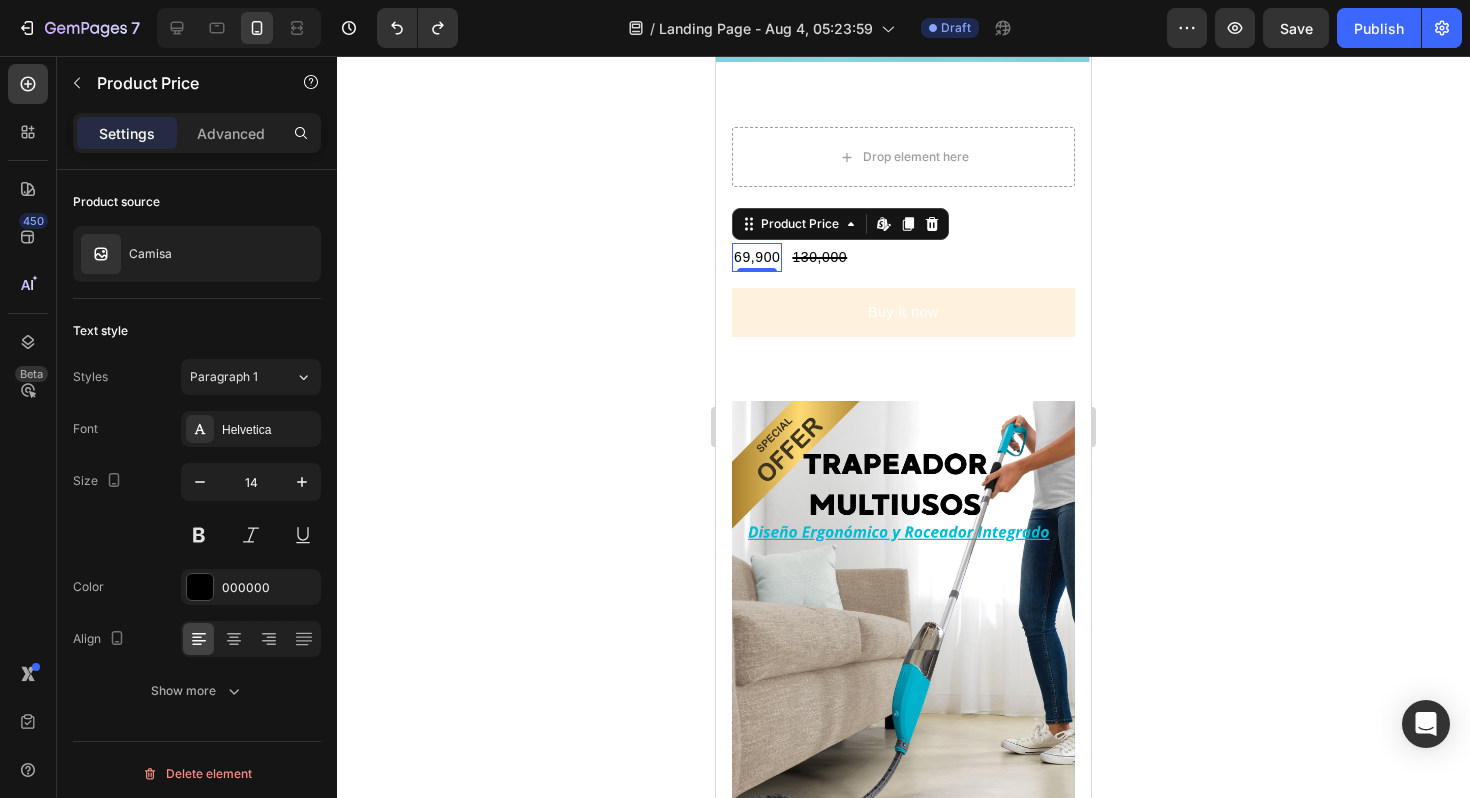 click on "69,900" at bounding box center [757, 257] 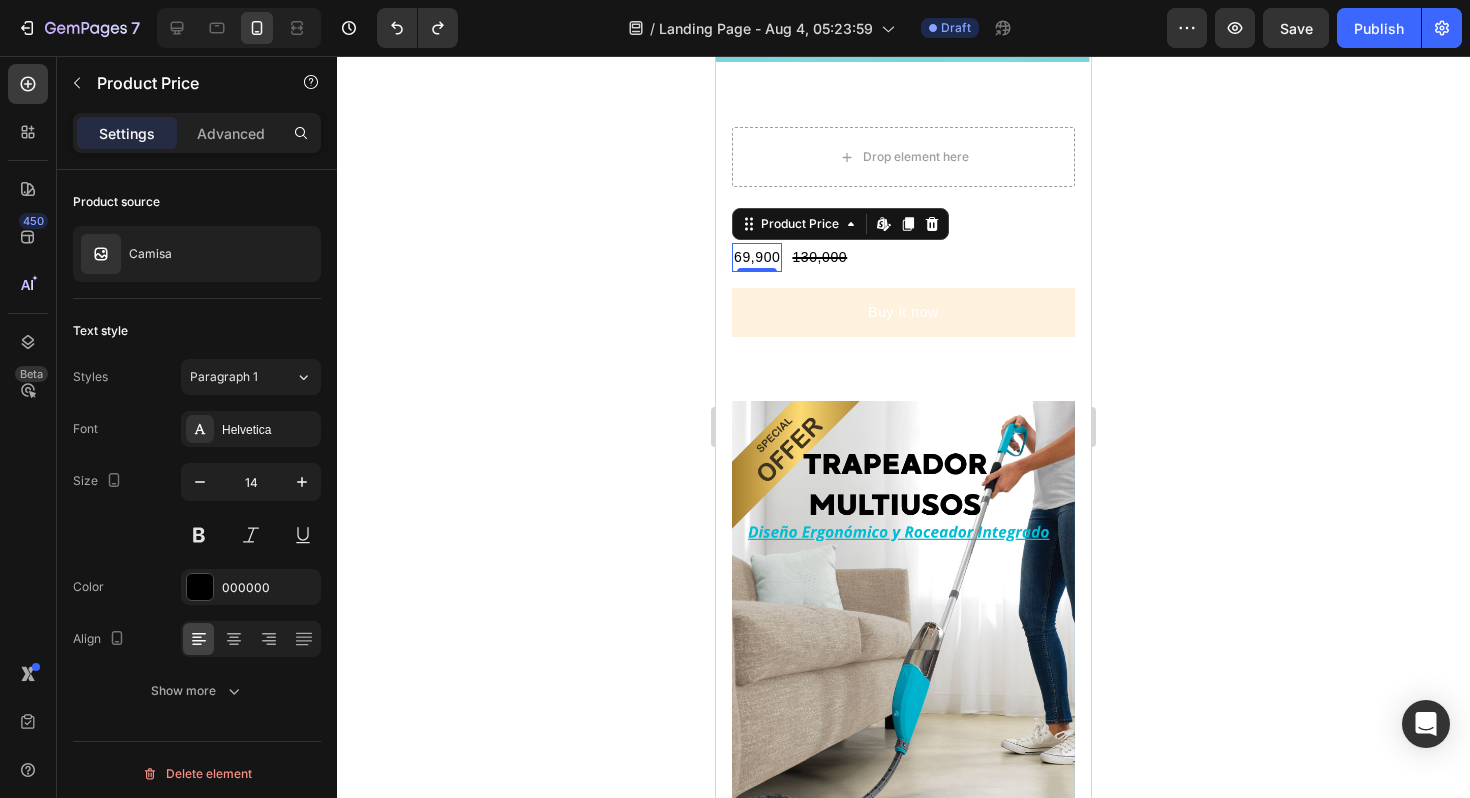 click on "69,900" at bounding box center (757, 257) 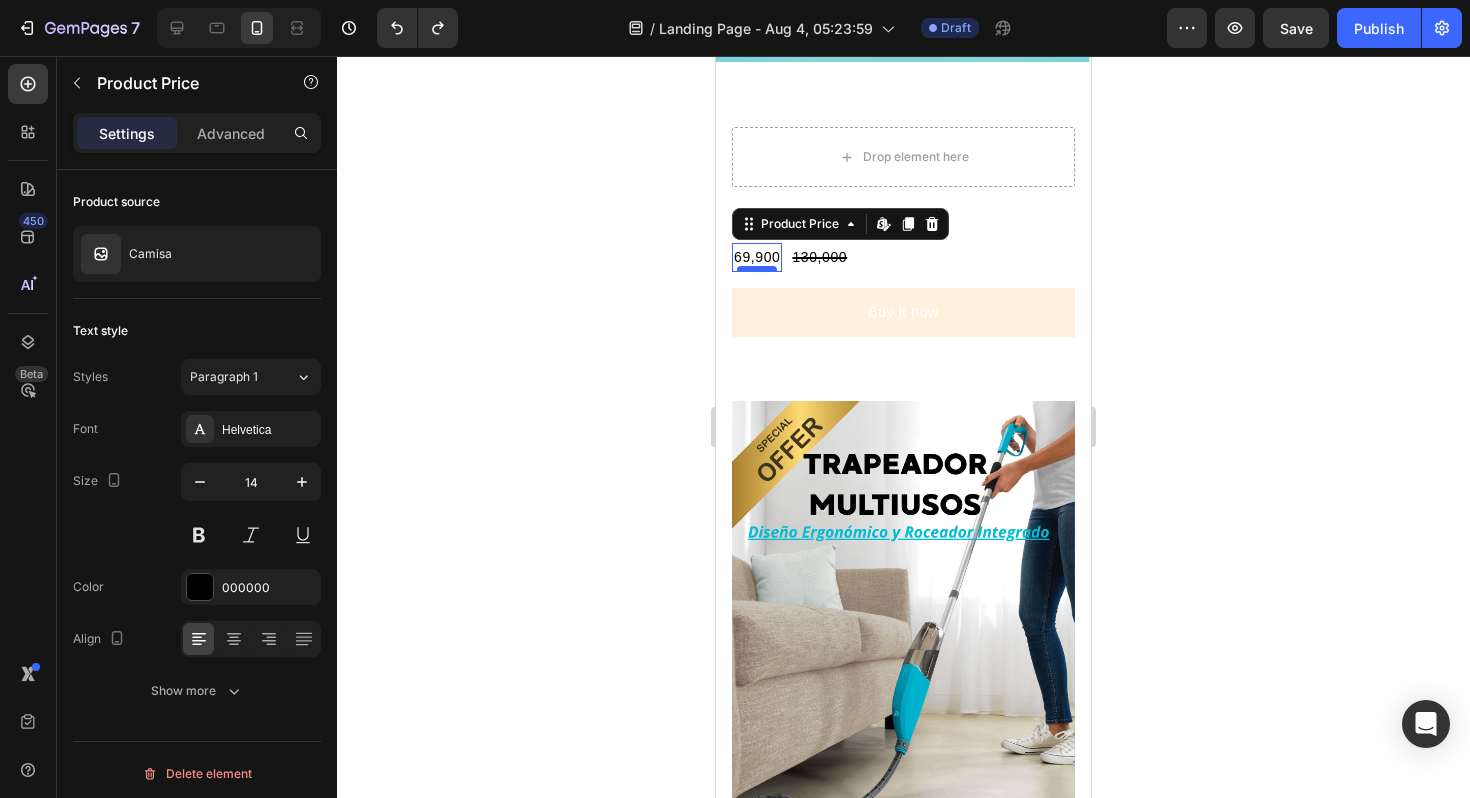 click at bounding box center (757, 269) 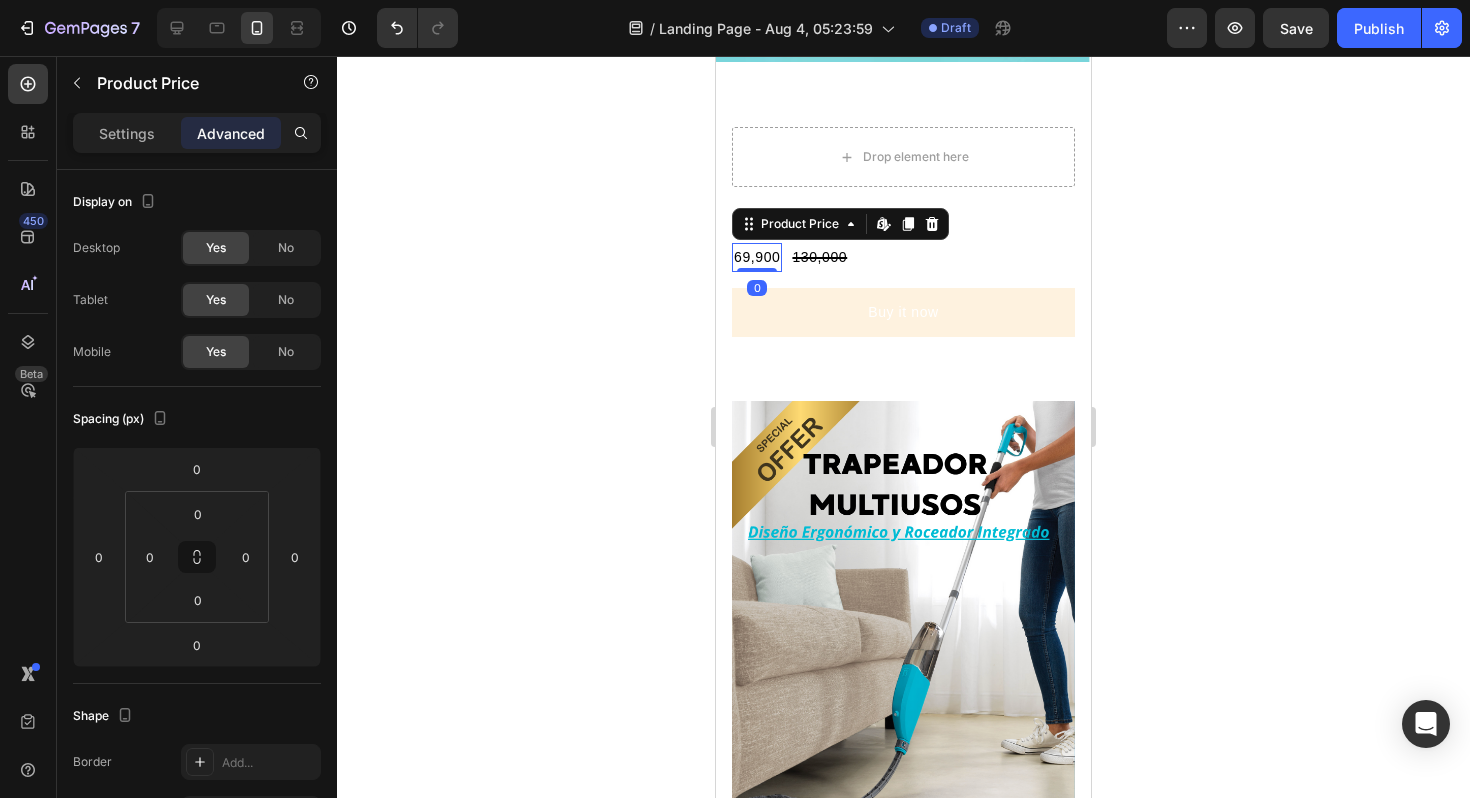 click on "69,900" at bounding box center (757, 257) 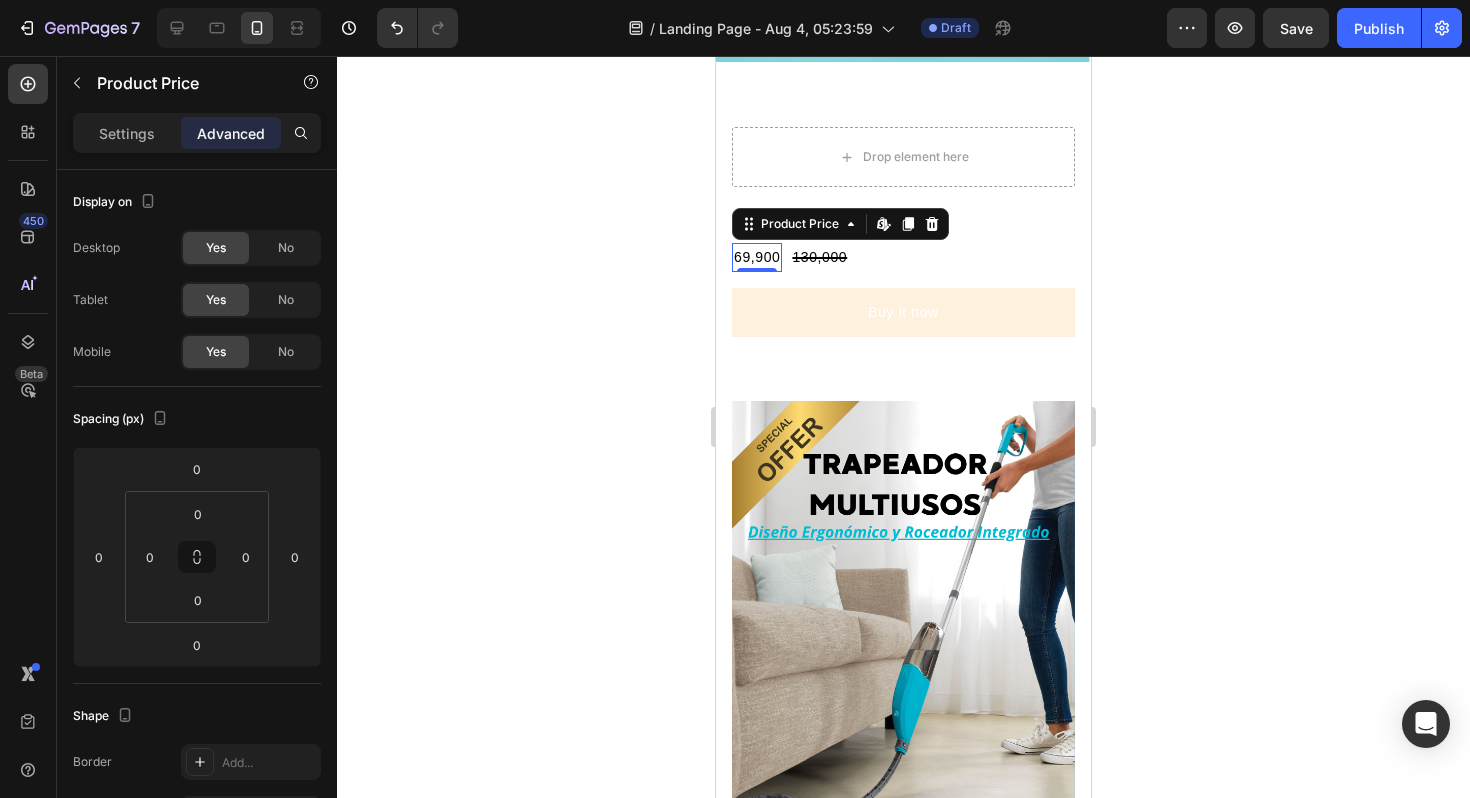 click on "69,900" at bounding box center (757, 257) 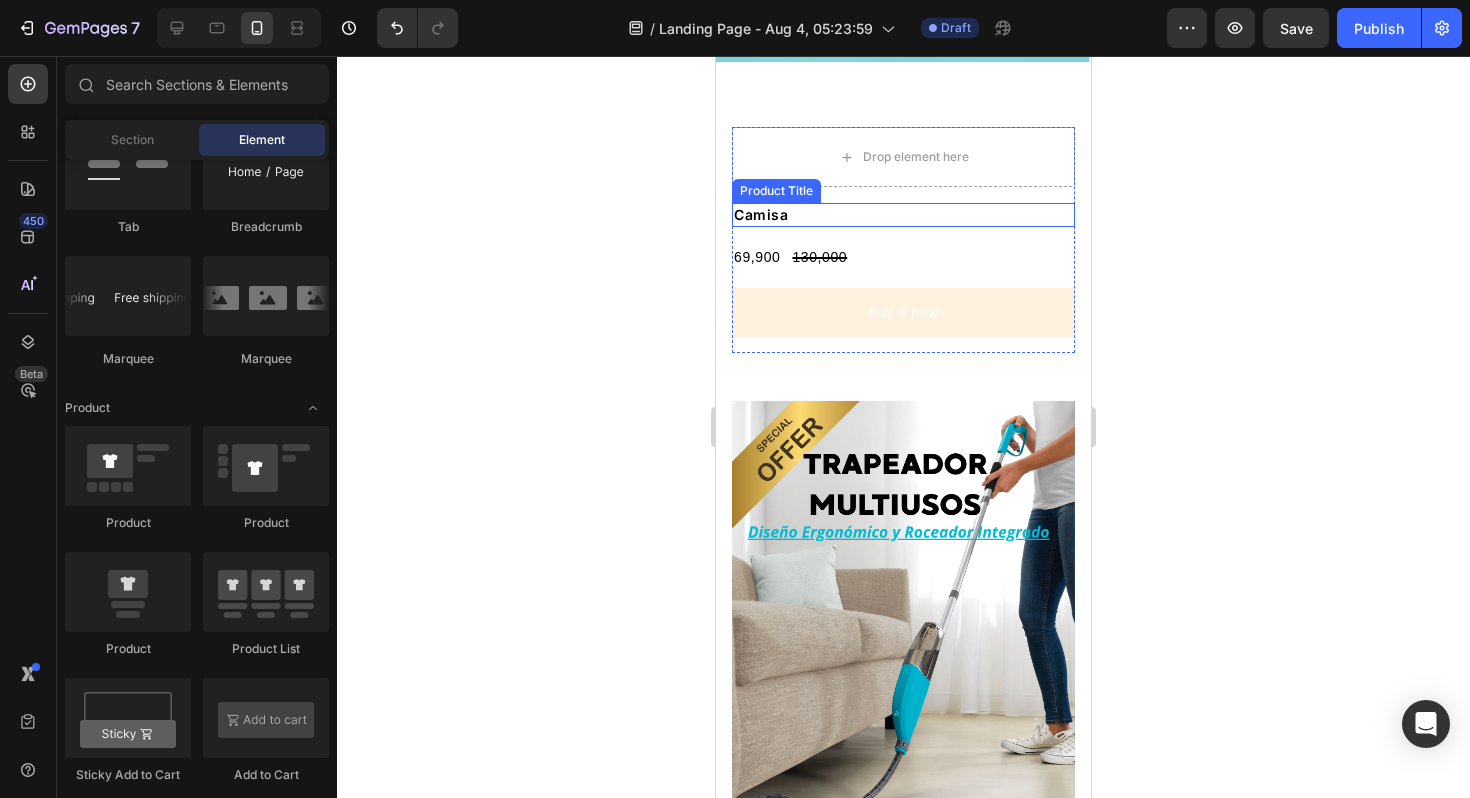 click on "Camisa" at bounding box center (903, 215) 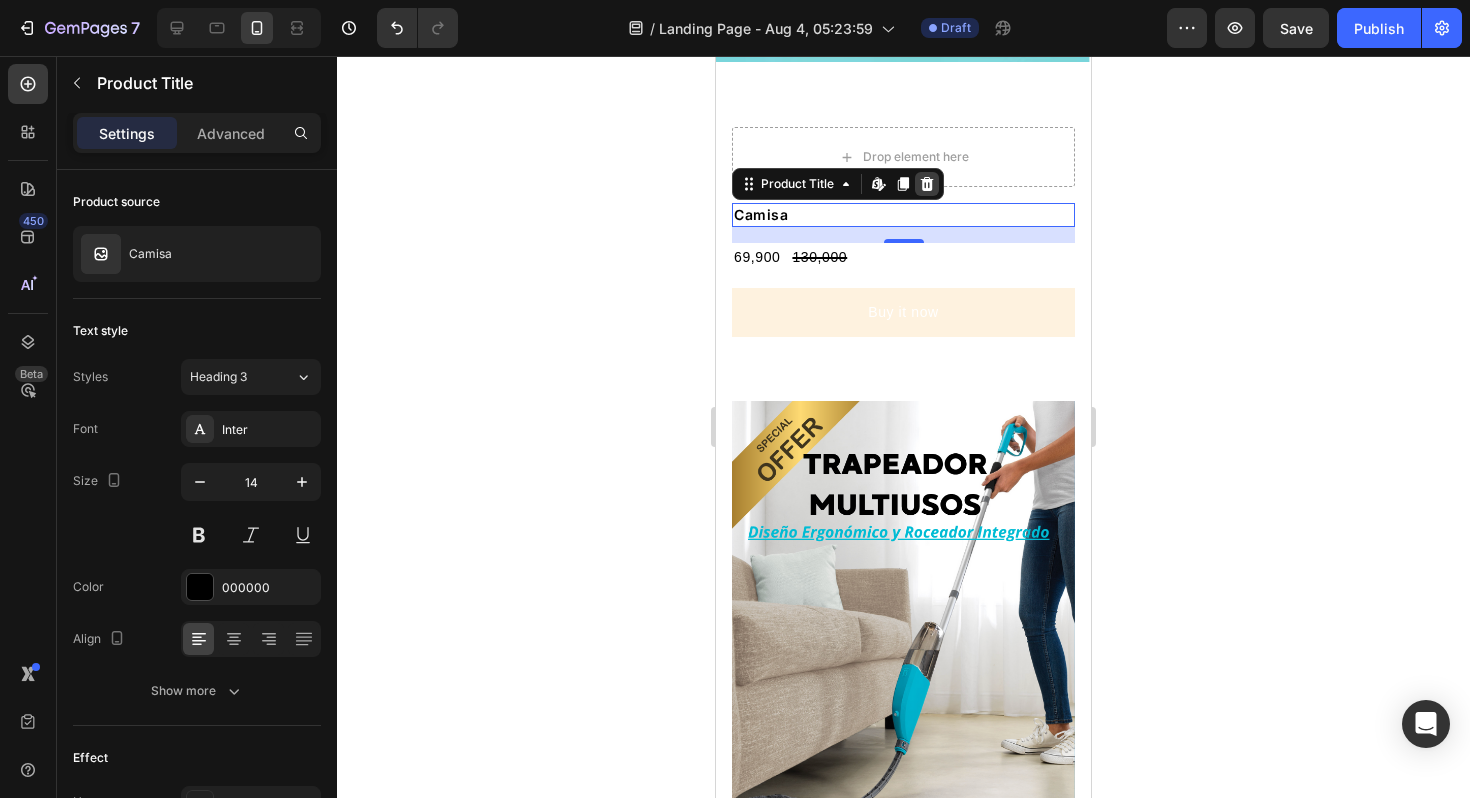 click 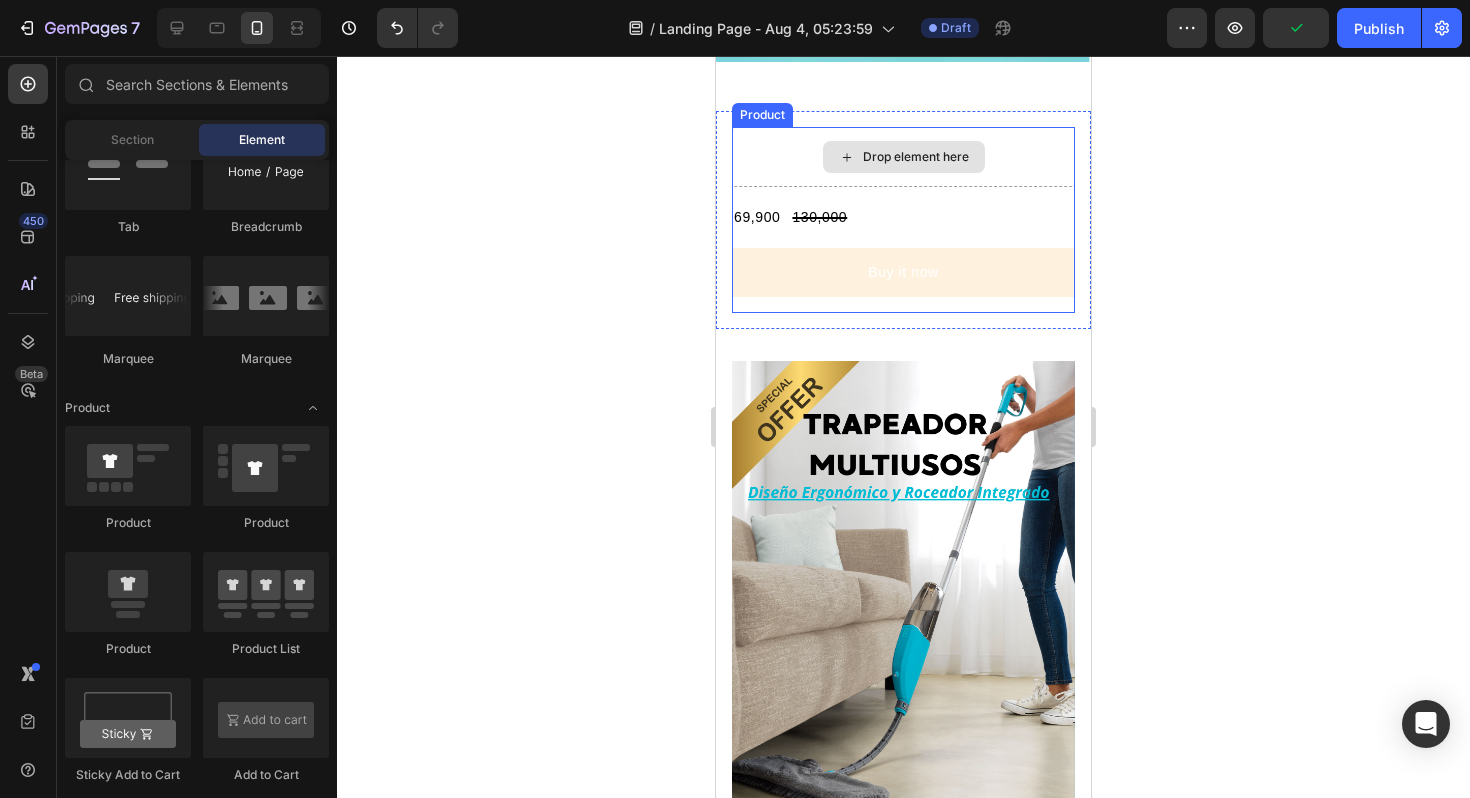 click on "Drop element here" at bounding box center [903, 157] 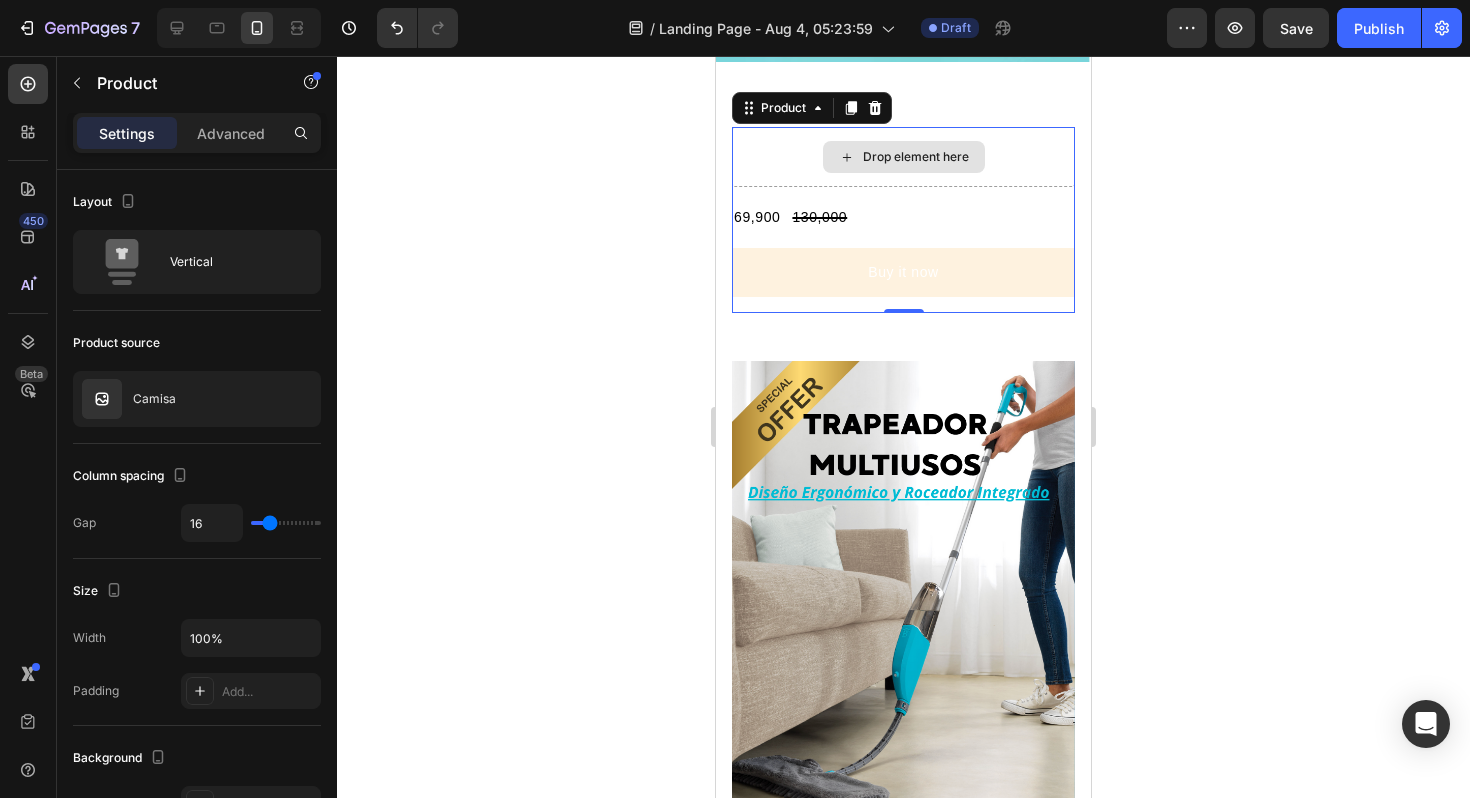 click on "Drop element here" at bounding box center (903, 157) 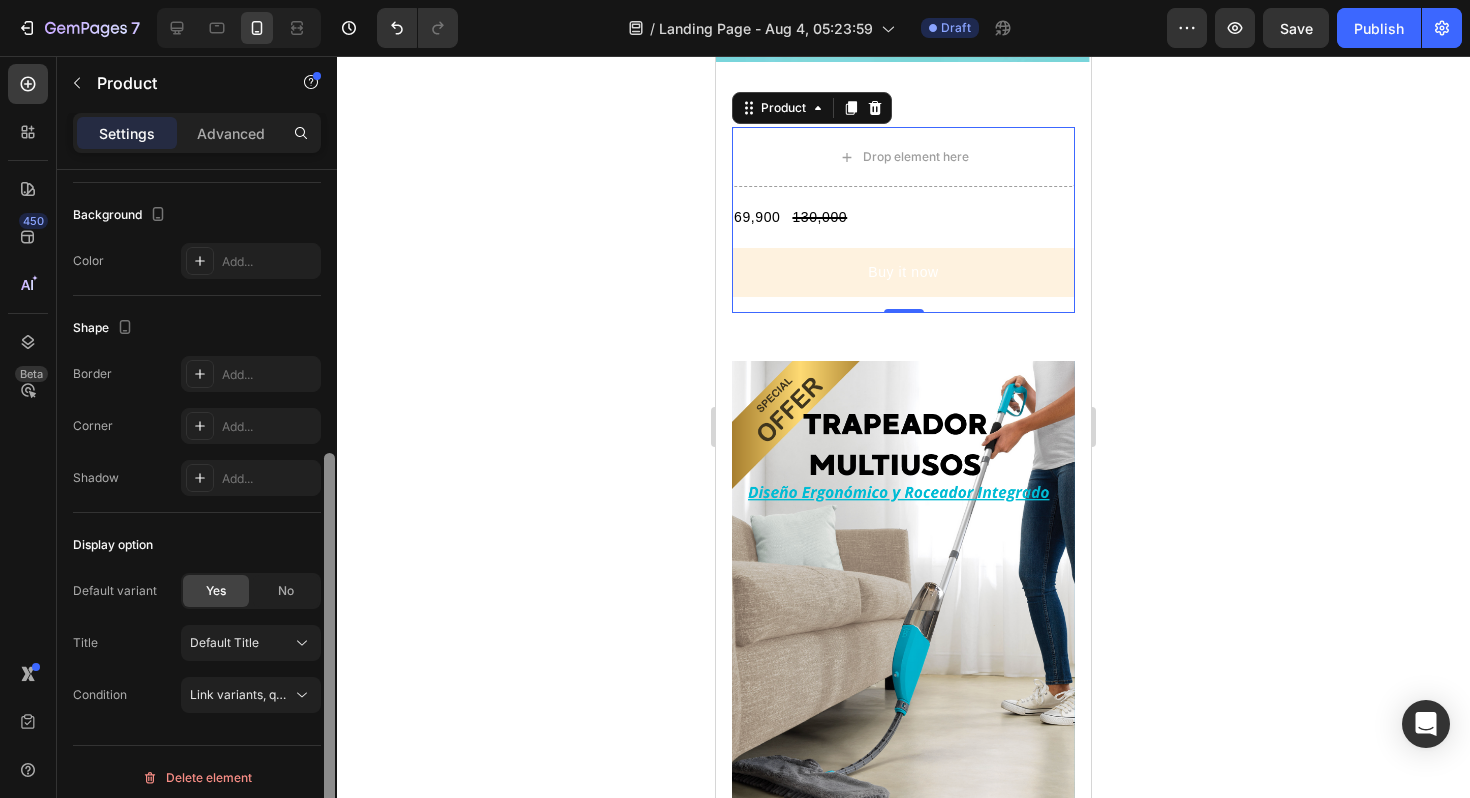 scroll, scrollTop: 554, scrollLeft: 0, axis: vertical 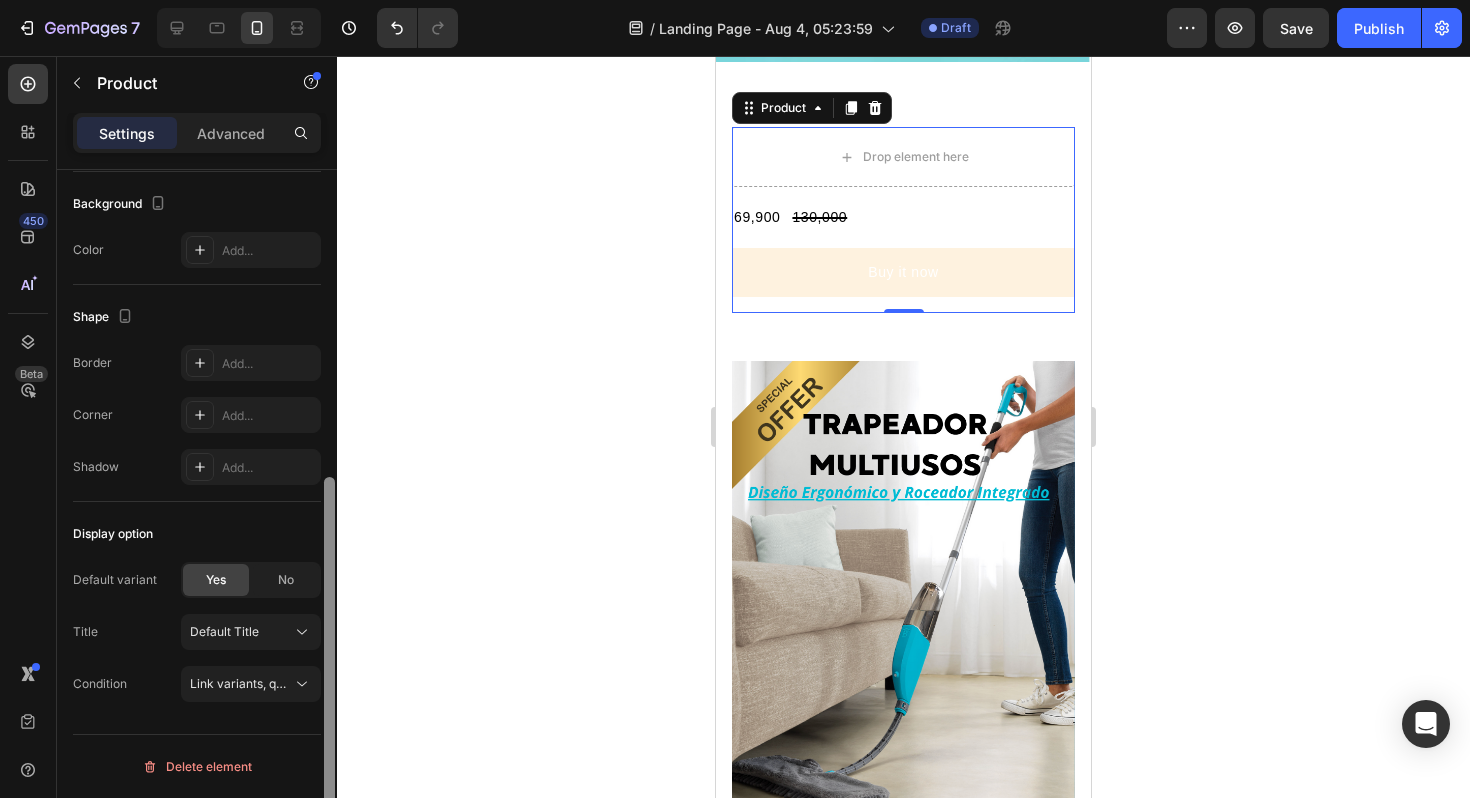 drag, startPoint x: 329, startPoint y: 230, endPoint x: 305, endPoint y: 540, distance: 310.92764 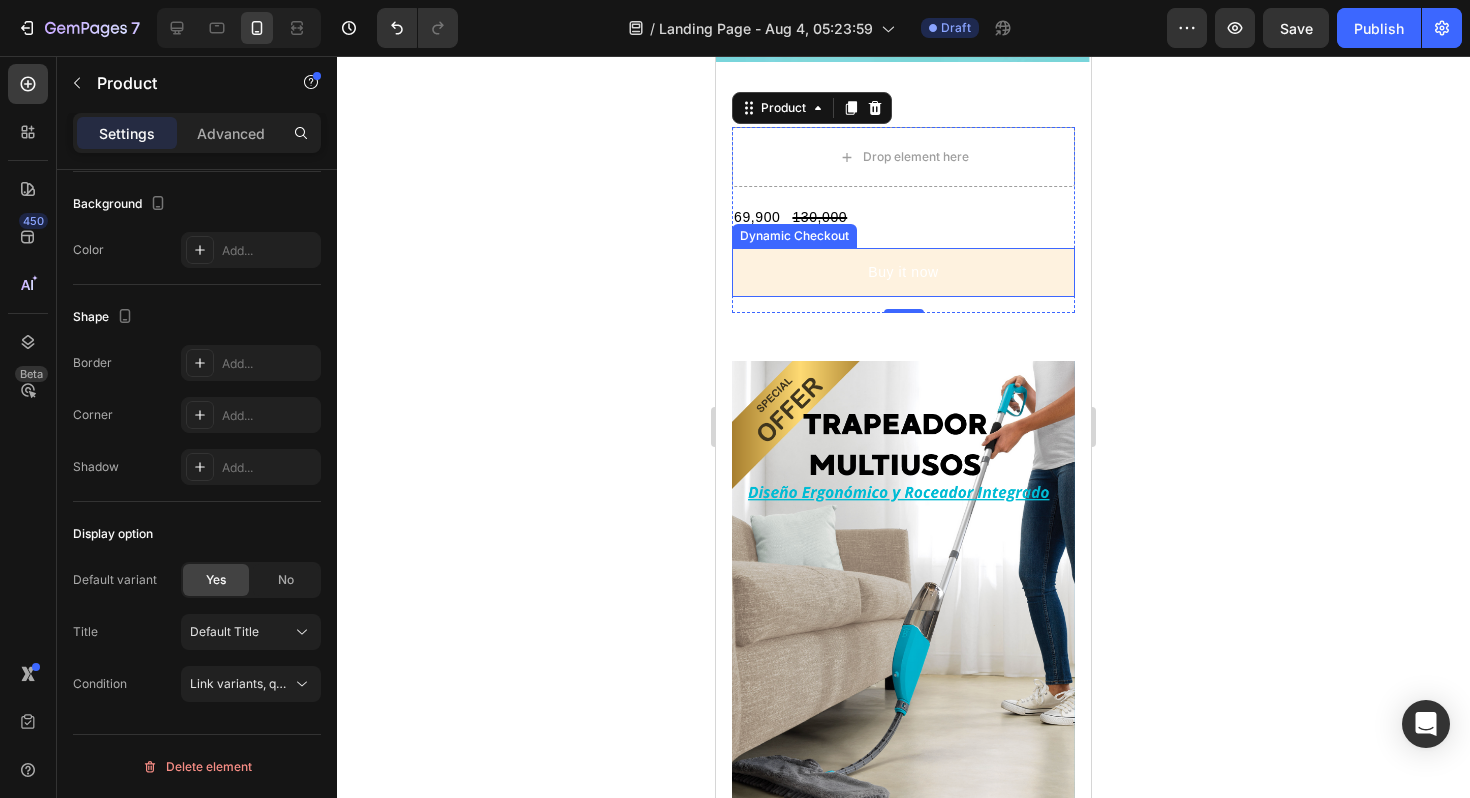 click on "69,900" at bounding box center [757, 217] 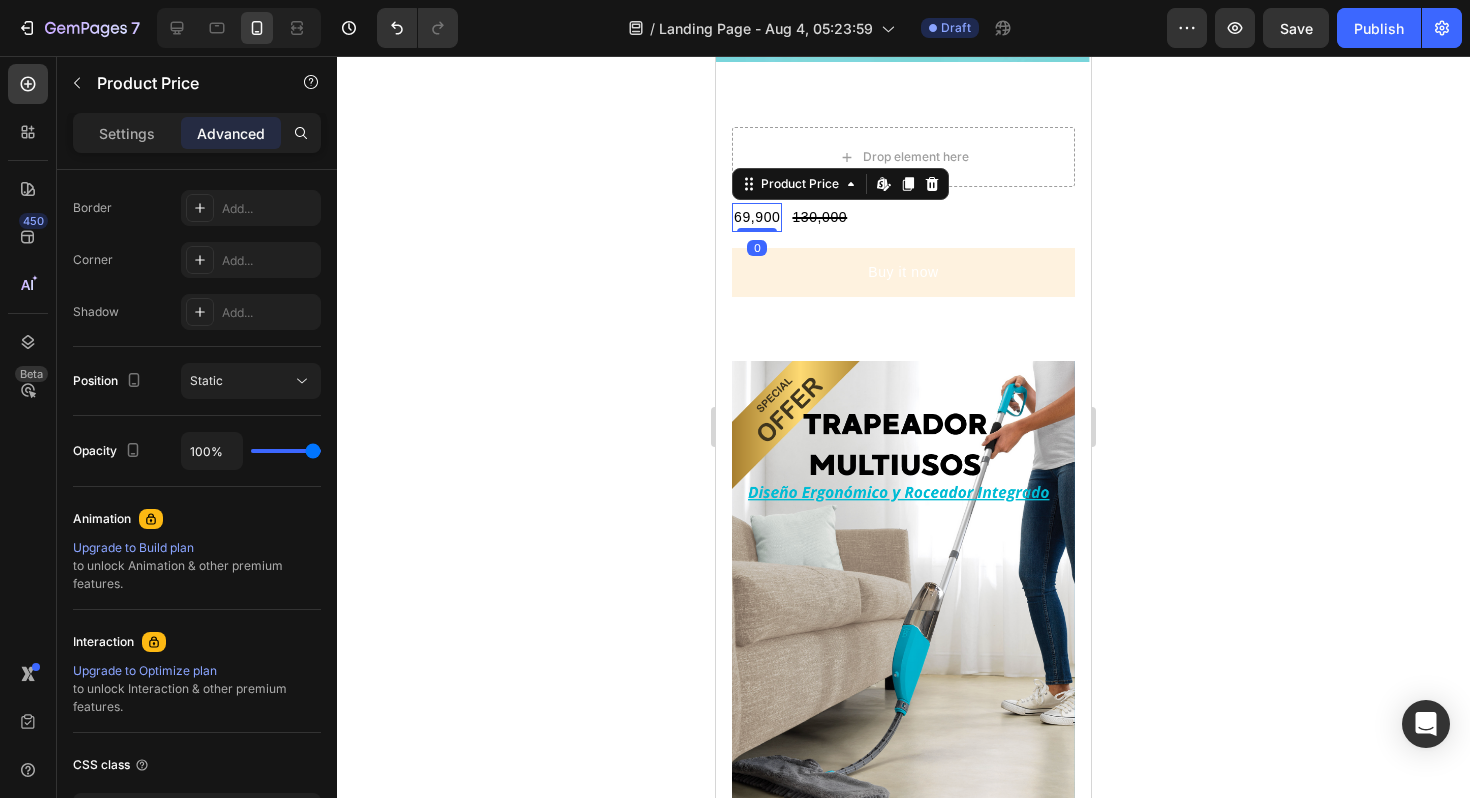 scroll, scrollTop: 0, scrollLeft: 0, axis: both 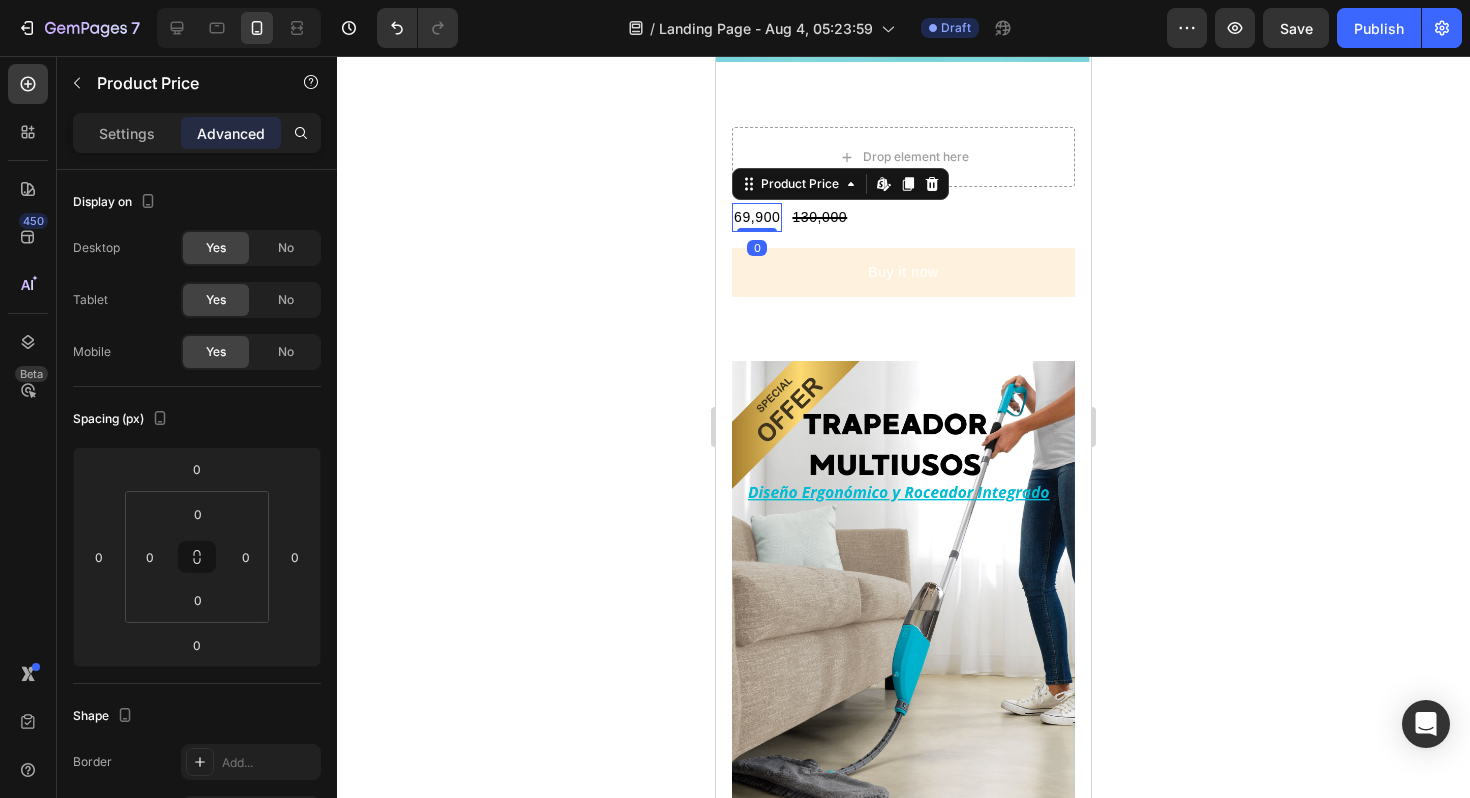click on "69,900" at bounding box center (757, 217) 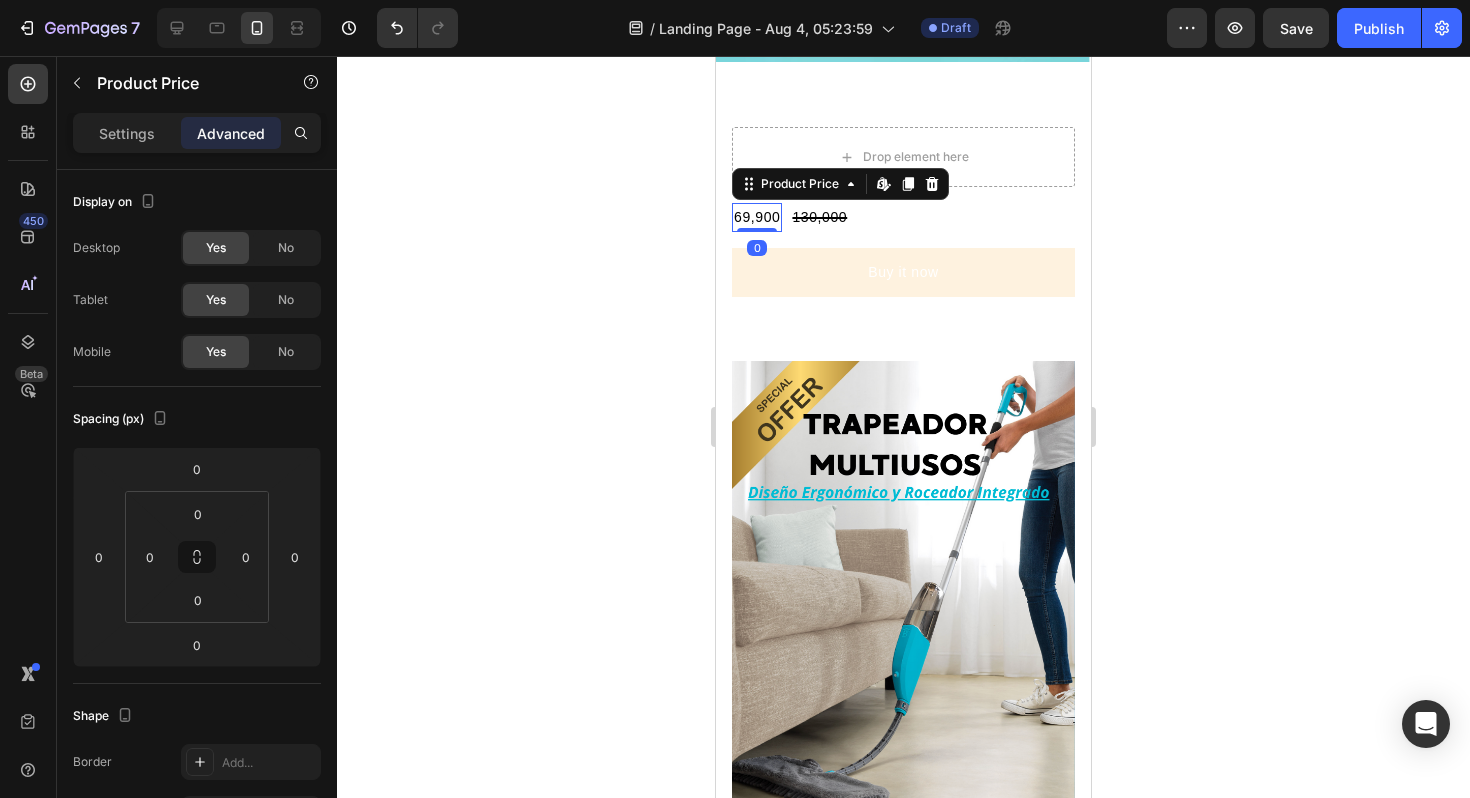 click on "69,900" at bounding box center (757, 217) 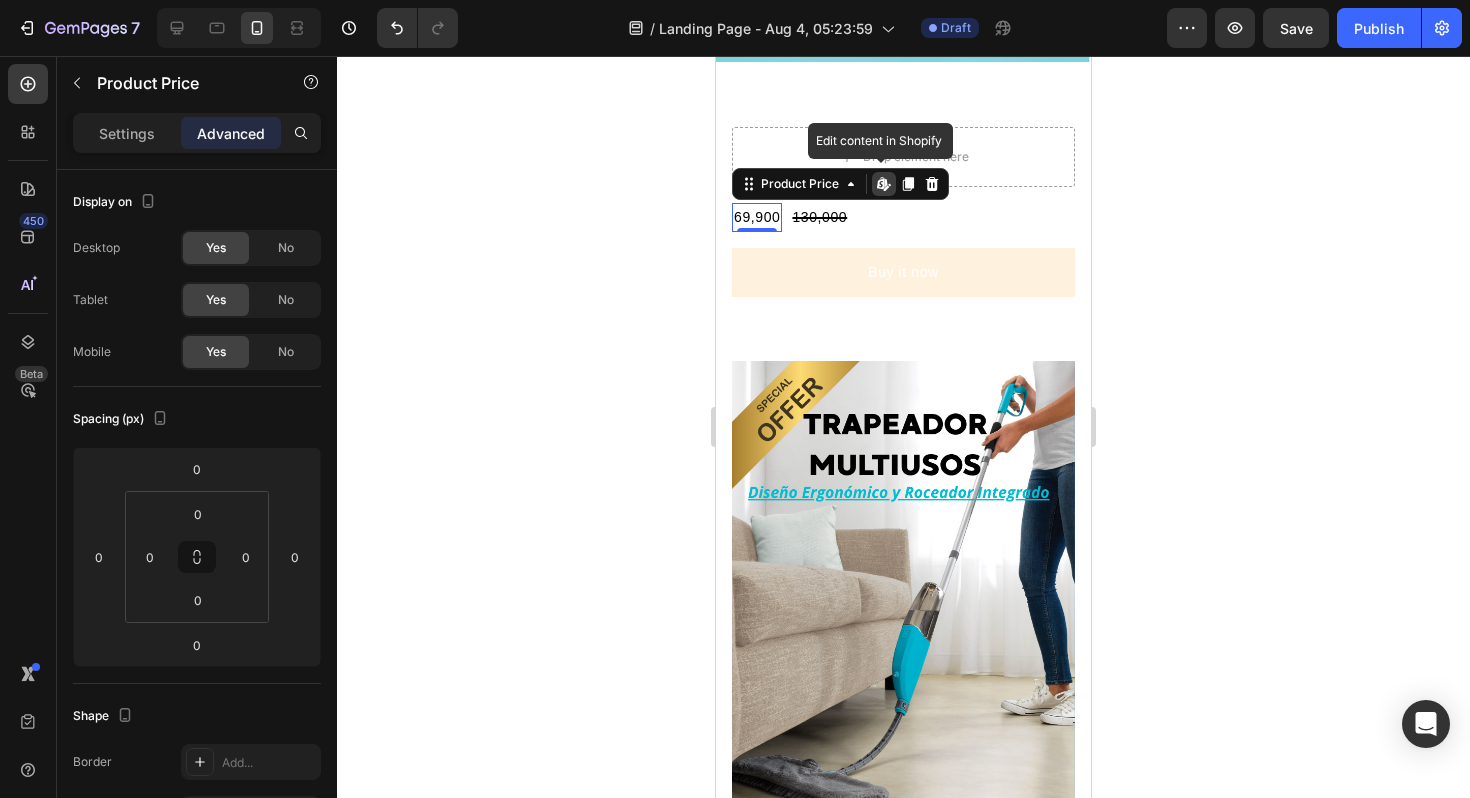 click on "69,900" at bounding box center (757, 217) 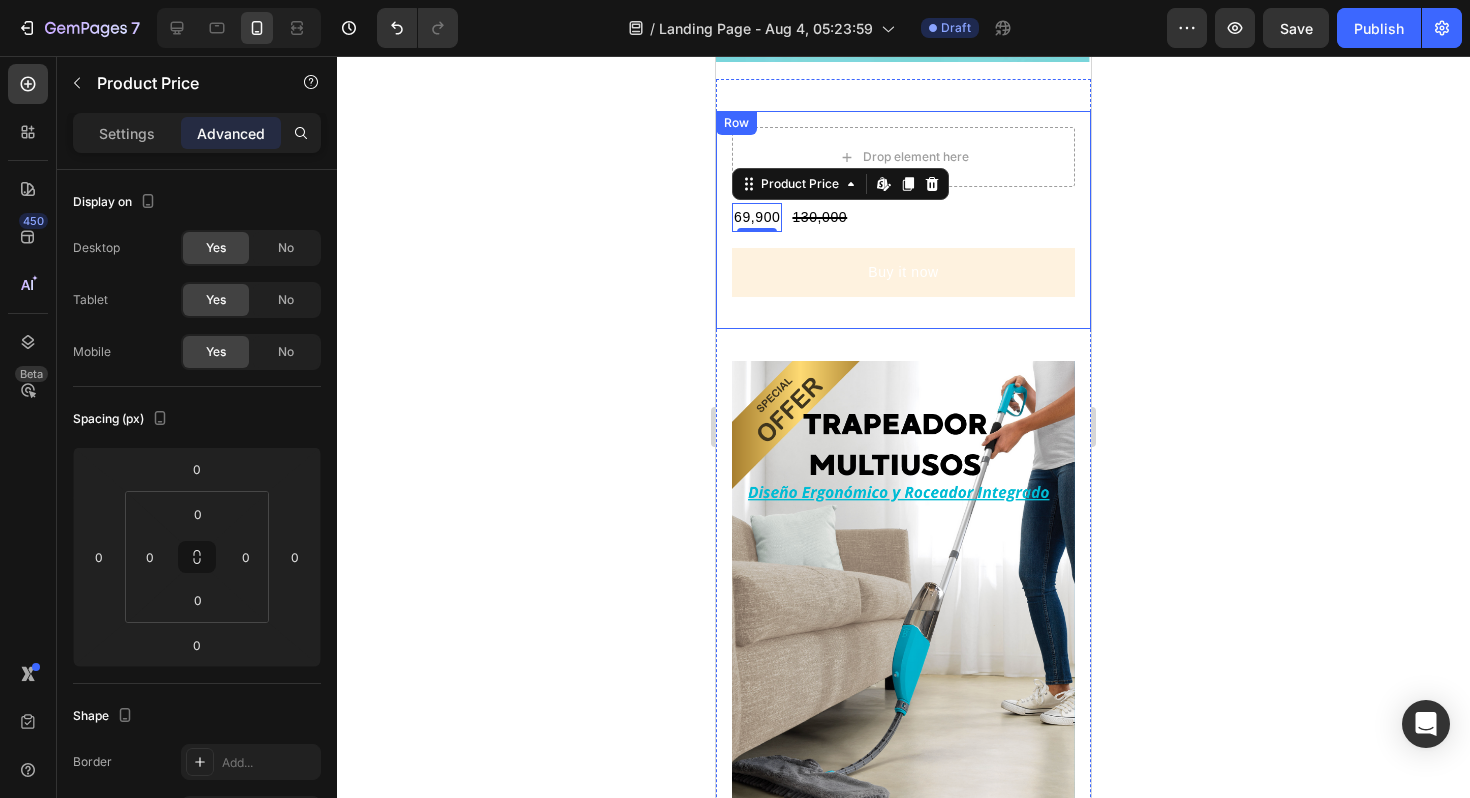 click on "Drop element here 69,900 Product Price   Edit content in Shopify 0 Product Price   Edit content in Shopify 0 130,000 Product Price Product Price Row Buy it now Dynamic Checkout Product Row" at bounding box center (903, 220) 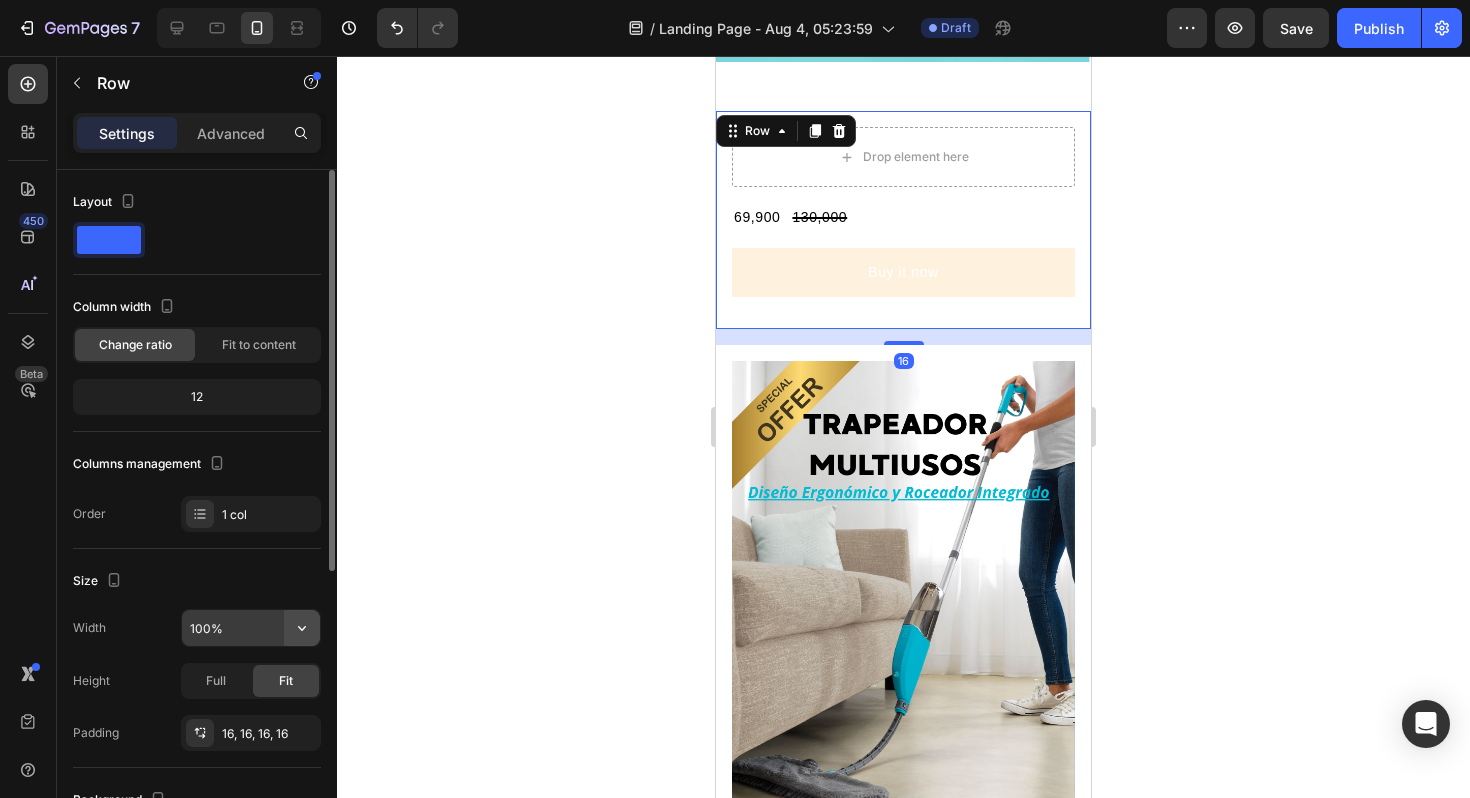 click 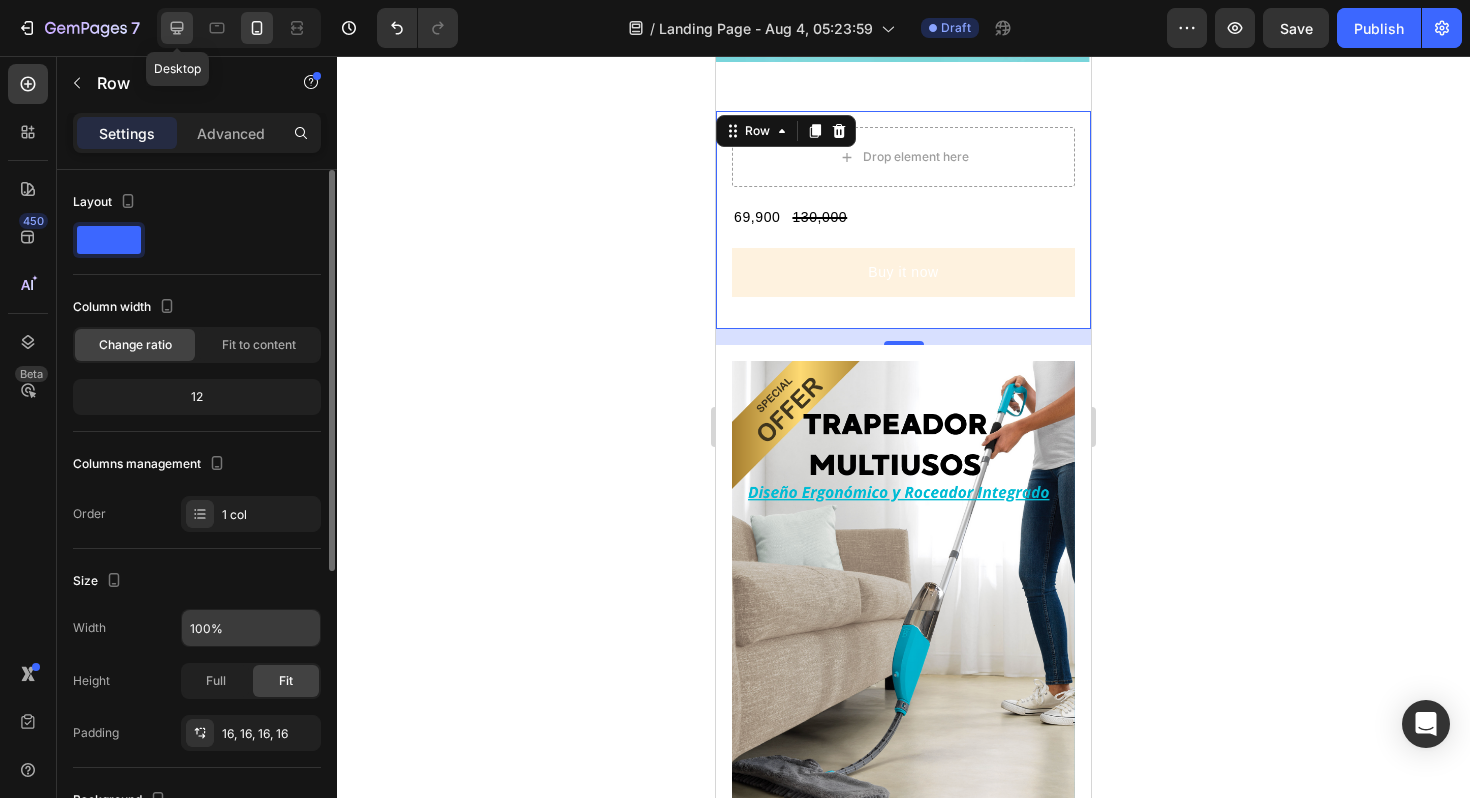 click 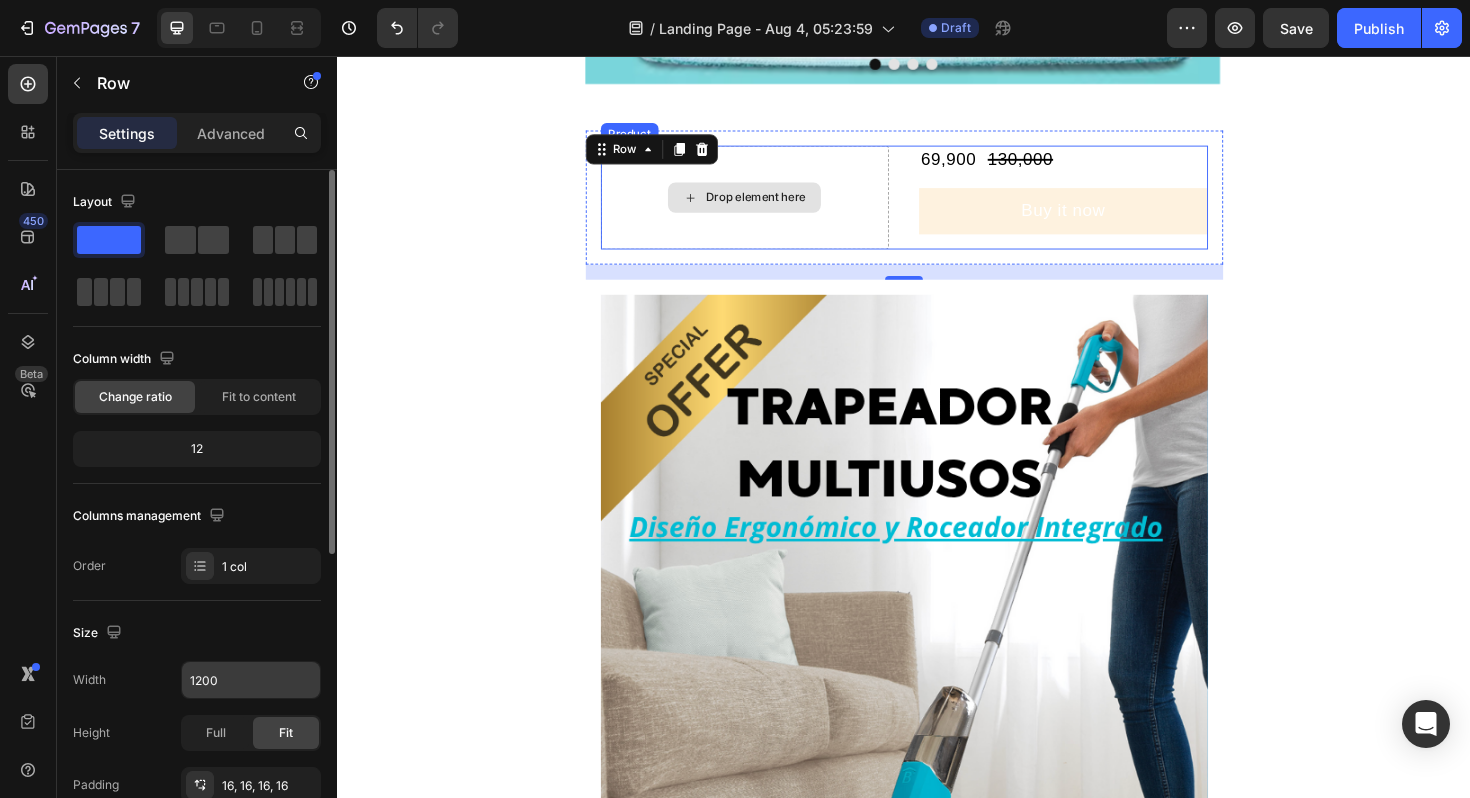 scroll, scrollTop: 694, scrollLeft: 0, axis: vertical 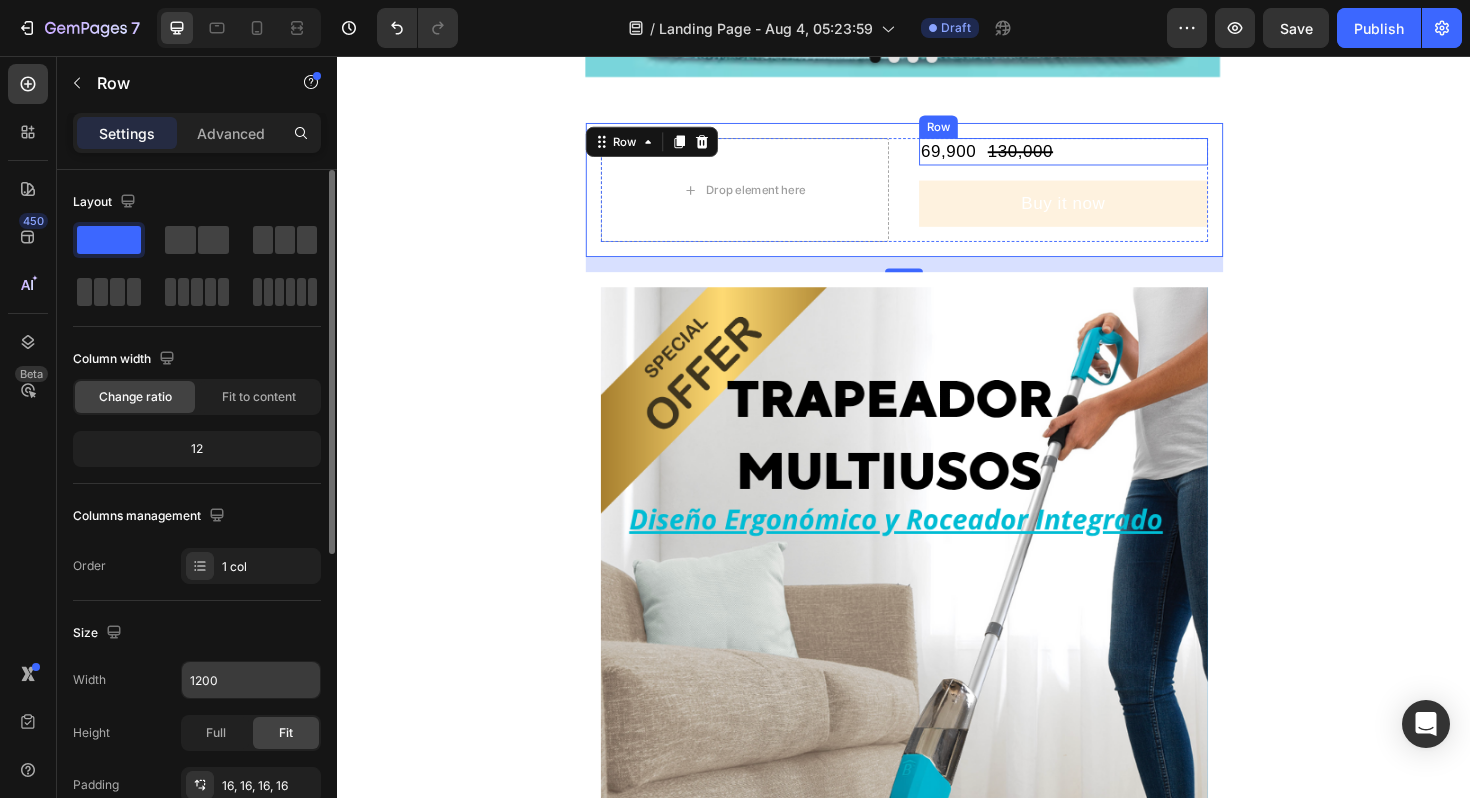 click on "69,900 Product Price Product Price 130,000 Product Price Product Price Row" at bounding box center [1106, 157] 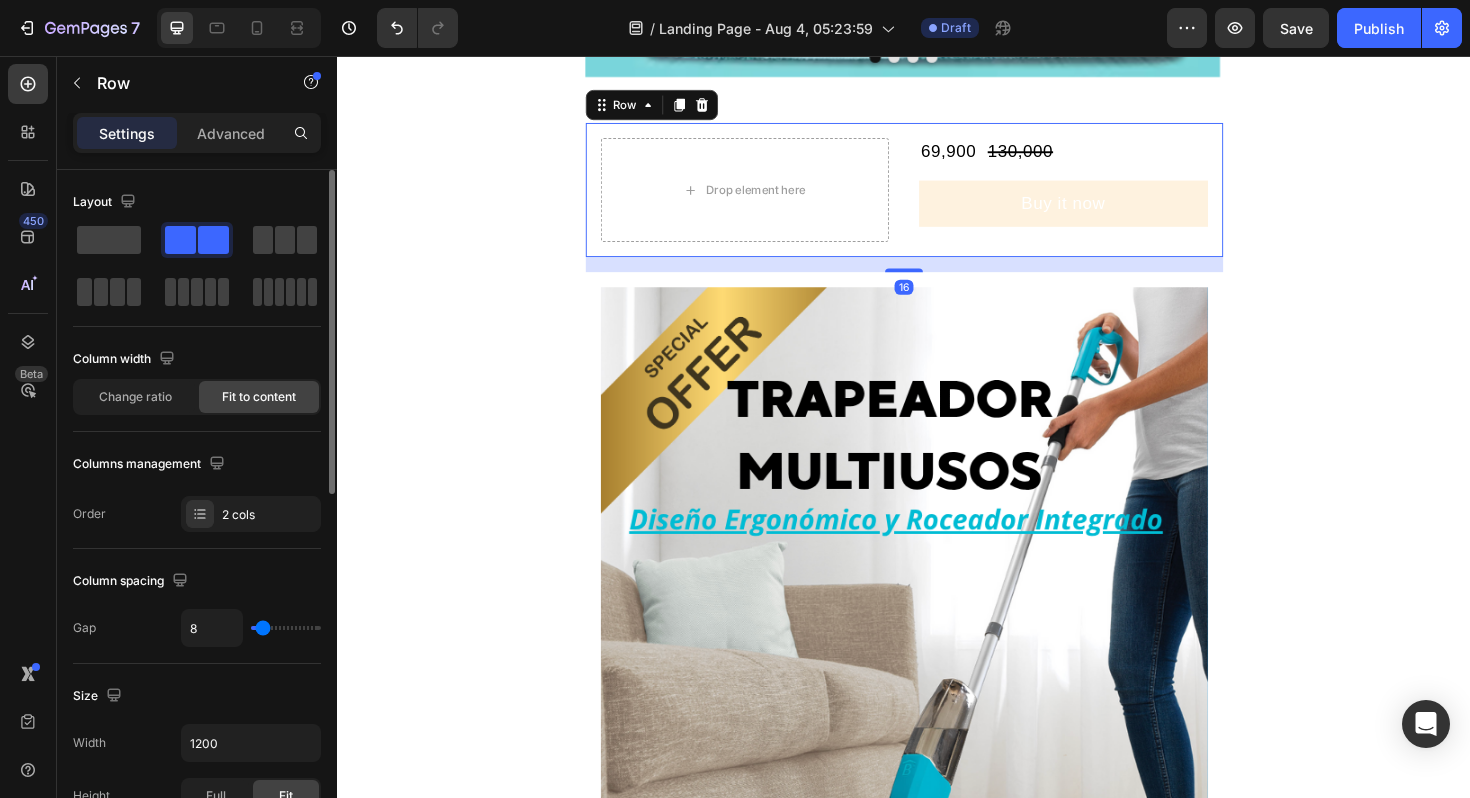 click on "Drop element here 69,900 Product Price Product Price 130,000 Product Price Product Price Row Buy it now Dynamic Checkout Product Row   16" at bounding box center [937, 198] 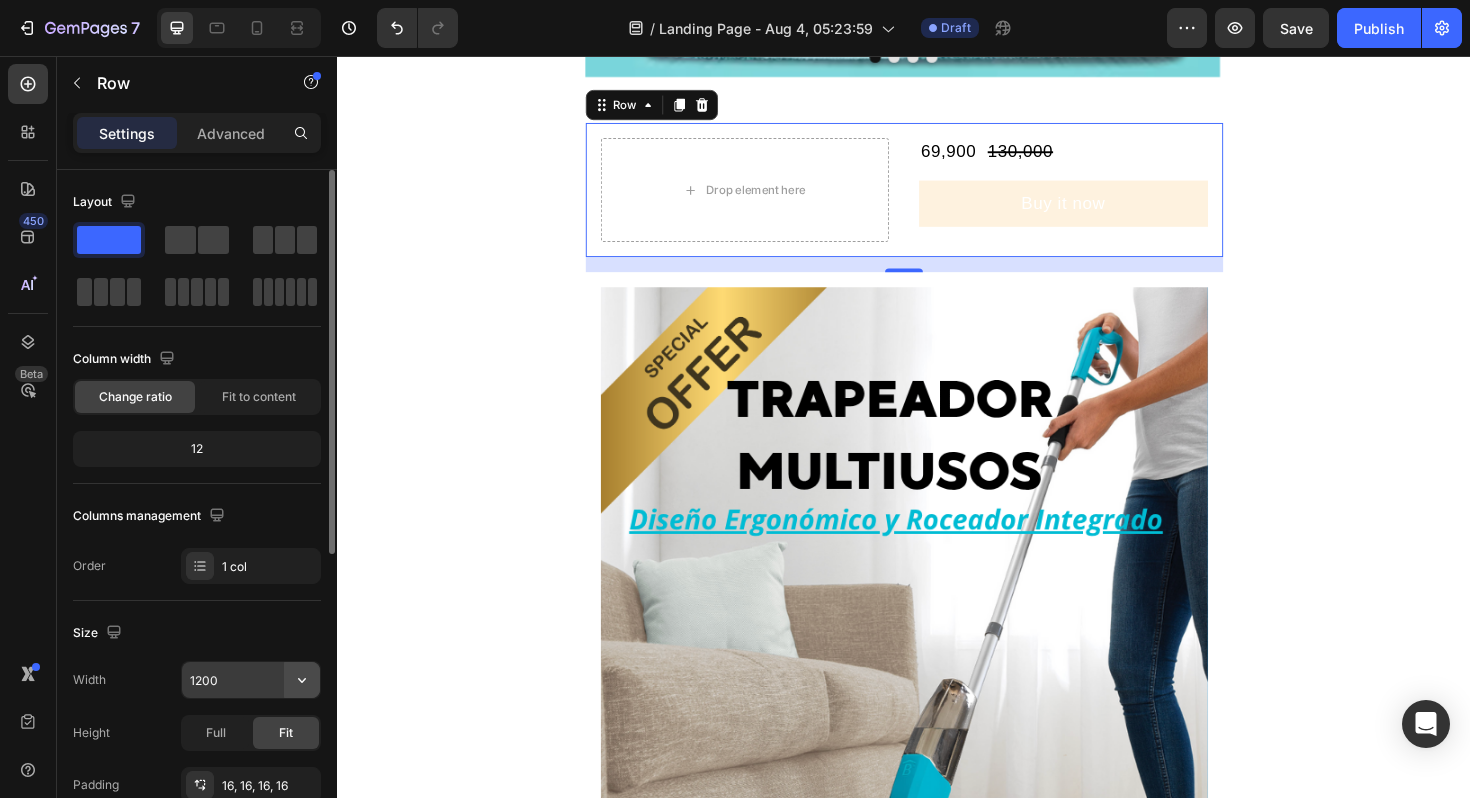 click 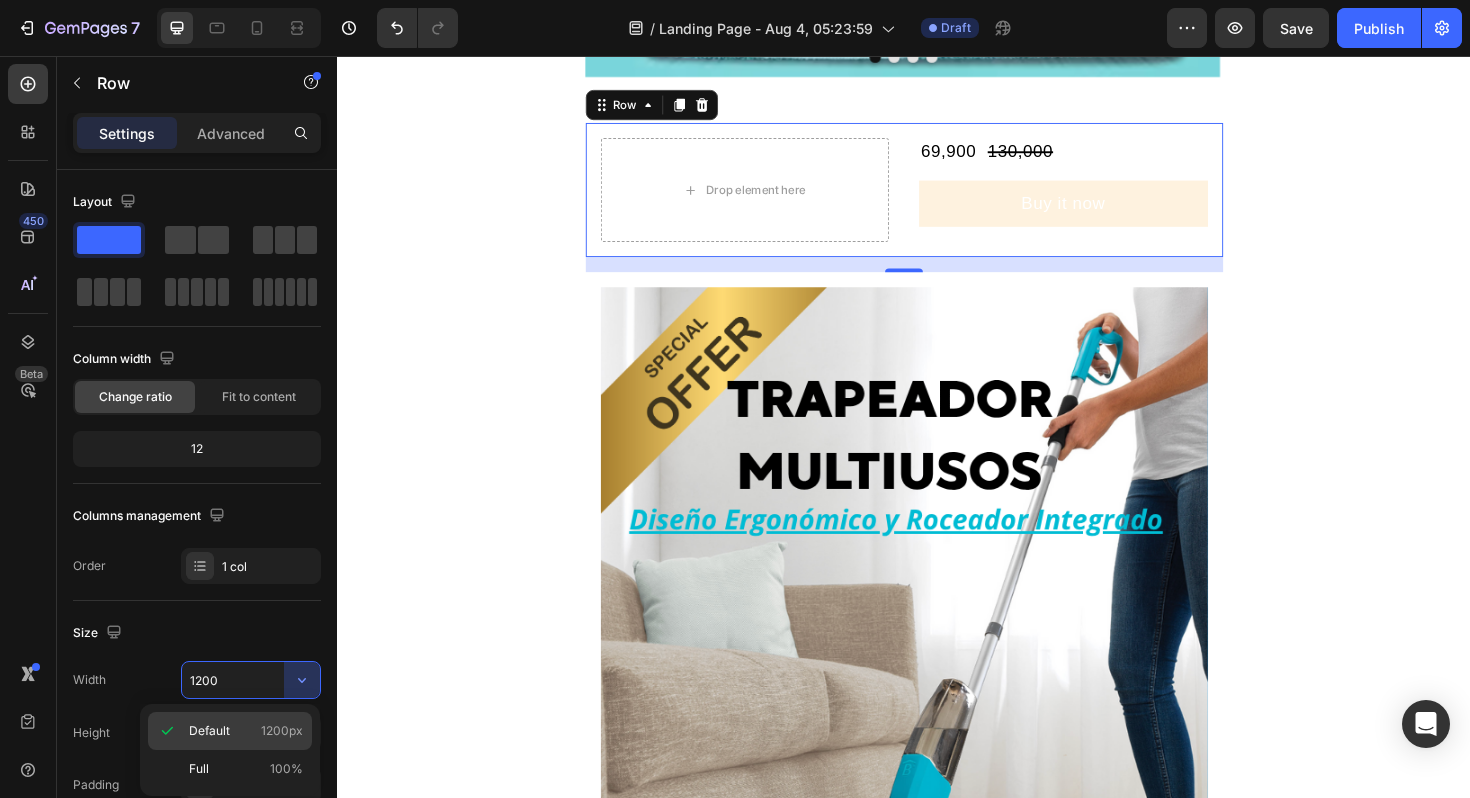 click on "Default 1200px" at bounding box center (246, 731) 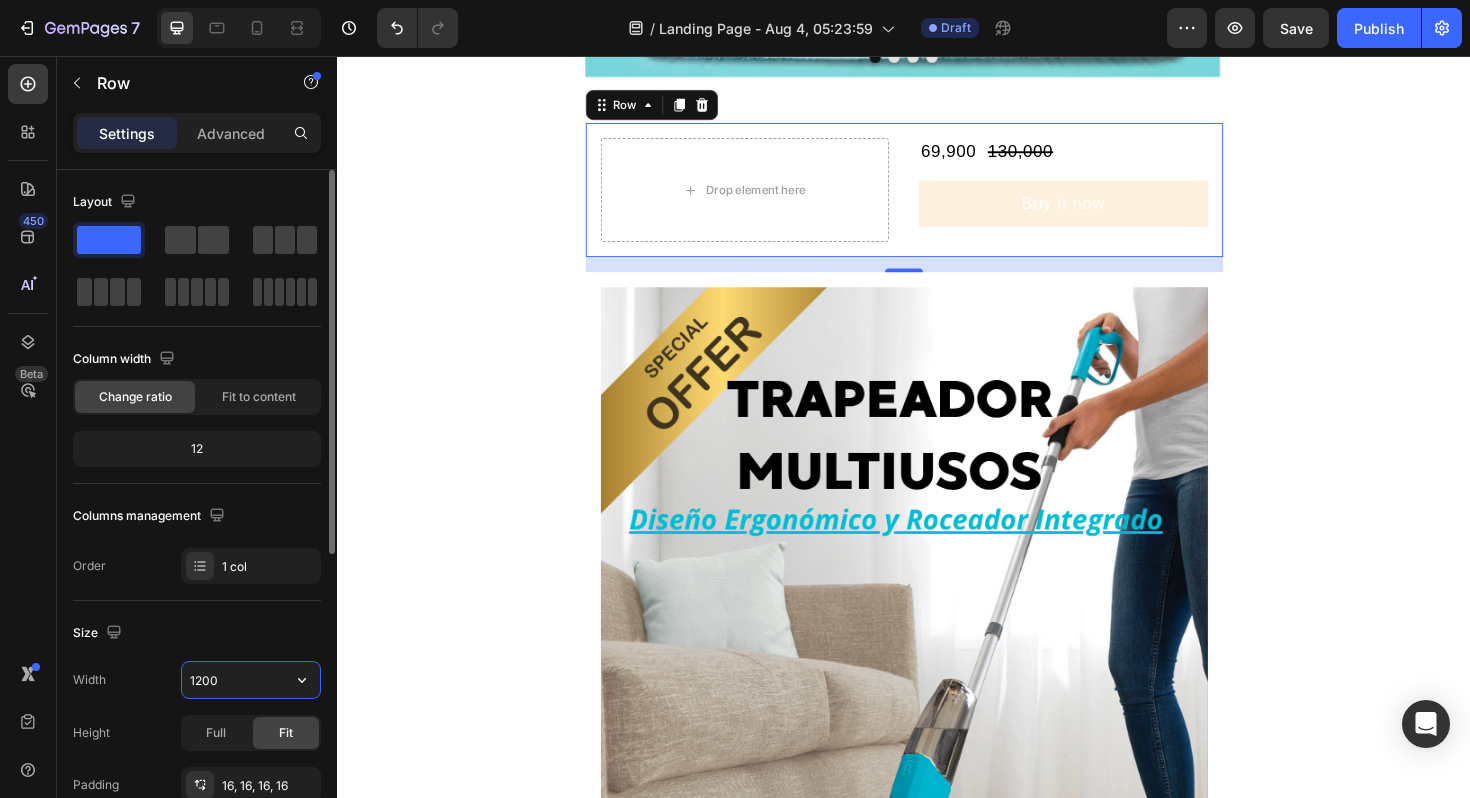 click on "1200" at bounding box center (251, 680) 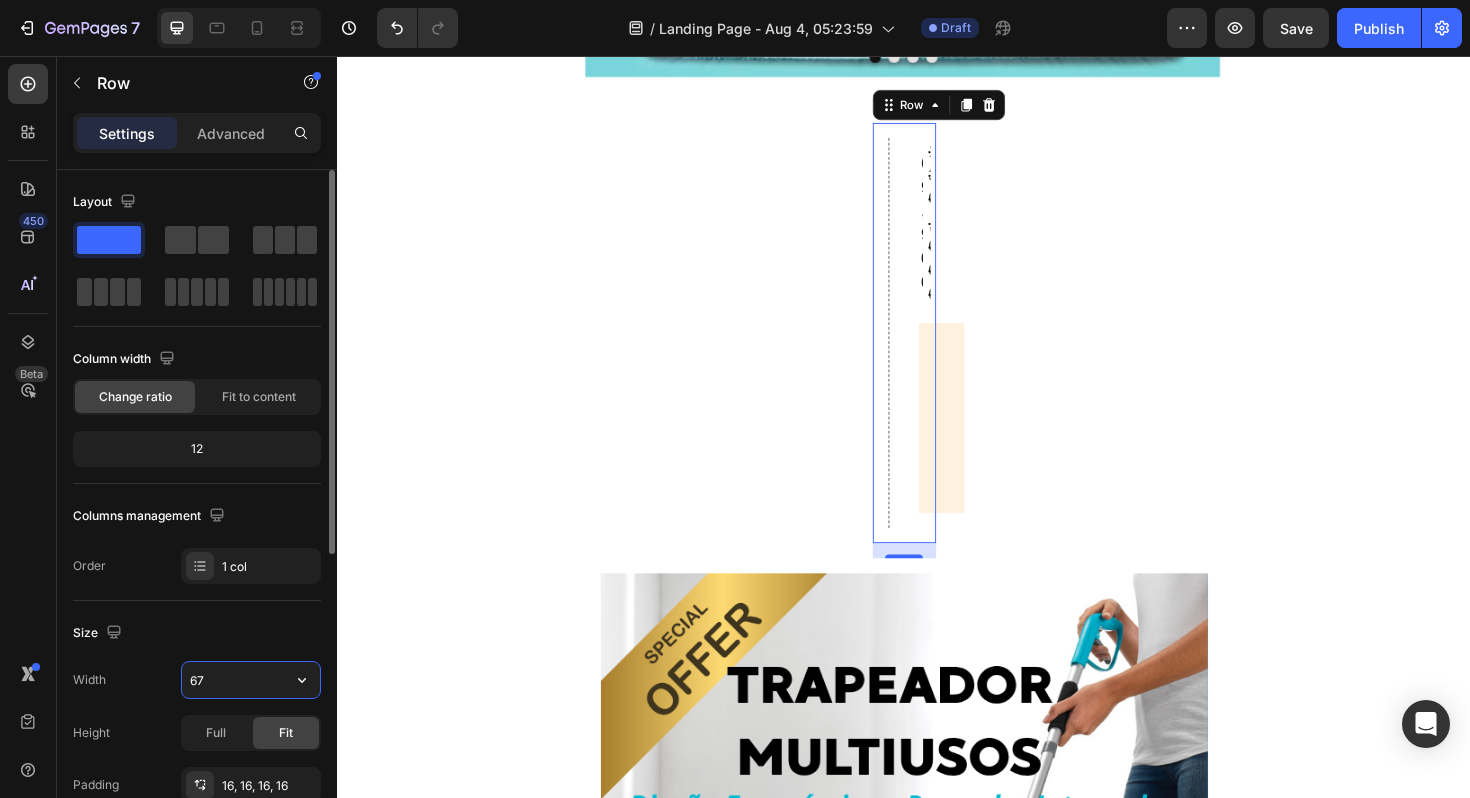 type on "675" 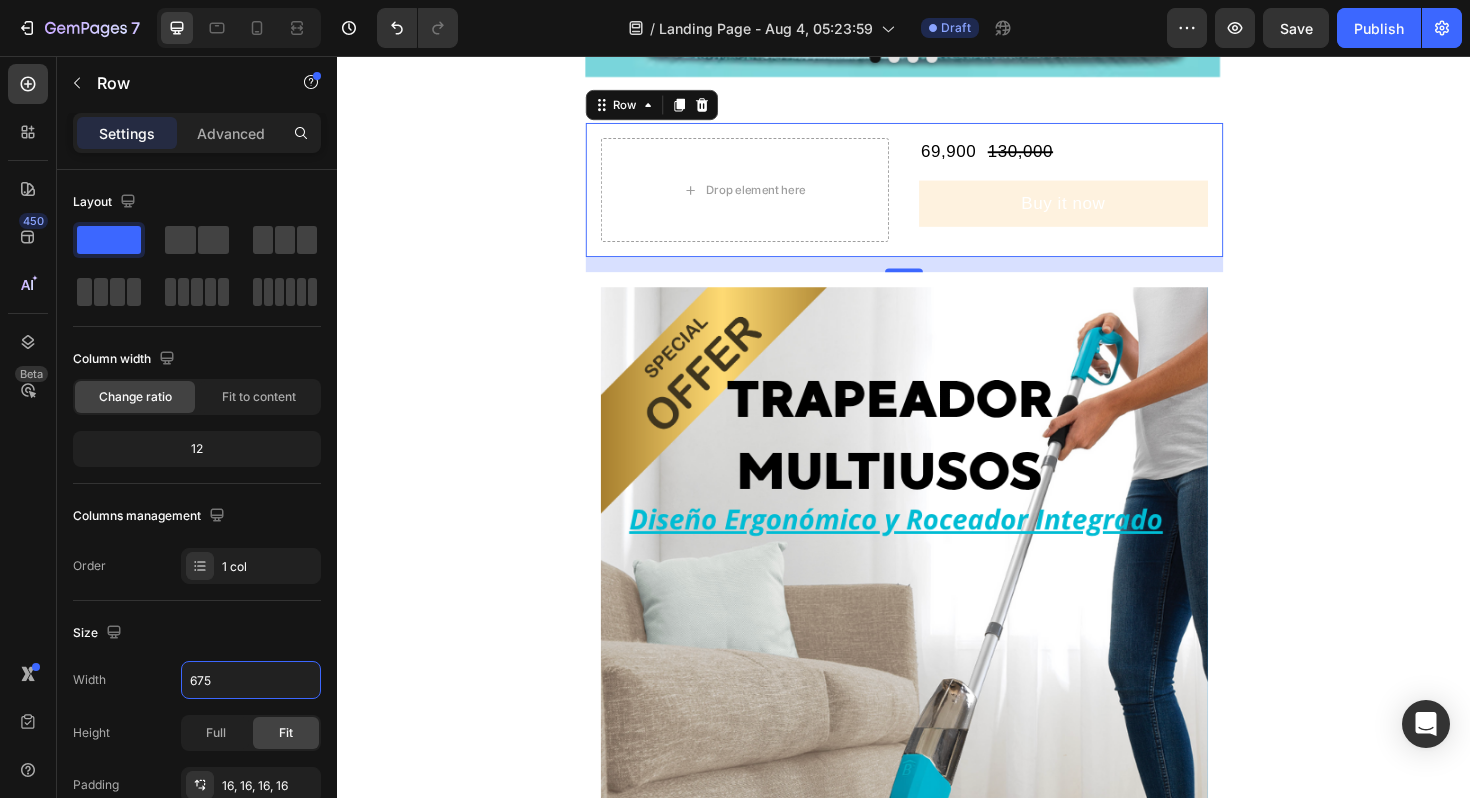 click on "Image Image Image Image
Carousel Row Section 1
Drop element here 69,900 Product Price Product Price 130,000 Product Price Product Price Row Buy it now Dynamic Checkout Product Row   16 Image Image Image Image Image Image Row Section 2 Root" at bounding box center [937, 2518] 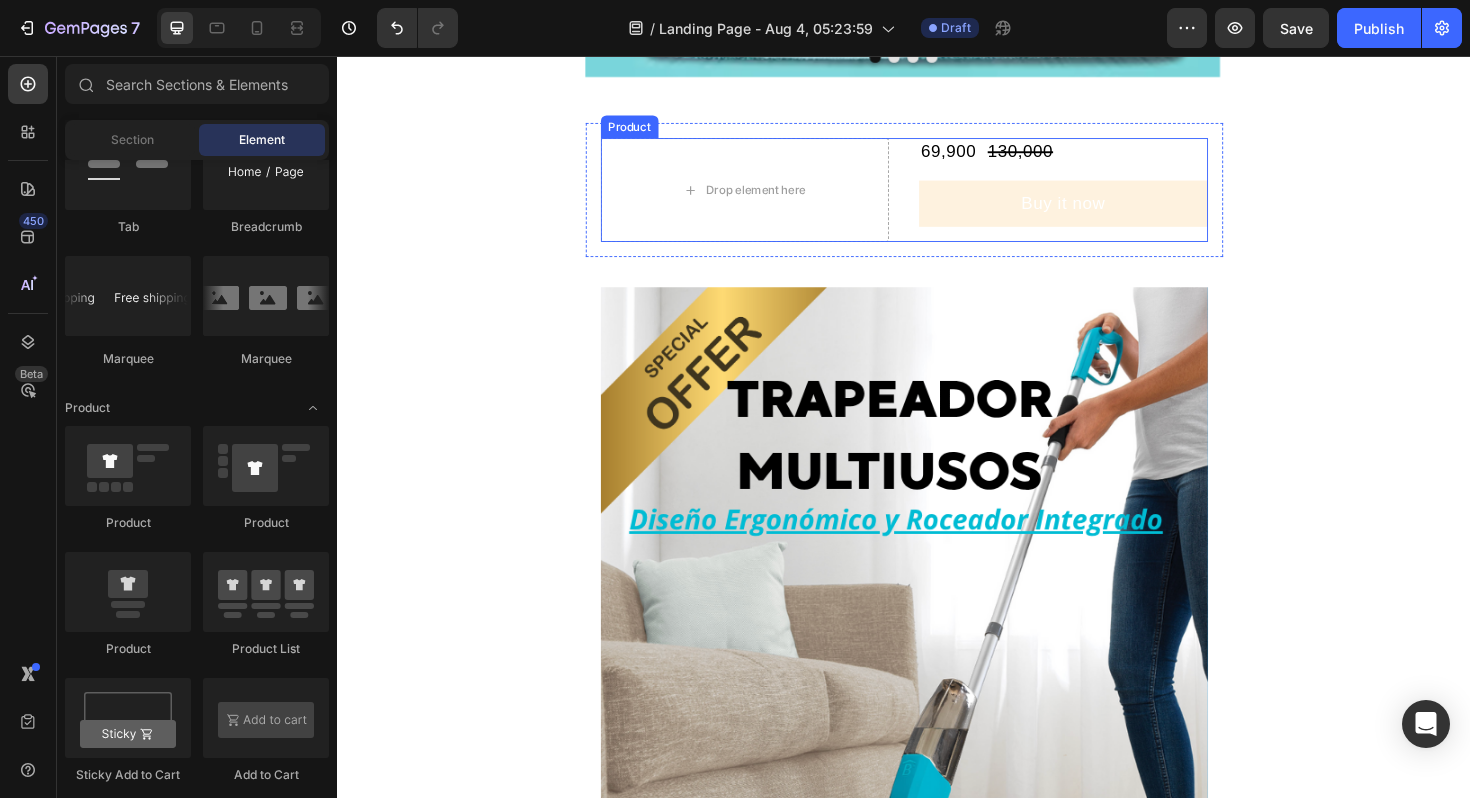 click on "69,900 Product Price Product Price 130,000 Product Price Product Price Row Buy it now Dynamic Checkout" at bounding box center [1106, 198] 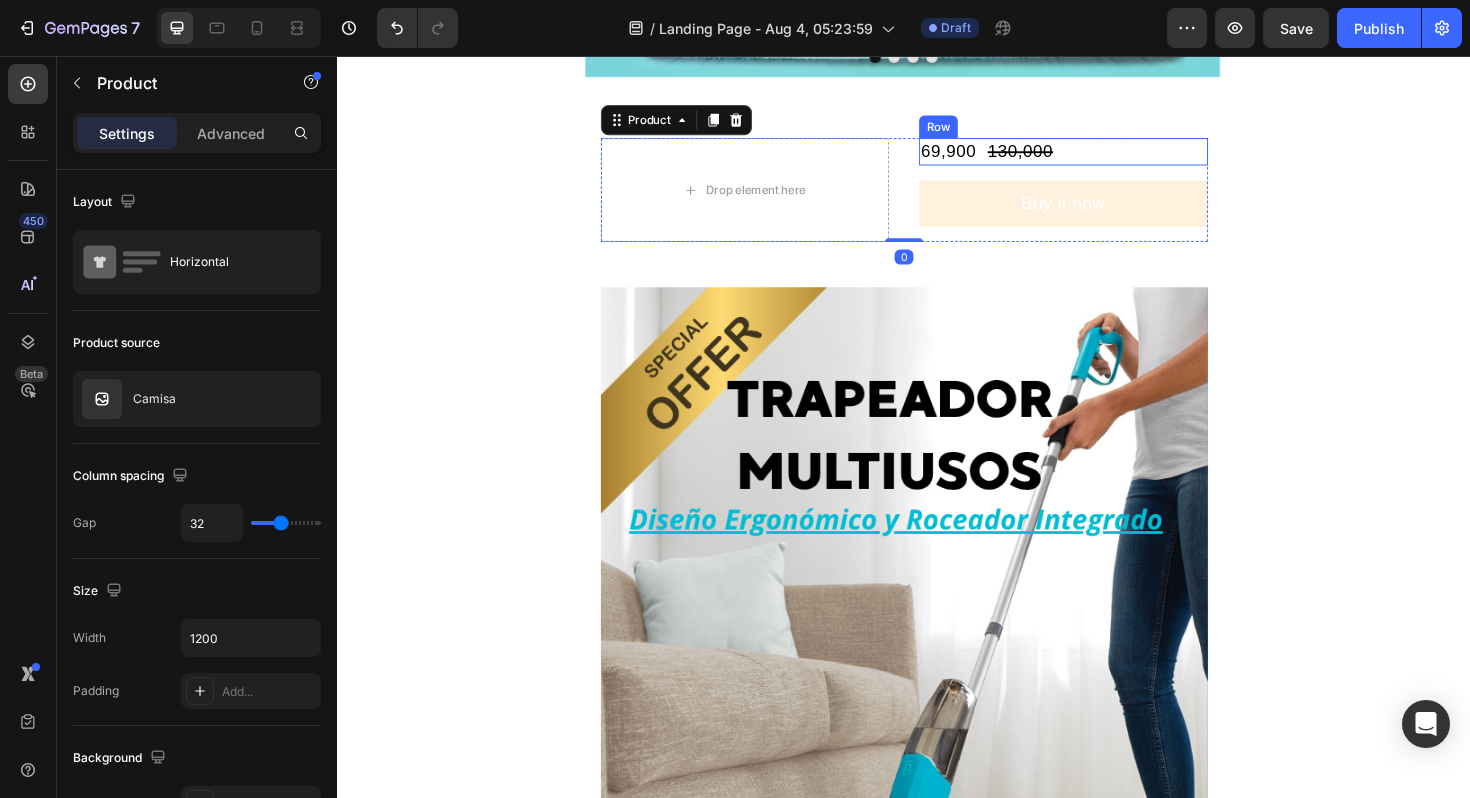 click on "69,900 Product Price Product Price 130,000 Product Price Product Price Row" at bounding box center (1106, 157) 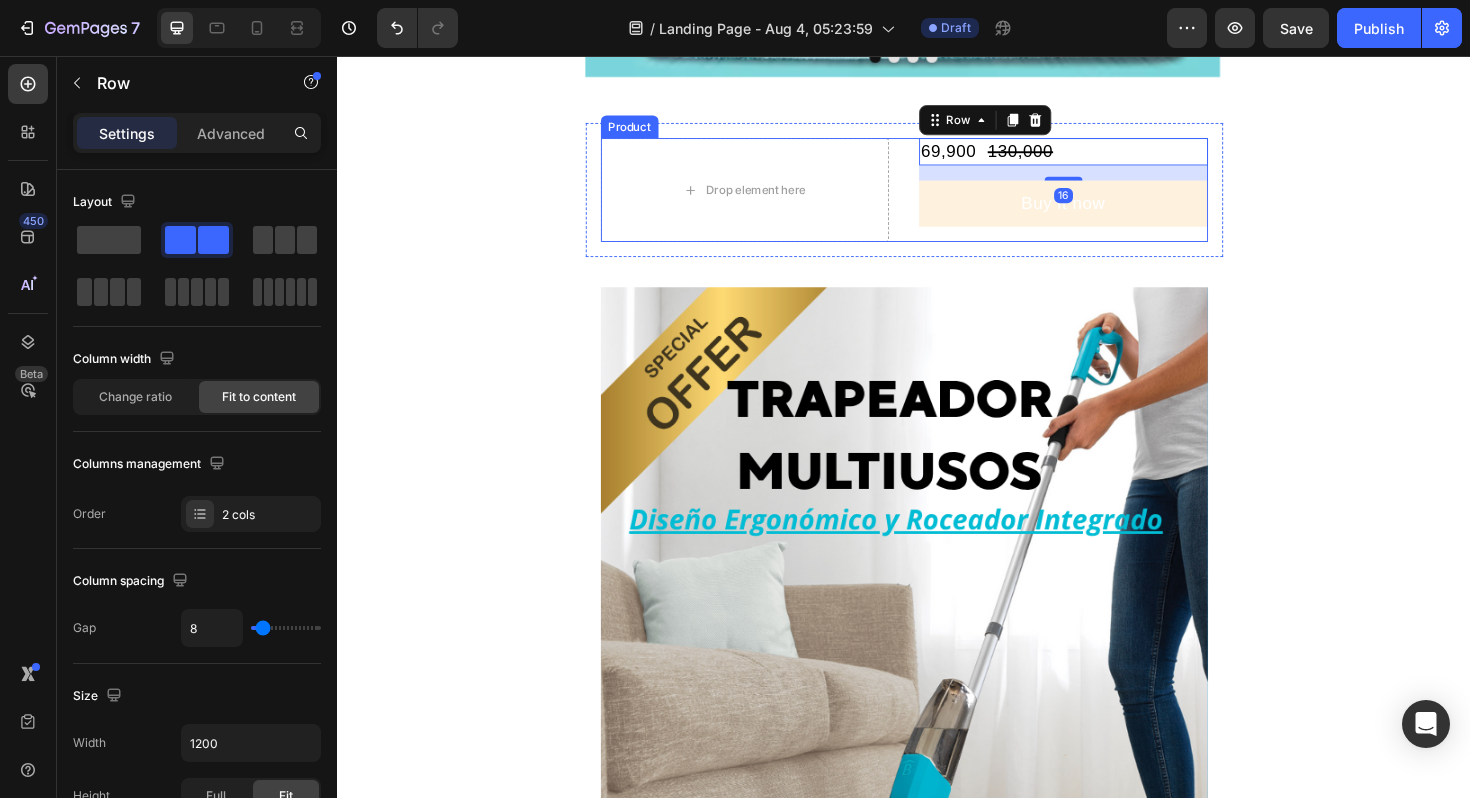 click on "Drop element here 69,900 Product Price Product Price 130,000 Product Price Product Price Row   16 Buy it now Dynamic Checkout Product" at bounding box center (937, 198) 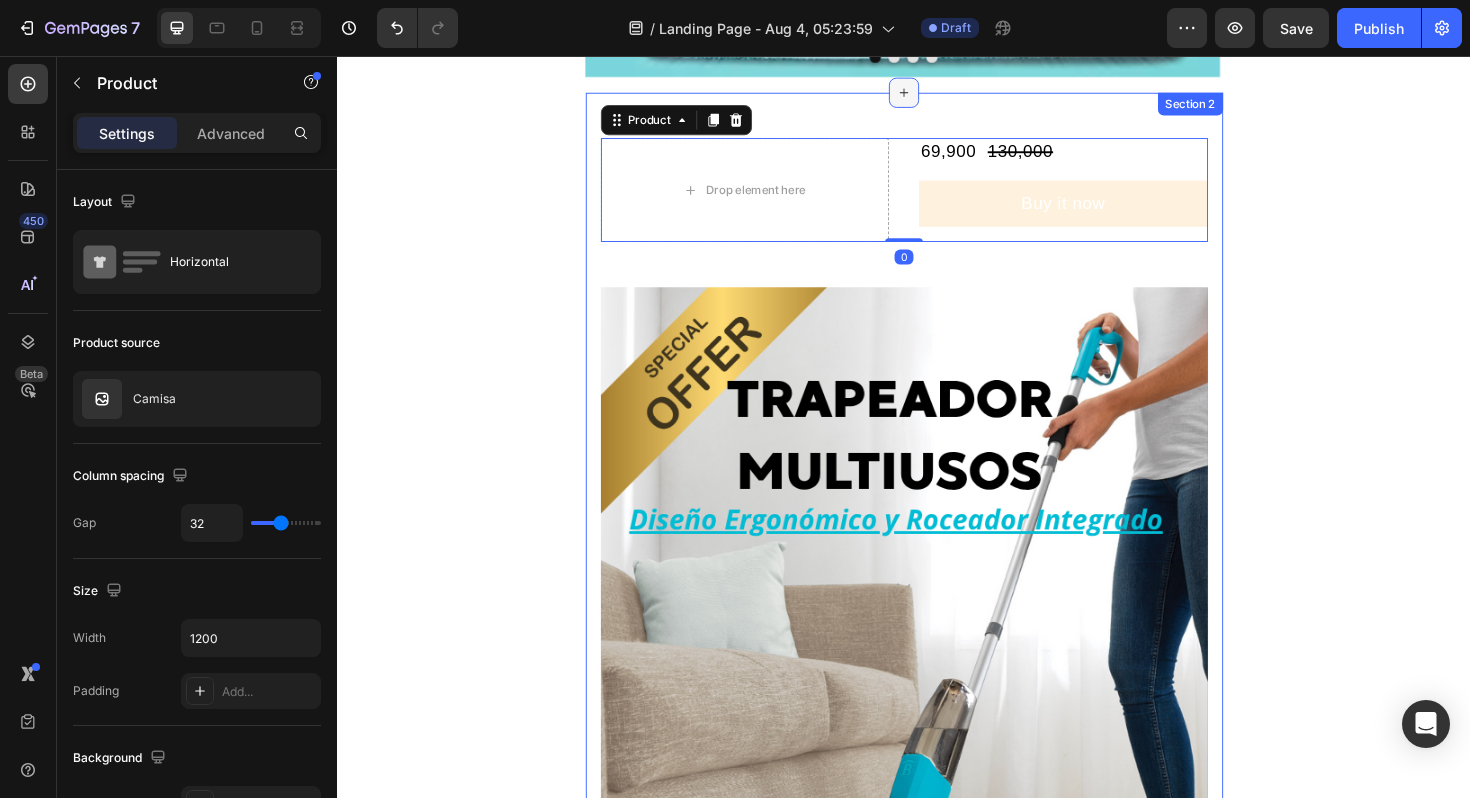 click at bounding box center [937, 95] 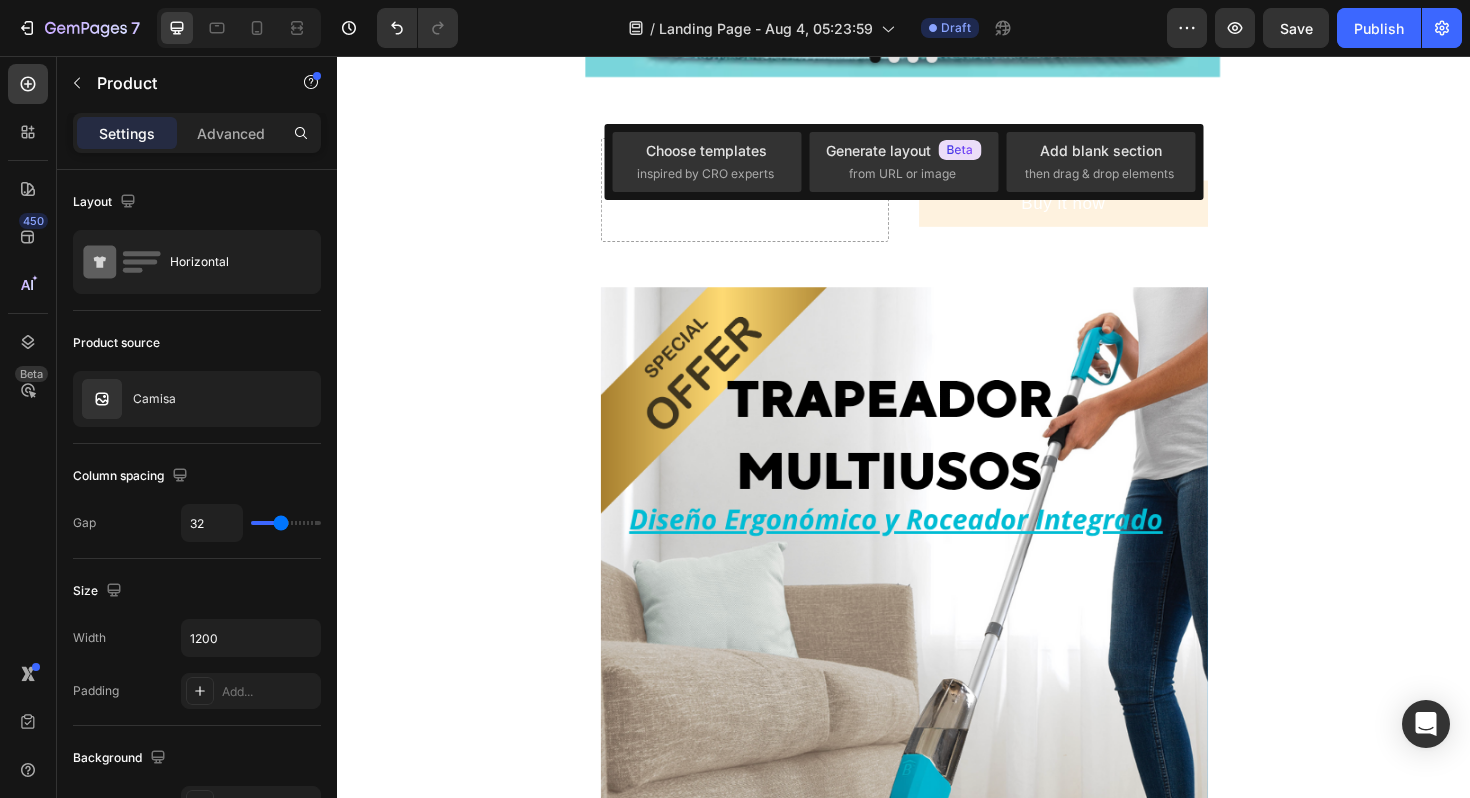 click on "Image Image Image Image
Carousel Row Section 1
Drop element here 69,900 Product Price Product Price 130,000 Product Price Product Price Row Buy it now Dynamic Checkout Product Row Image Image Image Image Image Image Row Section 2 Root" at bounding box center [937, 2518] 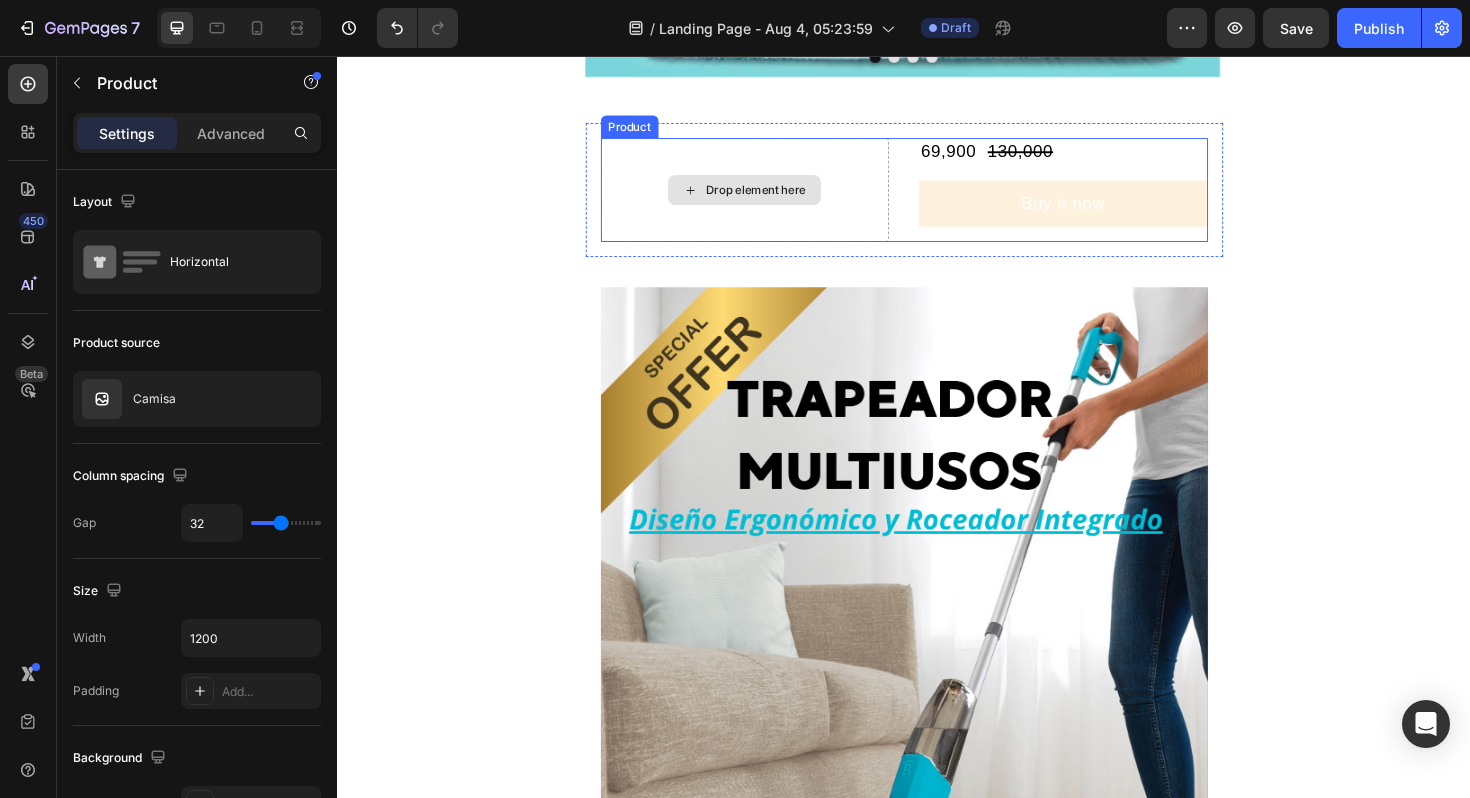 click on "Drop element here" at bounding box center (769, 198) 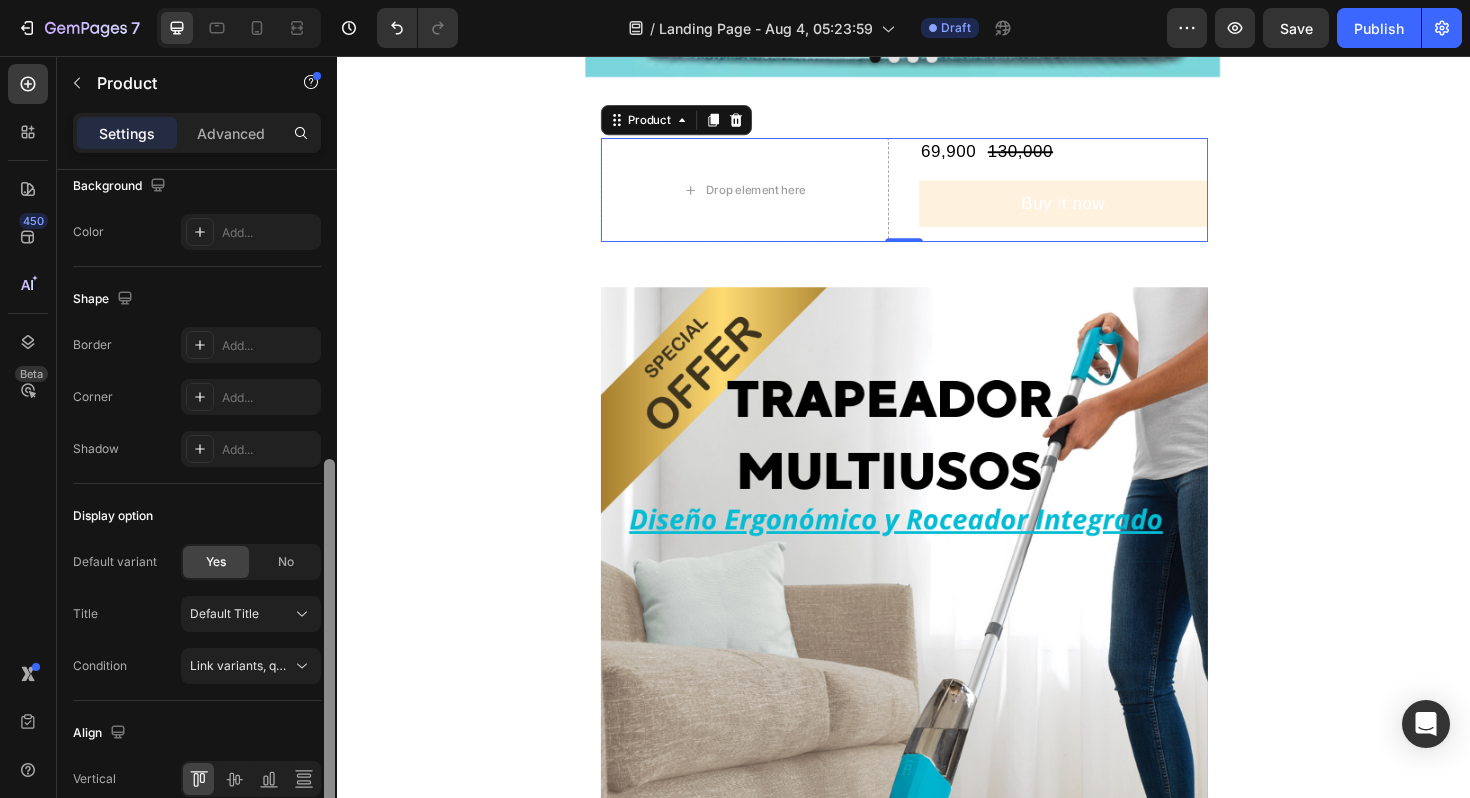 scroll, scrollTop: 574, scrollLeft: 0, axis: vertical 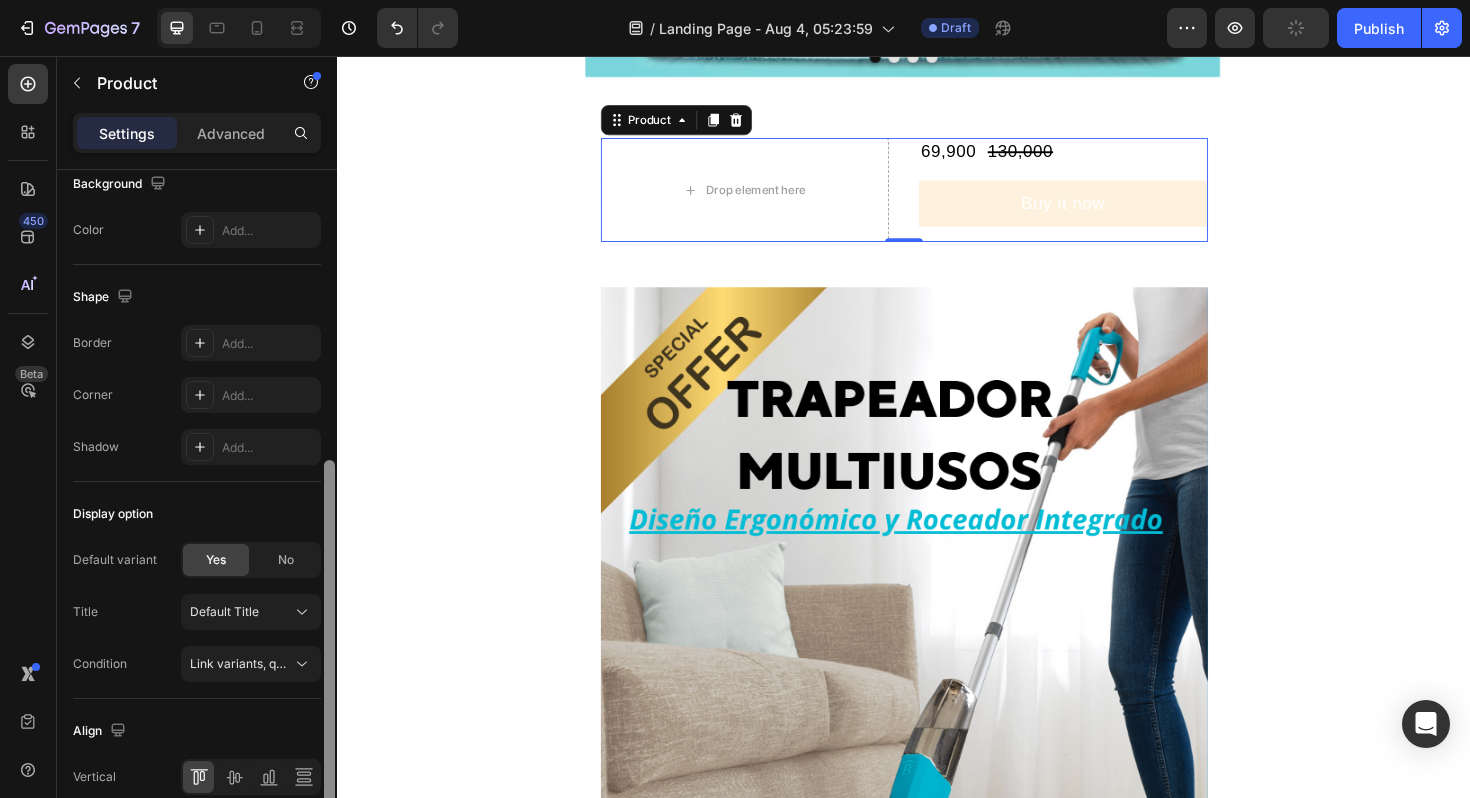 drag, startPoint x: 327, startPoint y: 424, endPoint x: 321, endPoint y: 715, distance: 291.06186 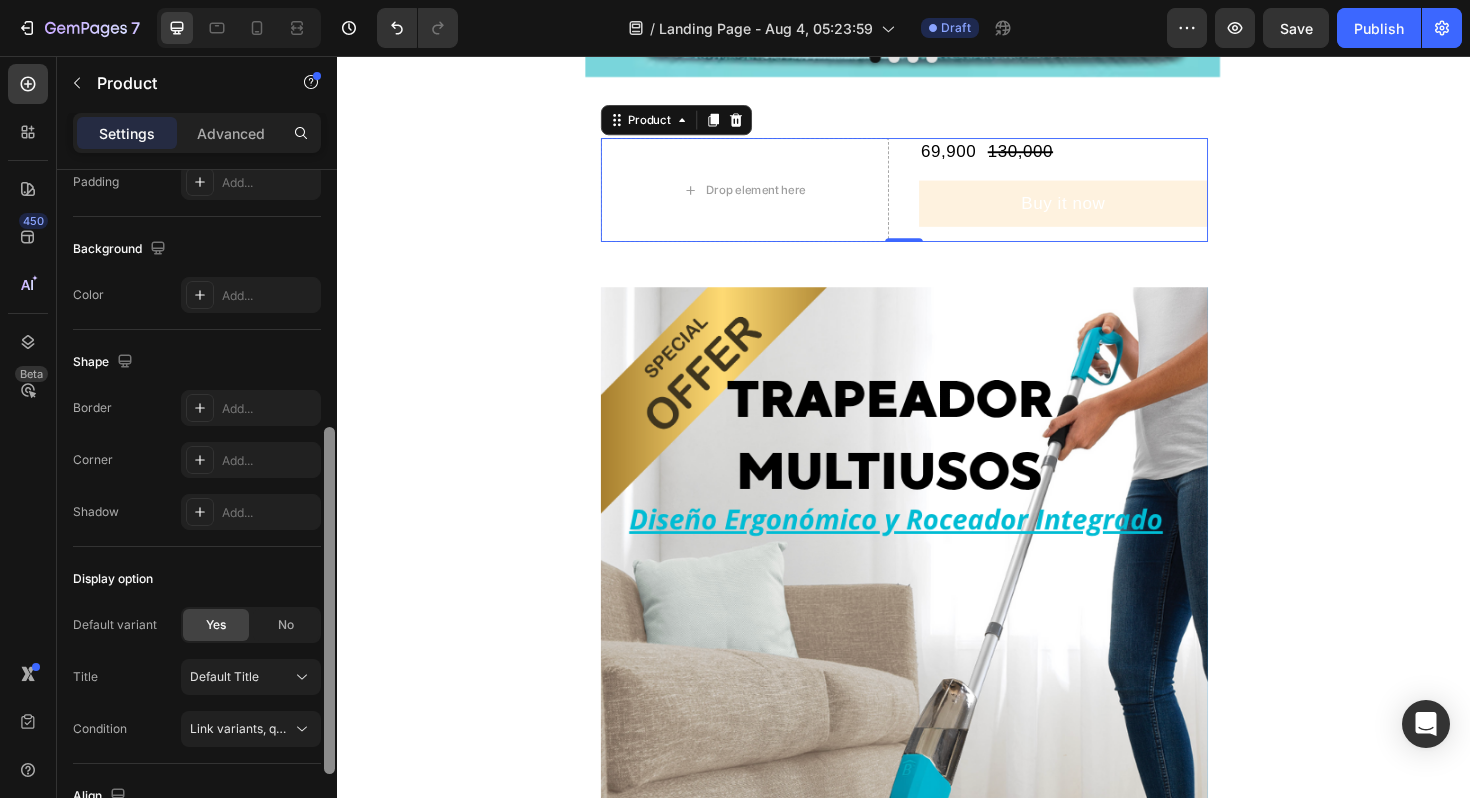 scroll, scrollTop: 476, scrollLeft: 0, axis: vertical 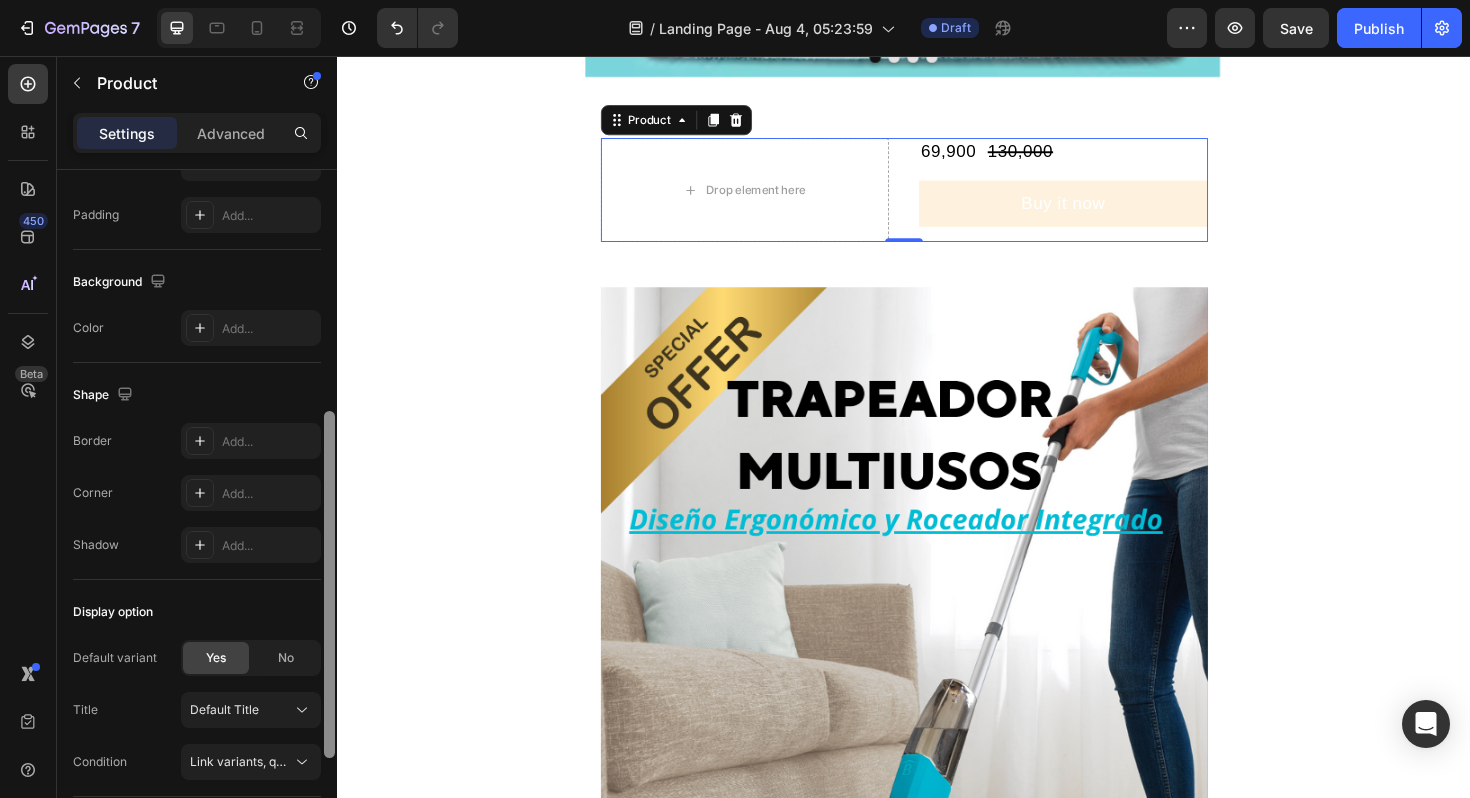 drag, startPoint x: 663, startPoint y: 642, endPoint x: 340, endPoint y: 430, distance: 386.35864 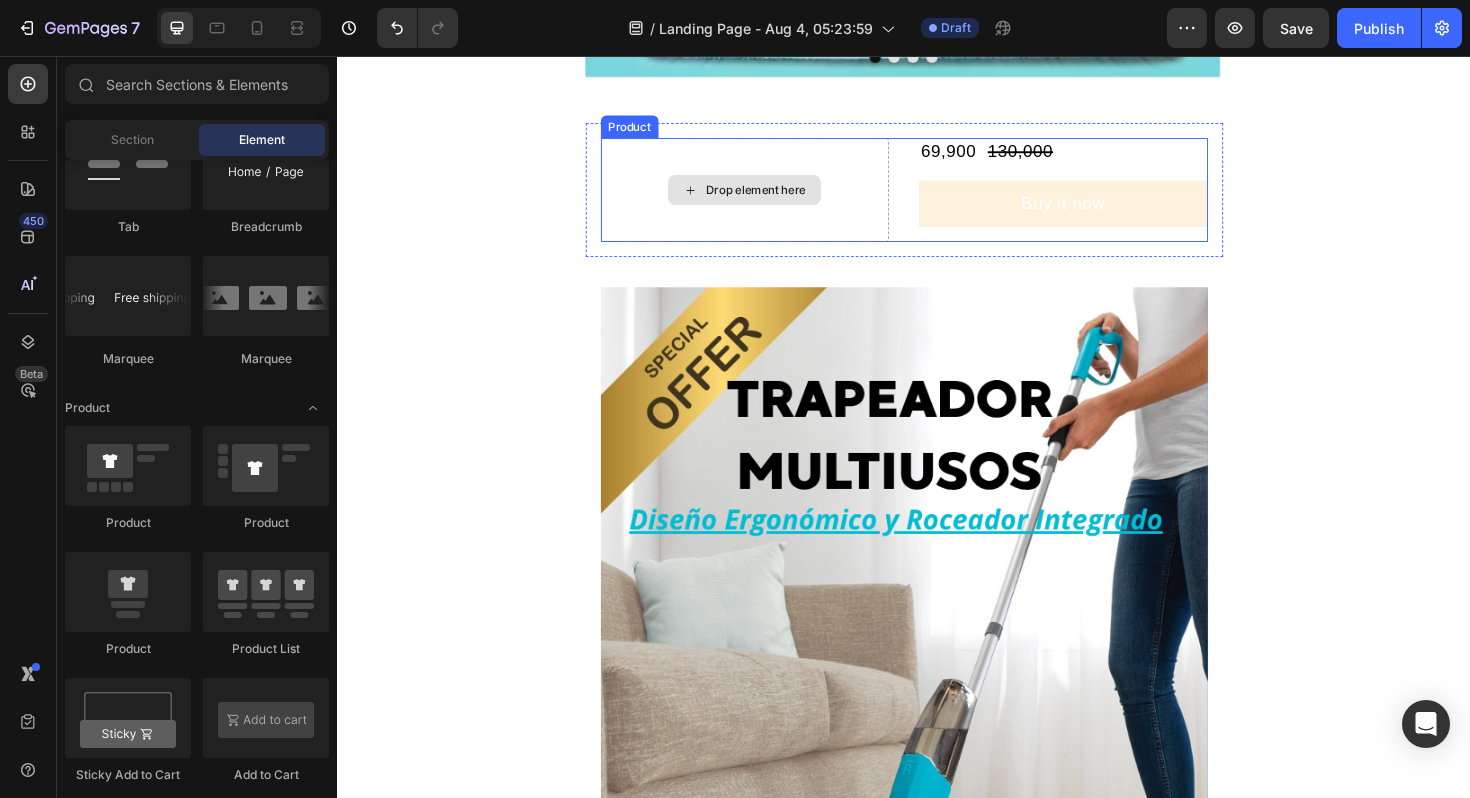 click on "Drop element here" at bounding box center [769, 198] 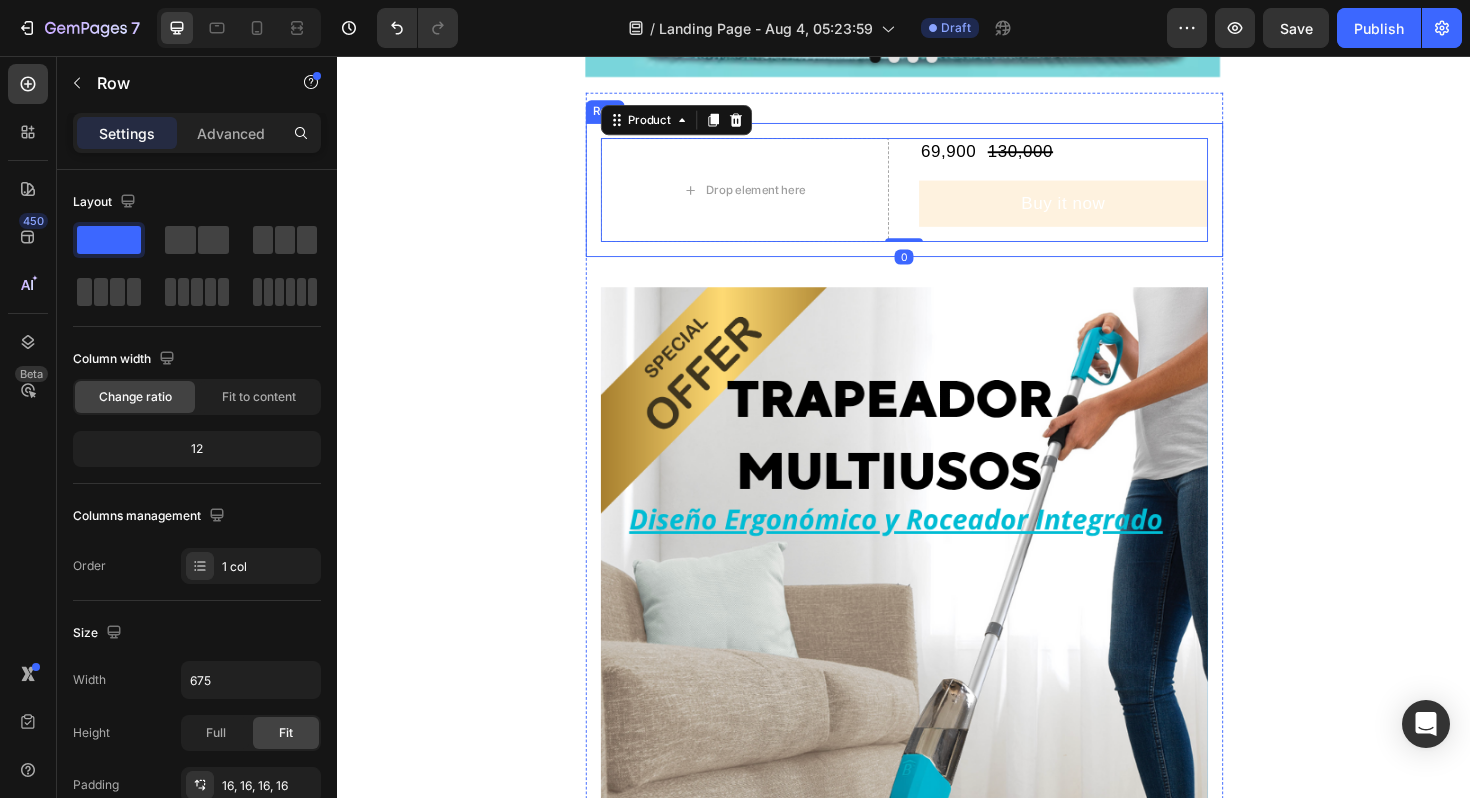 click on "Drop element here 69,900 Product Price Product Price 130,000 Product Price Product Price Row Buy it now Dynamic Checkout Product   0 Row" at bounding box center (937, 198) 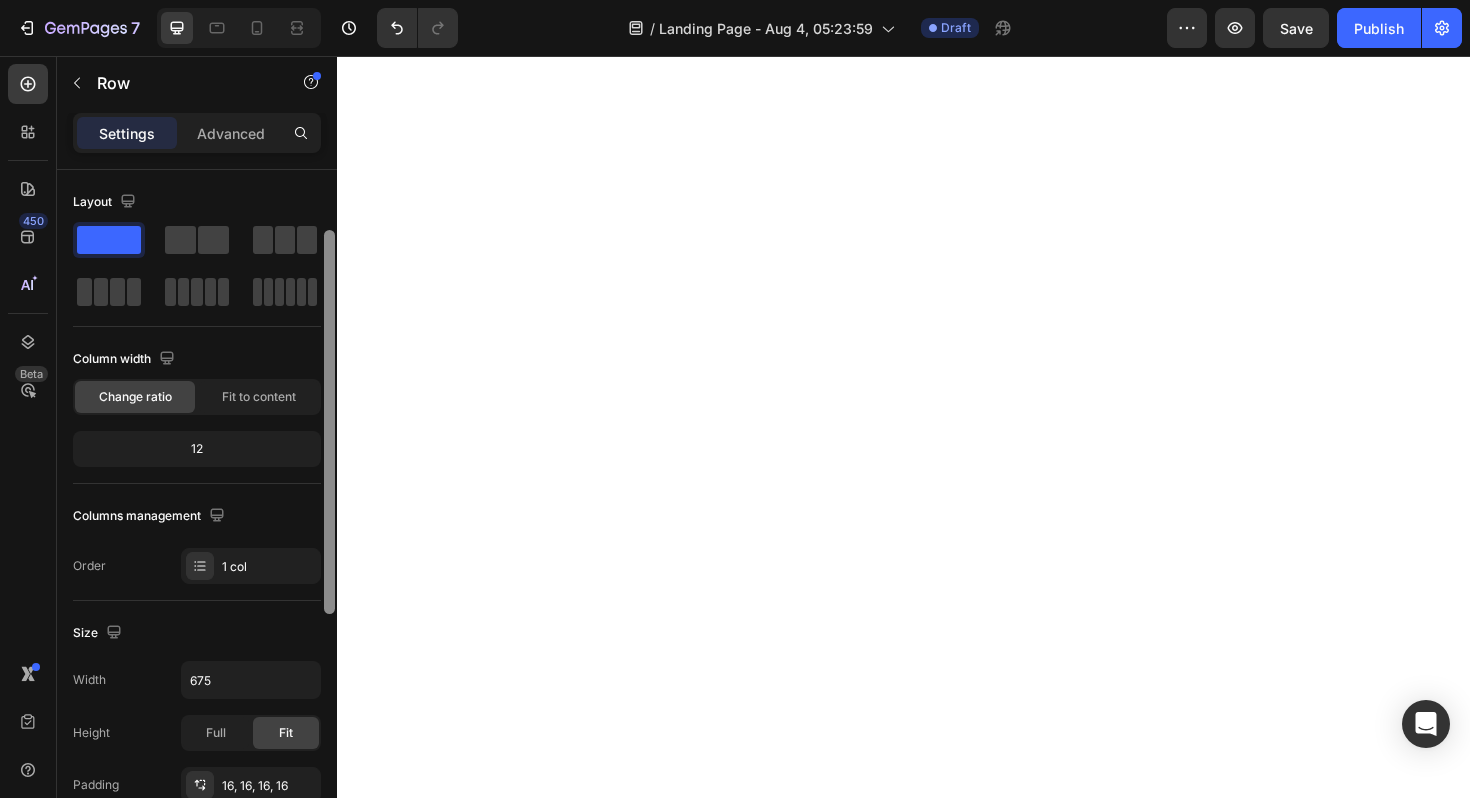 scroll, scrollTop: 0, scrollLeft: 0, axis: both 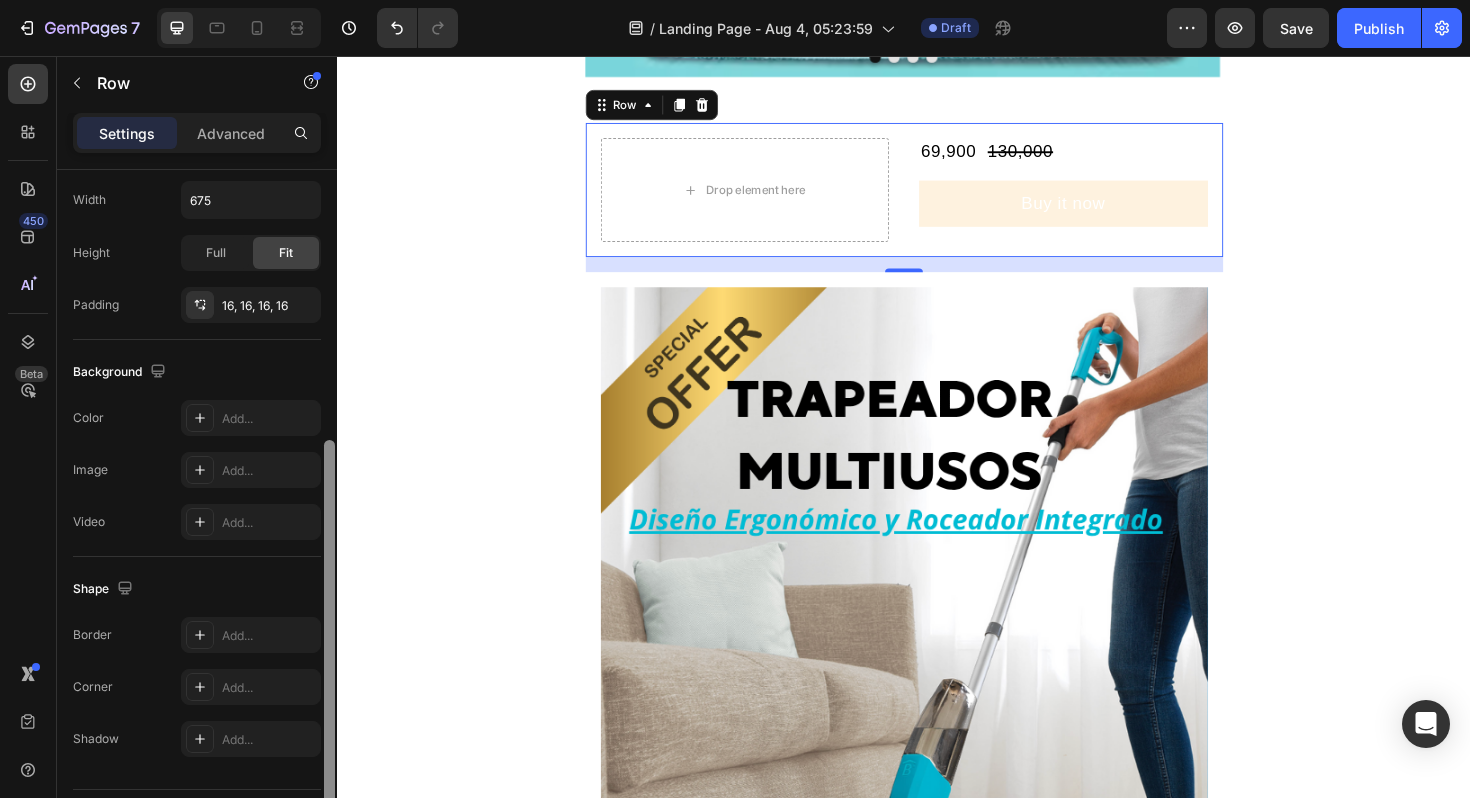 click on "Layout Column width Change ratio Fit to content 12 Columns management Order 1 col Size Width 675 Height Full Fit Padding 16, 16, 16, 16 Background The changes might be hidden by  the video. Color Add... Image Add... Video Add... Shape Border Add... Corner Add... Shadow Add... Delete element" at bounding box center (197, 512) 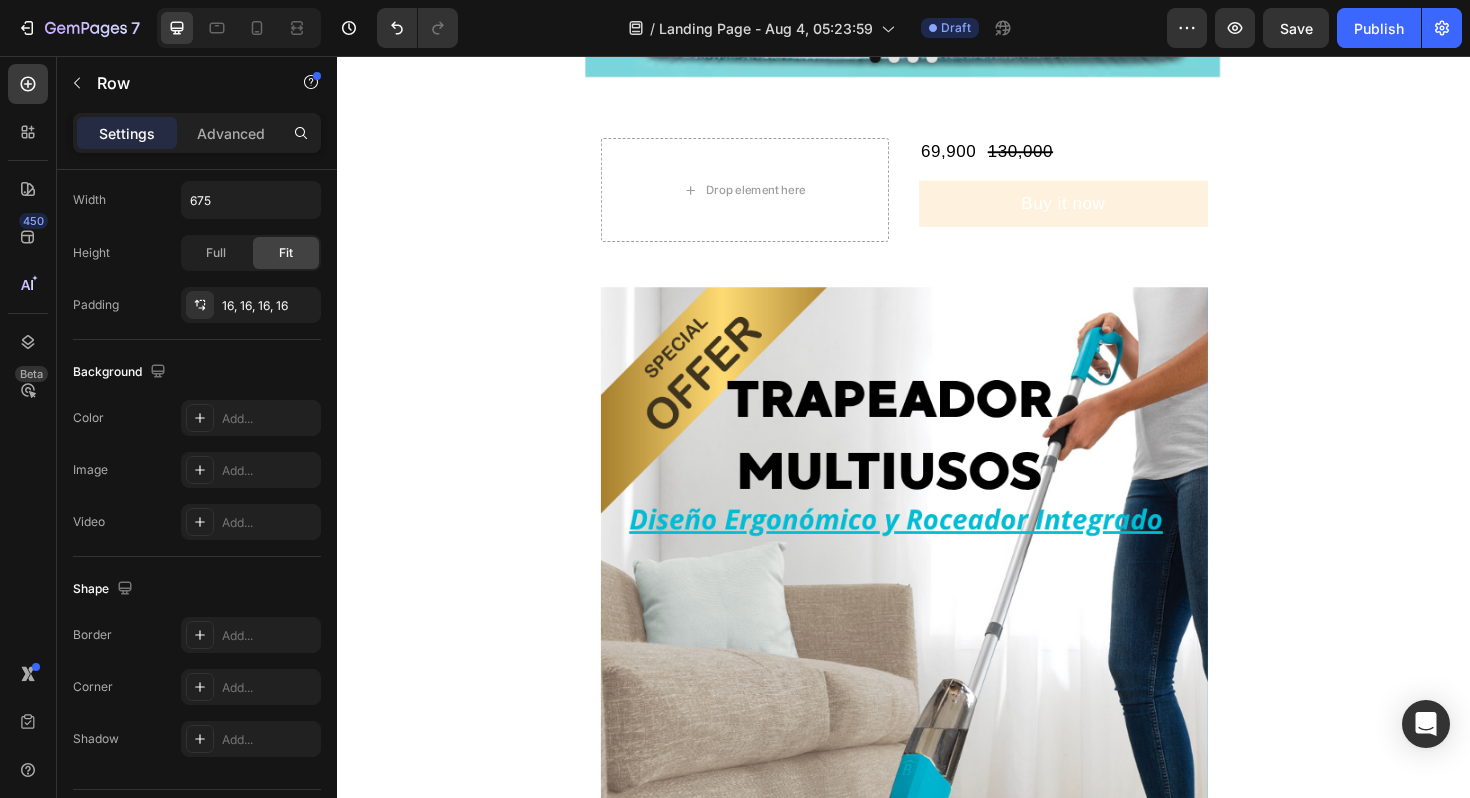 click on "Image Image Image Image
Carousel Row Section 1
Drop element here 69,900 Product Price Product Price 130,000 Product Price Product Price Row Buy it now Dynamic Checkout Product Row Image Image Image Image Image Image Row Section 2 Root" at bounding box center [937, 1232] 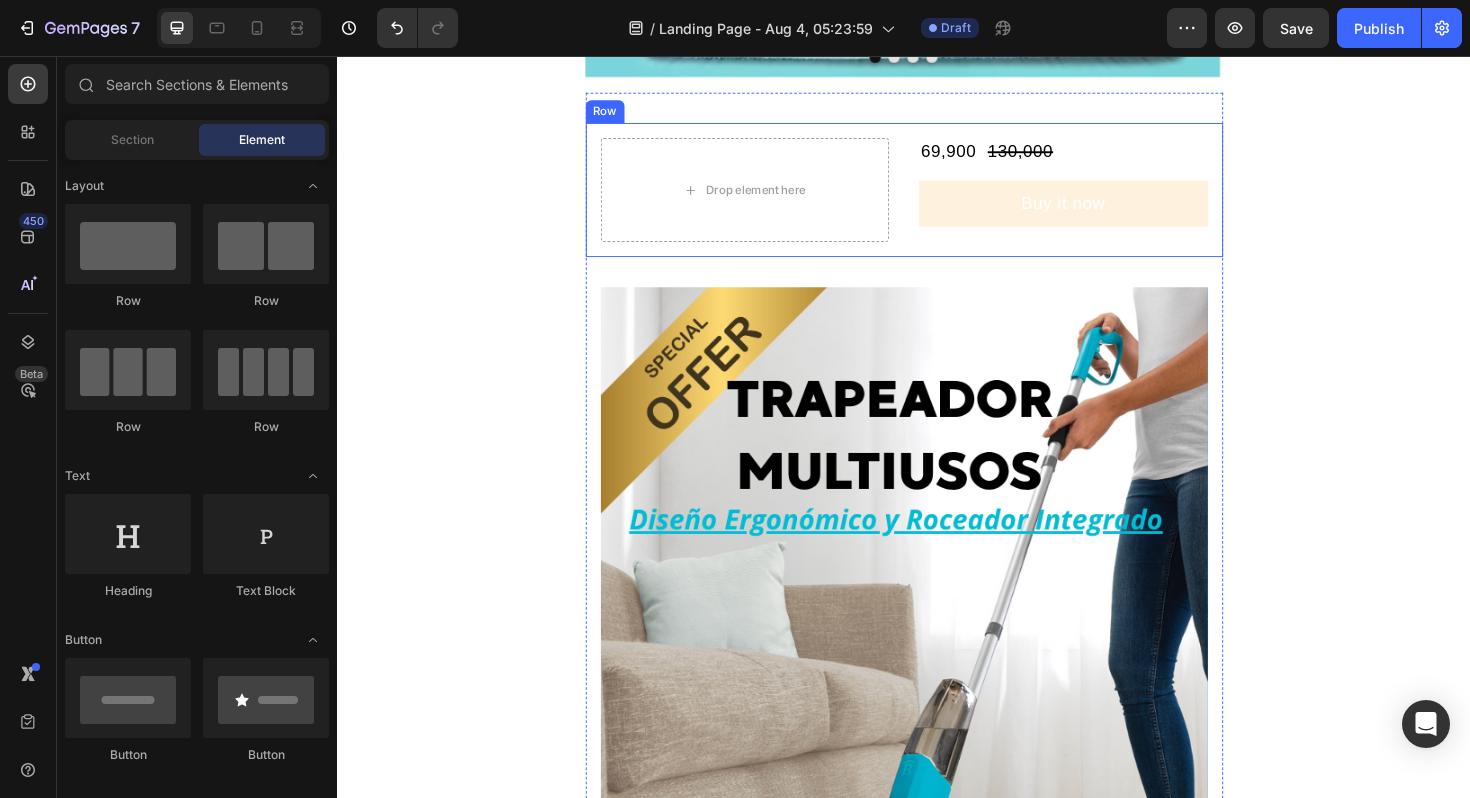 click on "Drop element here 69,900 Product Price Product Price 130,000 Product Price Product Price Row Buy it now Dynamic Checkout Product Row" at bounding box center (937, 198) 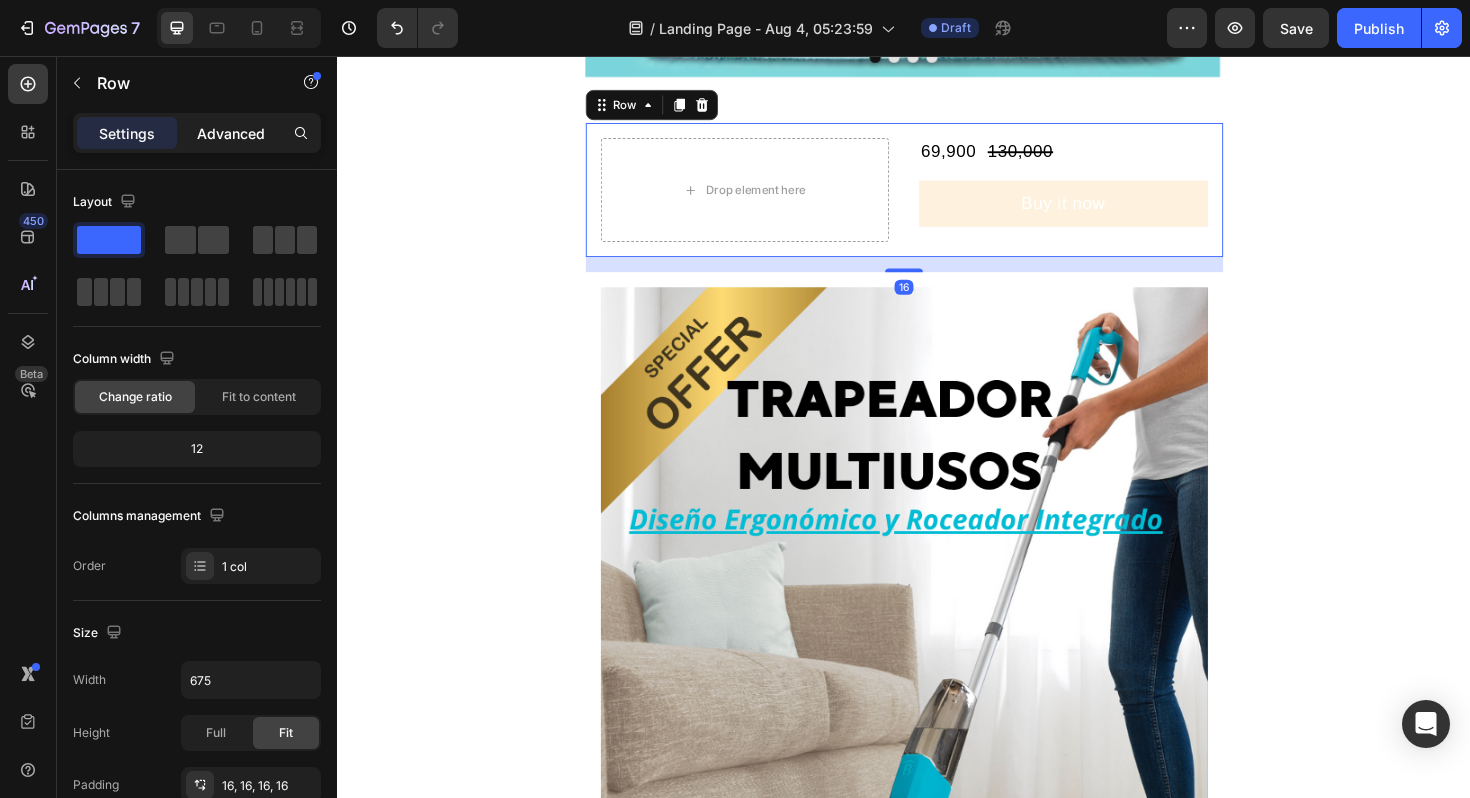 click on "Advanced" at bounding box center [231, 133] 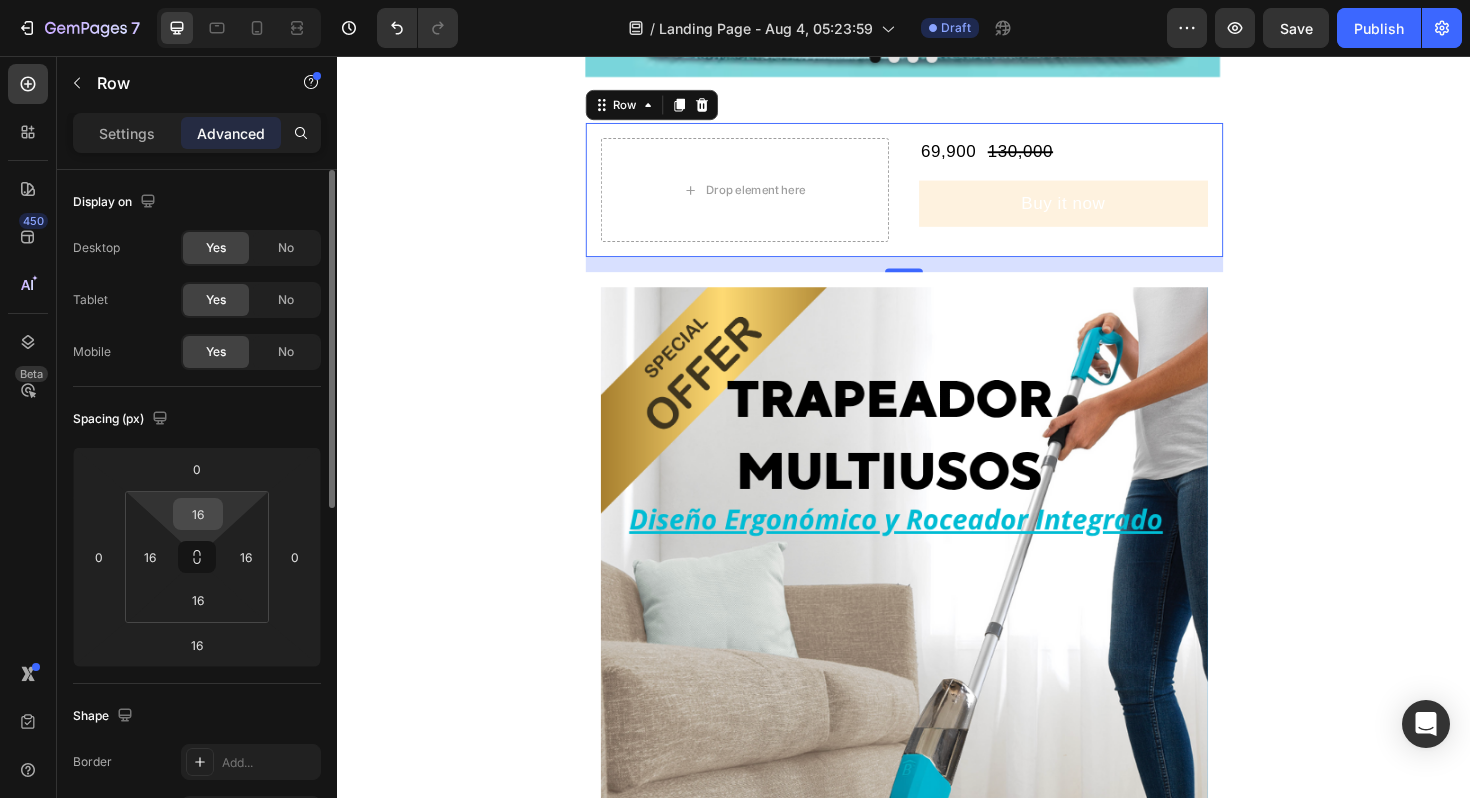 click on "16" at bounding box center [198, 514] 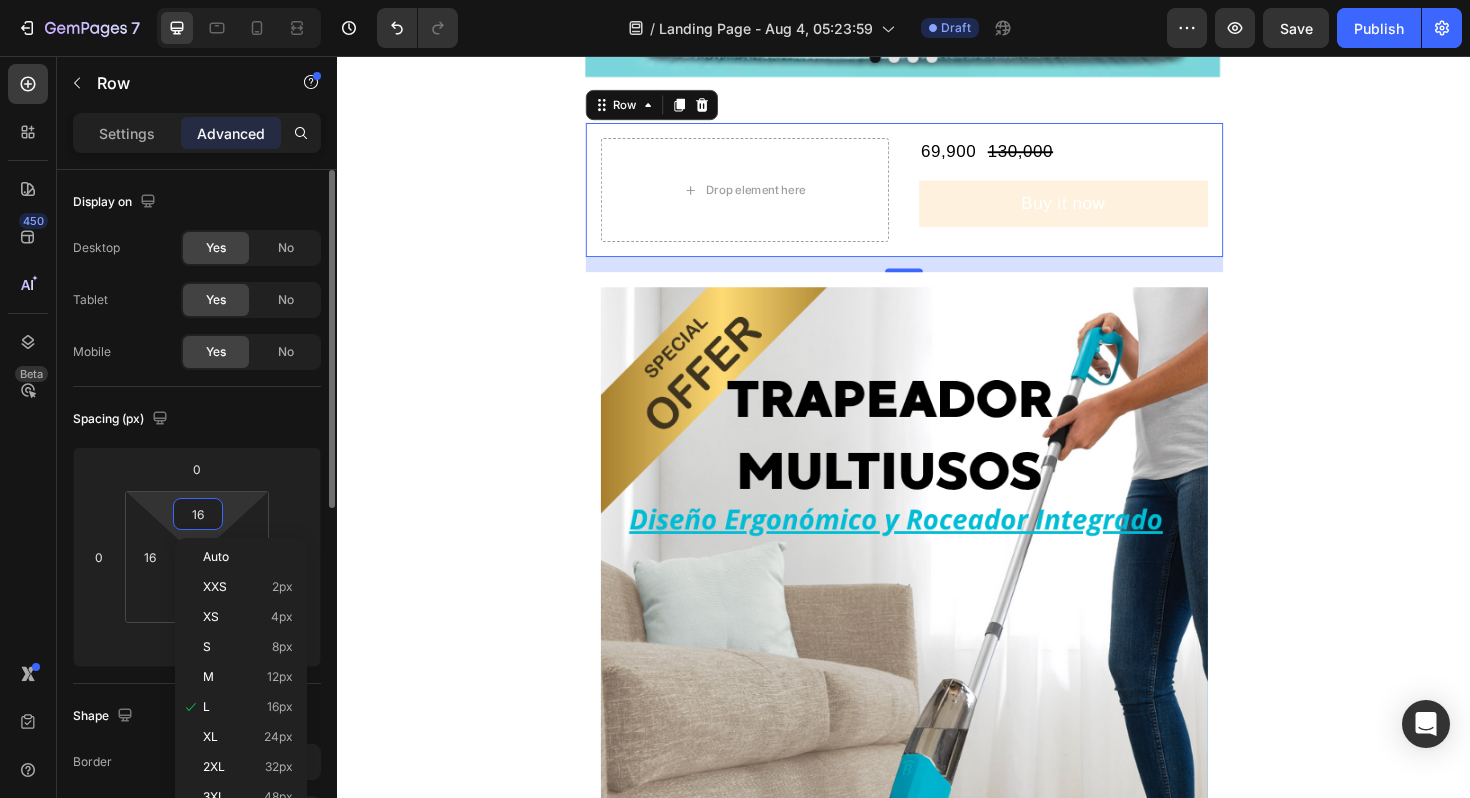 type on "0" 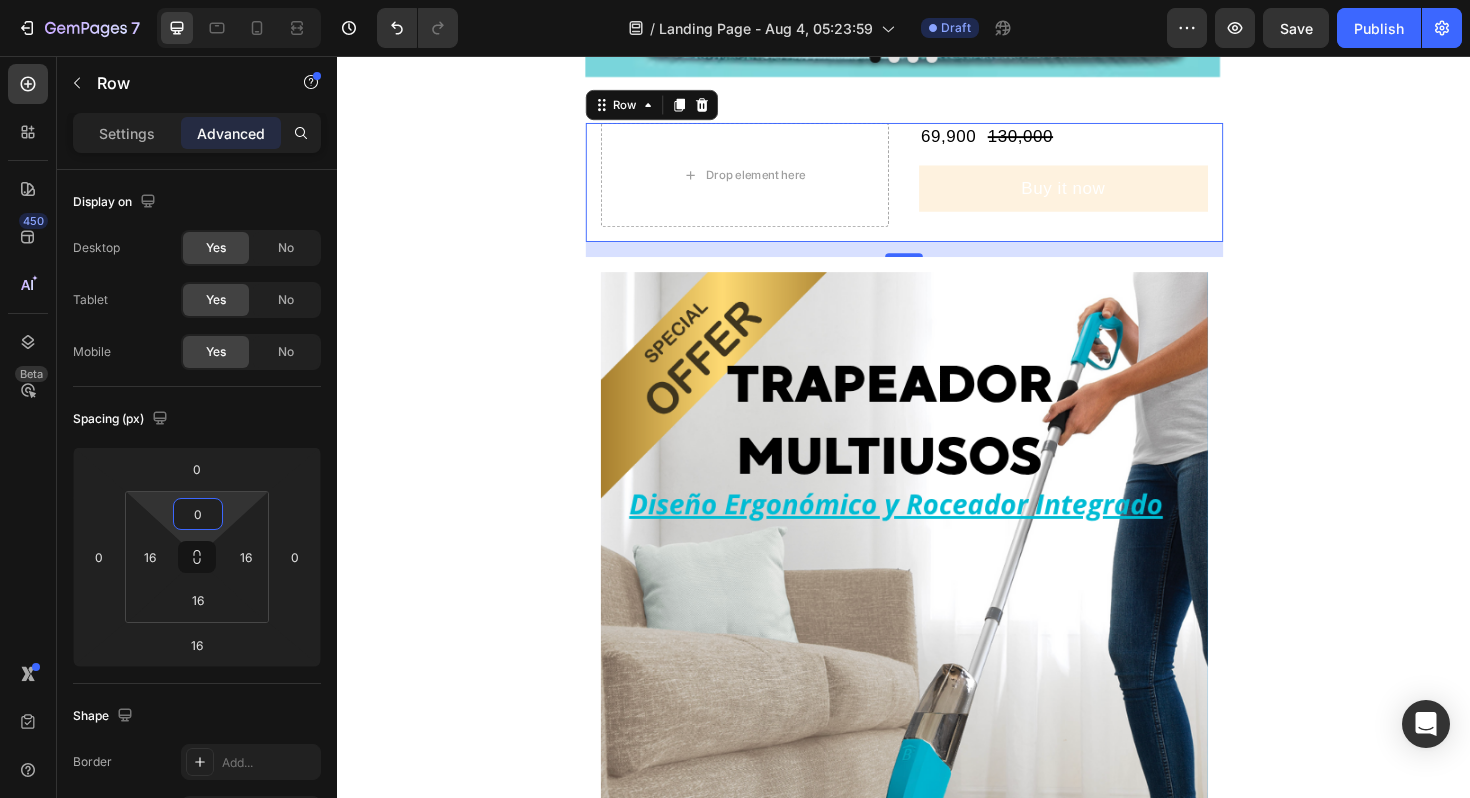 click on "Image Image Image Image
Carousel Row Section 1
Drop element here 69,900 Product Price Product Price 130,000 Product Price Product Price Row Buy it now Dynamic Checkout Product Row   16 Image Image Image Image Image Image Row Section 2 Root" at bounding box center [937, 1224] 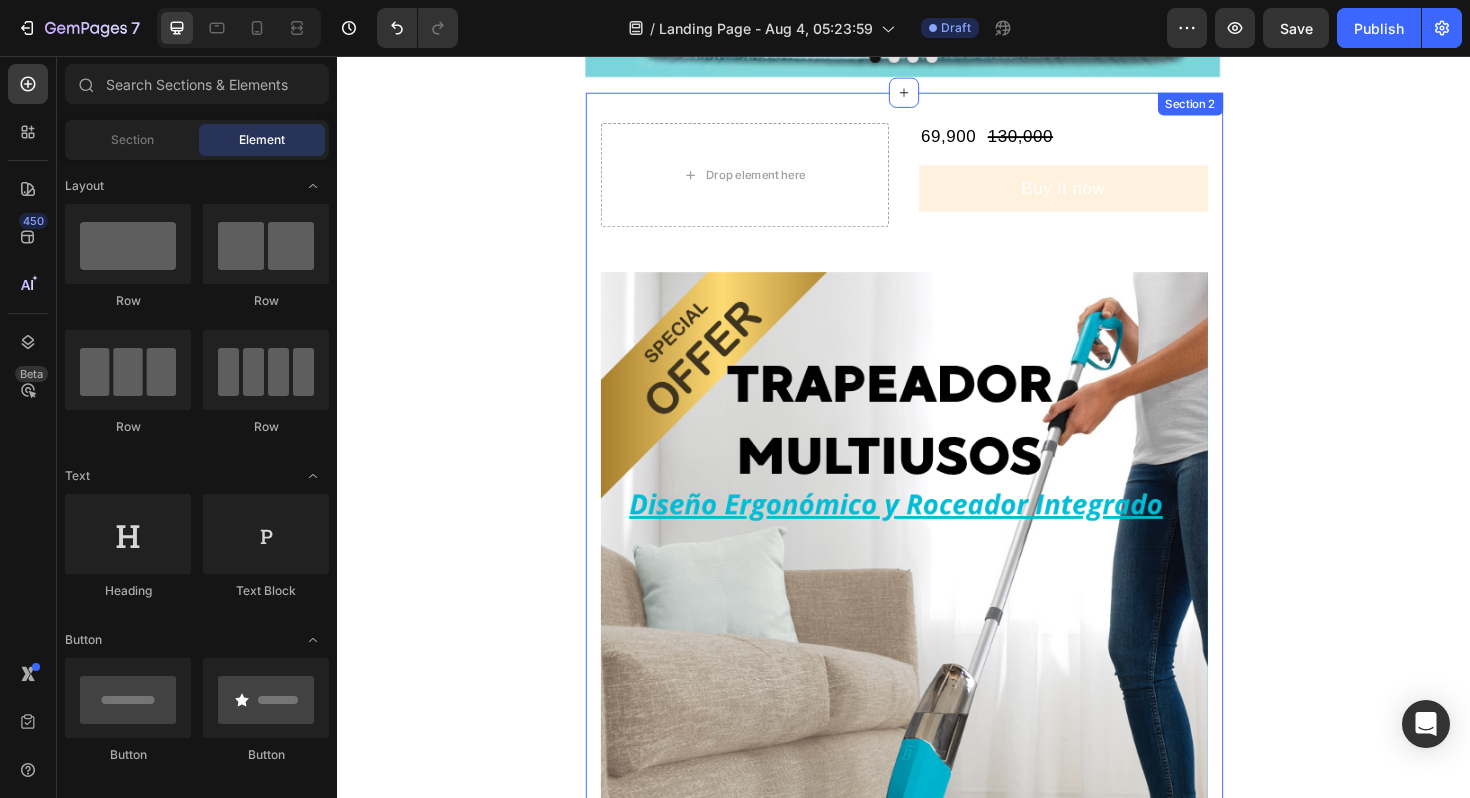 click on "Drop element here 69,900 Product Price Product Price 130,000 Product Price Product Price Row Buy it now Dynamic Checkout Product Row Image Image Image Image Image Image Row Section 2" at bounding box center (937, 1500) 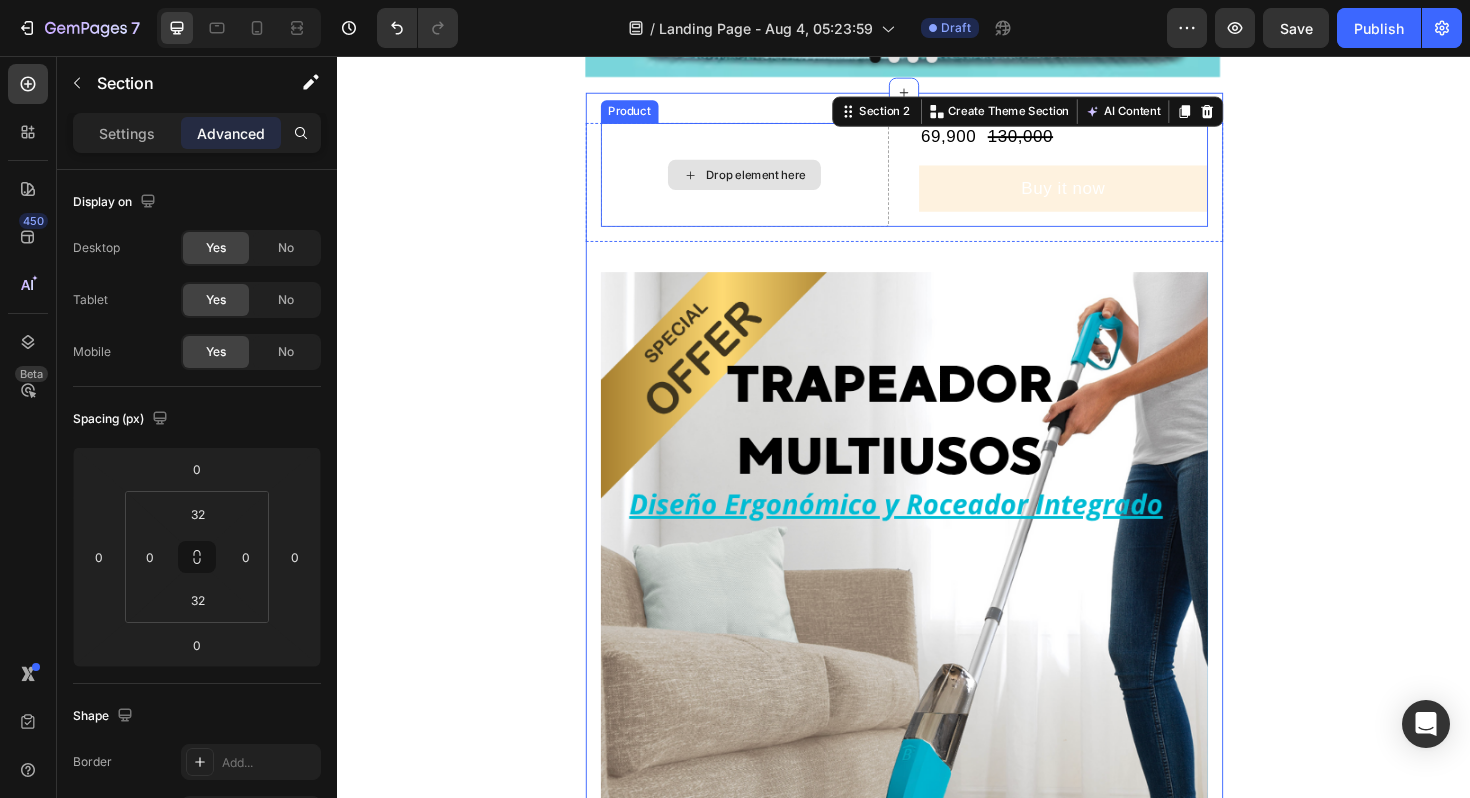 click on "Drop element here" at bounding box center [780, 182] 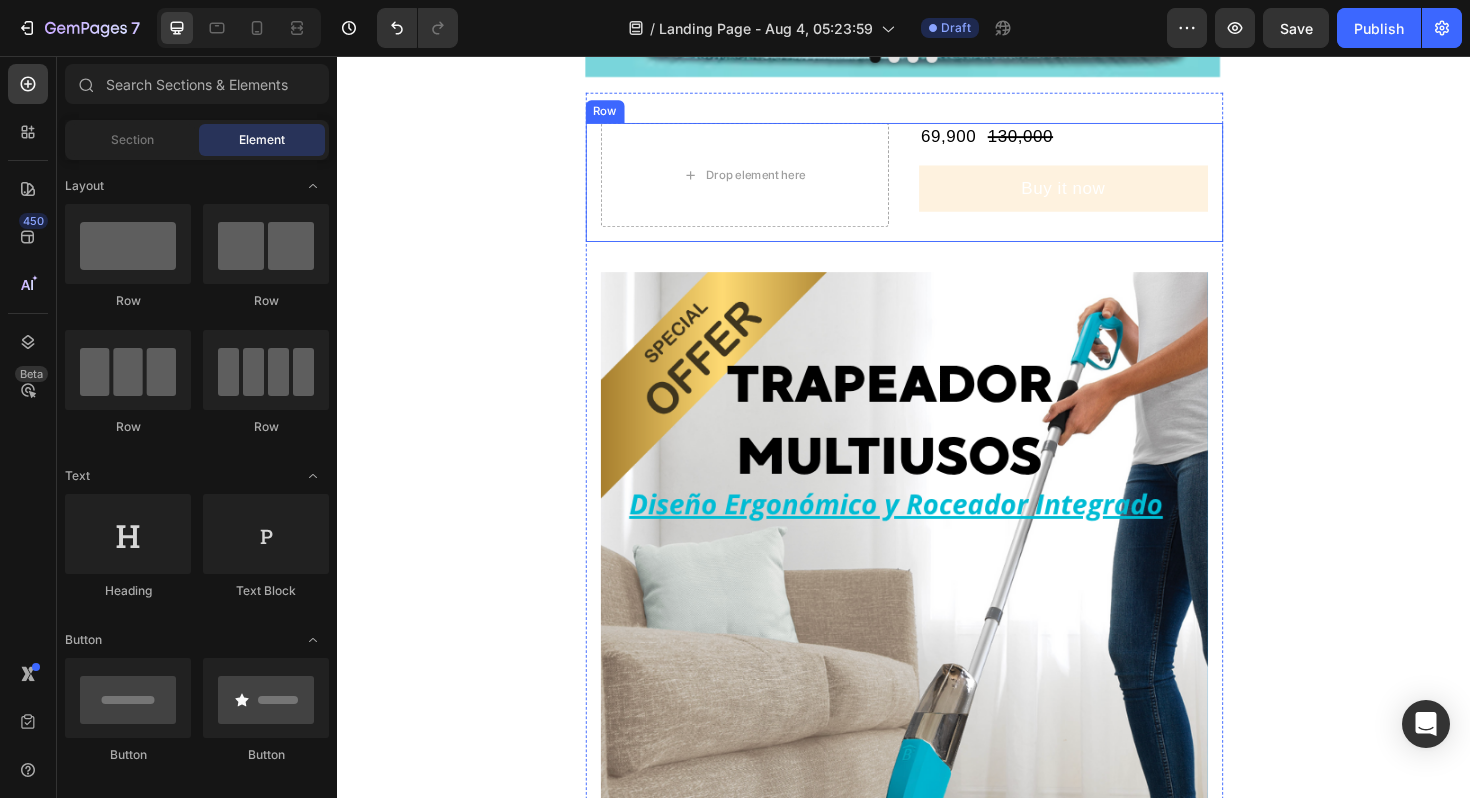click on "Drop element here 69,900 Product Price Product Price 130,000 Product Price Product Price Row Buy it now Dynamic Checkout Product Row" at bounding box center [937, 190] 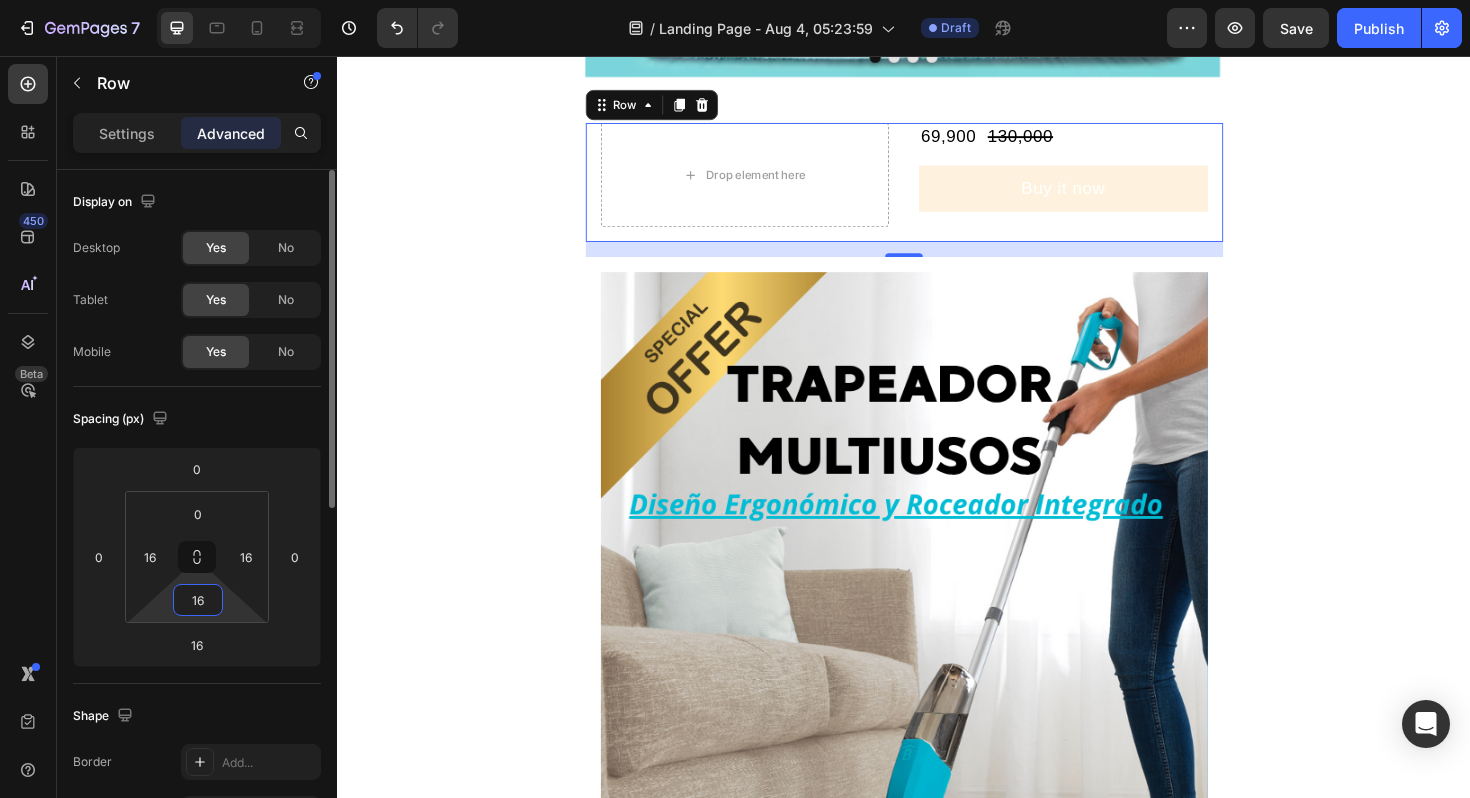 click on "16" at bounding box center (198, 600) 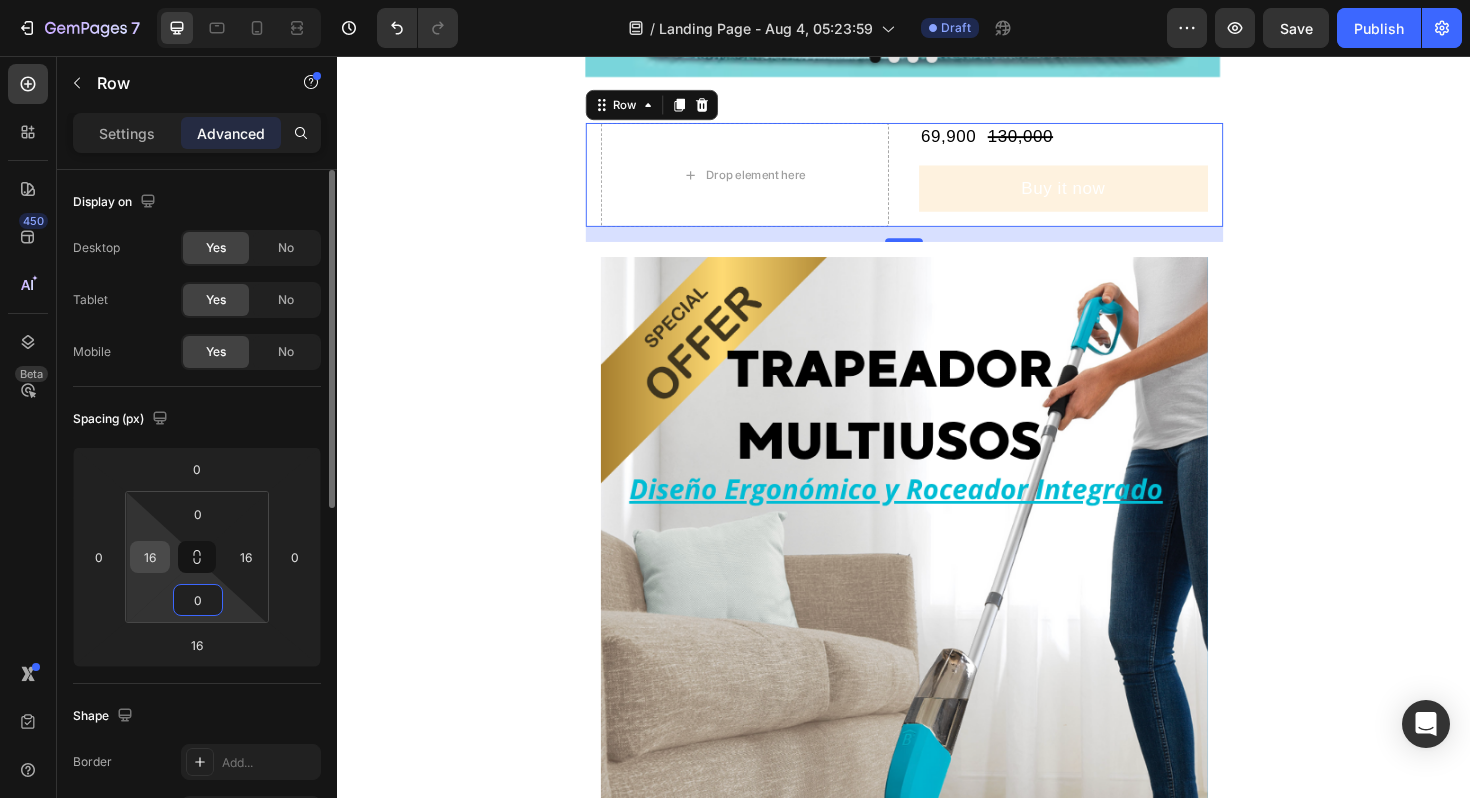 type on "0" 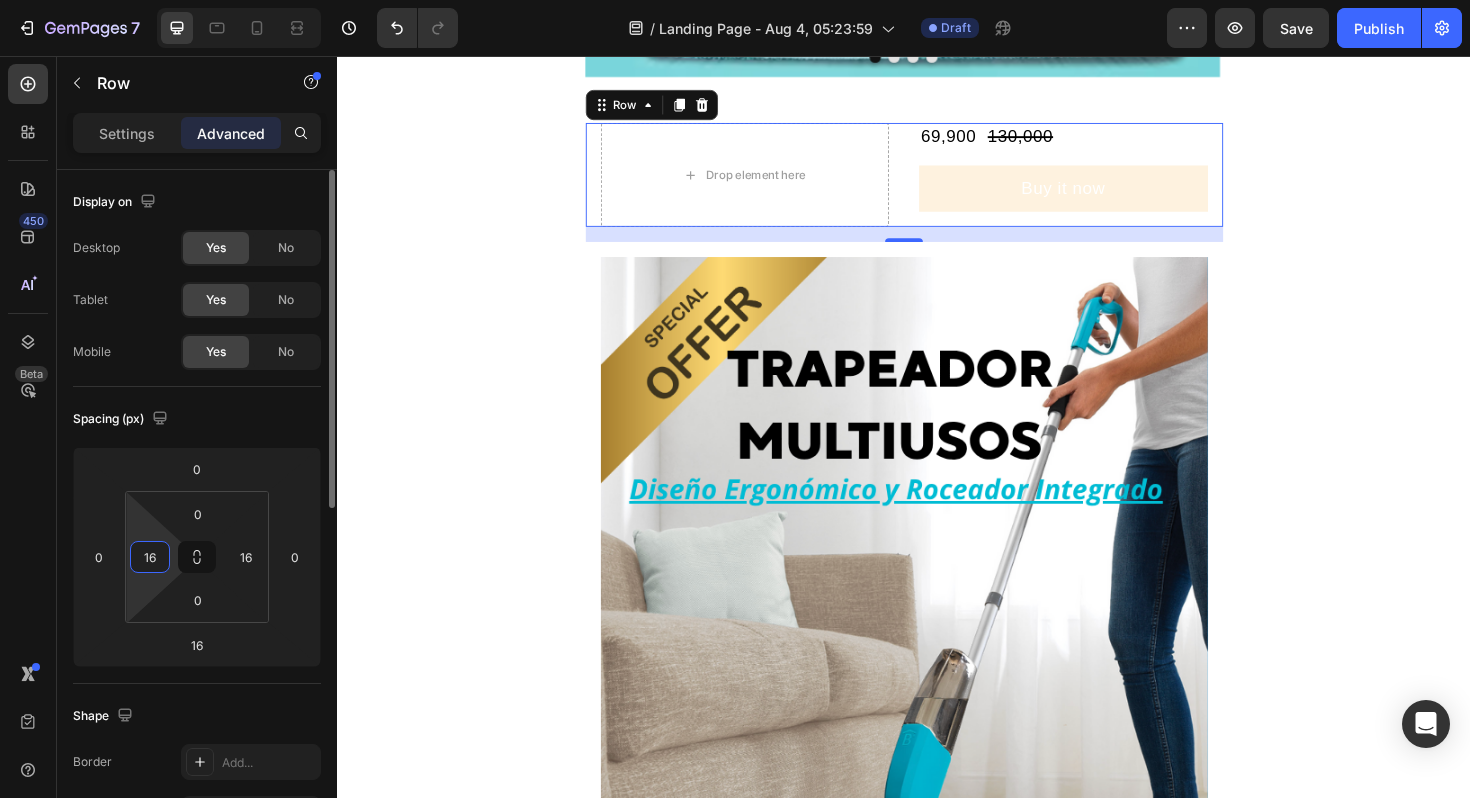 click on "16" at bounding box center [150, 557] 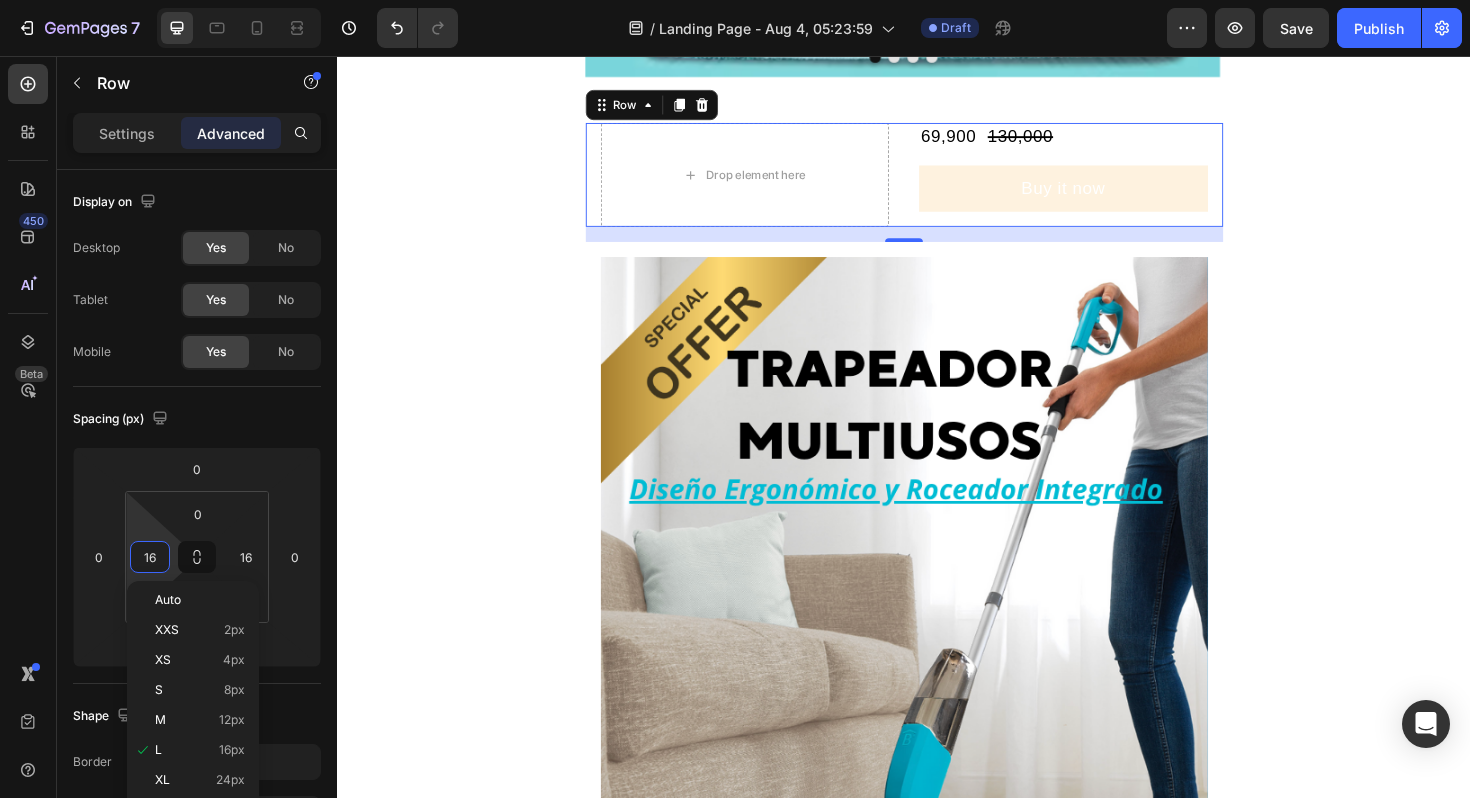 click on "Image Image Image Image
Carousel Row Section 1
Drop element here 69,900 Product Price Product Price 130,000 Product Price Product Price Row Buy it now Dynamic Checkout Product Row   16 Image Image Image Image Image Image Row Section 2 Root" at bounding box center [937, 1216] 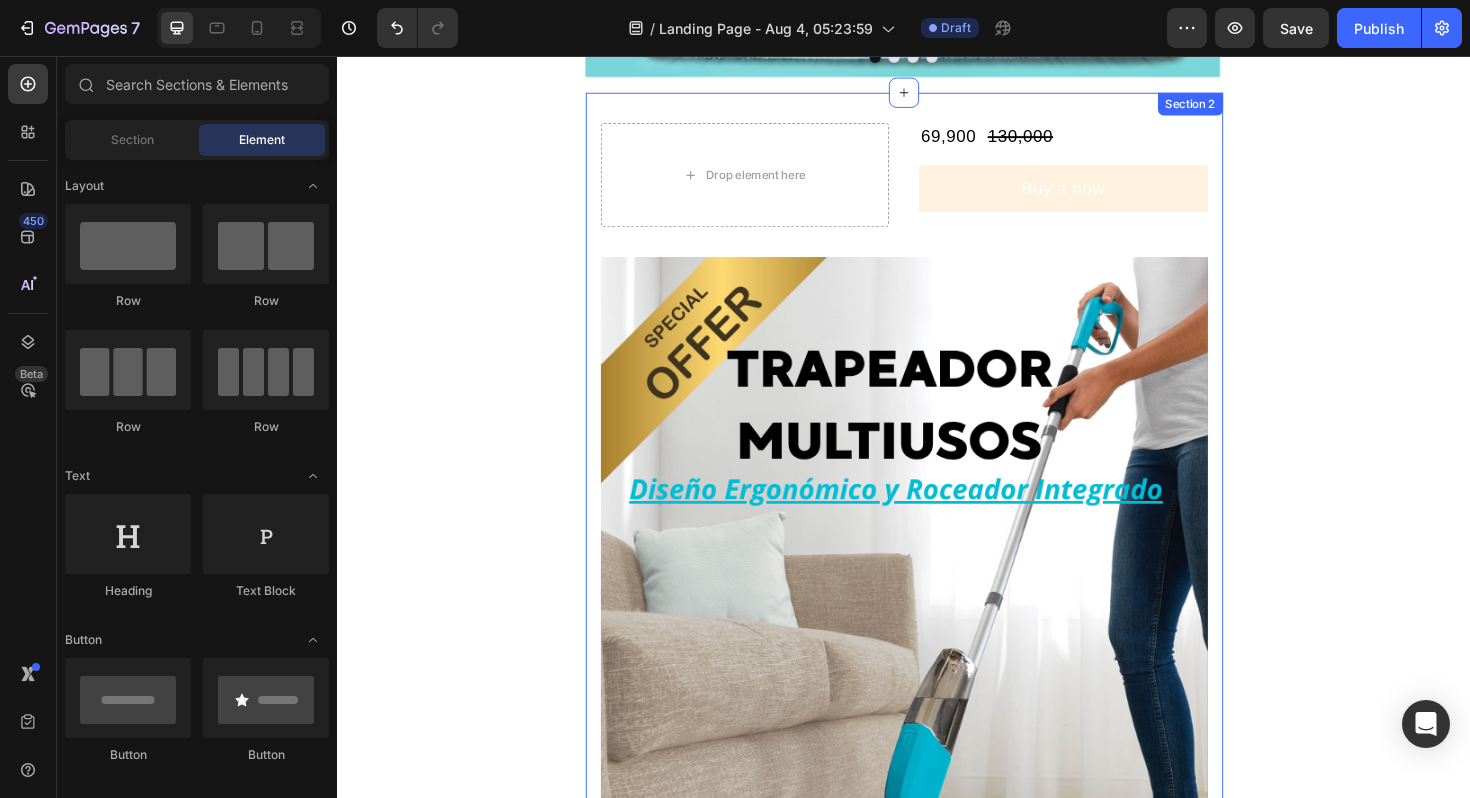 click on "Drop element here 69,900 Product Price Product Price 130,000 Product Price Product Price Row Buy it now Dynamic Checkout Product Row Image Image Image Image Image Image Row" at bounding box center [937, 1492] 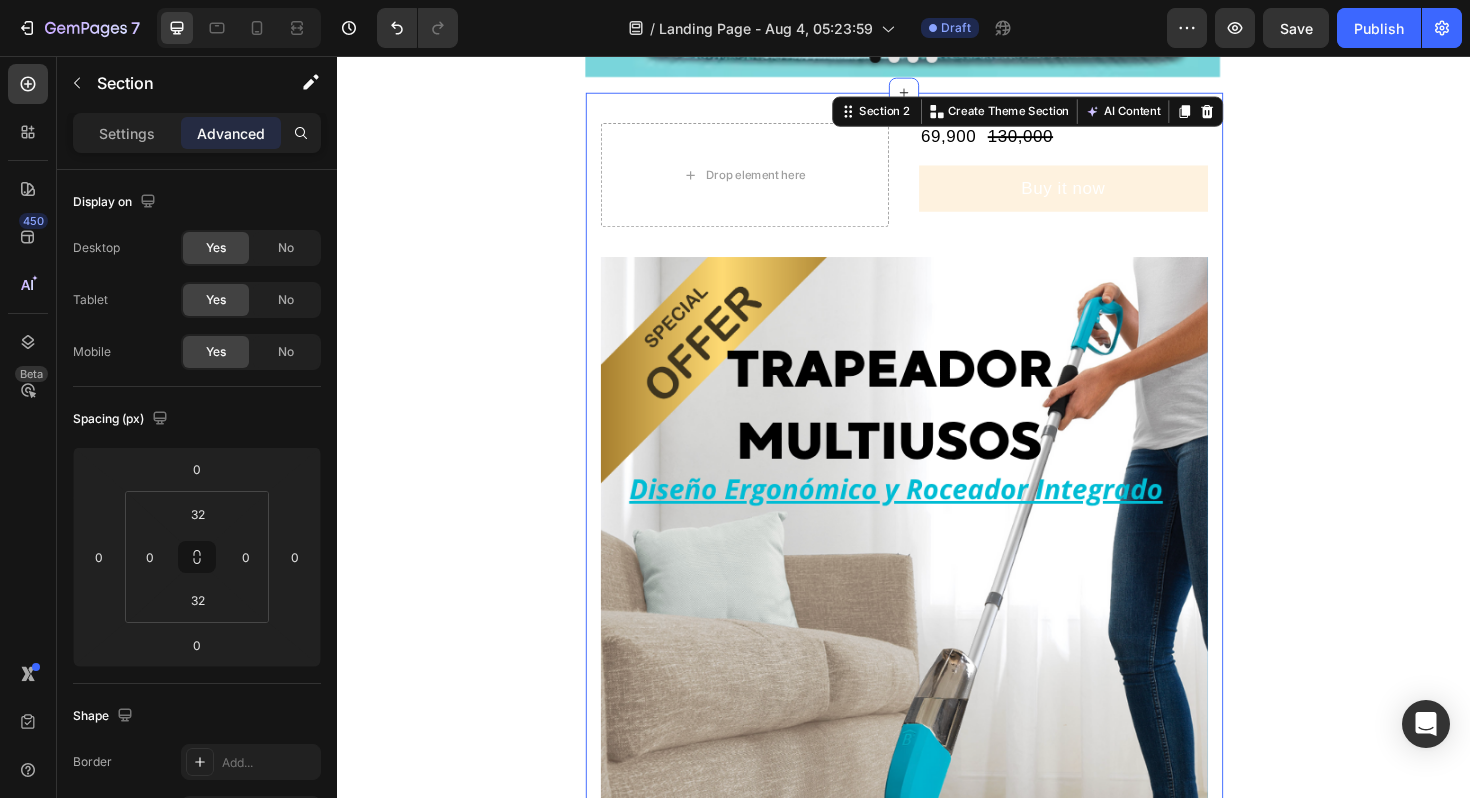 click on "Drop element here 69,900 Product Price Product Price 130,000 Product Price Product Price Row Buy it now Dynamic Checkout Product Row Image Image Image Image Image Image Row Section 2   You can create reusable sections Create Theme Section AI Content Write with GemAI What would you like to describe here? Tone and Voice Persuasive Product Camisa Show more Generate" at bounding box center [937, 1492] 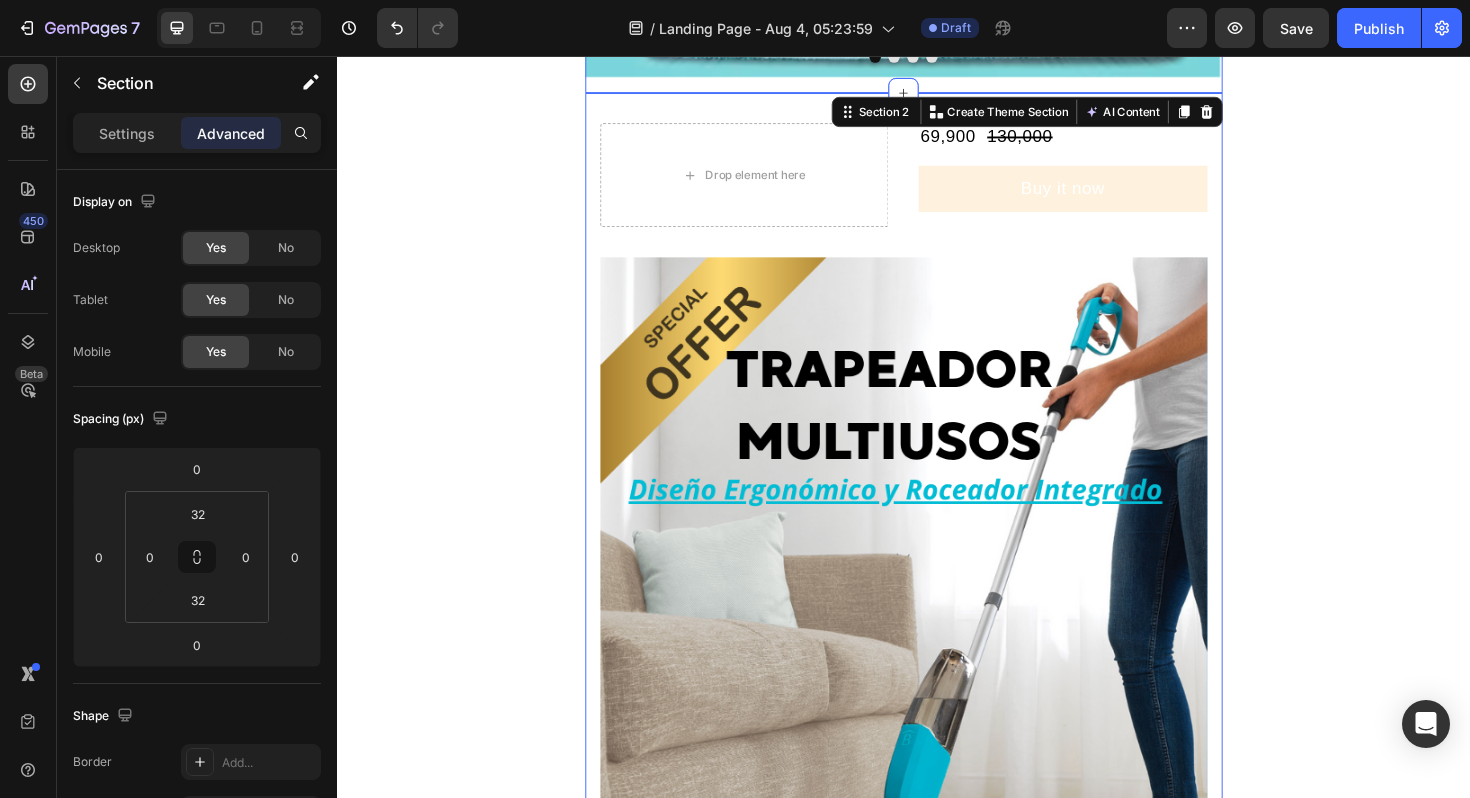 click on "Image Image Image Image
Carousel Row" at bounding box center (937, -251) 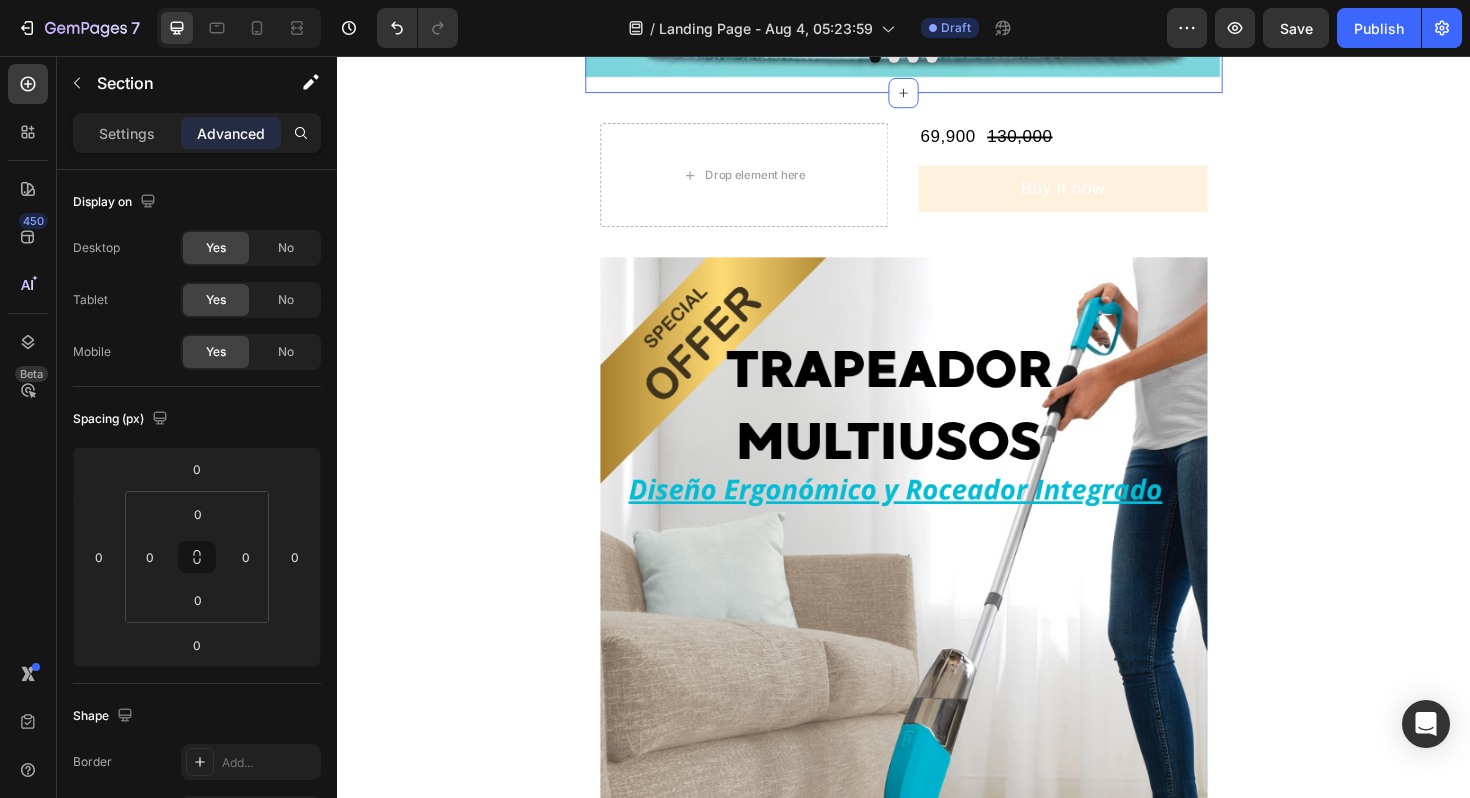 scroll, scrollTop: 480, scrollLeft: 0, axis: vertical 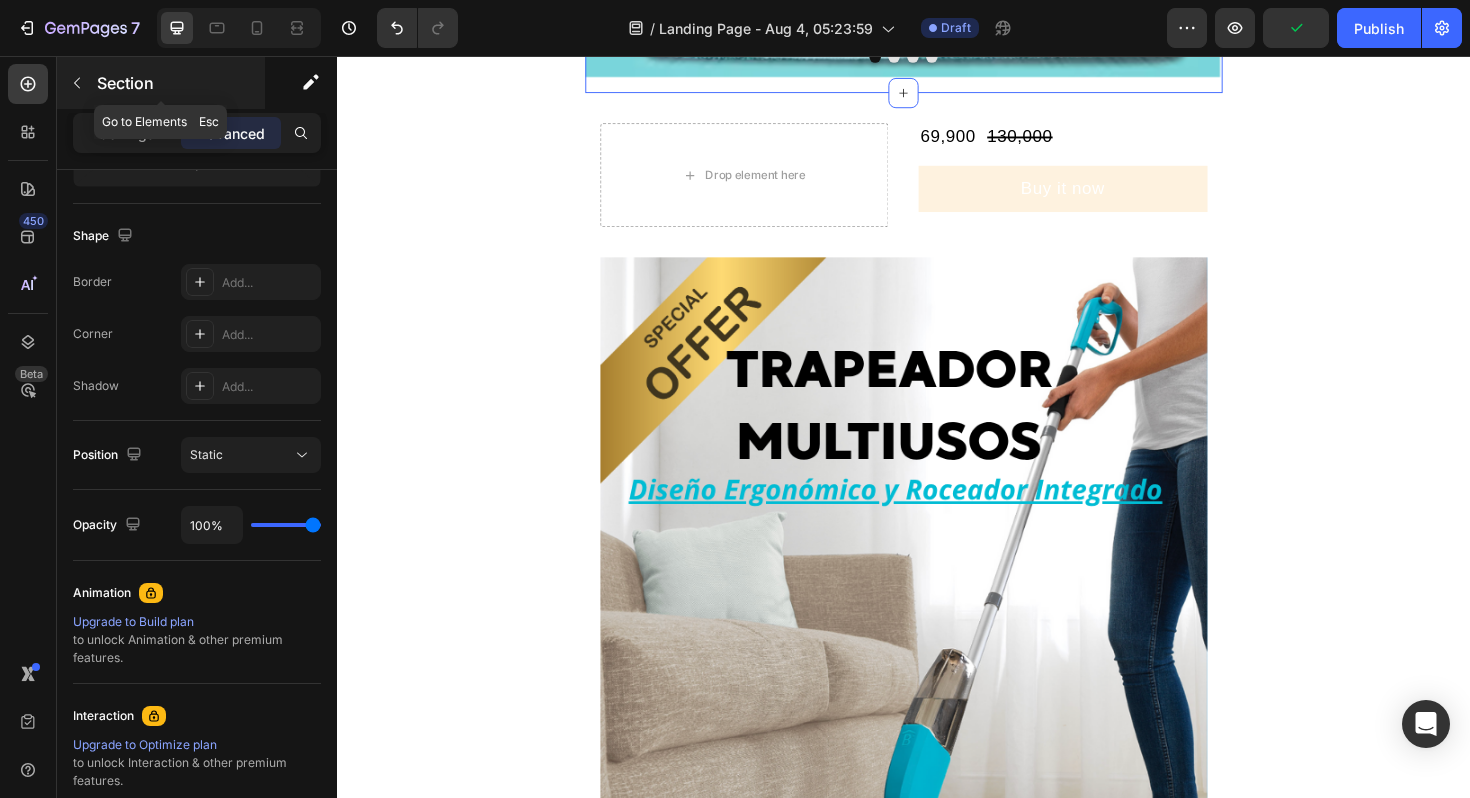 click at bounding box center [77, 83] 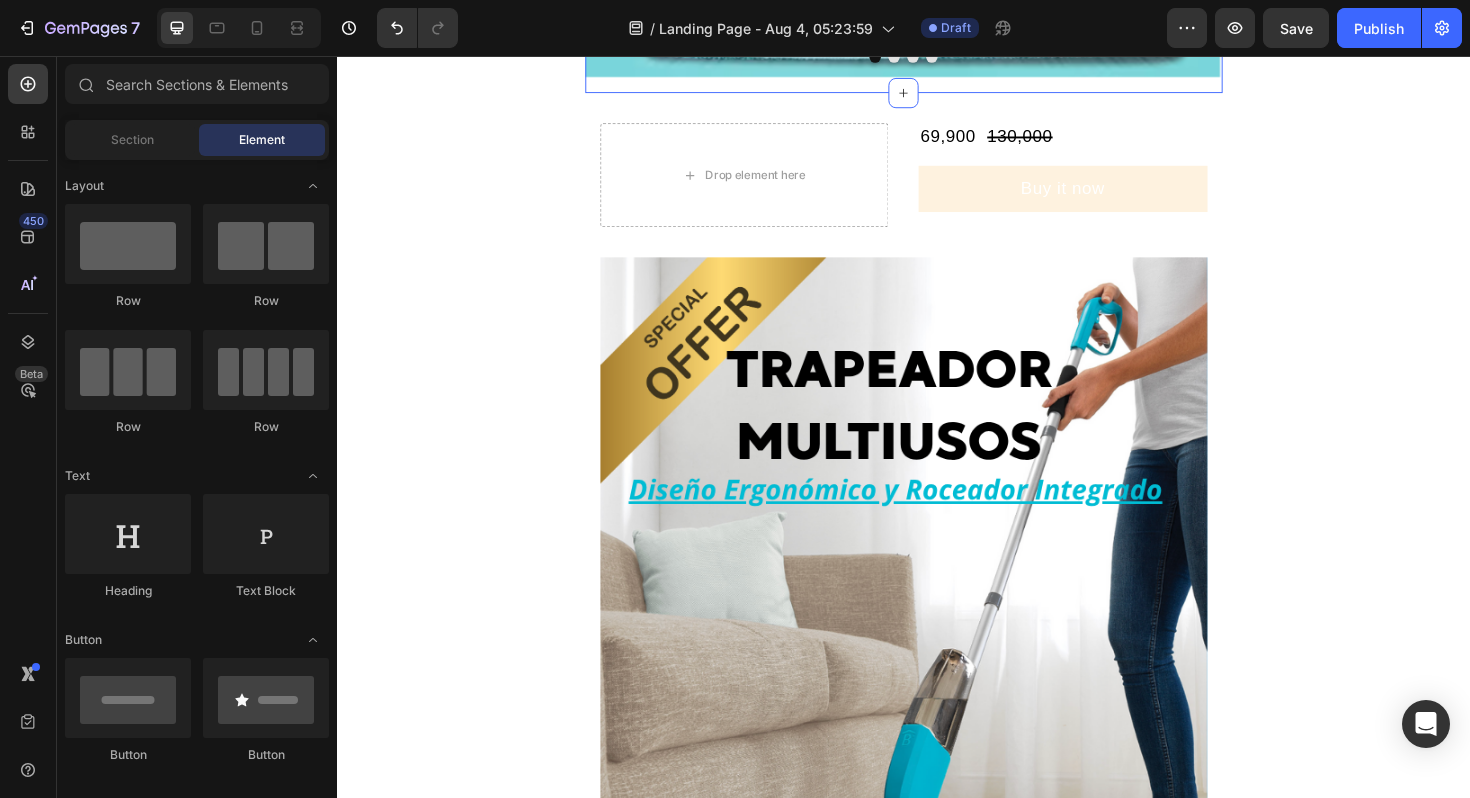 click on "Image Image Image Image
Carousel Row" at bounding box center [937, -251] 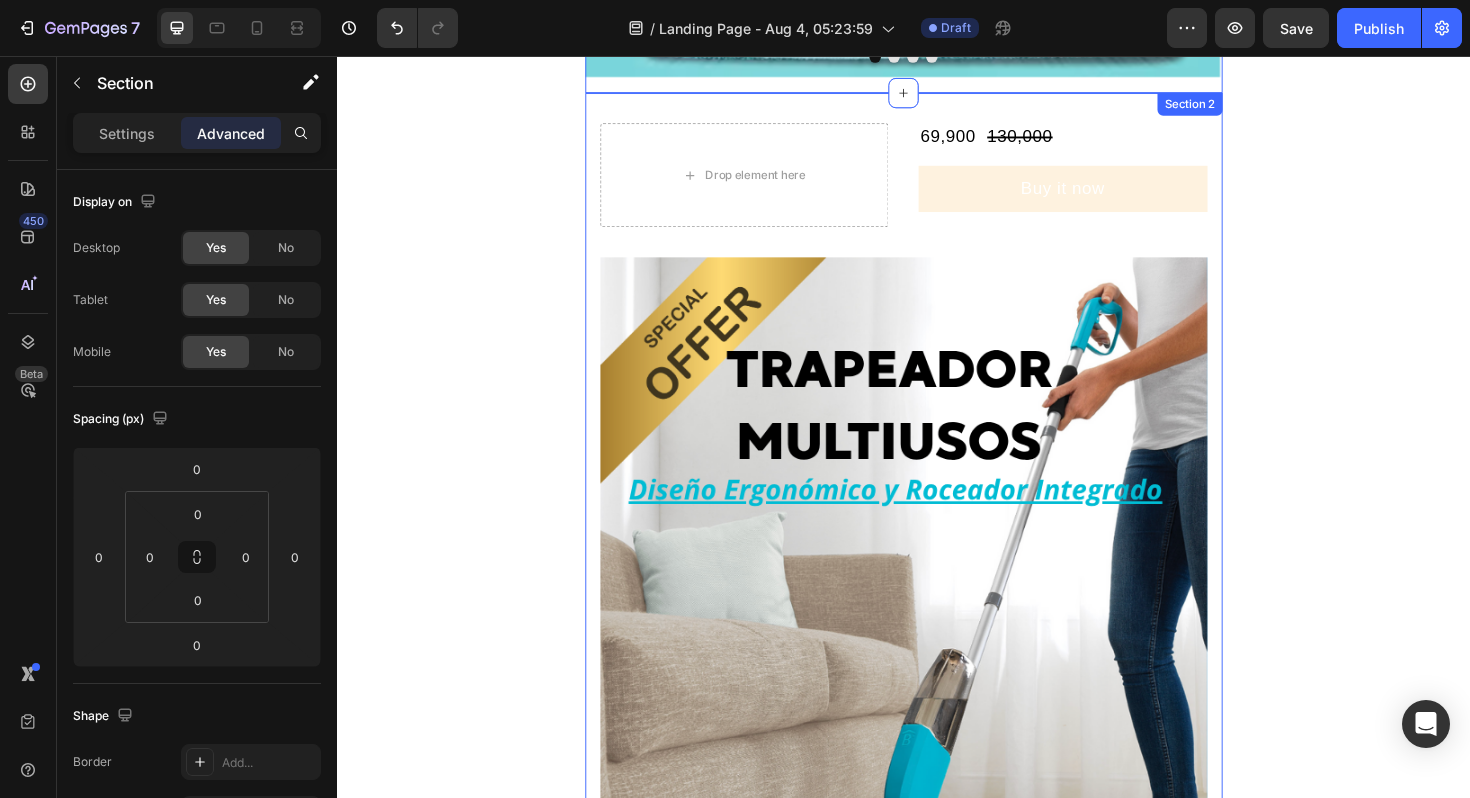 click on "Drop element here 69,900 Product Price Product Price 130,000 Product Price Product Price Row Buy it now Dynamic Checkout Product Row Image Image Image Image Image Image Row Section 2" at bounding box center [937, 1492] 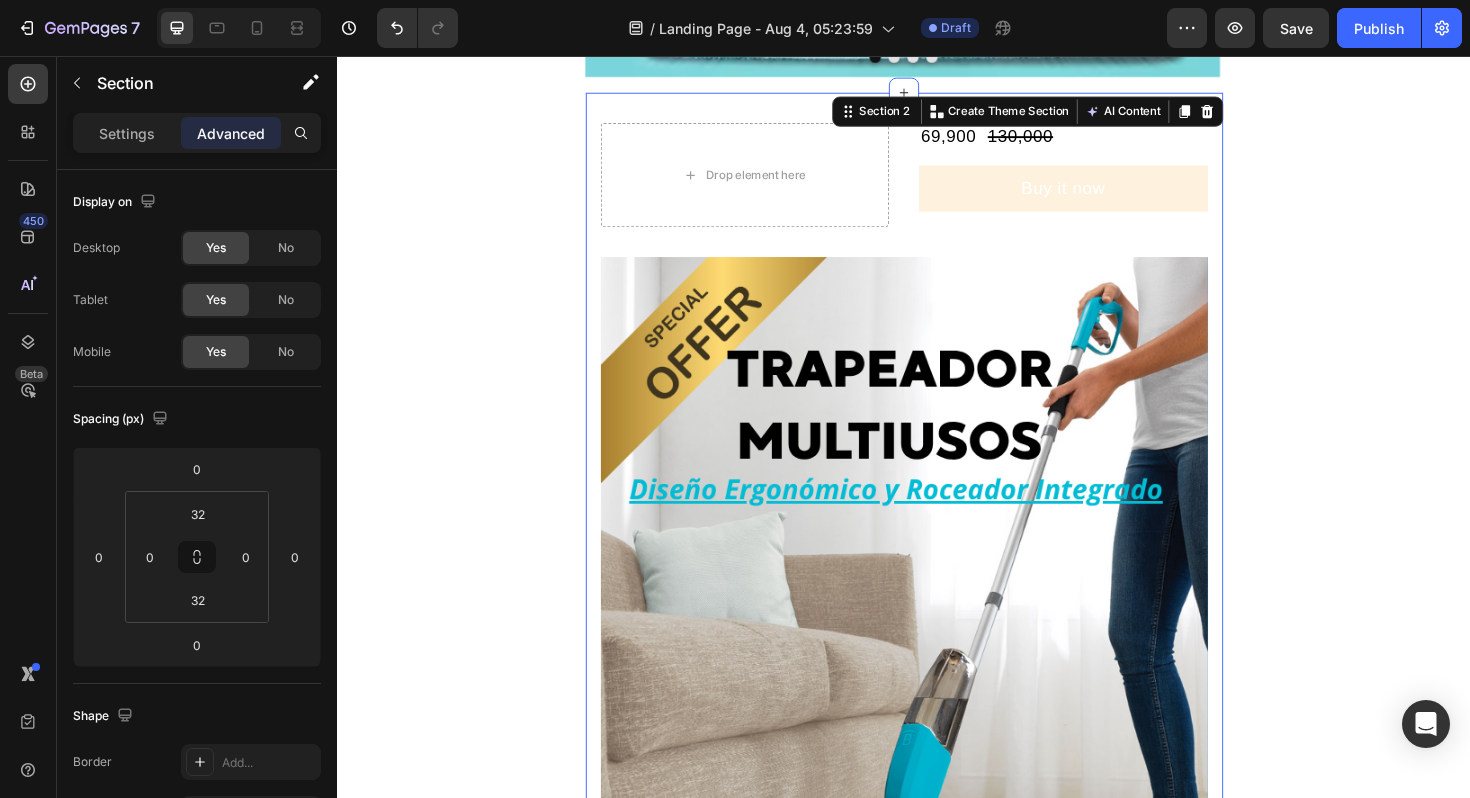 scroll, scrollTop: 480, scrollLeft: 0, axis: vertical 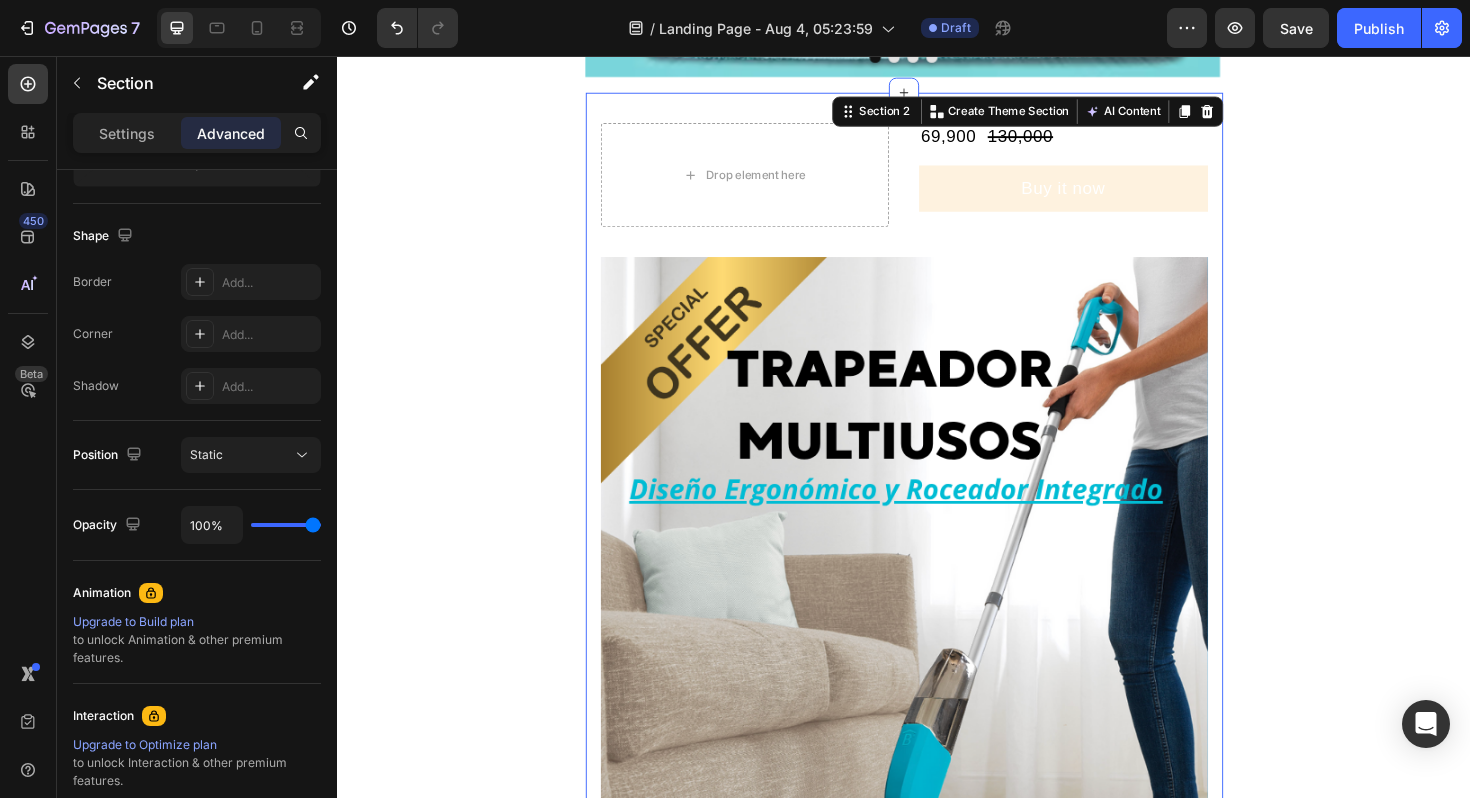 click on "Image Image Image Image
Carousel Row Section 1
Drop element here 69,900 Product Price Product Price 130,000 Product Price Product Price Row Buy it now Dynamic Checkout Product Row Image Image Image Image Image Image Row Section 2   You can create reusable sections Create Theme Section AI Content Write with GemAI What would you like to describe here? Tone and Voice Persuasive Product Camisa Show more Generate Root" at bounding box center (937, 1216) 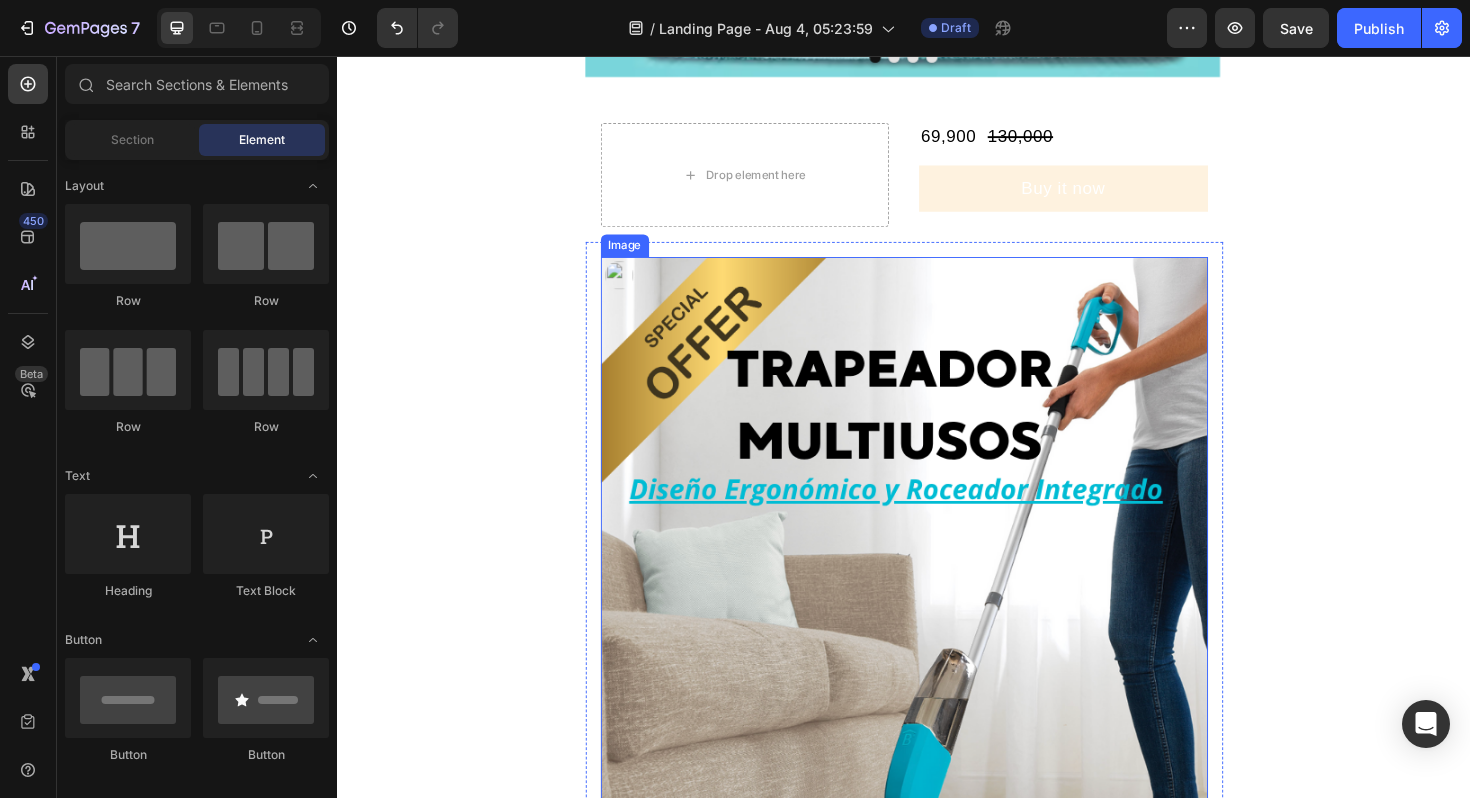 click at bounding box center [937, 697] 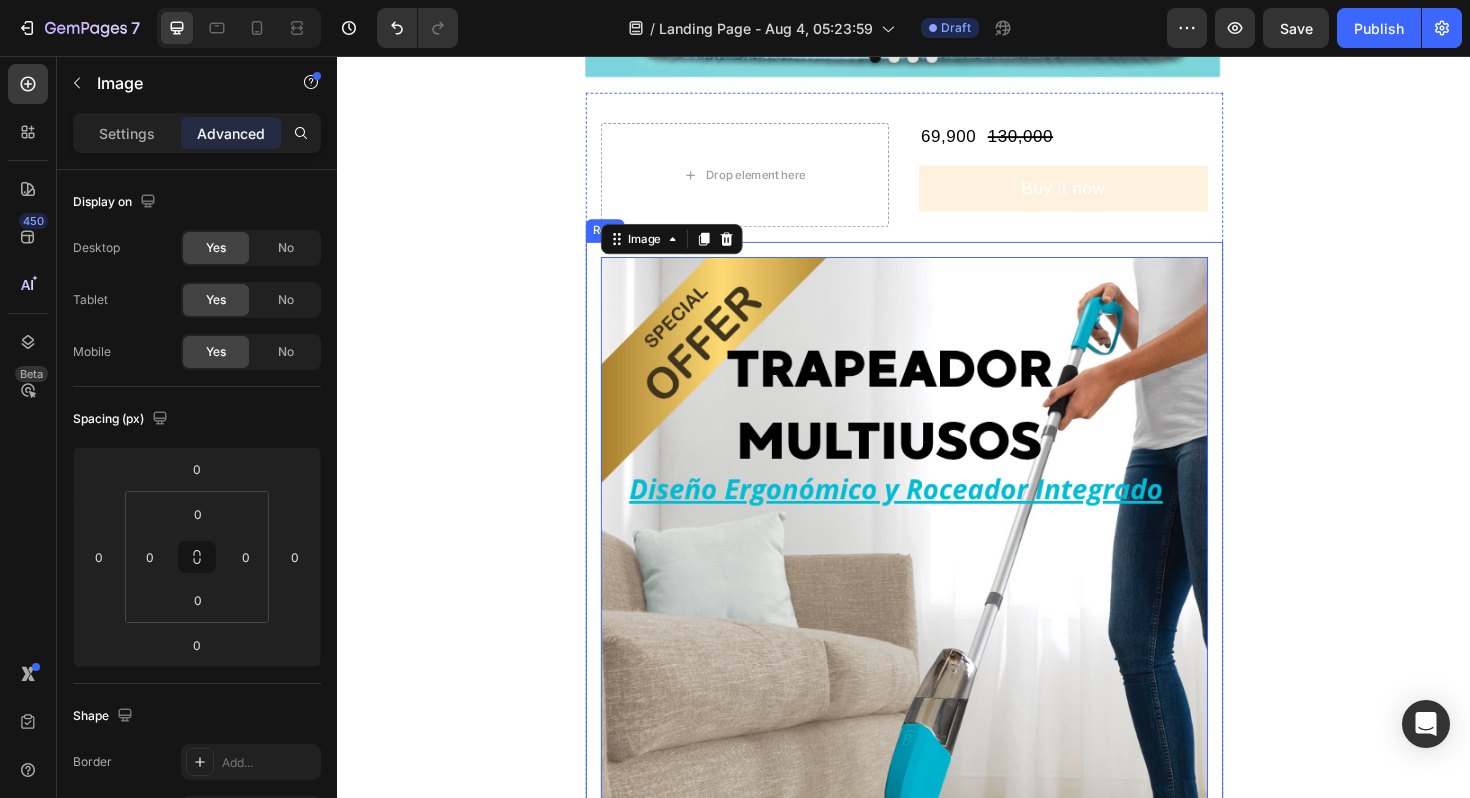 click on "Image   0 Image Image Image Image Image Row" at bounding box center [937, 1555] 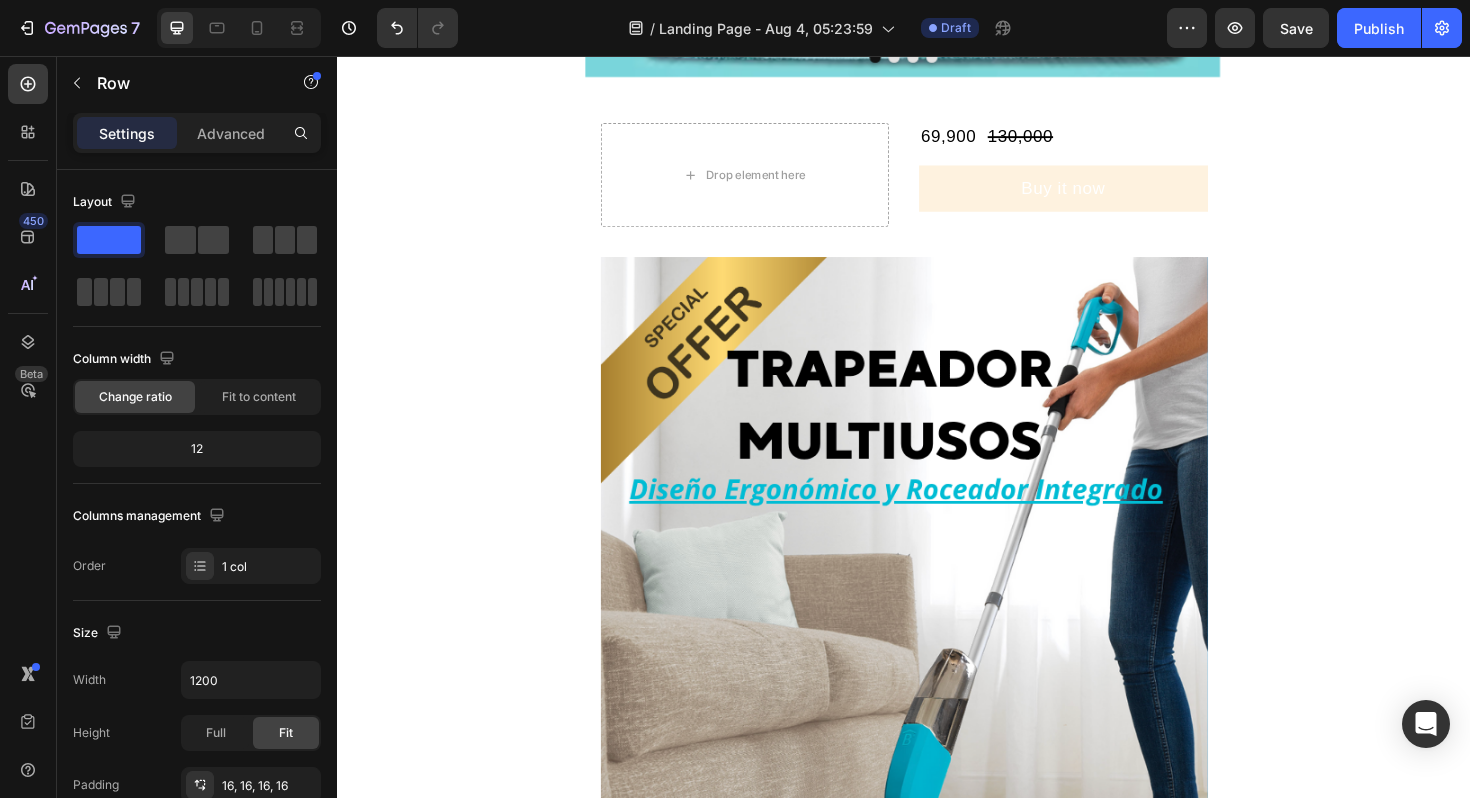 click on "Image Image Image Image
Carousel Row Section 1
Drop element here 69,900 Product Price Product Price 130,000 Product Price Product Price Row Buy it now Dynamic Checkout Product Row Image Image Image Image Image Image Row Section 2 Root" at bounding box center (937, 1216) 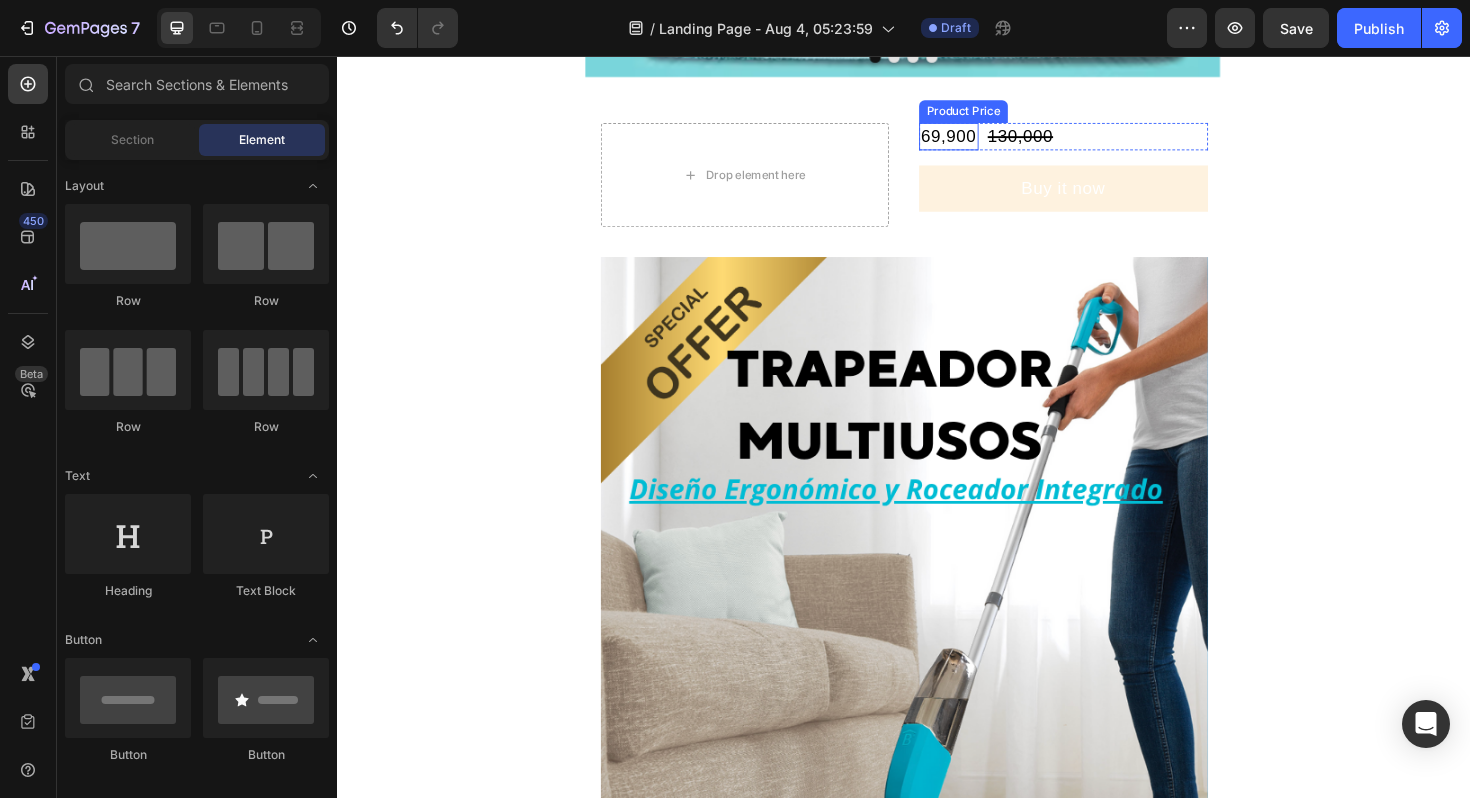 click on "69,900" at bounding box center (984, 141) 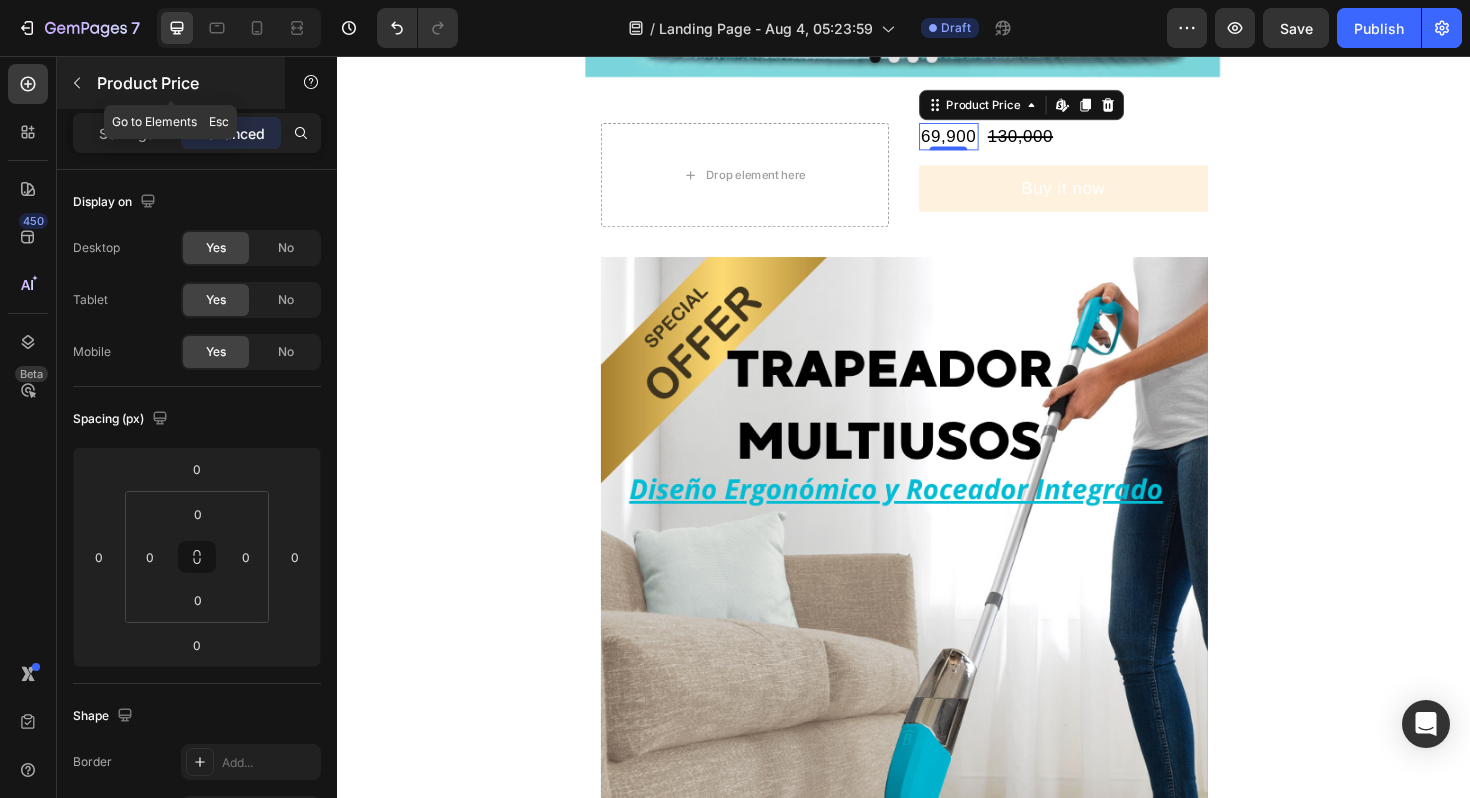 click 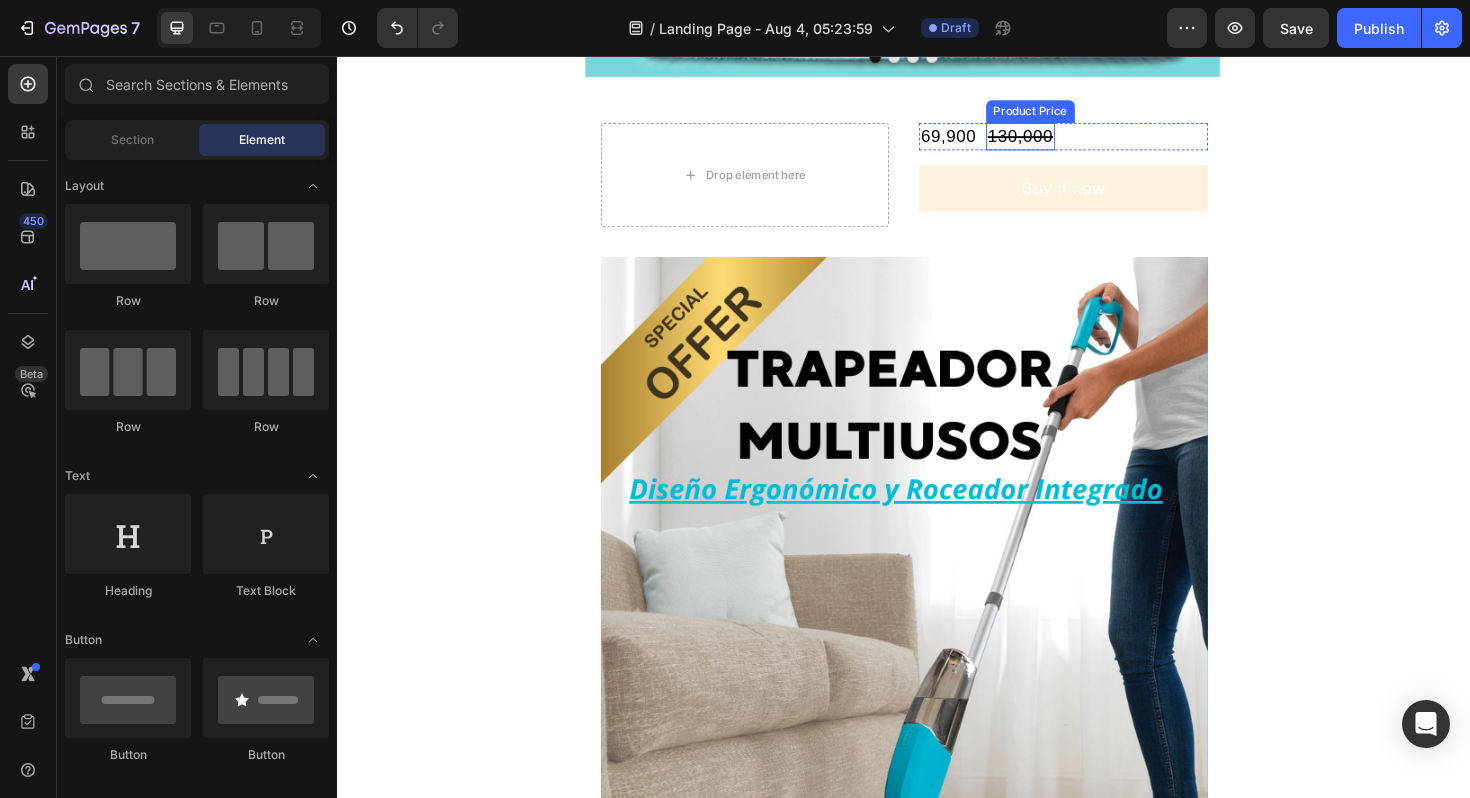 click on "130,000" at bounding box center (1060, 141) 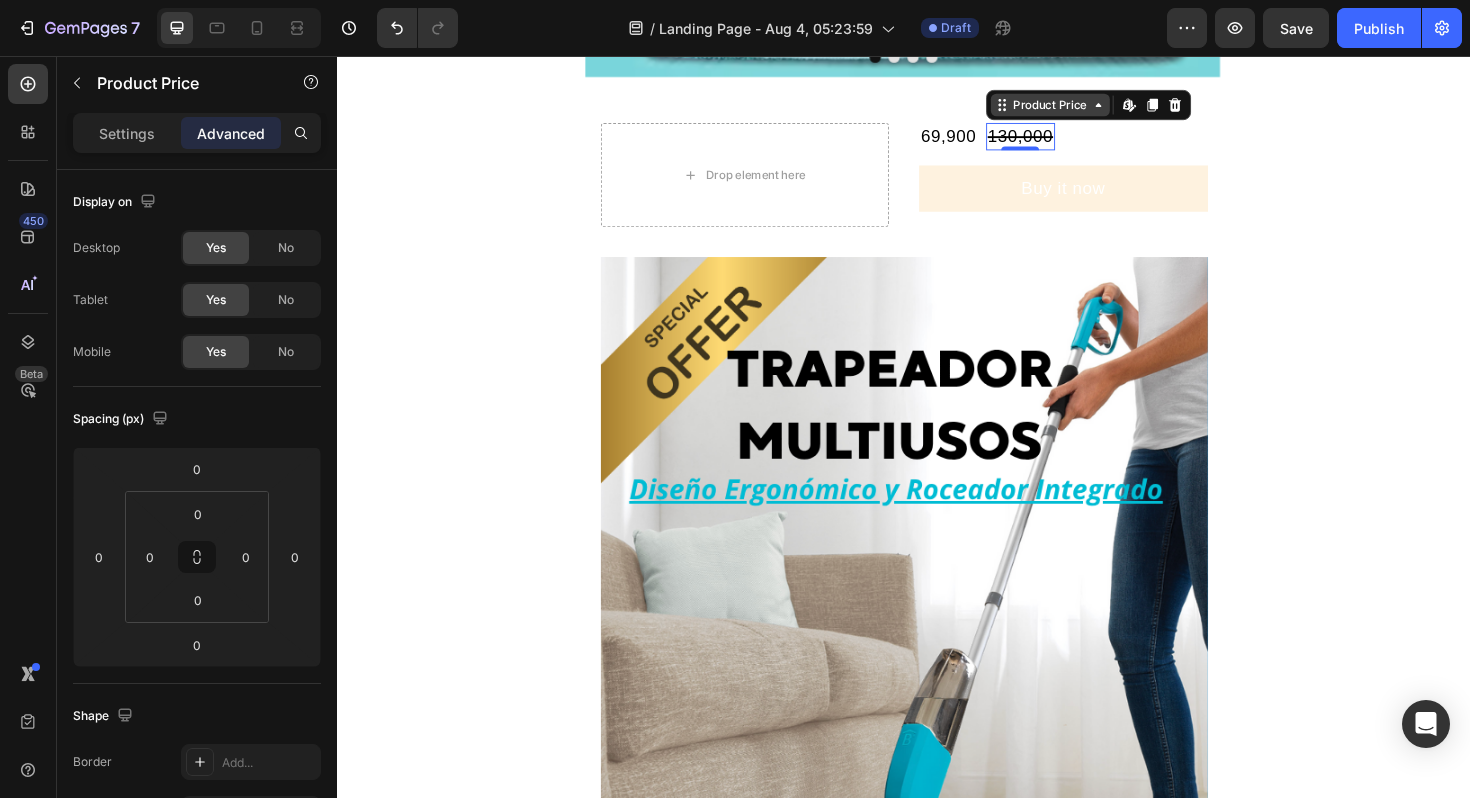 click 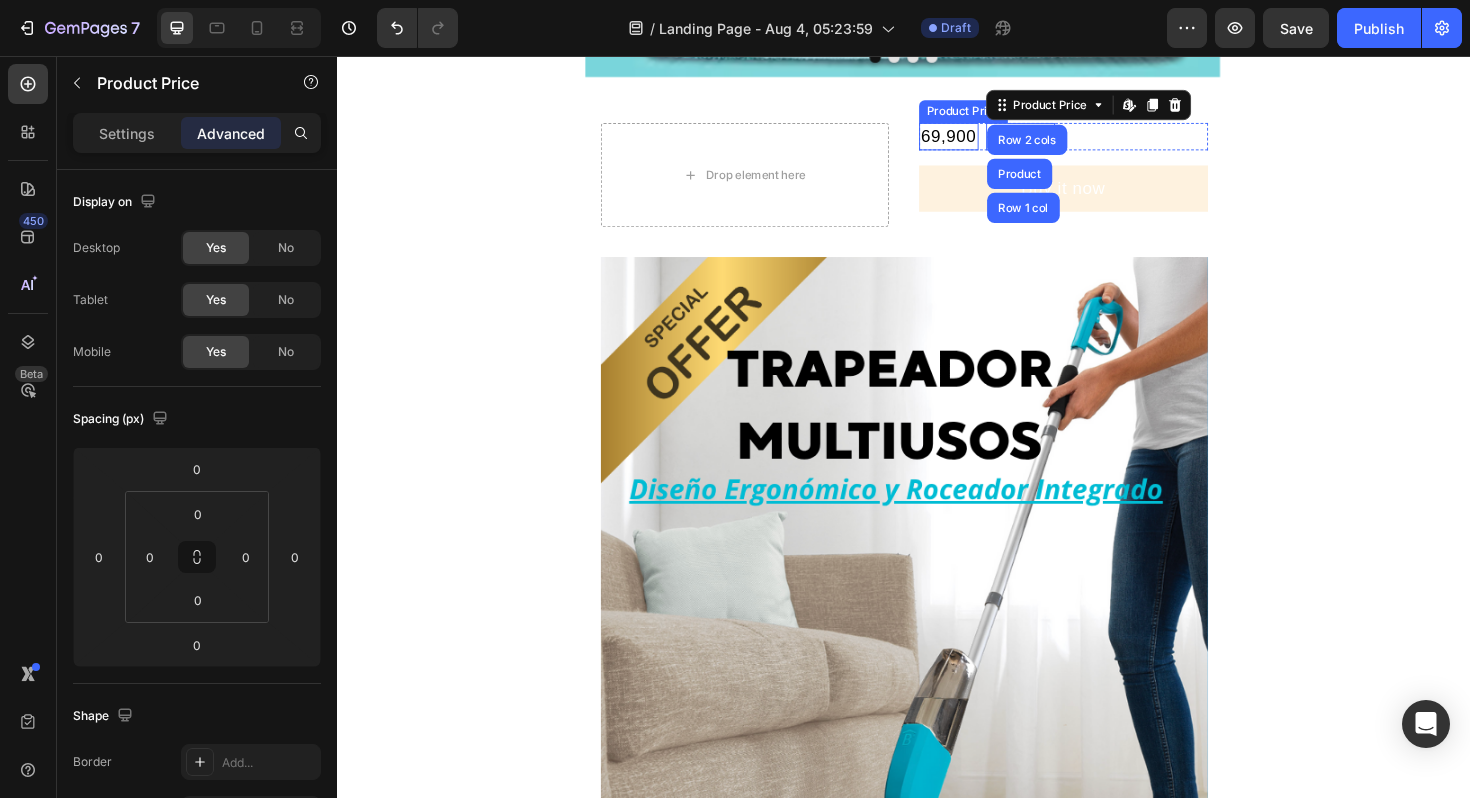 click on "69,900" at bounding box center (984, 141) 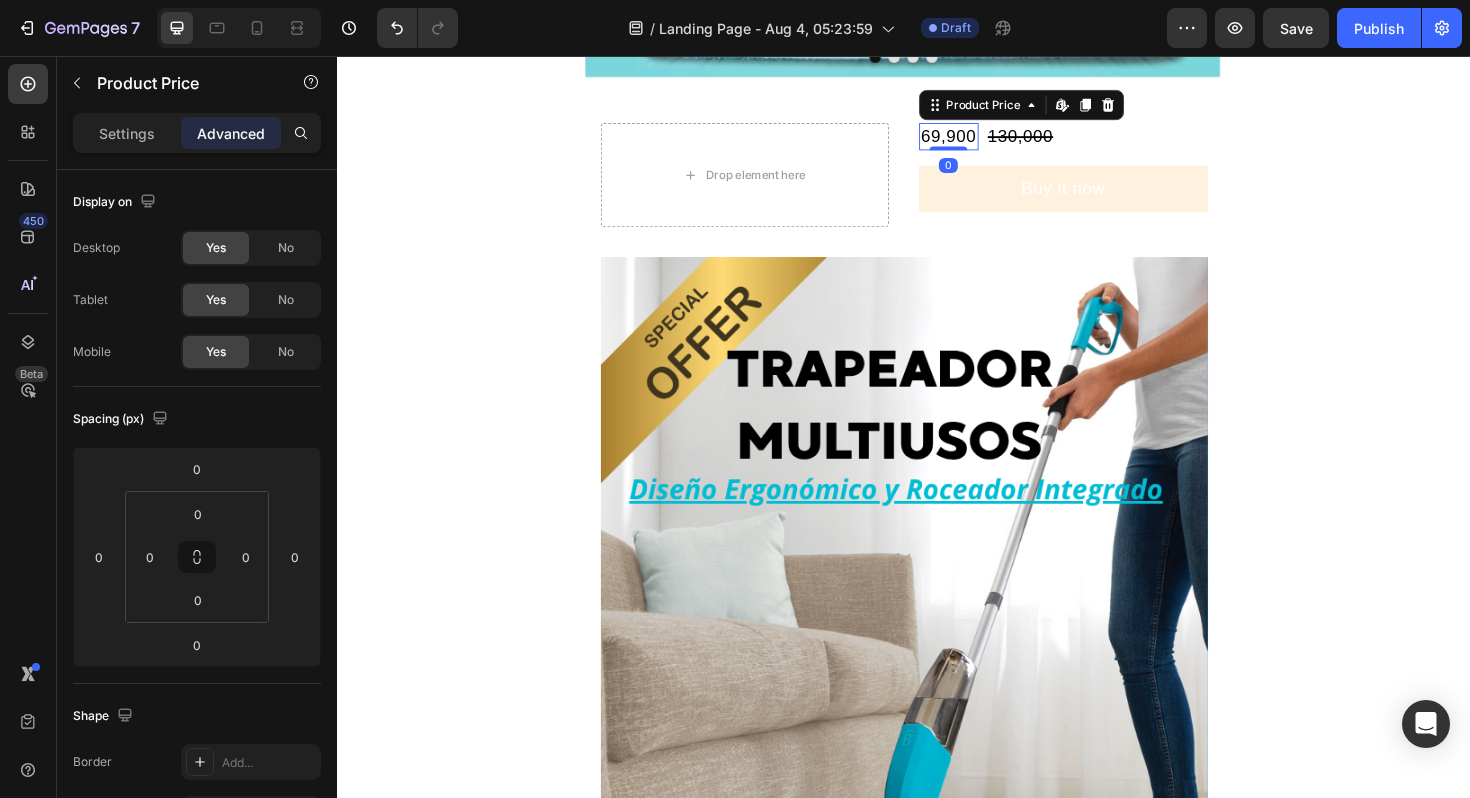 scroll, scrollTop: 480, scrollLeft: 0, axis: vertical 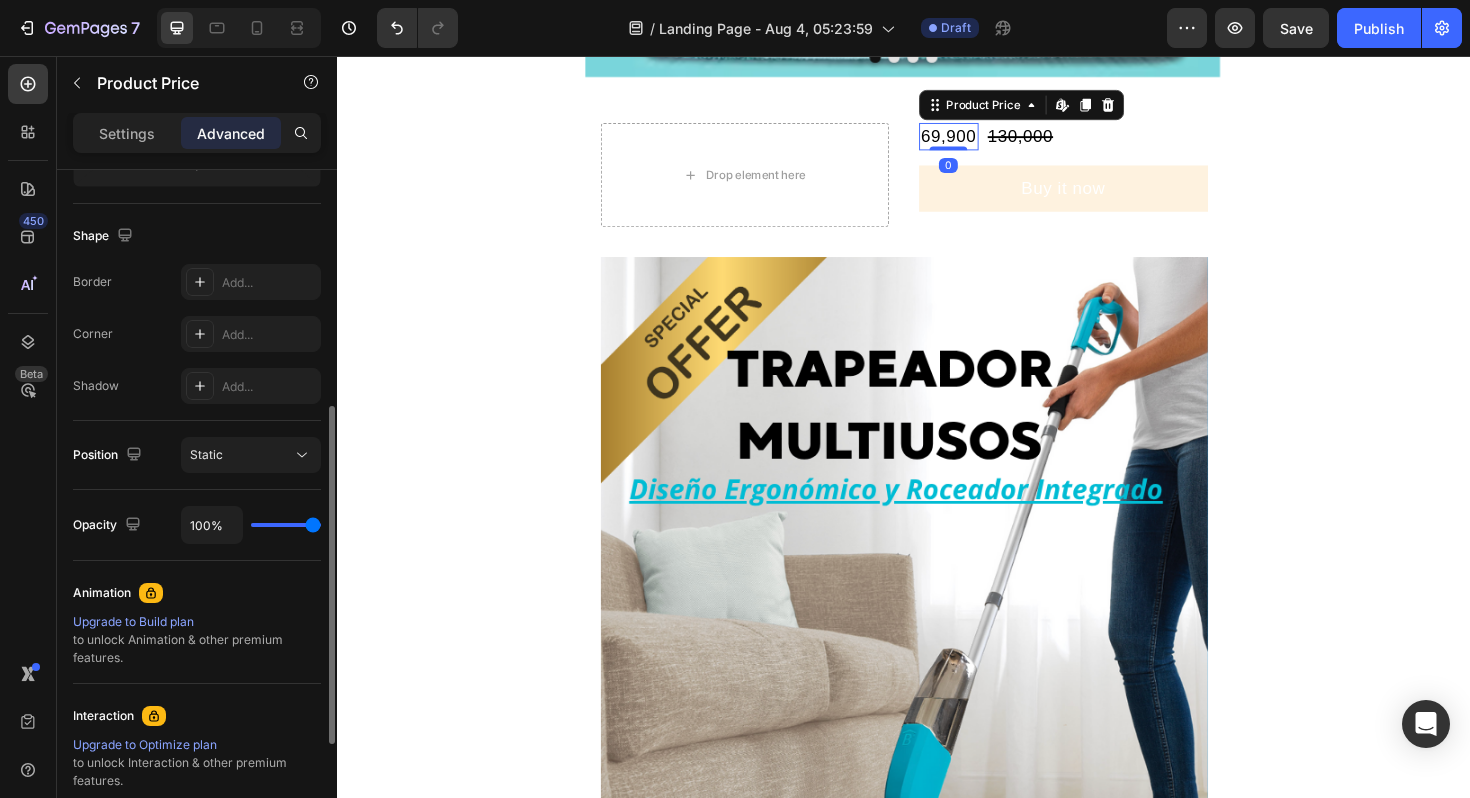 click on "69,900" at bounding box center (984, 141) 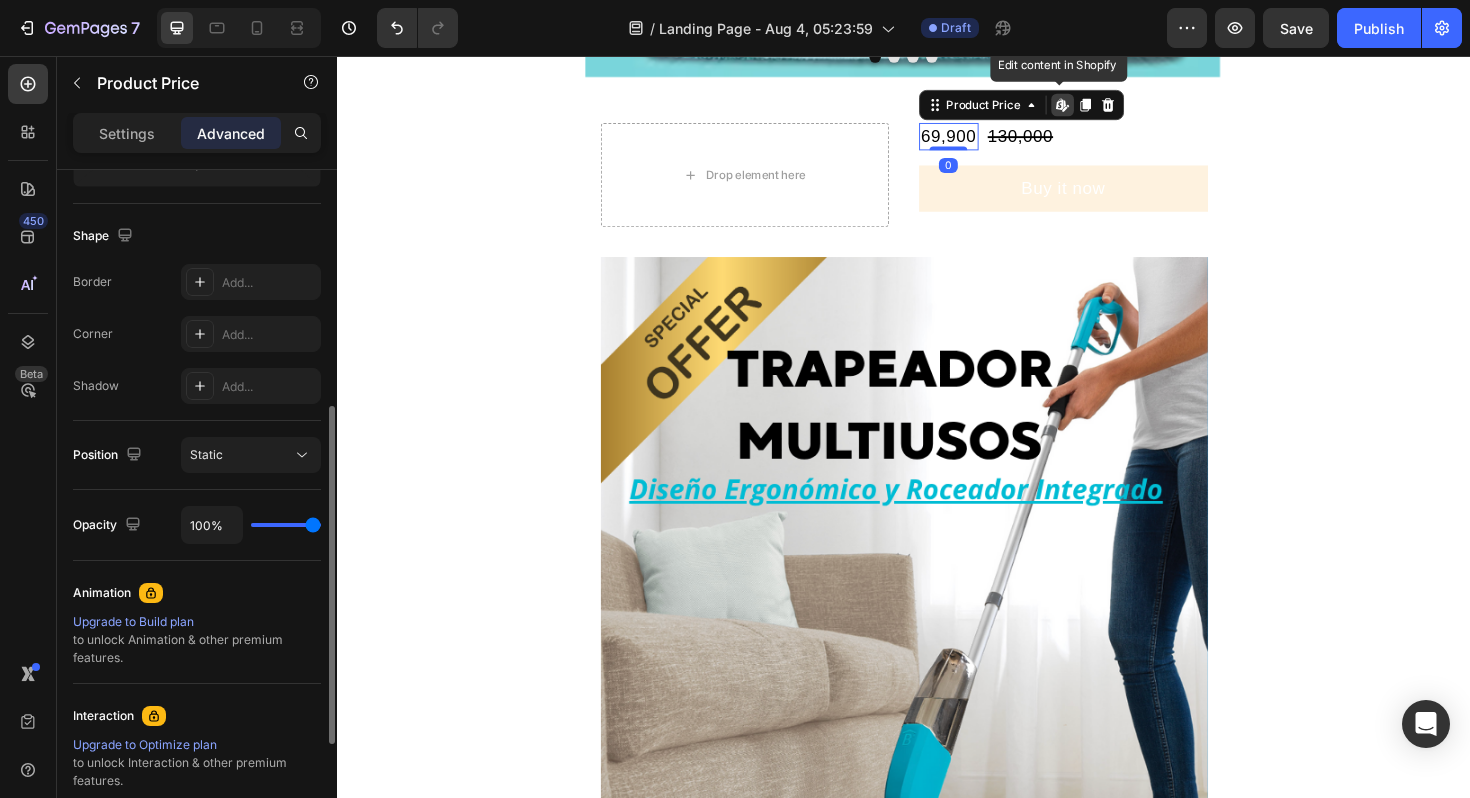 click on "69,900" at bounding box center (984, 141) 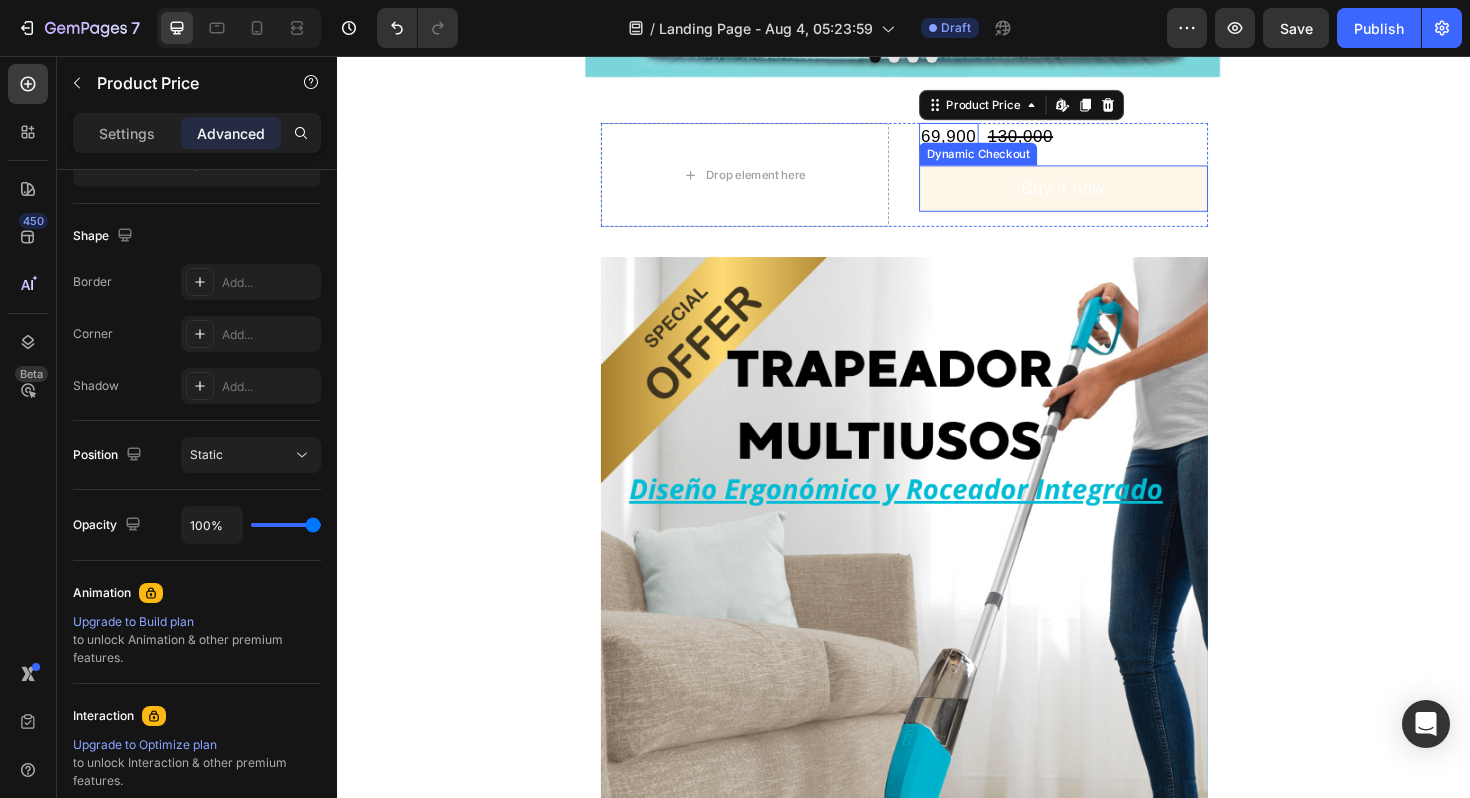 click on "Buy it now" at bounding box center (1106, 196) 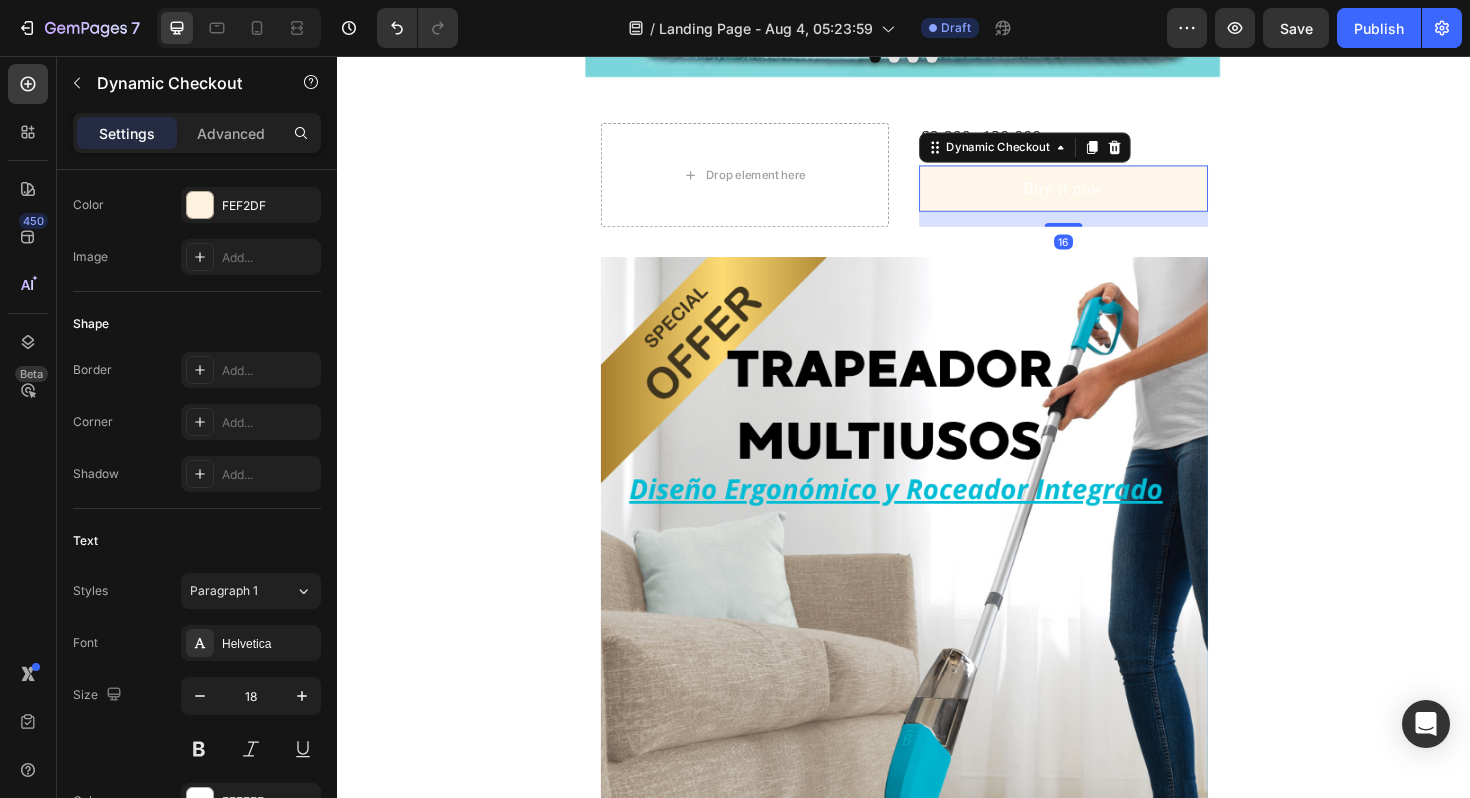 scroll, scrollTop: 0, scrollLeft: 0, axis: both 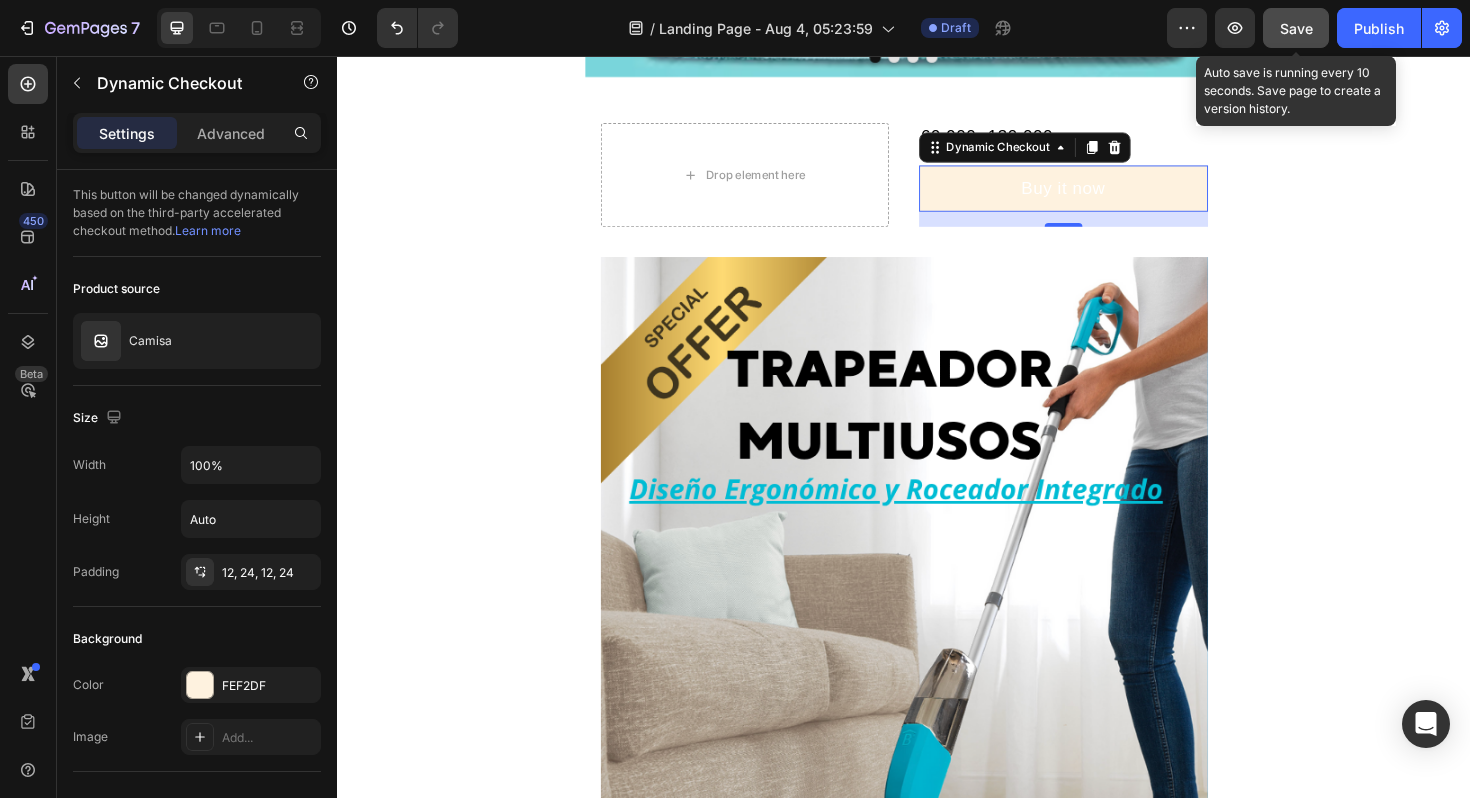 click on "Save" 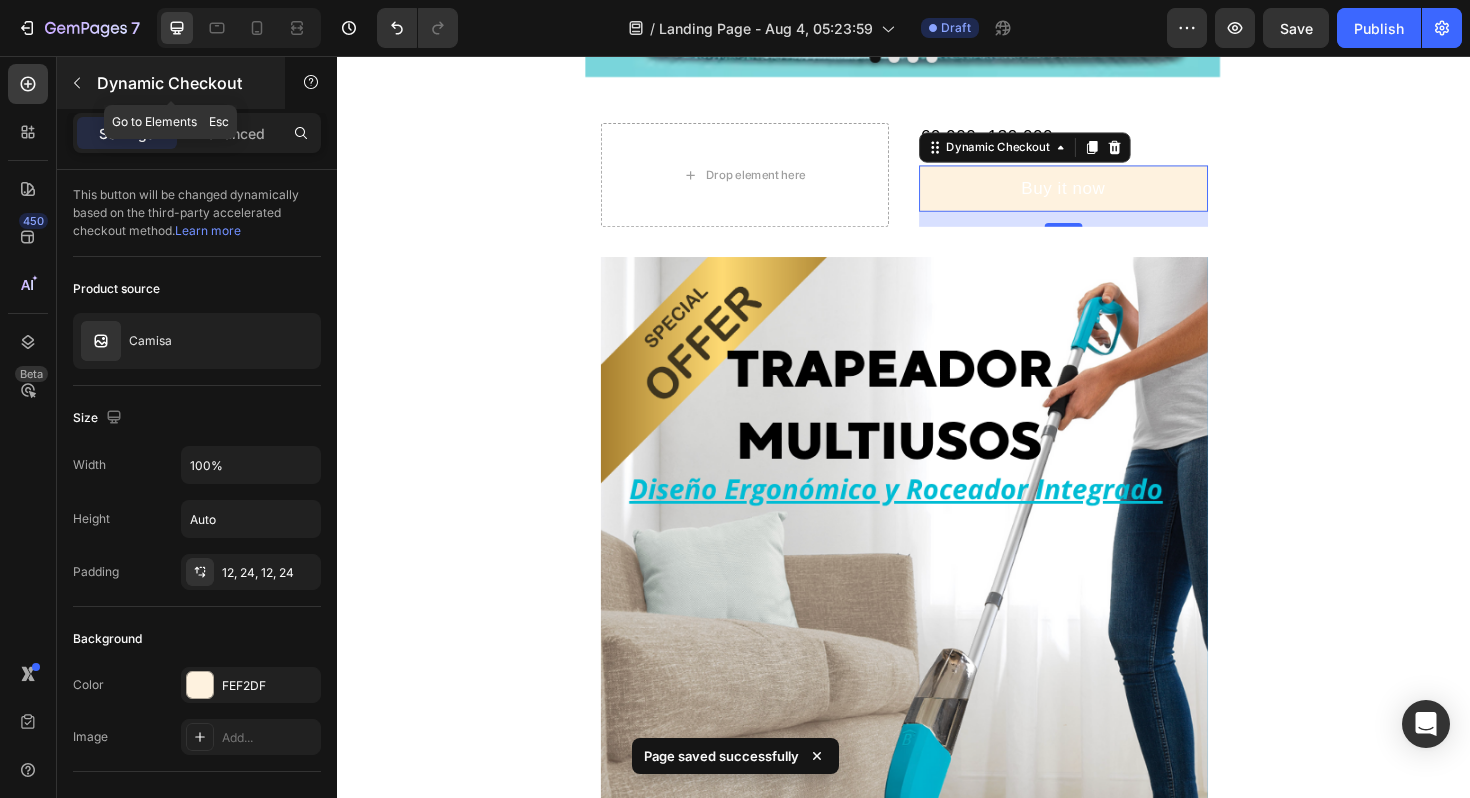 click at bounding box center (77, 83) 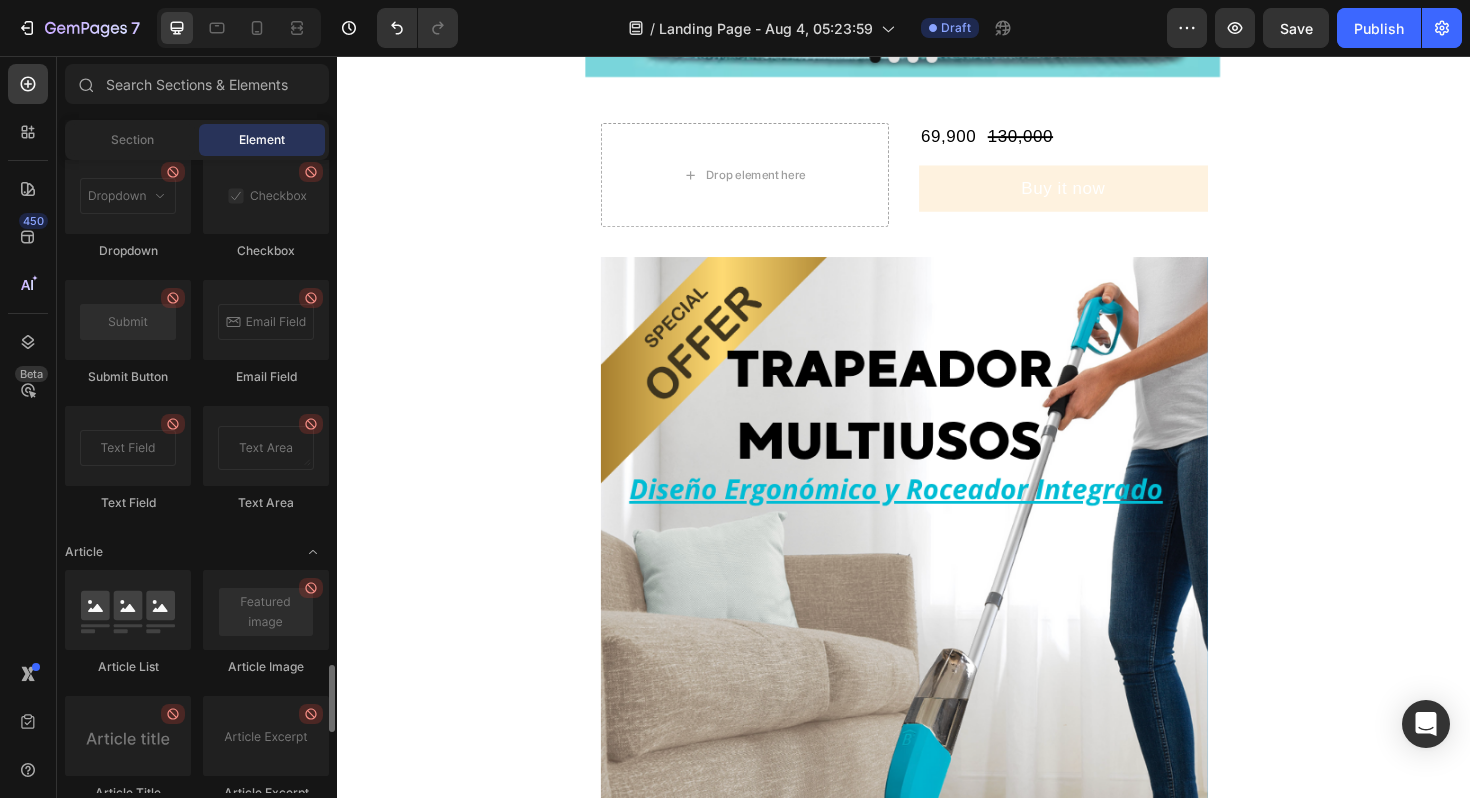 scroll, scrollTop: 4784, scrollLeft: 0, axis: vertical 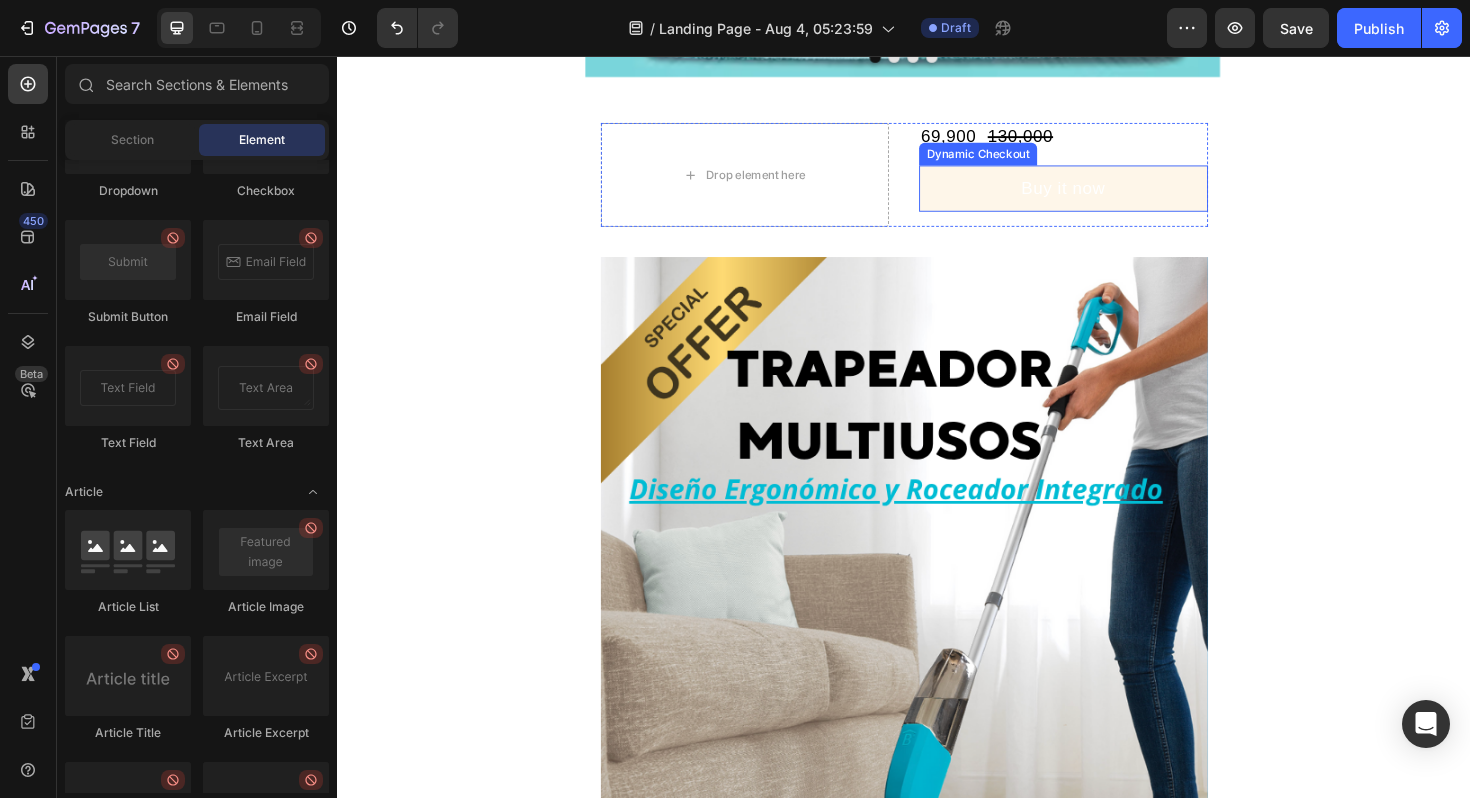 click on "Buy it now" at bounding box center [1106, 196] 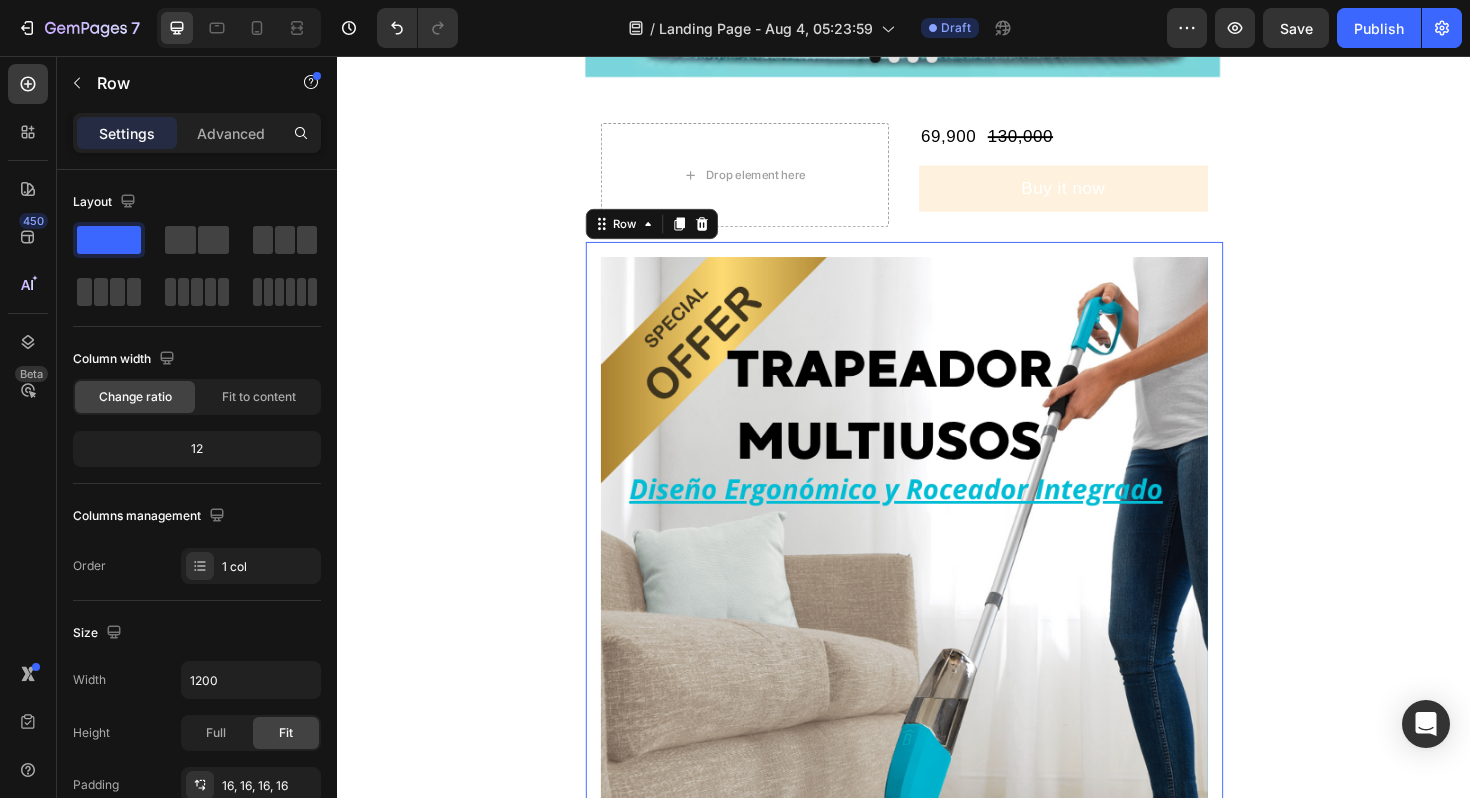 click on "Image Image Image Image Image Image Row   0" at bounding box center [937, 1555] 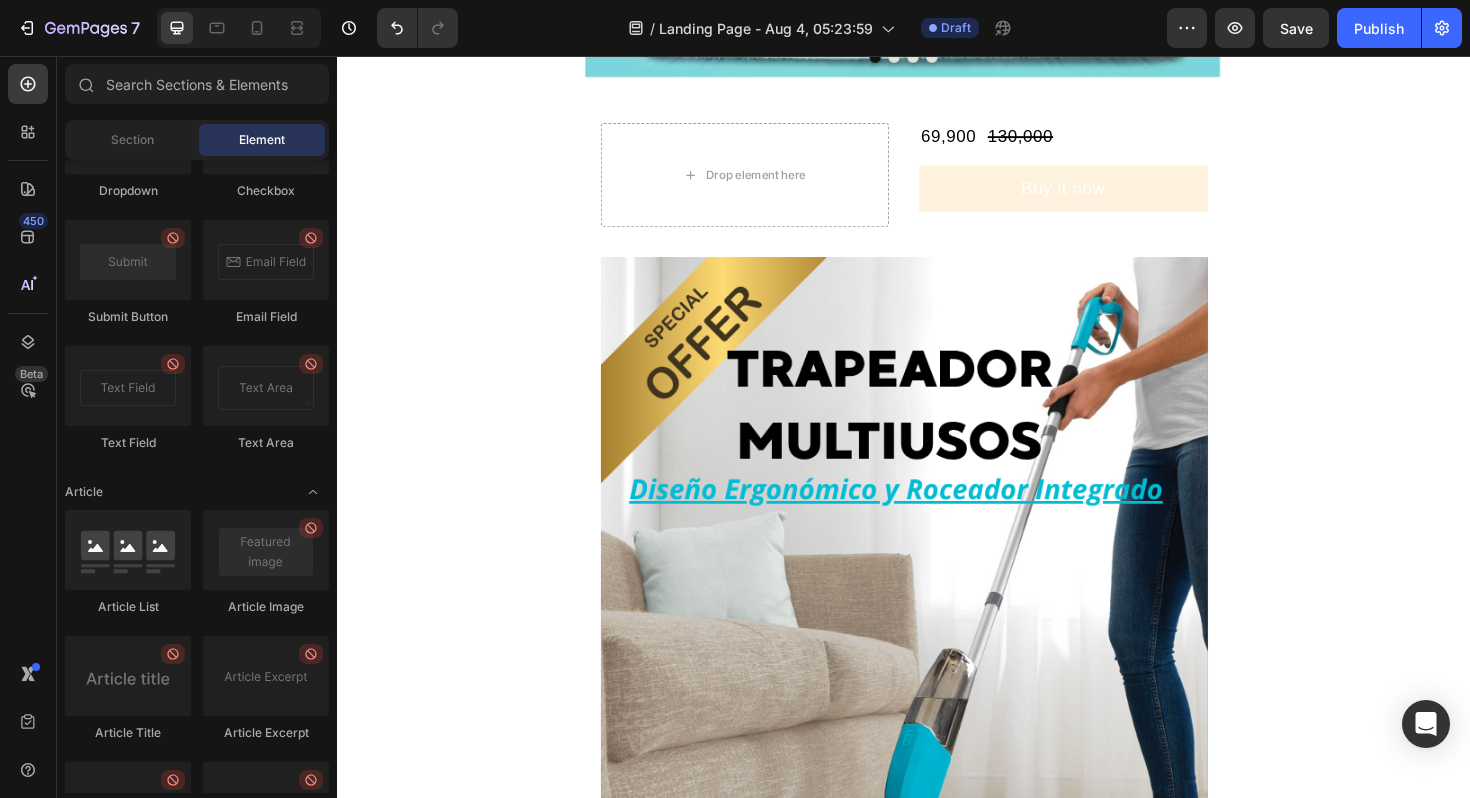 click on "Image Image Image Image
Carousel Row Section 1
Drop element here 69,900 Product Price Product Price 130,000 Product Price Product Price Row Buy it now Dynamic Checkout Product Row Image Image Image Image Image Image Row Section 2 Root" at bounding box center [937, 1216] 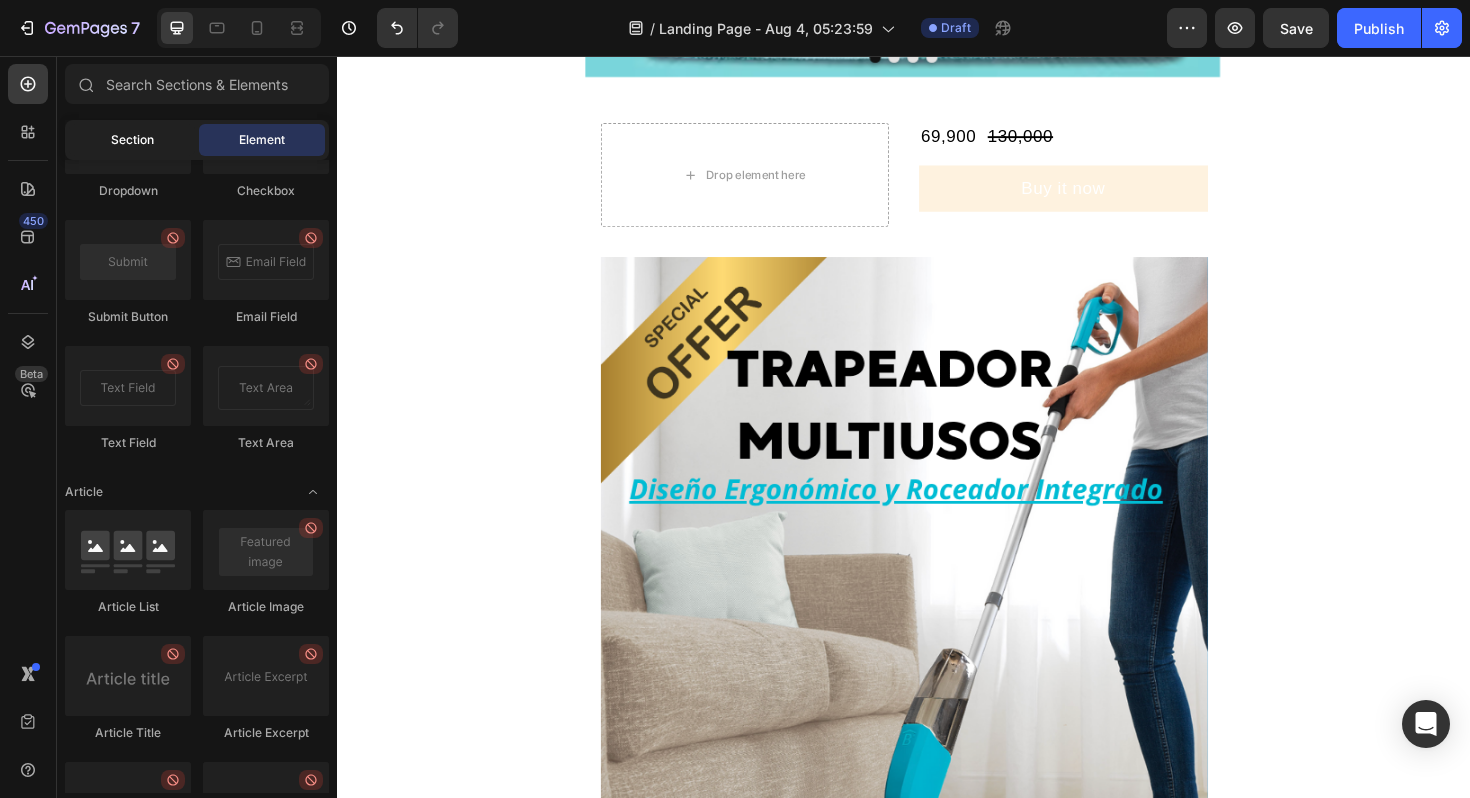 click on "Section" at bounding box center [132, 140] 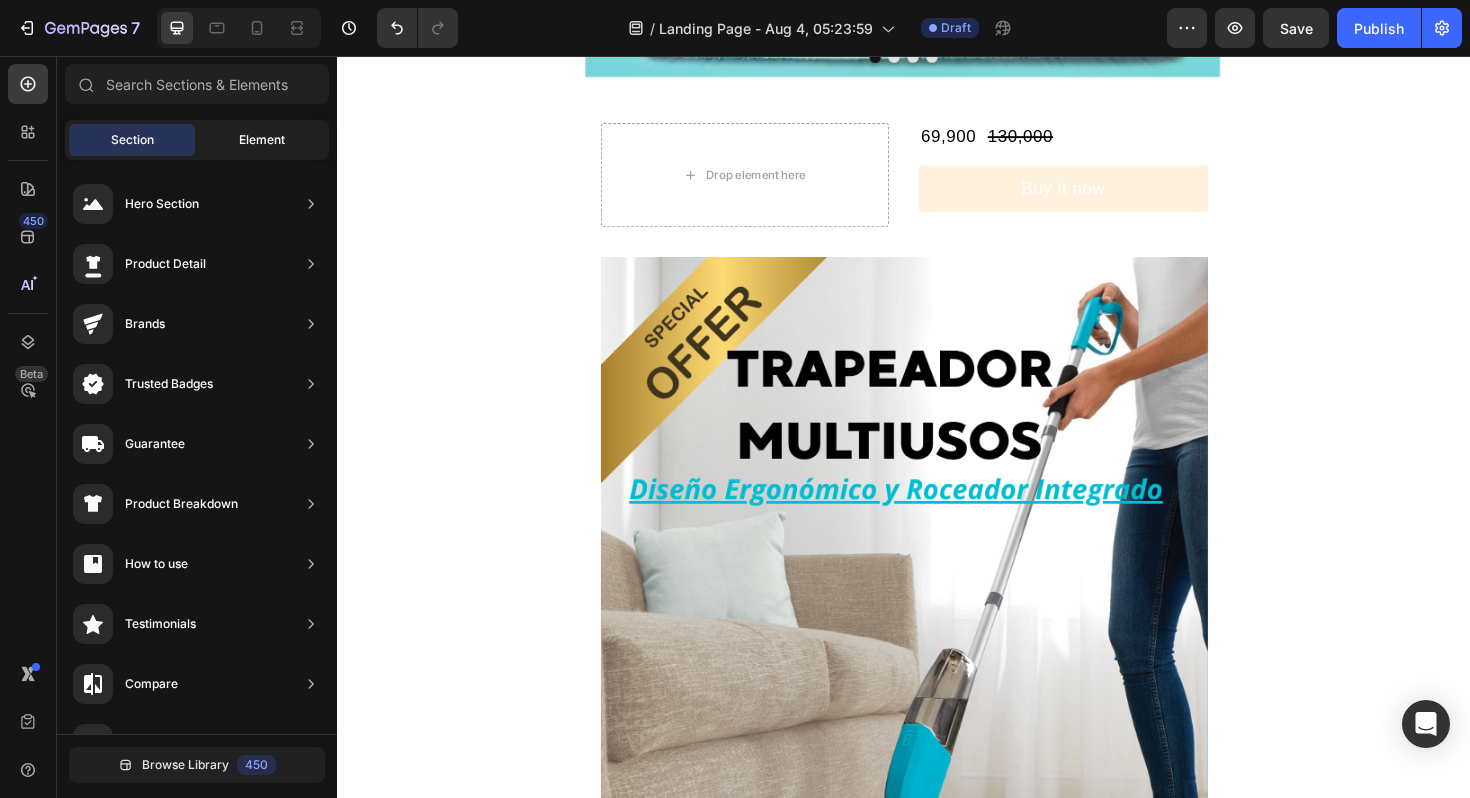 click on "Element" 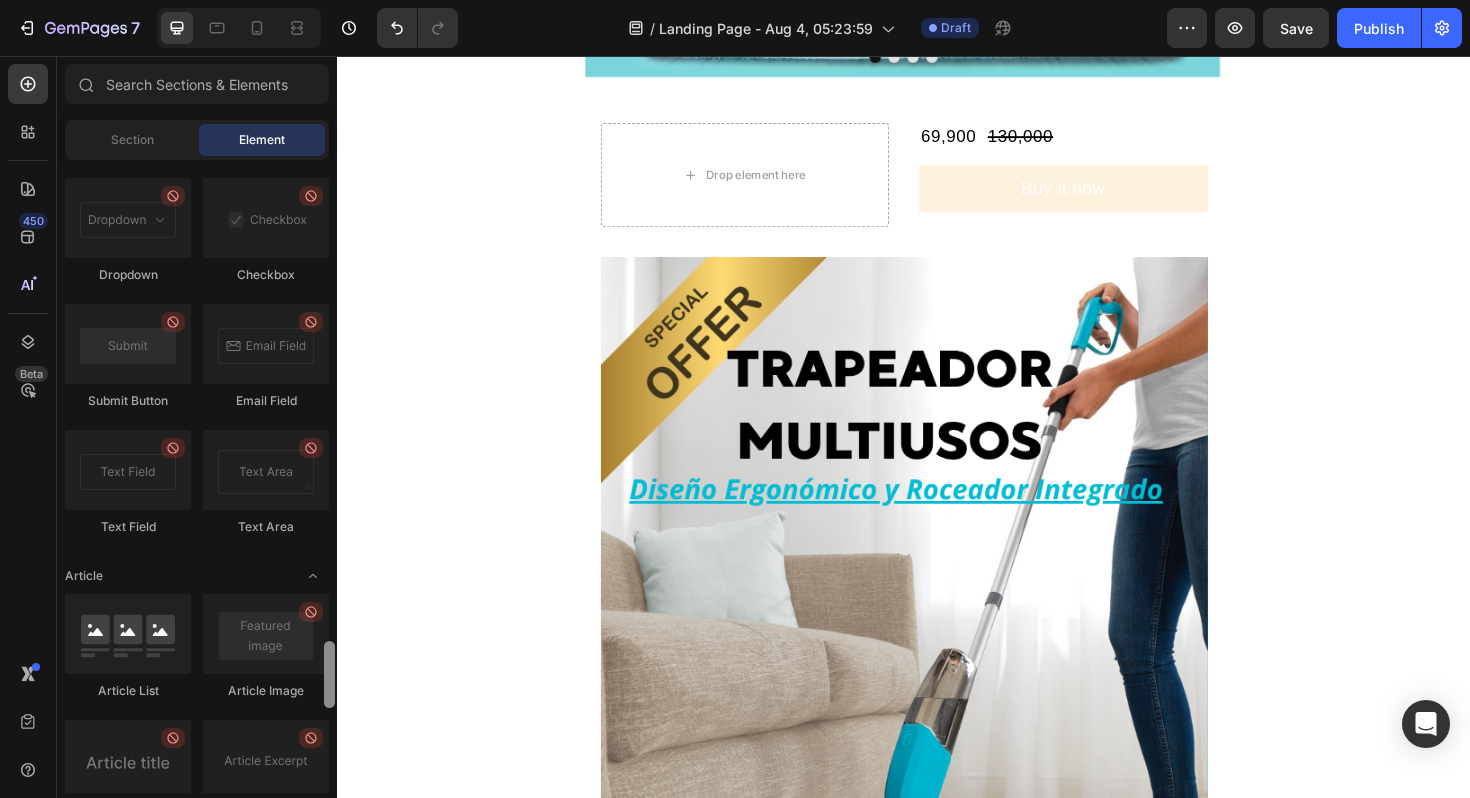scroll, scrollTop: 4681, scrollLeft: 0, axis: vertical 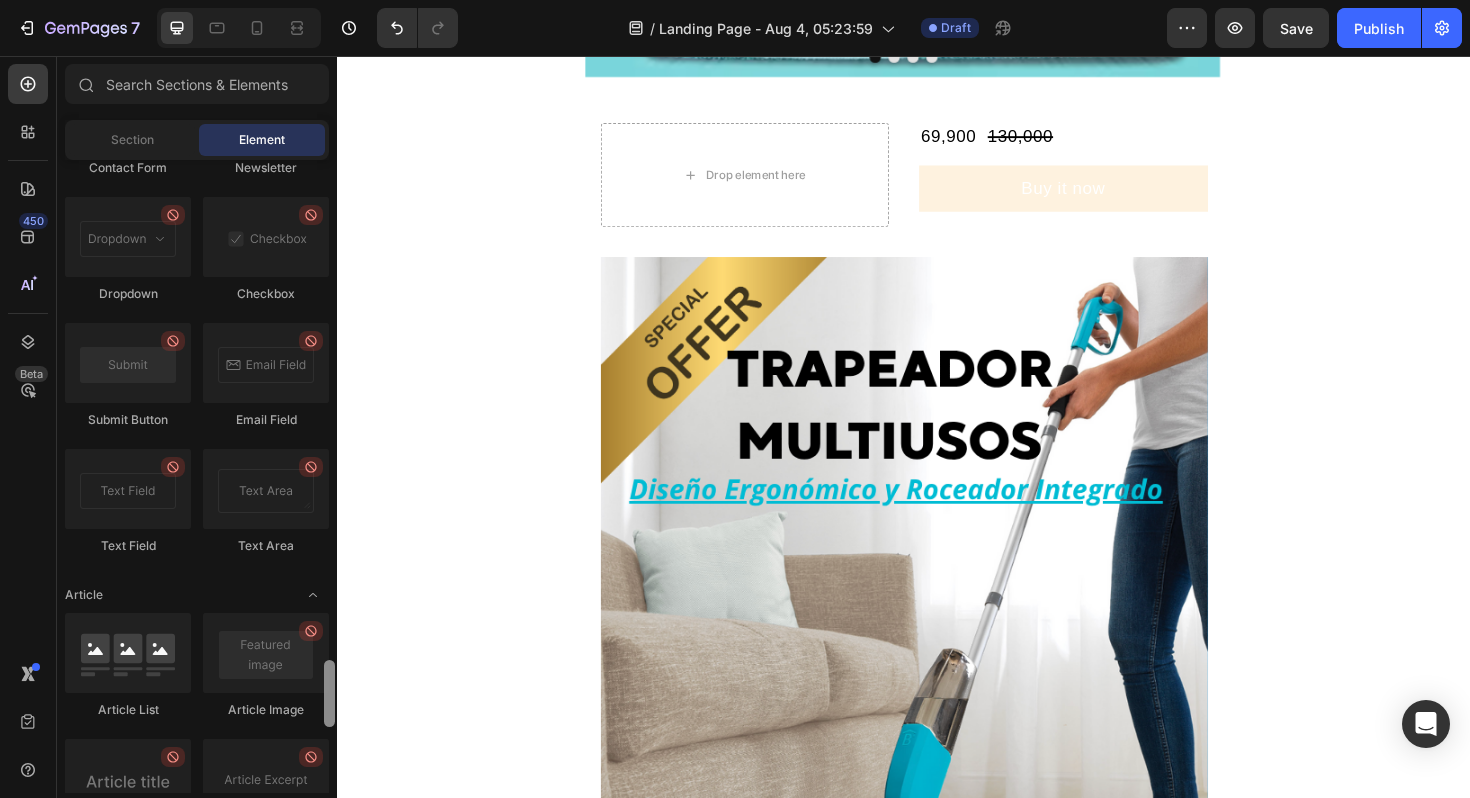 drag, startPoint x: 664, startPoint y: 776, endPoint x: 346, endPoint y: 656, distance: 339.8882 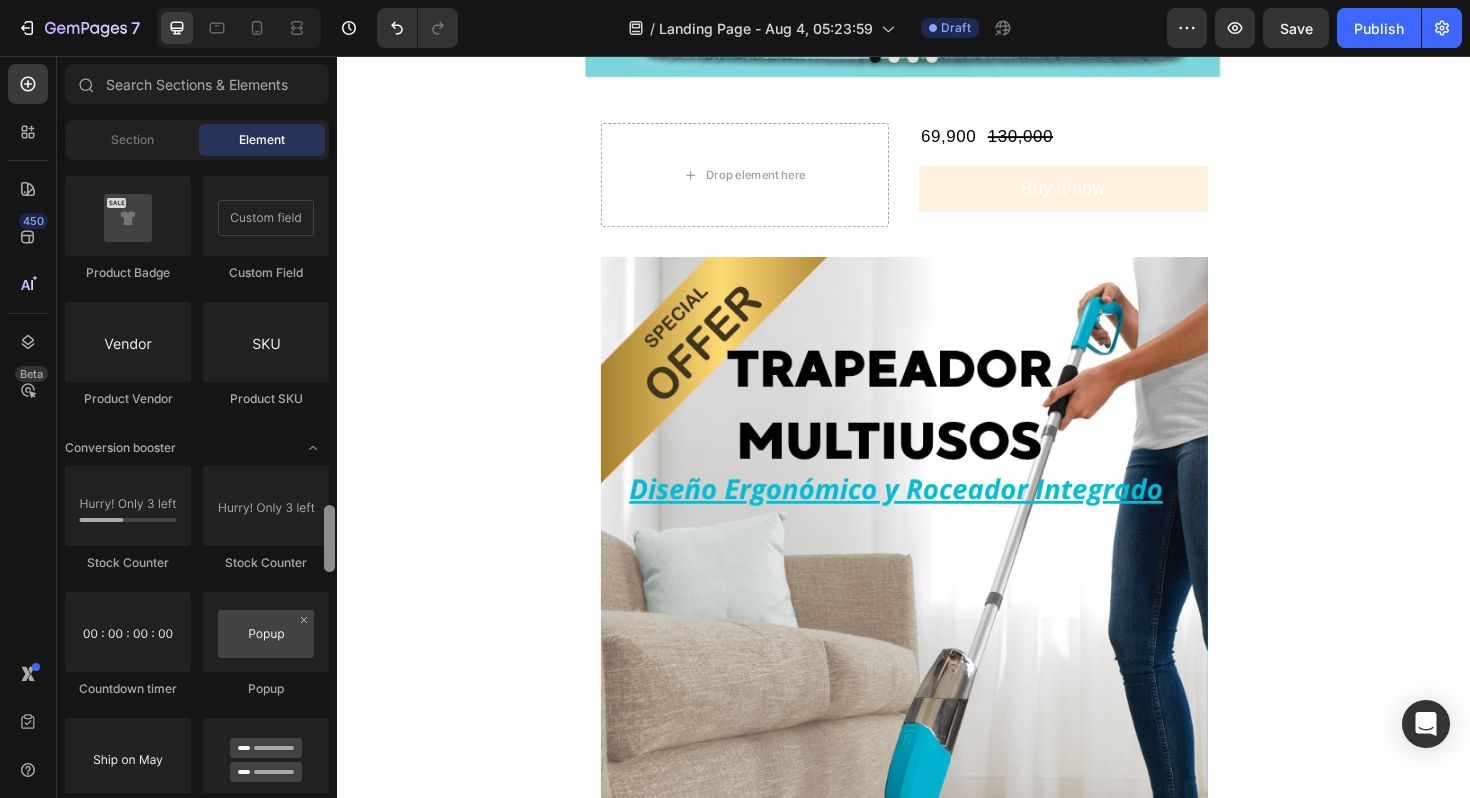 scroll, scrollTop: 3662, scrollLeft: 0, axis: vertical 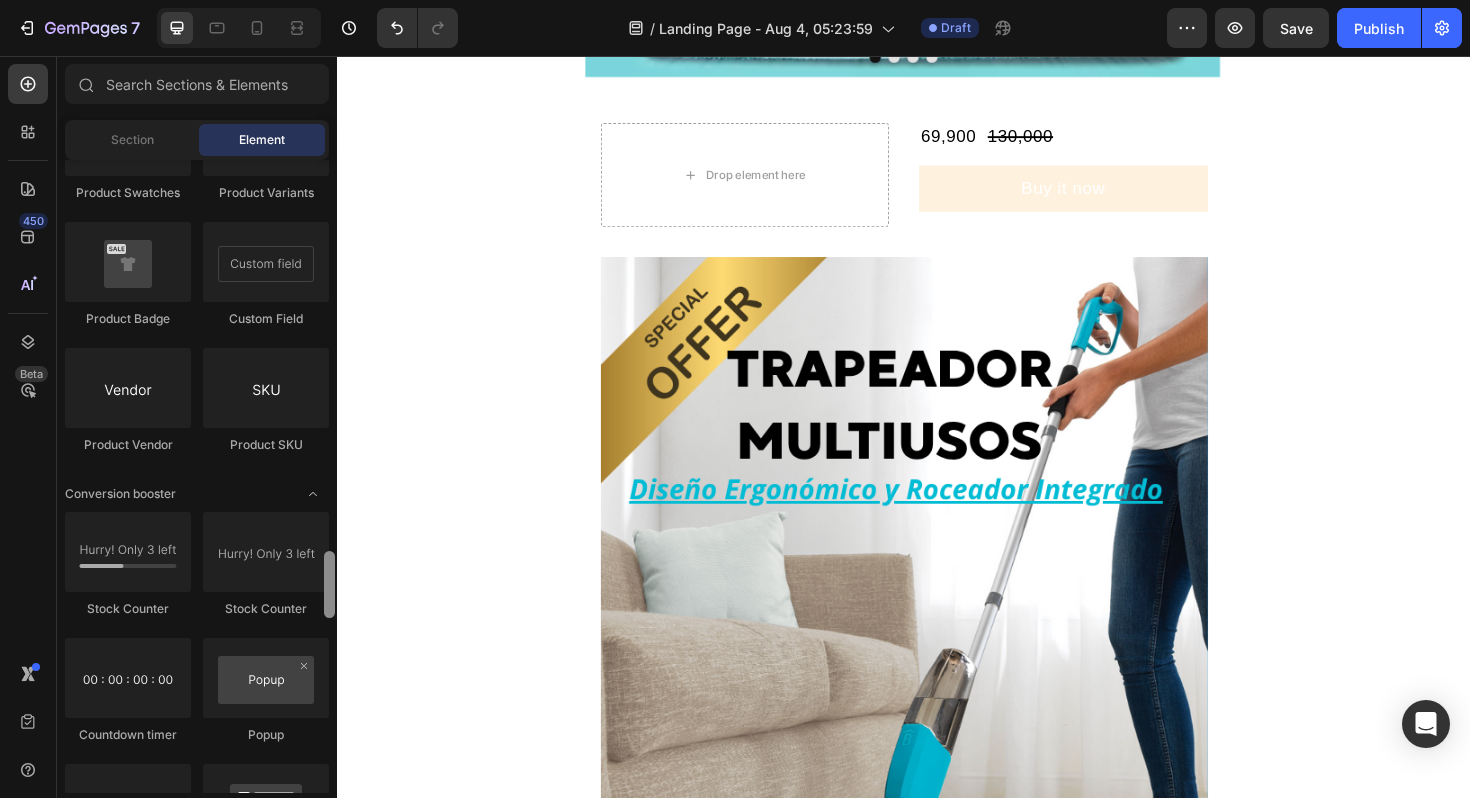 drag, startPoint x: 668, startPoint y: 740, endPoint x: 341, endPoint y: 590, distance: 359.76242 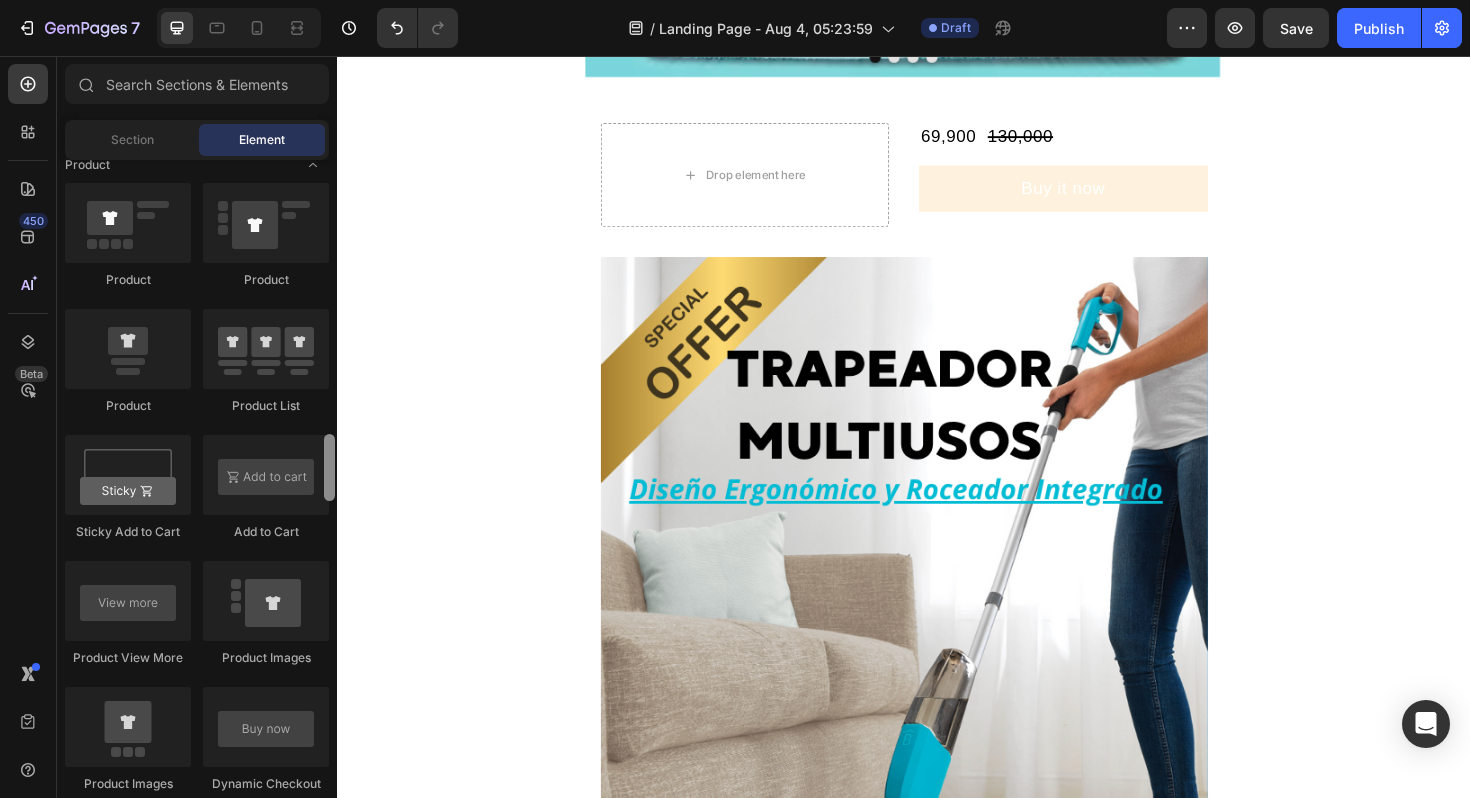 scroll, scrollTop: 2483, scrollLeft: 0, axis: vertical 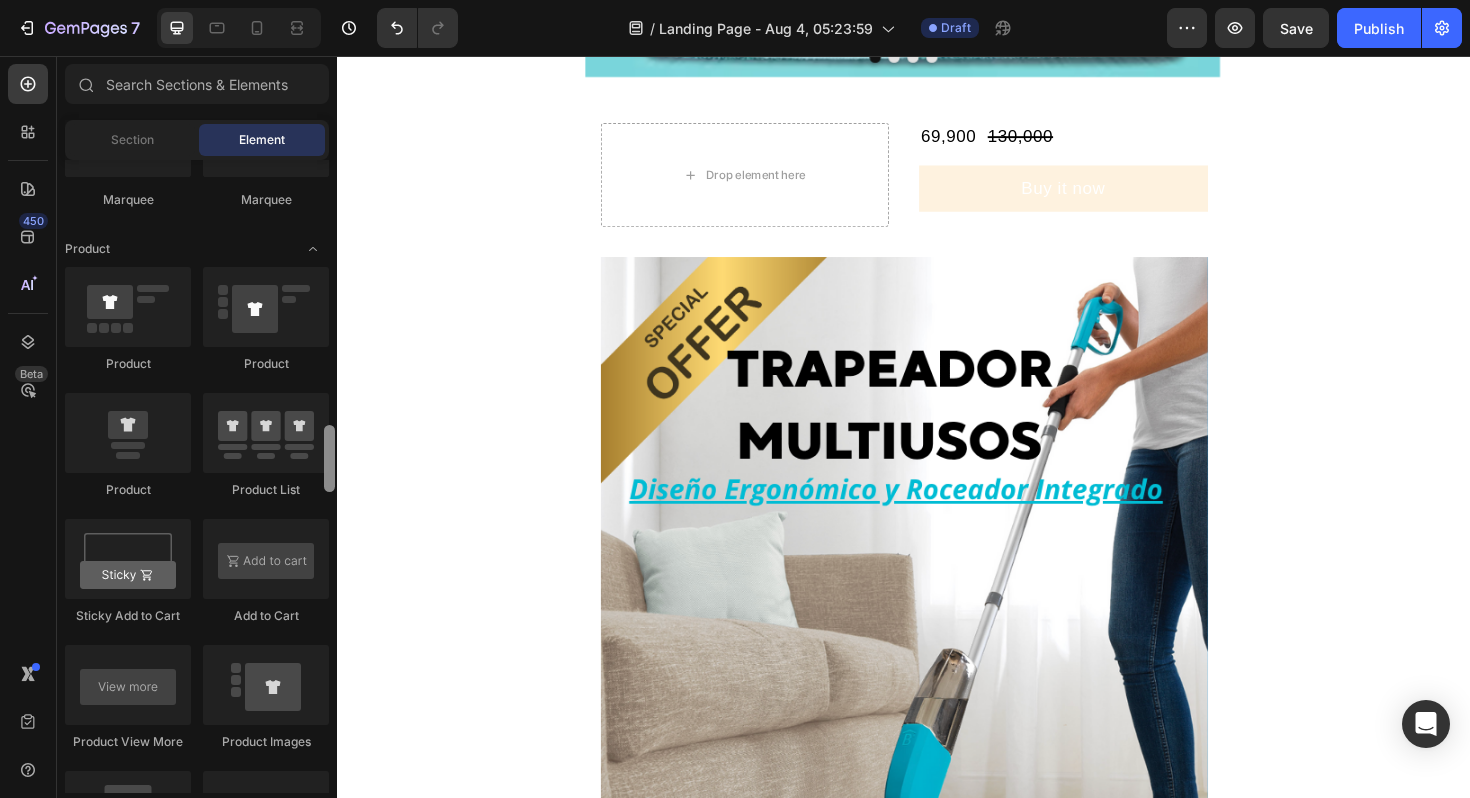 drag, startPoint x: 666, startPoint y: 627, endPoint x: 344, endPoint y: 442, distance: 371.36102 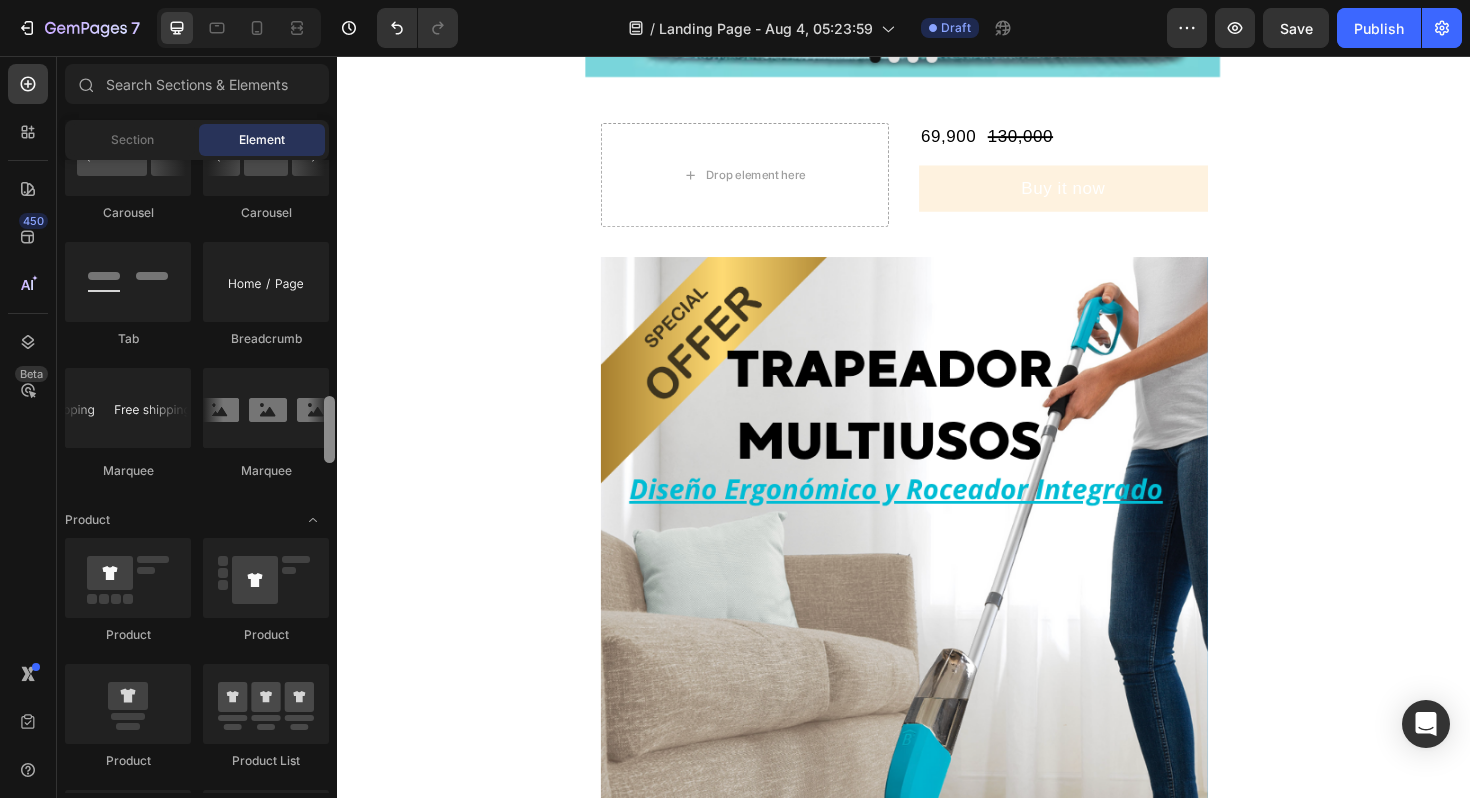 scroll, scrollTop: 2034, scrollLeft: 0, axis: vertical 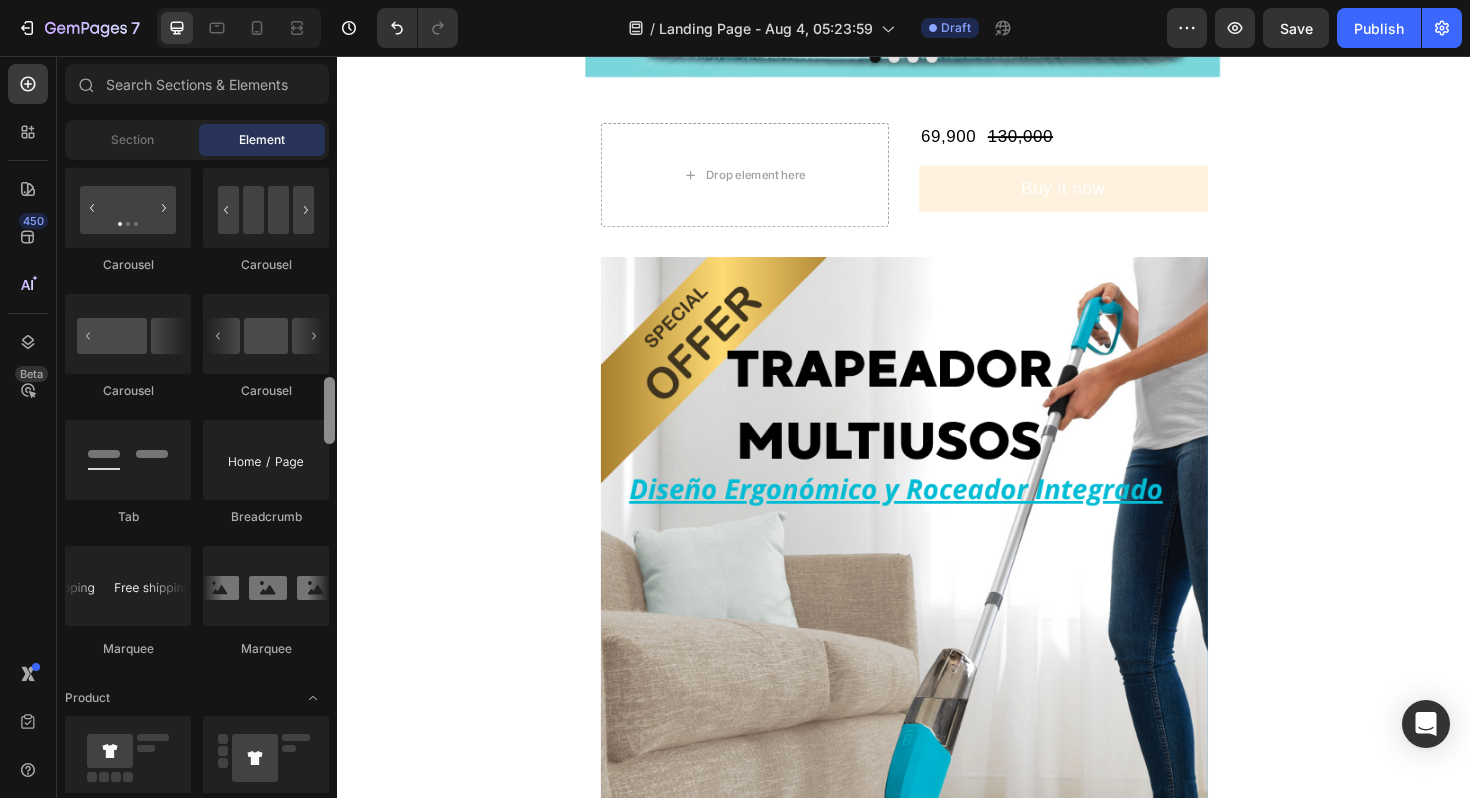 drag, startPoint x: 328, startPoint y: 445, endPoint x: 328, endPoint y: 426, distance: 19 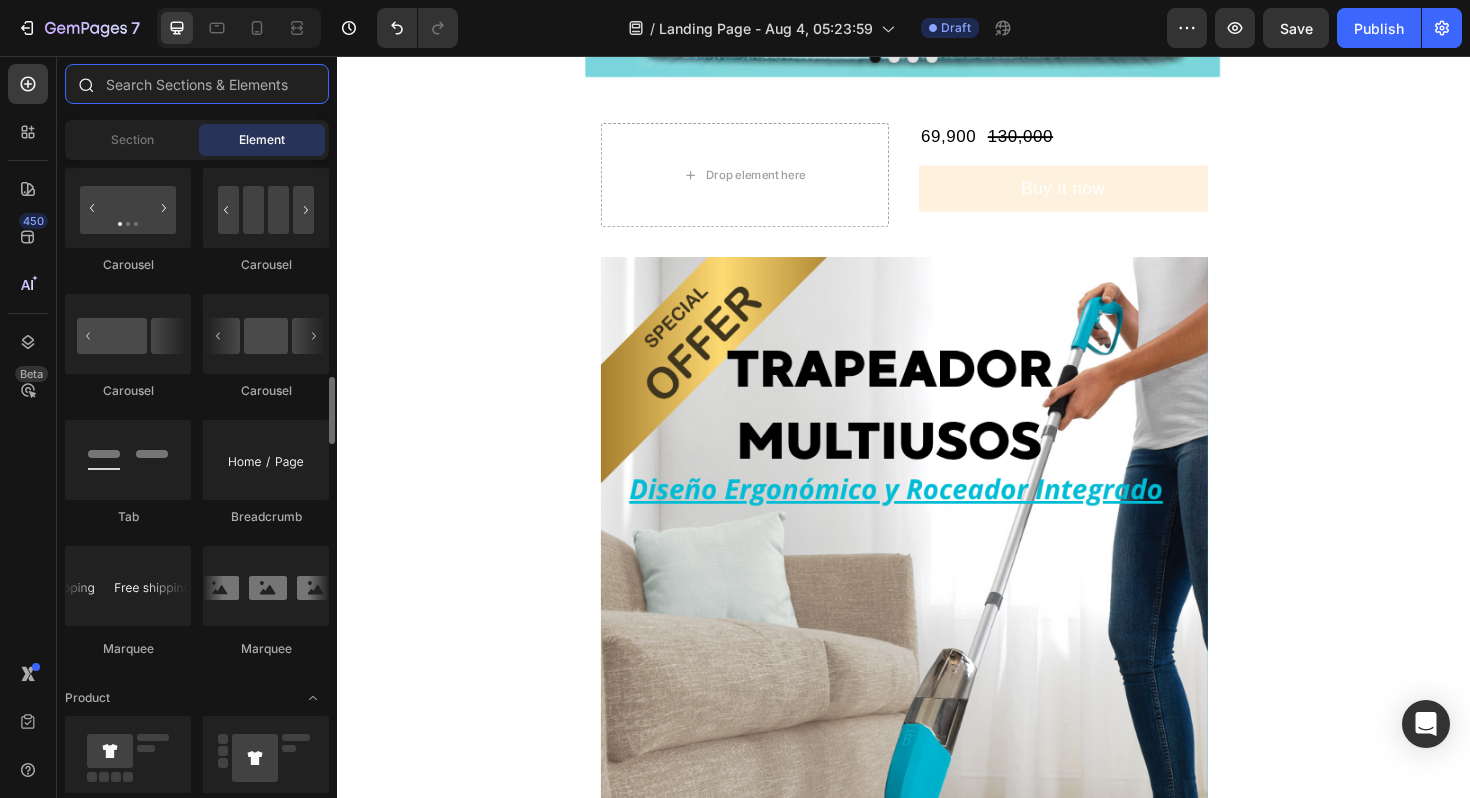 click at bounding box center (197, 84) 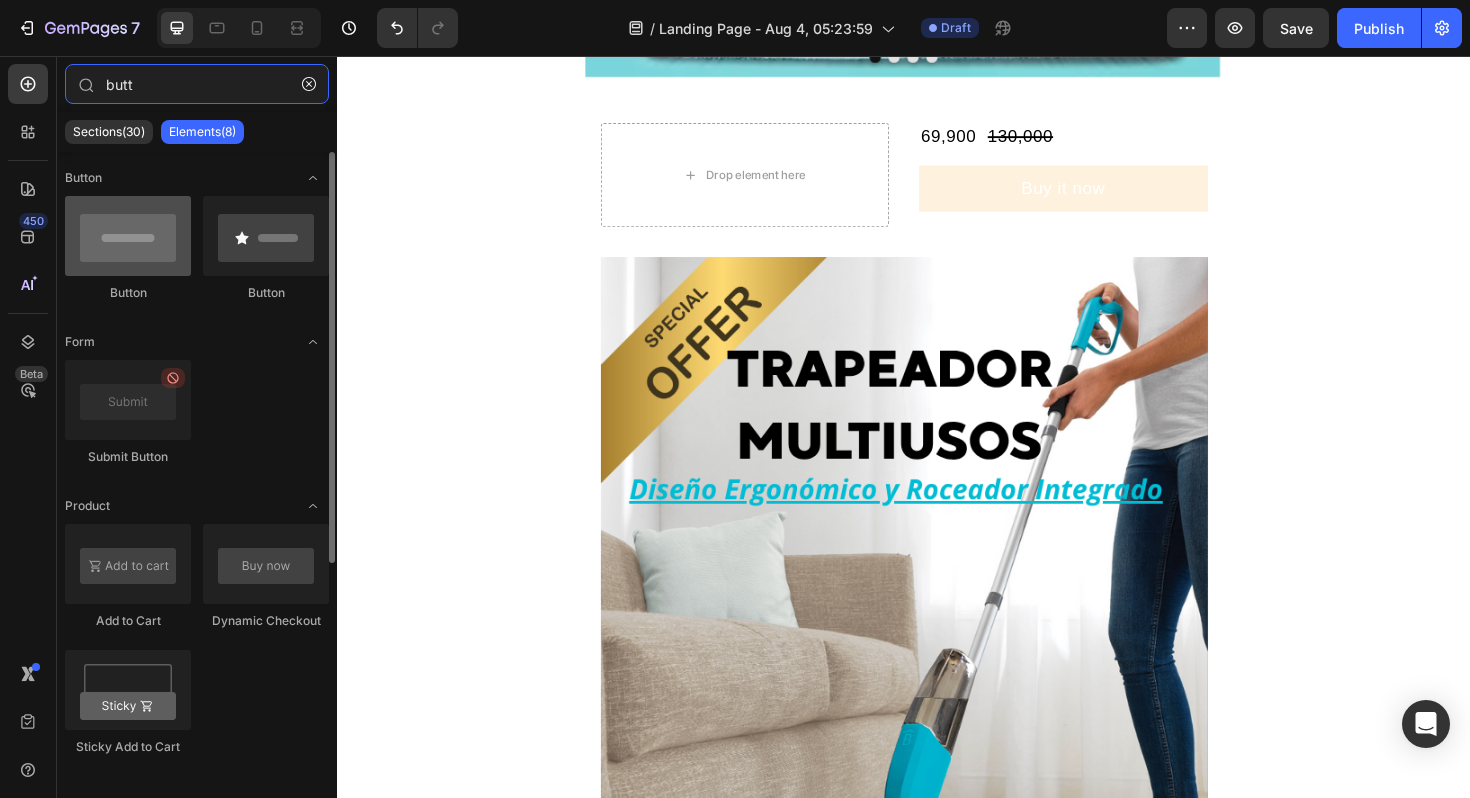 type on "butt" 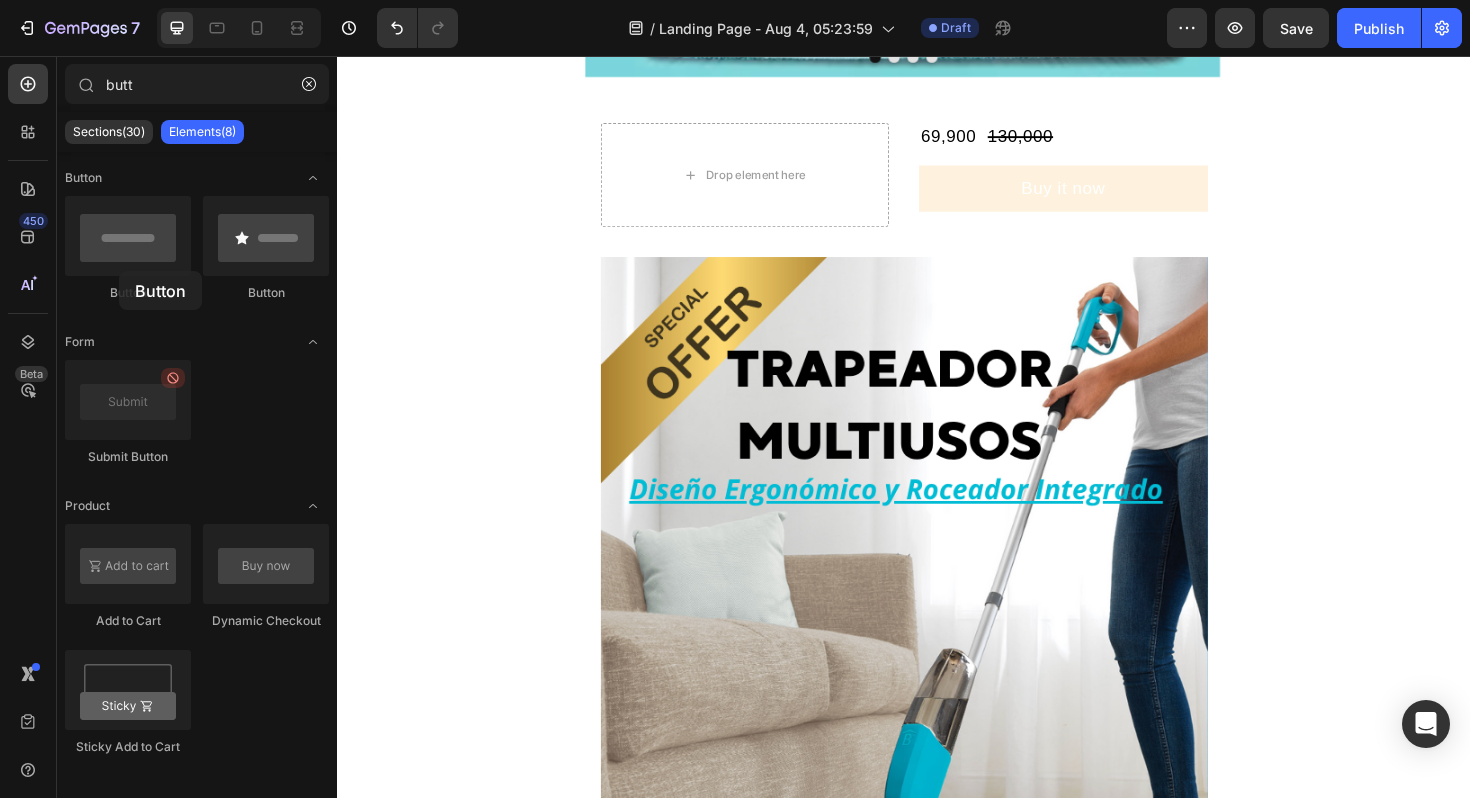 drag, startPoint x: 456, startPoint y: 327, endPoint x: 845, endPoint y: 280, distance: 391.82904 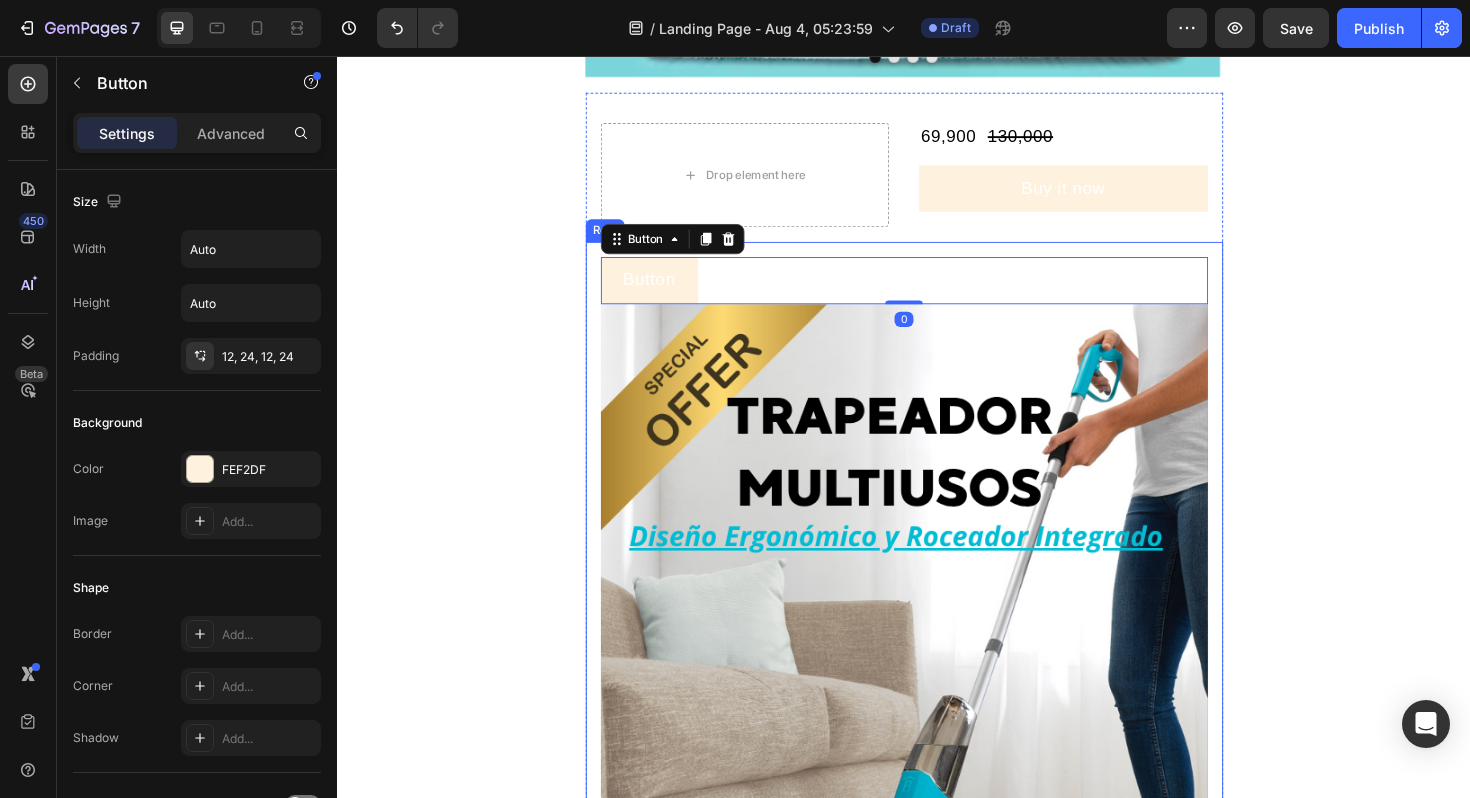click on "Button Button   0 Image Image Image Image Image Image Row" at bounding box center (937, 1579) 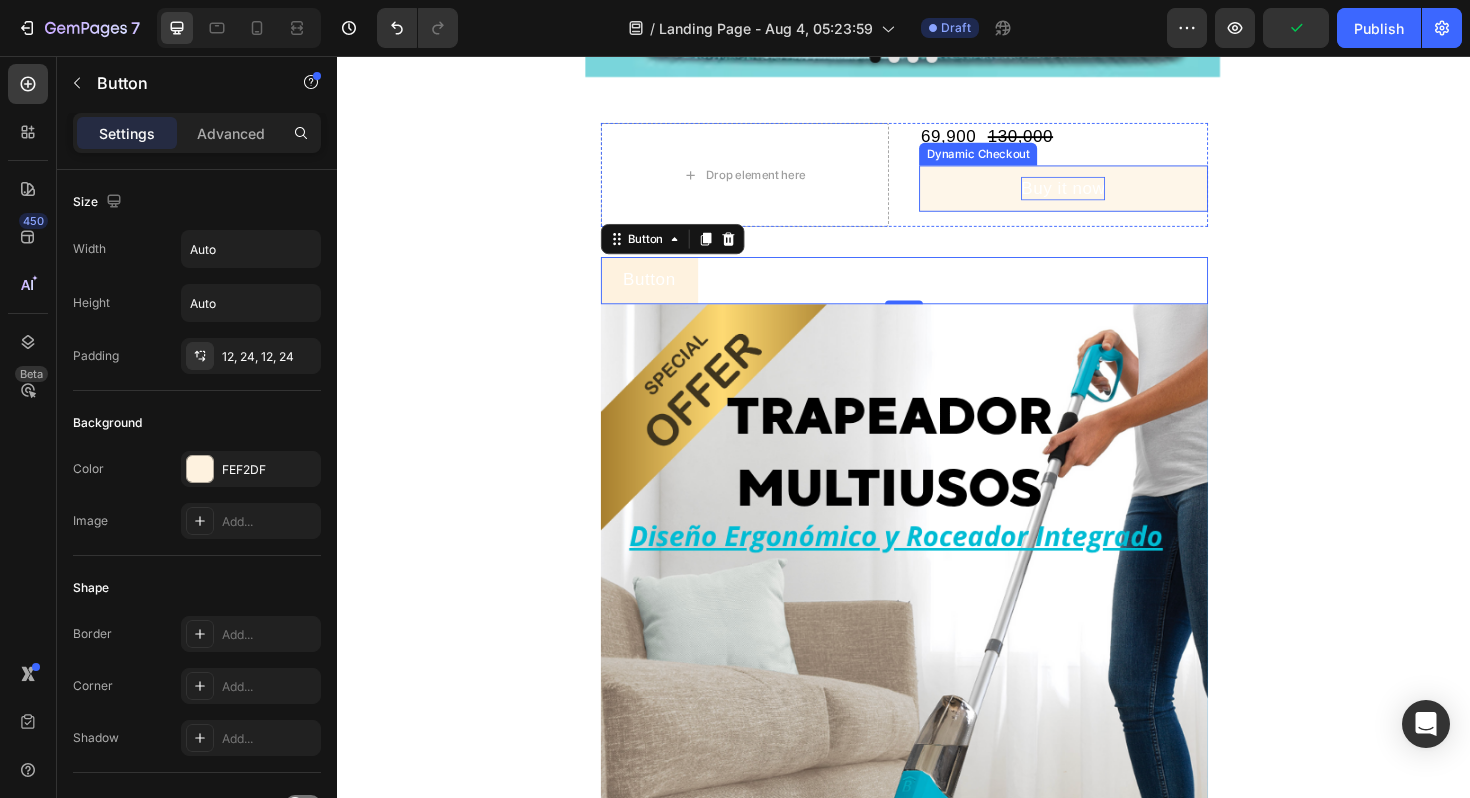 click on "Buy it now" at bounding box center [1105, 196] 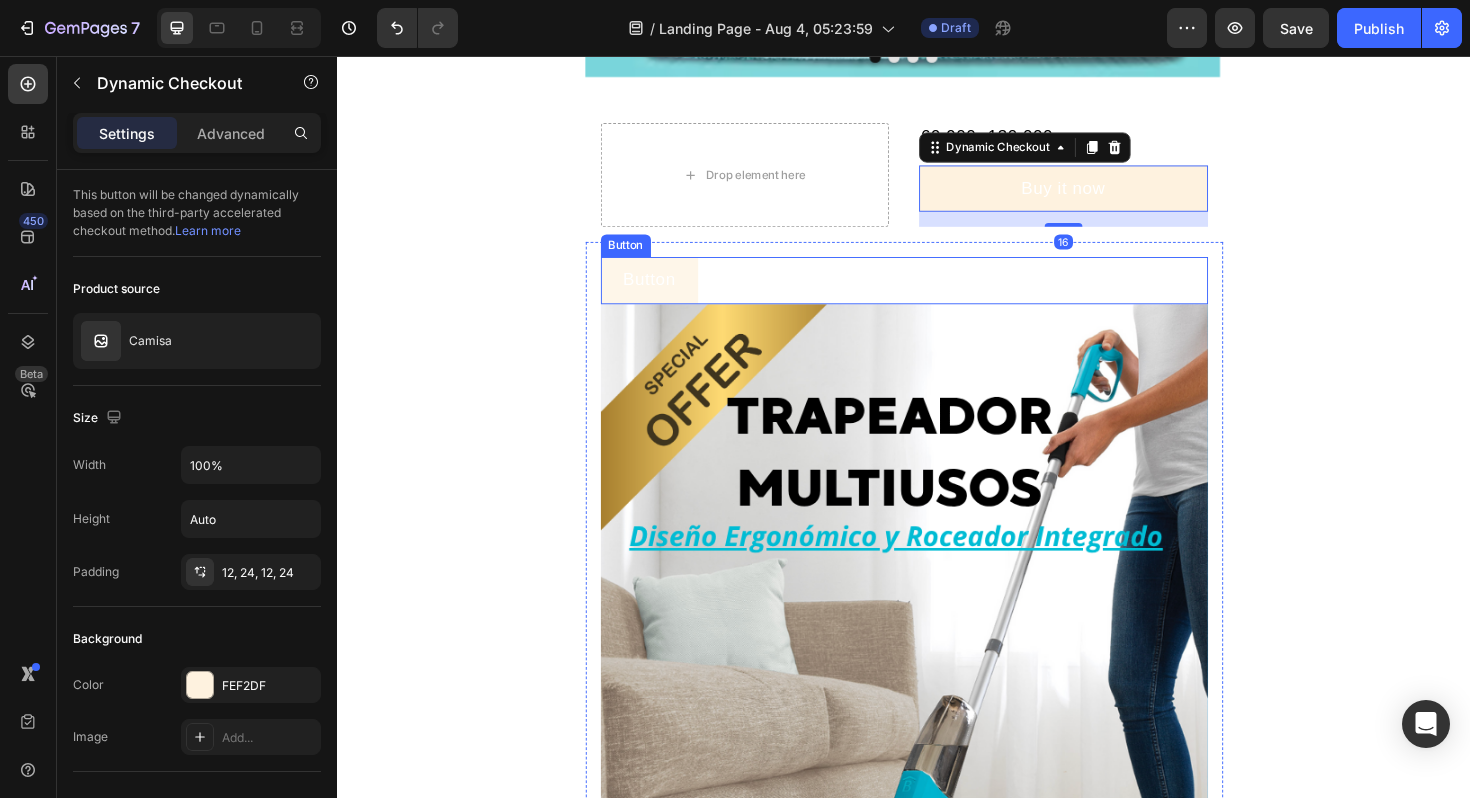 click on "Button" at bounding box center (668, 293) 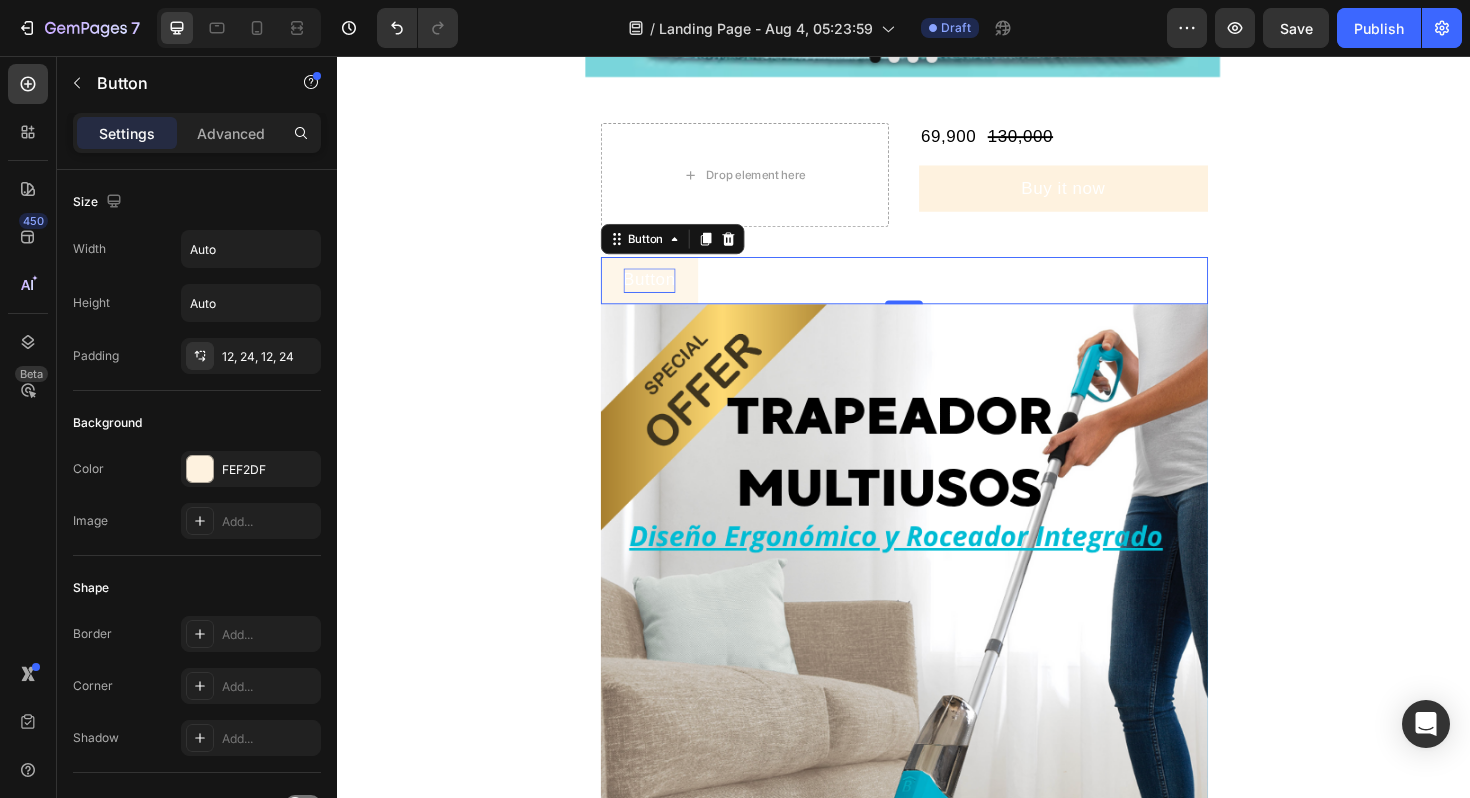 click on "Button" at bounding box center (668, 293) 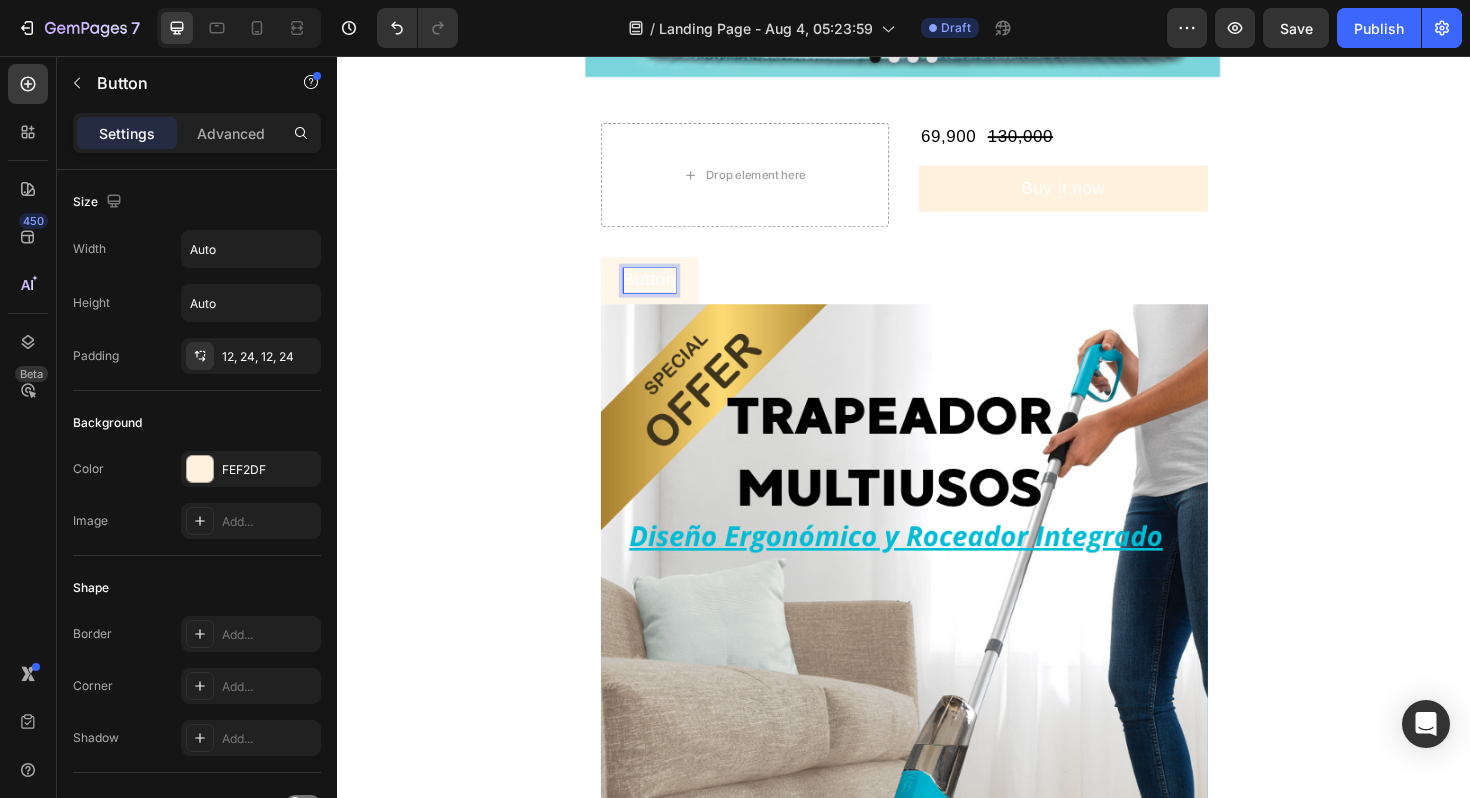 click on "Button" at bounding box center [668, 293] 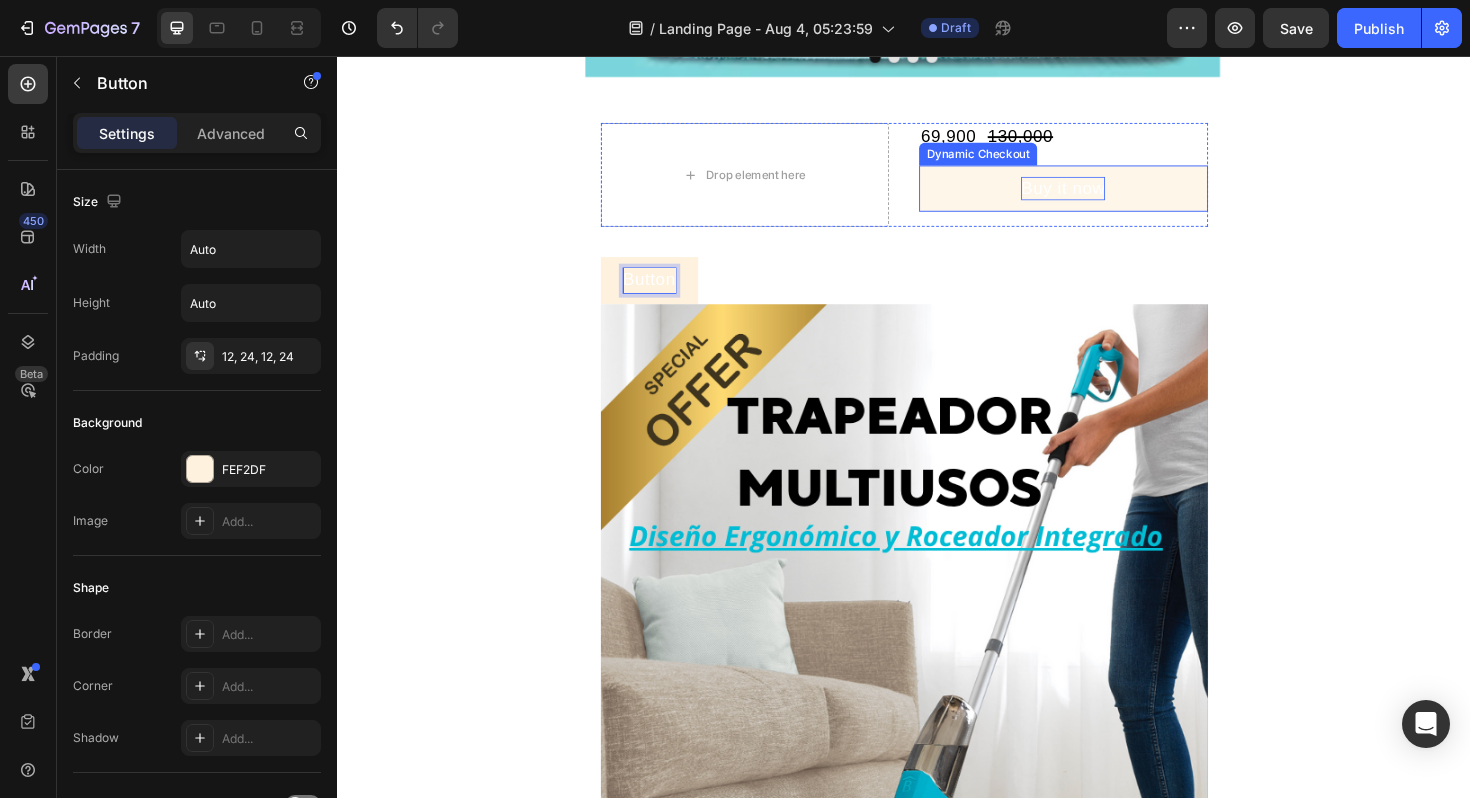 click on "Buy it now" at bounding box center [1105, 196] 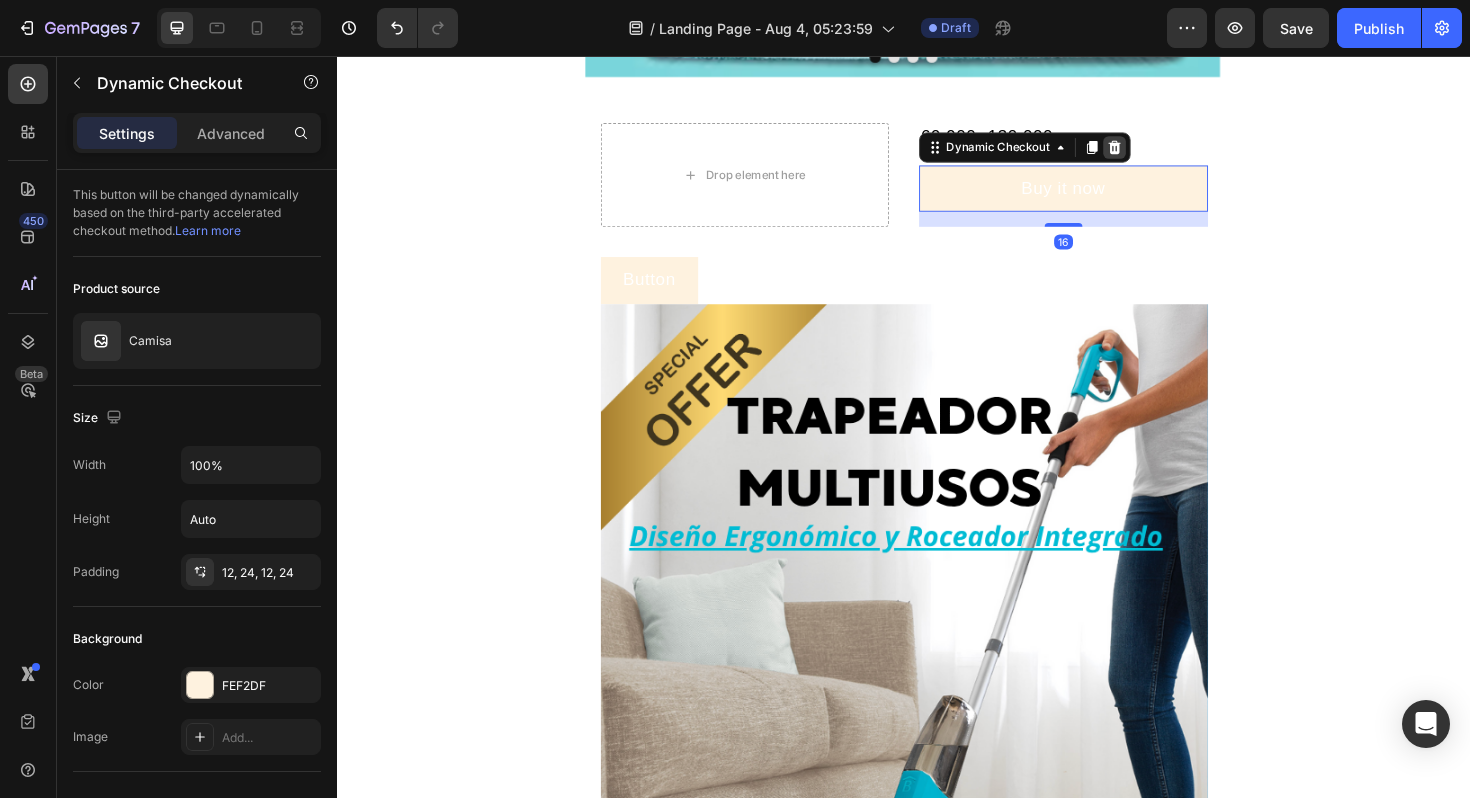 click at bounding box center [1160, 153] 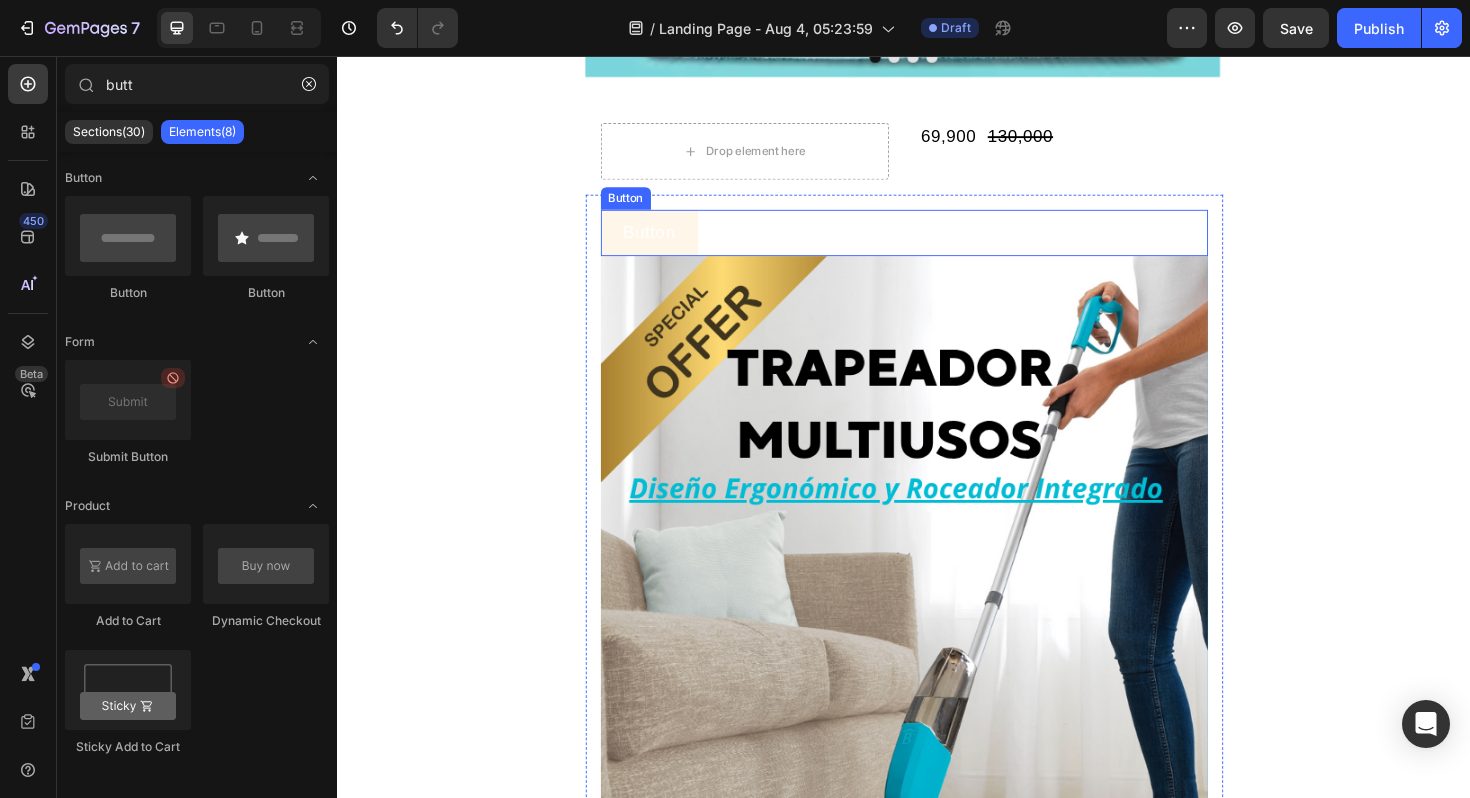 click on "Button" at bounding box center (668, 243) 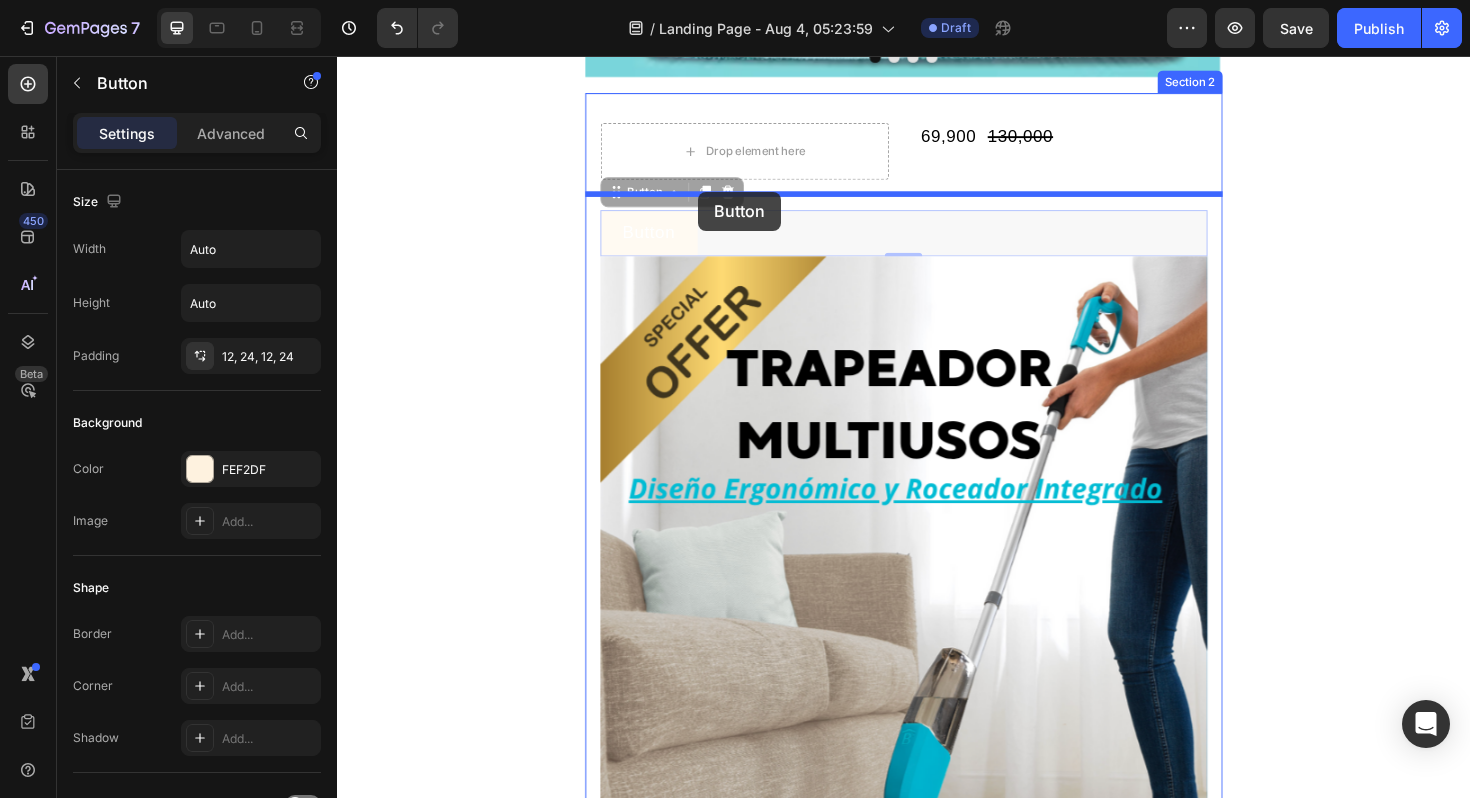 drag, startPoint x: 714, startPoint y: 241, endPoint x: 718, endPoint y: 206, distance: 35.22783 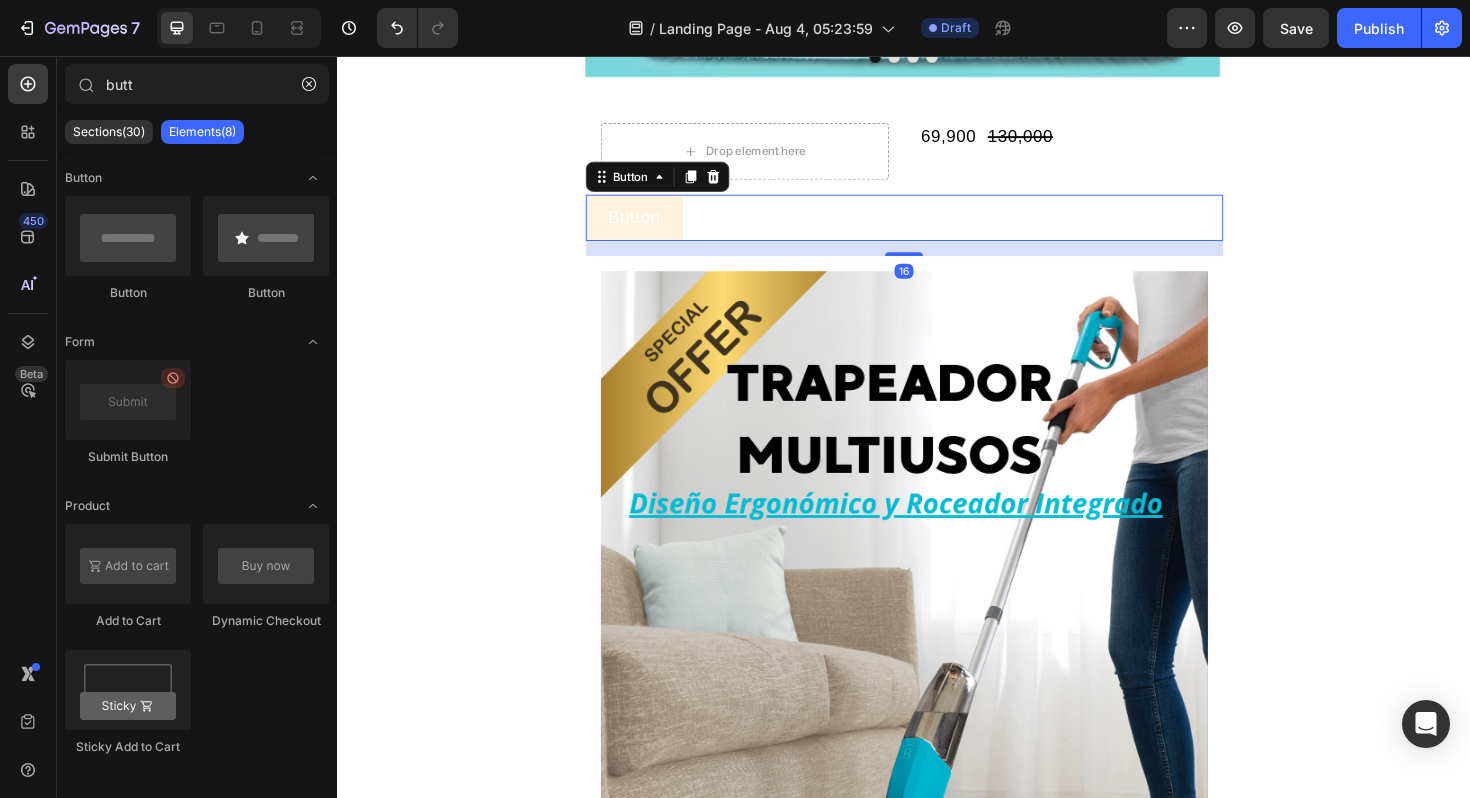 click on "Image Image Image Image
Carousel Row Section 1
Drop element here 69,900 Product Price Product Price 130,000 Product Price Product Price Row Product Row Button Button   16 Image Image Image Image Image Image Row Section 2 Root" at bounding box center [937, 1223] 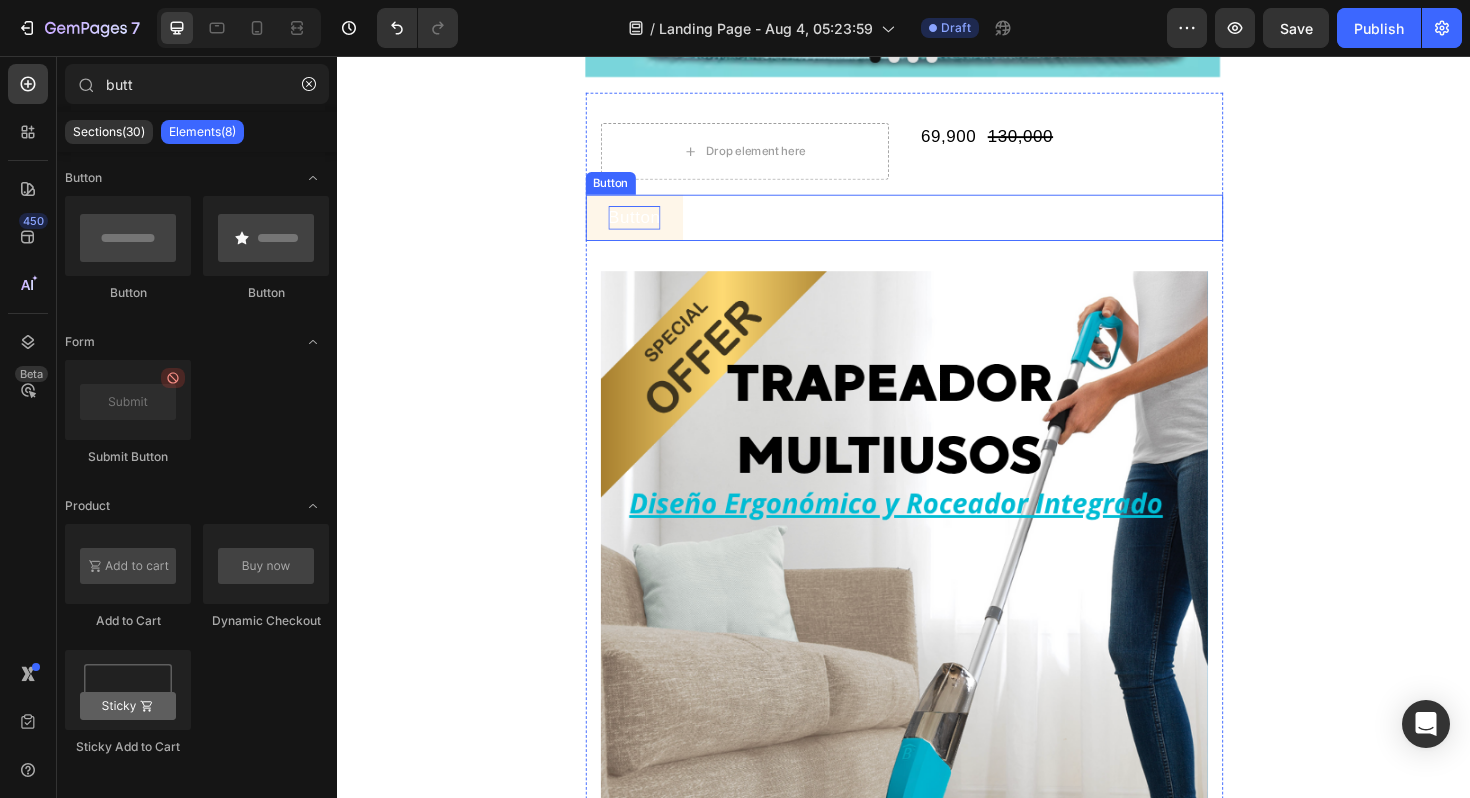 click on "Button" at bounding box center [652, 227] 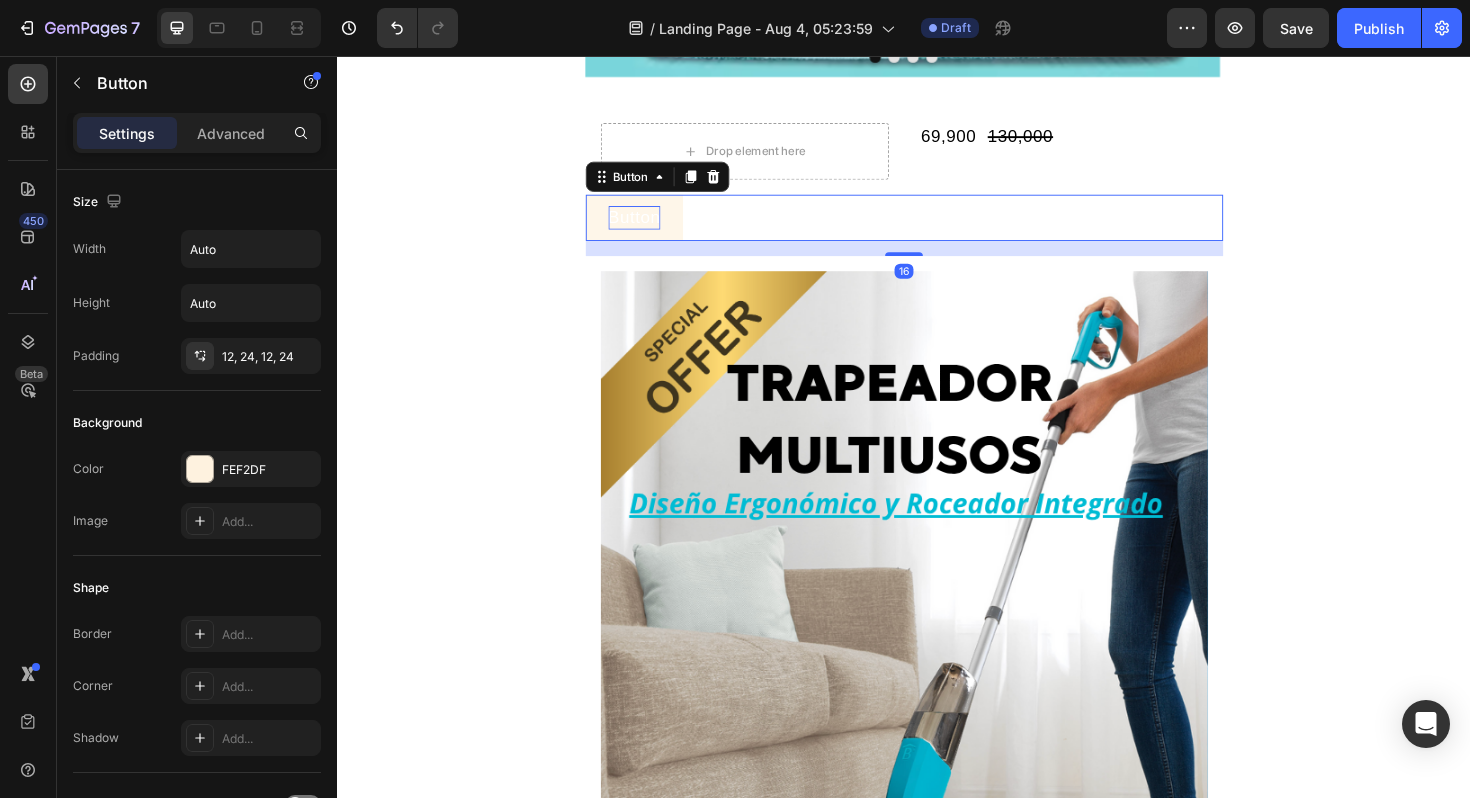 click on "Button" at bounding box center [652, 227] 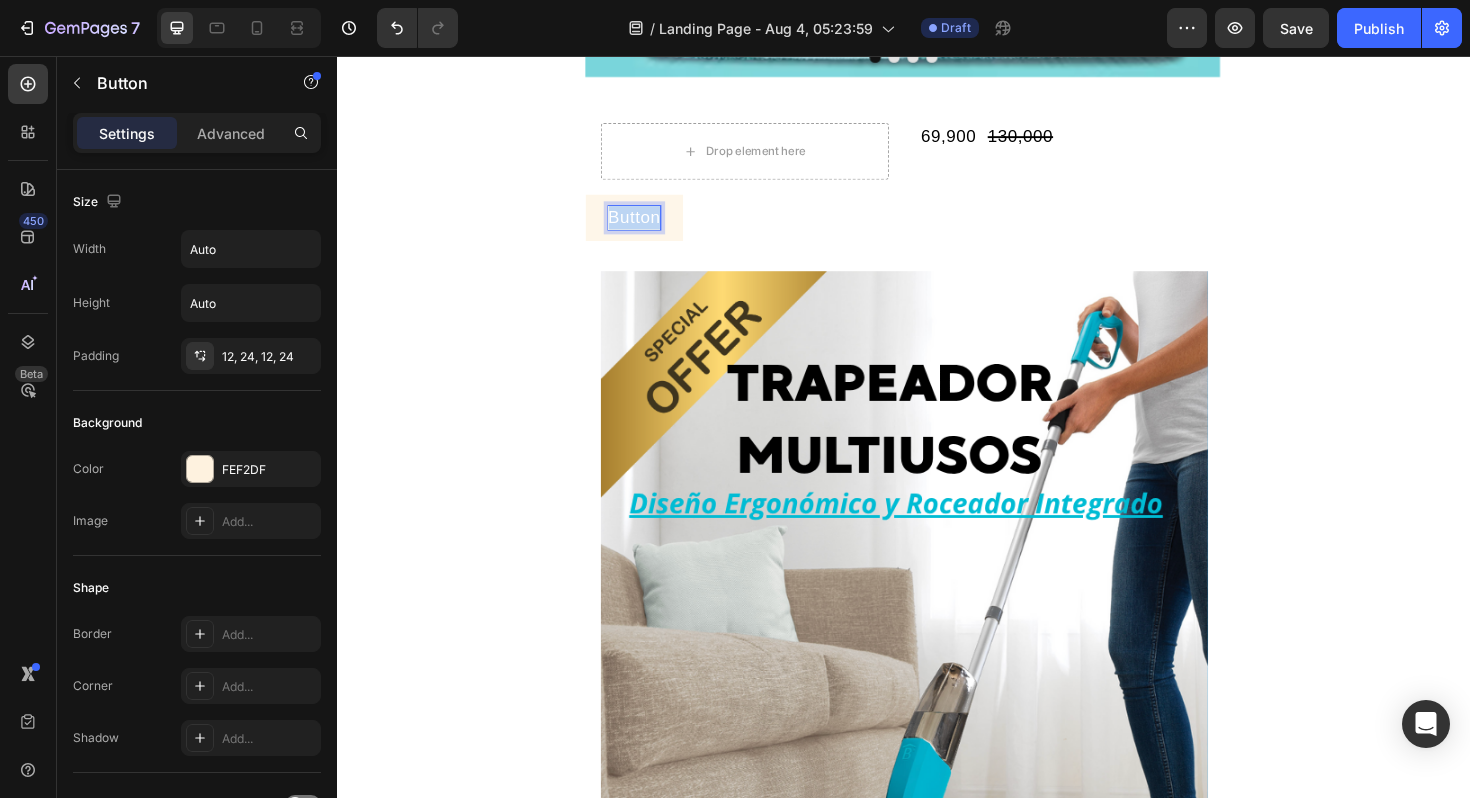click on "Button" at bounding box center [652, 227] 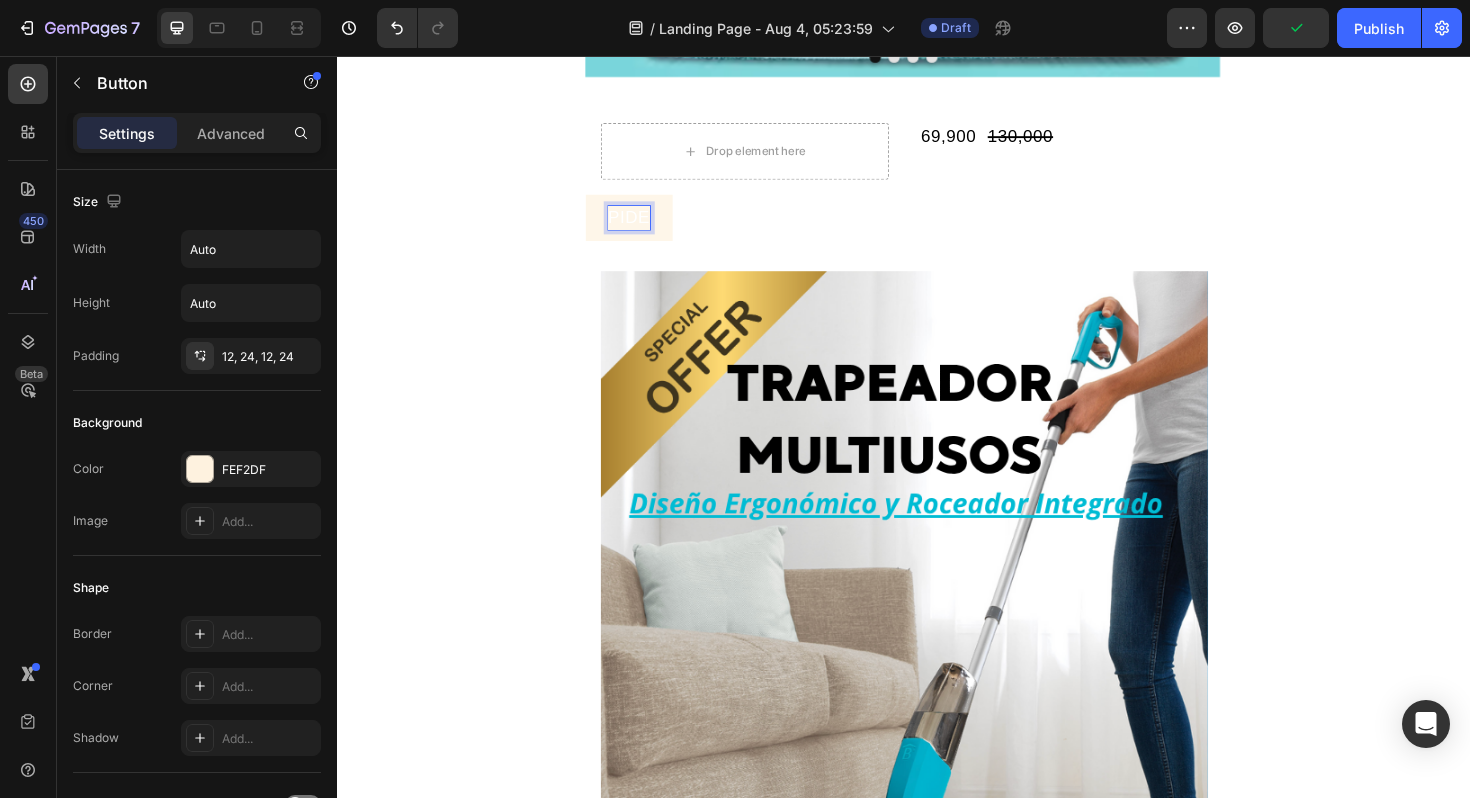 click on "PIDE" at bounding box center (646, 227) 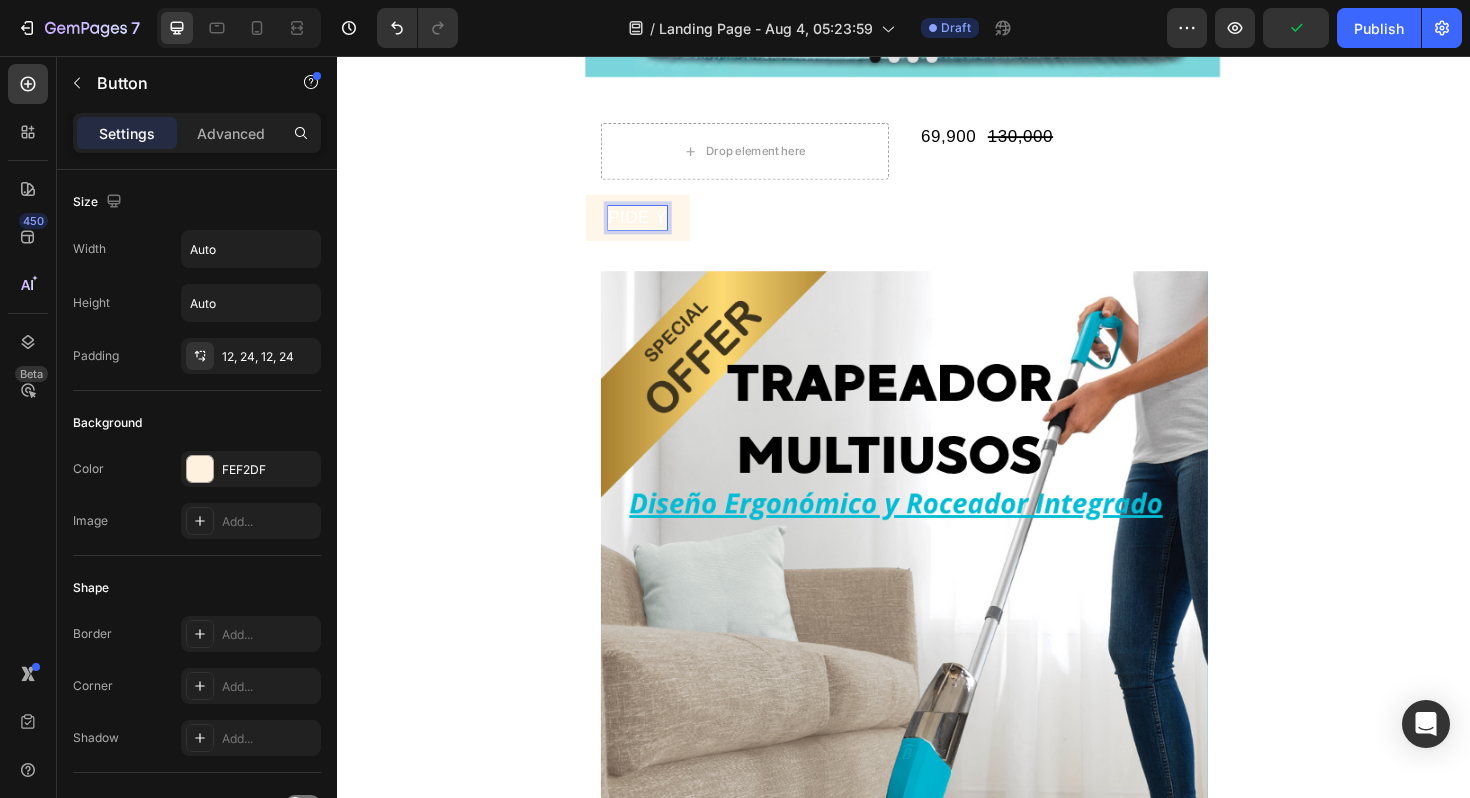 click on "PIDE Y" at bounding box center [655, 227] 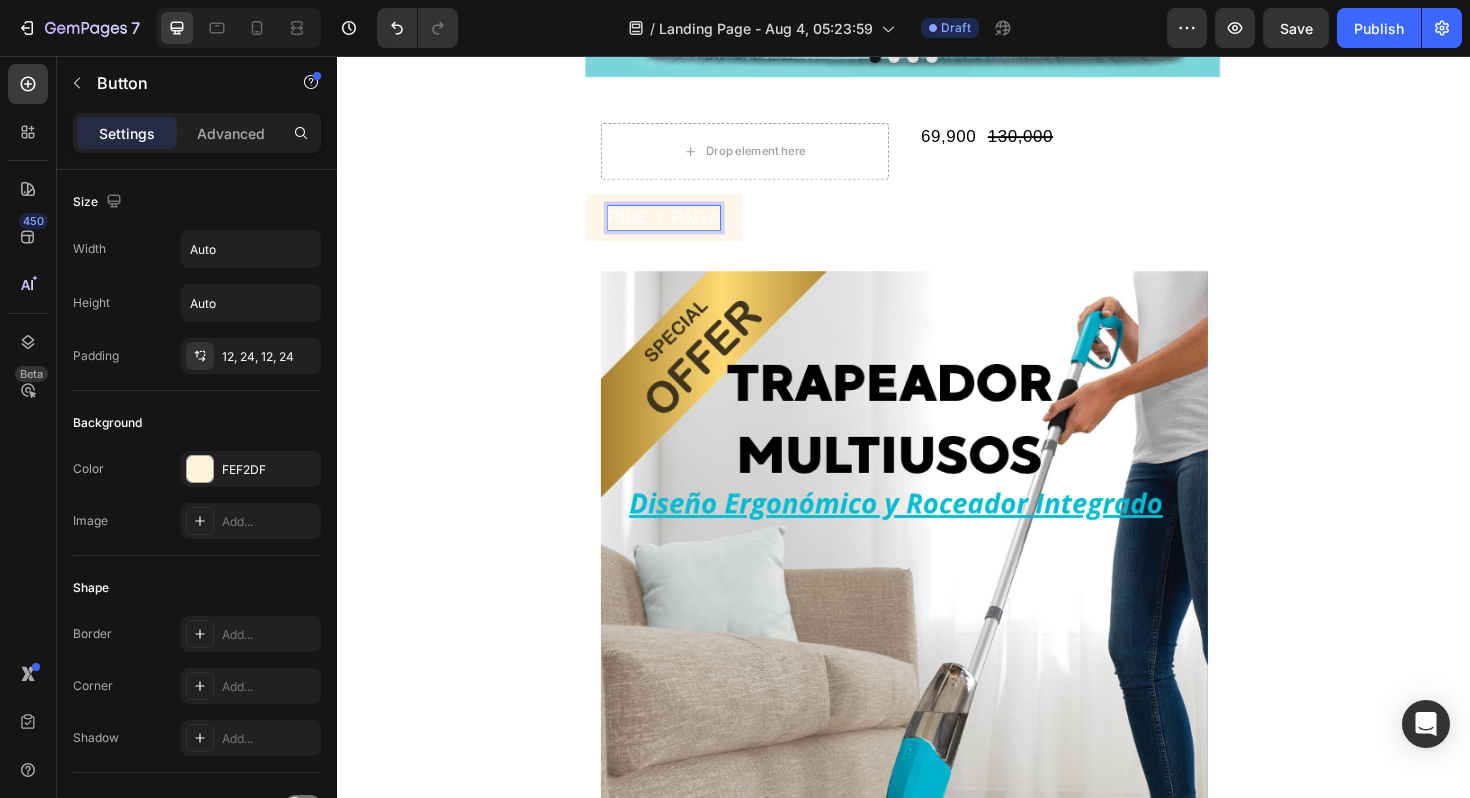 click on "PIDE Y PAGA" at bounding box center [683, 227] 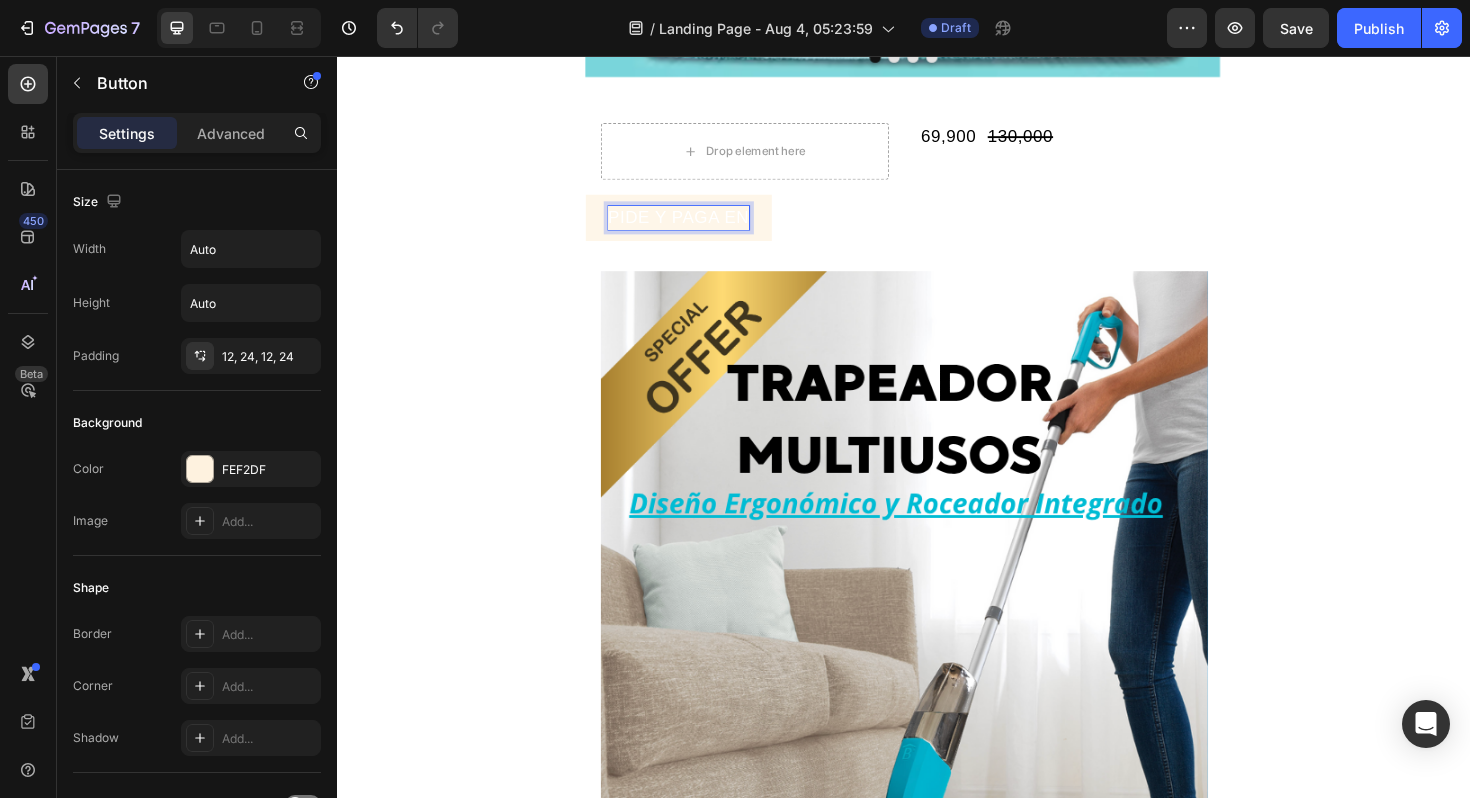 click on "PIDE Y PAGA EN" at bounding box center [698, 227] 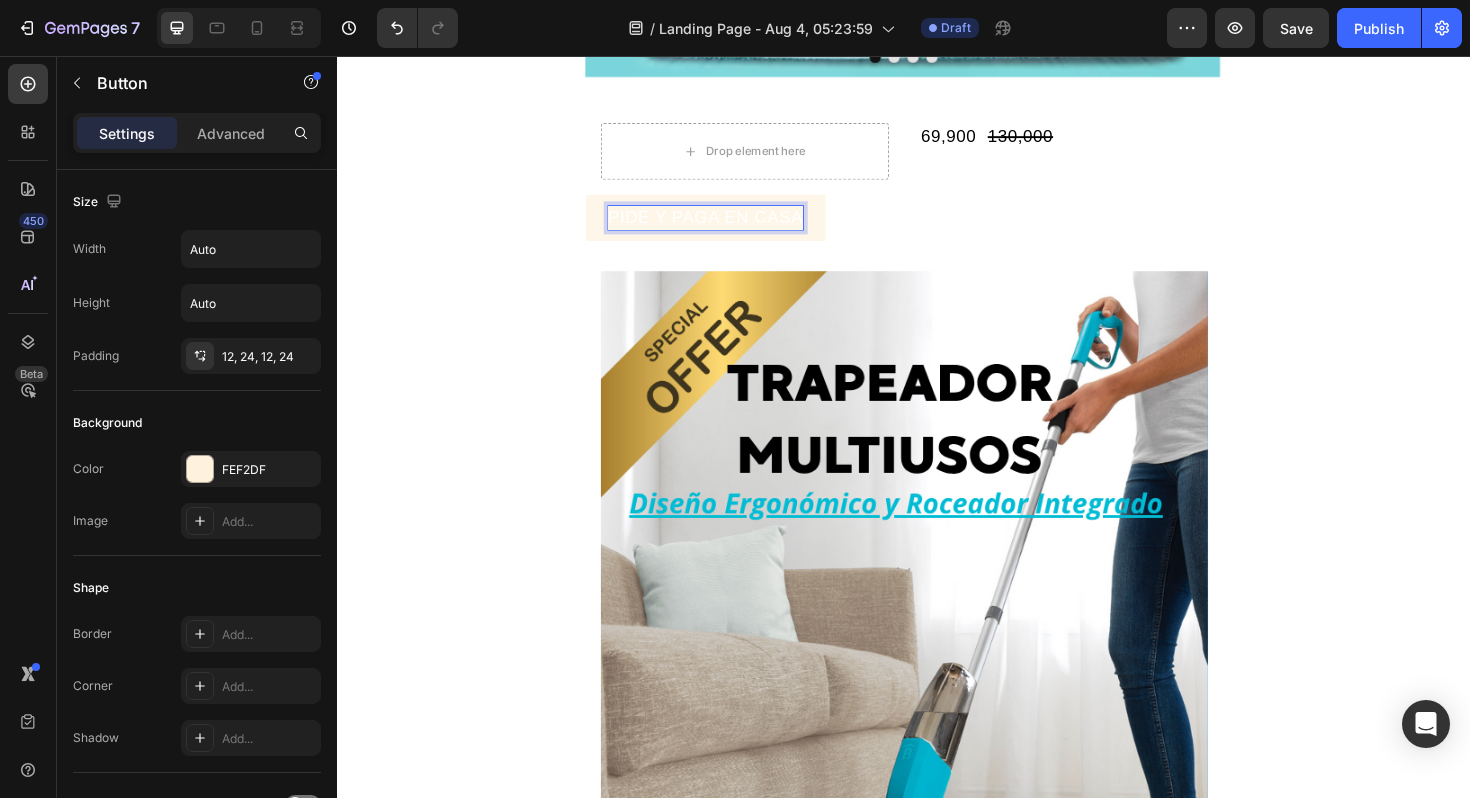 click on "PIDE Y PAGA EN CASA" at bounding box center (727, 227) 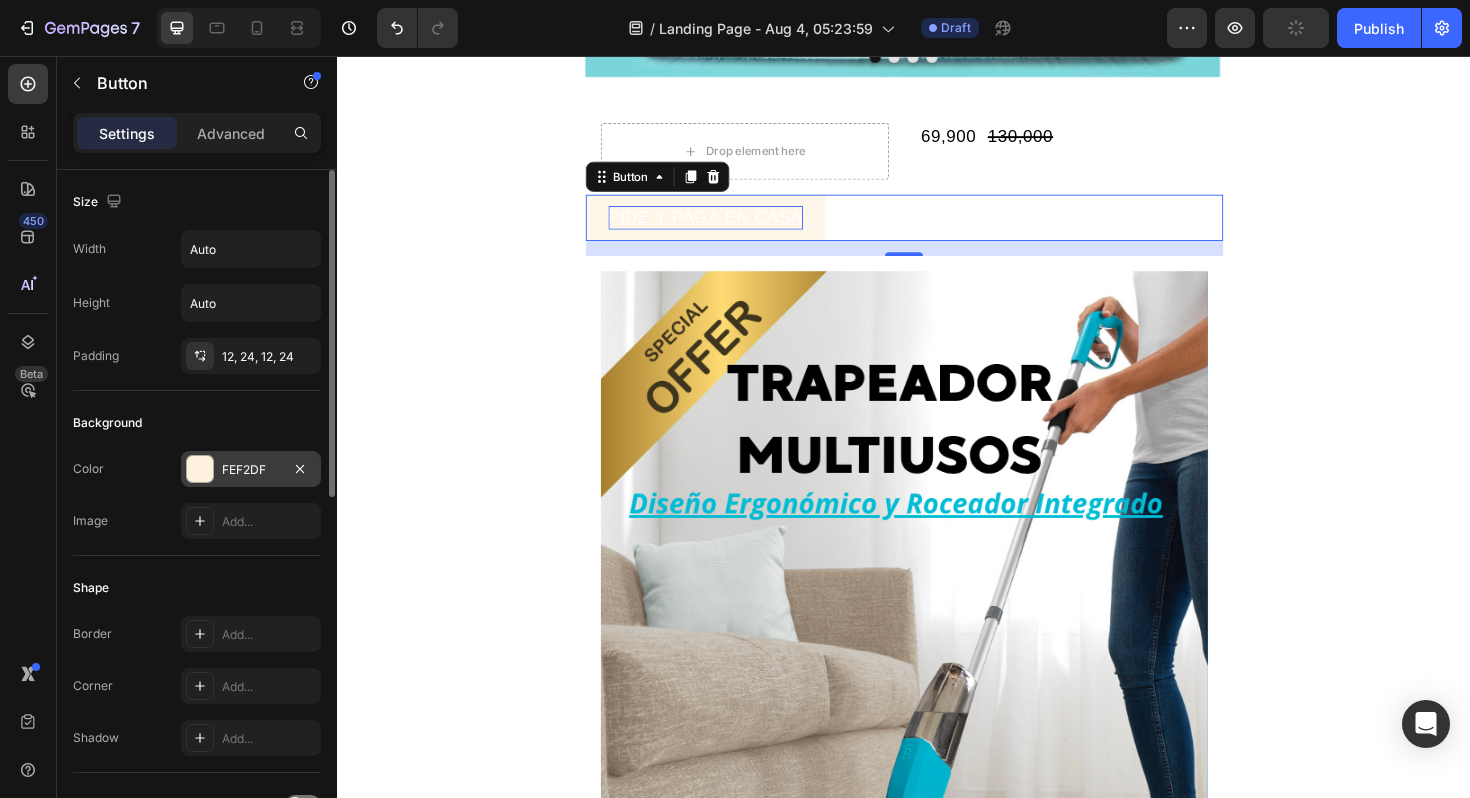 click at bounding box center [200, 469] 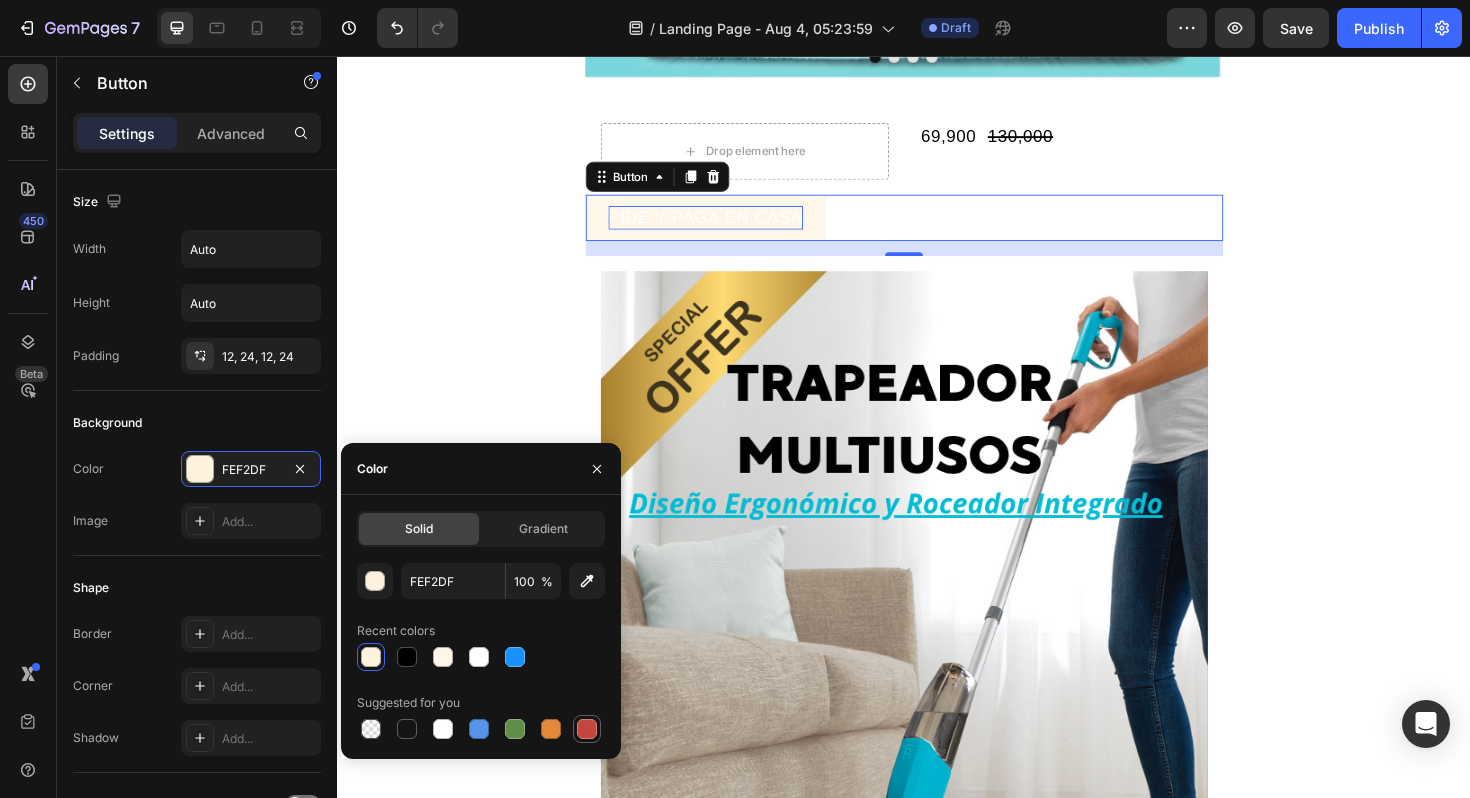 click at bounding box center (587, 729) 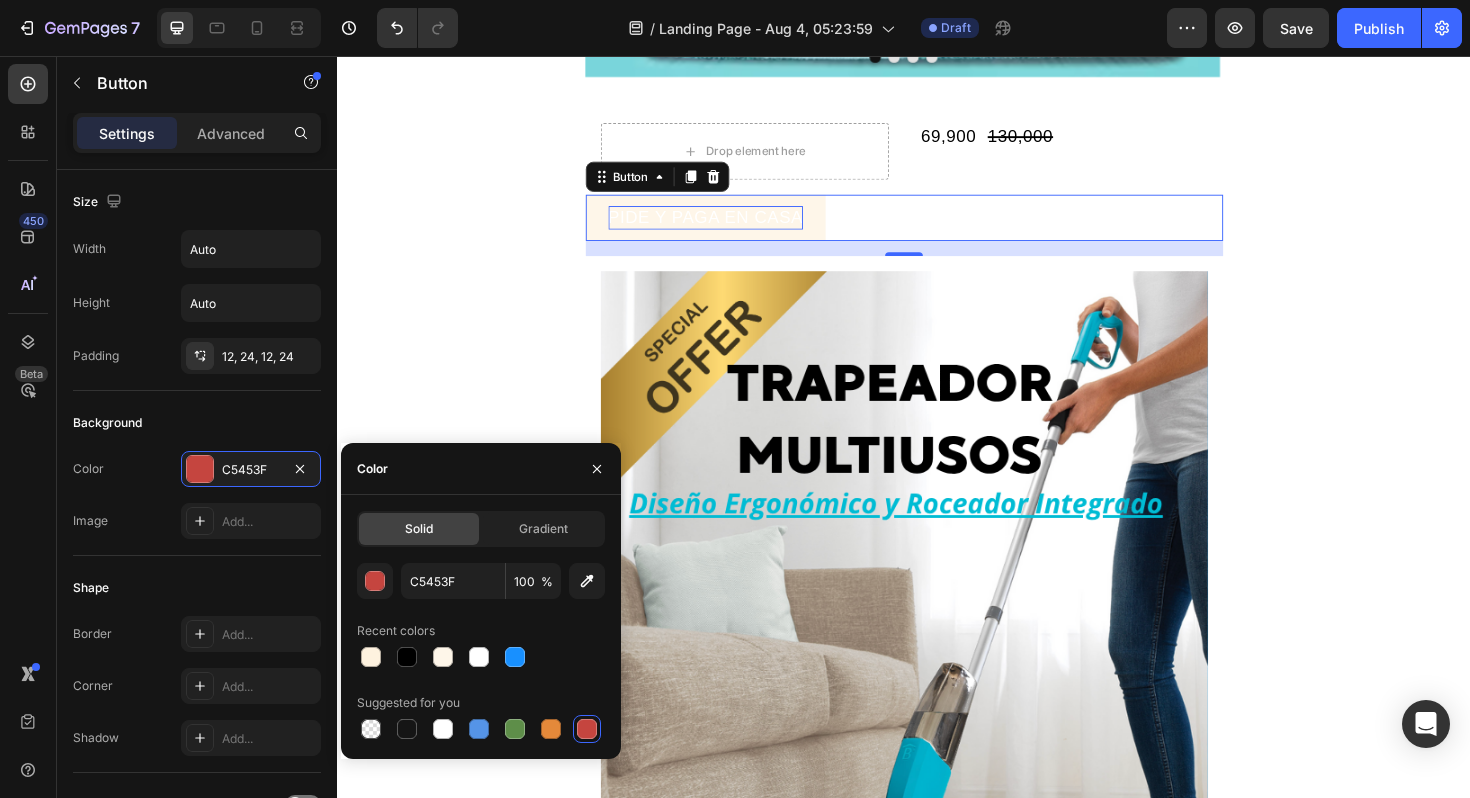 click on "Image Image Image Image
Carousel Row Section 1
Drop element here 69,900 Product Price Product Price 130,000 Product Price Product Price Row Product Row PIDE Y PAGA EN CASA  Button   16 Image Image Image Image Image Image Row Section 2 Root" at bounding box center [937, 1223] 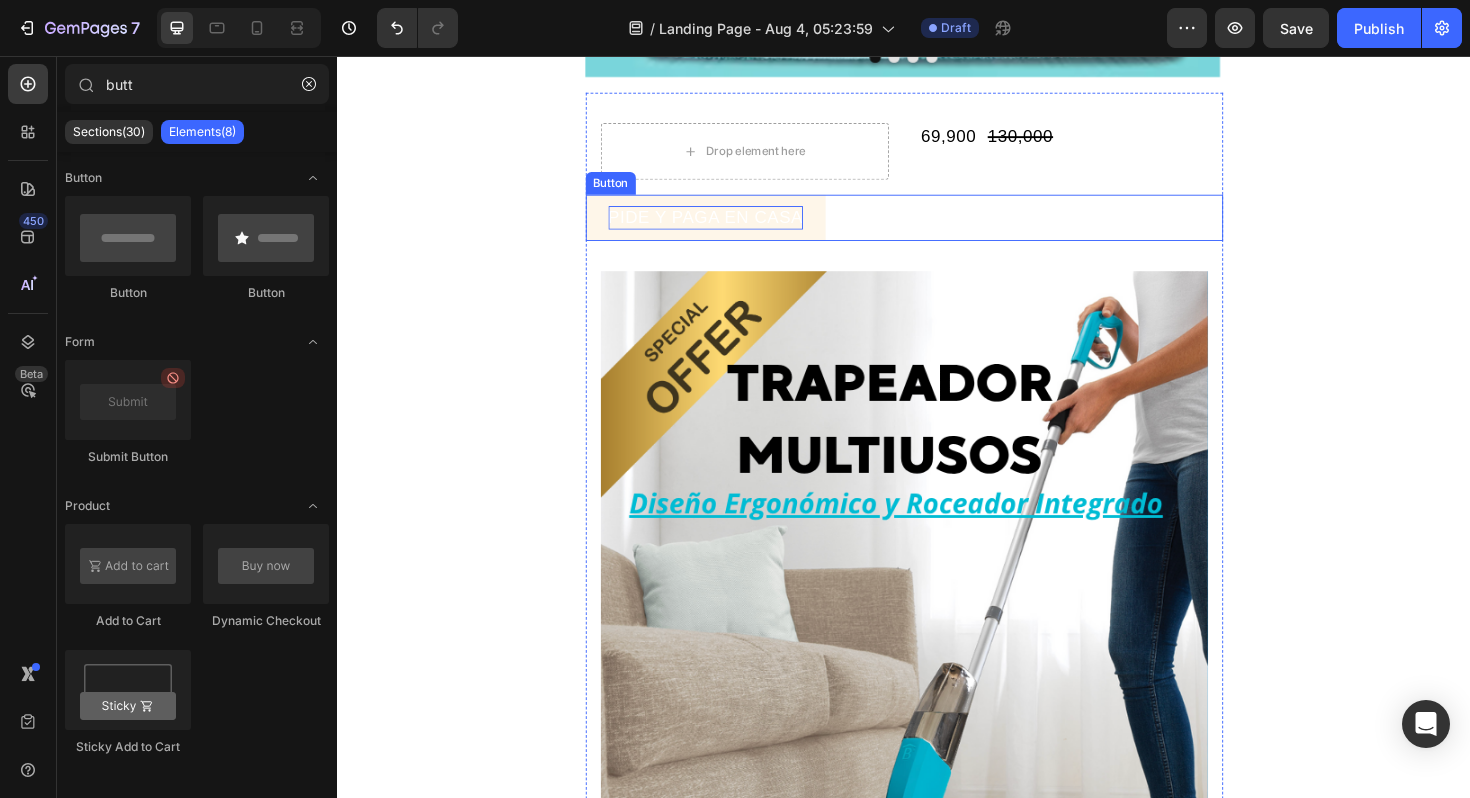 click on "69,900 Product Price Product Price 130,000 Product Price Product Price Row" at bounding box center (1106, 157) 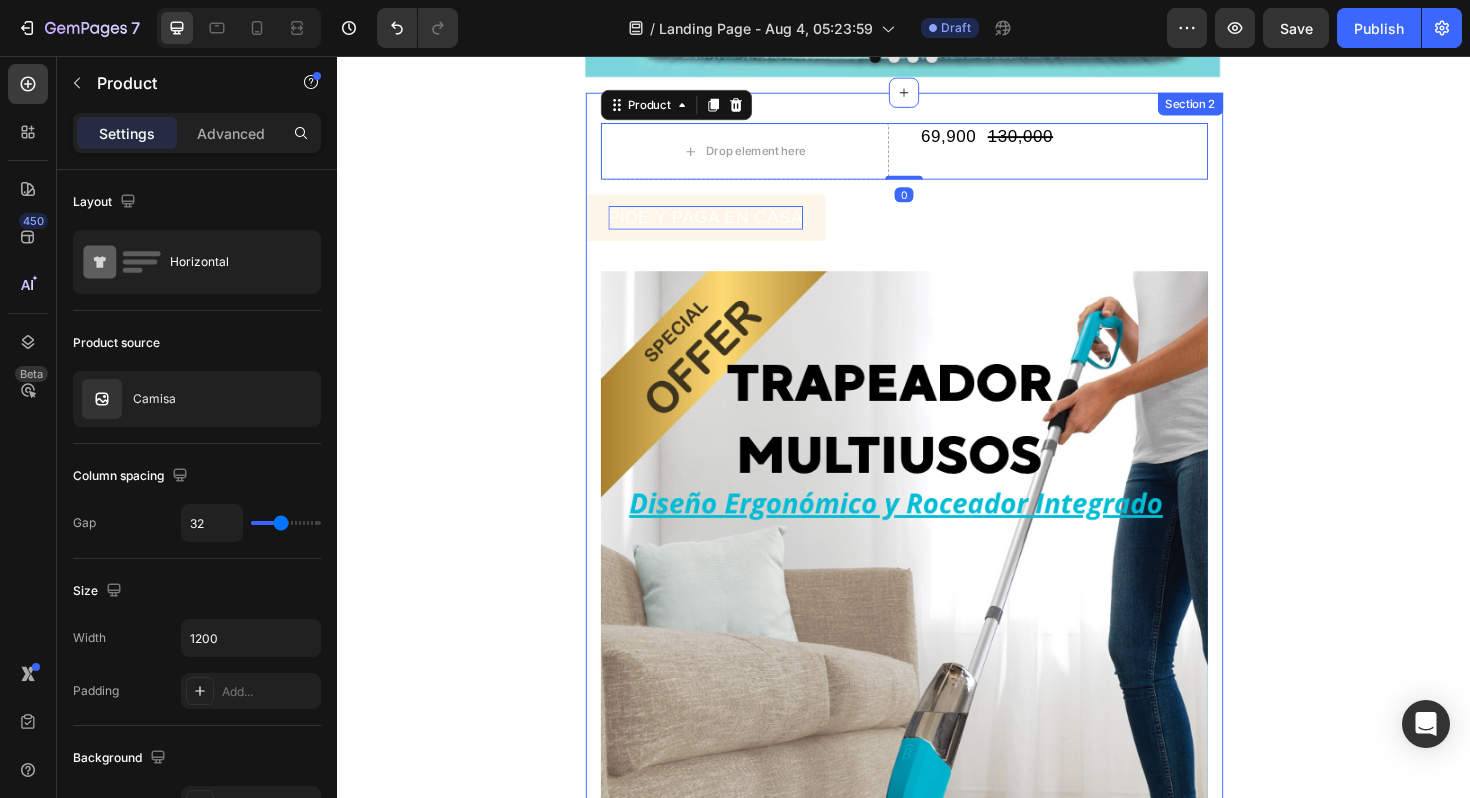 click on "Drop element here 69,900 Product Price Product Price 130,000 Product Price Product Price Row Product   0 Row PIDE Y PAGA EN CASA  Button Image Image Image Image Image Image Row Section 2" at bounding box center [937, 1499] 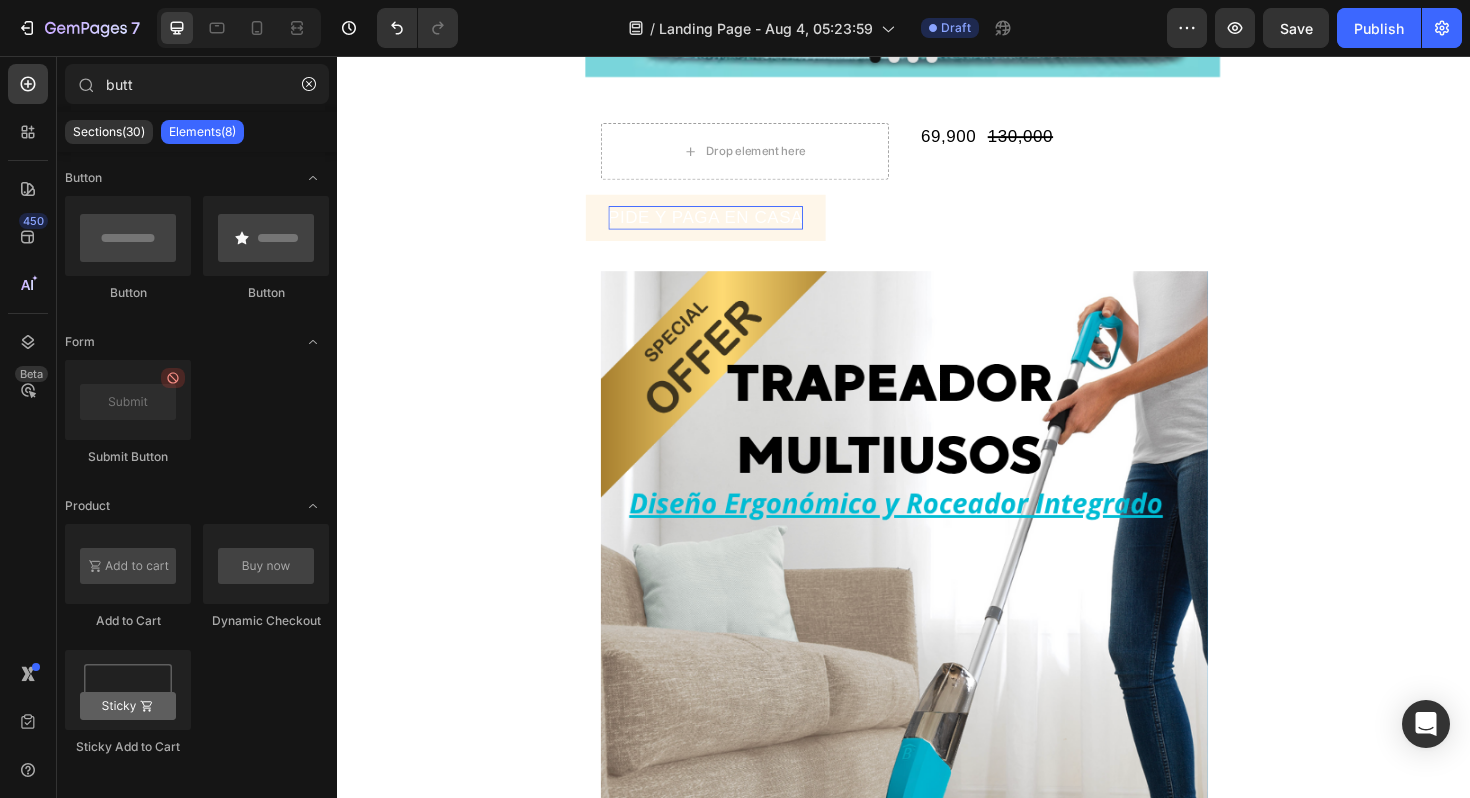 click on "Image Image Image Image
Carousel Row Section 1
Drop element here 69,900 Product Price Product Price 130,000 Product Price Product Price Row Product Row PIDE Y PAGA EN CASA  Button Image Image Image Image Image Image Row Section 2 Root" at bounding box center [937, 1223] 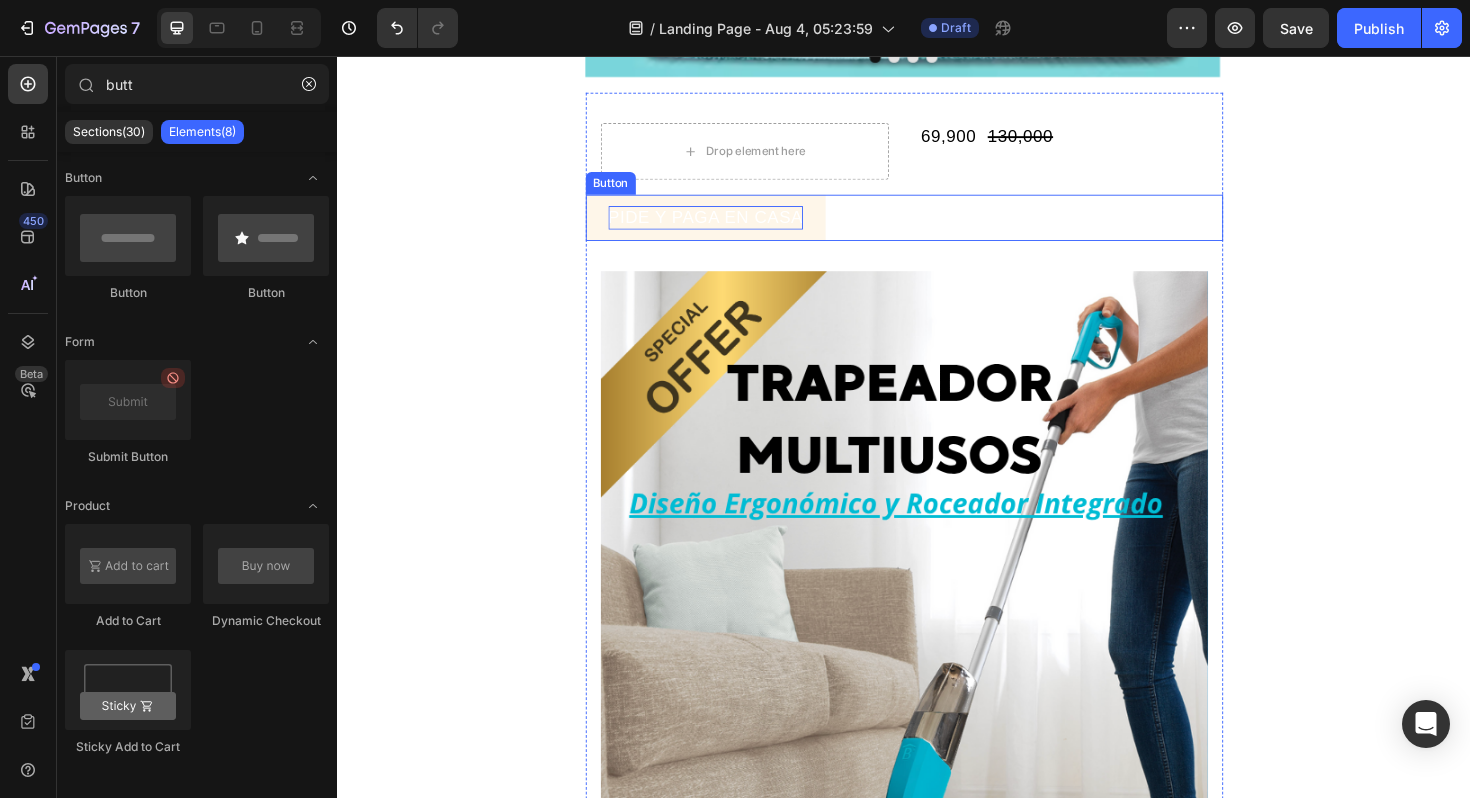 click on "PIDE Y PAGA EN CASA" at bounding box center (727, 227) 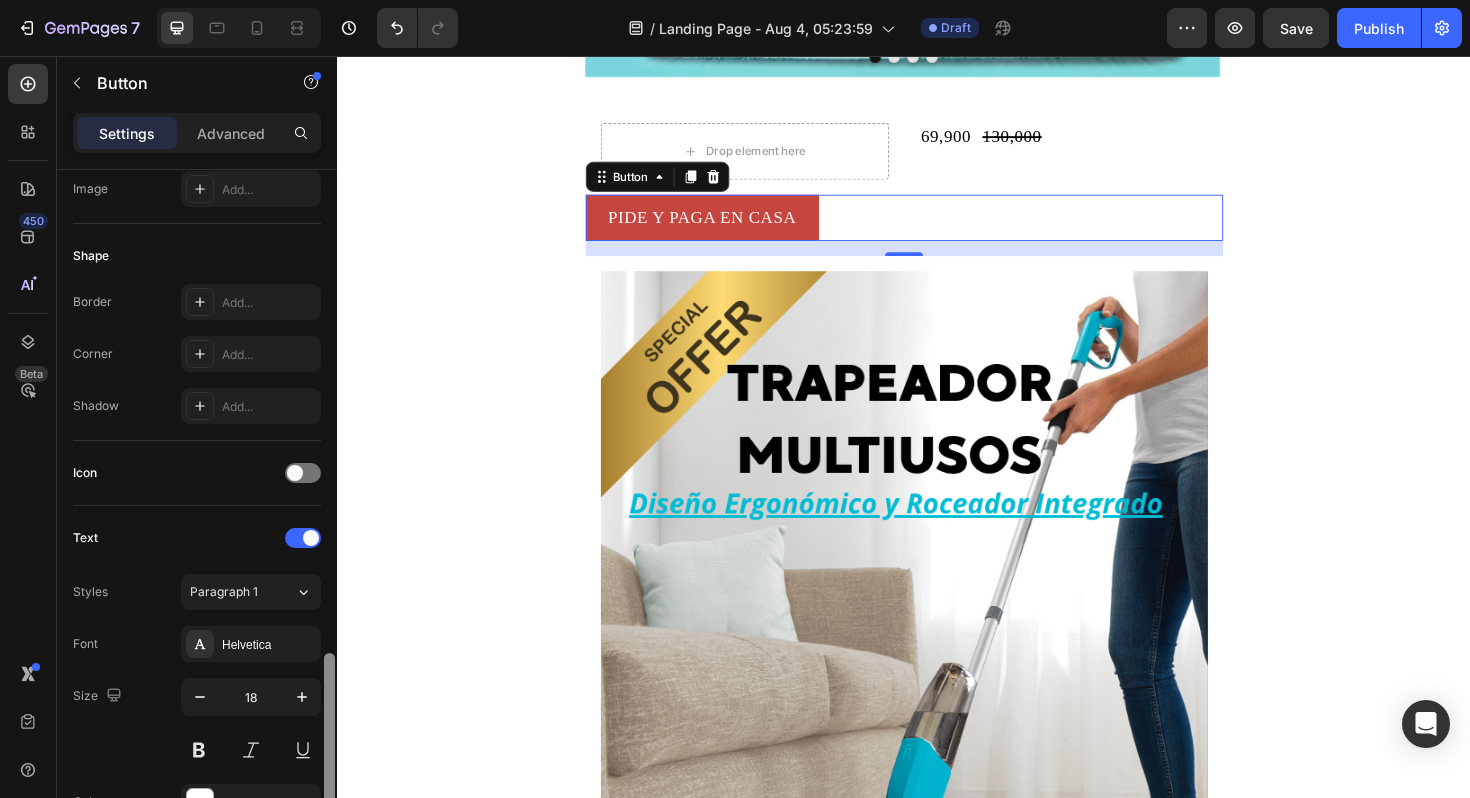 scroll, scrollTop: 280, scrollLeft: 0, axis: vertical 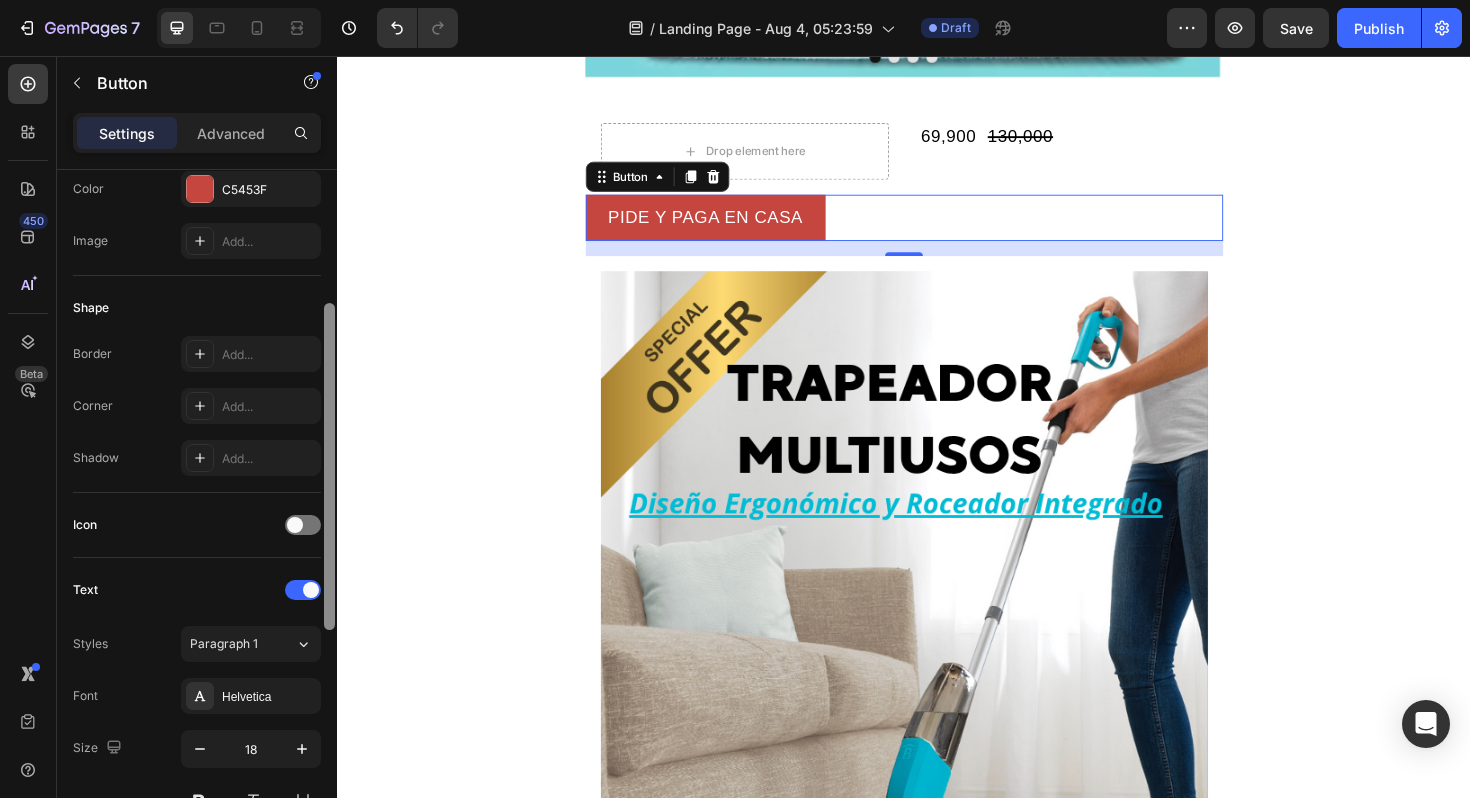drag, startPoint x: 669, startPoint y: 503, endPoint x: 341, endPoint y: 515, distance: 328.21945 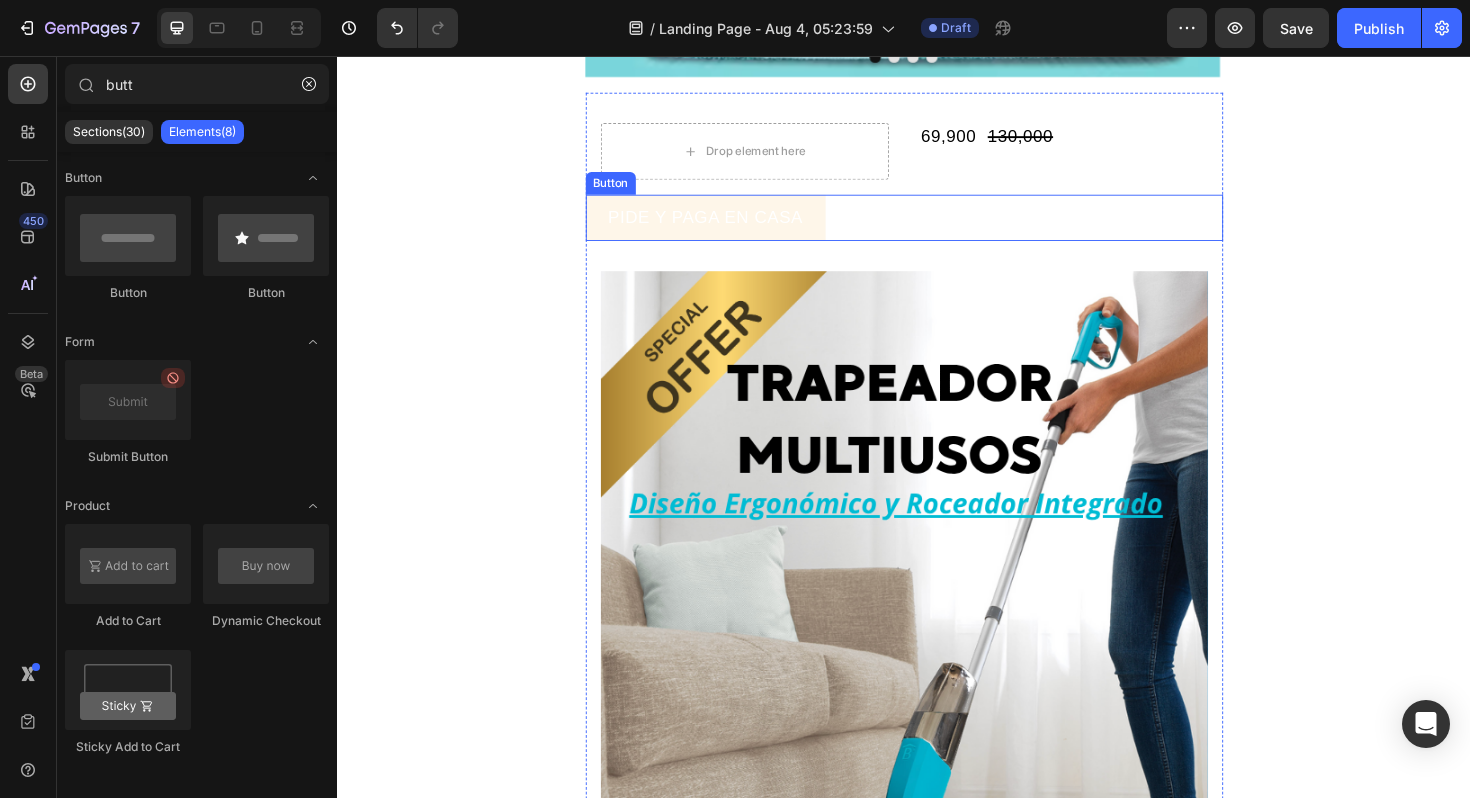 click on "PIDE Y PAGA EN CASA" at bounding box center [727, 227] 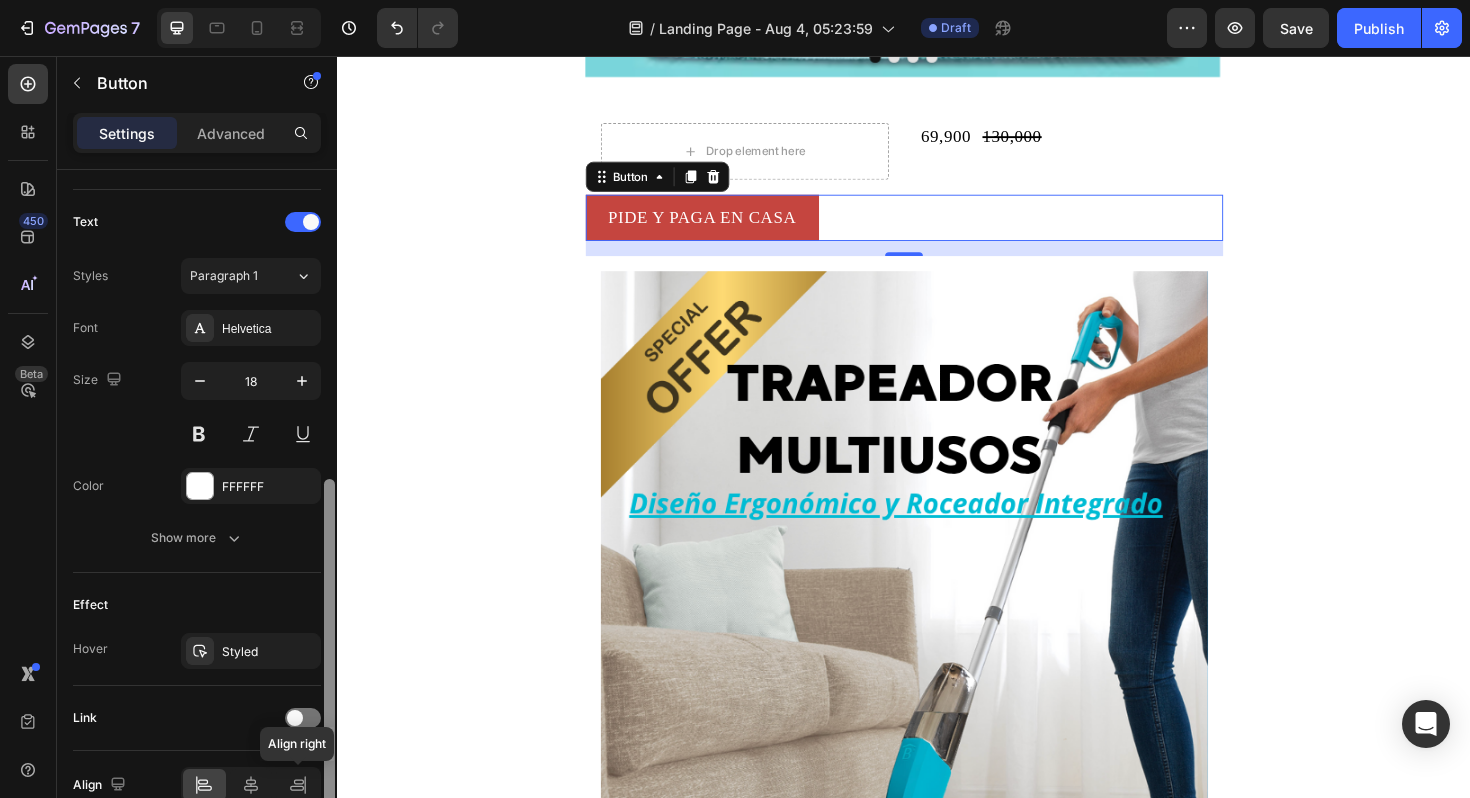 scroll, scrollTop: 671, scrollLeft: 0, axis: vertical 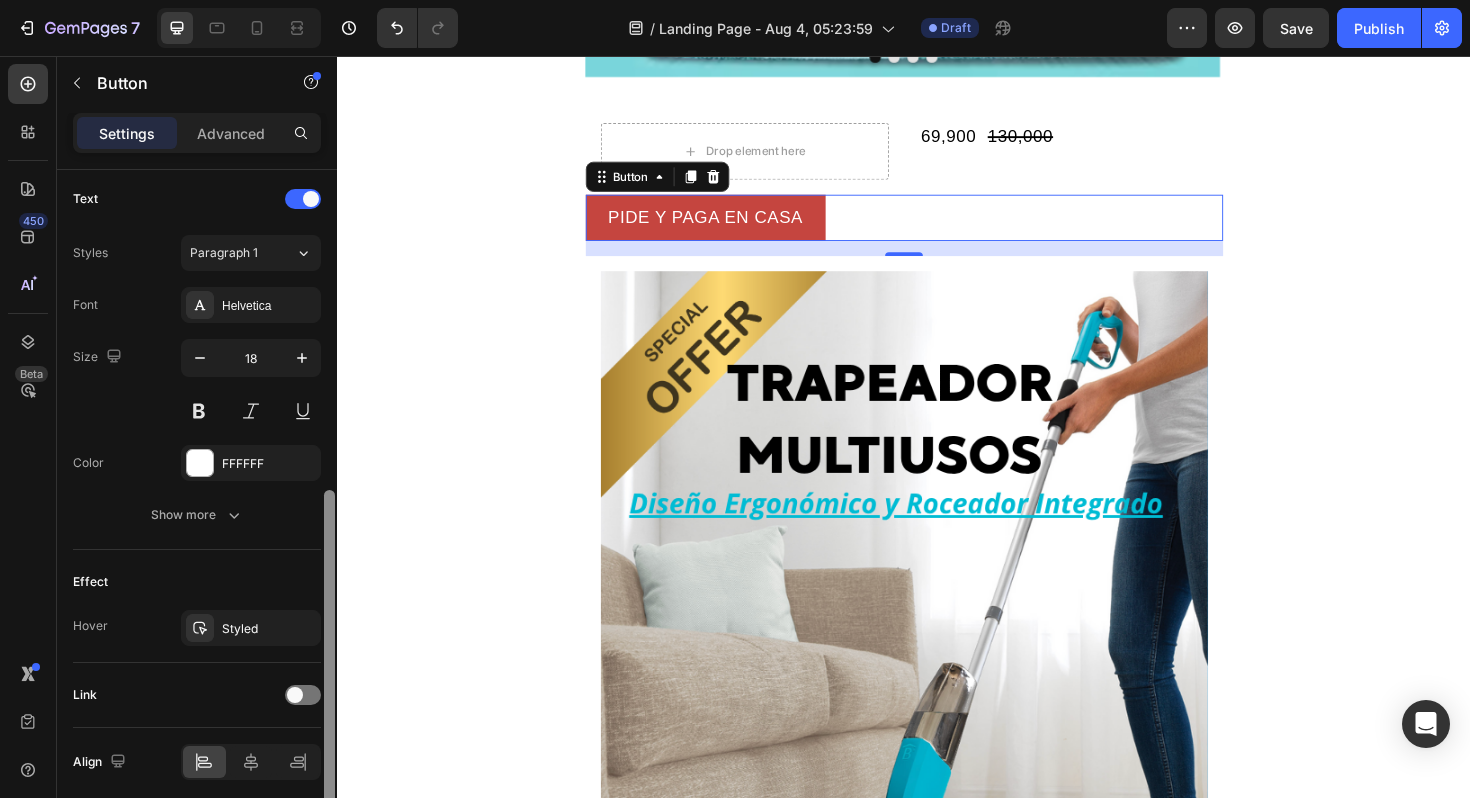 drag, startPoint x: 329, startPoint y: 464, endPoint x: 311, endPoint y: 785, distance: 321.50427 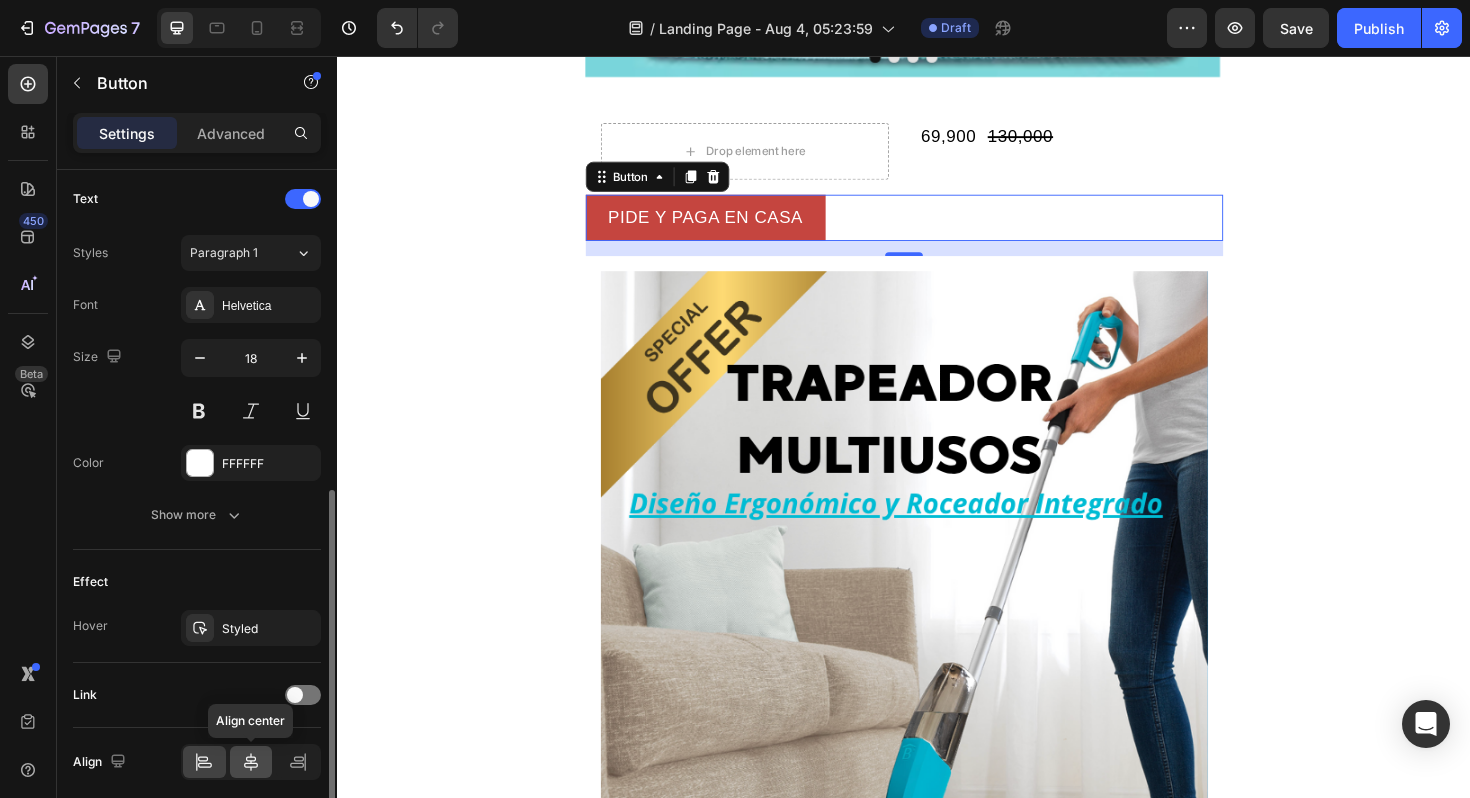click 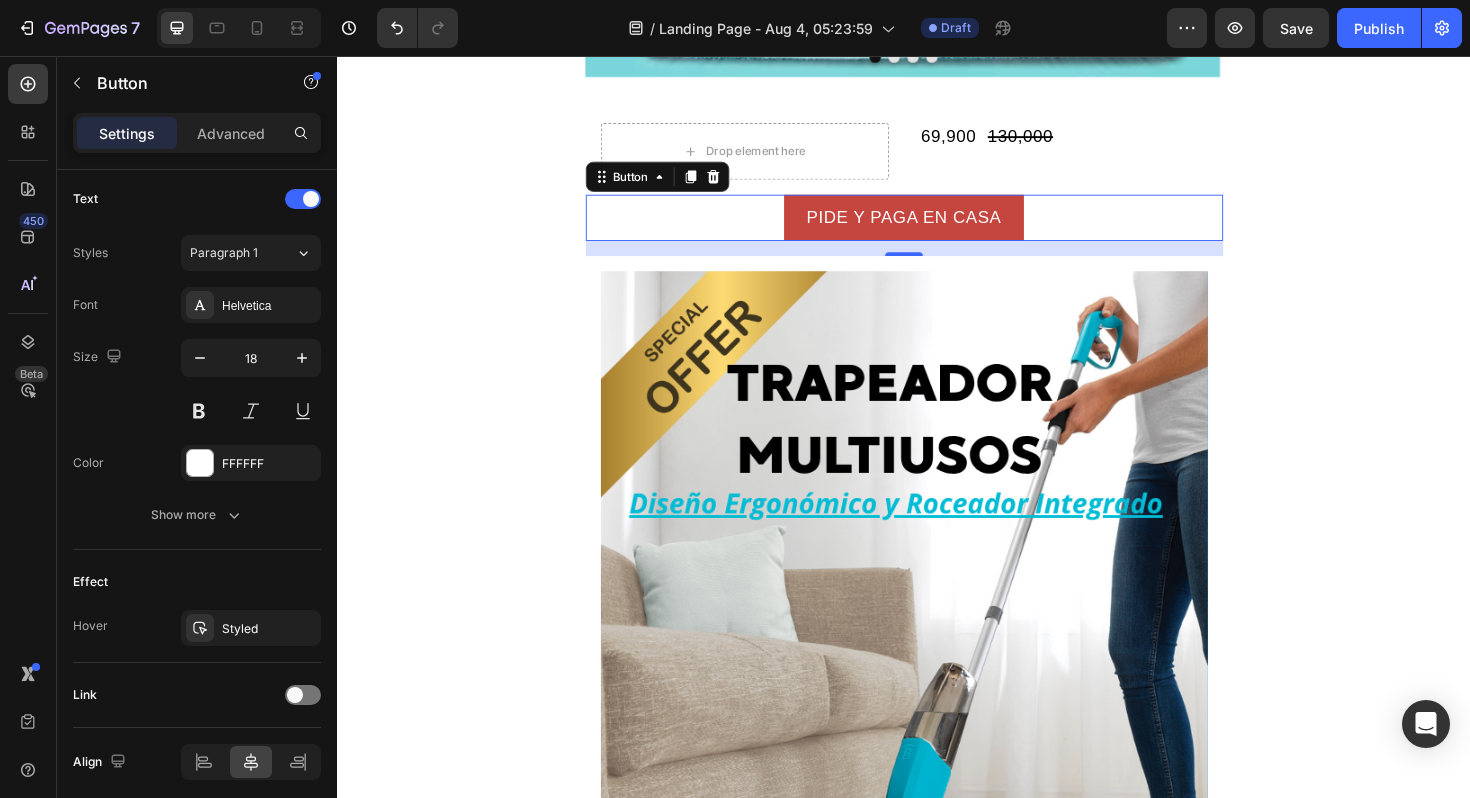 click on "Image Image Image Image
Carousel Row Section 1
Drop element here 69,900 Product Price Product Price 130,000 Product Price Product Price Row Product Row PIDE Y PAGA EN CASA  Button   16 Image Image Image Image Image Image Row Section 2 Root" at bounding box center (937, 1223) 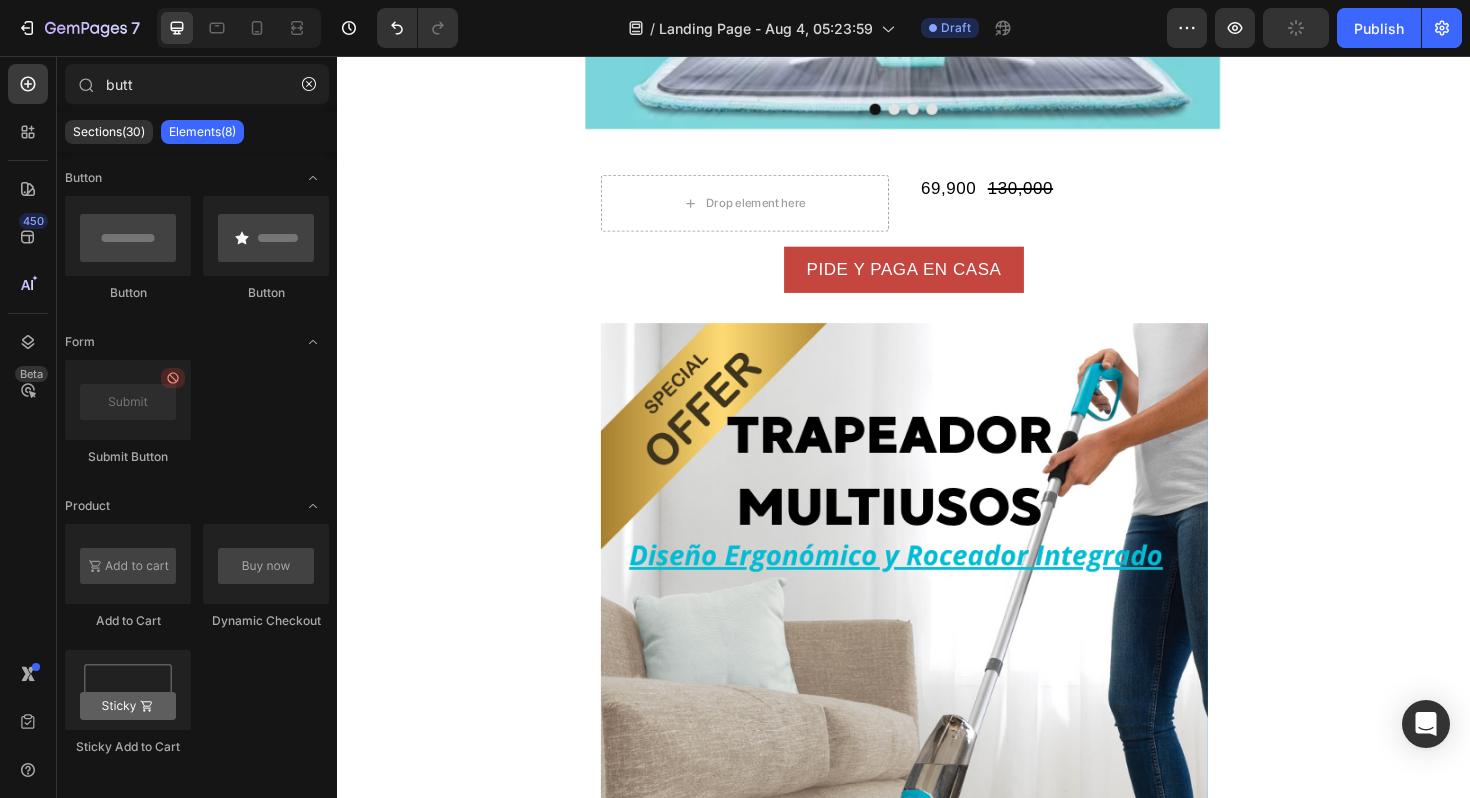 scroll, scrollTop: 654, scrollLeft: 0, axis: vertical 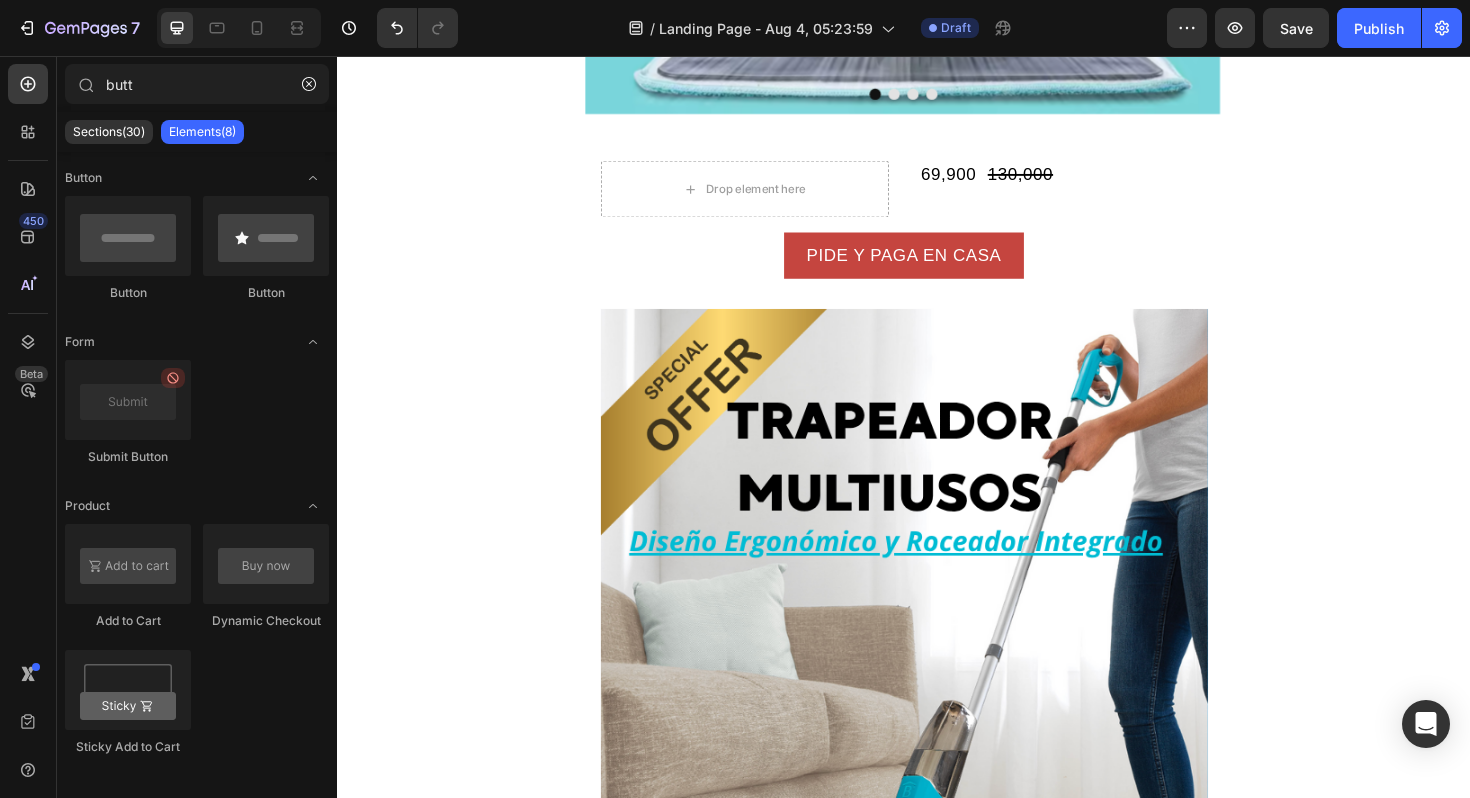 click on "Image Image Image Image
Carousel Row Section 1
Drop element here 69,900 Product Price Product Price 130,000 Product Price Product Price Row Product Row PIDE Y PAGA EN CASA  Button Image Image Image Image Image Image Row Section 2 Root" at bounding box center (937, 1263) 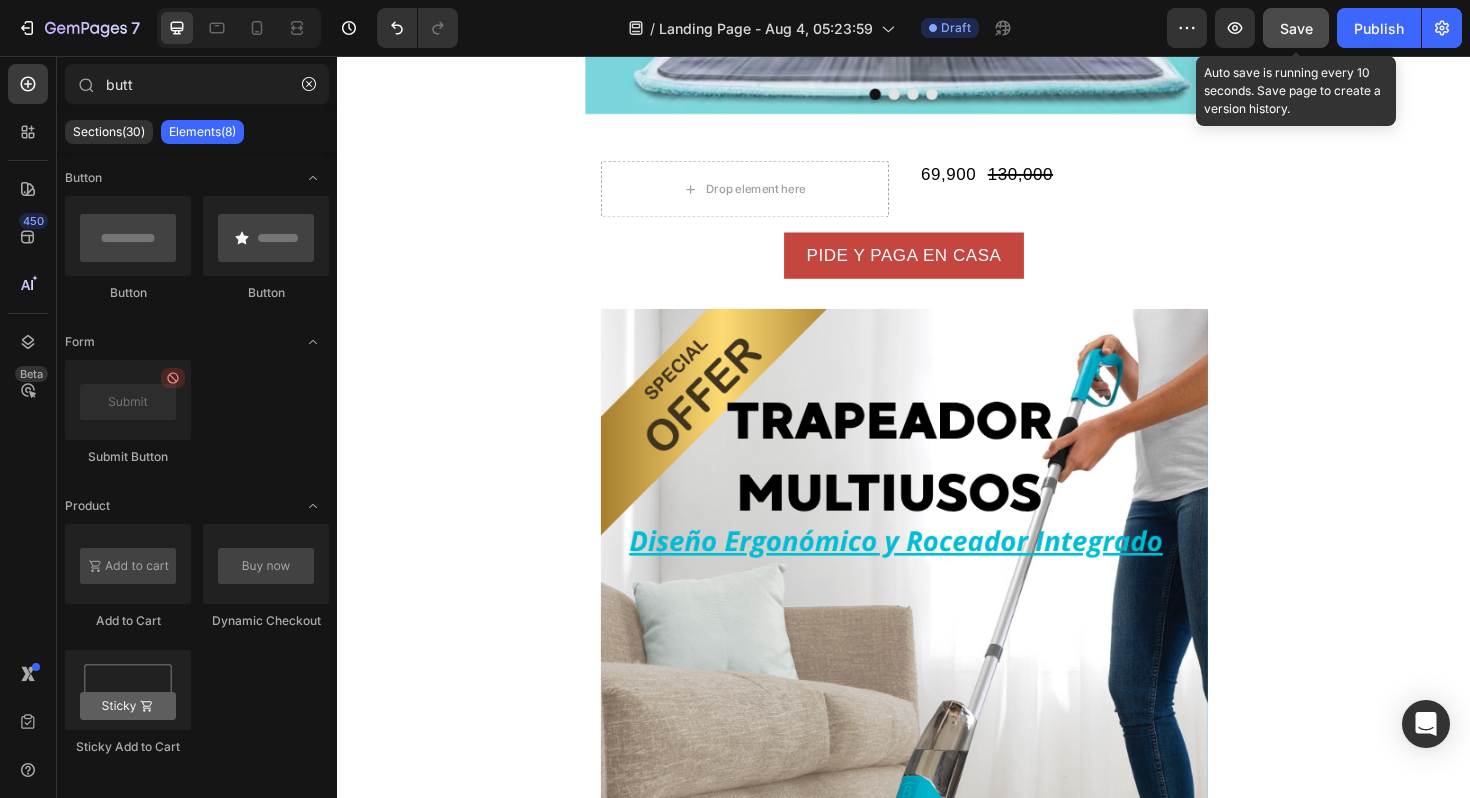 click on "Save" 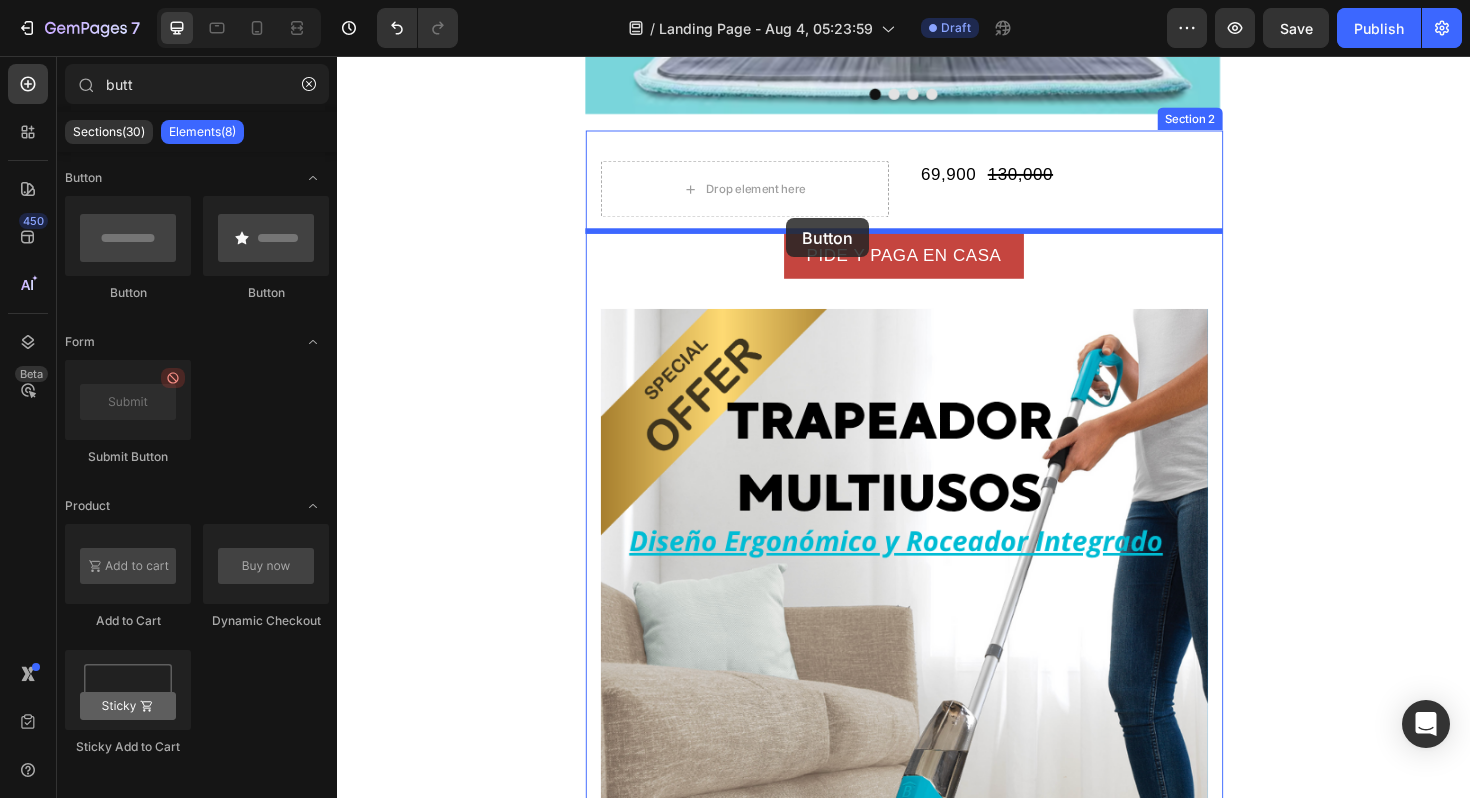 drag, startPoint x: 472, startPoint y: 299, endPoint x: 813, endPoint y: 228, distance: 348.31308 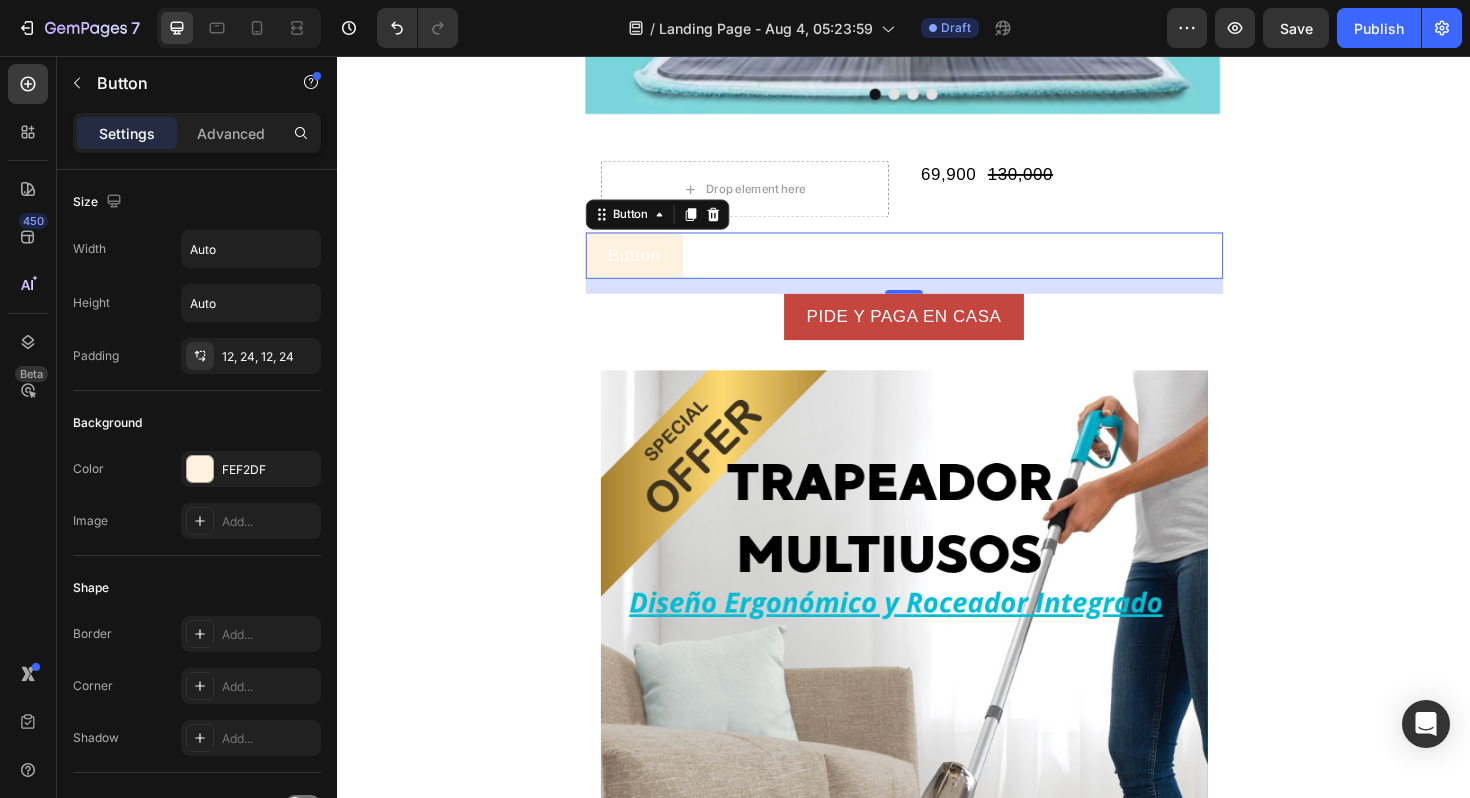 click on "Image Image Image Image
Carousel Row Section 1
Drop element here 69,900 Product Price Product Price 130,000 Product Price Product Price Row Product Row Button Button   16 PIDE Y PAGA EN CASA  Button Image Image Image Image Image Image Row Section 2 Root" at bounding box center (937, 1296) 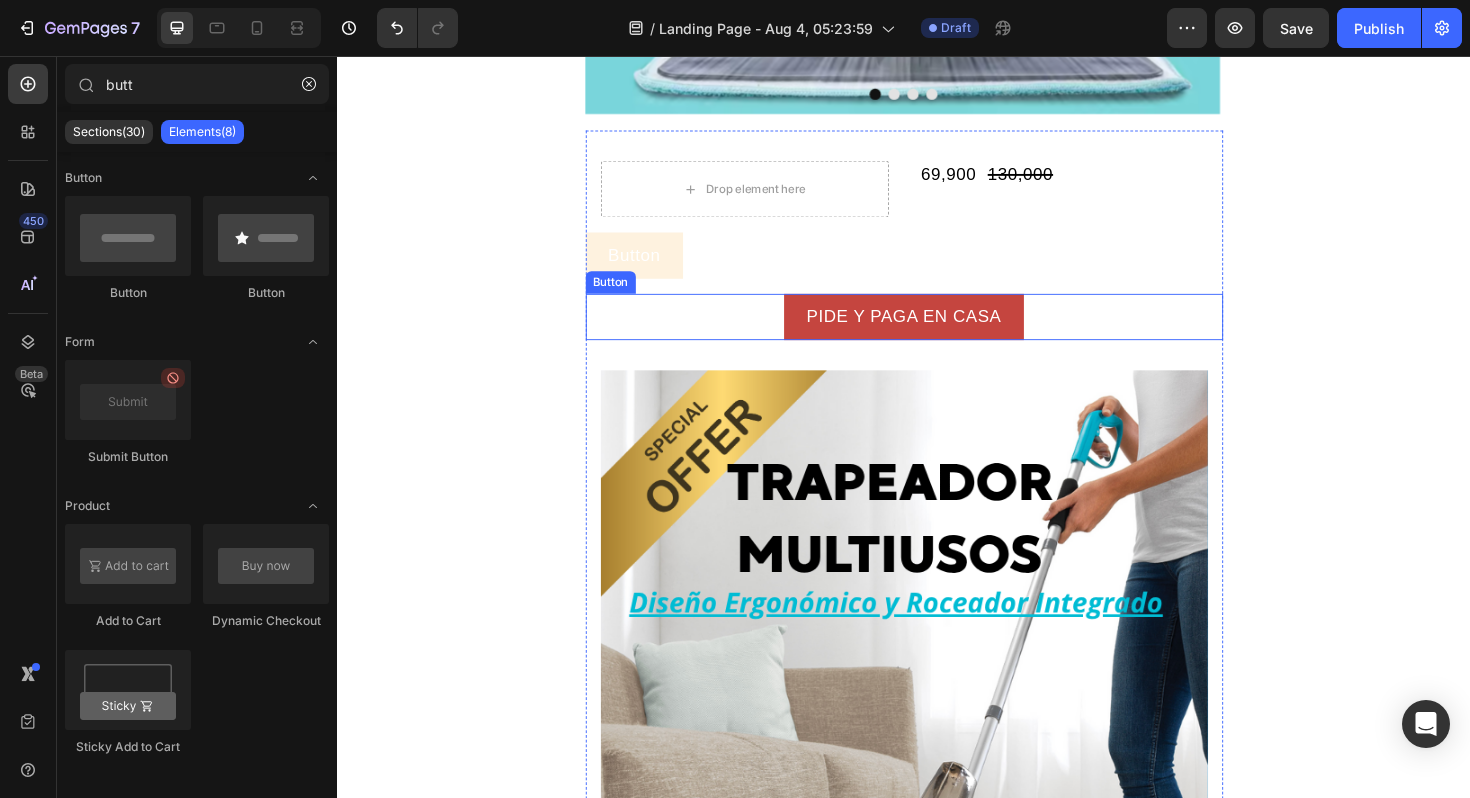 click on "PIDE Y PAGA EN CASA  Button" at bounding box center [937, 332] 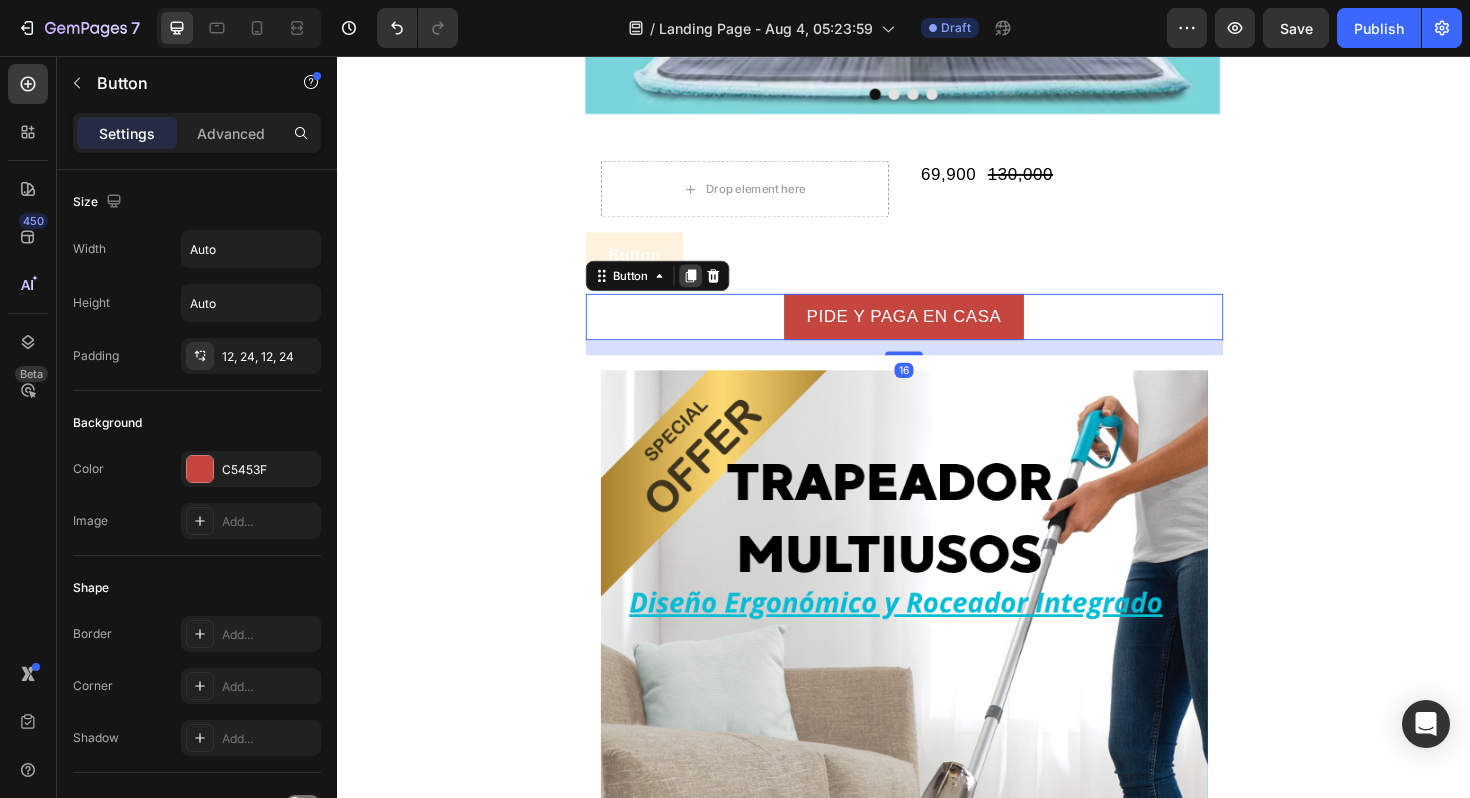 click 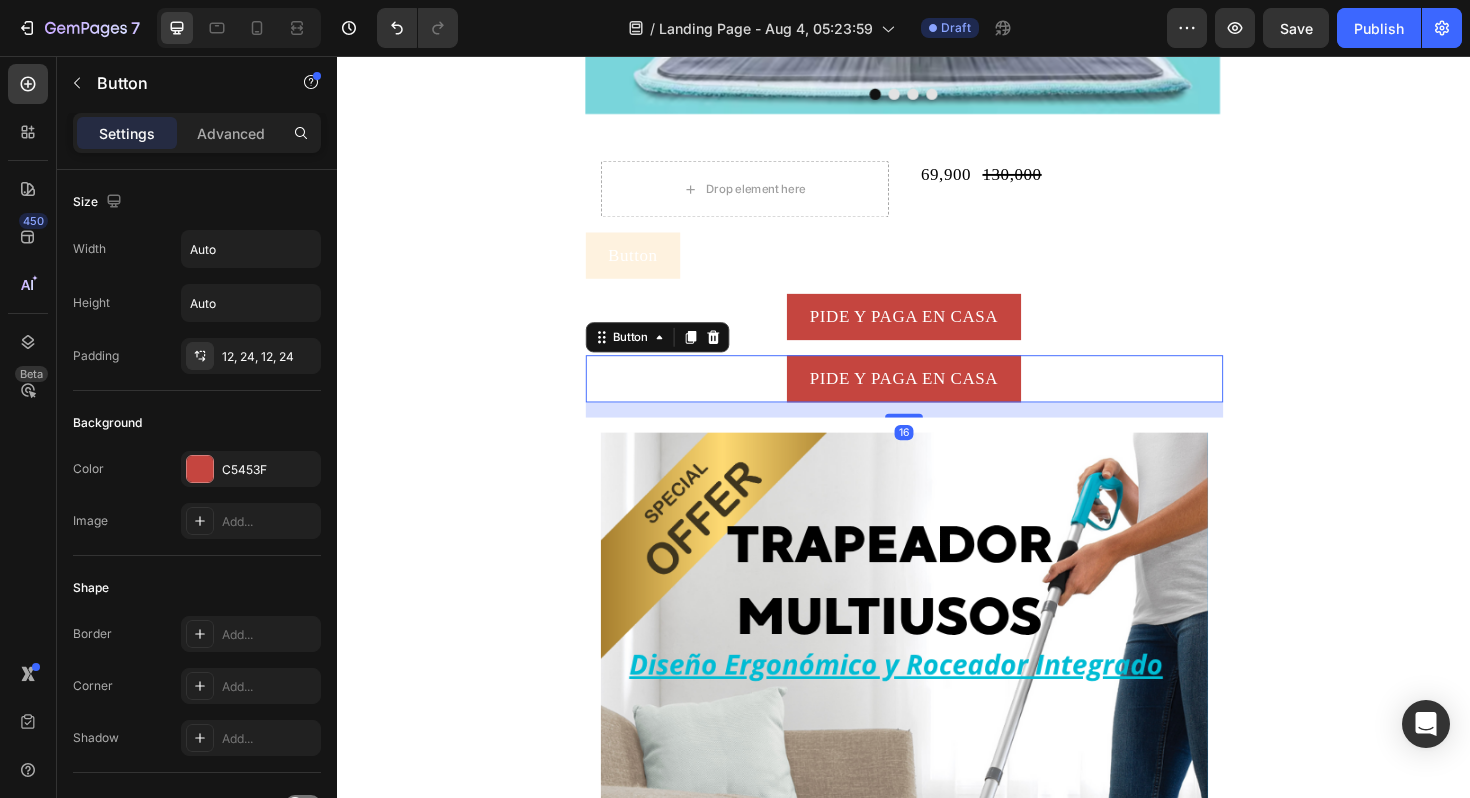 scroll, scrollTop: 671, scrollLeft: 0, axis: vertical 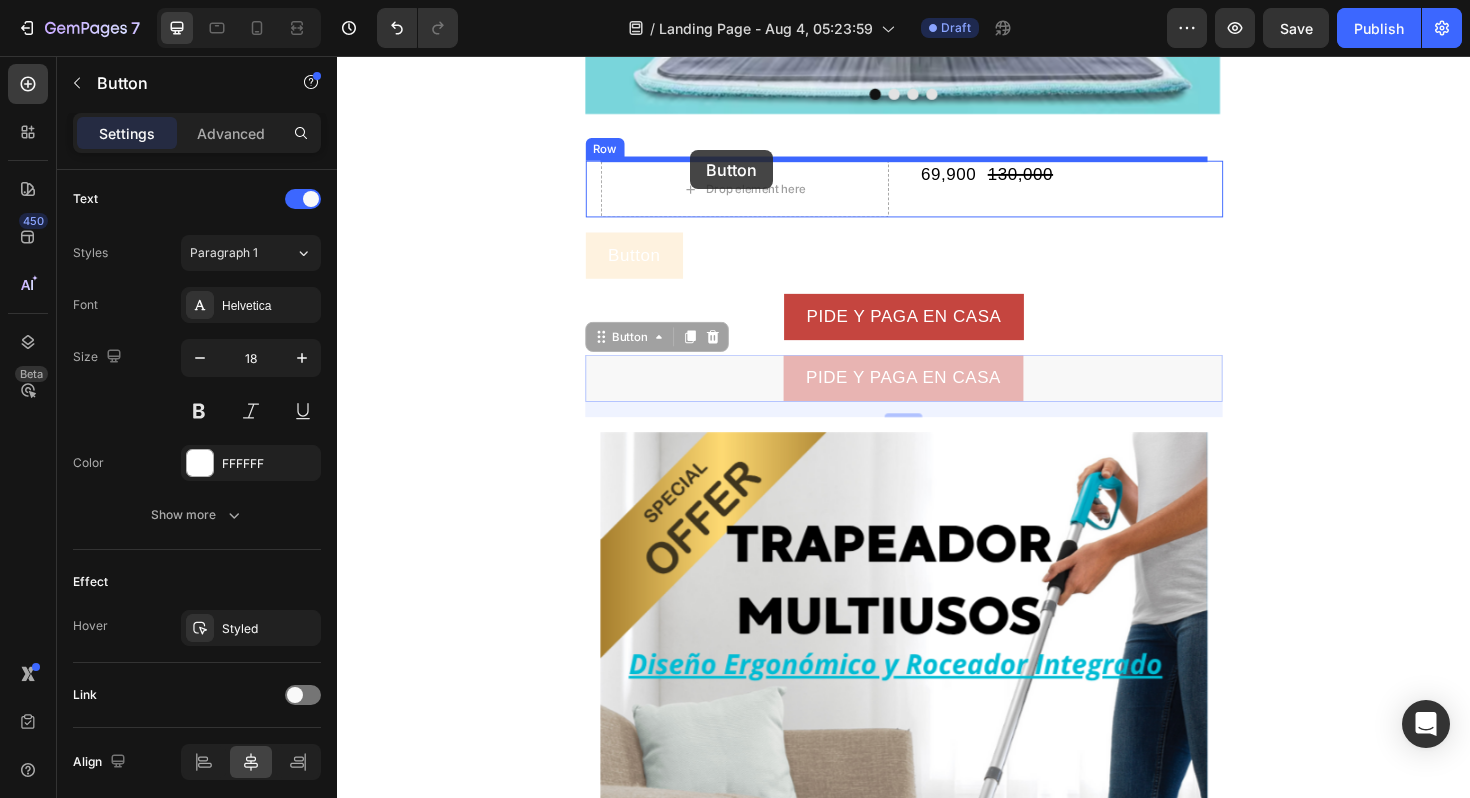 drag, startPoint x: 722, startPoint y: 402, endPoint x: 707, endPoint y: 156, distance: 246.4569 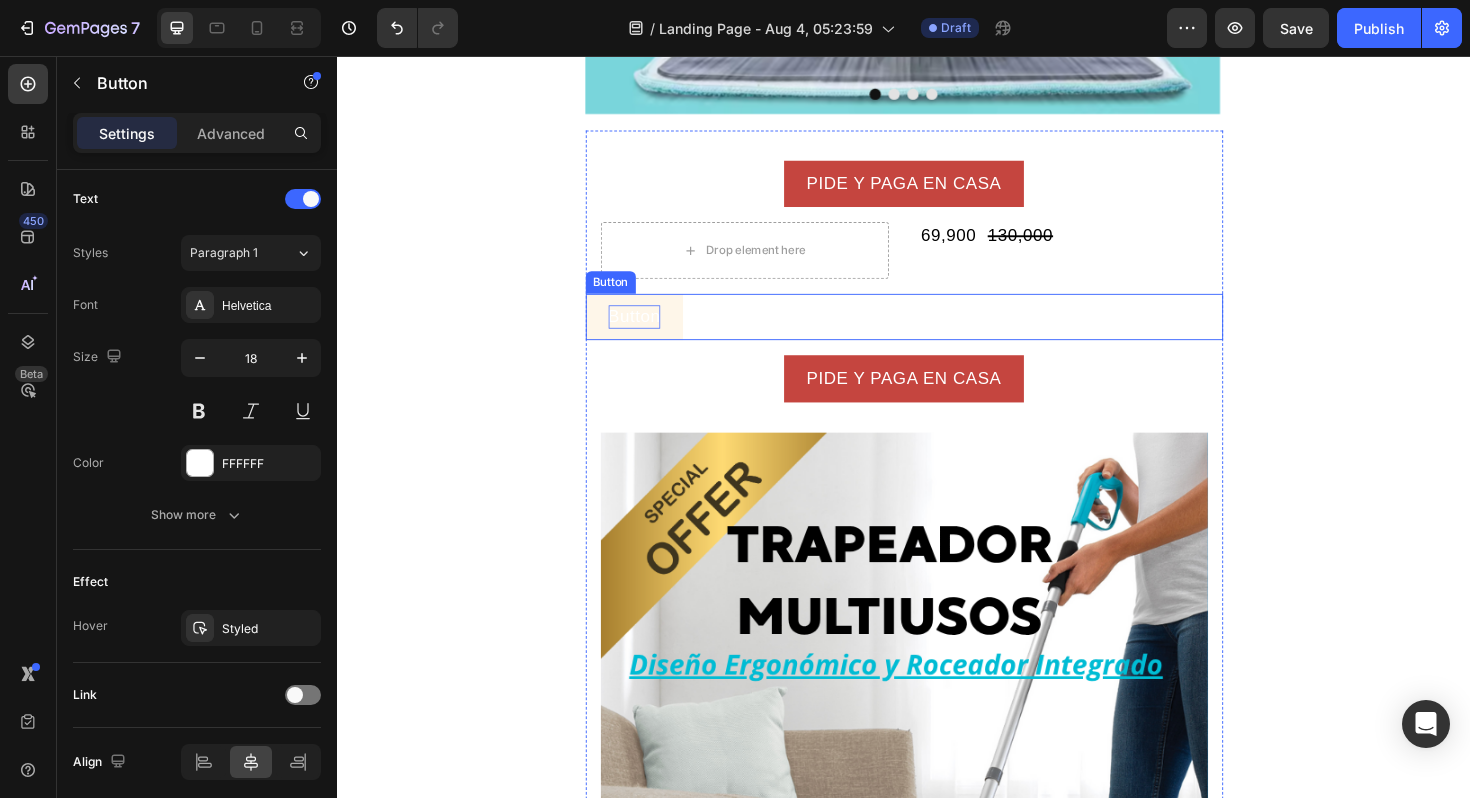 click on "Button" at bounding box center [652, 332] 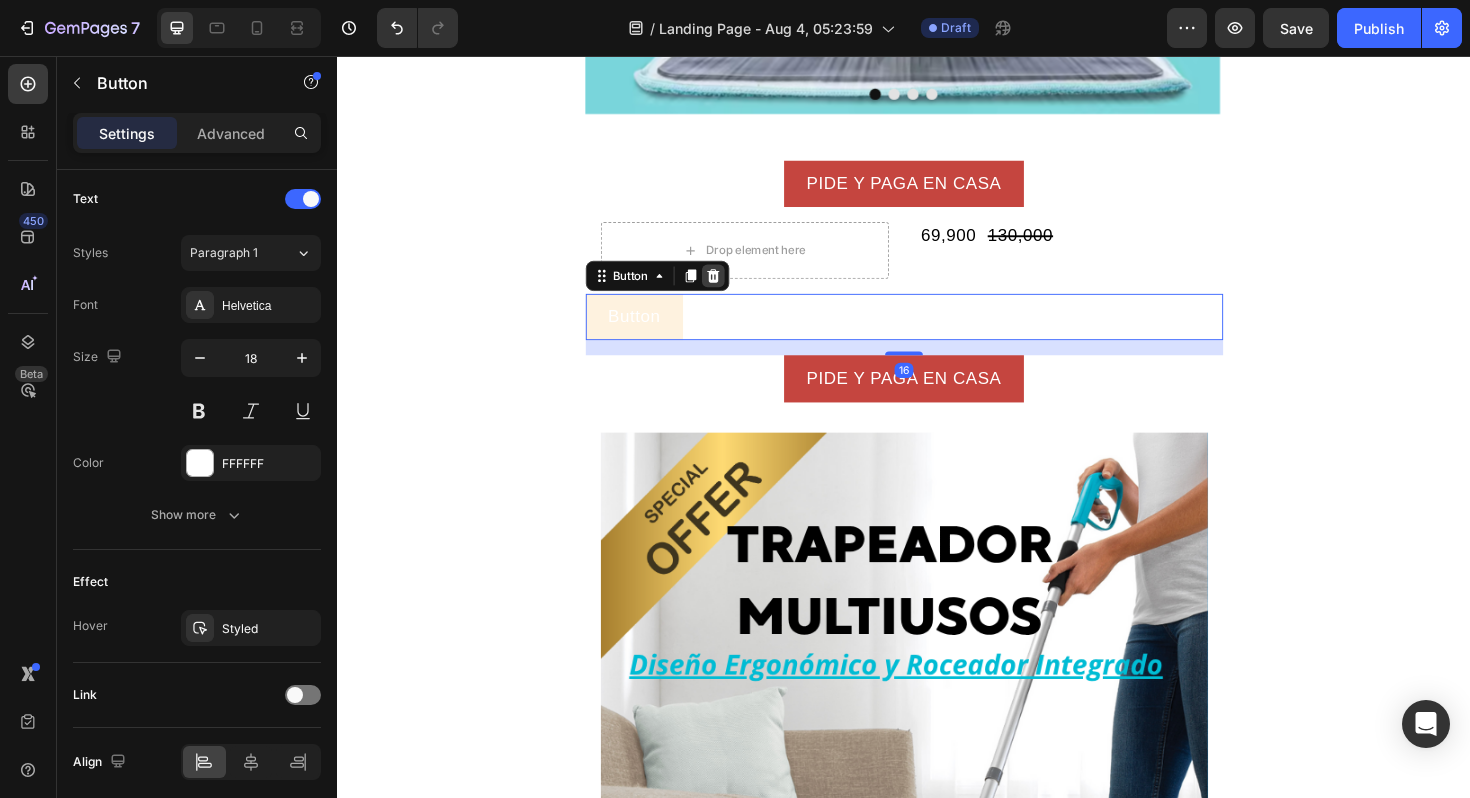 click 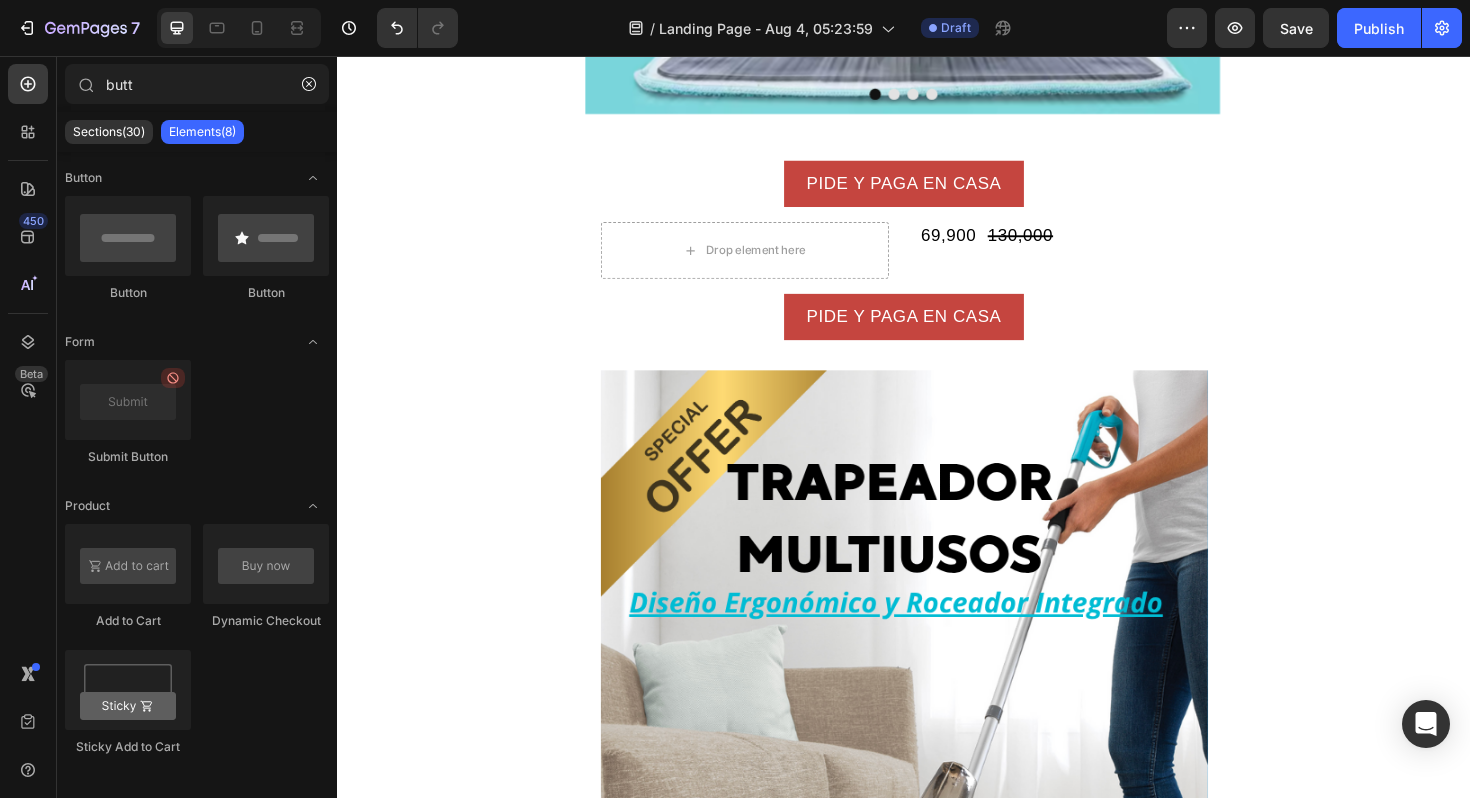 click on "Image Image Image Image
Carousel Row Section 1 PIDE Y PAGA EN CASA   Button
Drop element here 69,900 Product Price Product Price 130,000 Product Price Product Price Row Product Row PIDE Y PAGA EN CASA  Button Image Image Image Image Image Image Row Section 2 Root" at bounding box center [937, 1296] 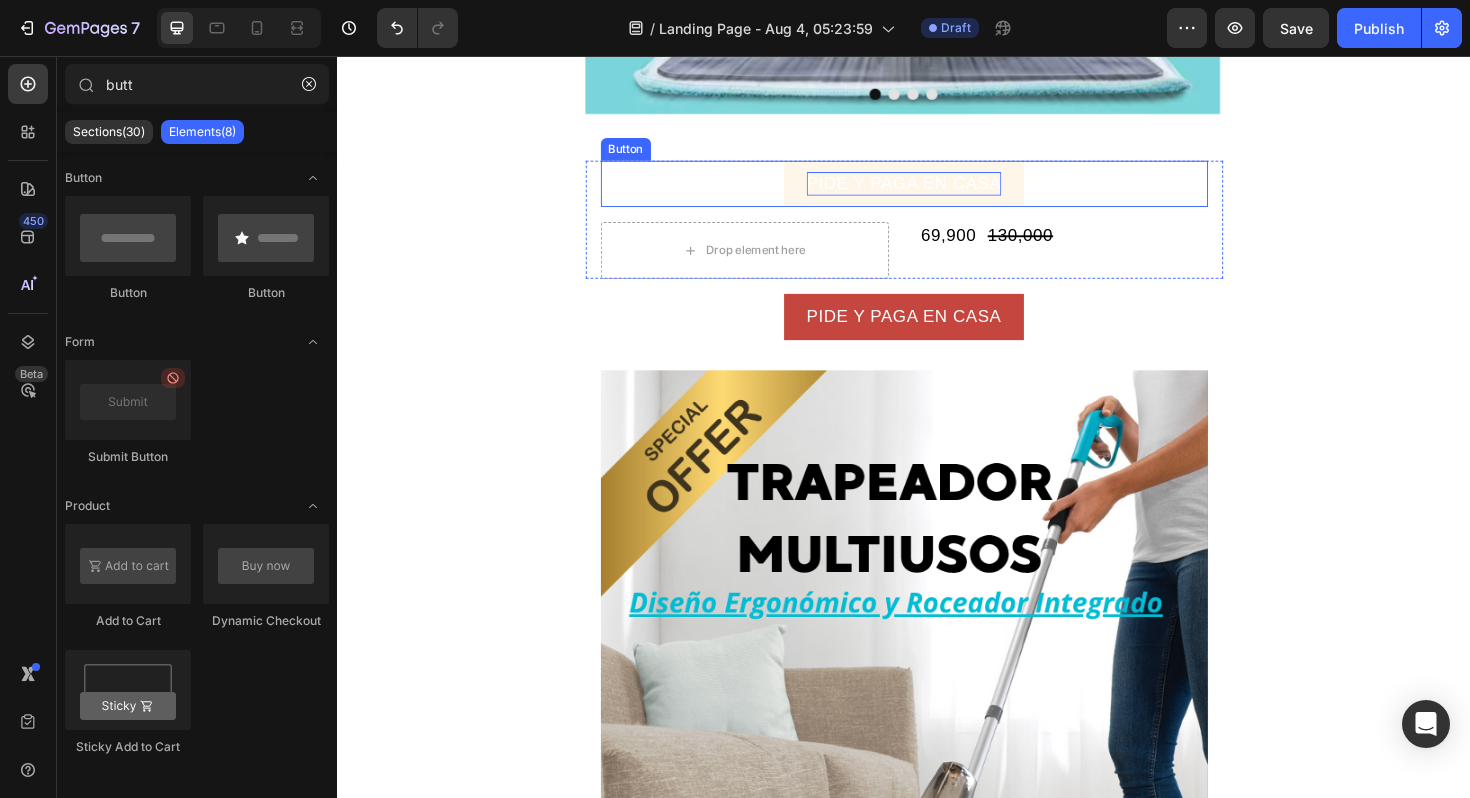 click on "PIDE Y PAGA EN CASA" at bounding box center (937, 191) 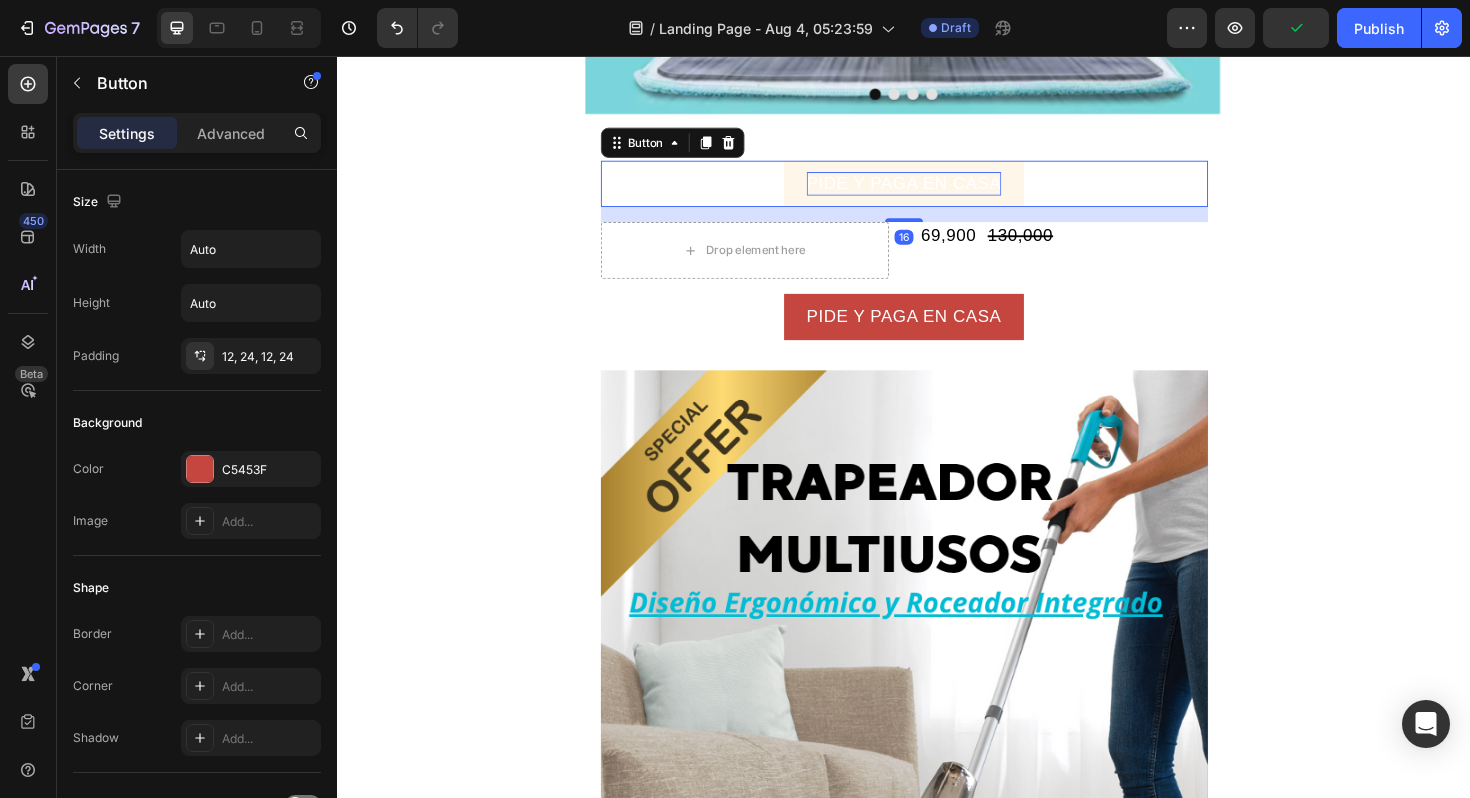 click on "PIDE Y PAGA EN CASA" at bounding box center [937, 191] 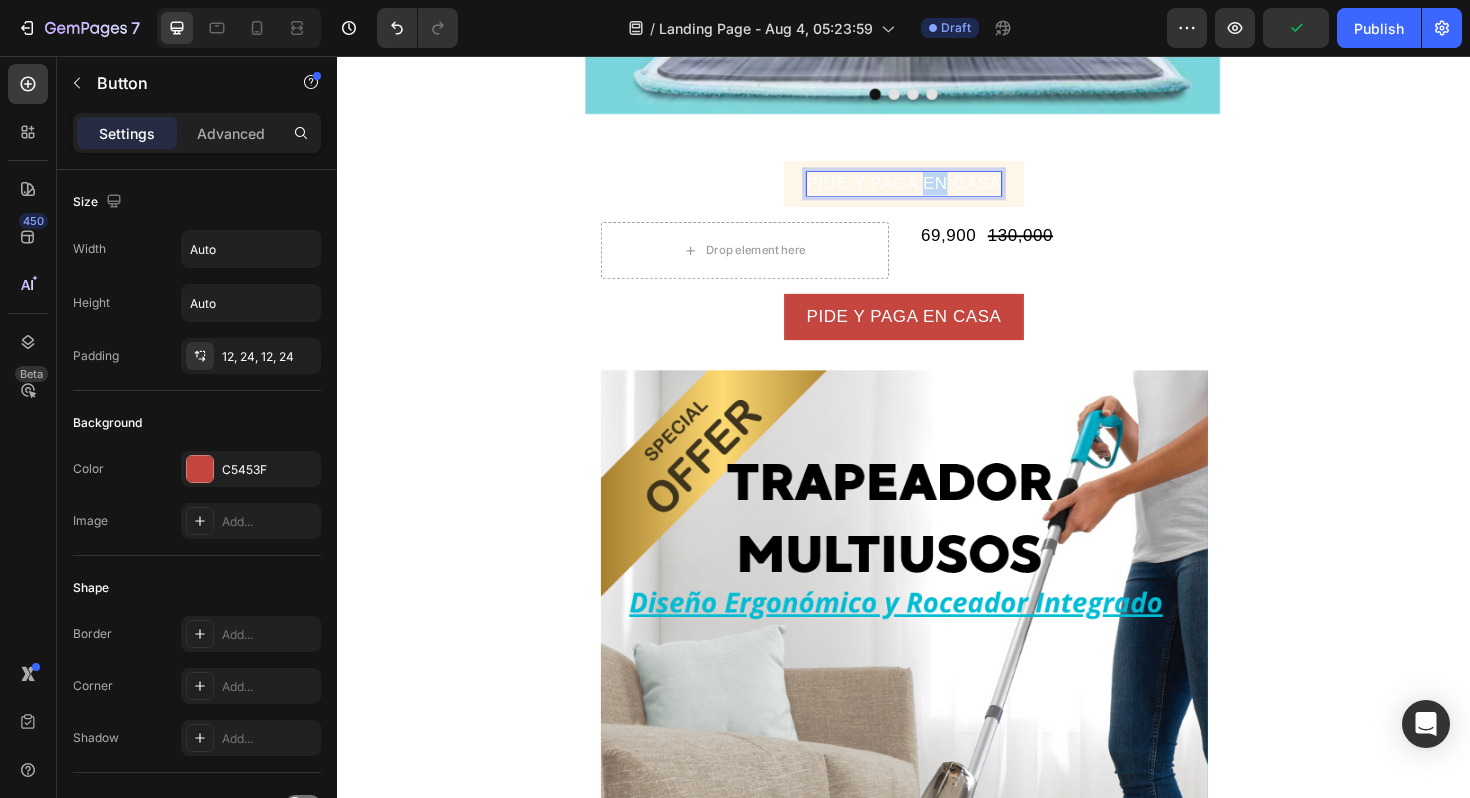 click on "PIDE Y PAGA EN CASA" at bounding box center (937, 191) 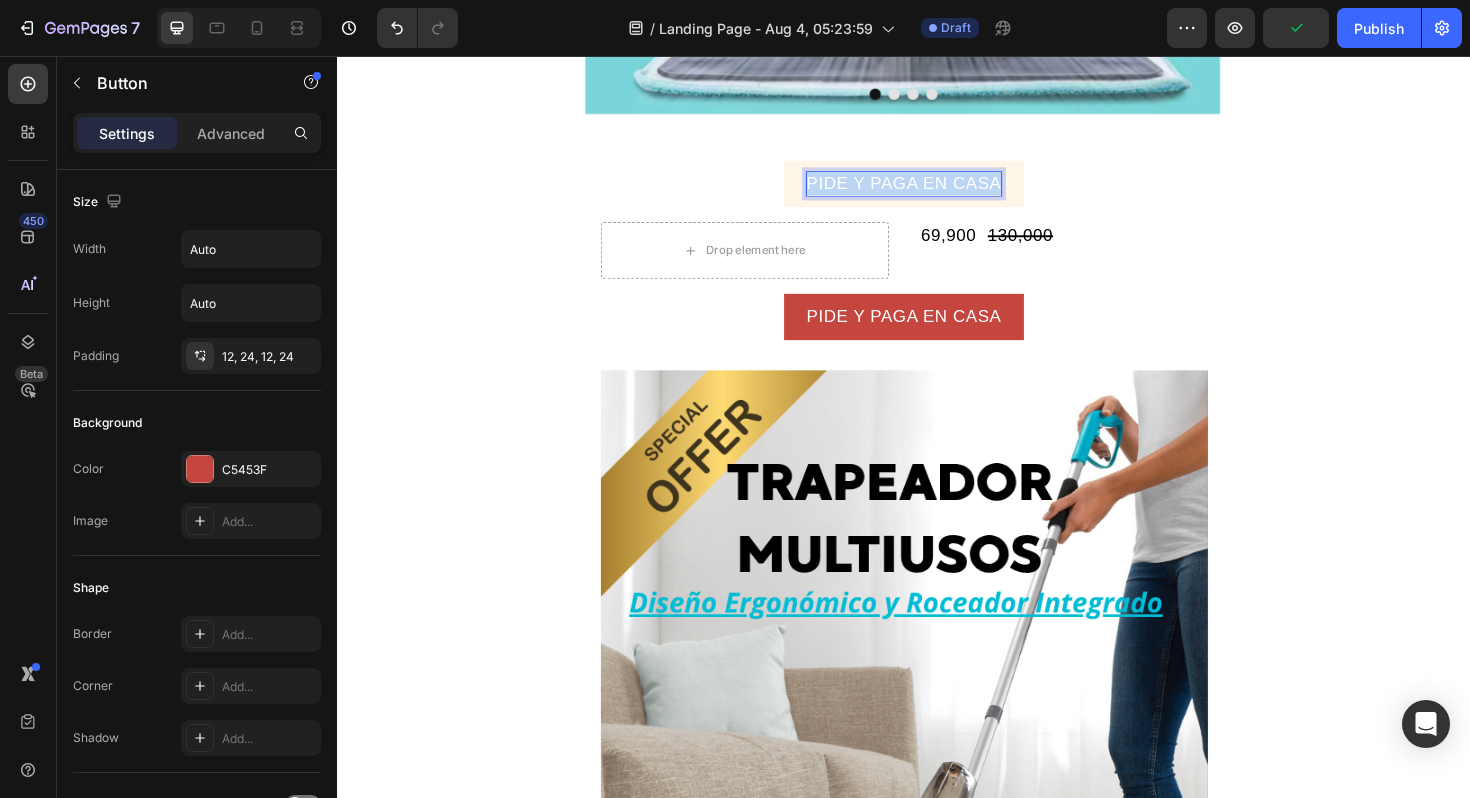 click on "PIDE Y PAGA EN CASA" at bounding box center (937, 191) 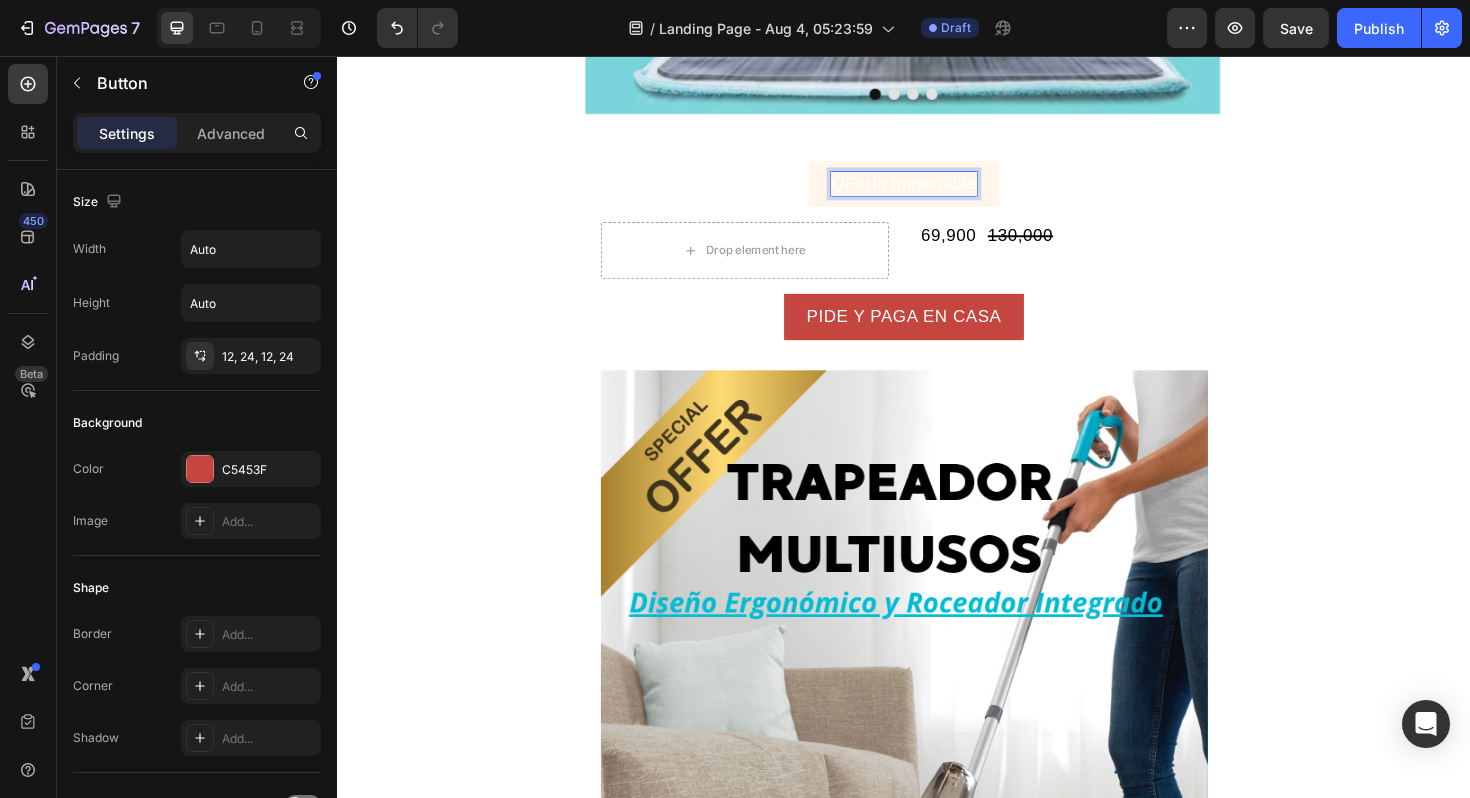 click on "OFerta imperdible" at bounding box center (937, 191) 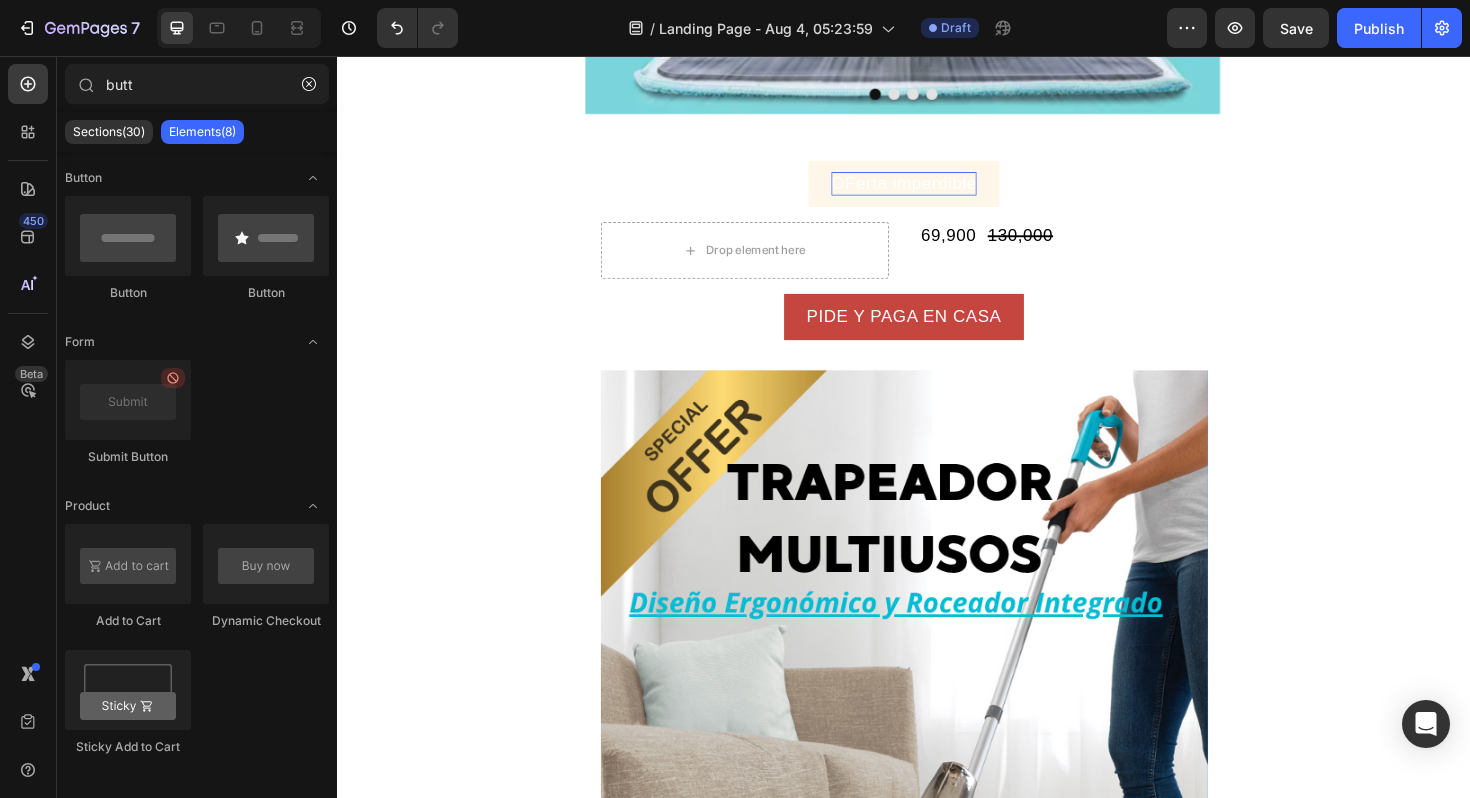 click on "Image Image Image Image
Carousel Row Section 1 OFerta imperdible Button
Drop element here 69,900 Product Price Product Price 130,000 Product Price Product Price Row Product Row PIDE Y PAGA EN CASA  Button Image Image Image Image Image Image Row Section 2 Root" at bounding box center (937, 1296) 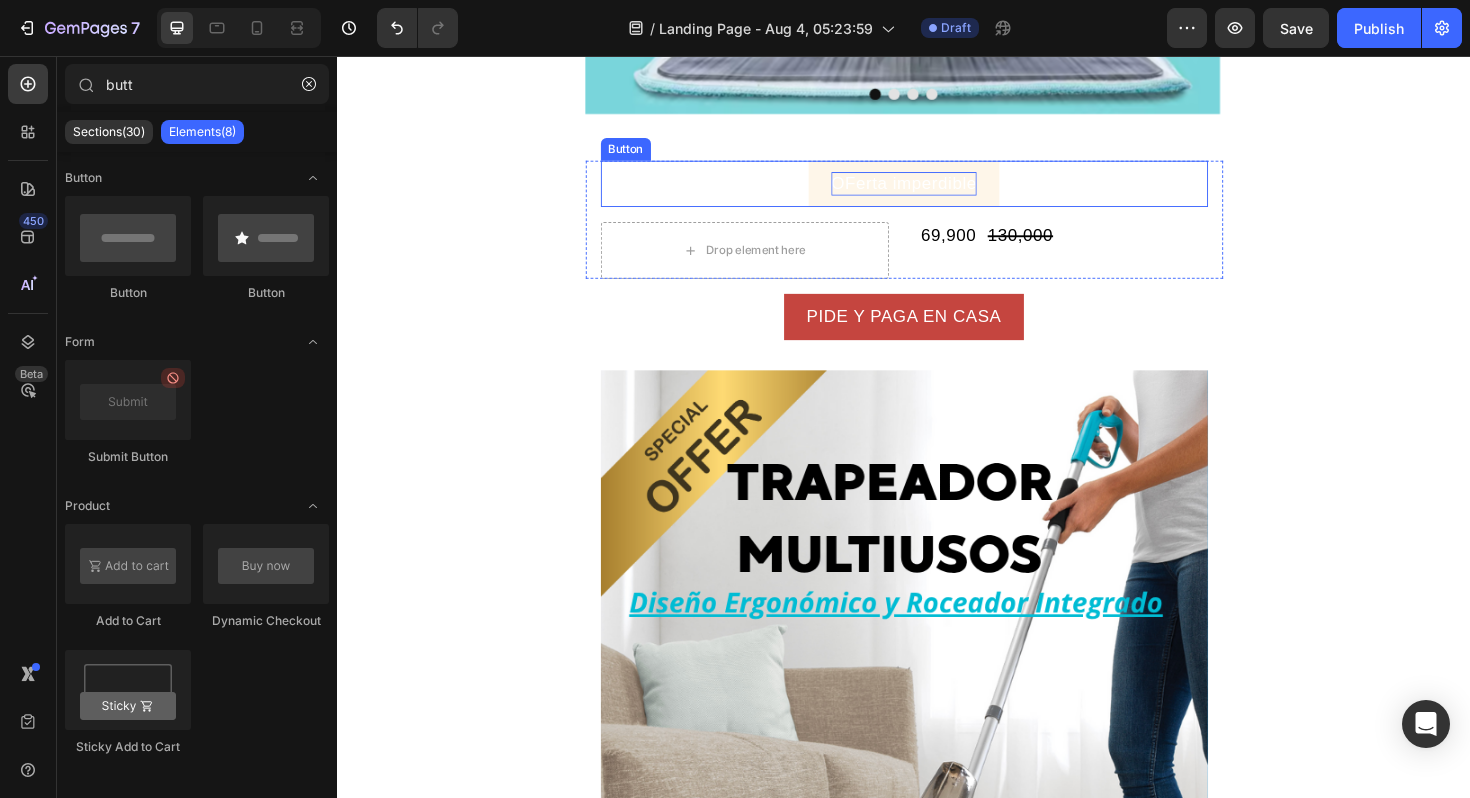 click on "OFerta imperdible" at bounding box center [937, 191] 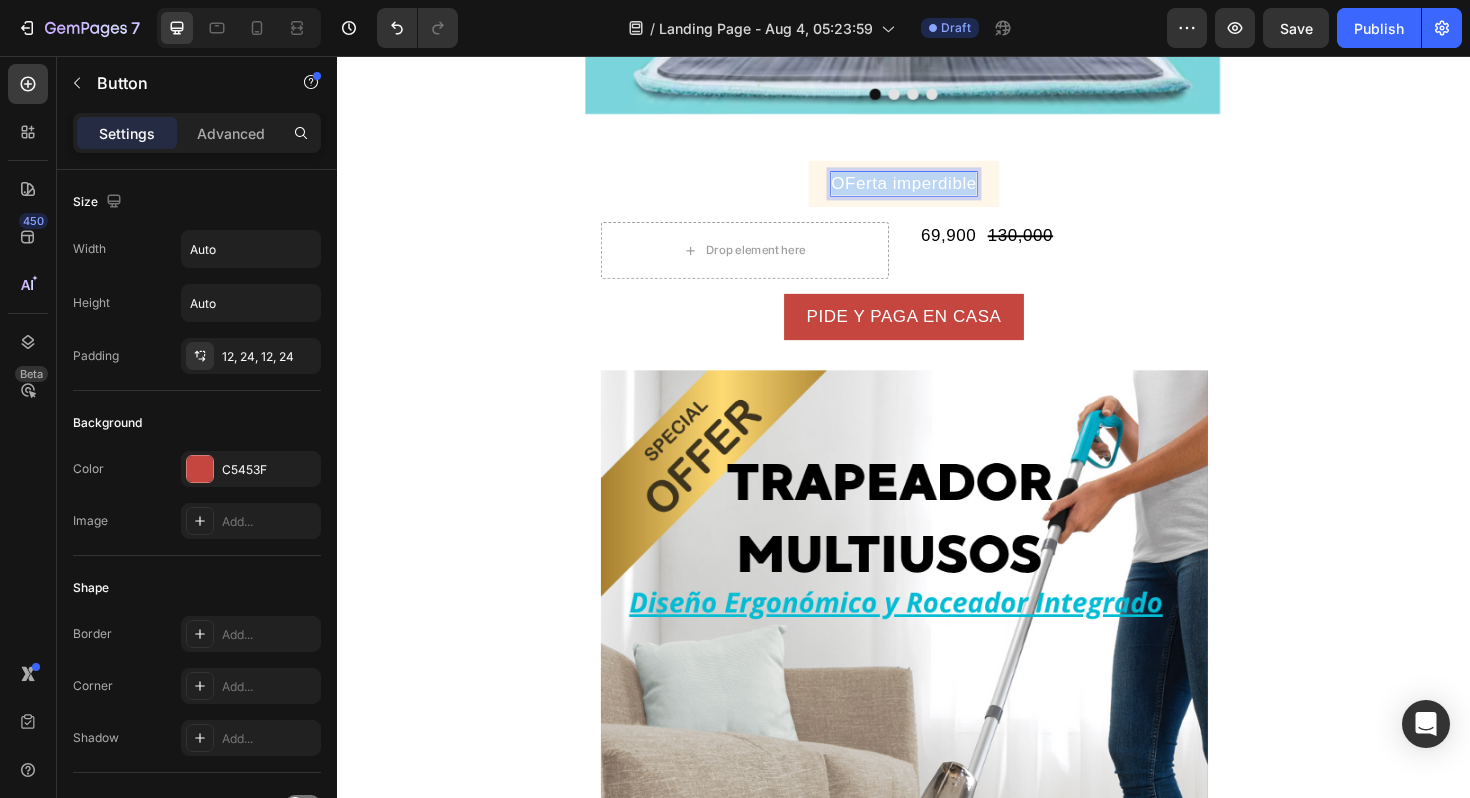 click on "OFerta imperdible" at bounding box center [937, 191] 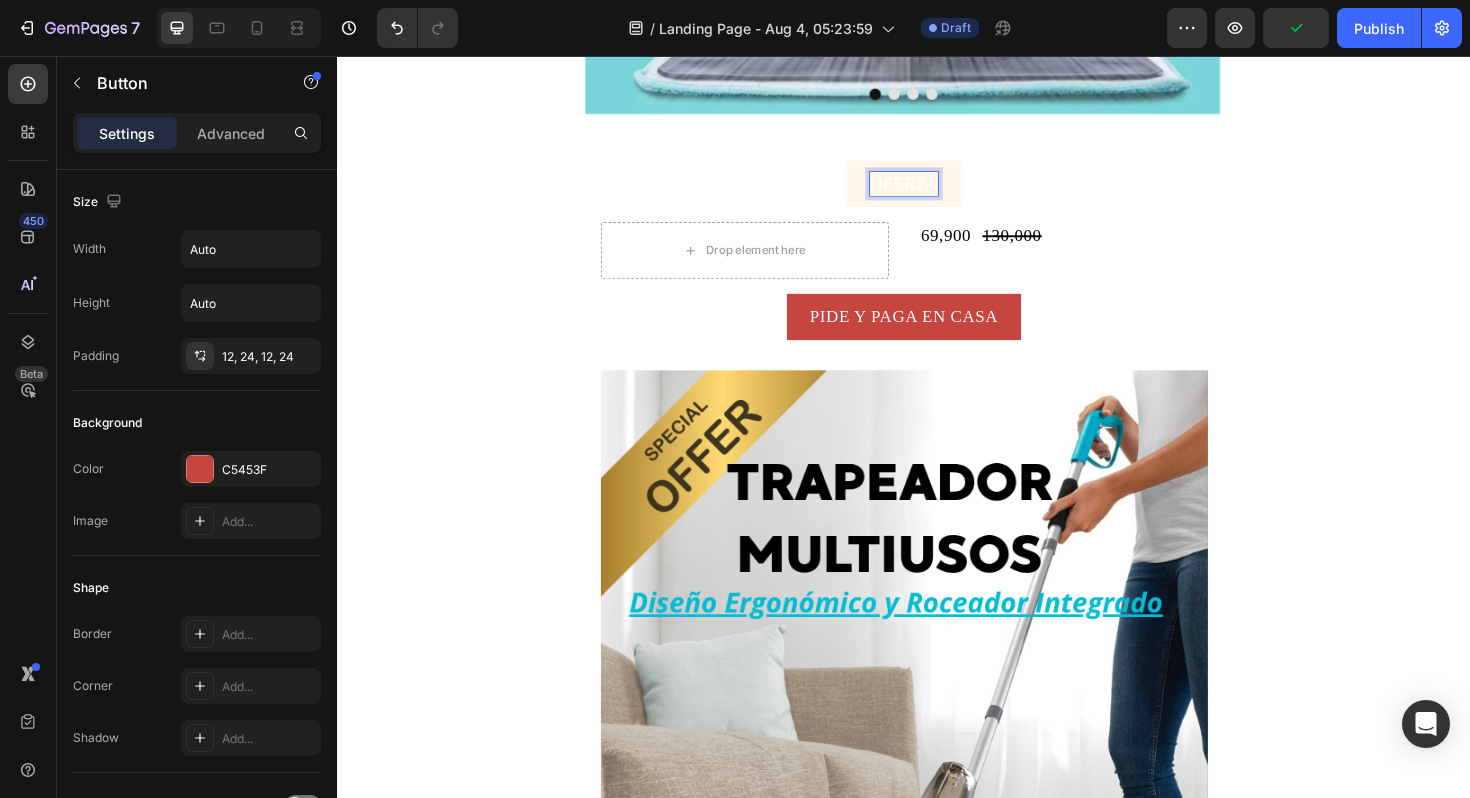 click on "OFERTA" at bounding box center (937, 191) 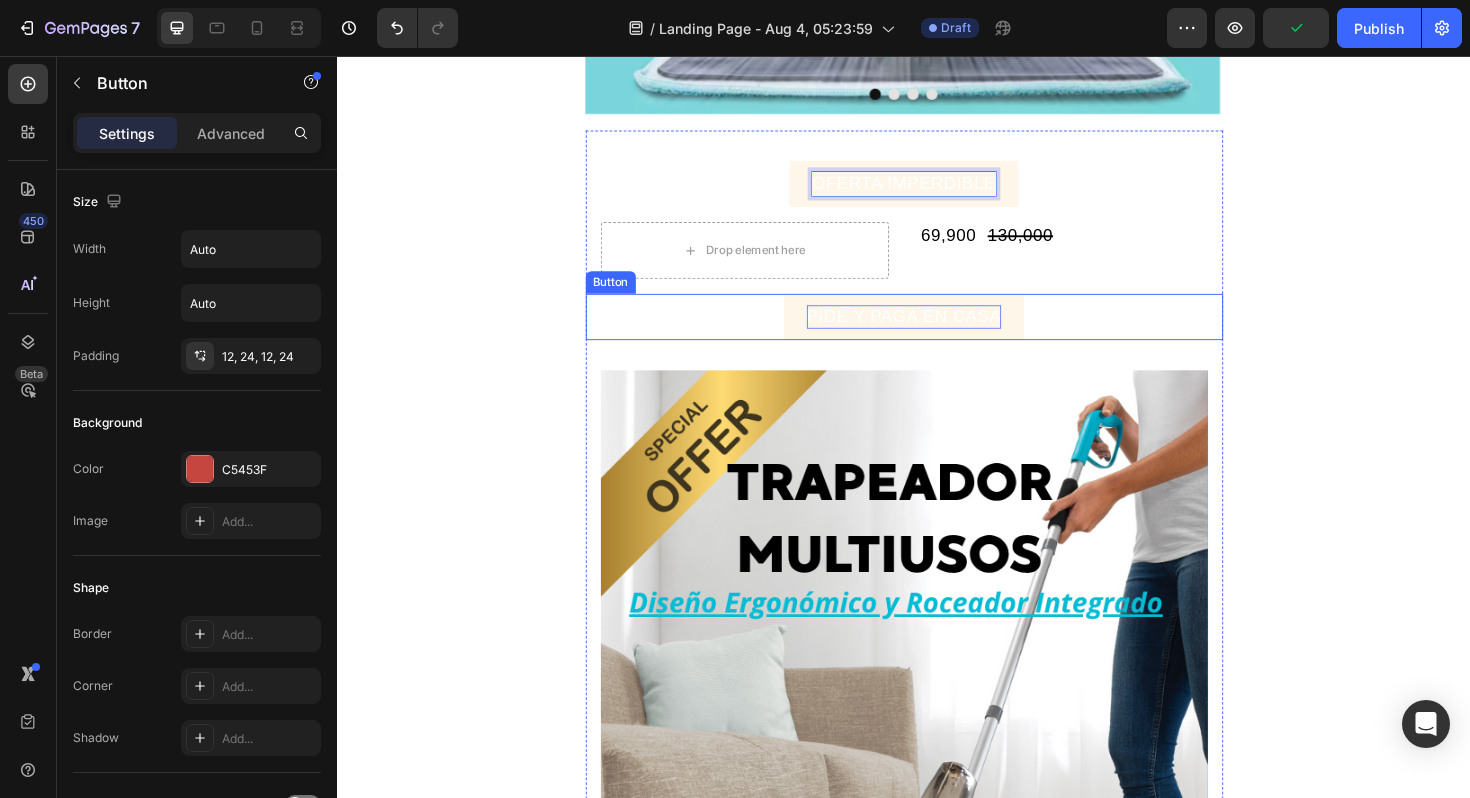 click on "PIDE Y PAGA EN CASA" at bounding box center (937, 332) 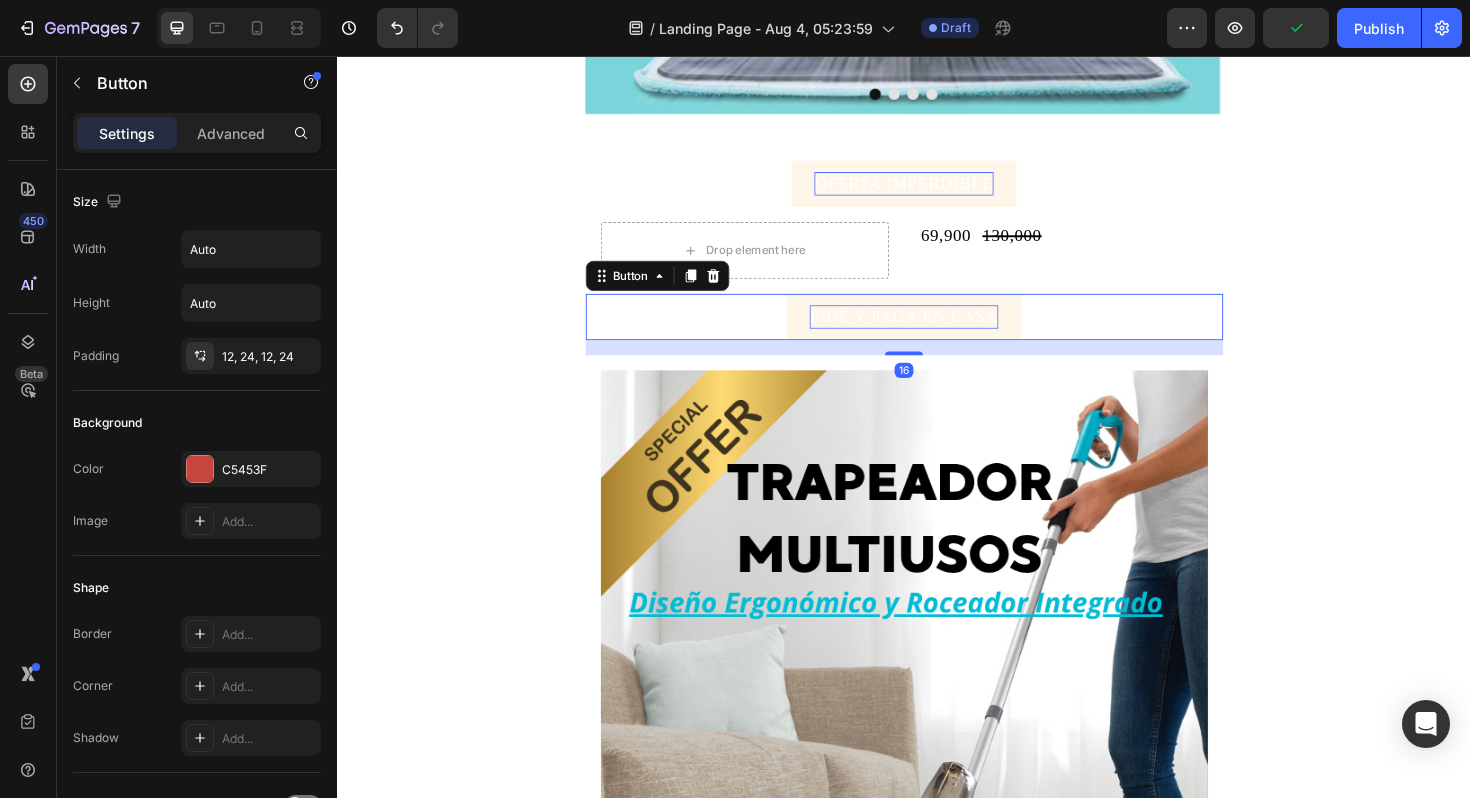 scroll, scrollTop: 671, scrollLeft: 0, axis: vertical 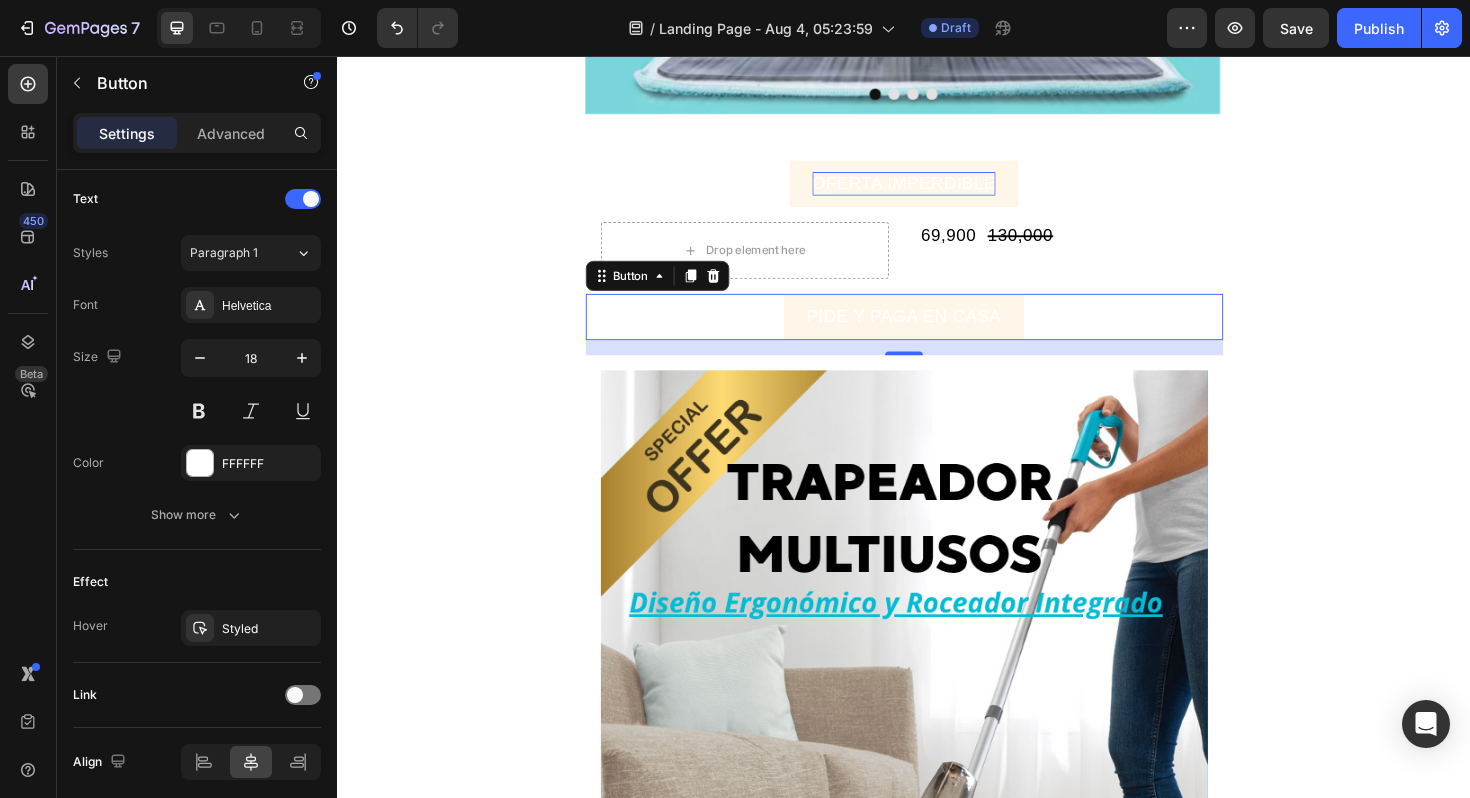 click on "PIDE Y PAGA EN CASA" at bounding box center [937, 332] 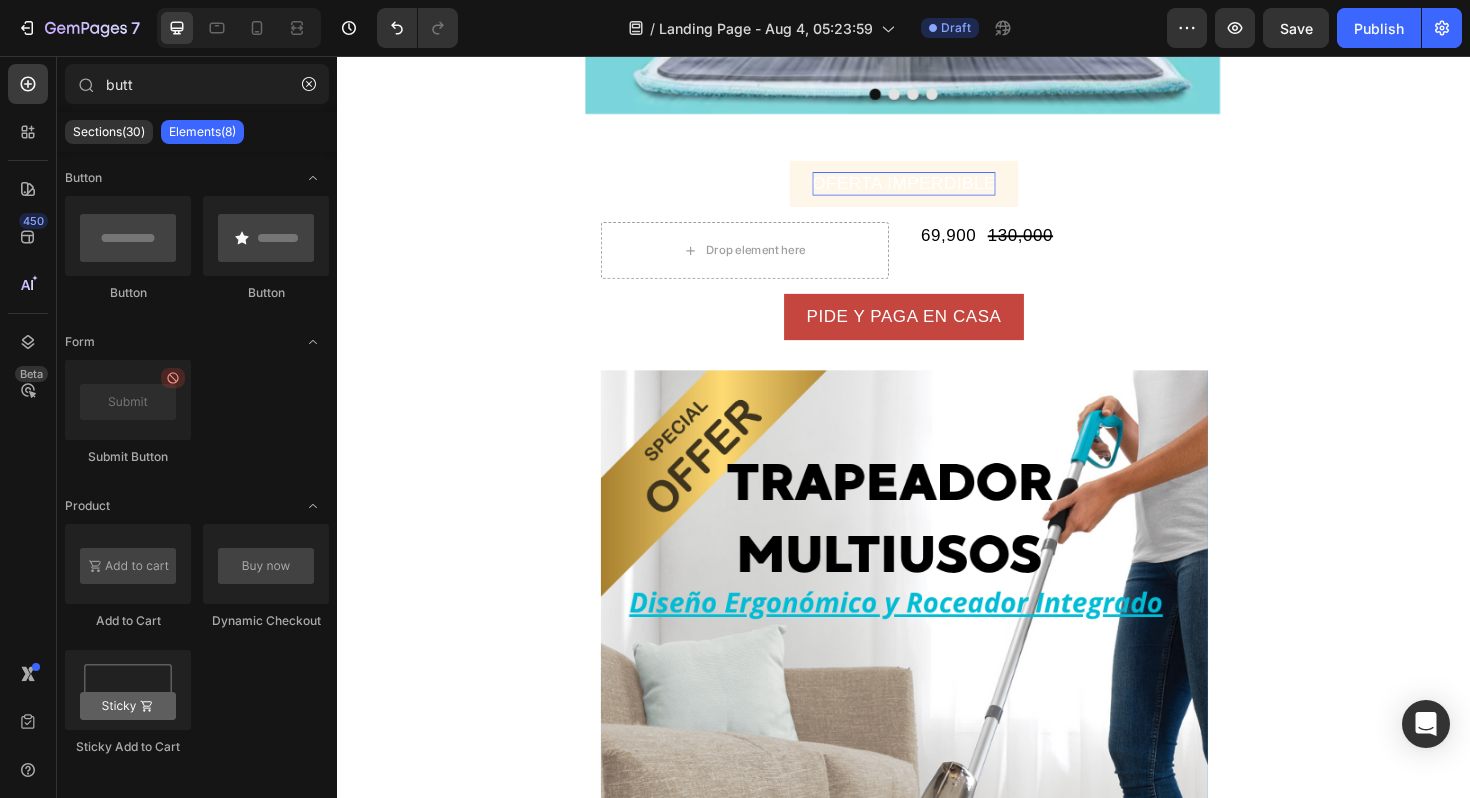 click on "Image Image Image Image
Carousel Row Section 1 OFERTA IMPERDIBLE Button
Drop element here 69,900 Product Price Product Price 130,000 Product Price Product Price Row Product Row PIDE Y PAGA EN CASA  Button Image Image Image Image Image Image Row Section 2 Root" at bounding box center [937, 1296] 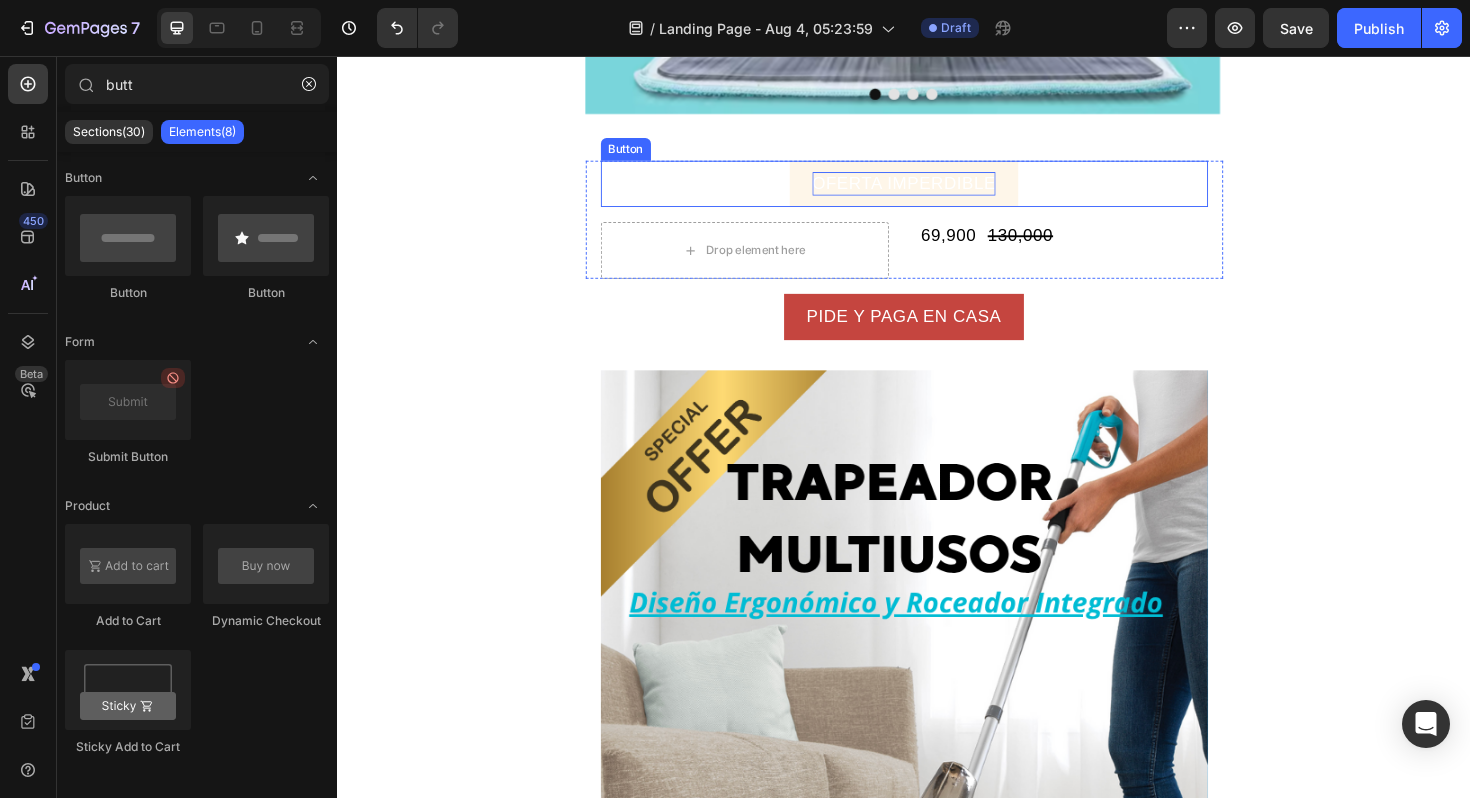 click on "OFERTA IMPERDIBLE Button" at bounding box center (937, 191) 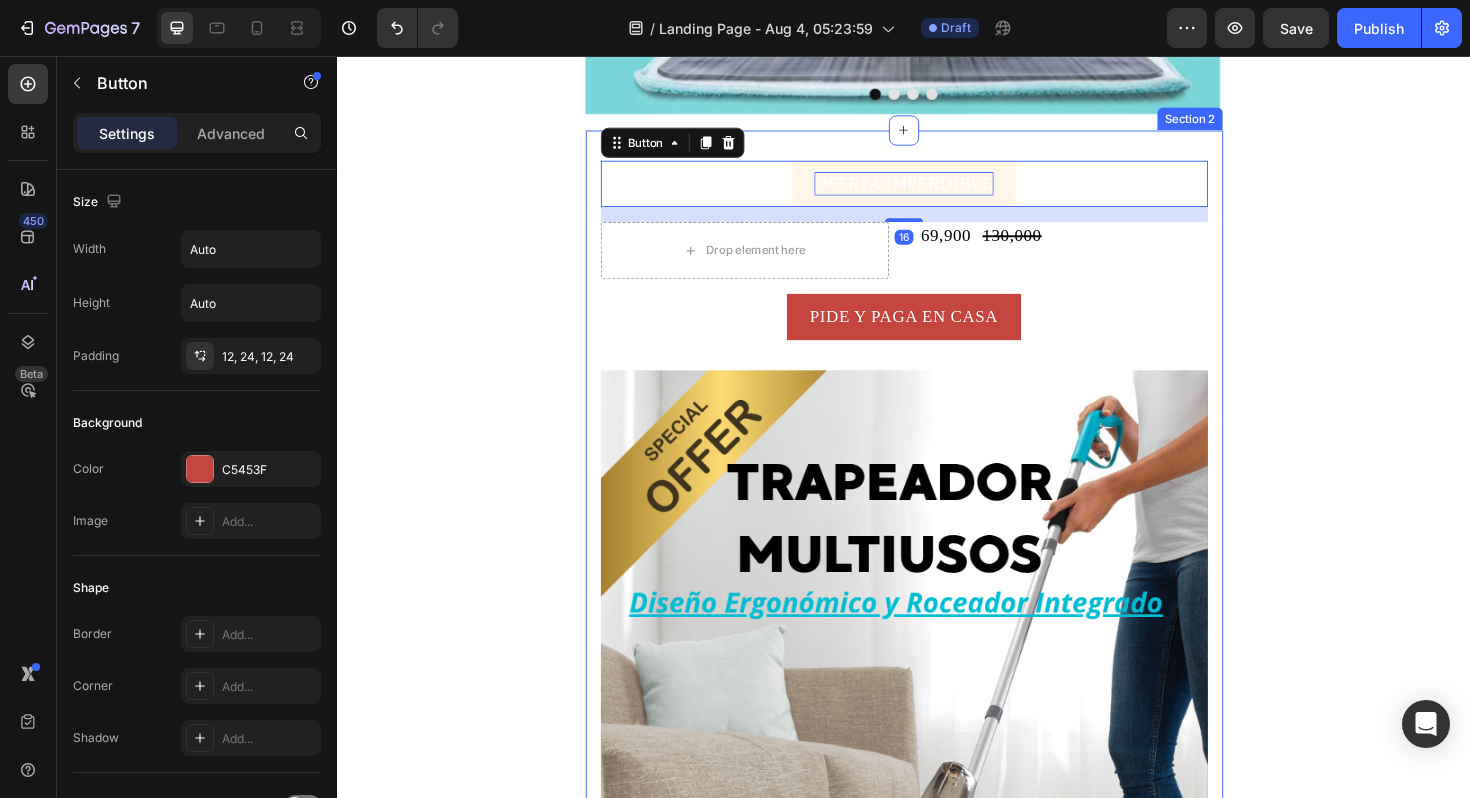 click on "OFERTA IMPERDIBLE Button   16
Drop element here 69,900 Product Price Product Price 130,000 Product Price Product Price Row Product Row PIDE Y PAGA EN CASA  Button Image Image Image Image Image Image Row Section 2" at bounding box center [937, 1572] 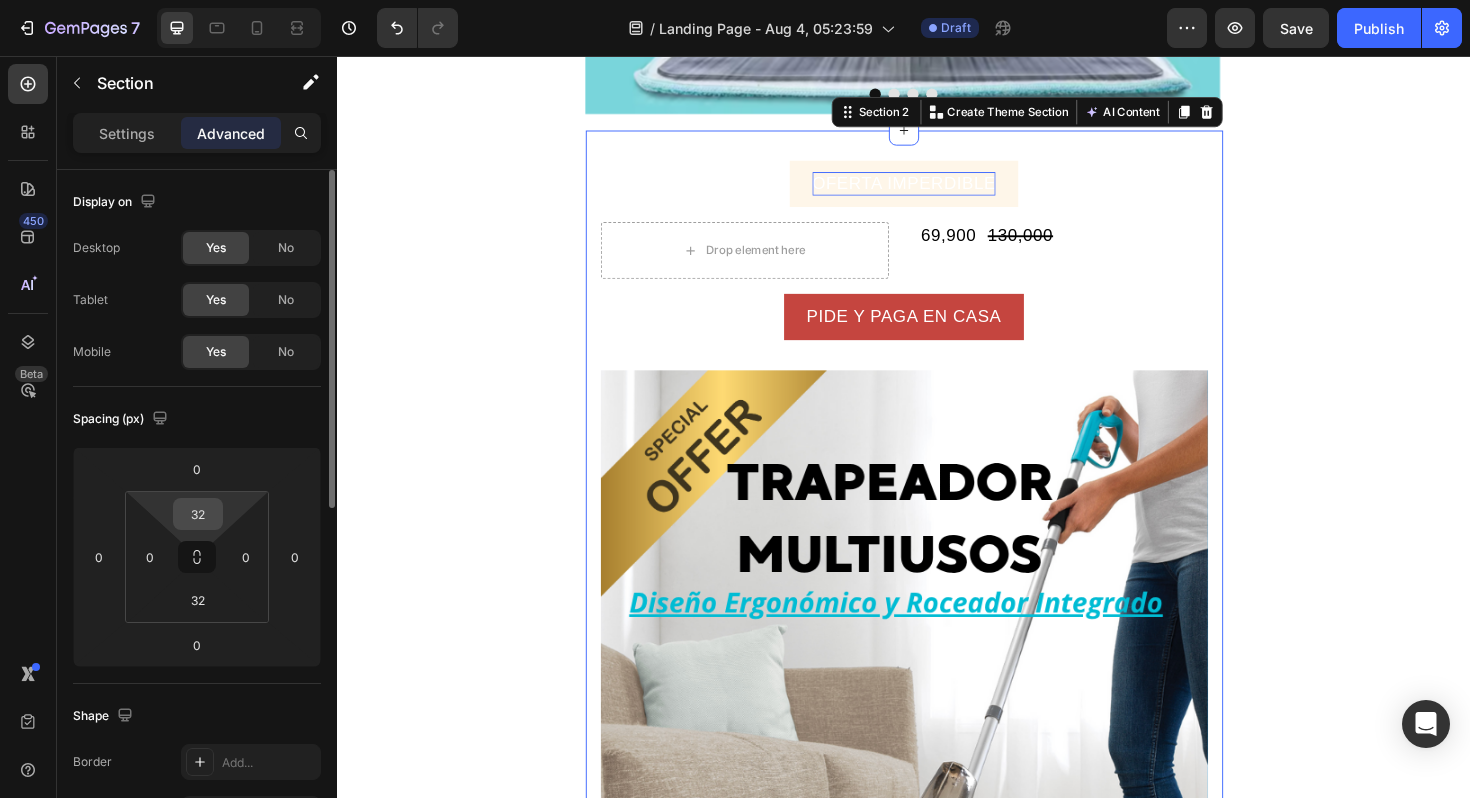 click on "32" at bounding box center [198, 514] 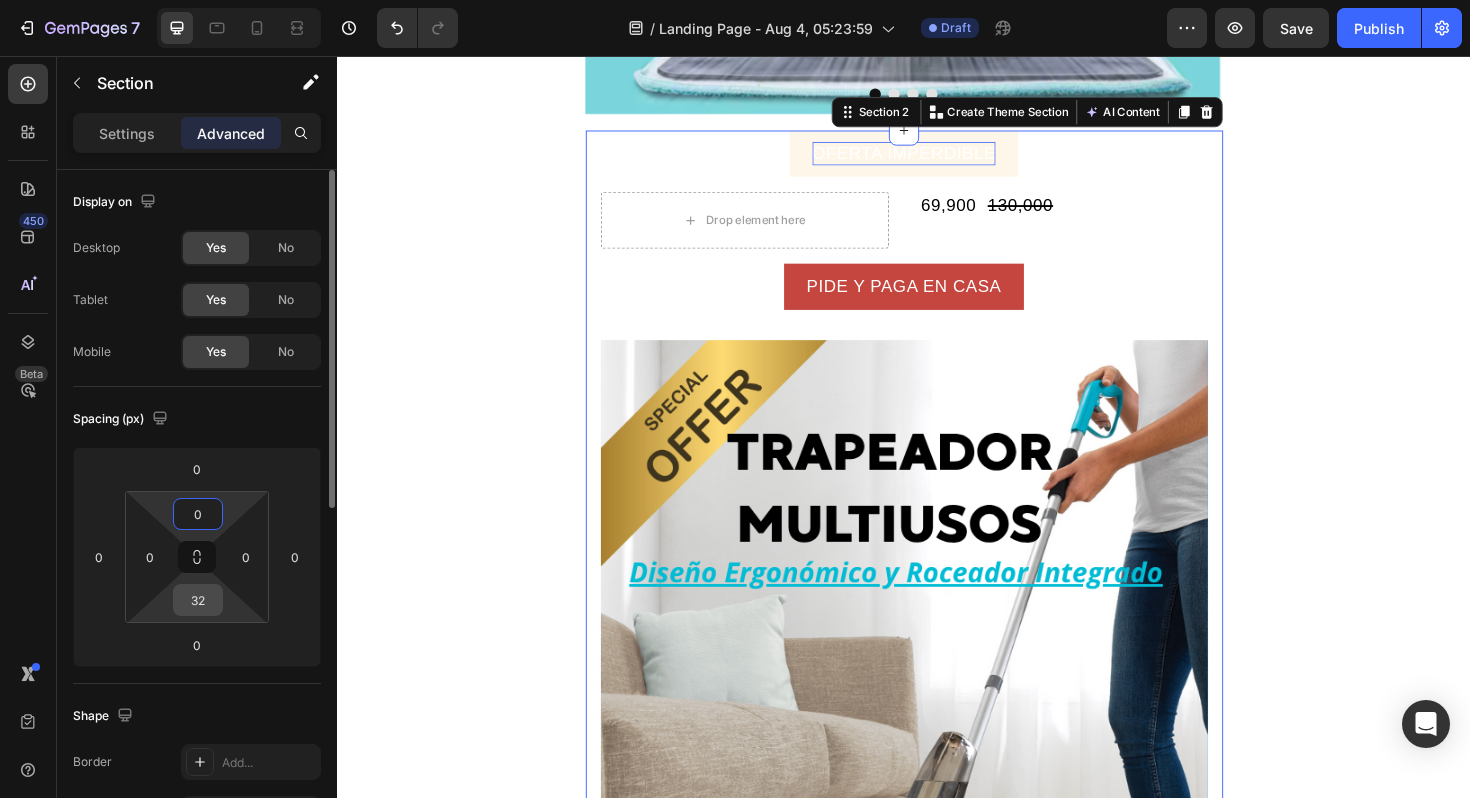 type on "0" 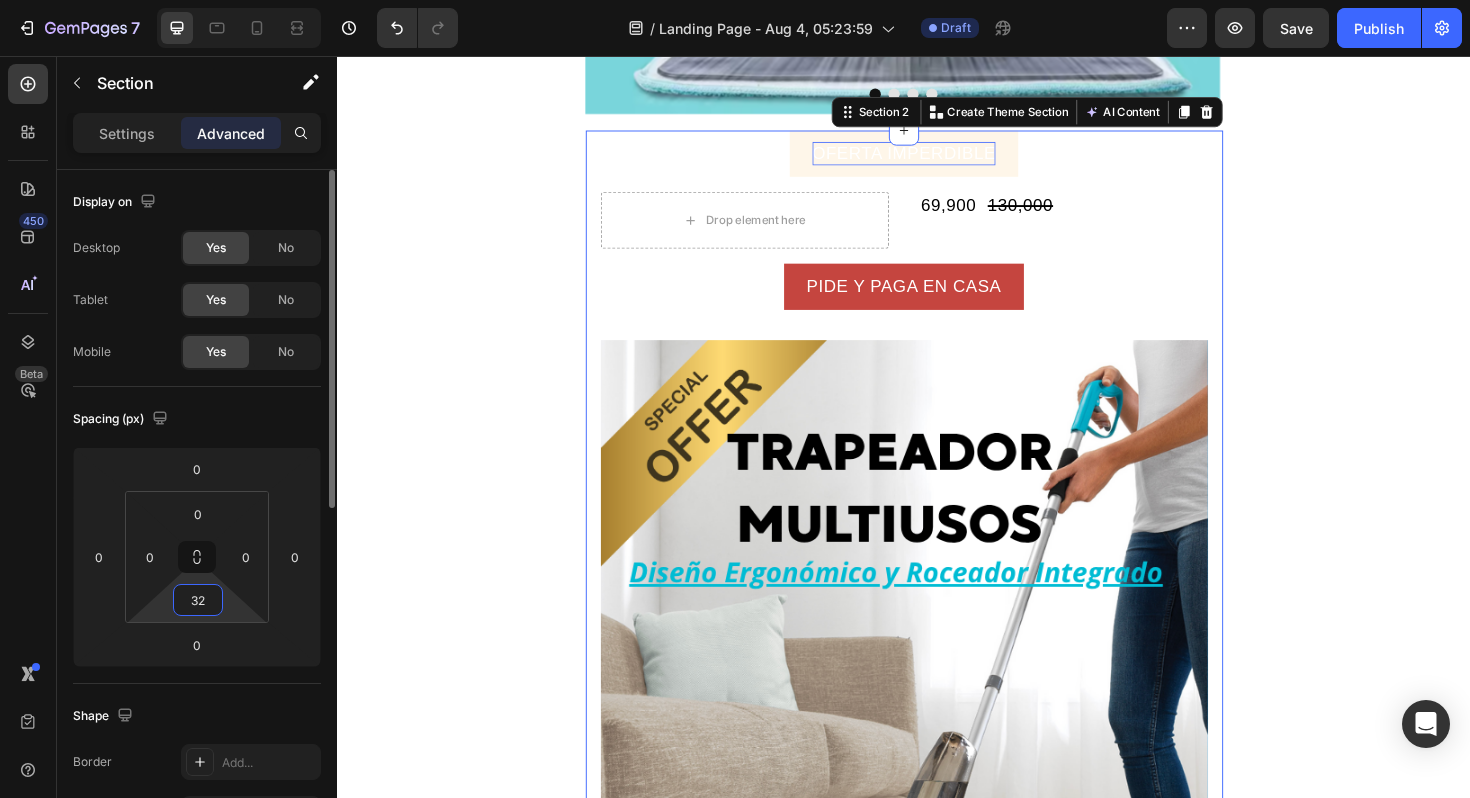 click on "32" at bounding box center [198, 600] 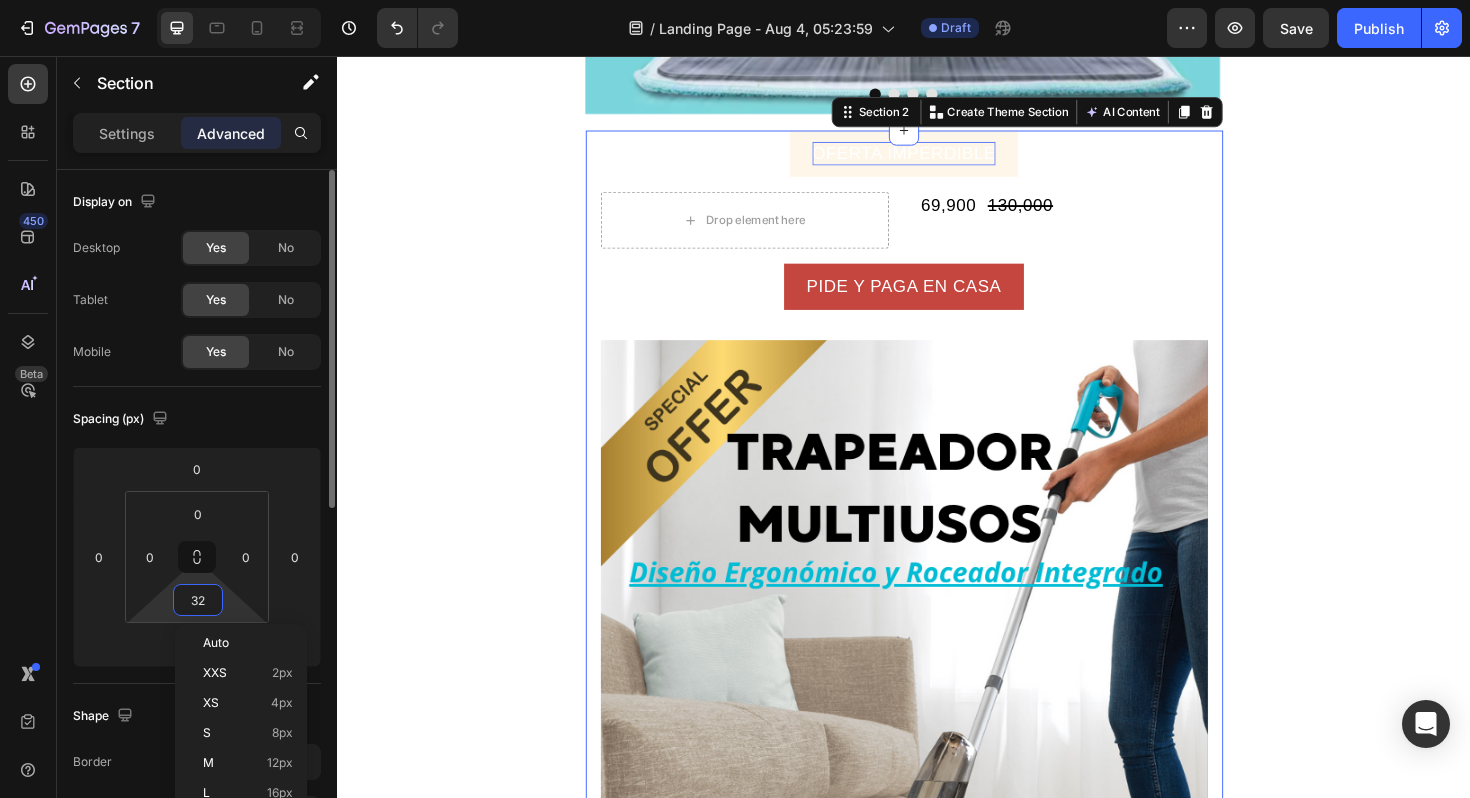 type on "0" 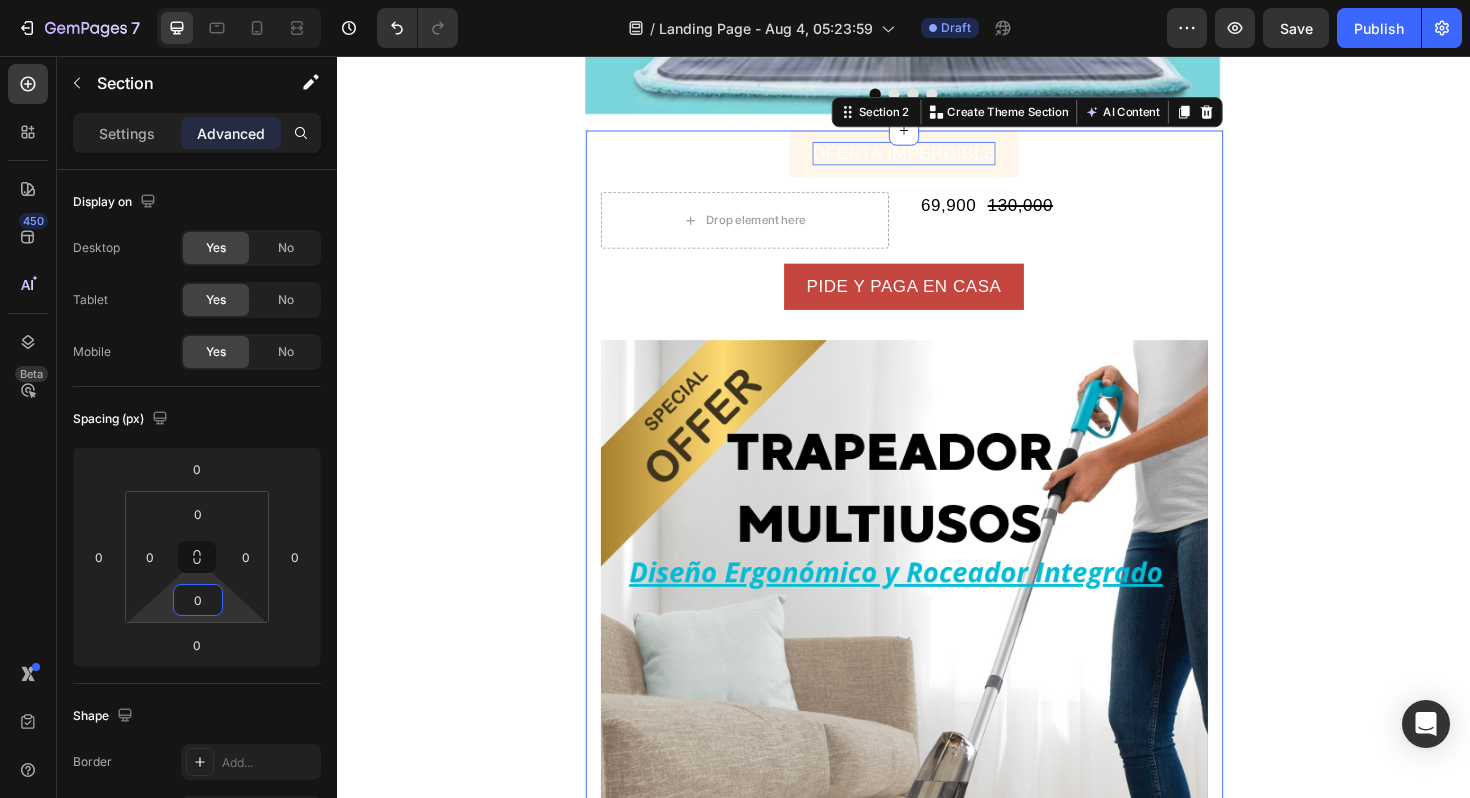 click on "Image Image Image Image
Carousel Row Section 1 OFERTA IMPERDIBLE Button
Drop element here 69,900 Product Price Product Price 130,000 Product Price Product Price Row Product Row PIDE Y PAGA EN CASA  Button Image Image Image Image Image Image Row Section 2   You can create reusable sections Create Theme Section AI Content Write with GemAI What would you like to describe here? Tone and Voice Persuasive Product Camisa Show more Generate Root" at bounding box center [937, 1264] 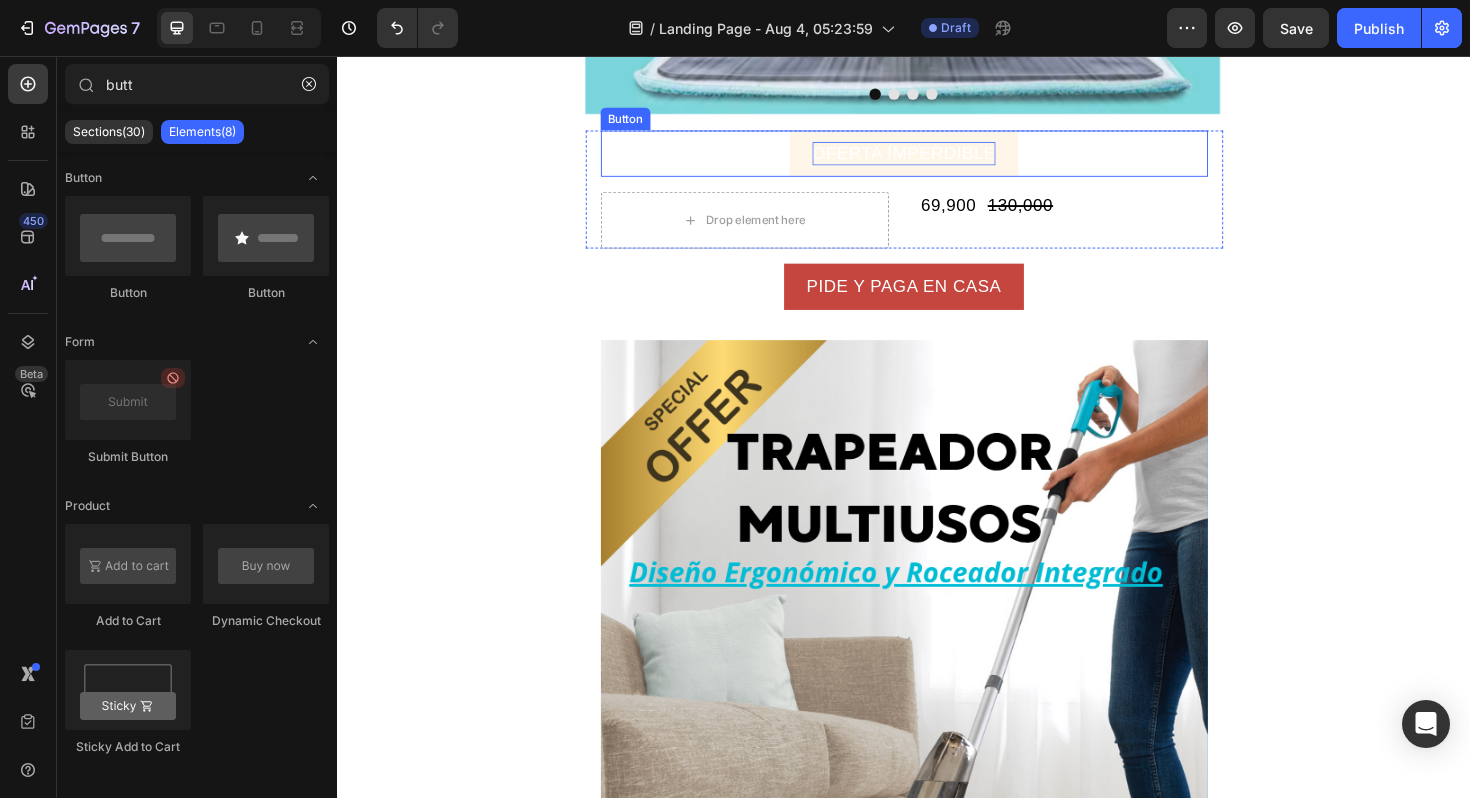 click on "OFERTA IMPERDIBLE Button" at bounding box center [937, 159] 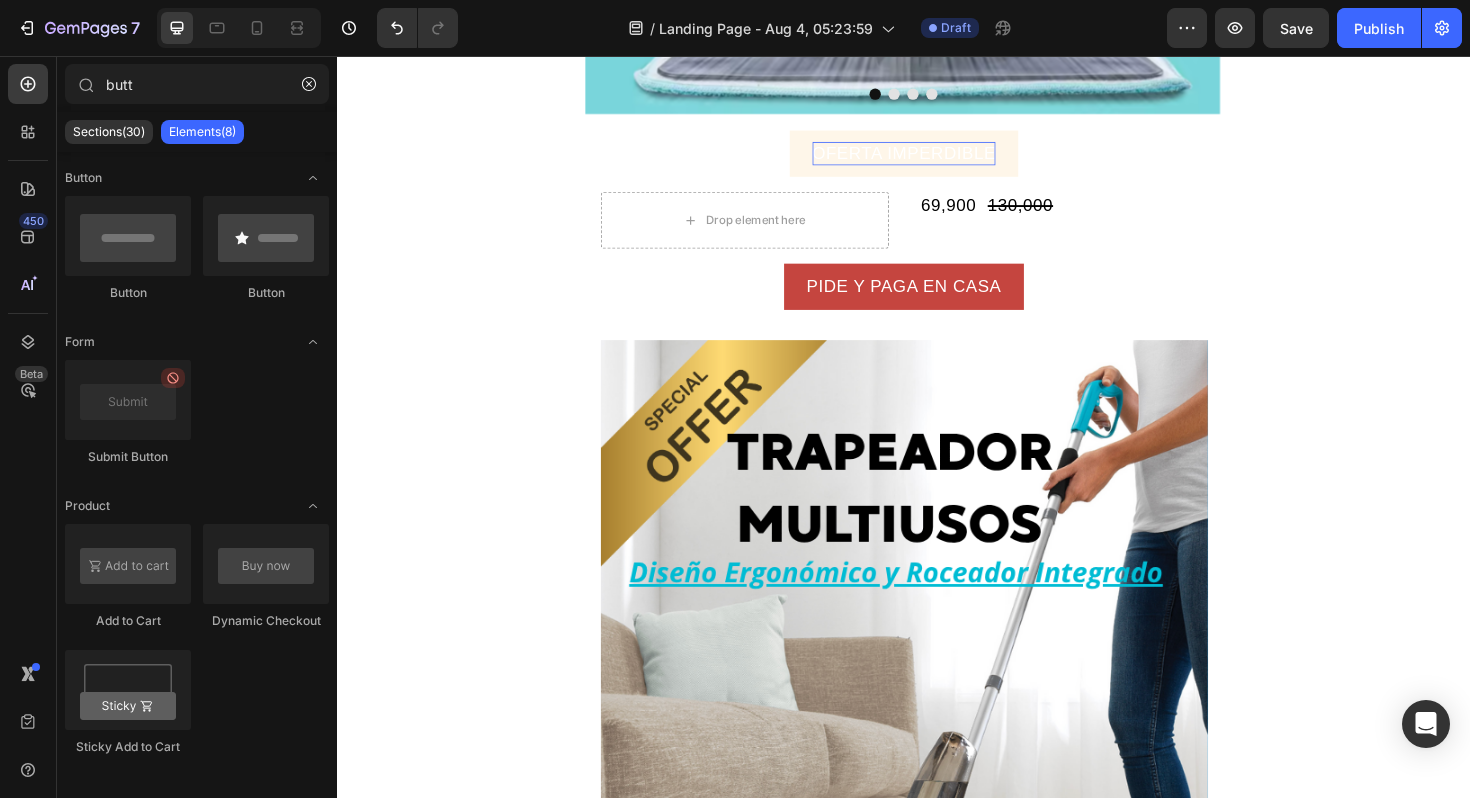 click on "Image Image Image Image
Carousel Row Section 1 OFERTA IMPERDIBLE Button
Drop element here 69,900 Product Price Product Price 130,000 Product Price Product Price Row Product Row PIDE Y PAGA EN CASA  Button Image Image Image Image Image Image Row Section 2 Root" at bounding box center (937, 1264) 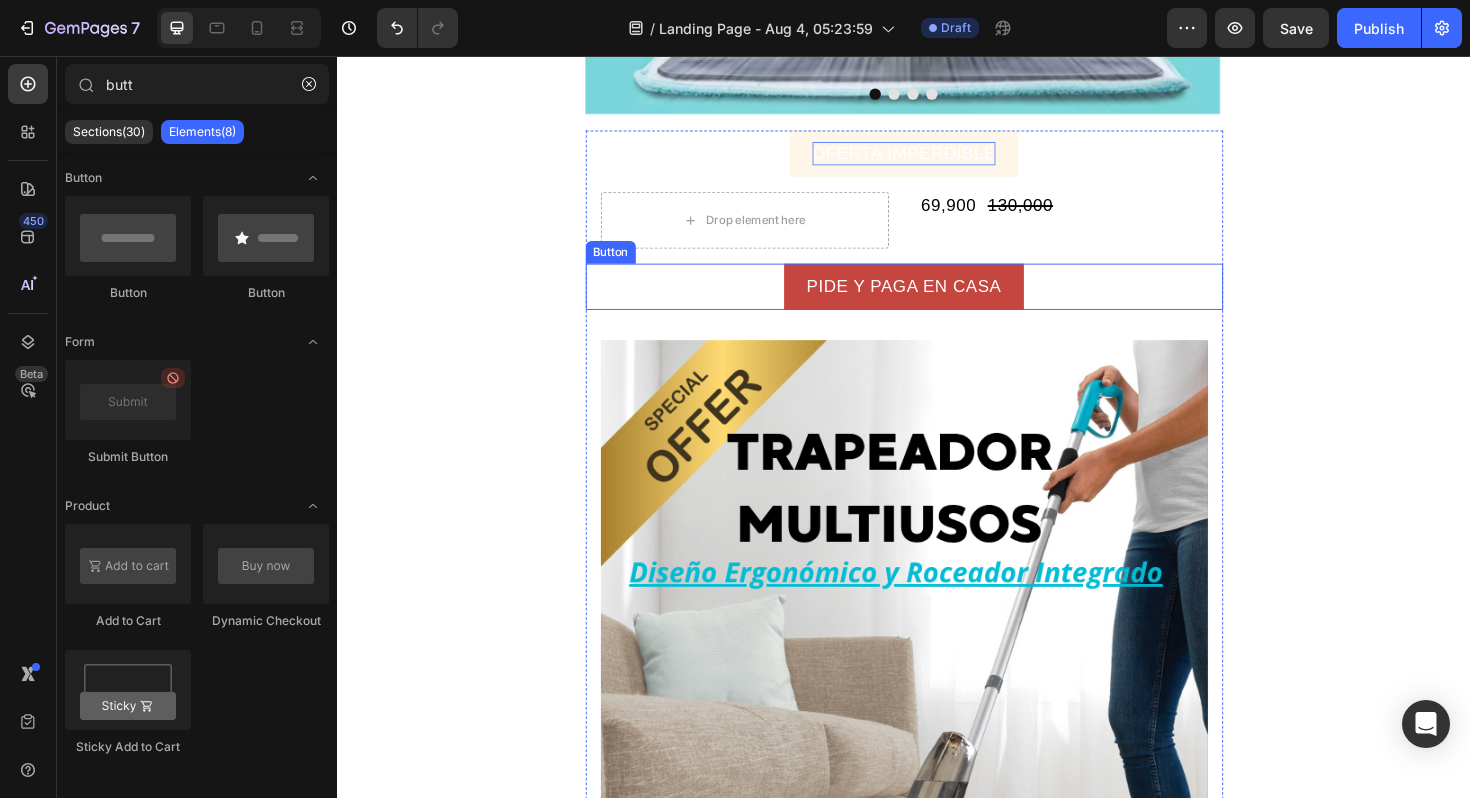 click on "PIDE Y PAGA EN CASA  Button" at bounding box center [937, 300] 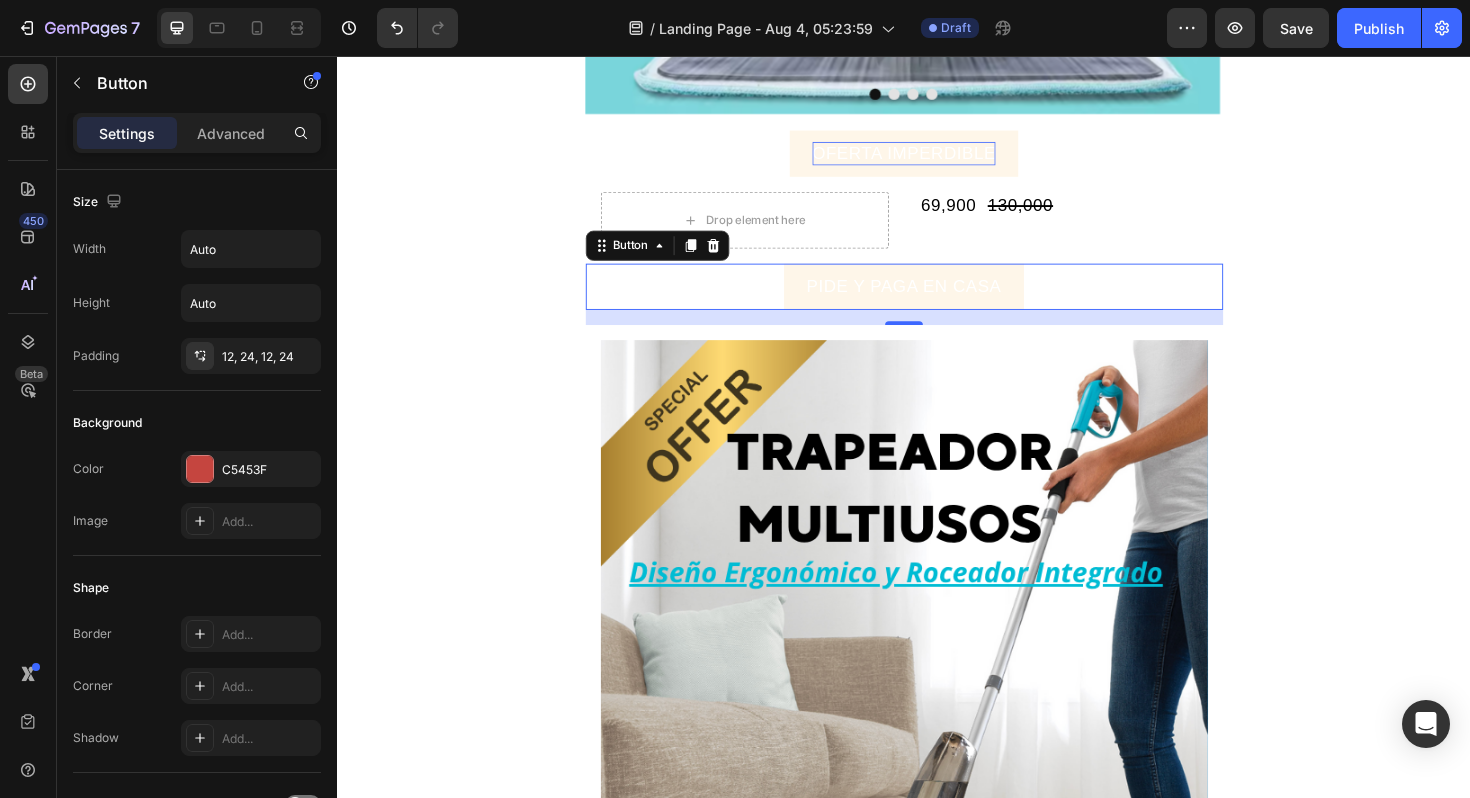 click on "PIDE Y PAGA EN CASA" at bounding box center [937, 300] 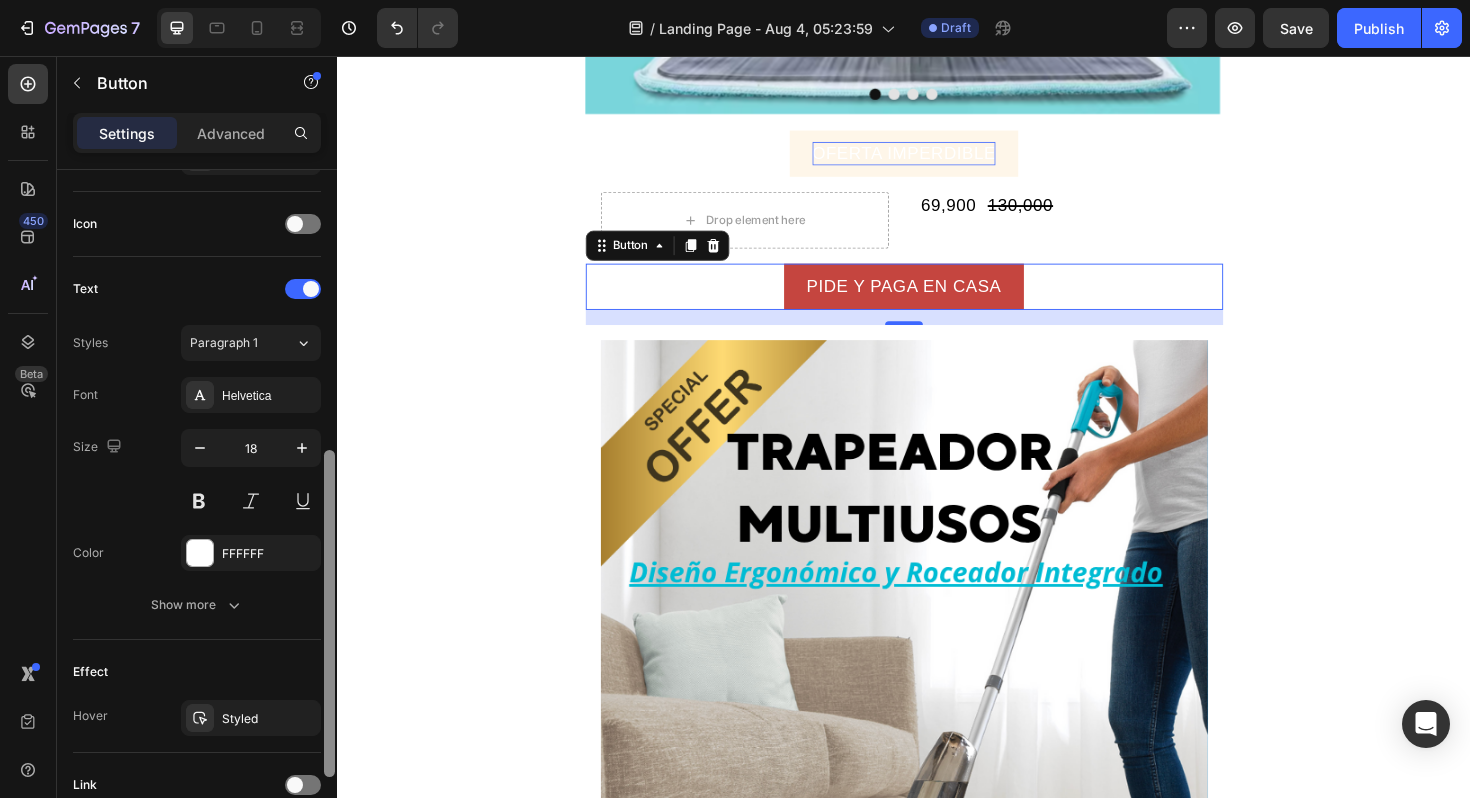 scroll, scrollTop: 583, scrollLeft: 0, axis: vertical 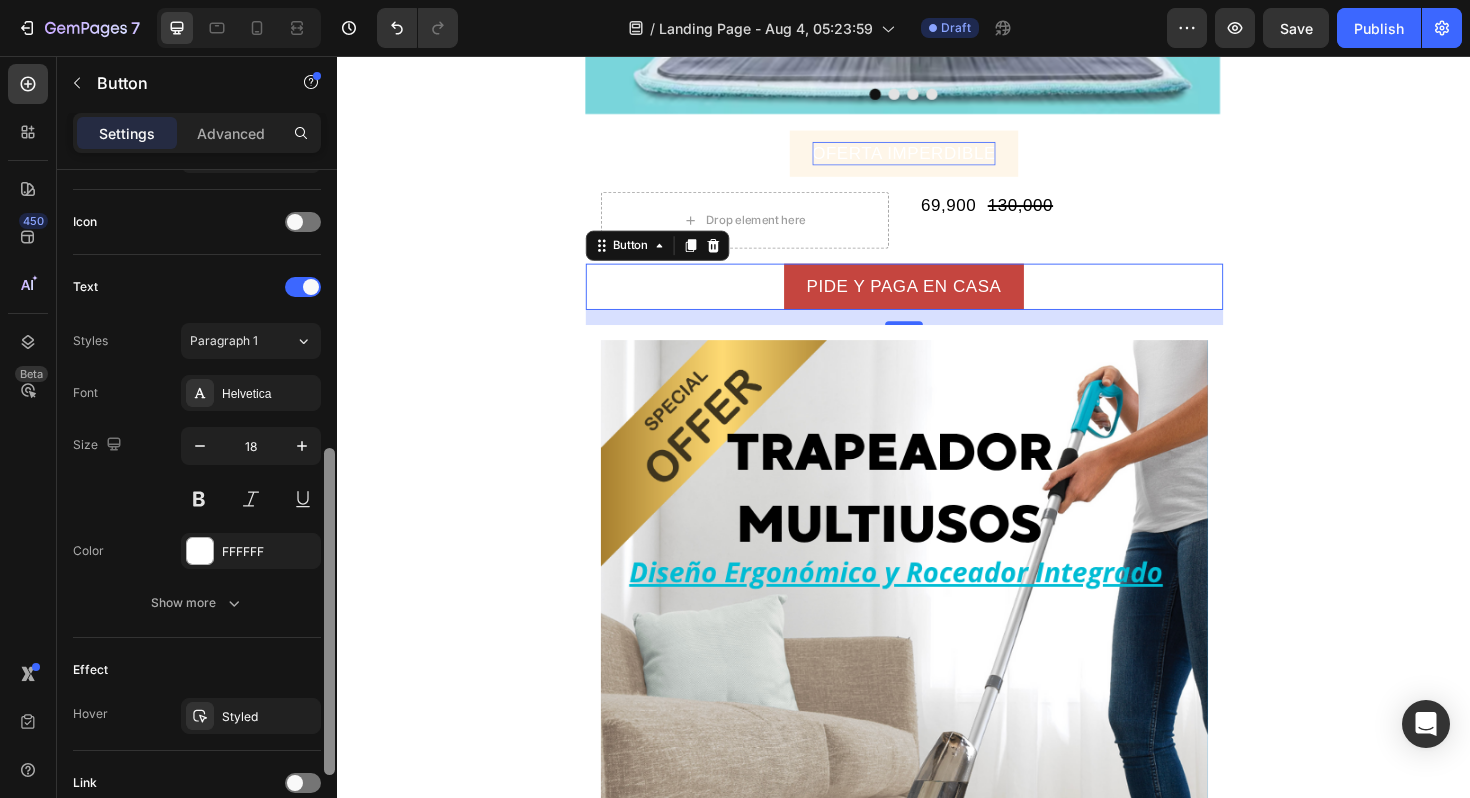 drag, startPoint x: 330, startPoint y: 389, endPoint x: 316, endPoint y: 668, distance: 279.35104 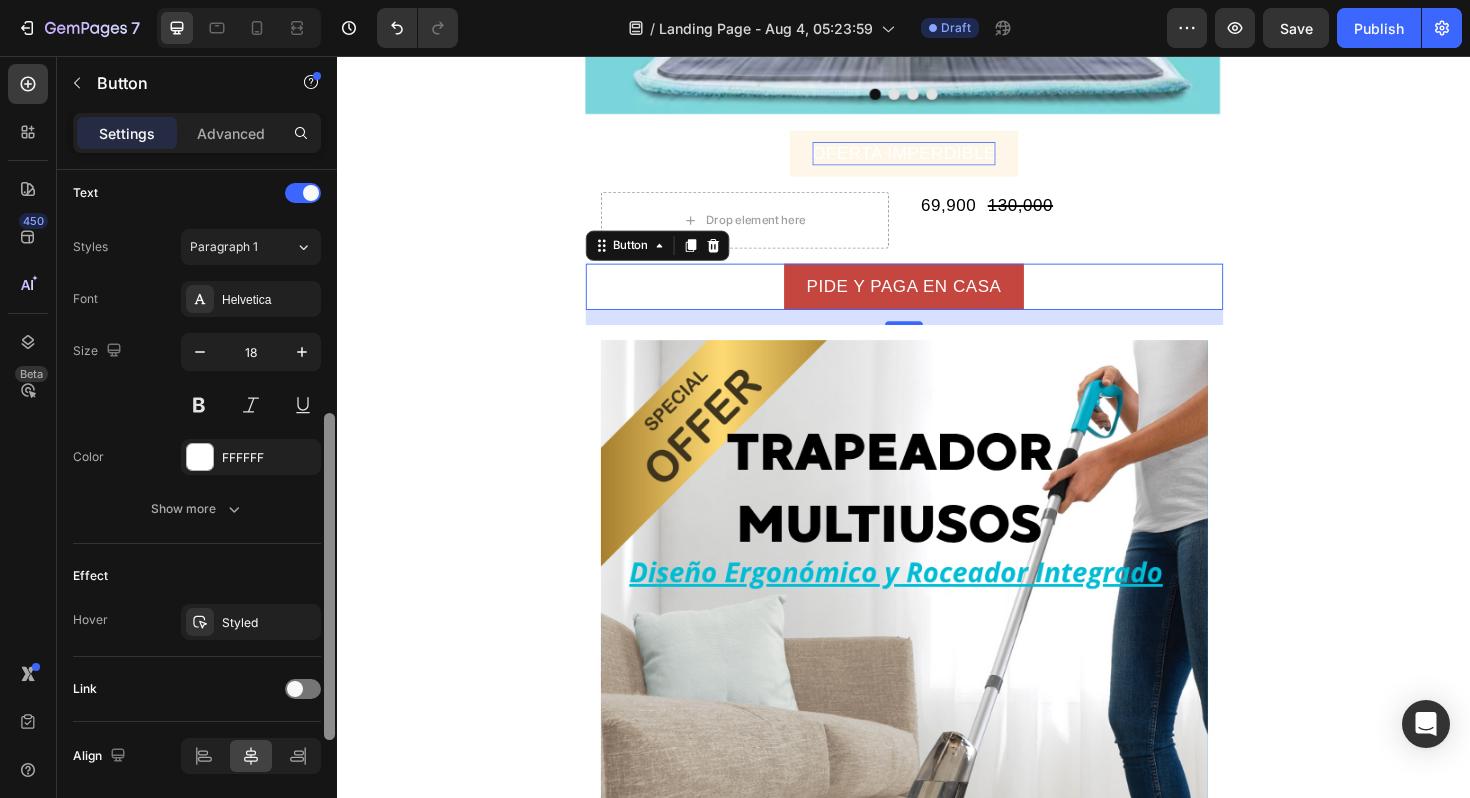 scroll, scrollTop: 623, scrollLeft: 0, axis: vertical 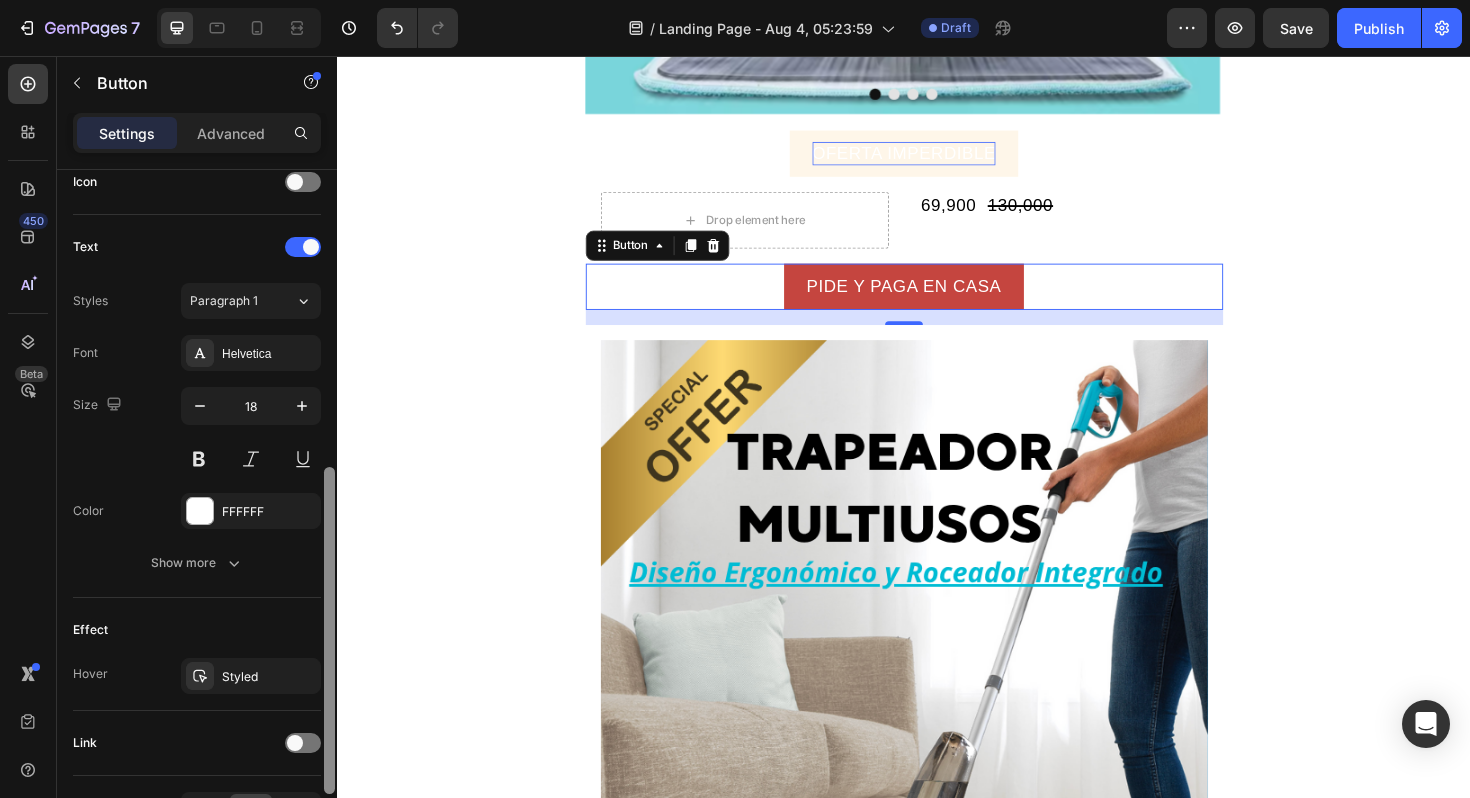 drag, startPoint x: 671, startPoint y: 732, endPoint x: 344, endPoint y: 560, distance: 369.47665 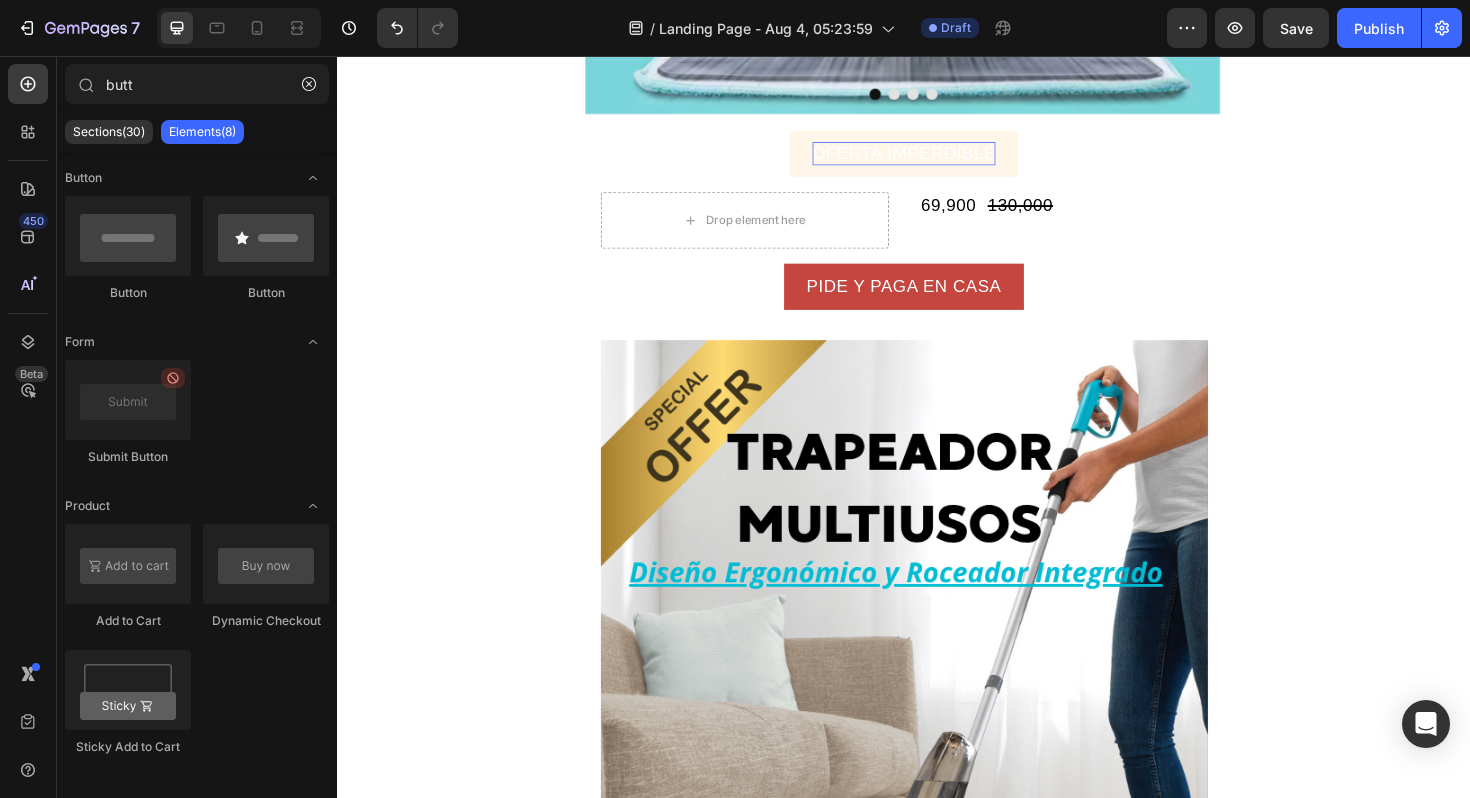 click on "Image Image Image Image
Carousel Row Section 1 OFERTA IMPERDIBLE Button
Drop element here 69,900 Product Price Product Price 130,000 Product Price Product Price Row Product Row PIDE Y PAGA EN CASA  Button Image Image Image Image Image Image Row Section 2 Root" at bounding box center (937, 1264) 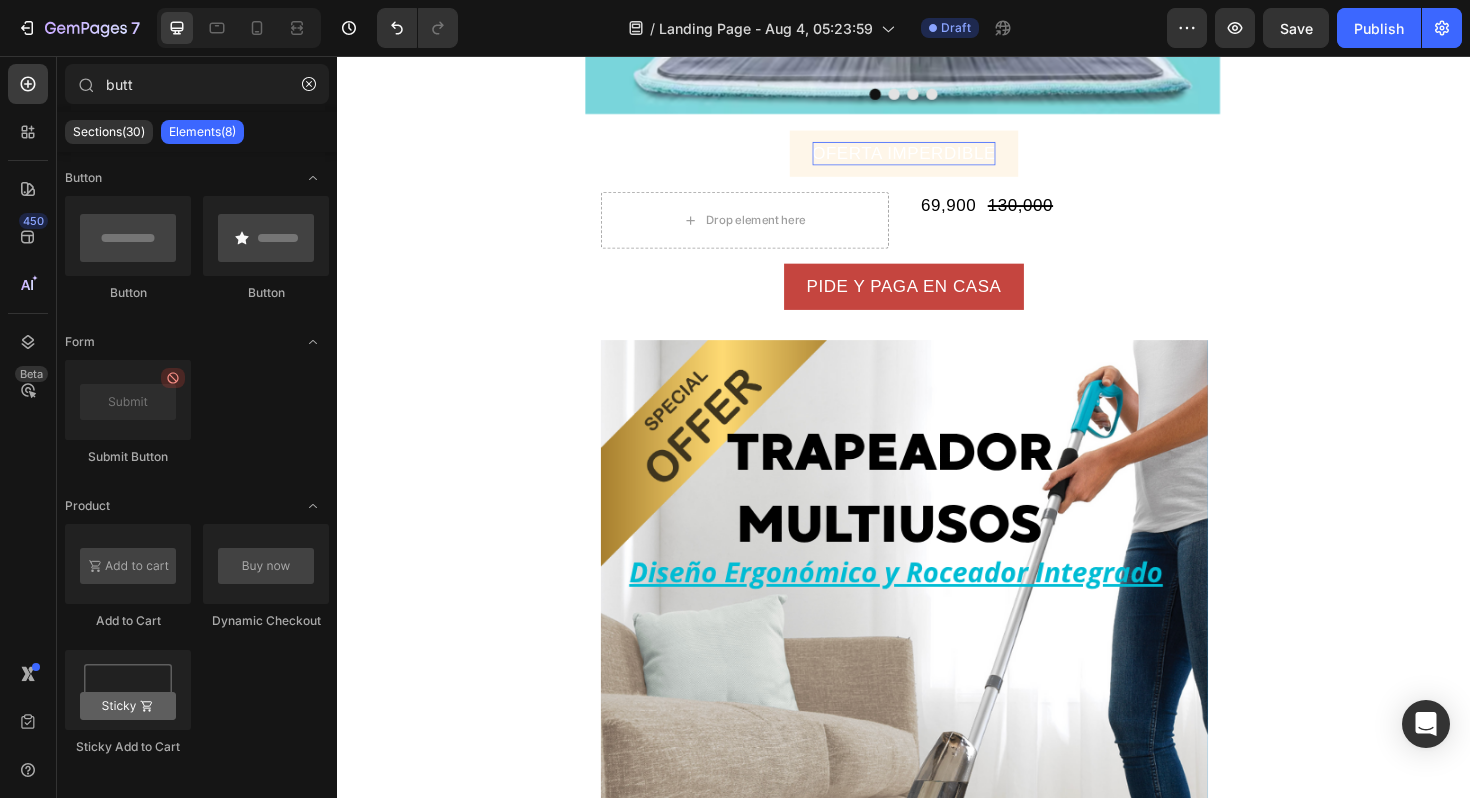click on "Image Image Image Image
Carousel Row Section 1 OFERTA IMPERDIBLE Button
Drop element here 69,900 Product Price Product Price 130,000 Product Price Product Price Row Product Row PIDE Y PAGA EN CASA  Button Image Image Image Image Image Image Row Section 2 Root" at bounding box center (937, 1264) 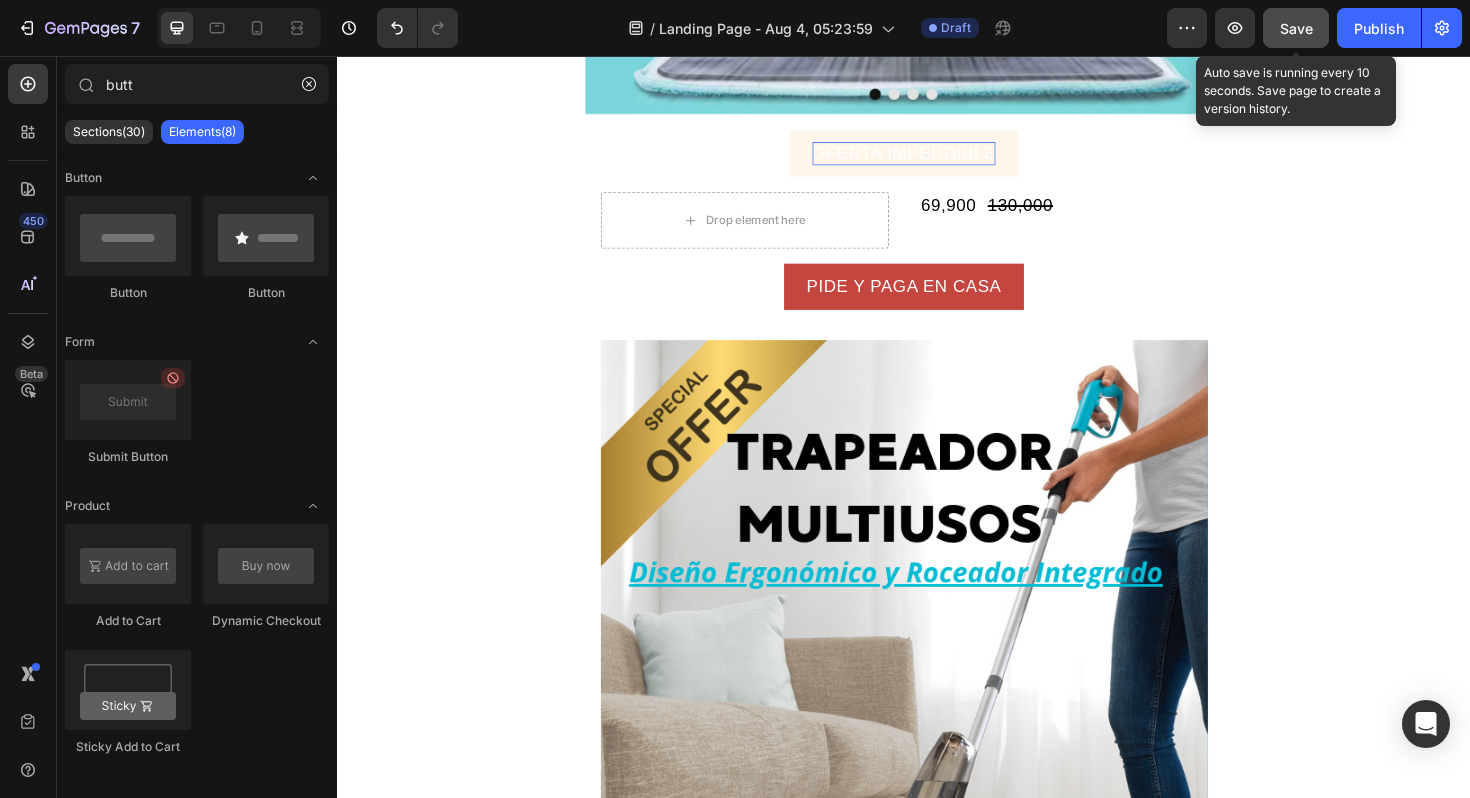 click on "Save" 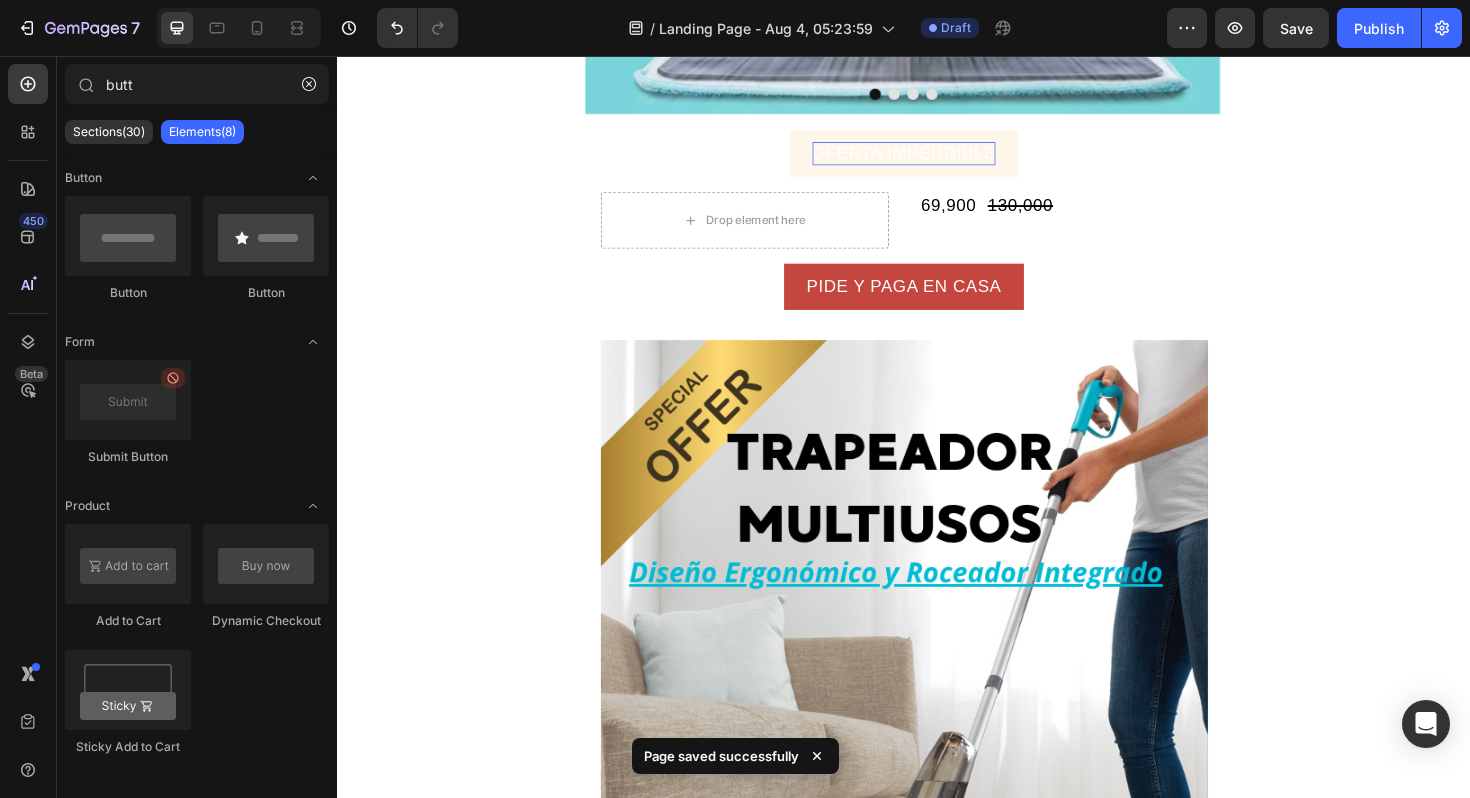 type 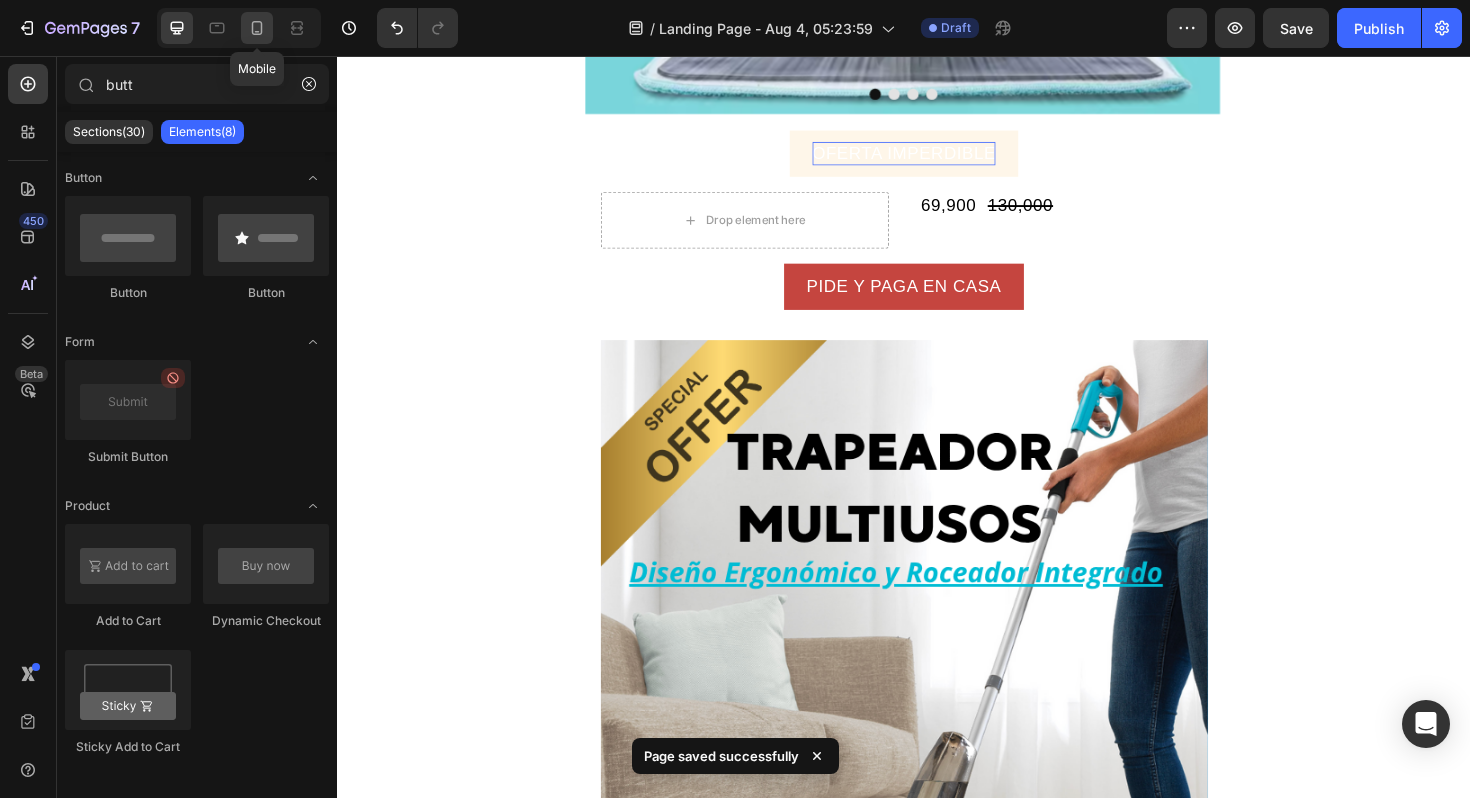 click 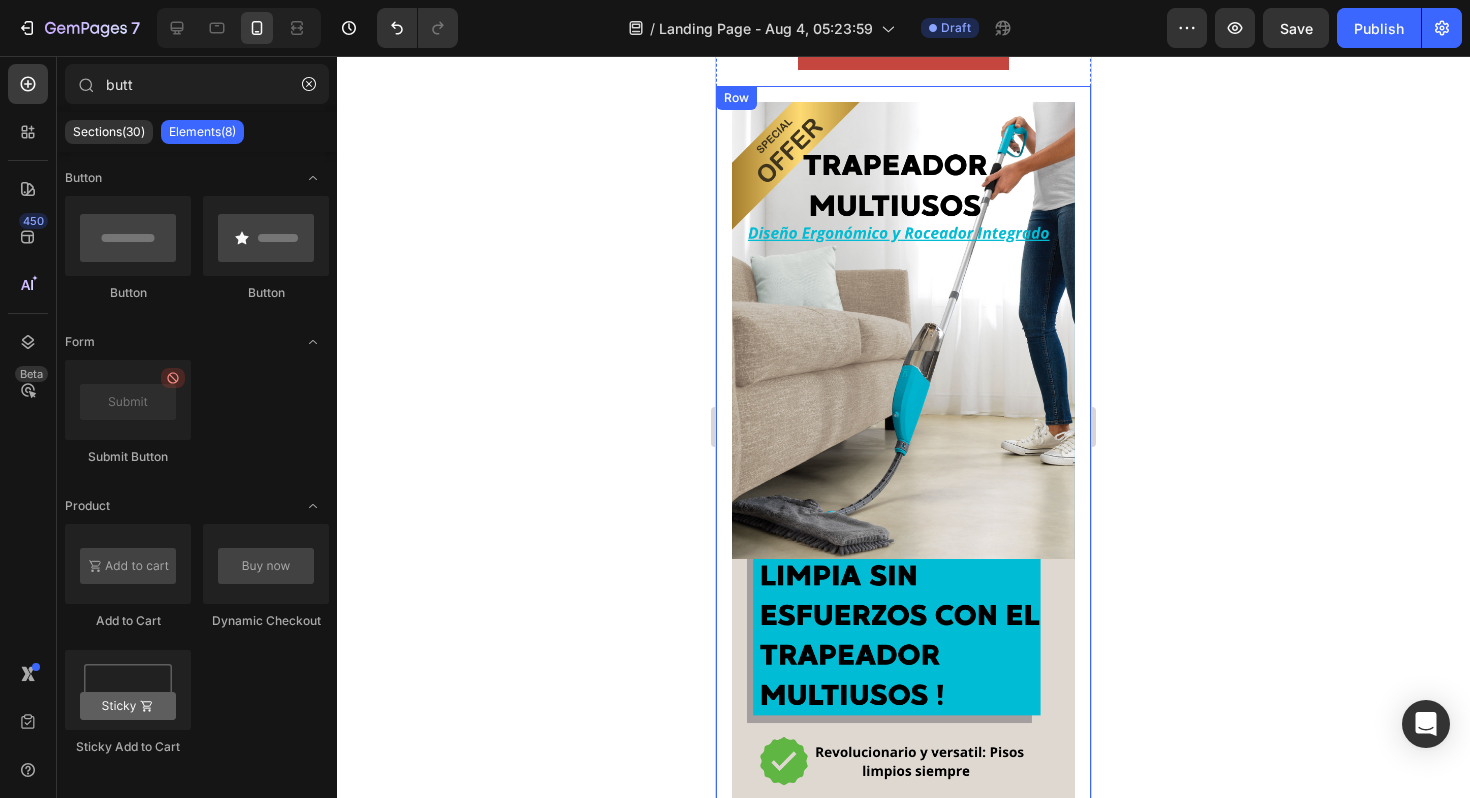 drag, startPoint x: 1253, startPoint y: 229, endPoint x: 1250, endPoint y: 88, distance: 141.0319 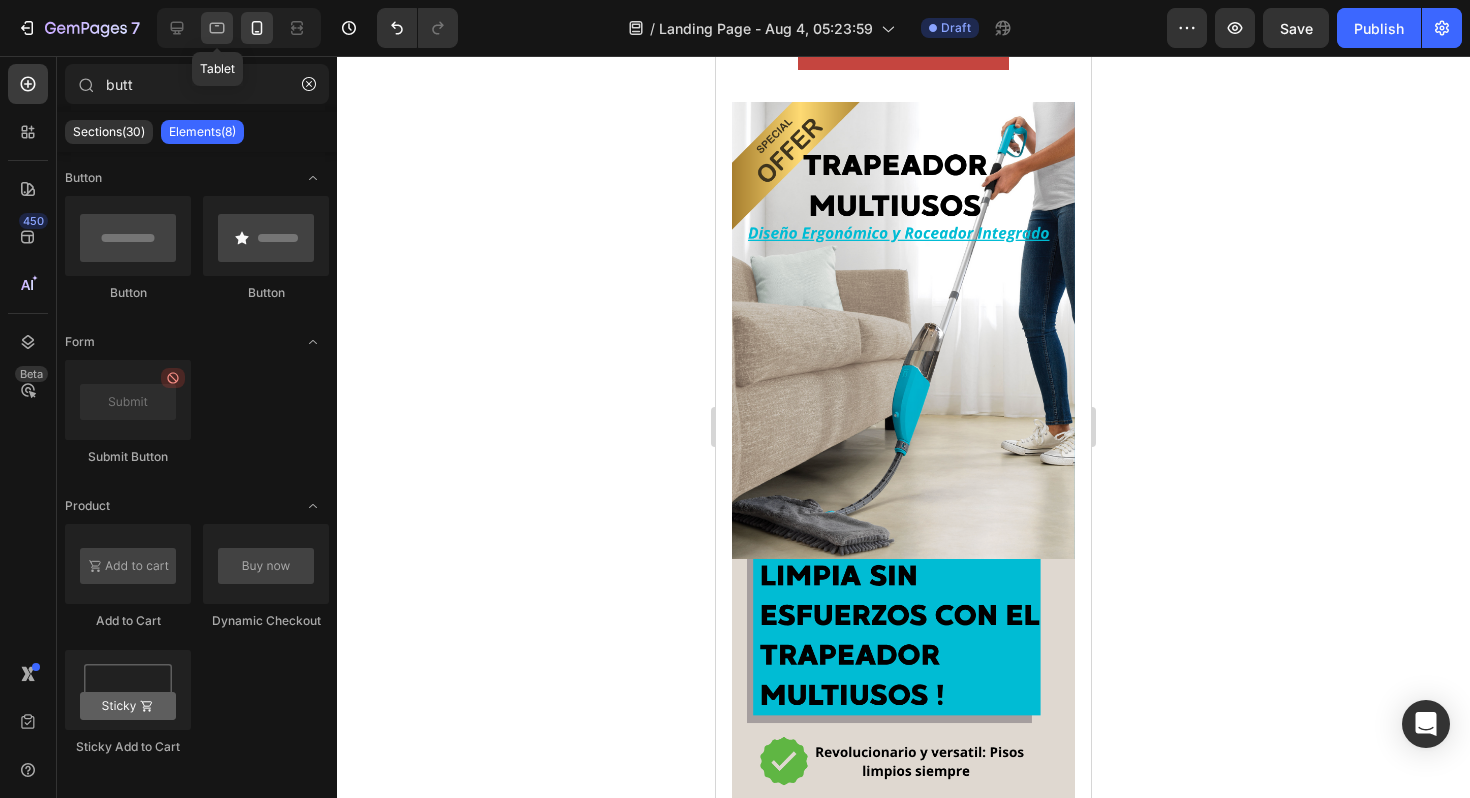 click 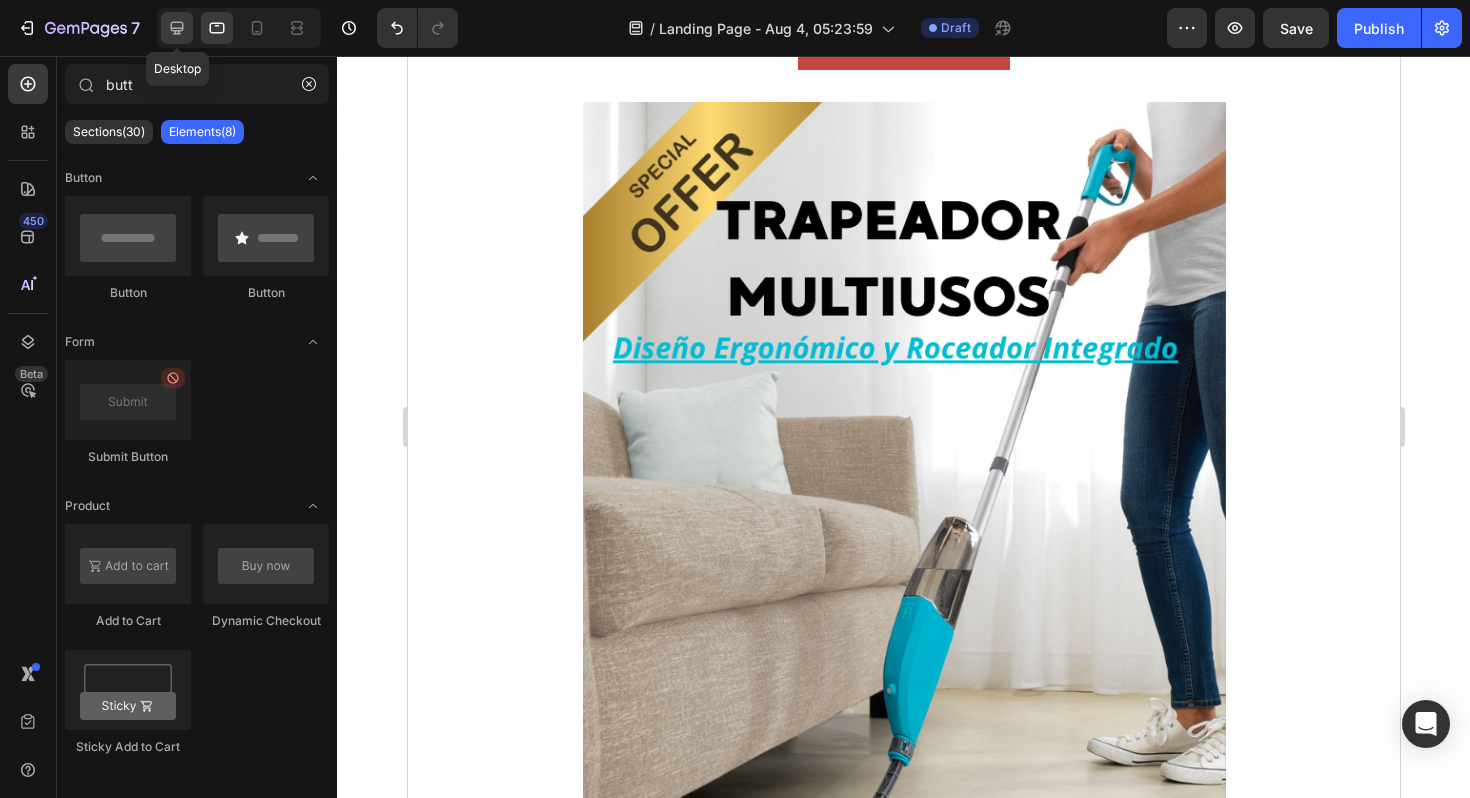 click 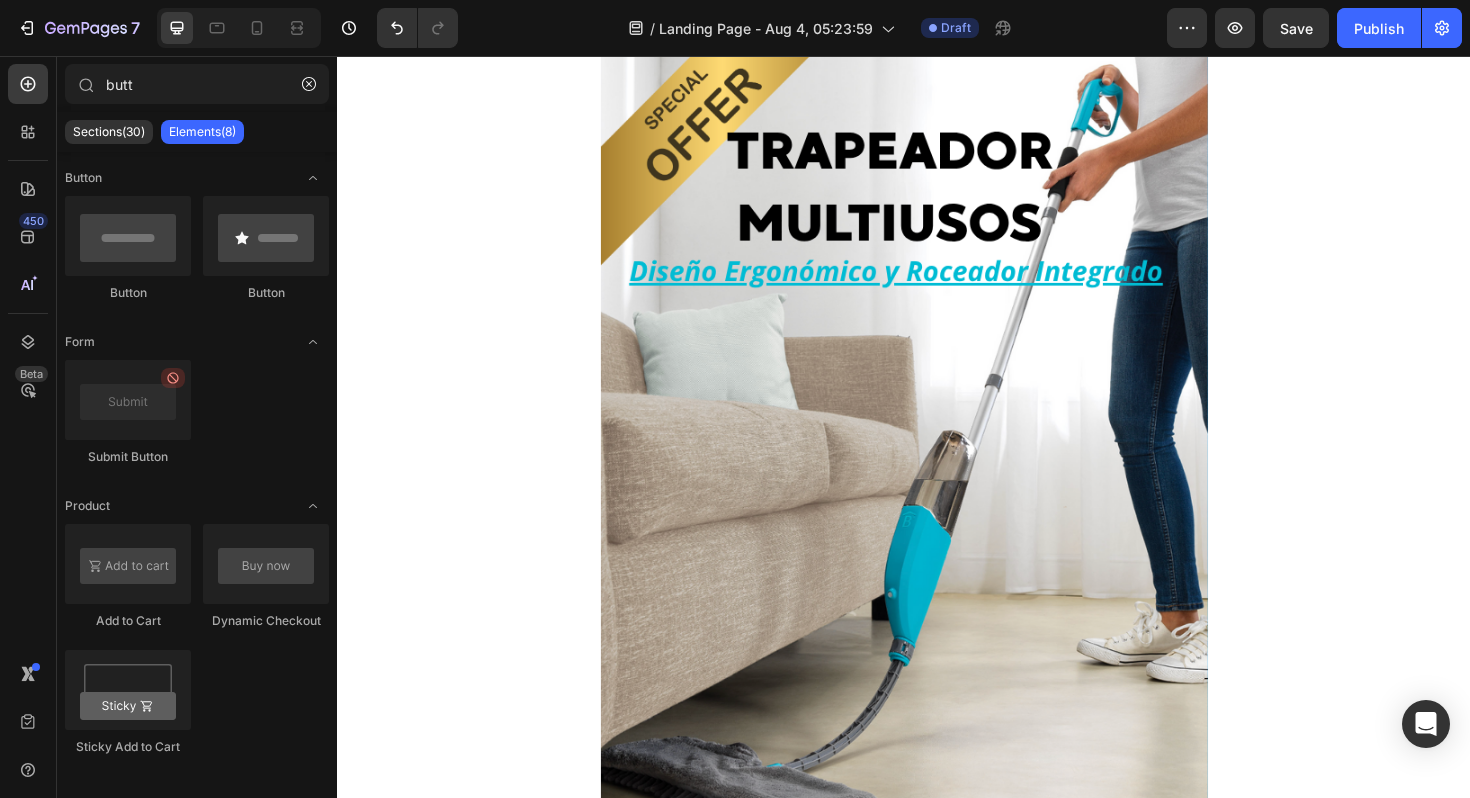 click on "OFERTA IMPERDIBLE Button
Drop element here 69,900 Product Price Product Price 130,000 Product Price Product Price Row Product Row PIDE Y PAGA EN CASA  Button Image Image Image Image Image Image Row Section 2 Root" at bounding box center (937, 1095) 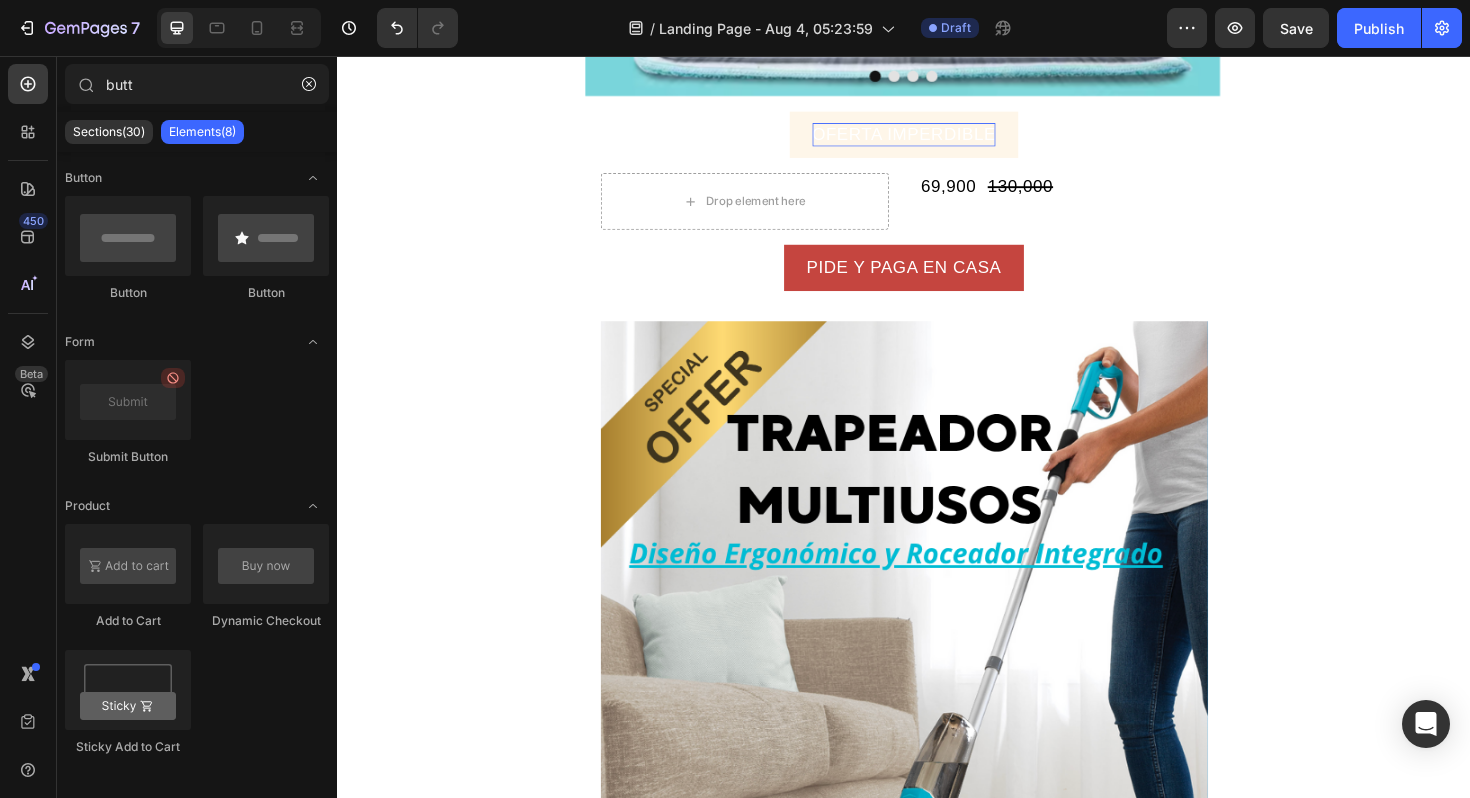 scroll, scrollTop: 680, scrollLeft: 0, axis: vertical 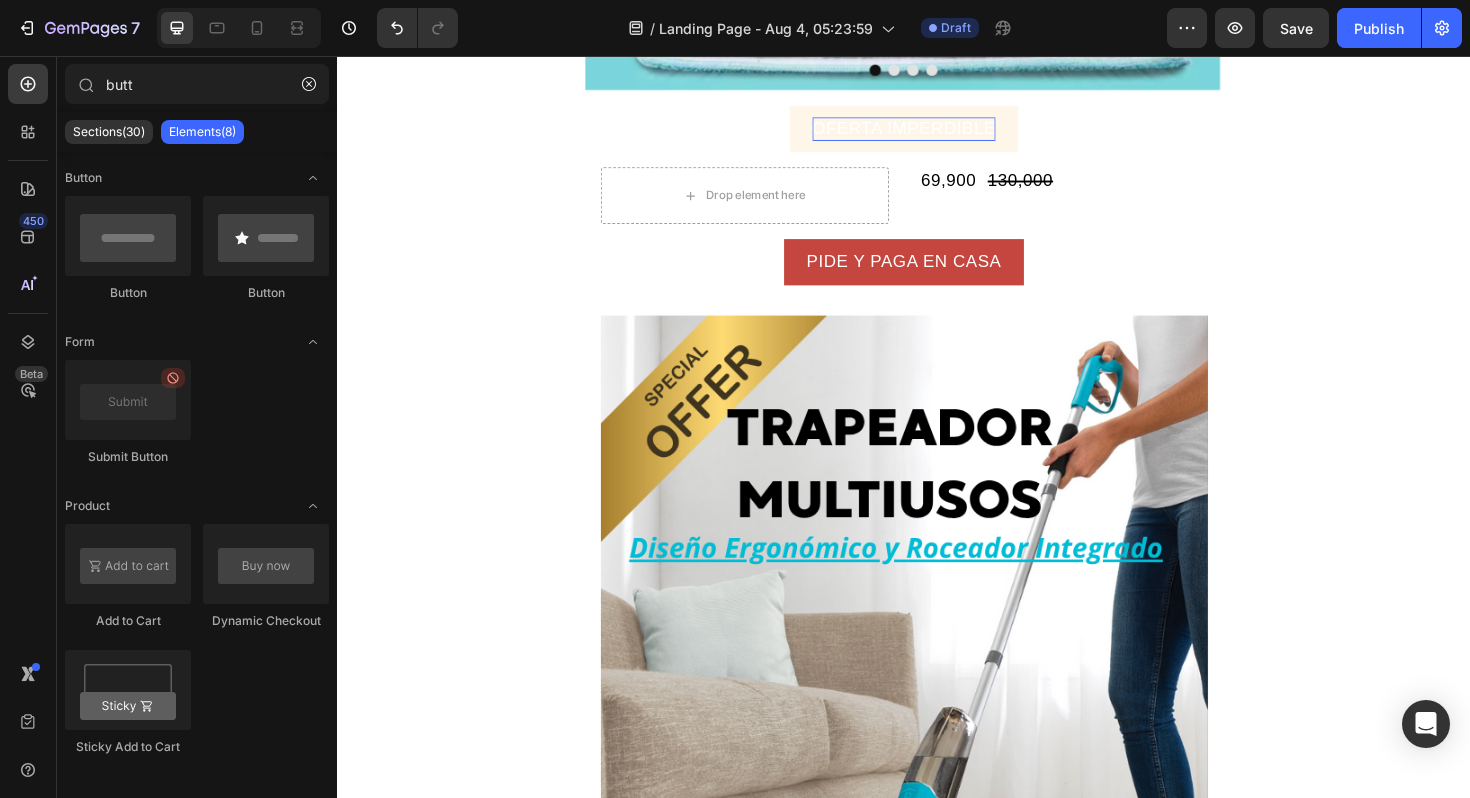 click on "Image Image Image Image
Carousel Row Section 1 OFERTA IMPERDIBLE Button
Drop element here 69,900 Product Price Product Price 130,000 Product Price Product Price Row Product Row PIDE Y PAGA EN CASA  Button Image Image Image Image Image Image Row Section 2 Root" at bounding box center (937, 1238) 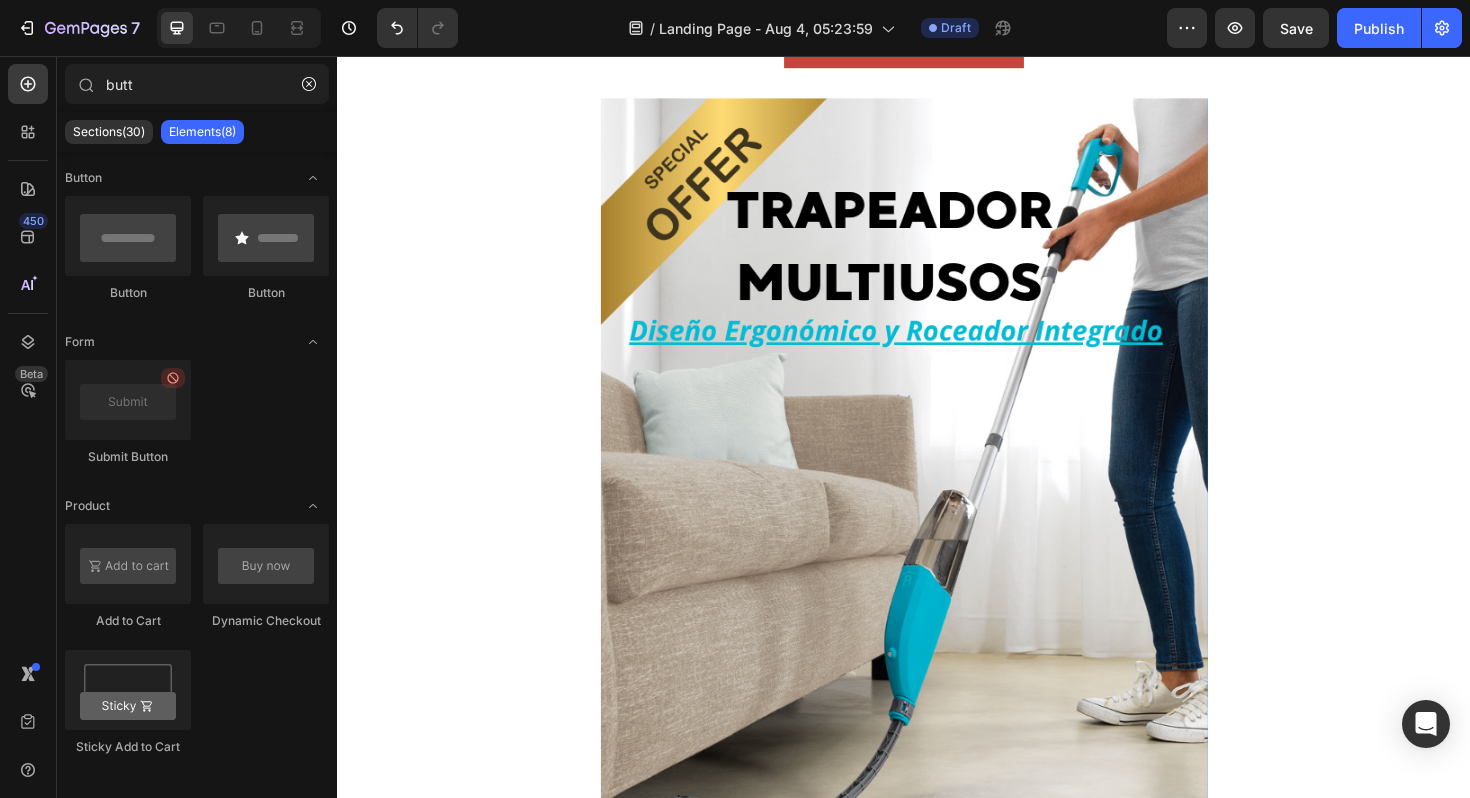 scroll, scrollTop: 196, scrollLeft: 0, axis: vertical 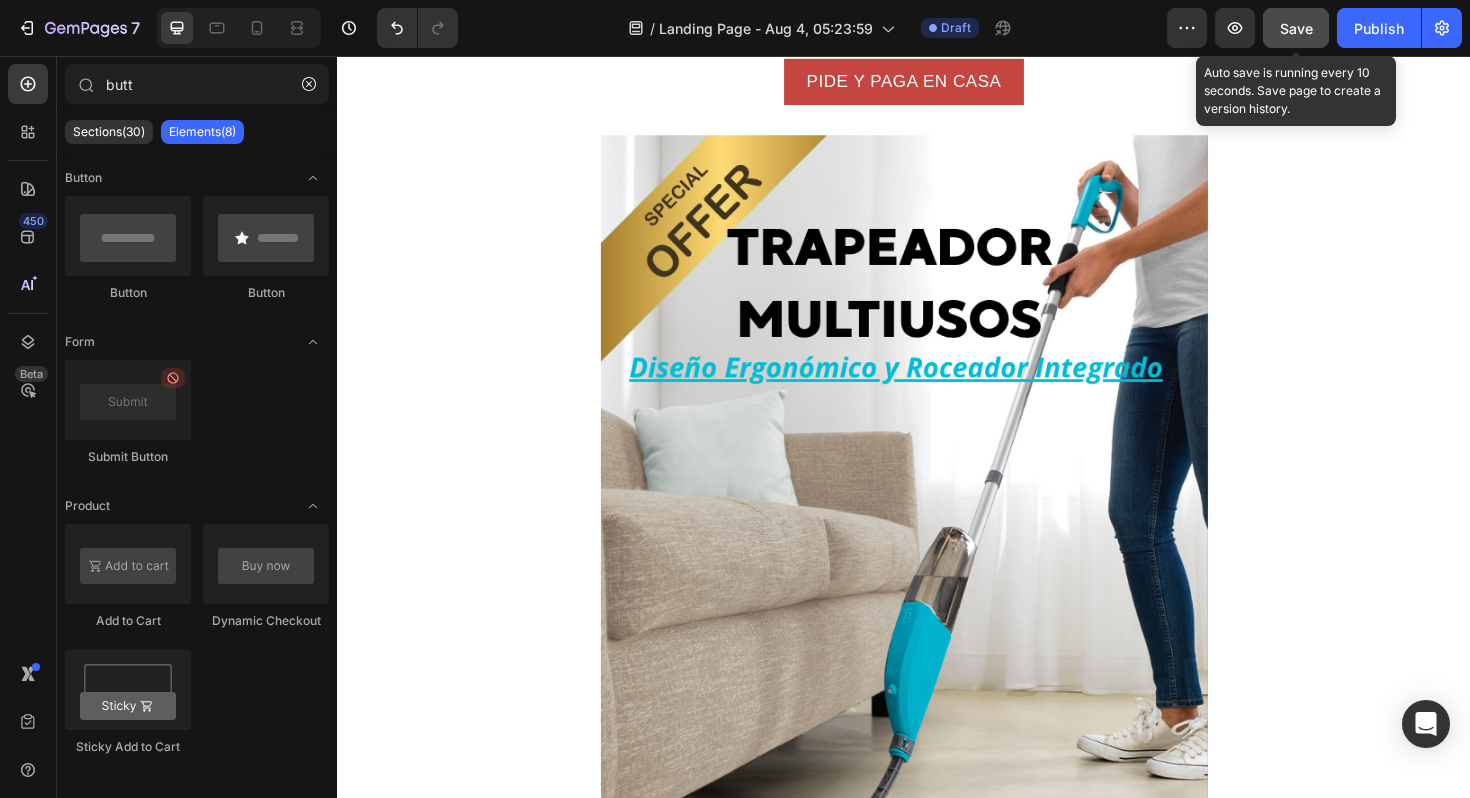 click on "Save" at bounding box center (1296, 28) 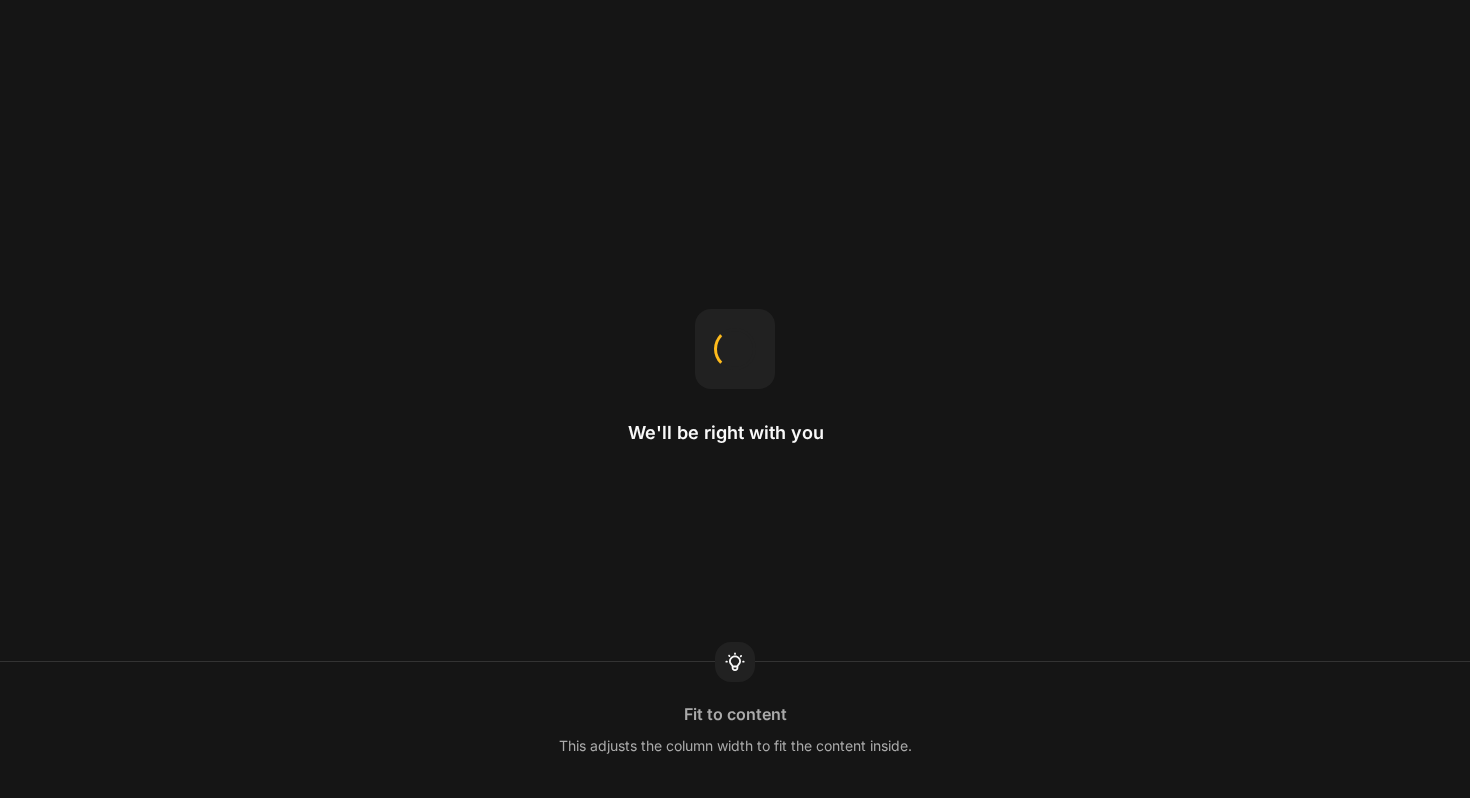 scroll, scrollTop: 0, scrollLeft: 0, axis: both 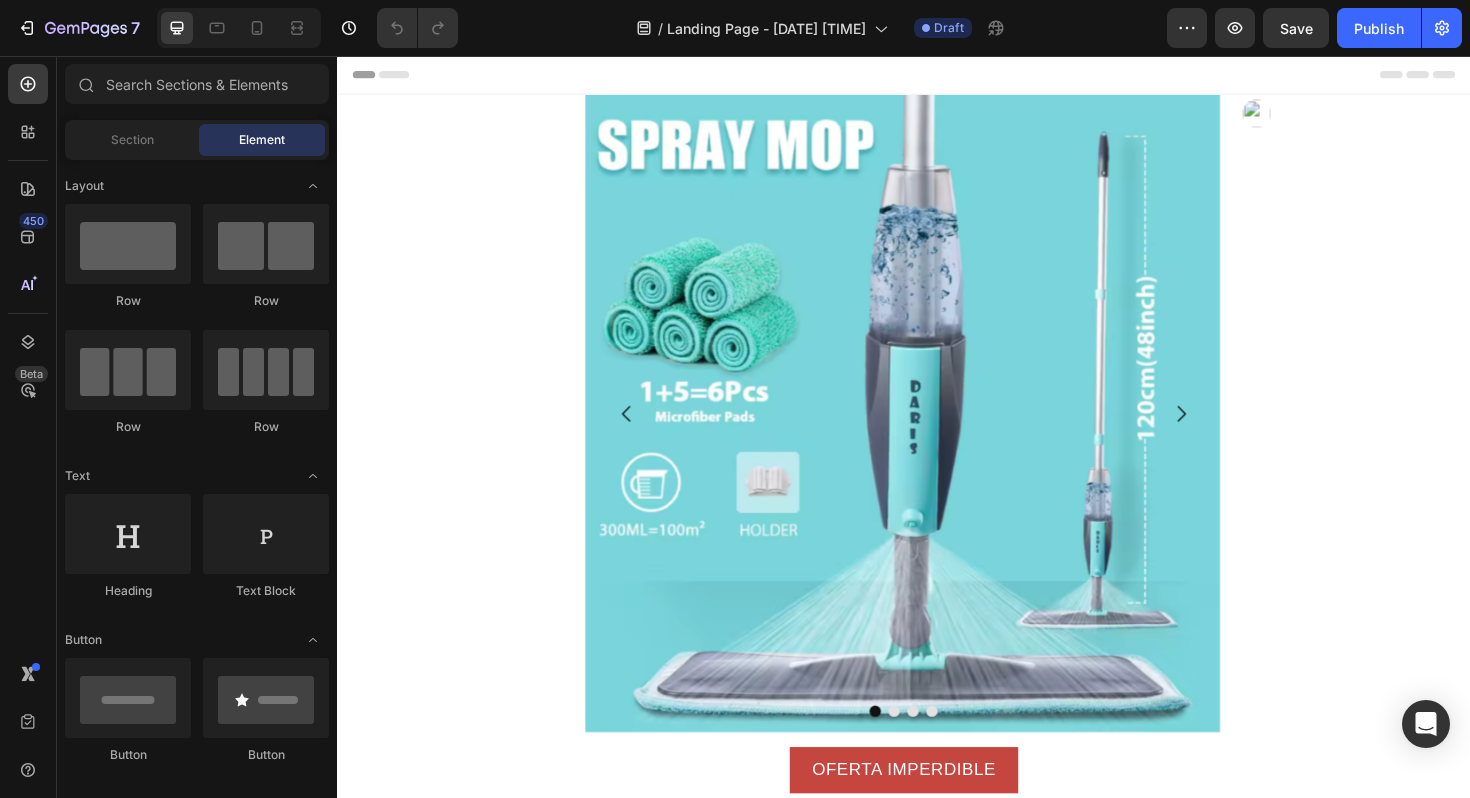 click on "Image Image Image Image
Carousel Row Section 1 OFERTA IMPERDIBLE Button
Drop element here 69,900 Product Price Product Price 130,000 Product Price Product Price Row Product Row PIDE Y PAGA EN CASA   Button Image Image Image Image Image Image Row Section 2
Drop element here Row Section 3 Root" at bounding box center [937, 3203] 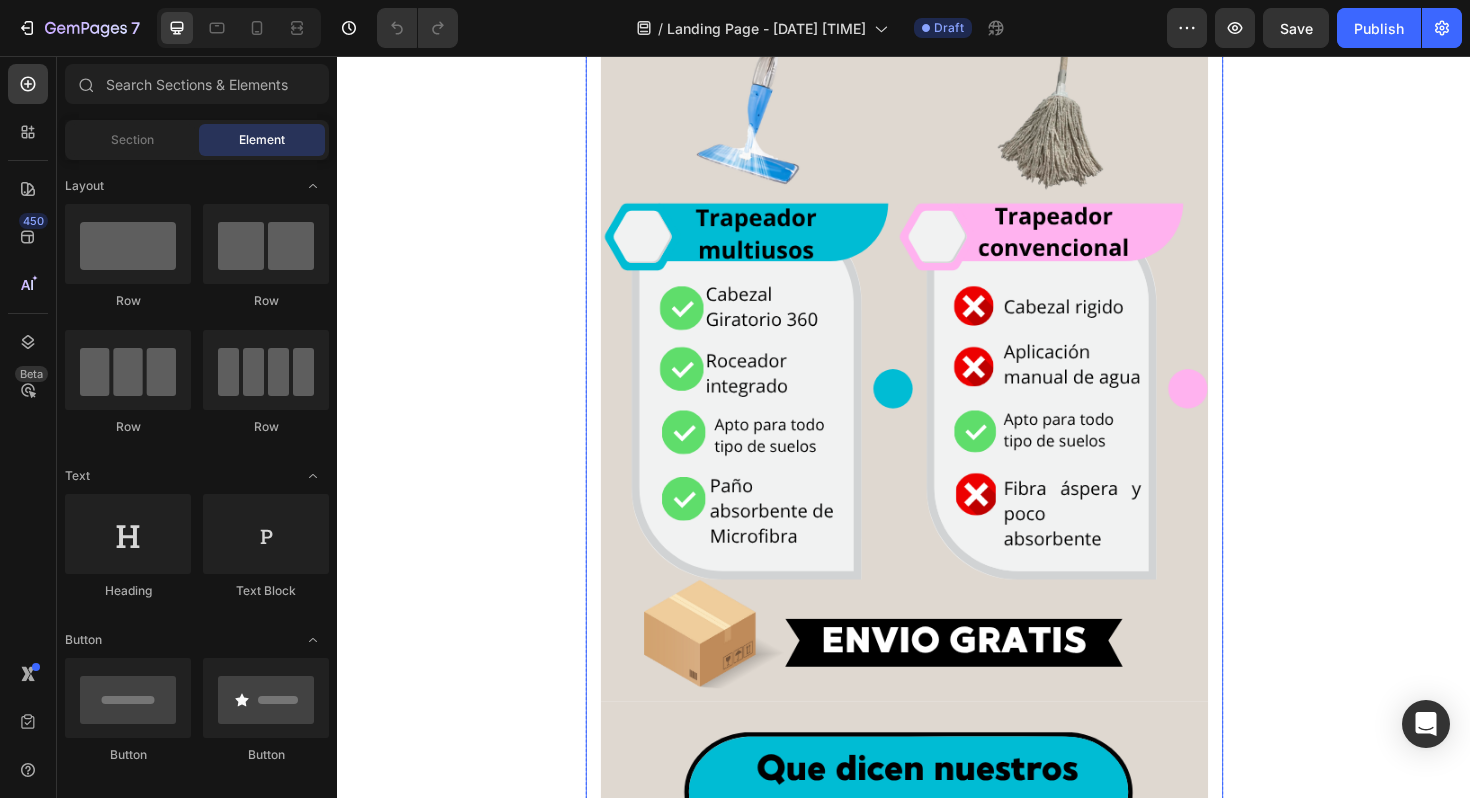 scroll, scrollTop: 4556, scrollLeft: 0, axis: vertical 